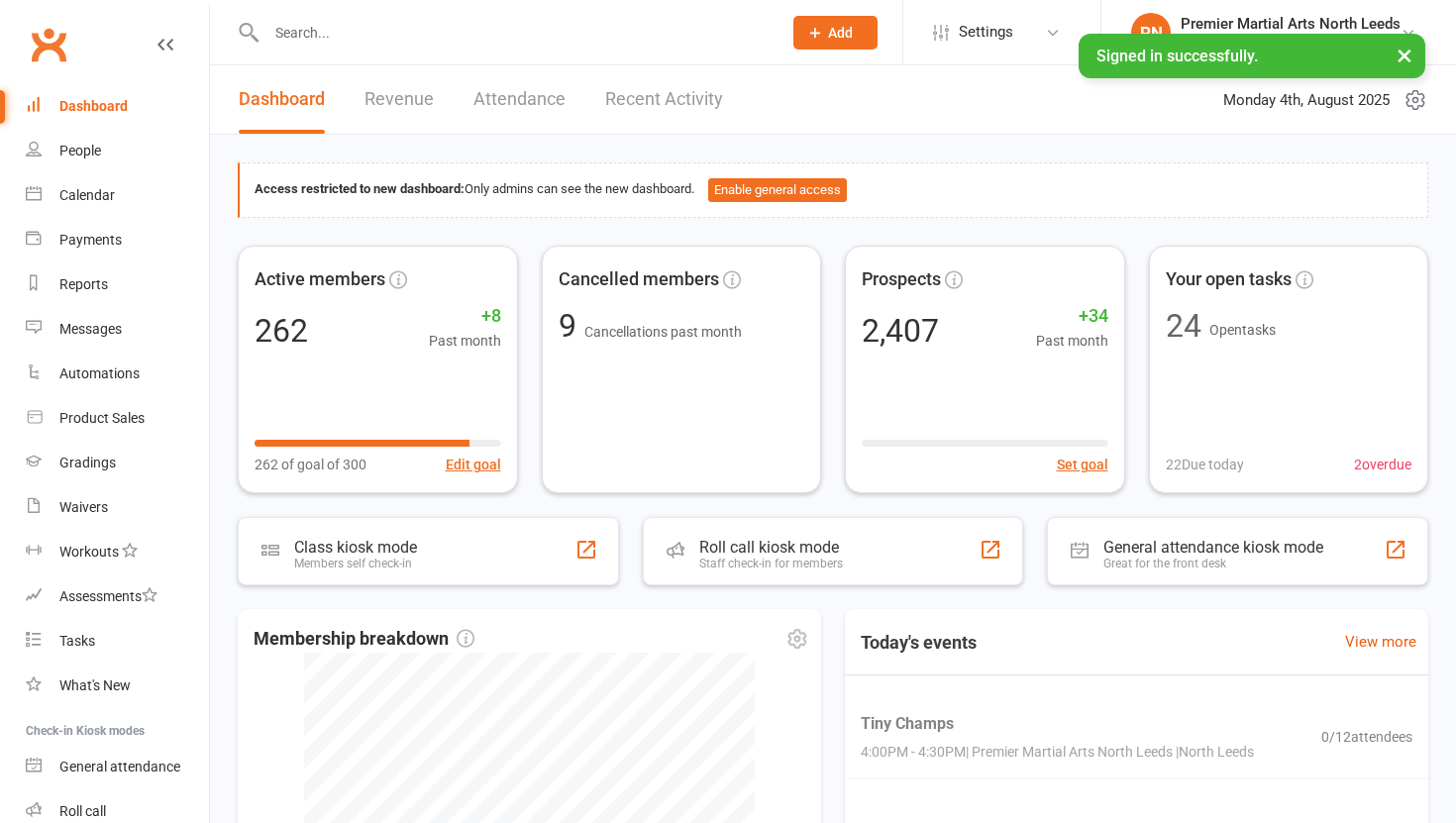 scroll, scrollTop: 0, scrollLeft: 0, axis: both 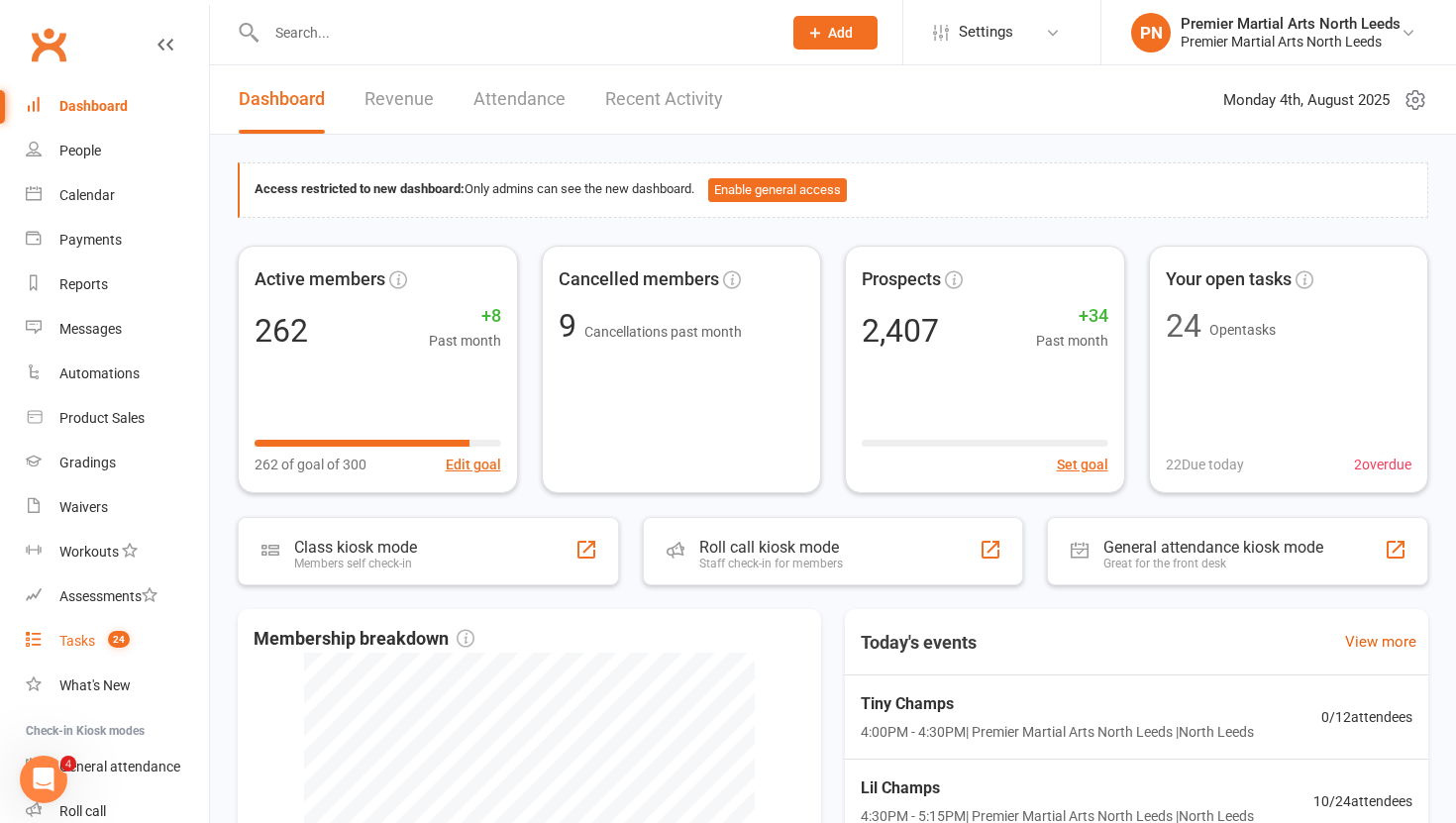 click on "Tasks" at bounding box center (77, 641) 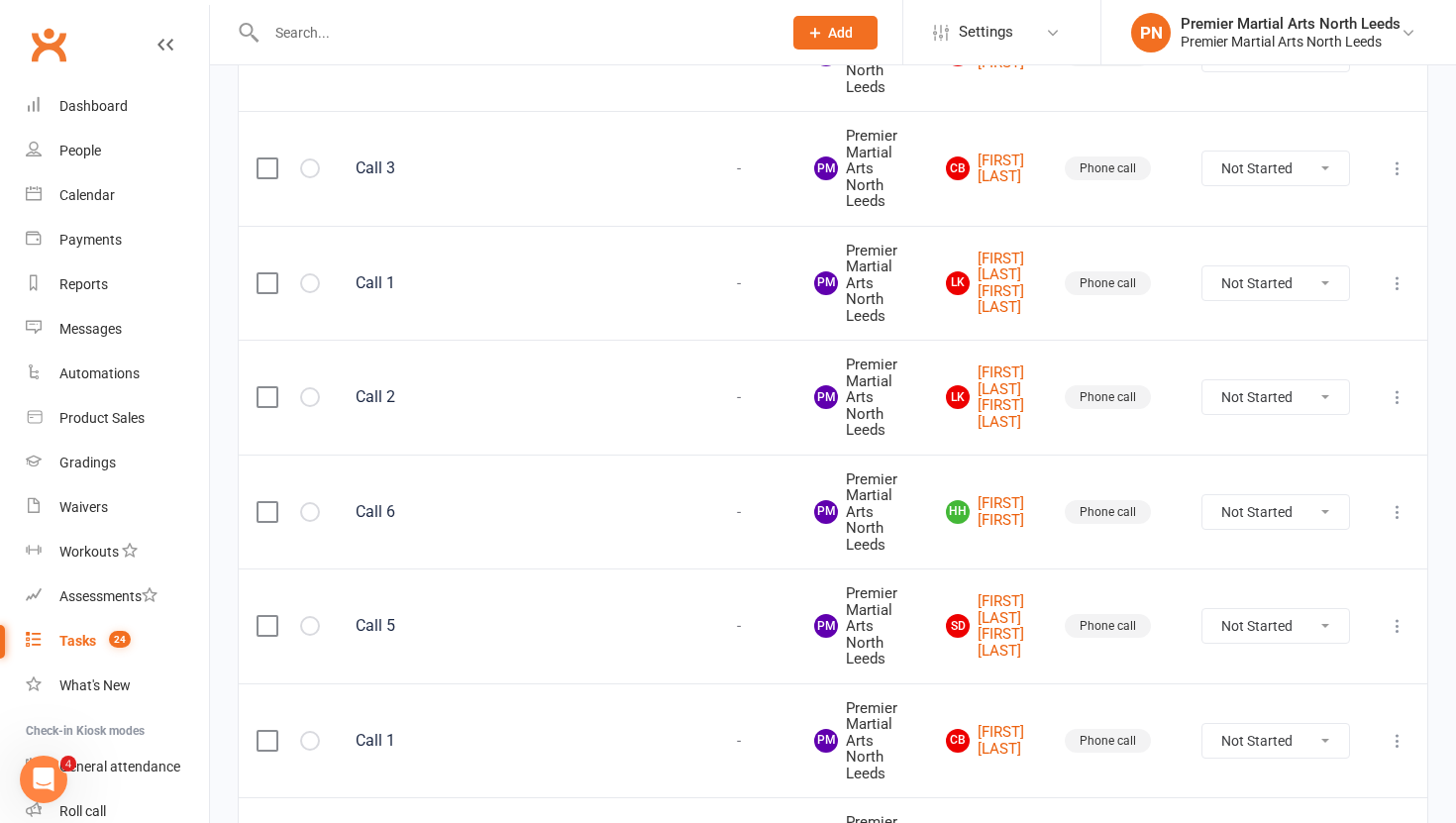 scroll, scrollTop: 0, scrollLeft: 0, axis: both 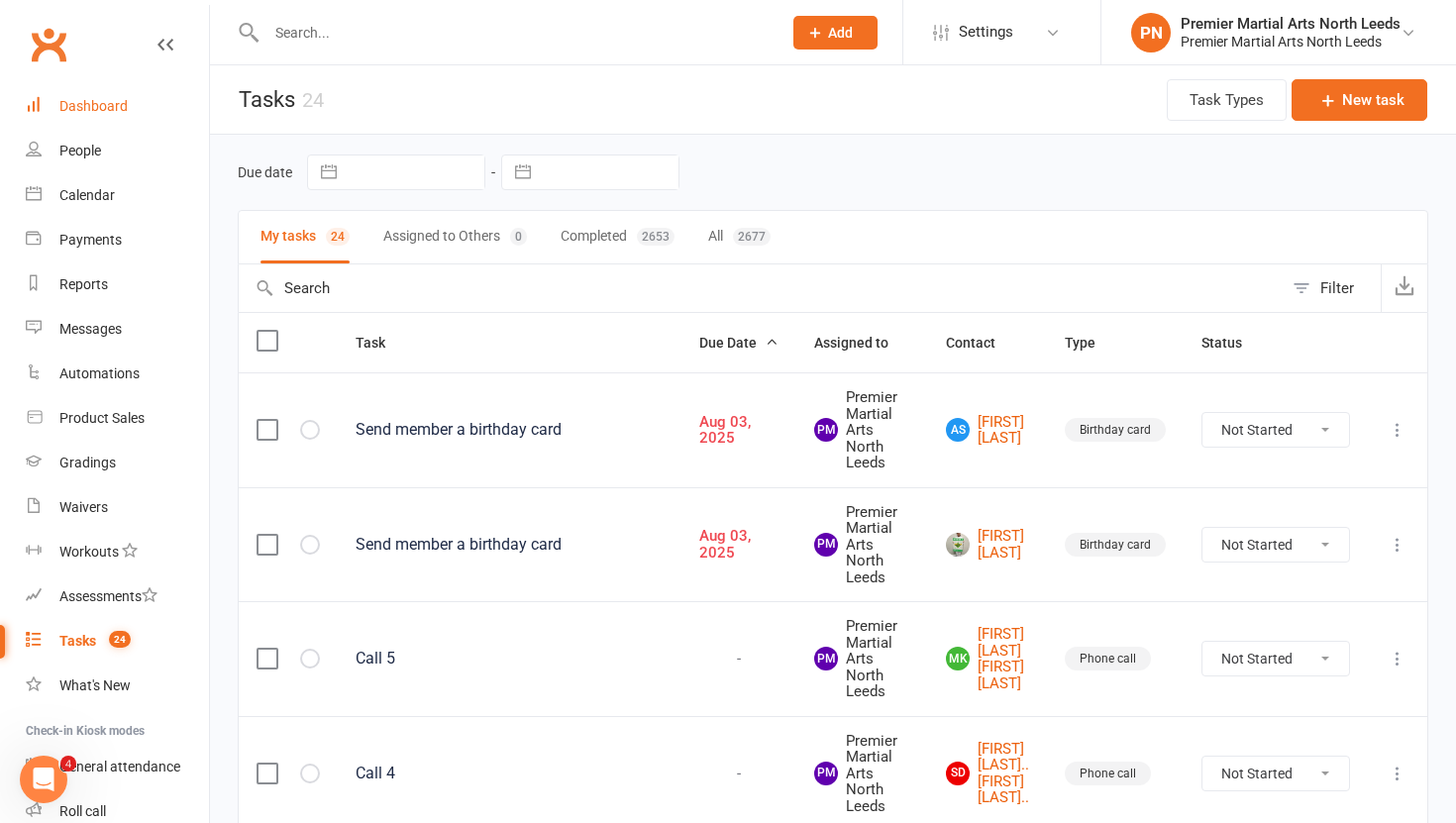 click on "Dashboard" at bounding box center [93, 106] 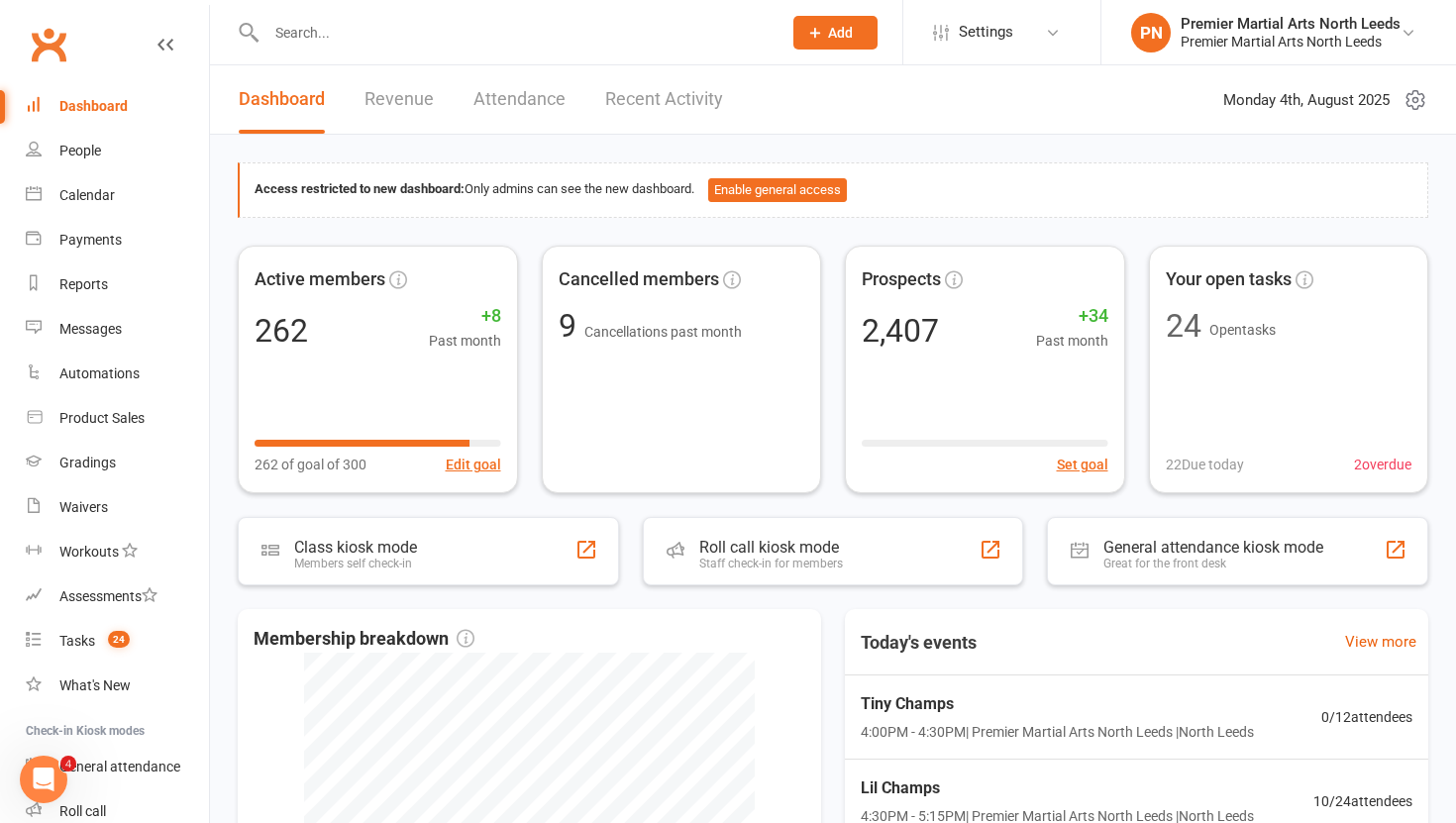 click on "Recent Activity" at bounding box center (664, 99) 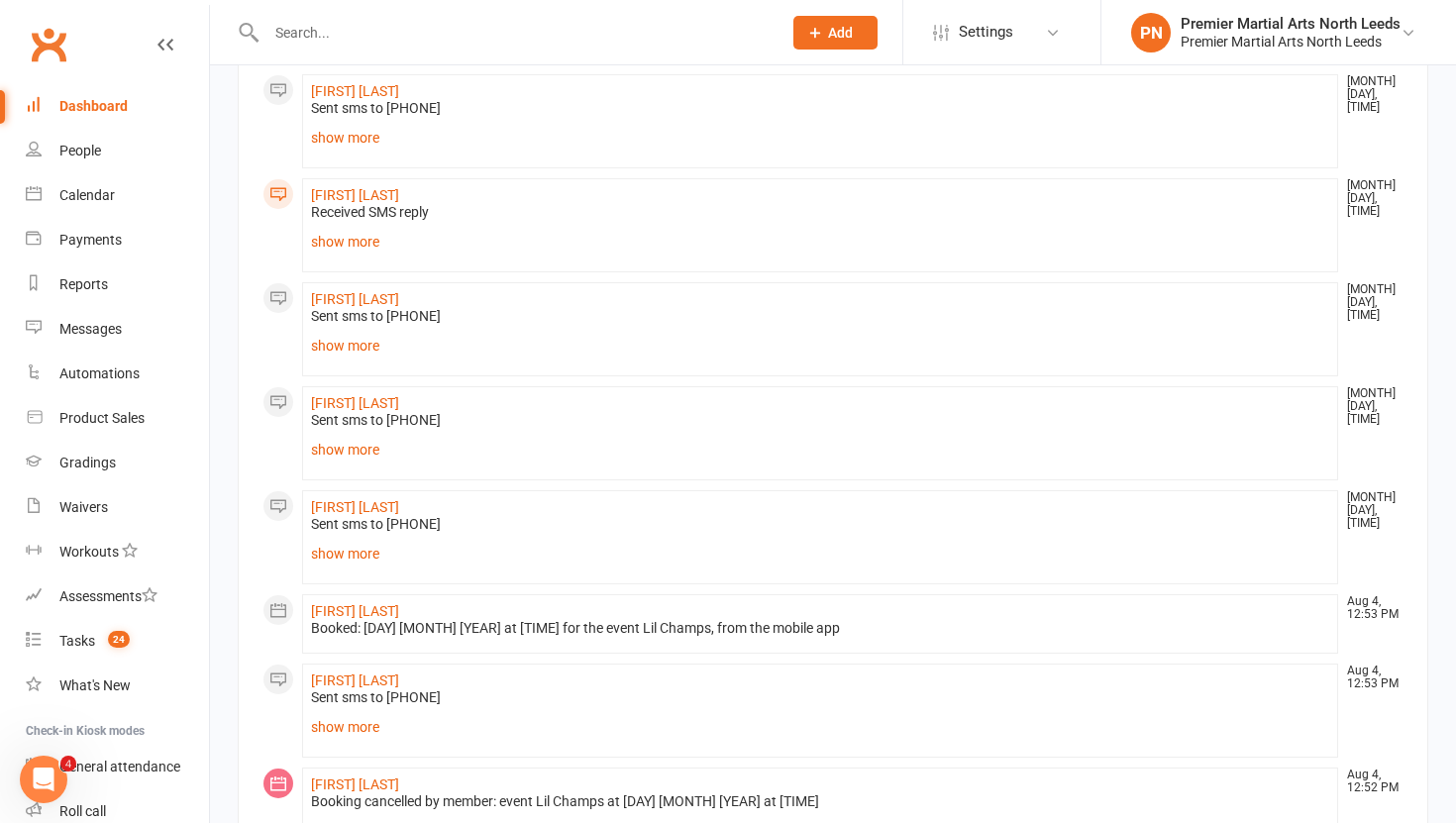 scroll, scrollTop: 1220, scrollLeft: 0, axis: vertical 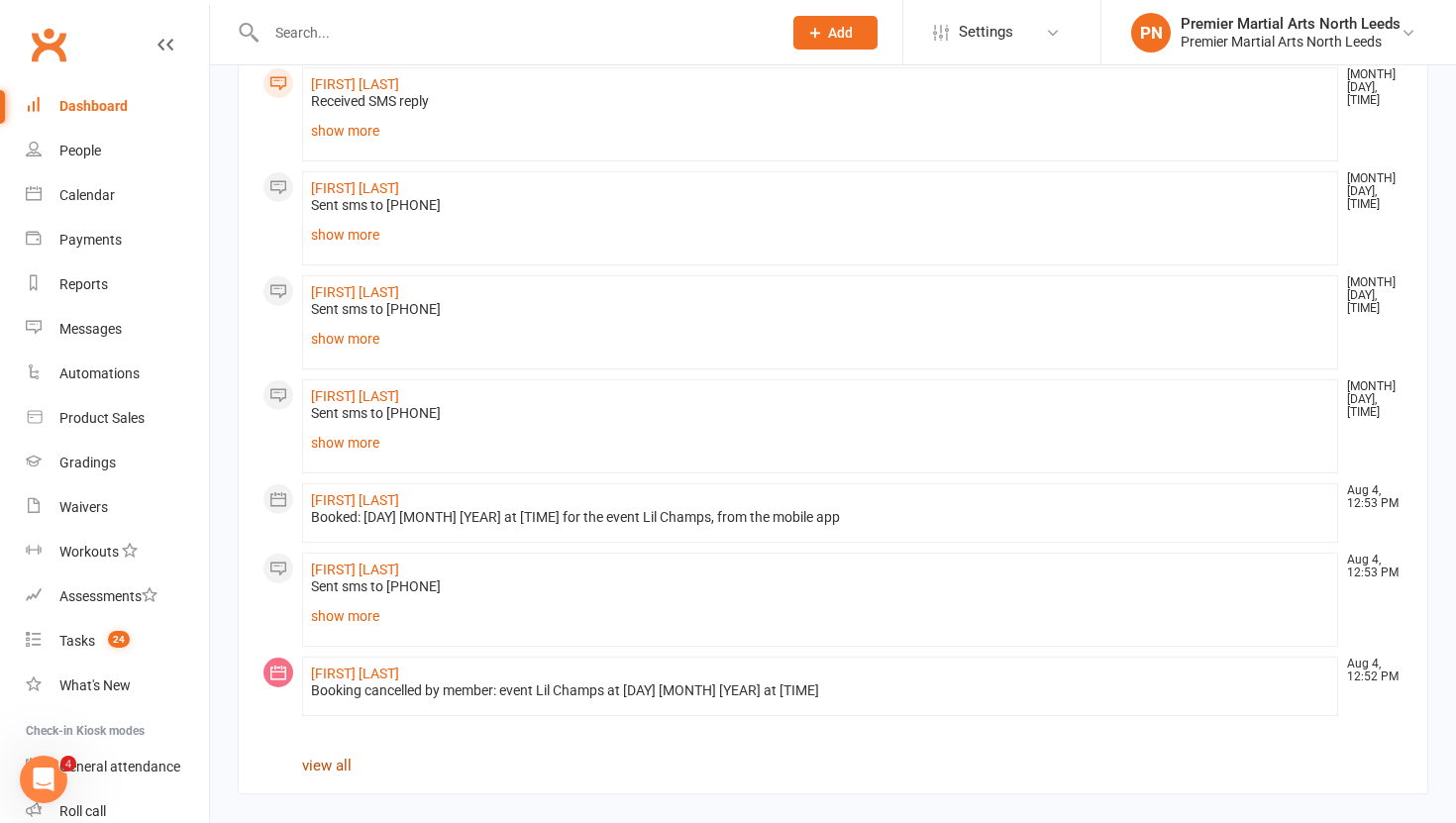 click on "view all" at bounding box center (327, 766) 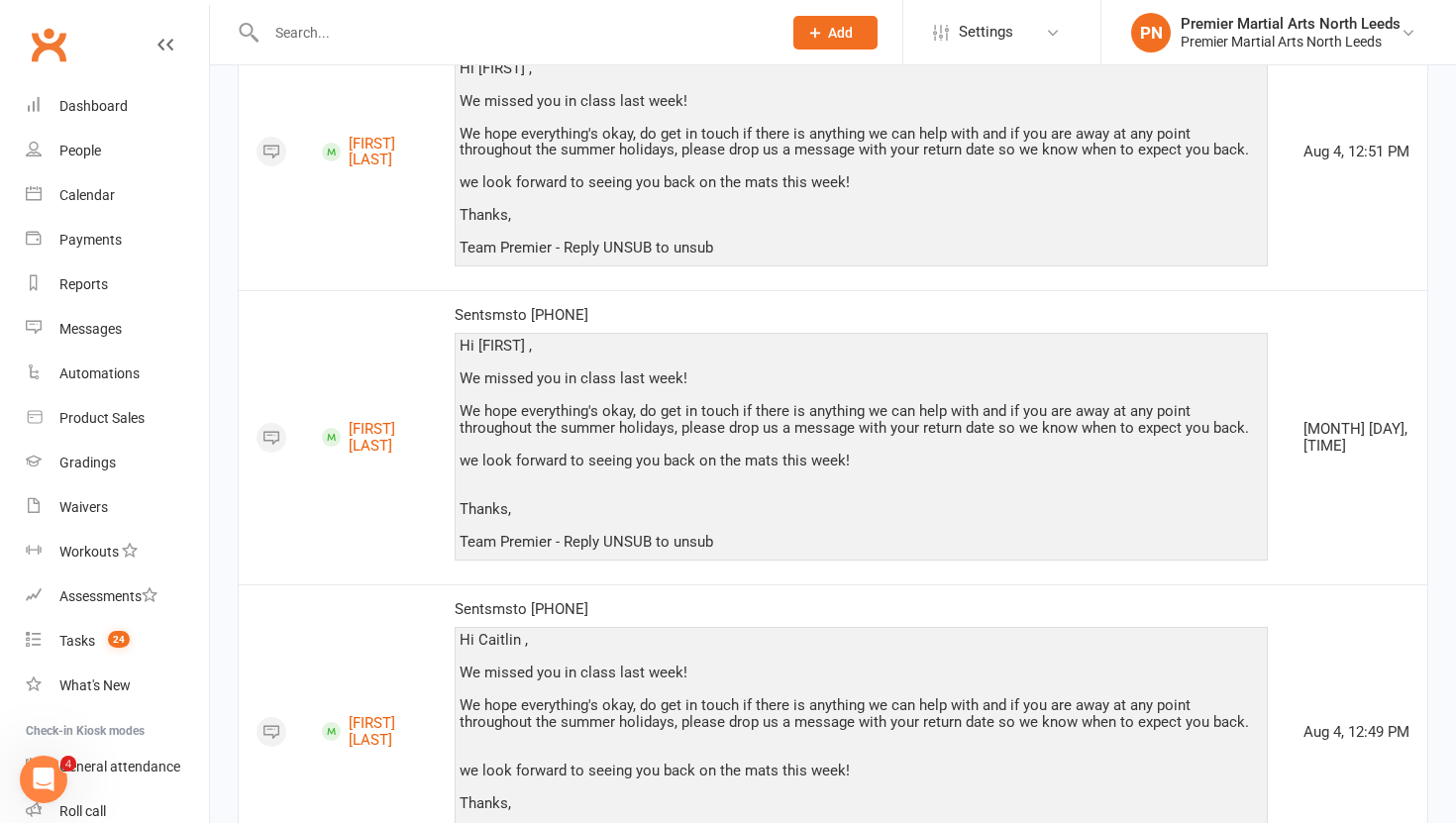scroll, scrollTop: 3950, scrollLeft: 0, axis: vertical 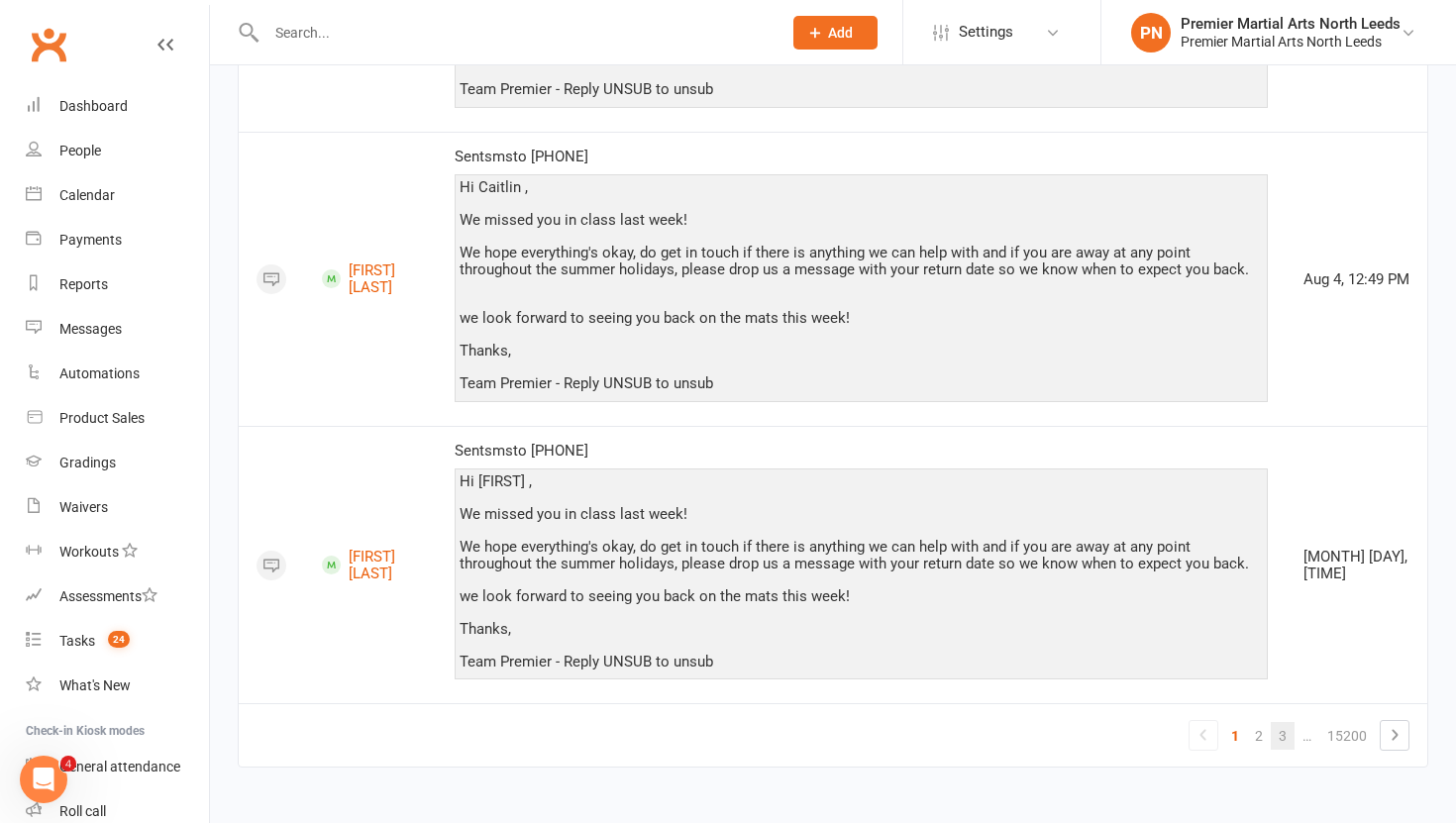 click on "3" at bounding box center (1283, 736) 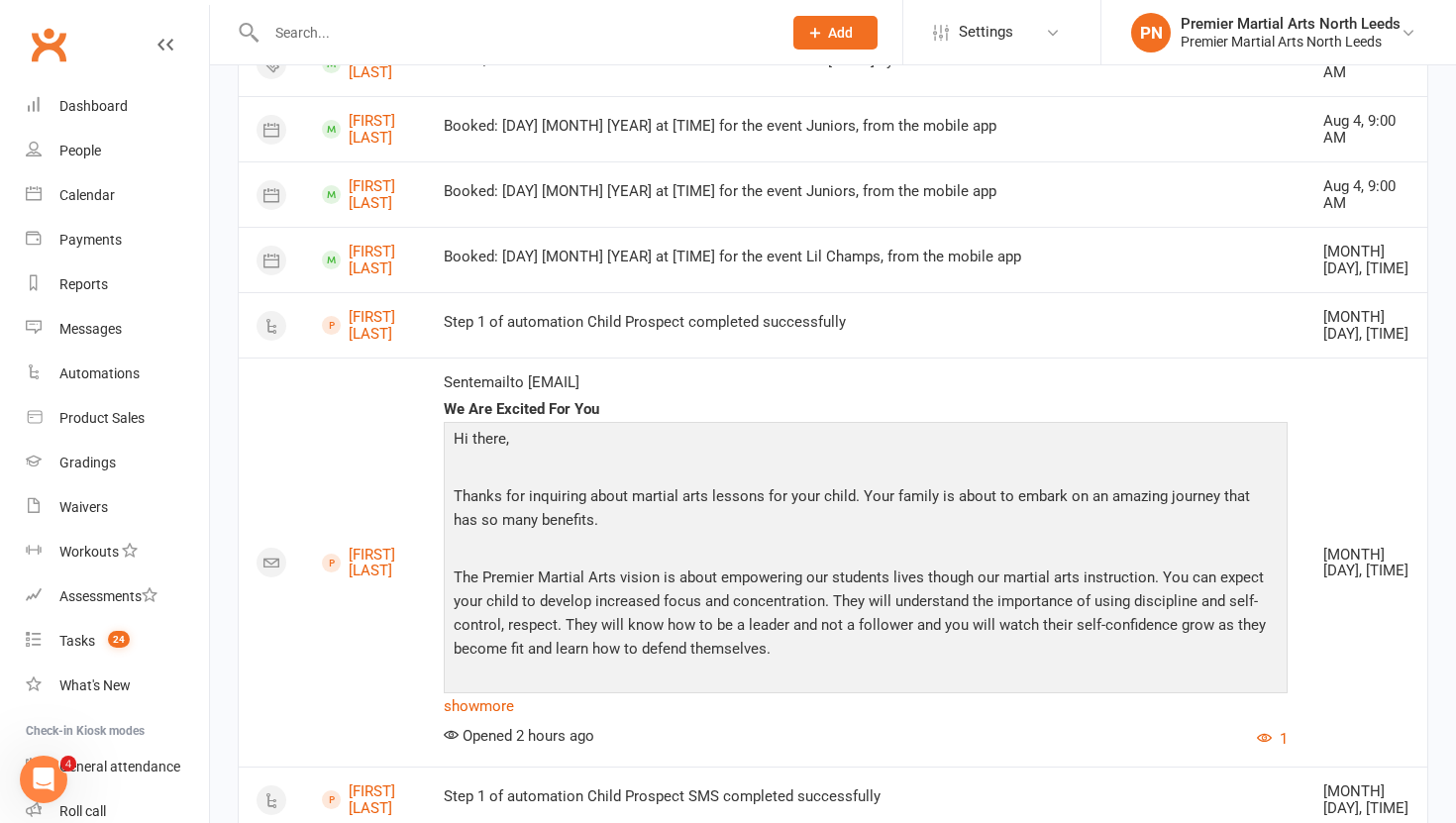 scroll, scrollTop: 0, scrollLeft: 0, axis: both 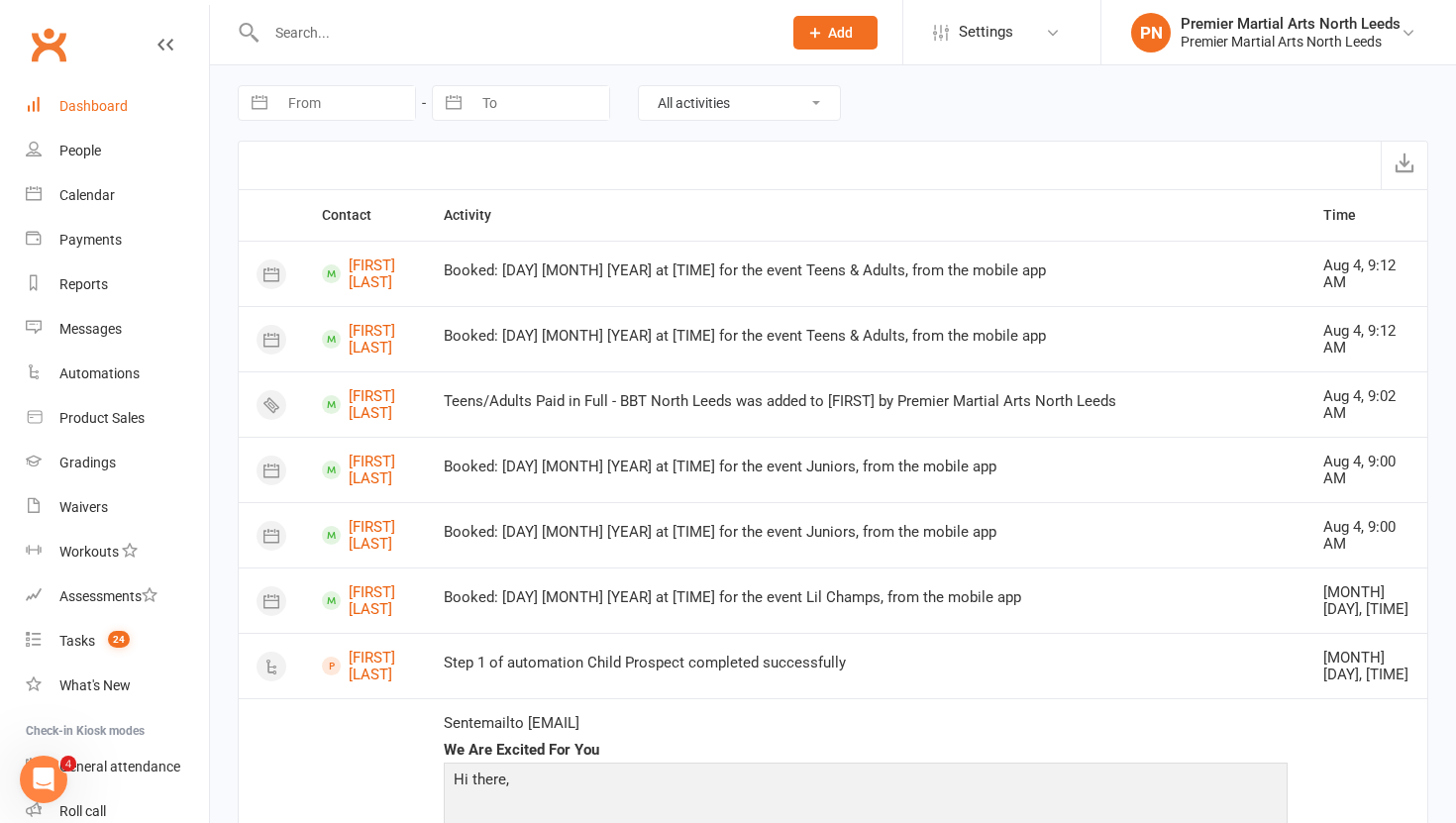 click on "Dashboard" at bounding box center (93, 106) 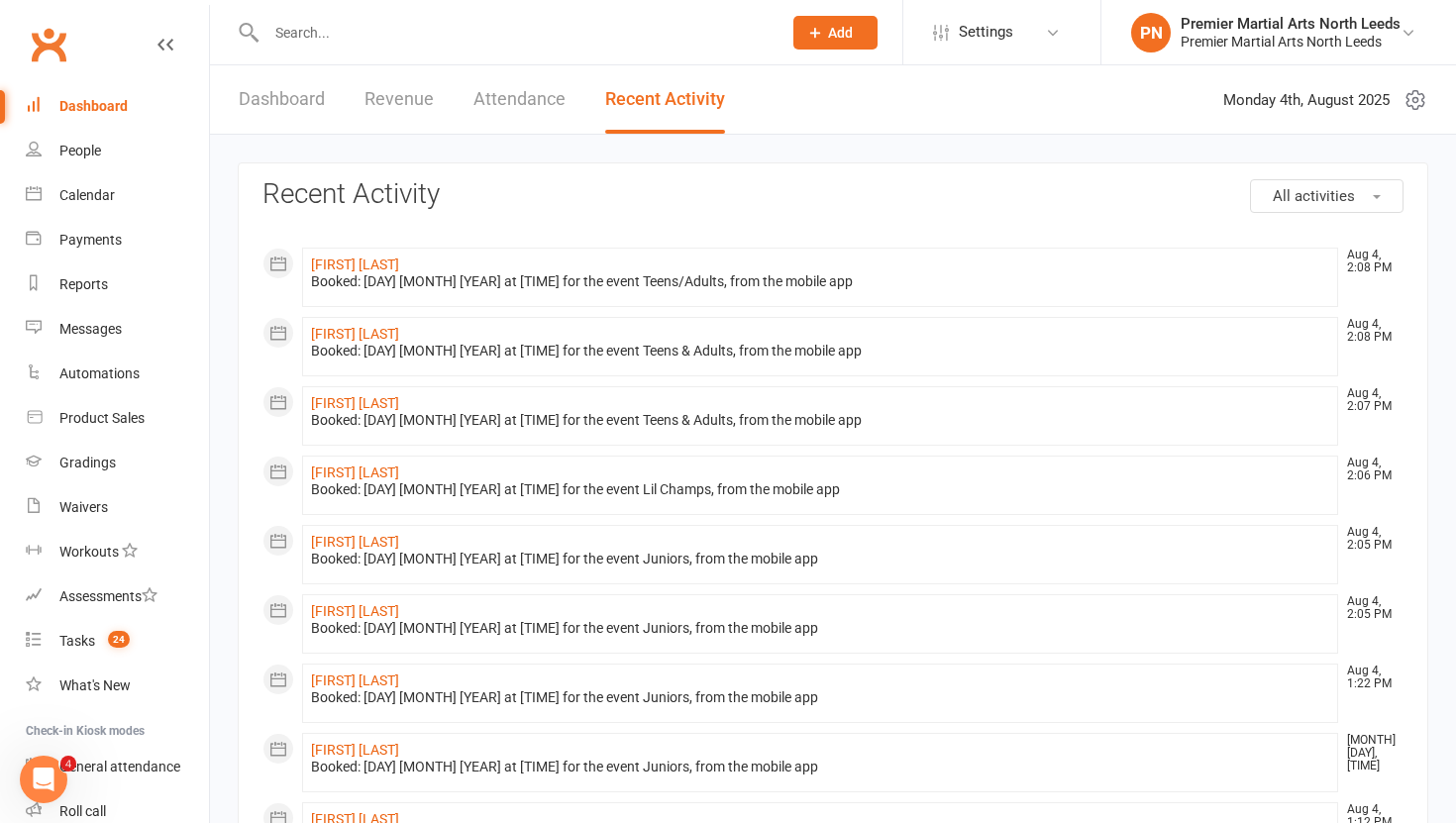 click on "Dashboard" at bounding box center (281, 99) 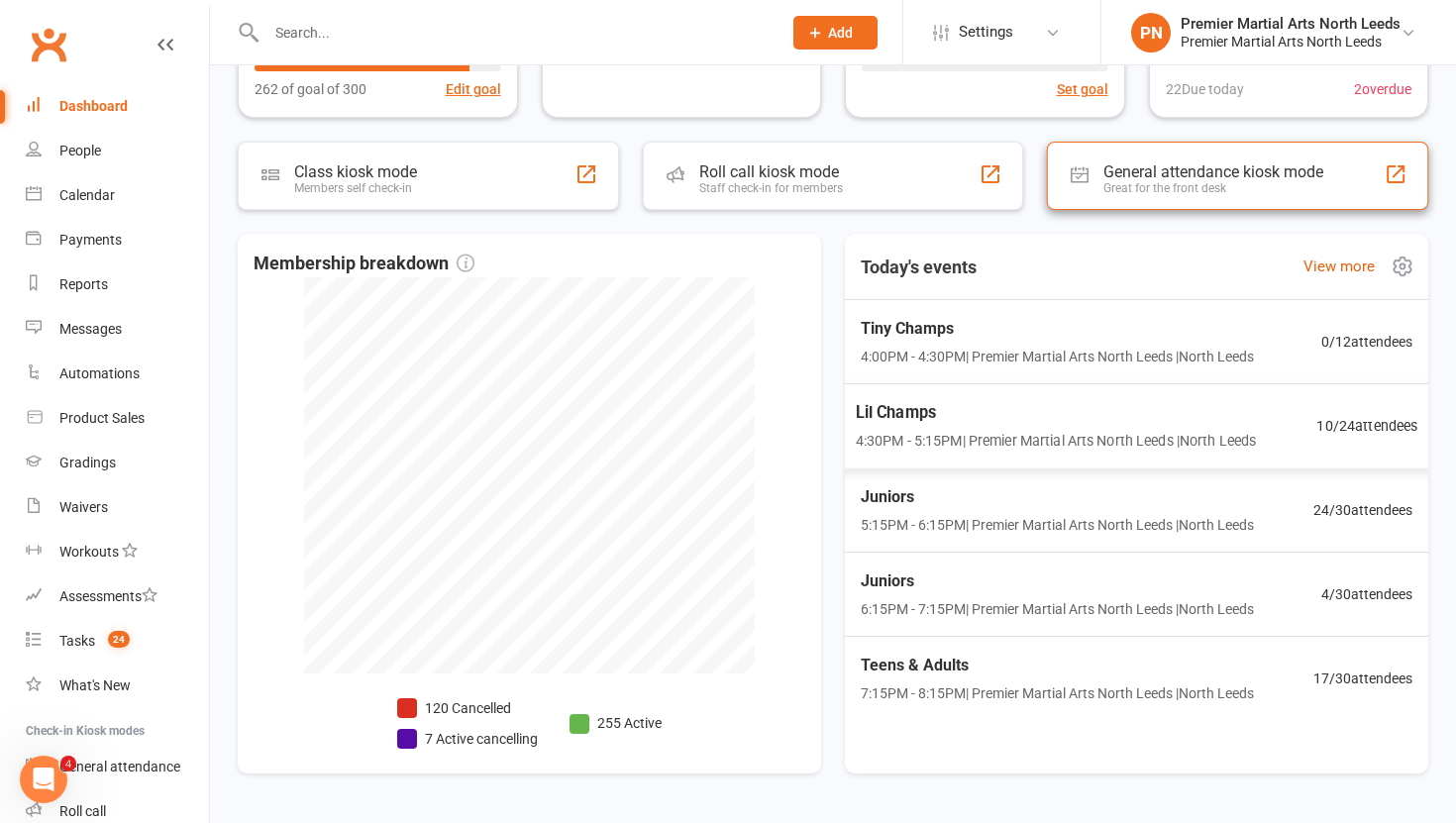 scroll, scrollTop: 377, scrollLeft: 0, axis: vertical 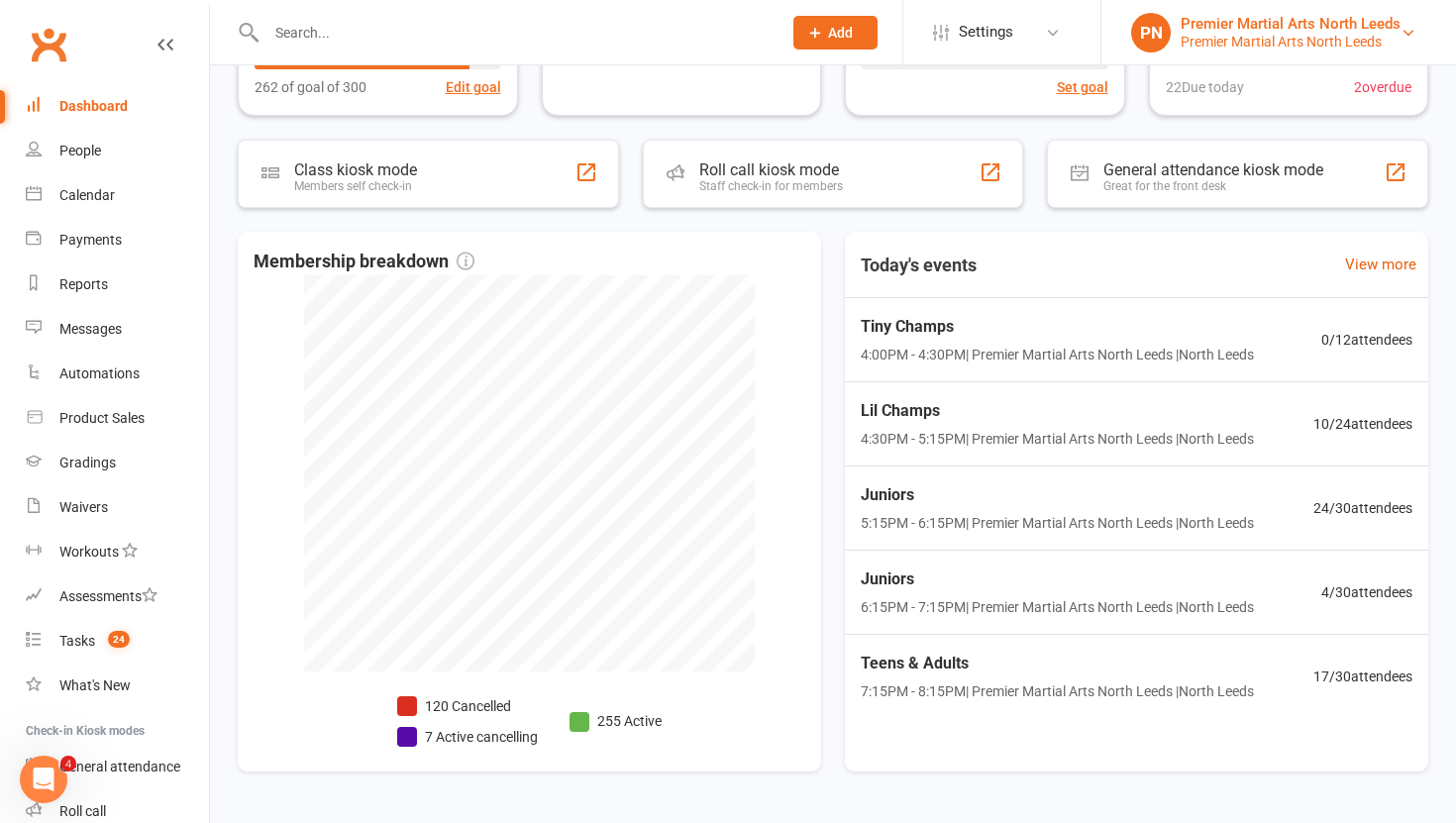 click on "Premier Martial Arts North Leeds" at bounding box center [1291, 42] 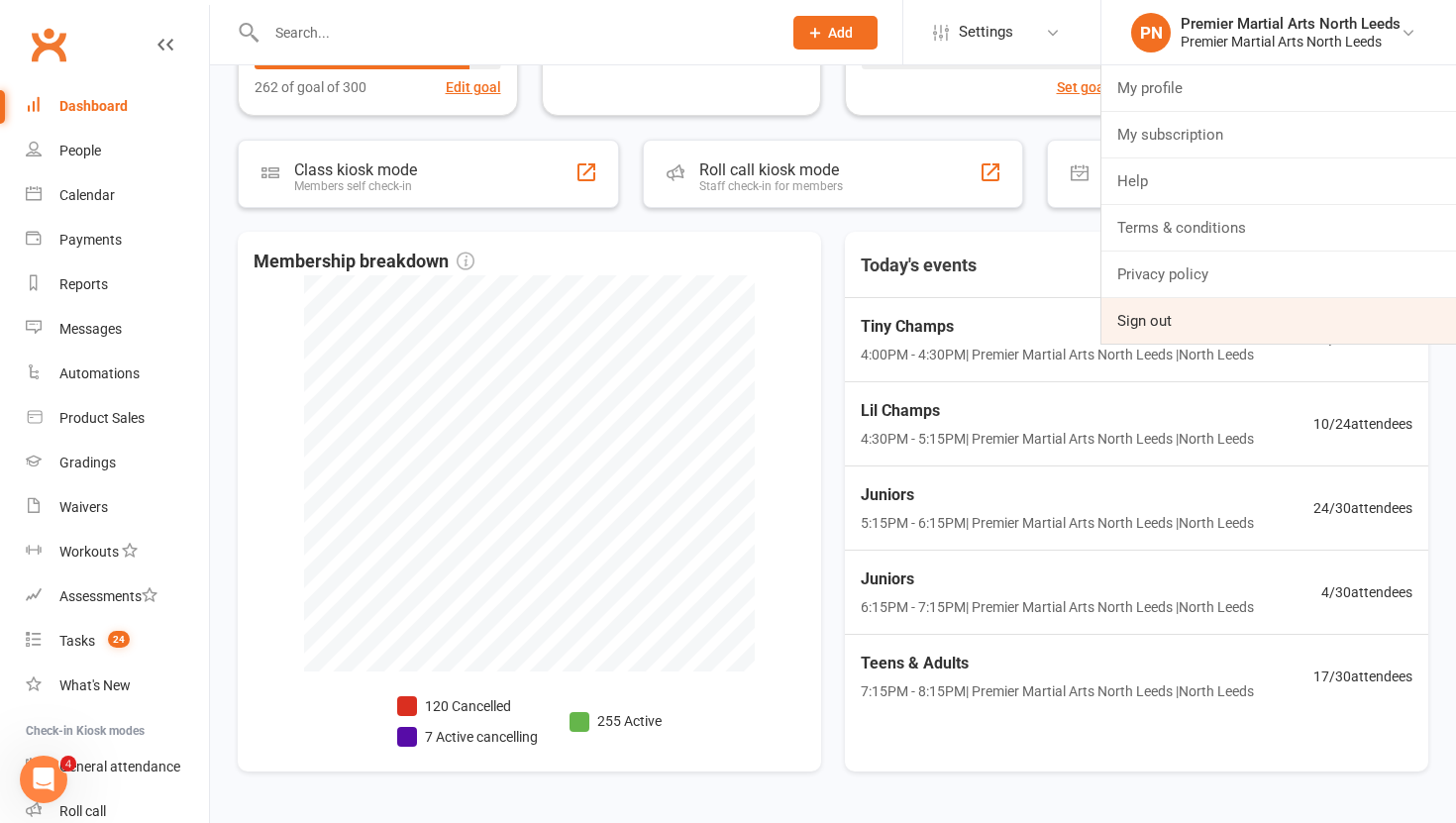 click on "Sign out" at bounding box center (1279, 321) 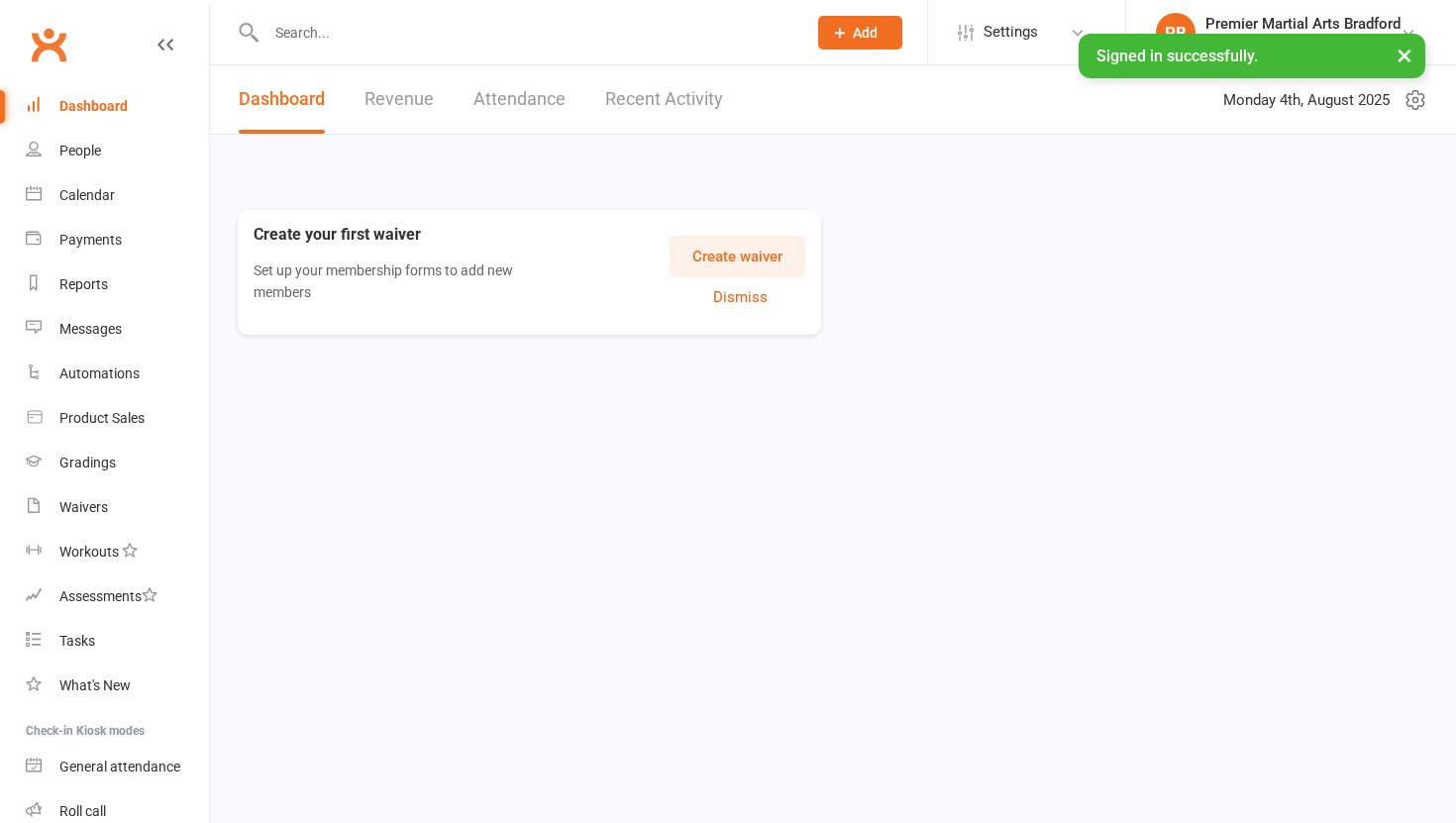 scroll, scrollTop: 0, scrollLeft: 0, axis: both 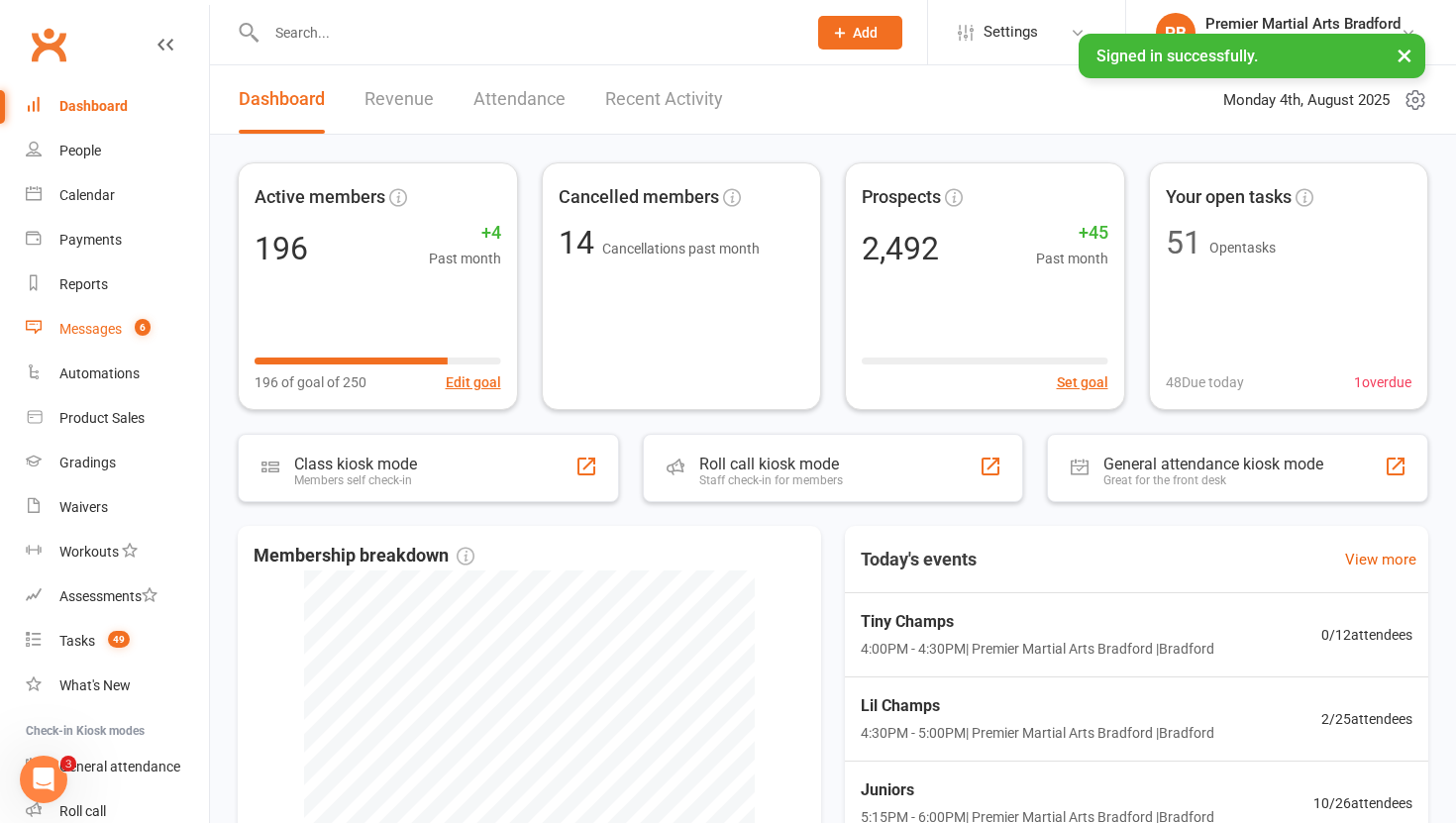 click on "Messages" at bounding box center (90, 329) 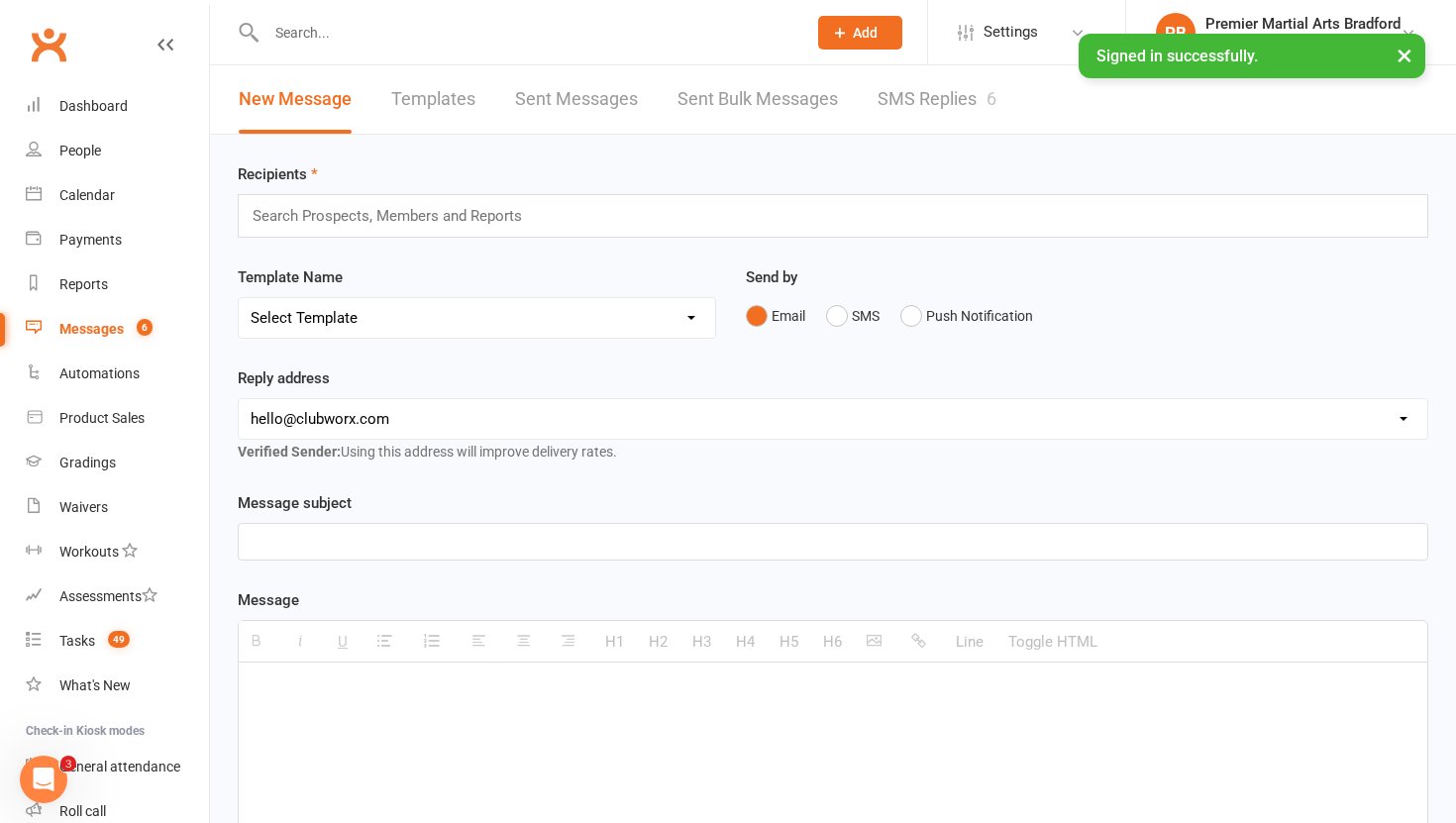 click on "SMS Replies  6" at bounding box center [937, 99] 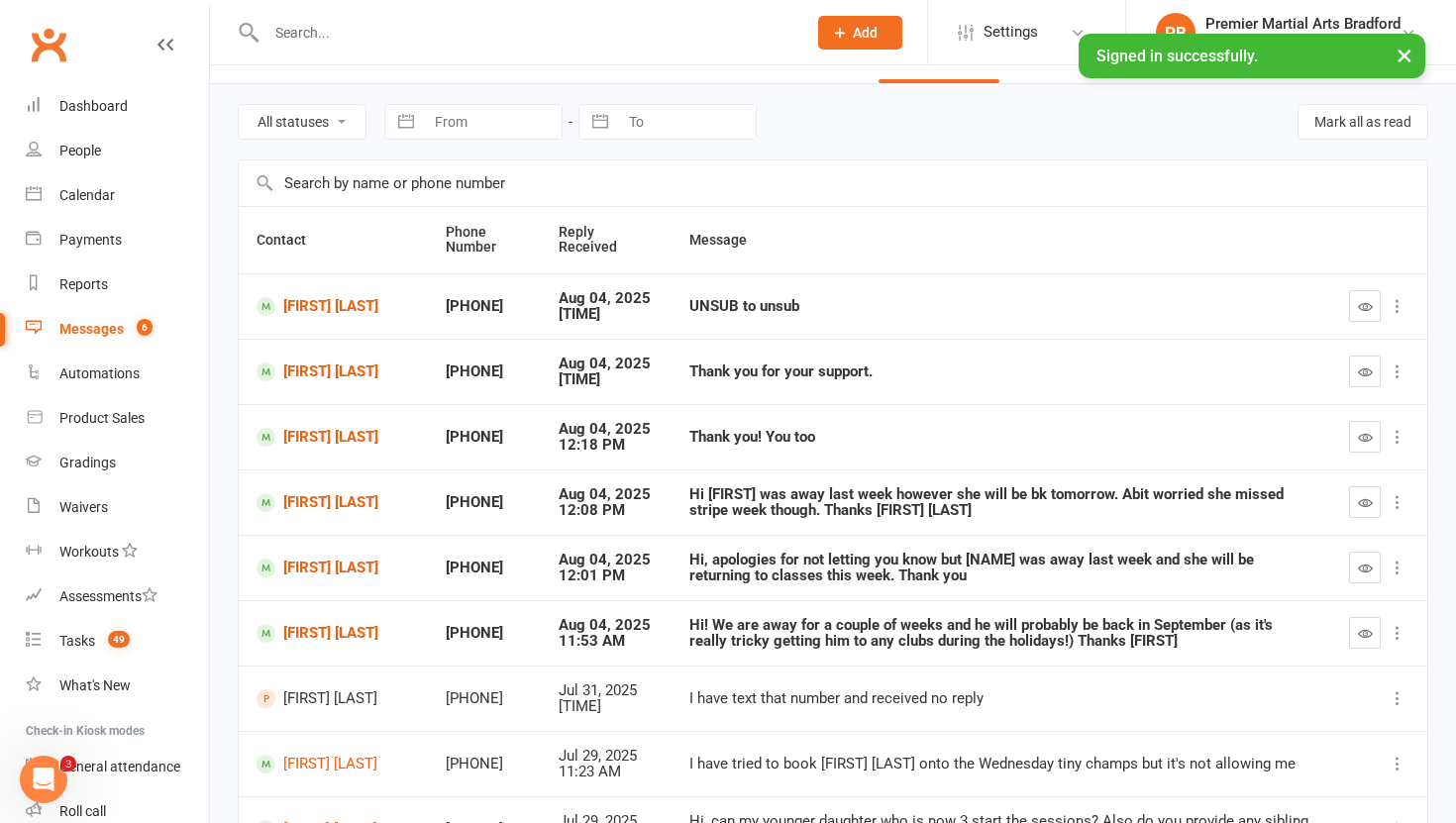 scroll, scrollTop: 73, scrollLeft: 0, axis: vertical 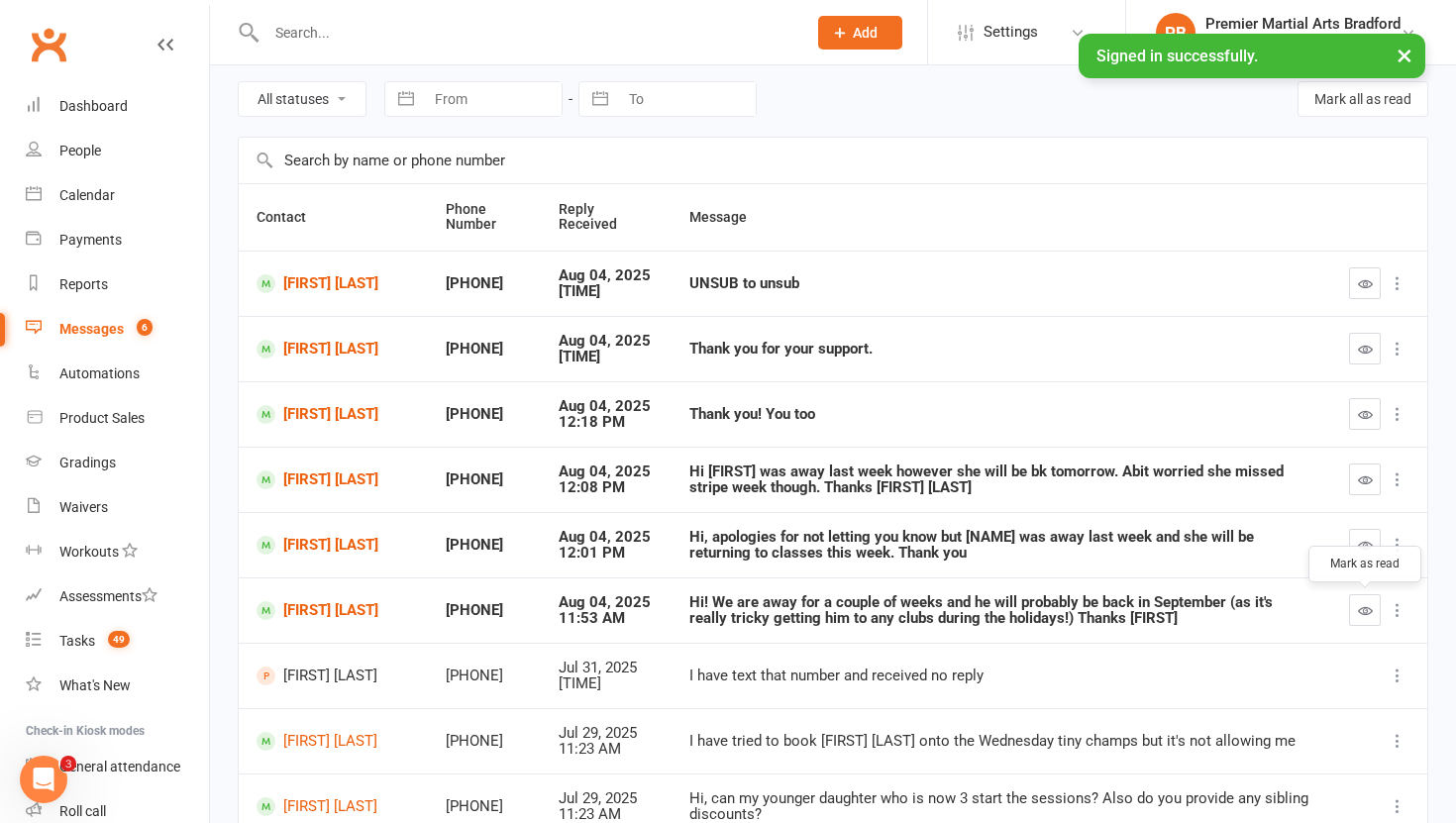 click at bounding box center [1365, 610] 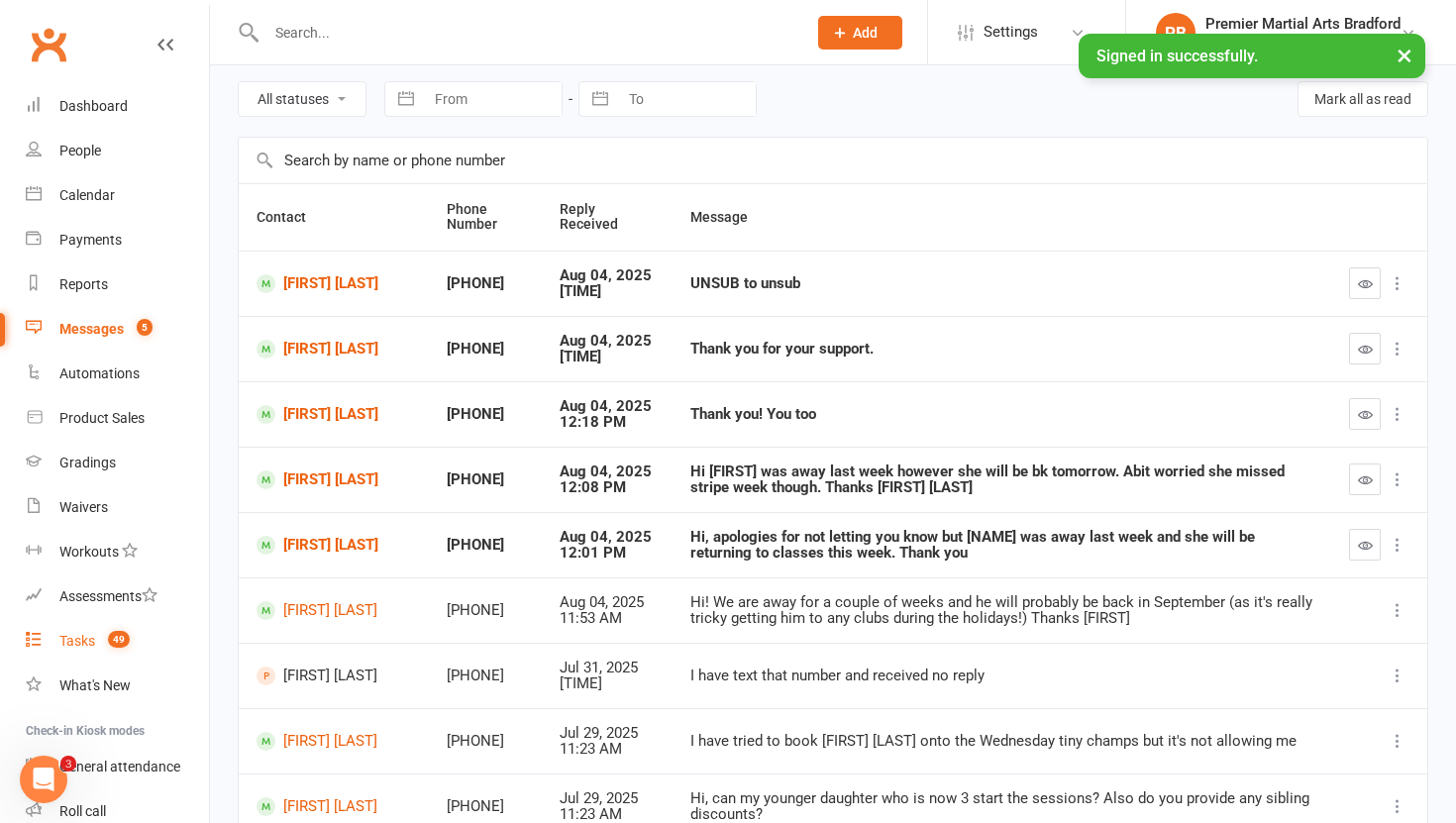 click on "Tasks   49" at bounding box center [117, 641] 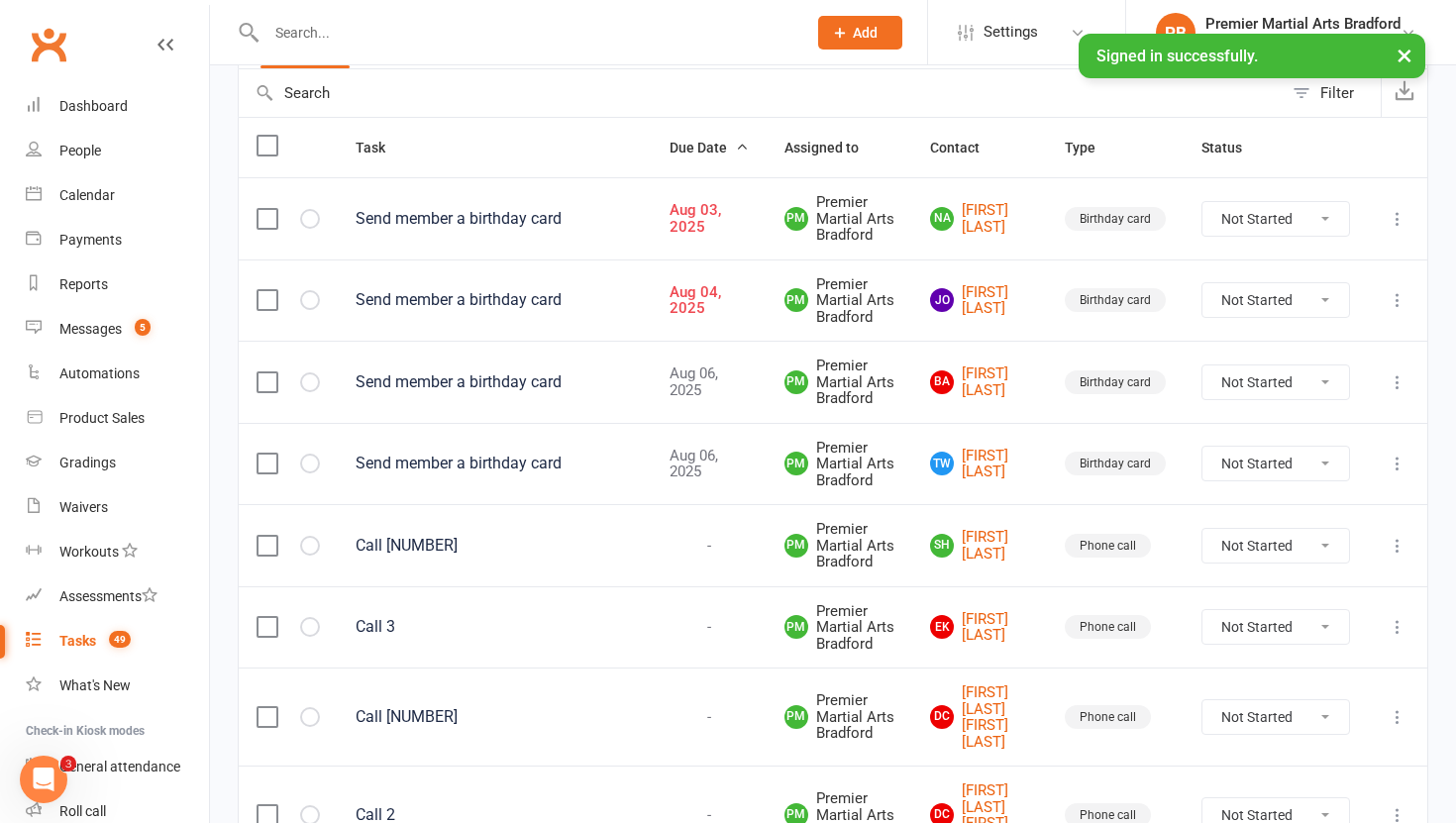 scroll, scrollTop: 194, scrollLeft: 0, axis: vertical 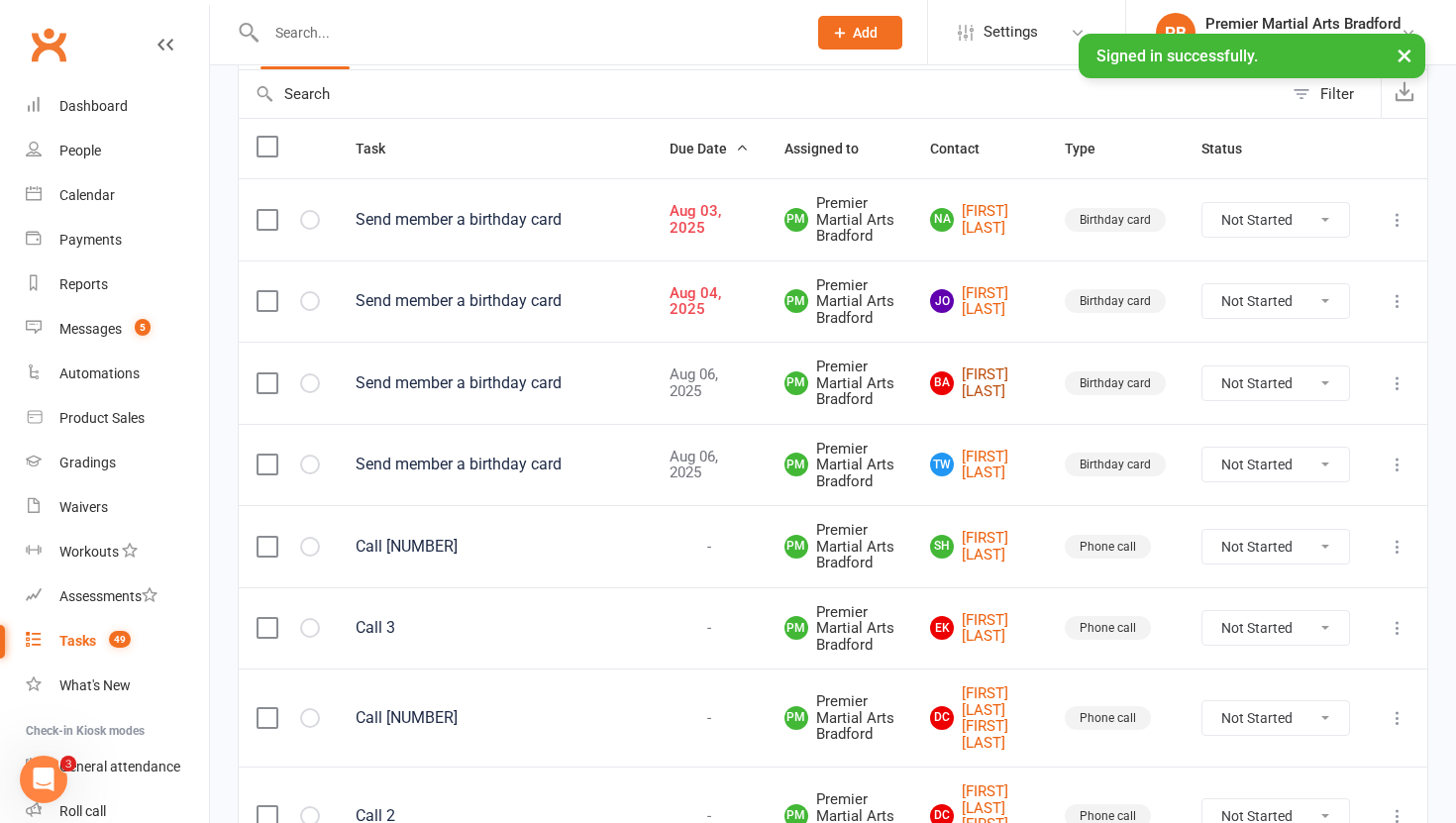 click on "BA Bobbie Ackers" at bounding box center (980, 382) 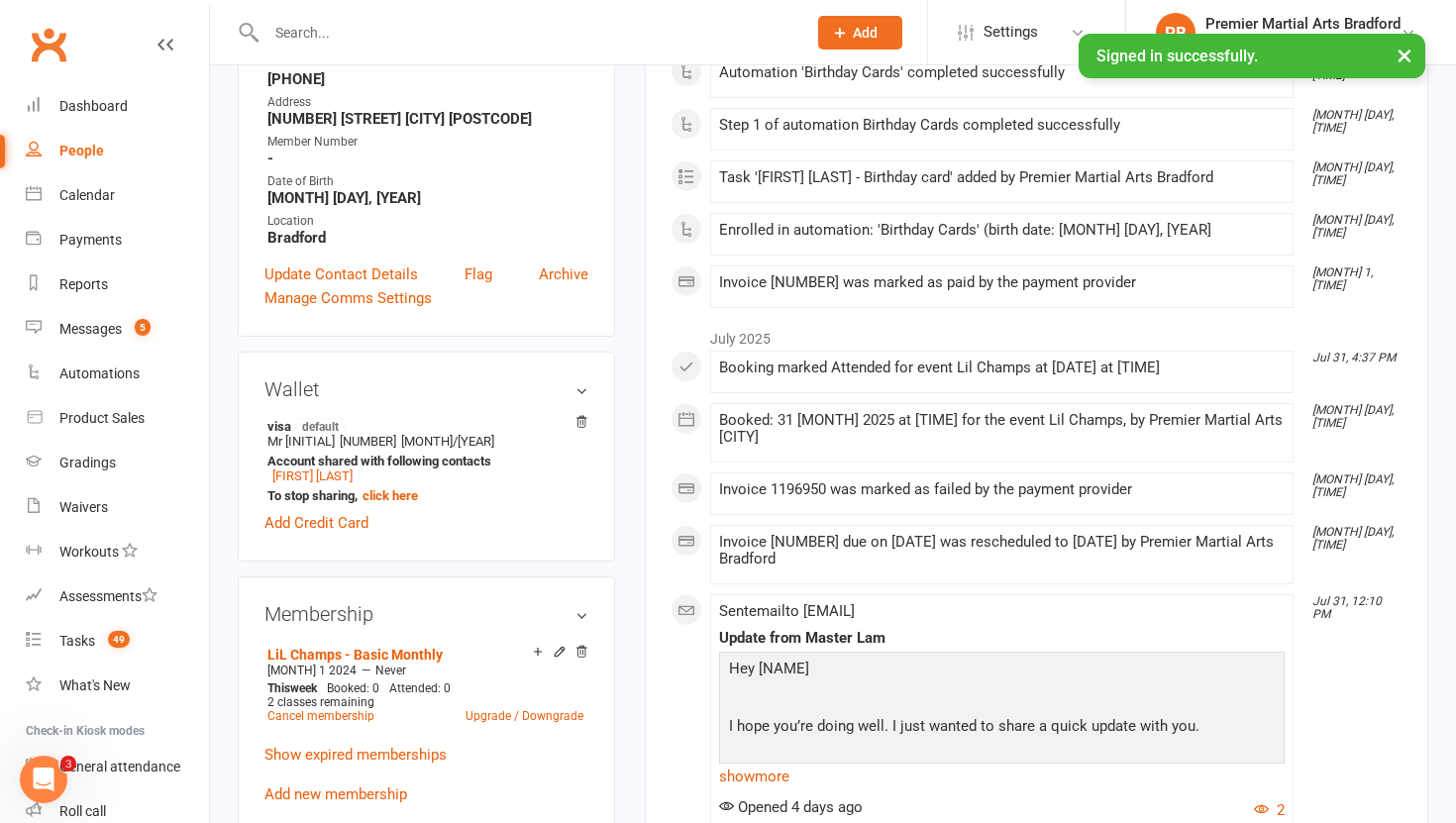 scroll, scrollTop: 0, scrollLeft: 0, axis: both 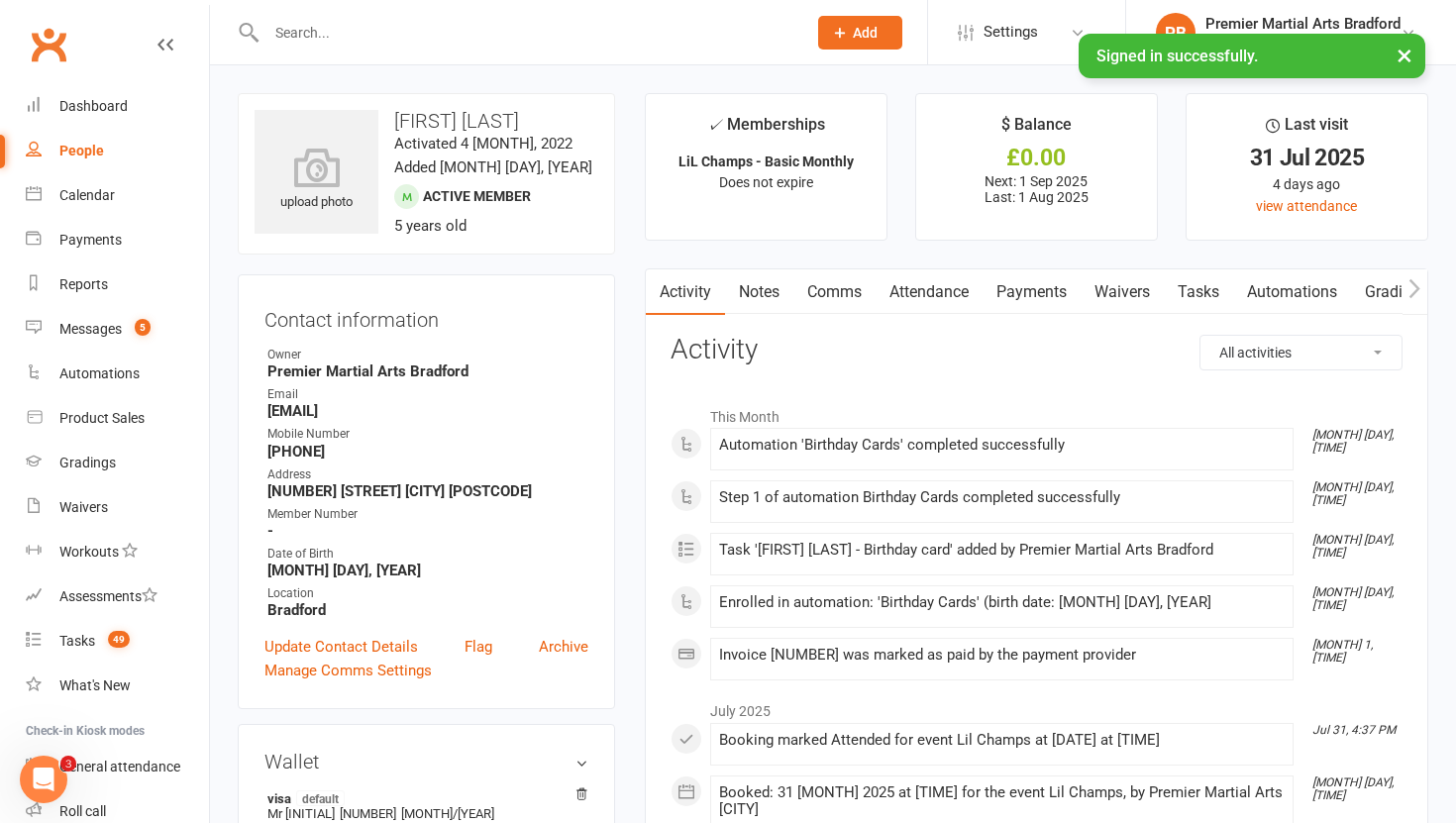 click on "Payments" at bounding box center [1031, 292] 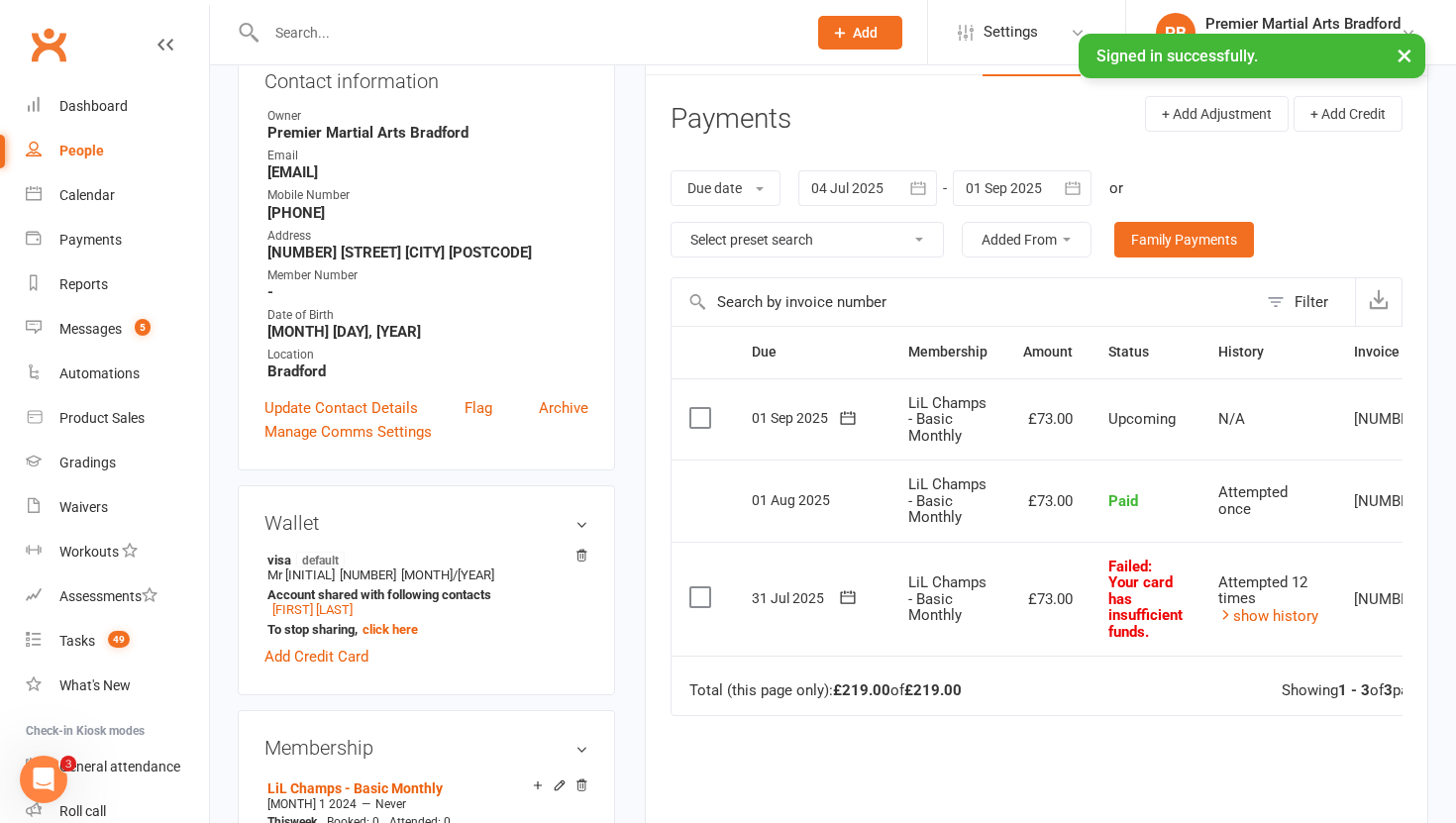 scroll, scrollTop: 257, scrollLeft: 0, axis: vertical 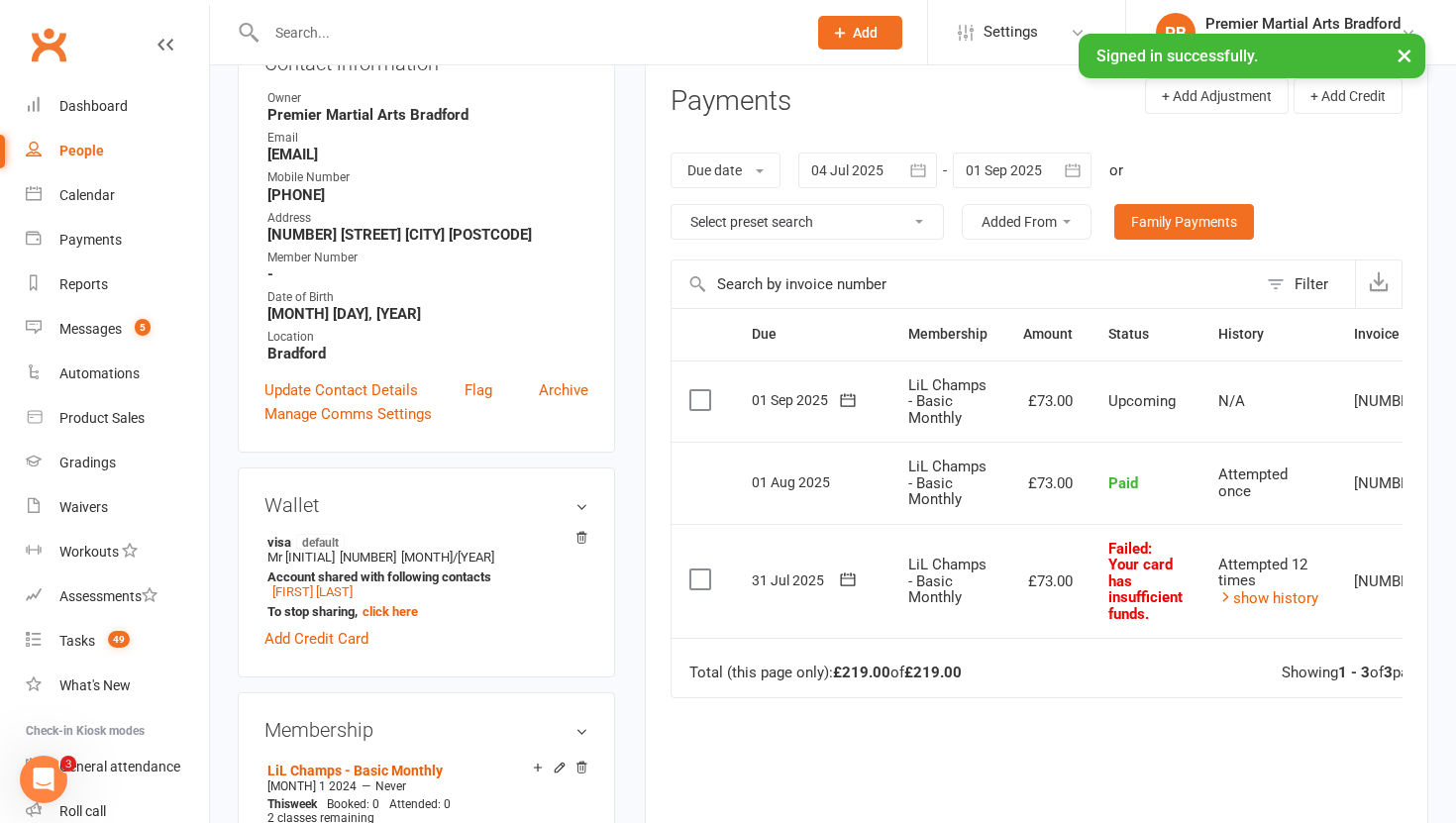 click 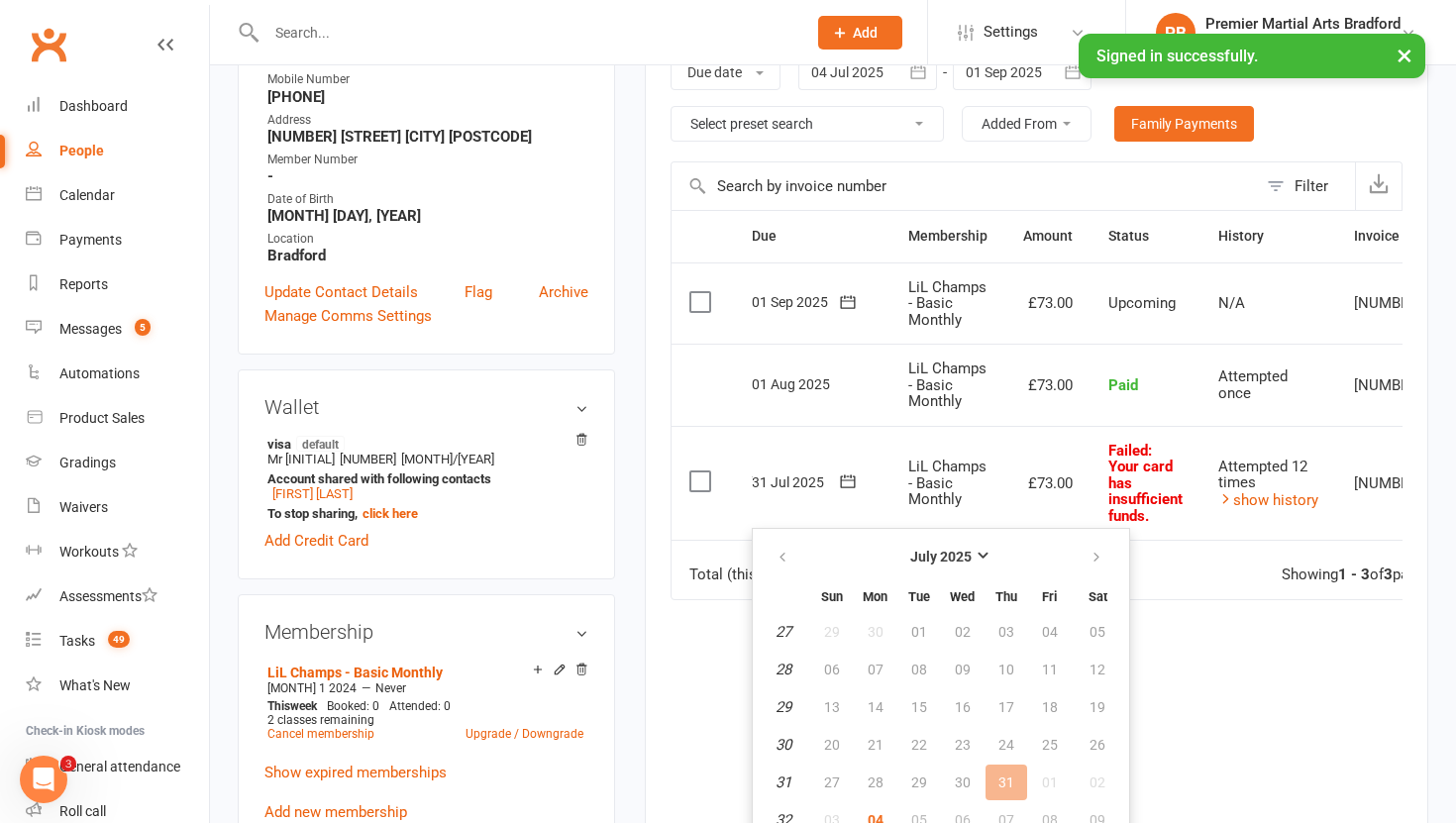 scroll, scrollTop: 405, scrollLeft: 0, axis: vertical 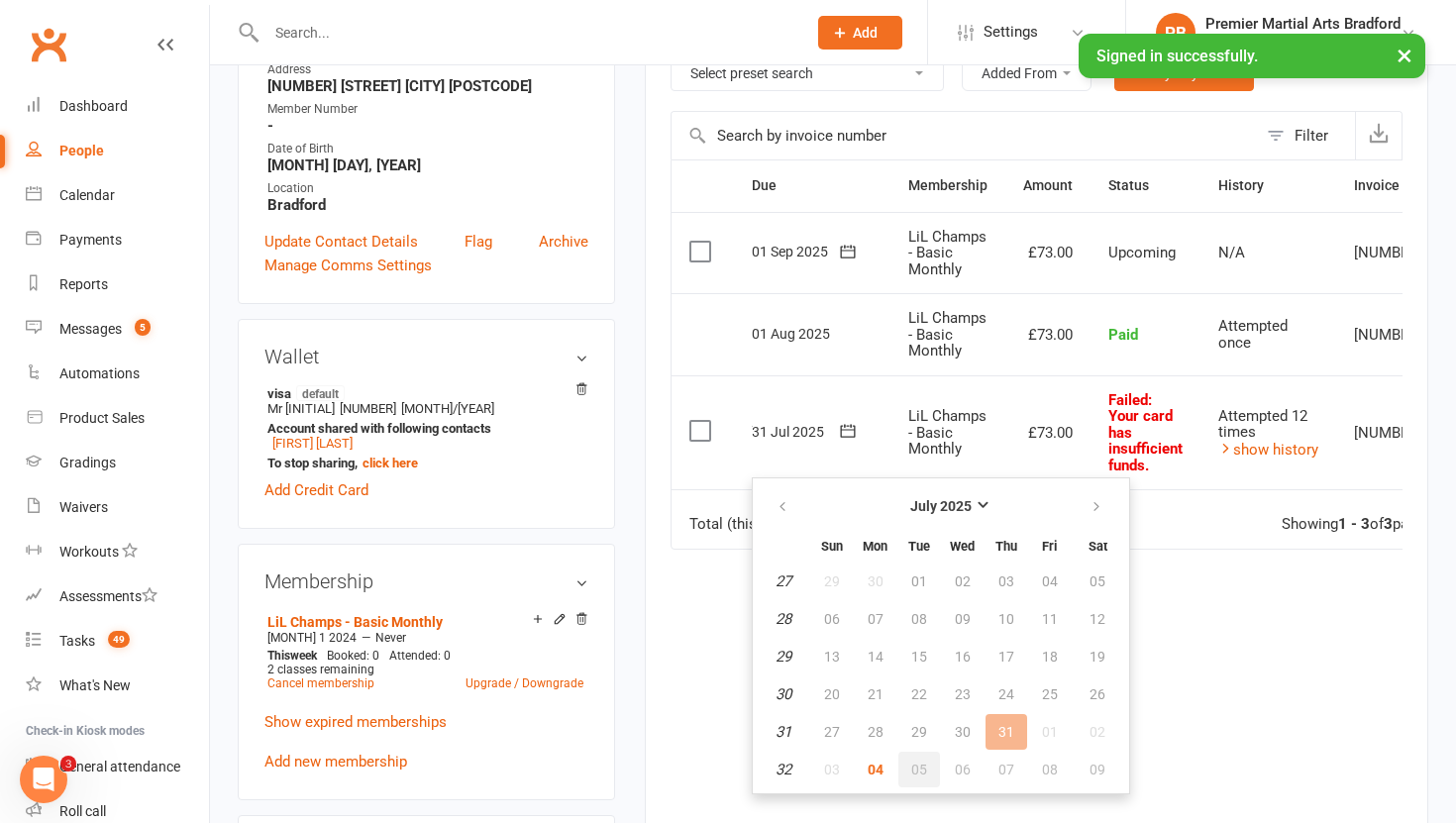 click on "05" at bounding box center (919, 770) 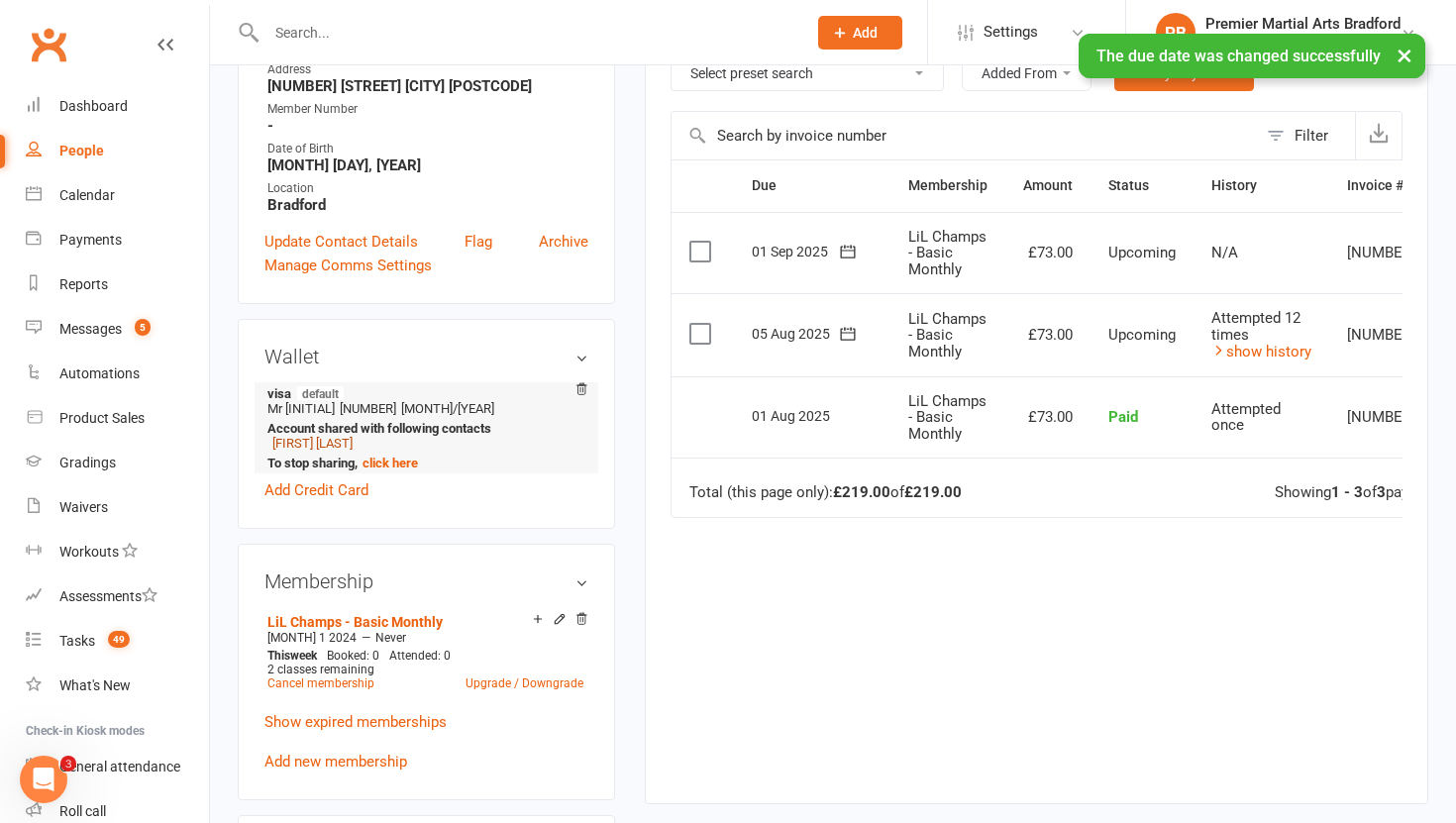 click on "Teddy Ackers" at bounding box center [312, 443] 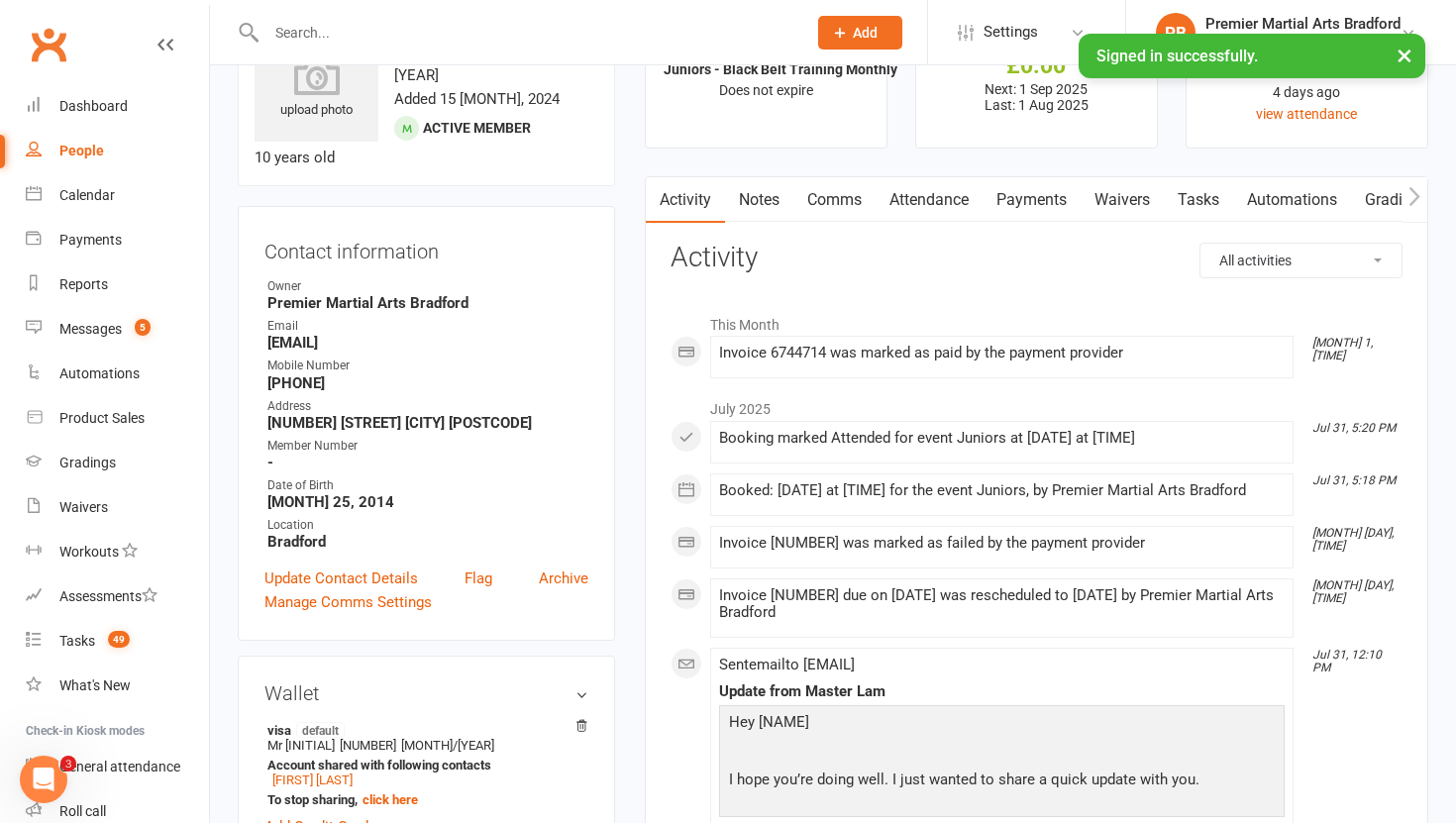 scroll, scrollTop: 0, scrollLeft: 0, axis: both 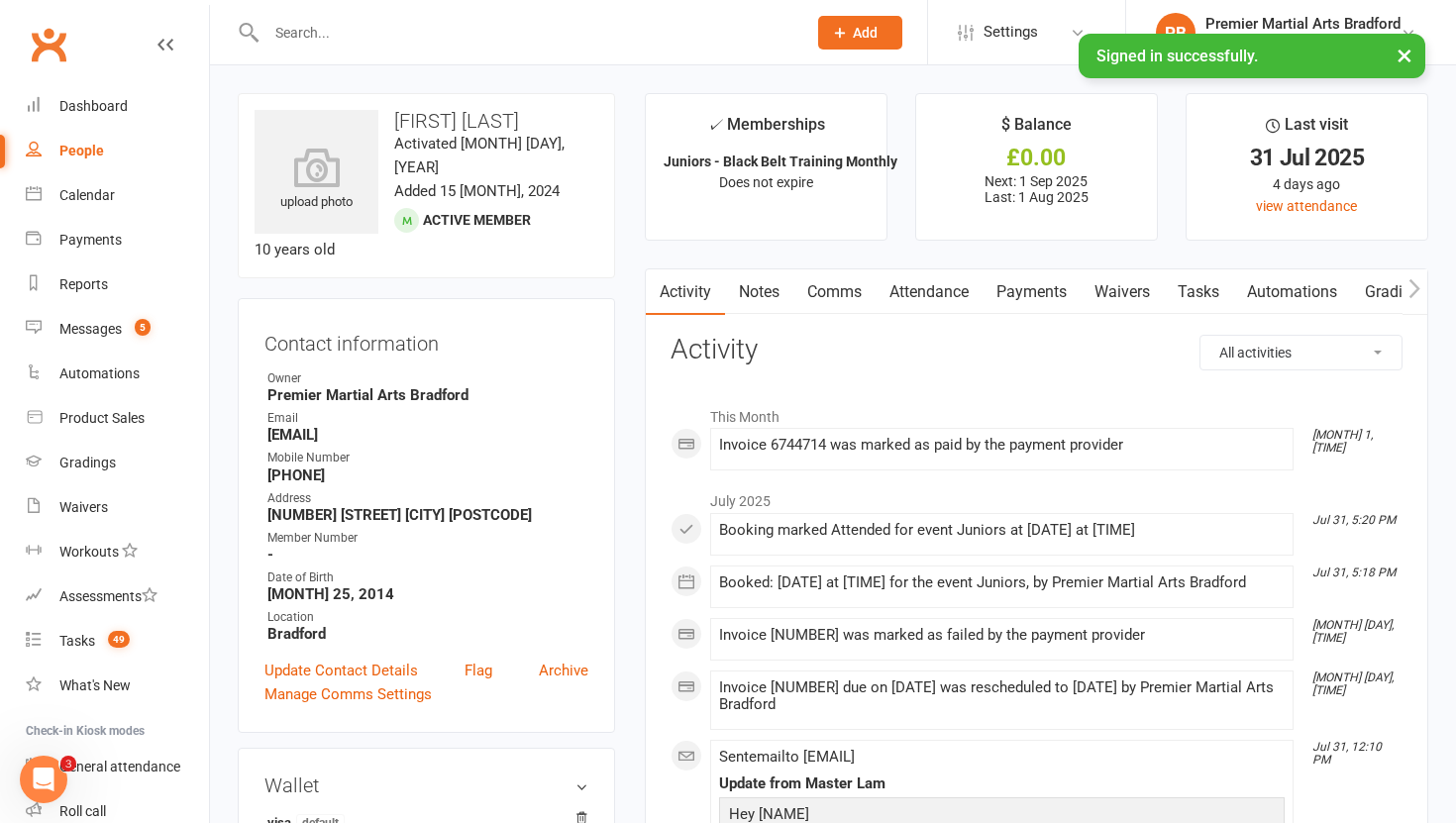 click on "Payments" at bounding box center [1031, 292] 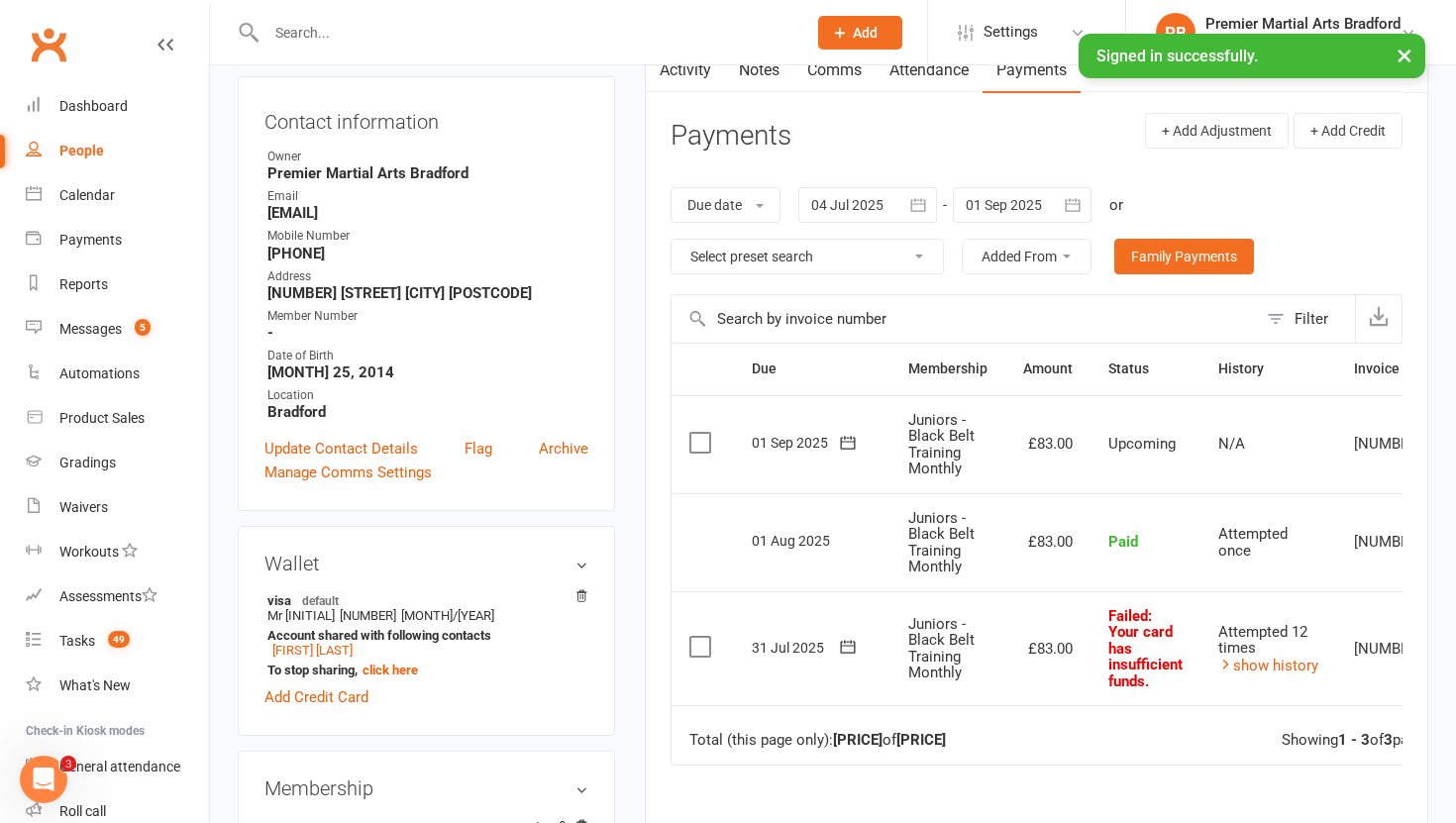 scroll, scrollTop: 226, scrollLeft: 0, axis: vertical 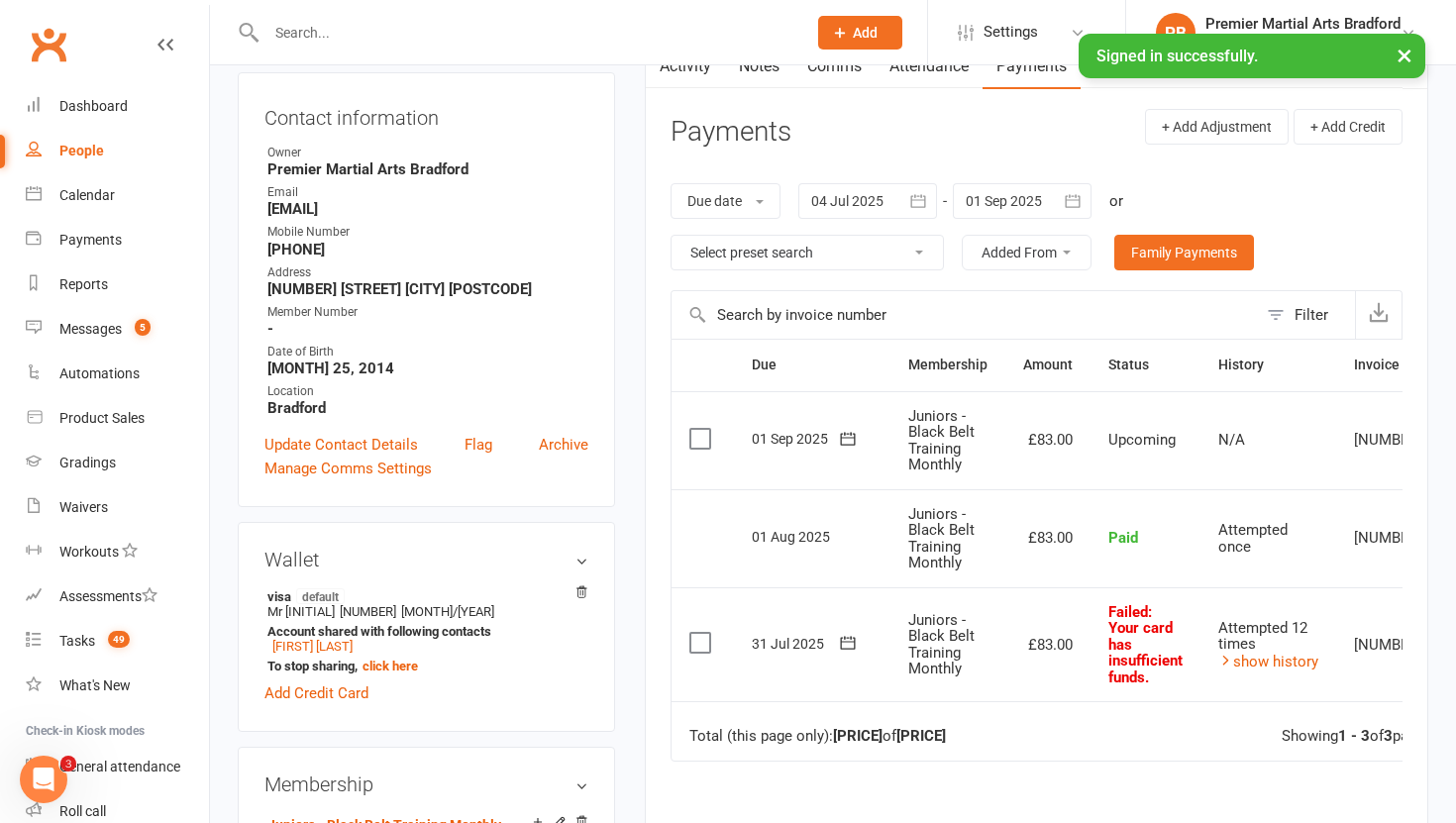 click 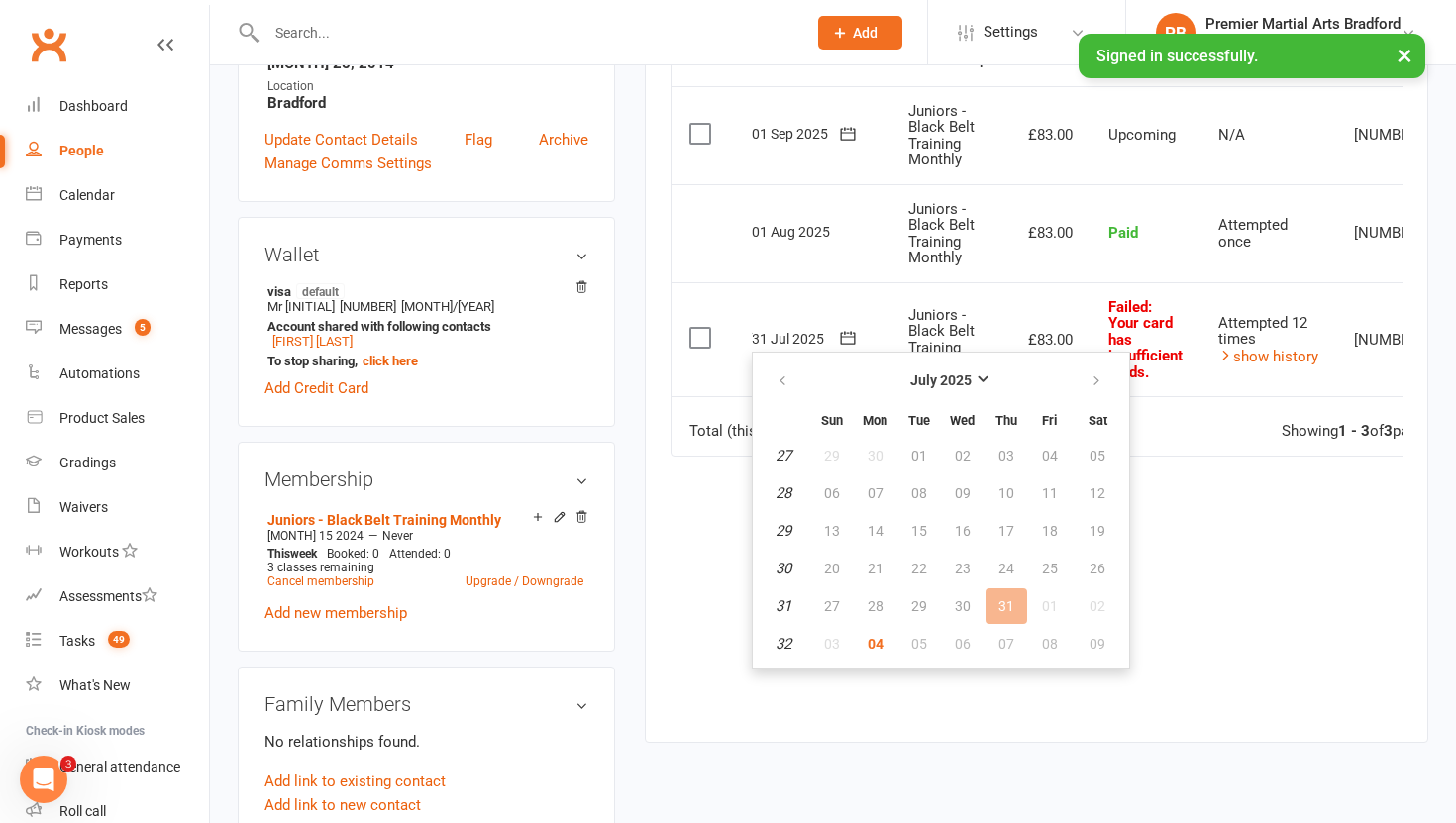 scroll, scrollTop: 555, scrollLeft: 0, axis: vertical 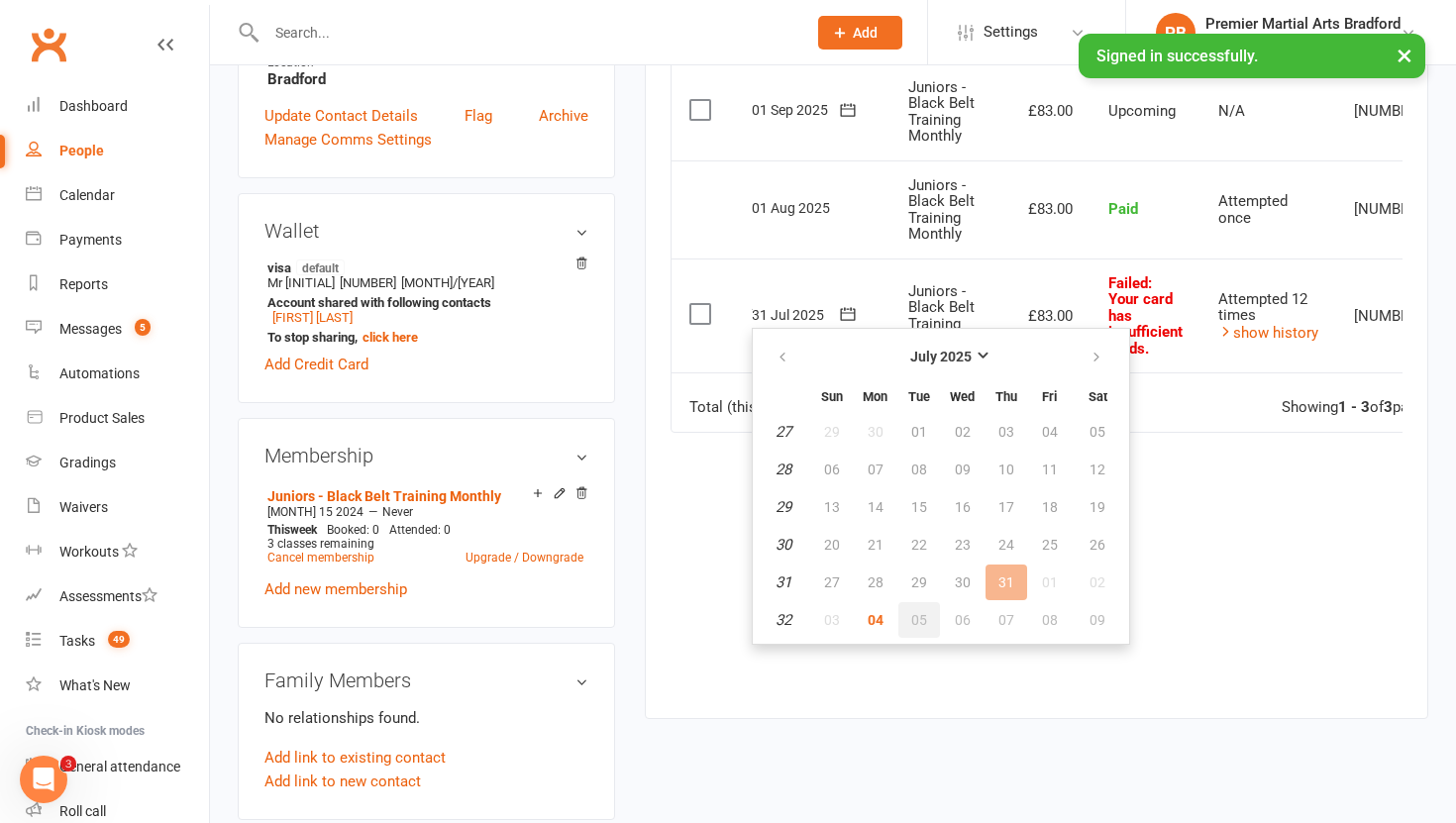 click on "05" at bounding box center (919, 620) 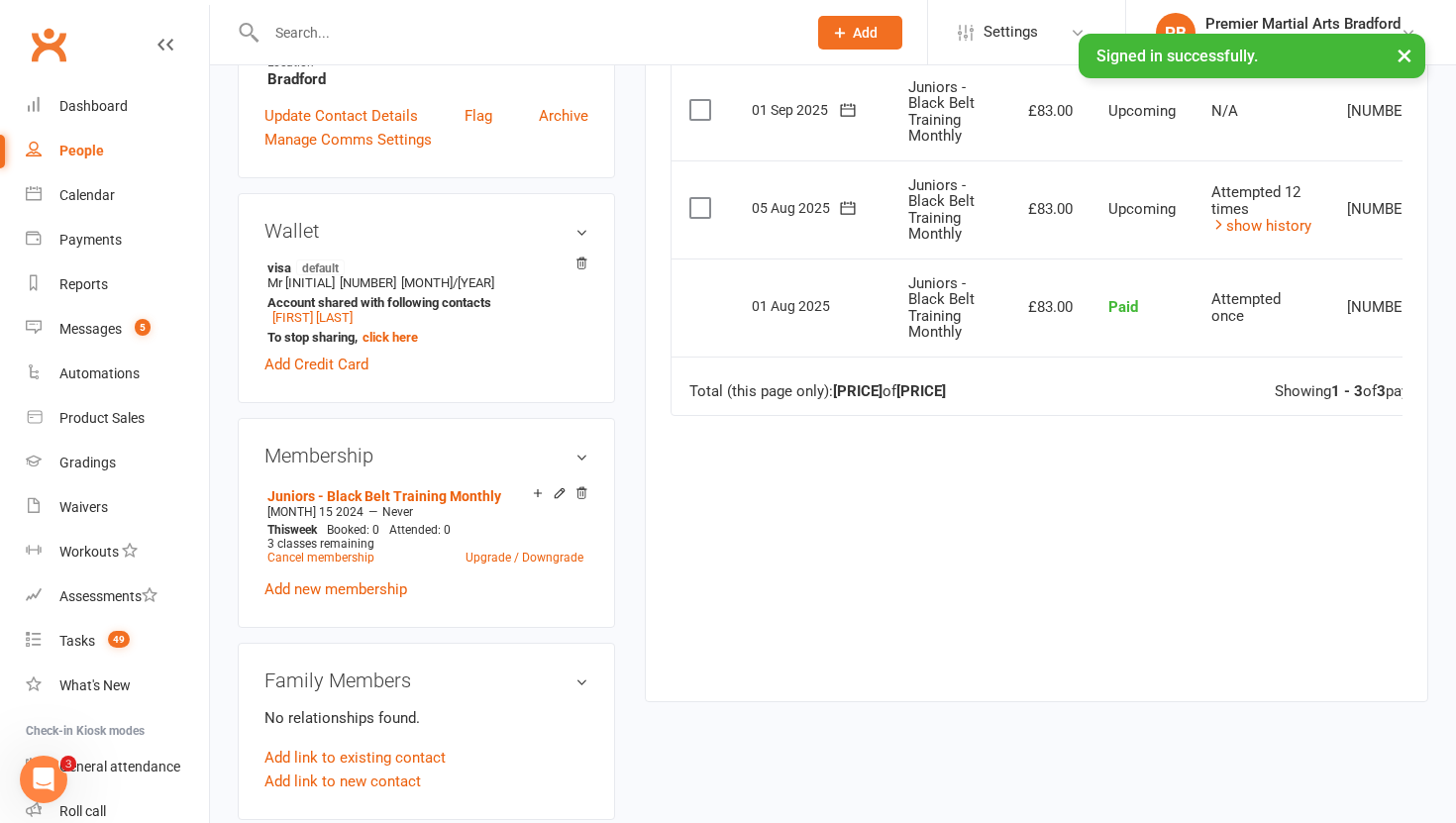 click on "Activity Notes Comms Attendance Payments Waivers Tasks Automations Gradings / Promotions Mobile App Consent Credit balance
Payments + Add Adjustment + Add Credit Due date  Due date Date paid Date failed 04 Jul 2025
July 2025
Sun Mon Tue Wed Thu Fri Sat
27
29
30
01
02
03
04
05
28
06
07
08
09
10
11
12
29
13
14
15
16
17
18
19
30
20
21
22
23
24
25
26" at bounding box center (1036, 208) 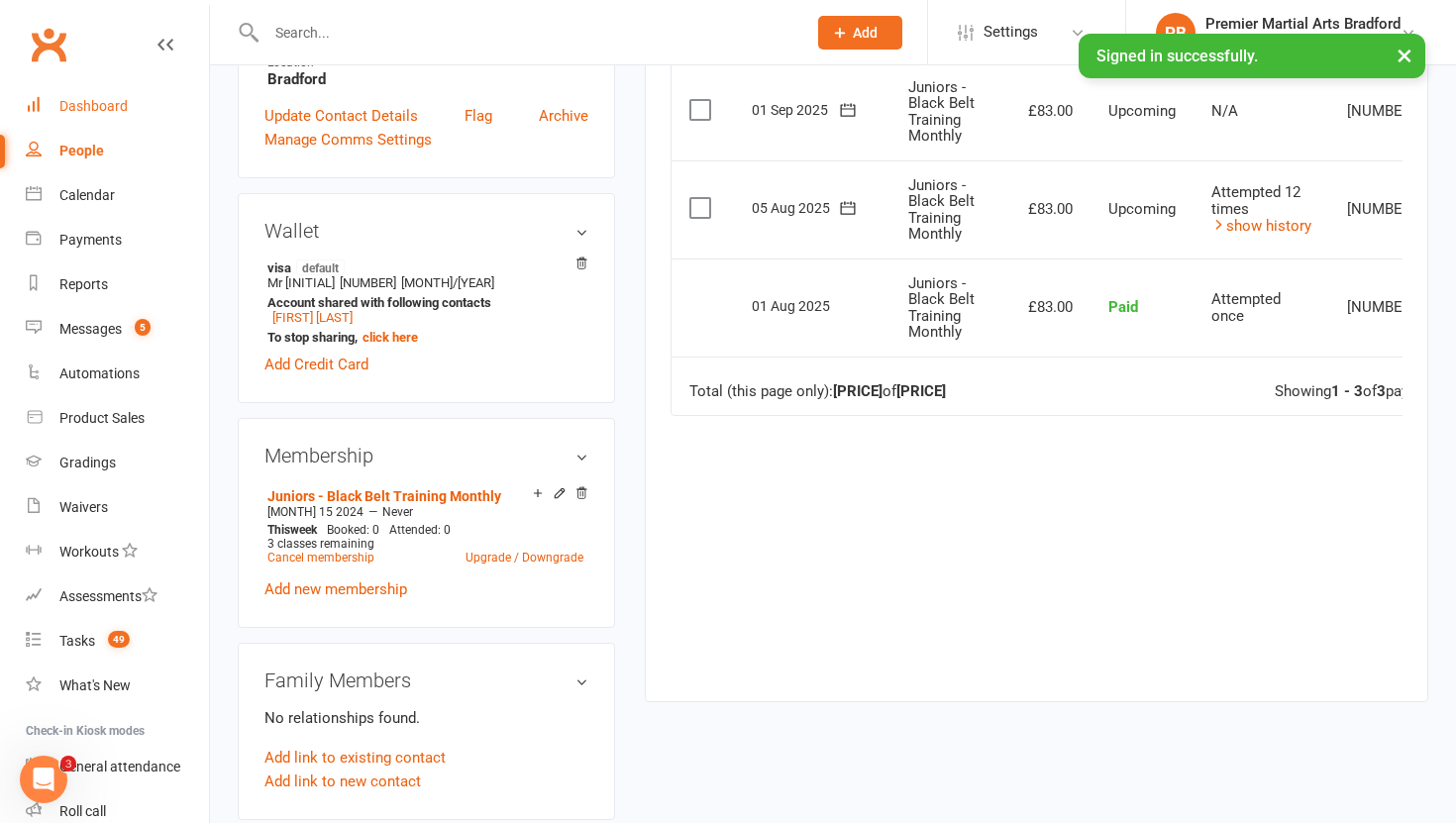click on "Dashboard" at bounding box center (117, 106) 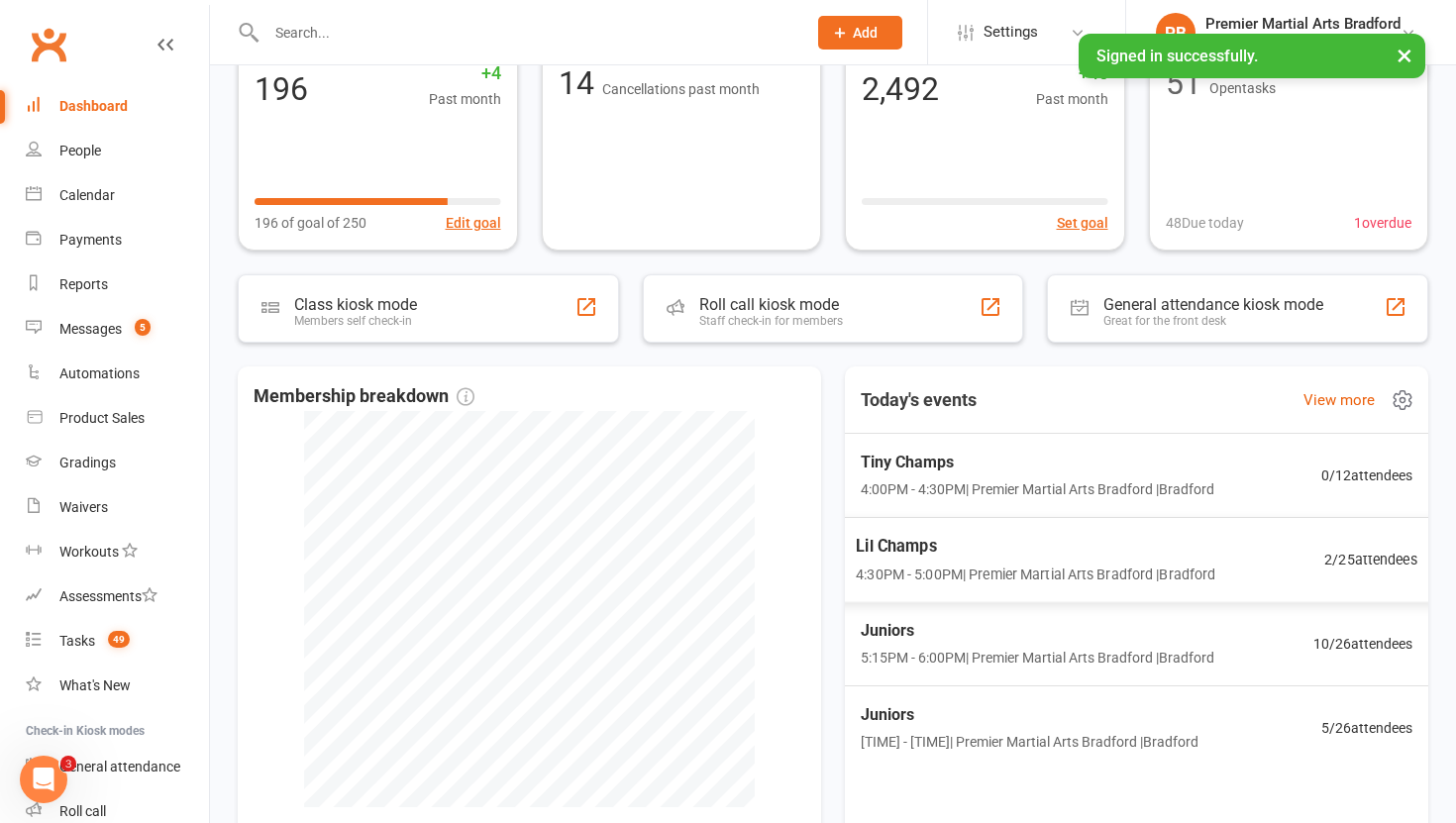 scroll, scrollTop: 160, scrollLeft: 0, axis: vertical 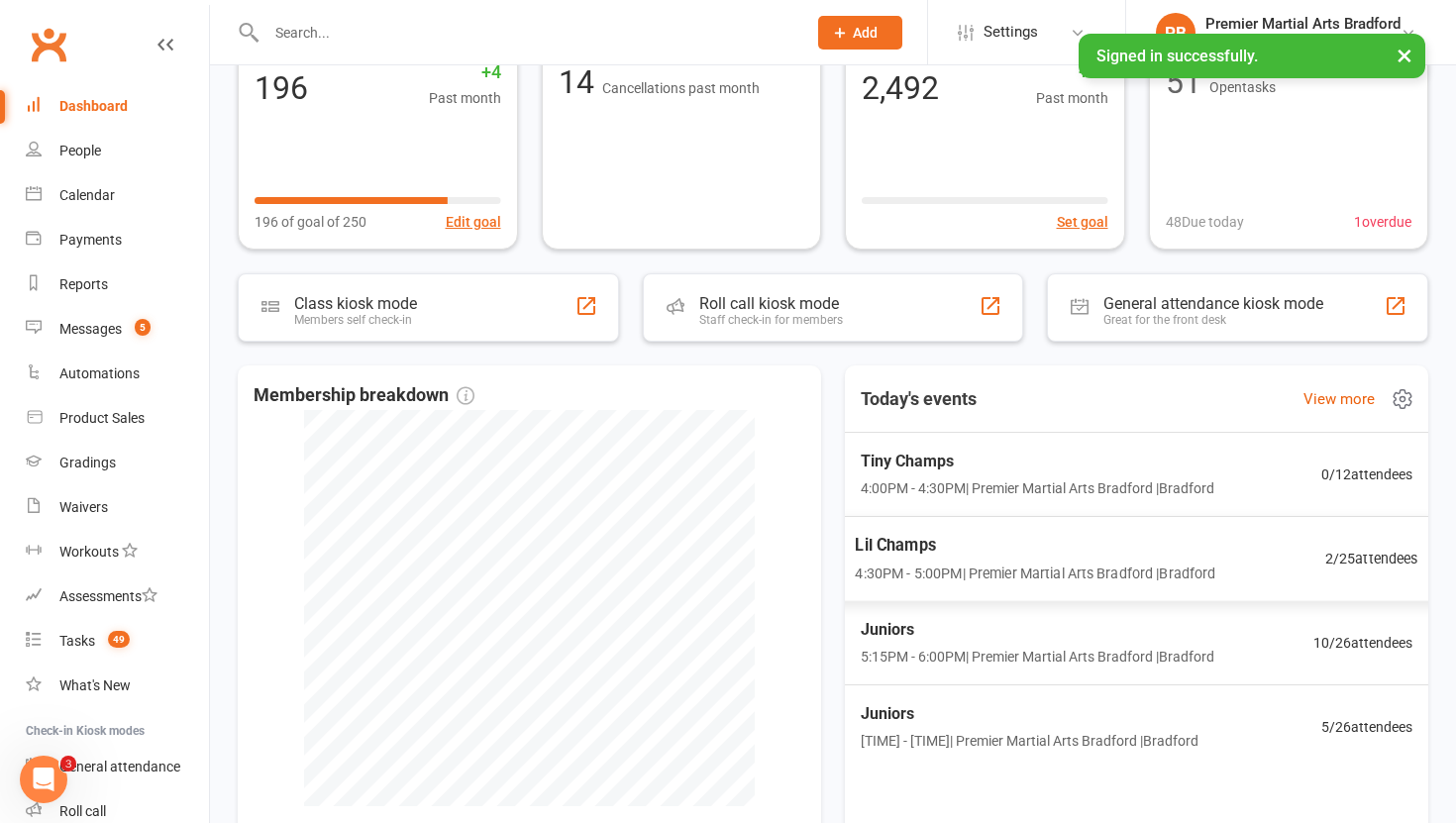 click on "Lil Champs" at bounding box center (1035, 545) 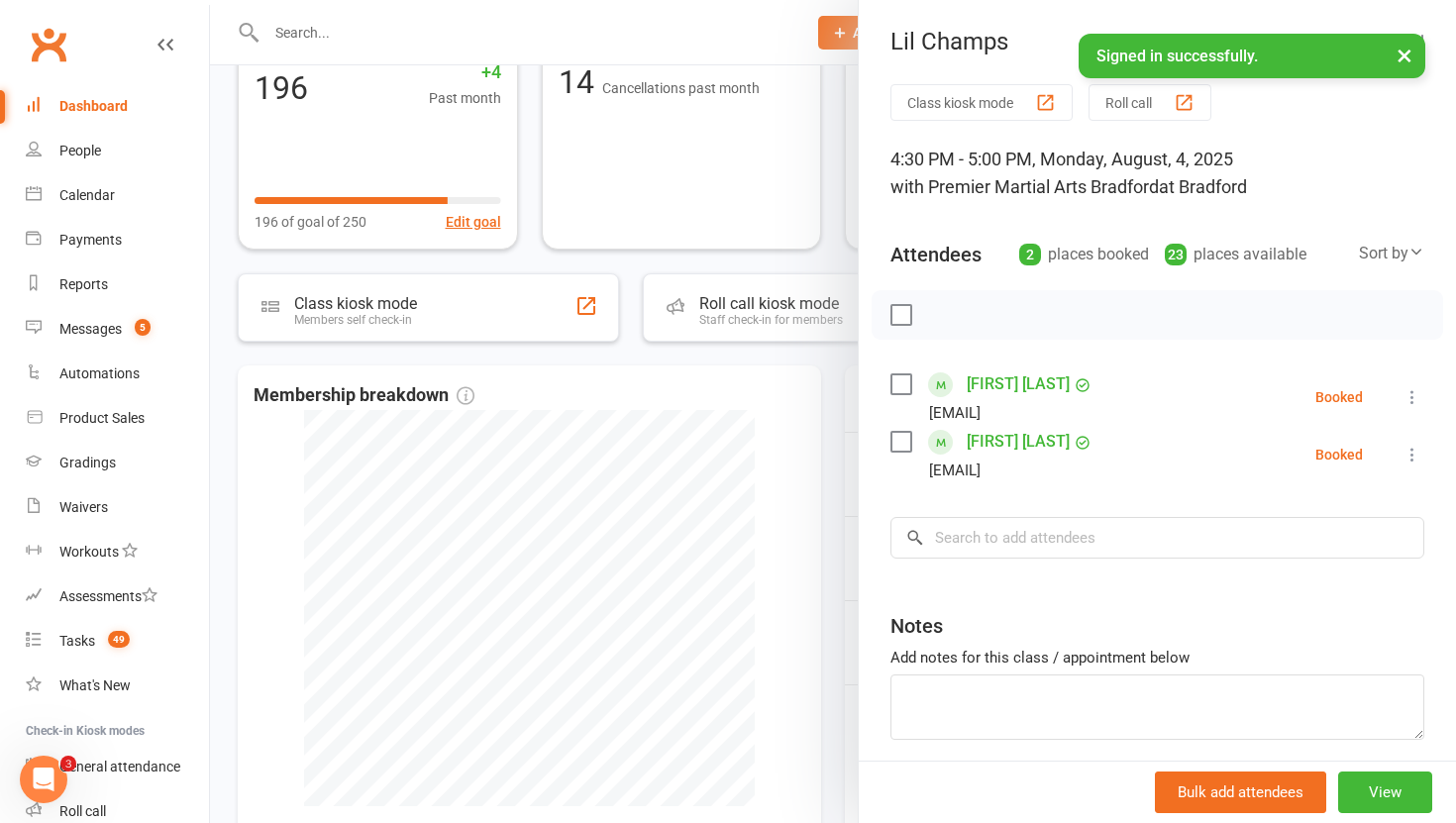 click at bounding box center (833, 411) 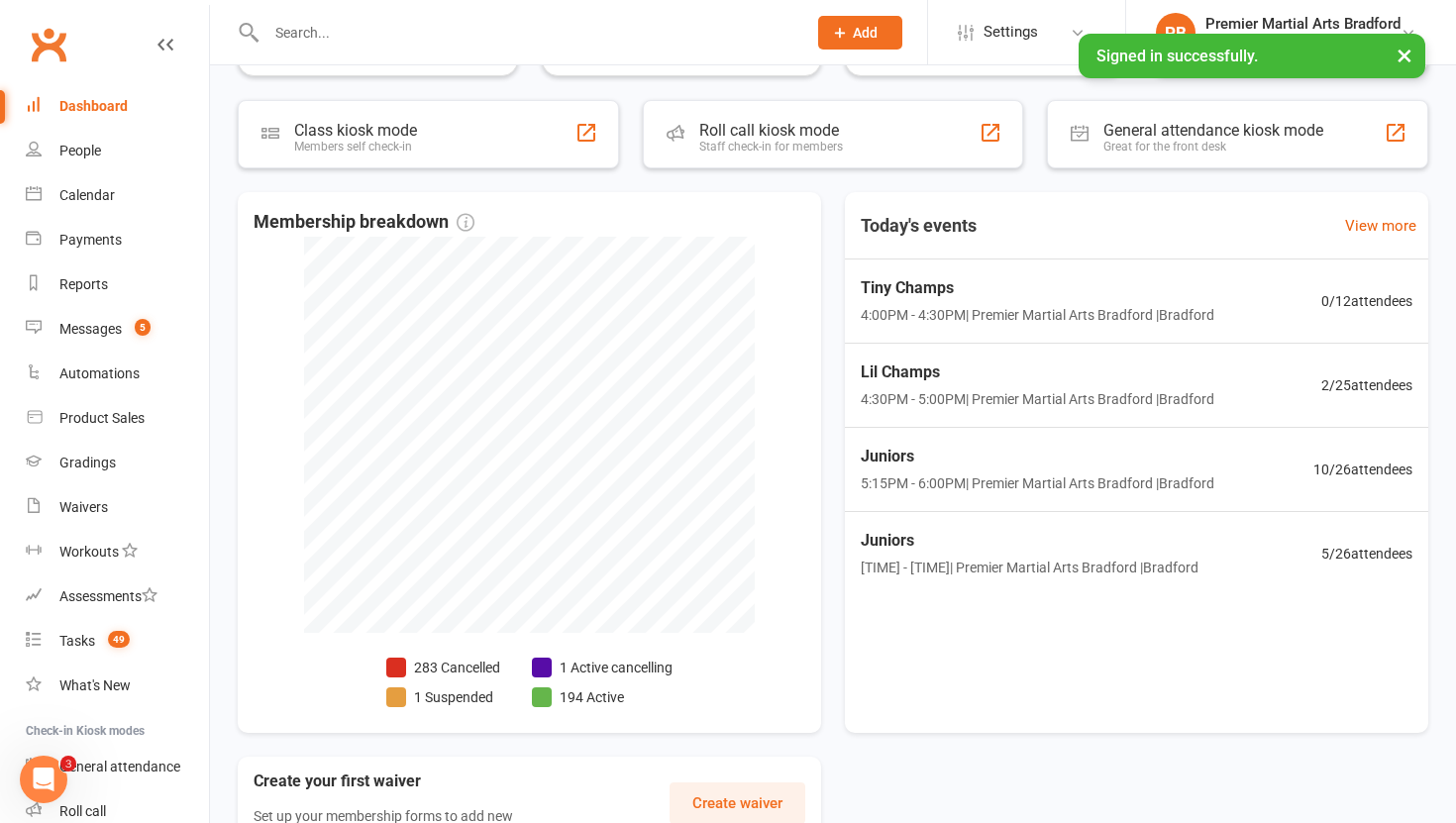 scroll, scrollTop: 335, scrollLeft: 0, axis: vertical 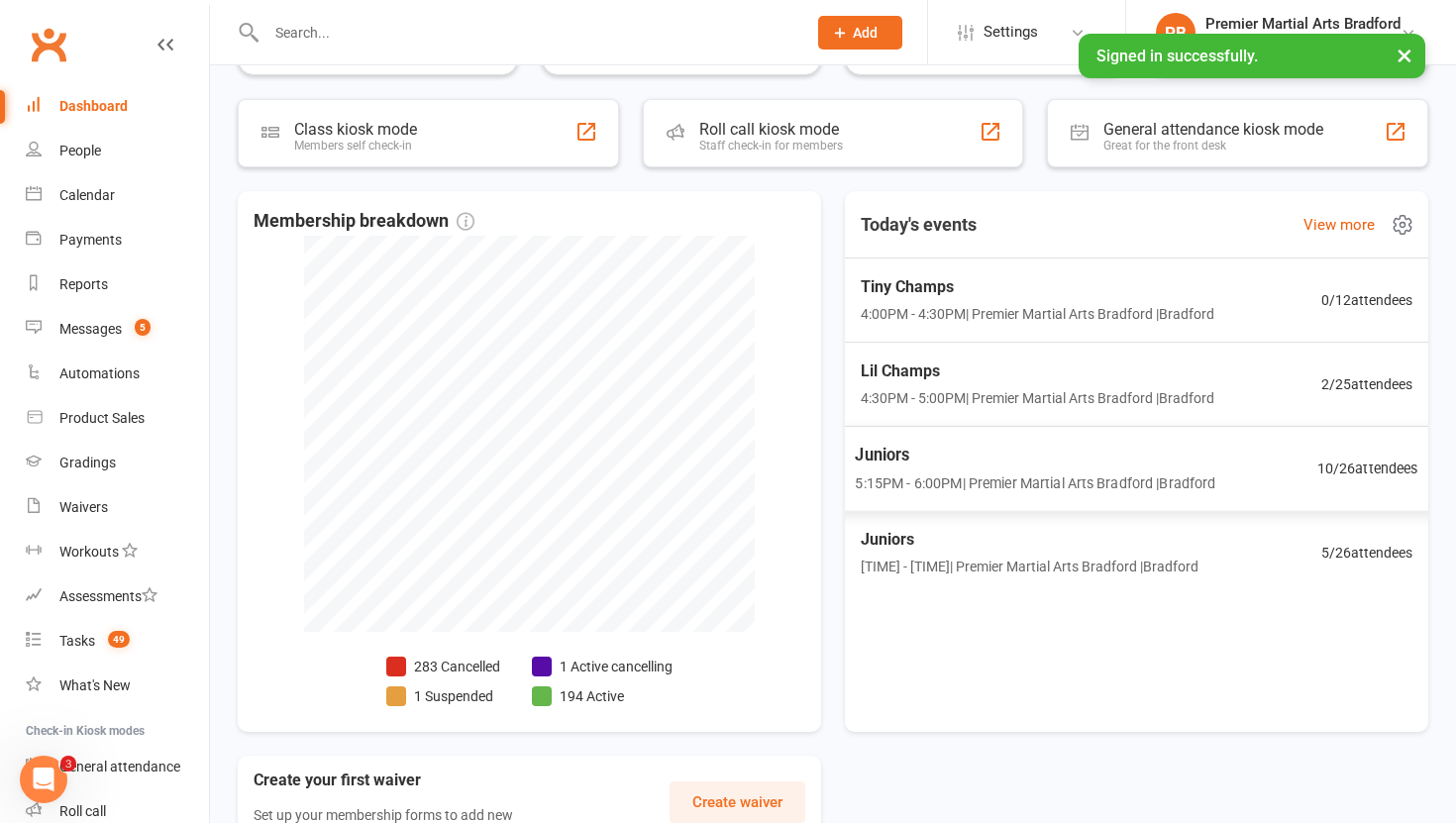 click on "5:15PM - 6:00PM  |   Premier Martial Arts Bradford |  Bradford" at bounding box center [1035, 482] 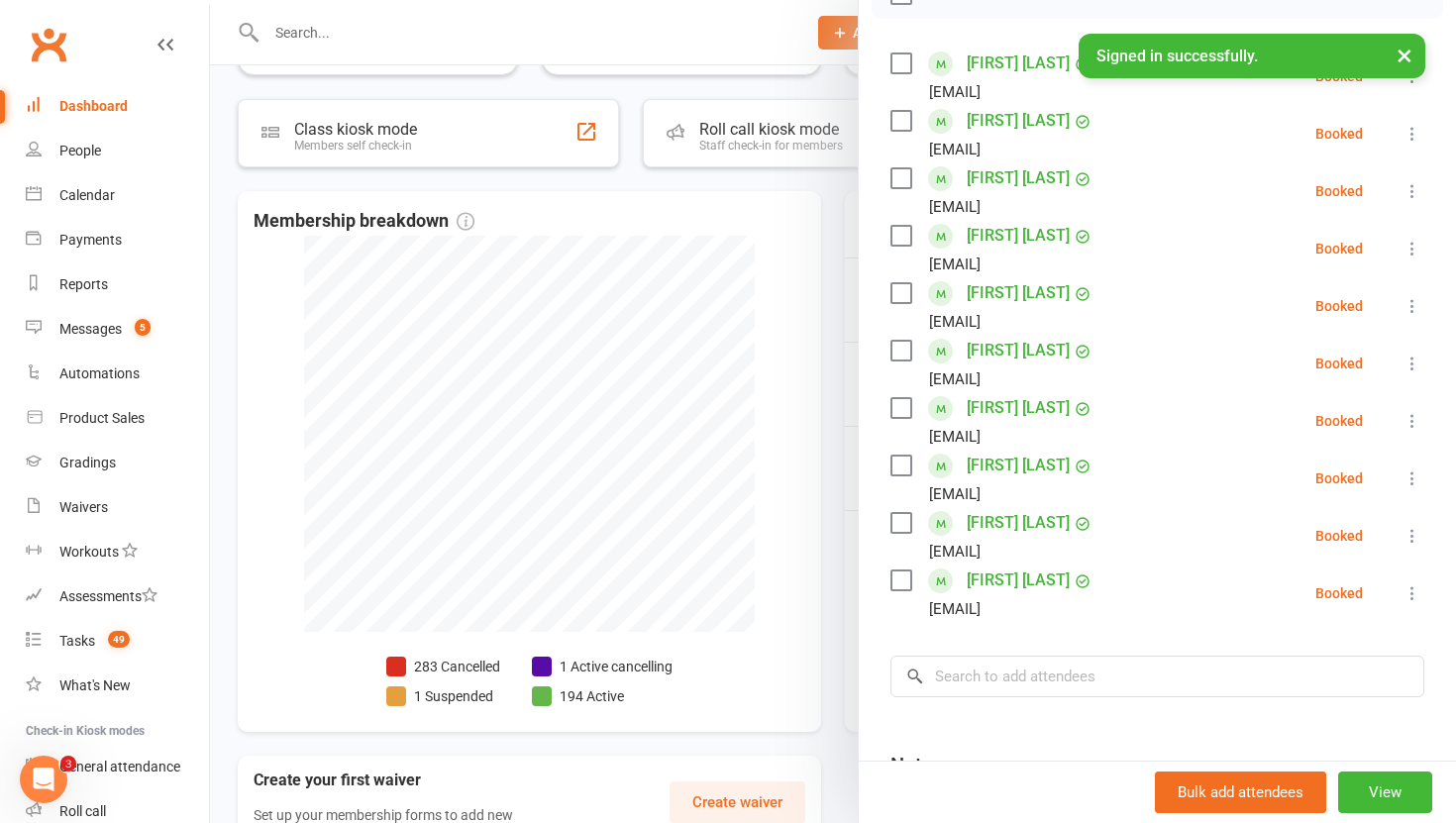 scroll, scrollTop: 538, scrollLeft: 0, axis: vertical 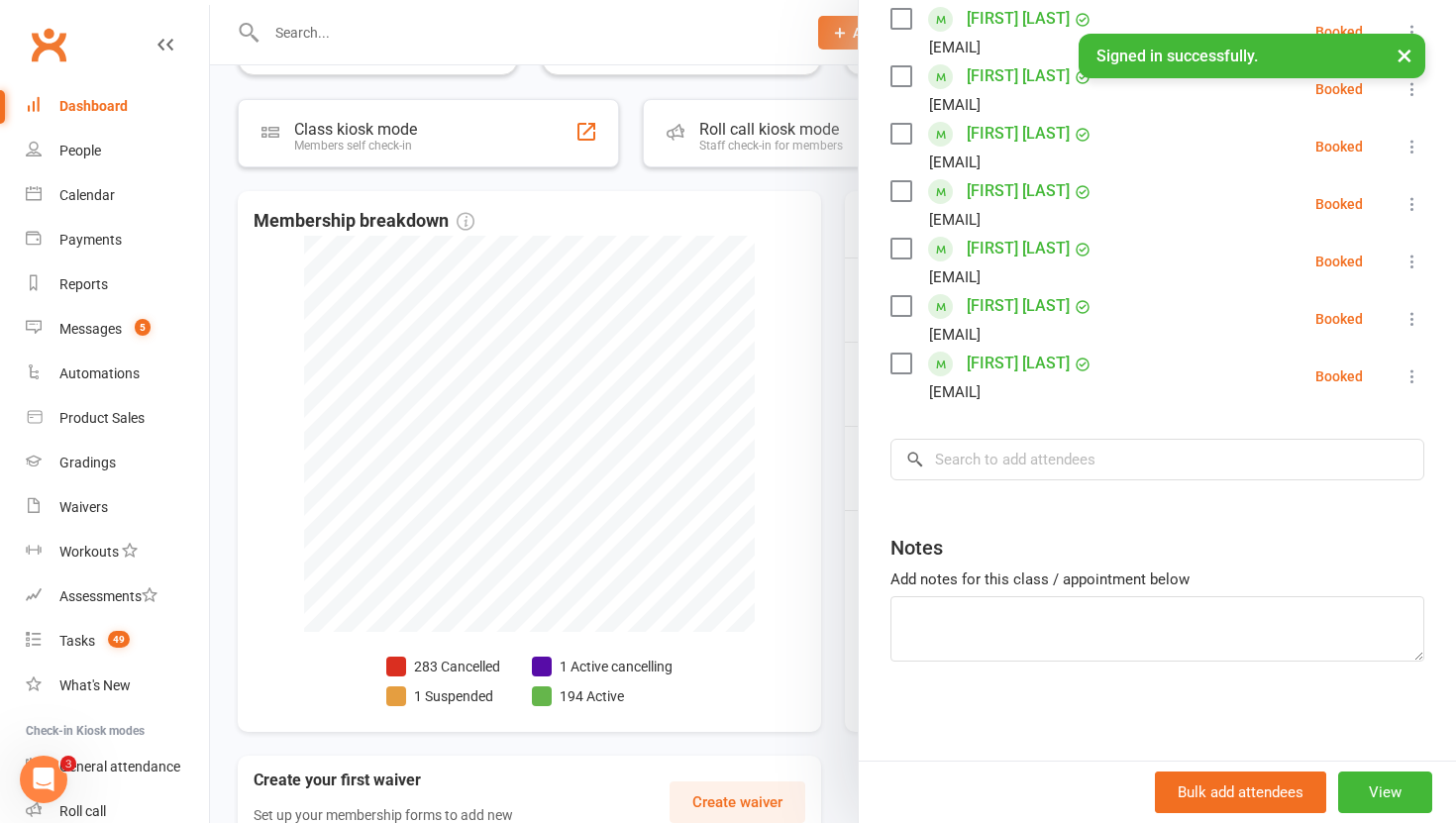 click at bounding box center [833, 411] 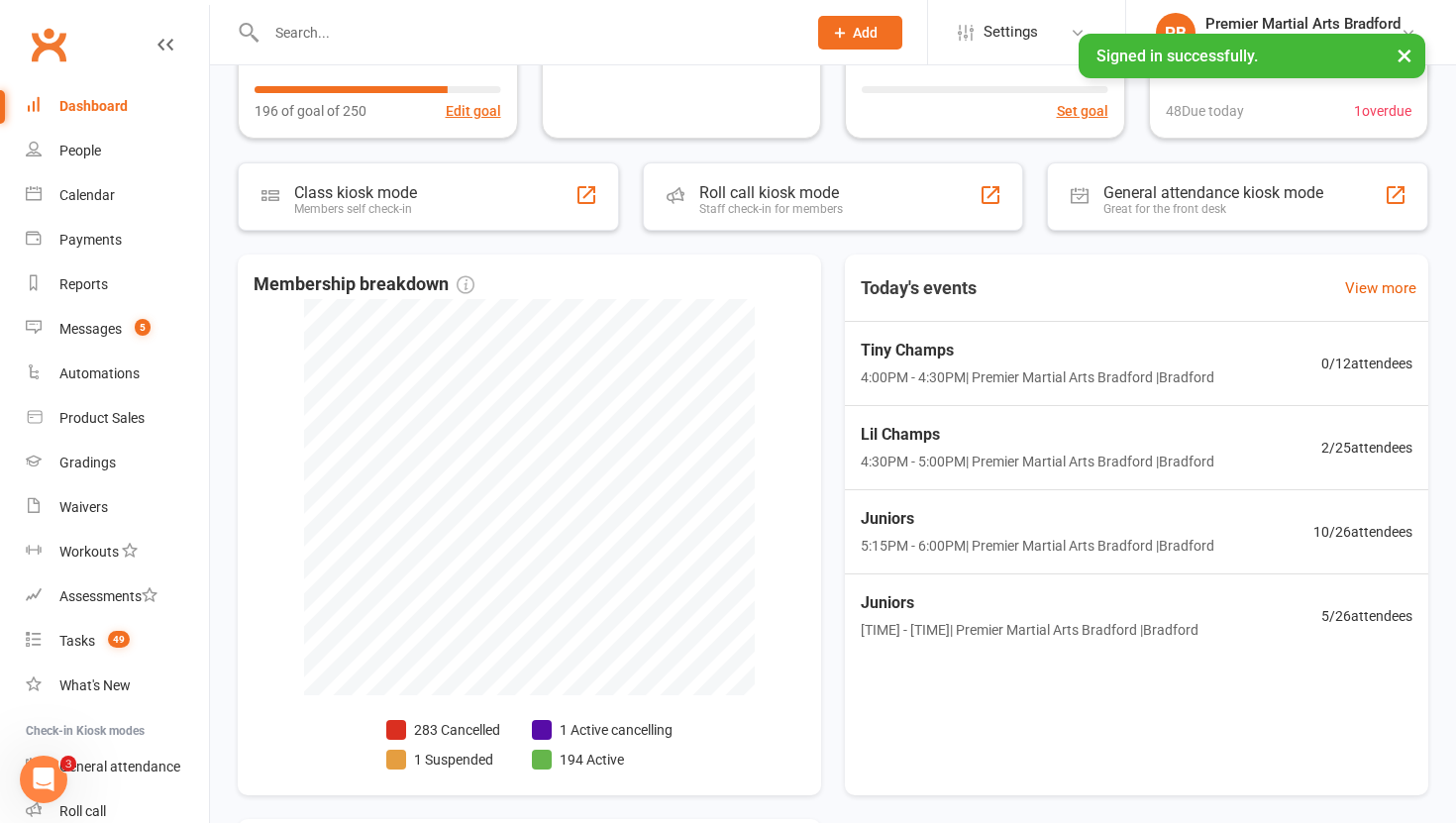 scroll, scrollTop: 268, scrollLeft: 0, axis: vertical 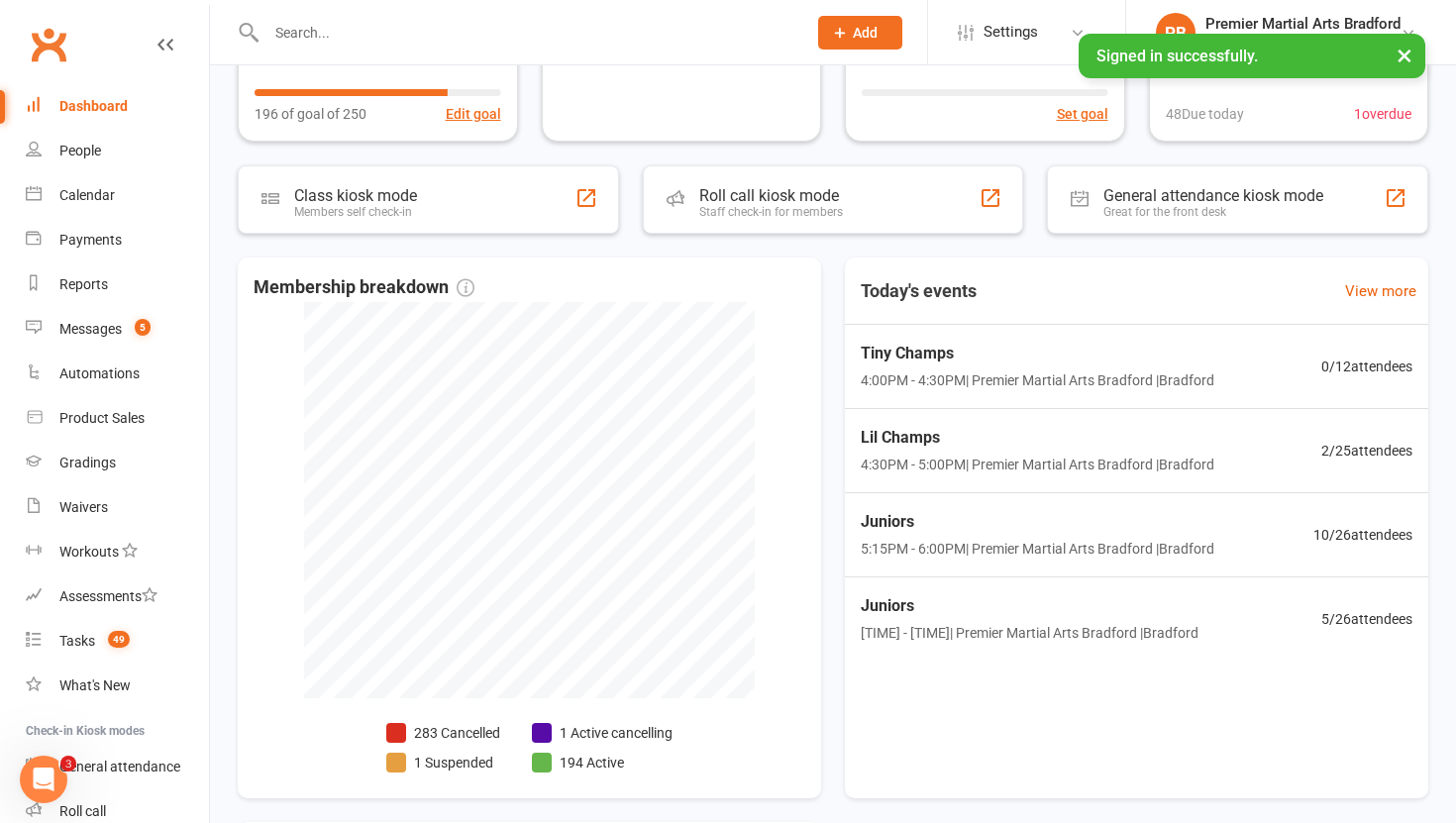 click at bounding box center [526, 33] 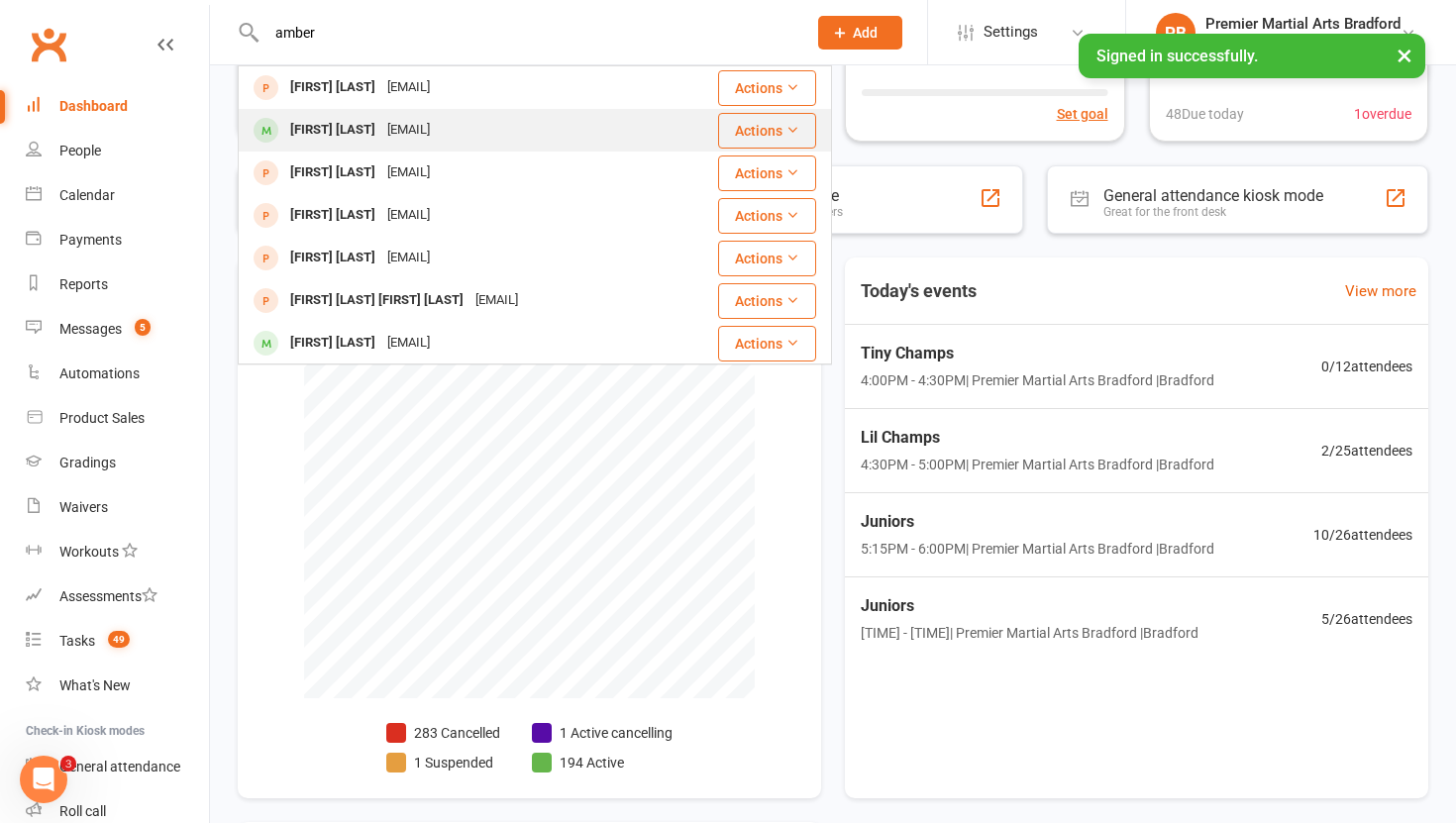 type on "amber" 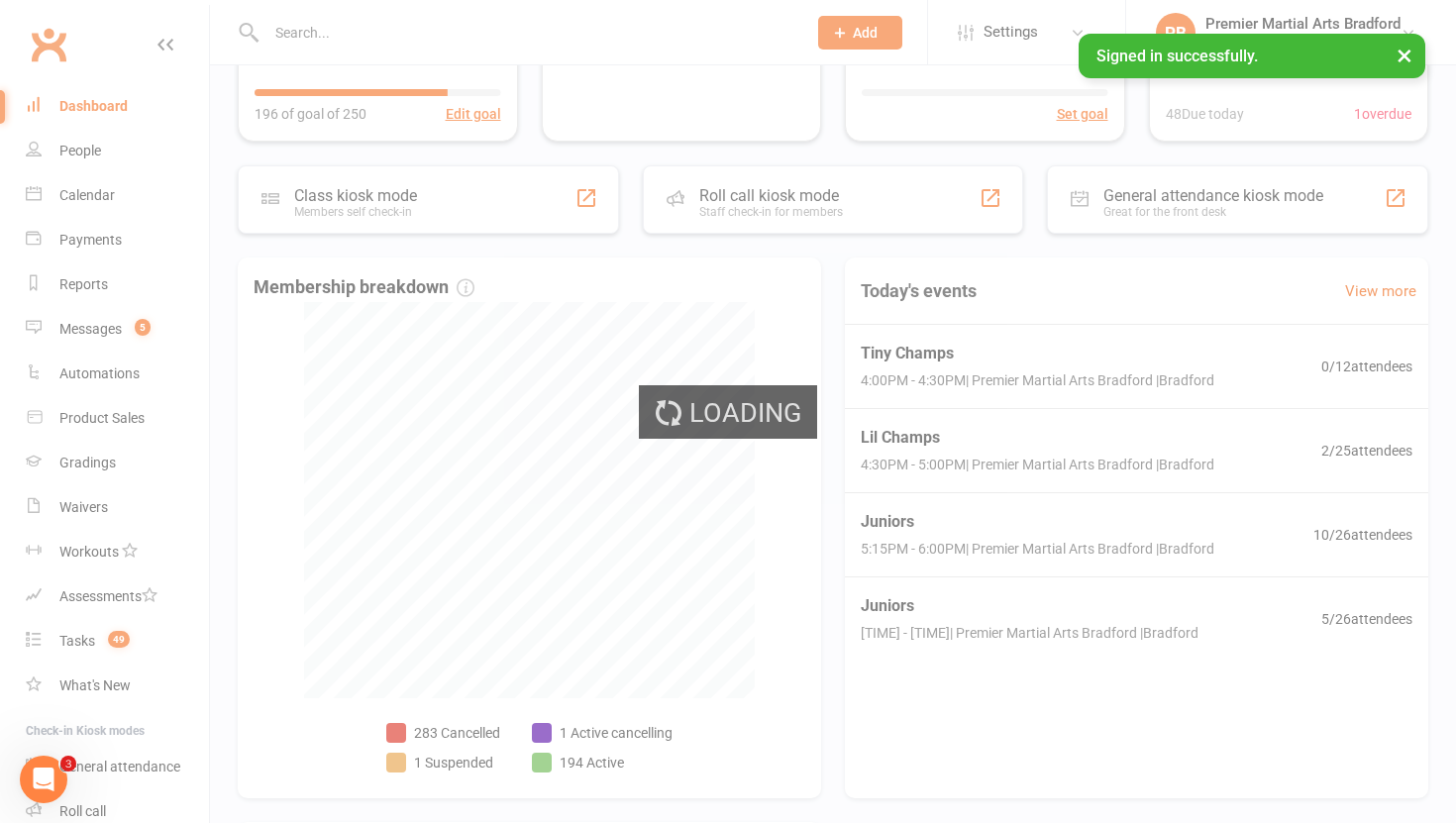 scroll, scrollTop: 0, scrollLeft: 0, axis: both 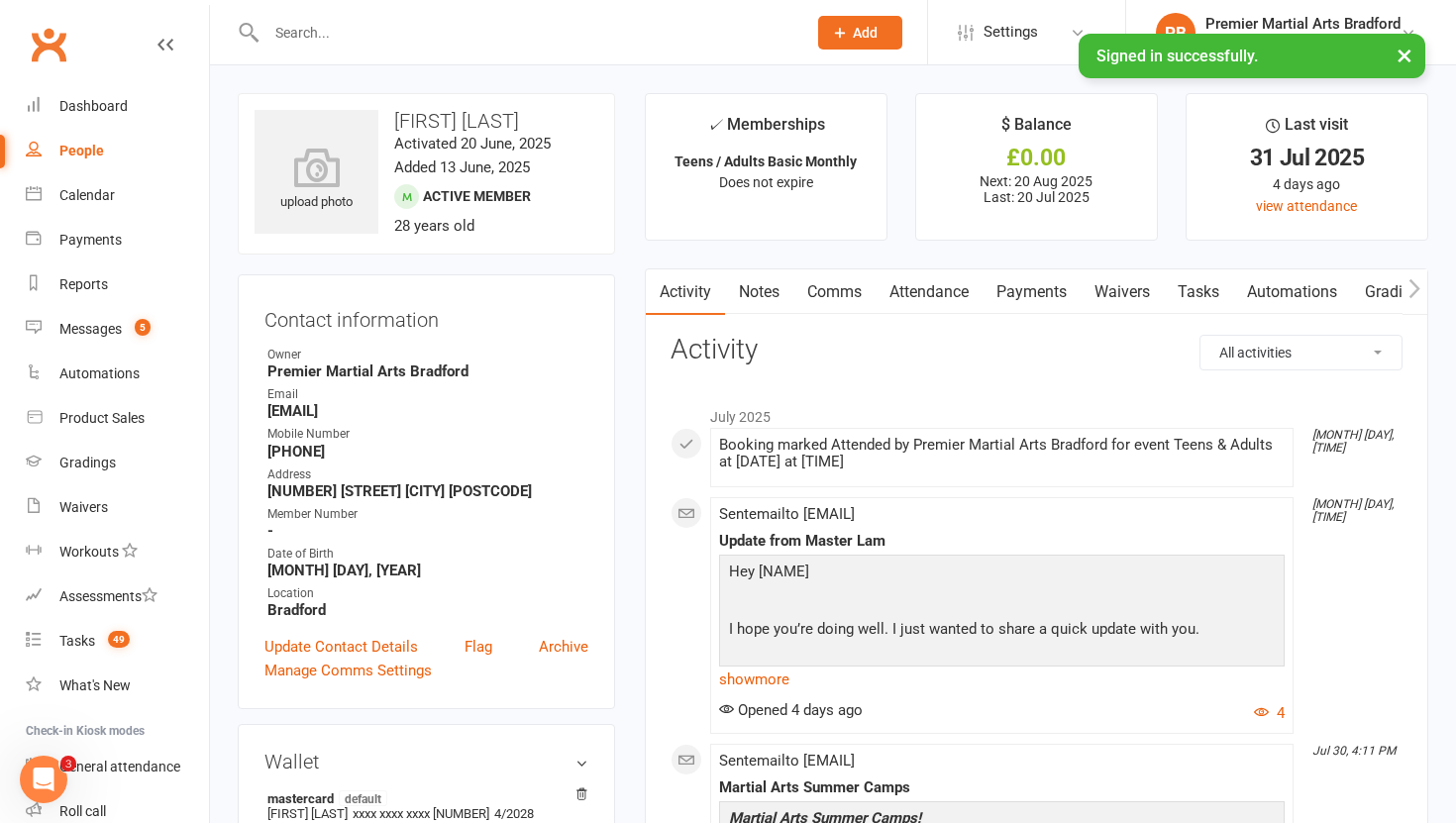 click on "Payments" at bounding box center [1031, 292] 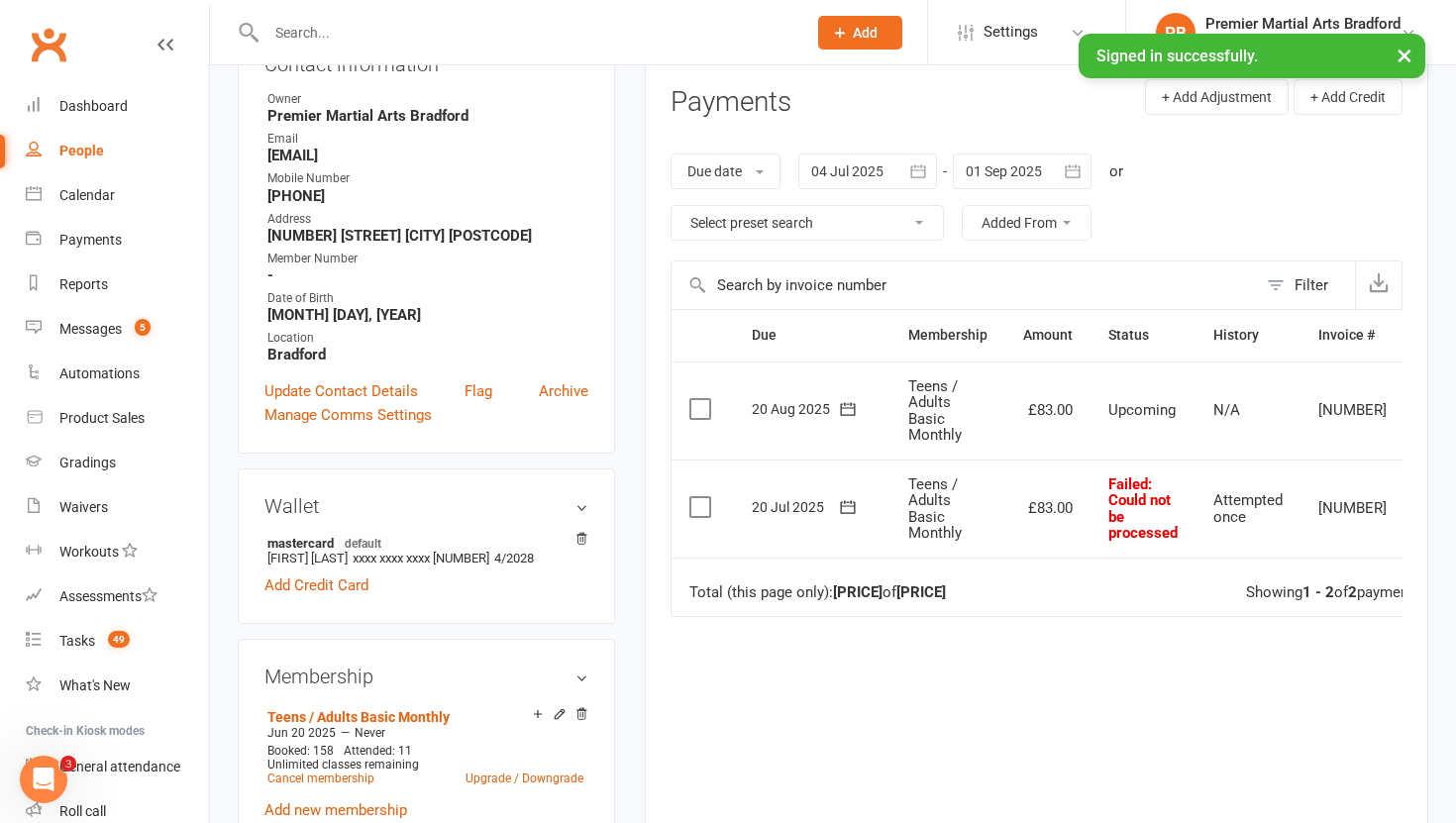 scroll, scrollTop: 255, scrollLeft: 0, axis: vertical 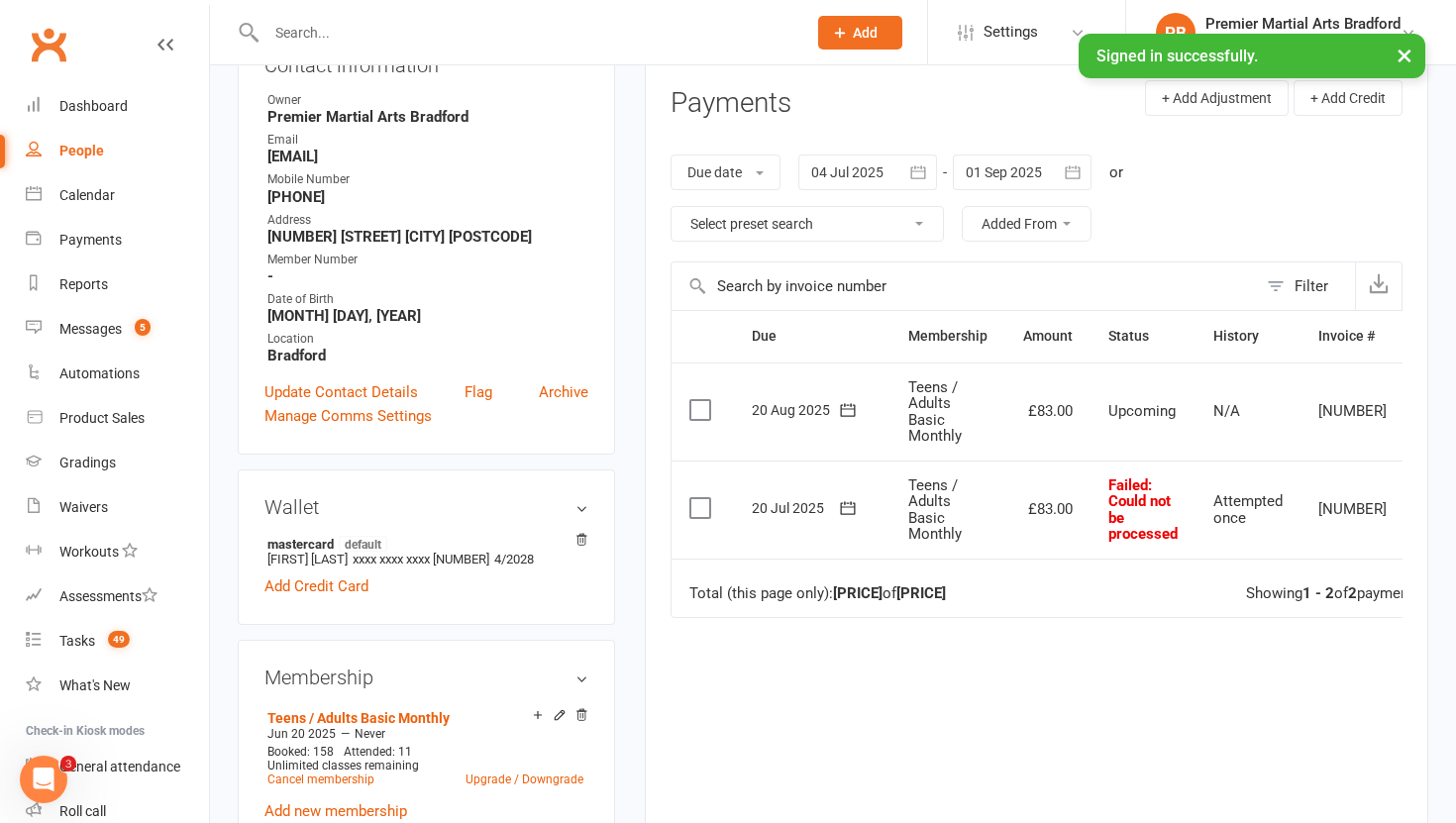 click 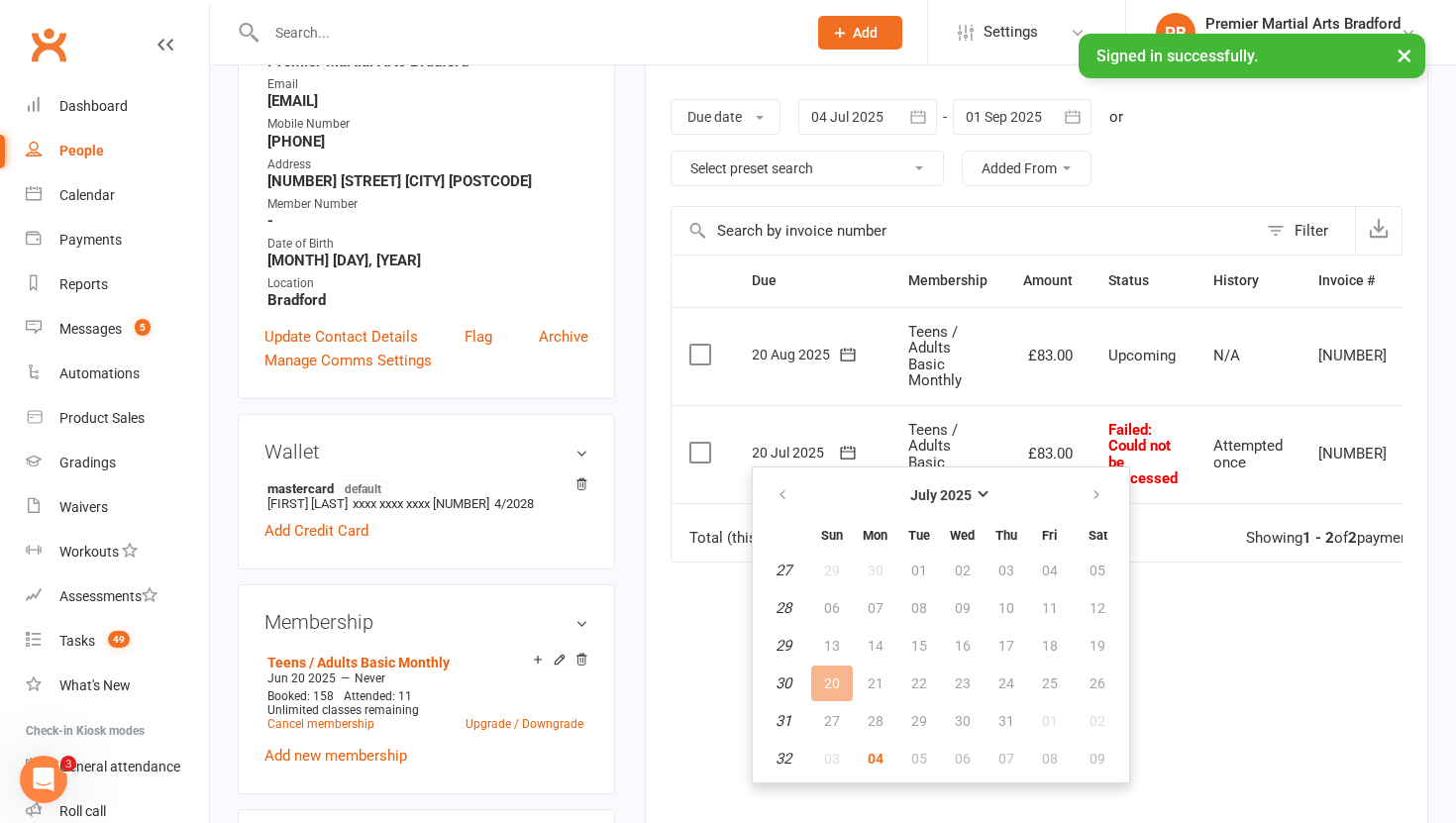 scroll, scrollTop: 333, scrollLeft: 0, axis: vertical 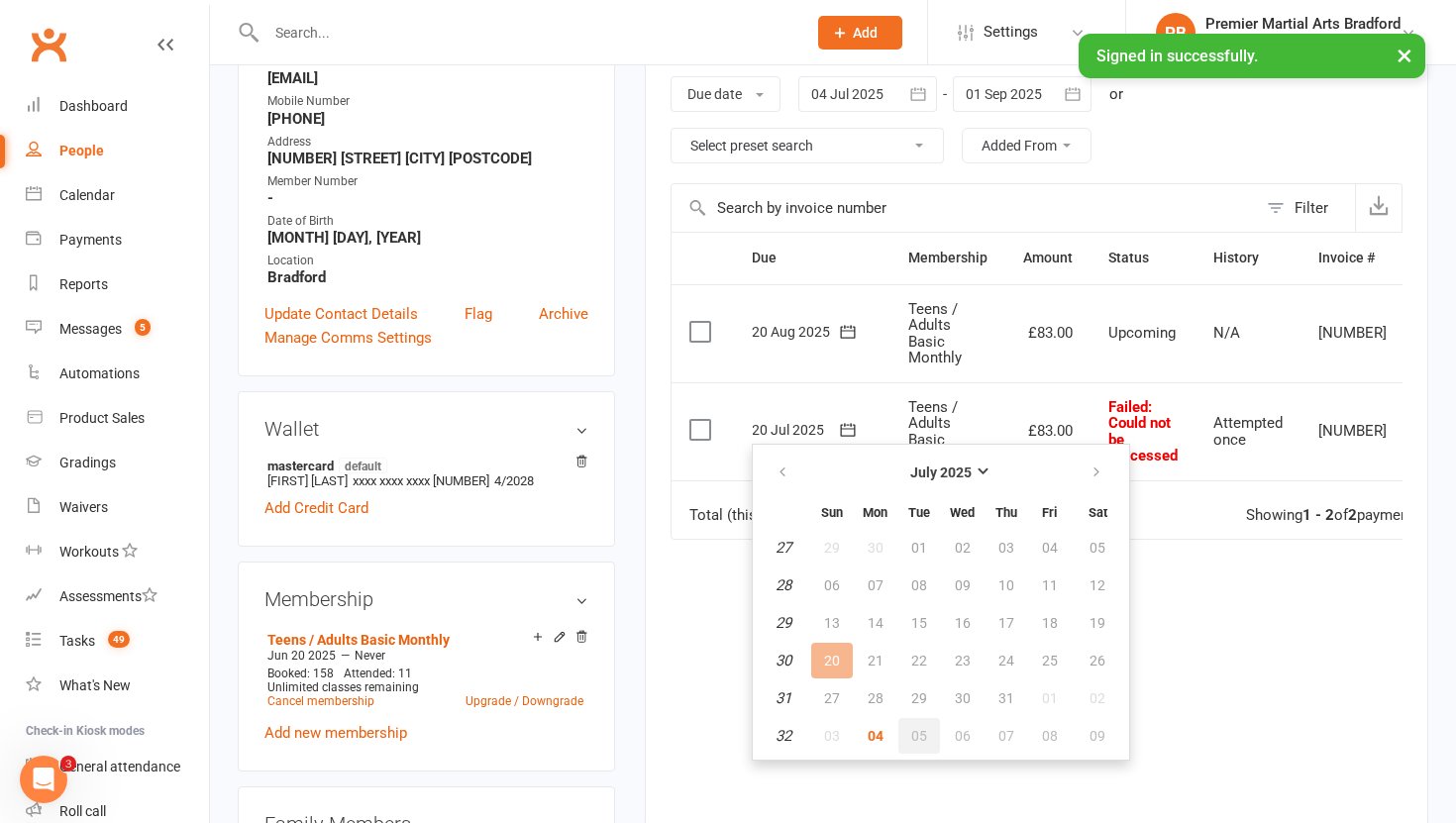 click on "05" at bounding box center [919, 736] 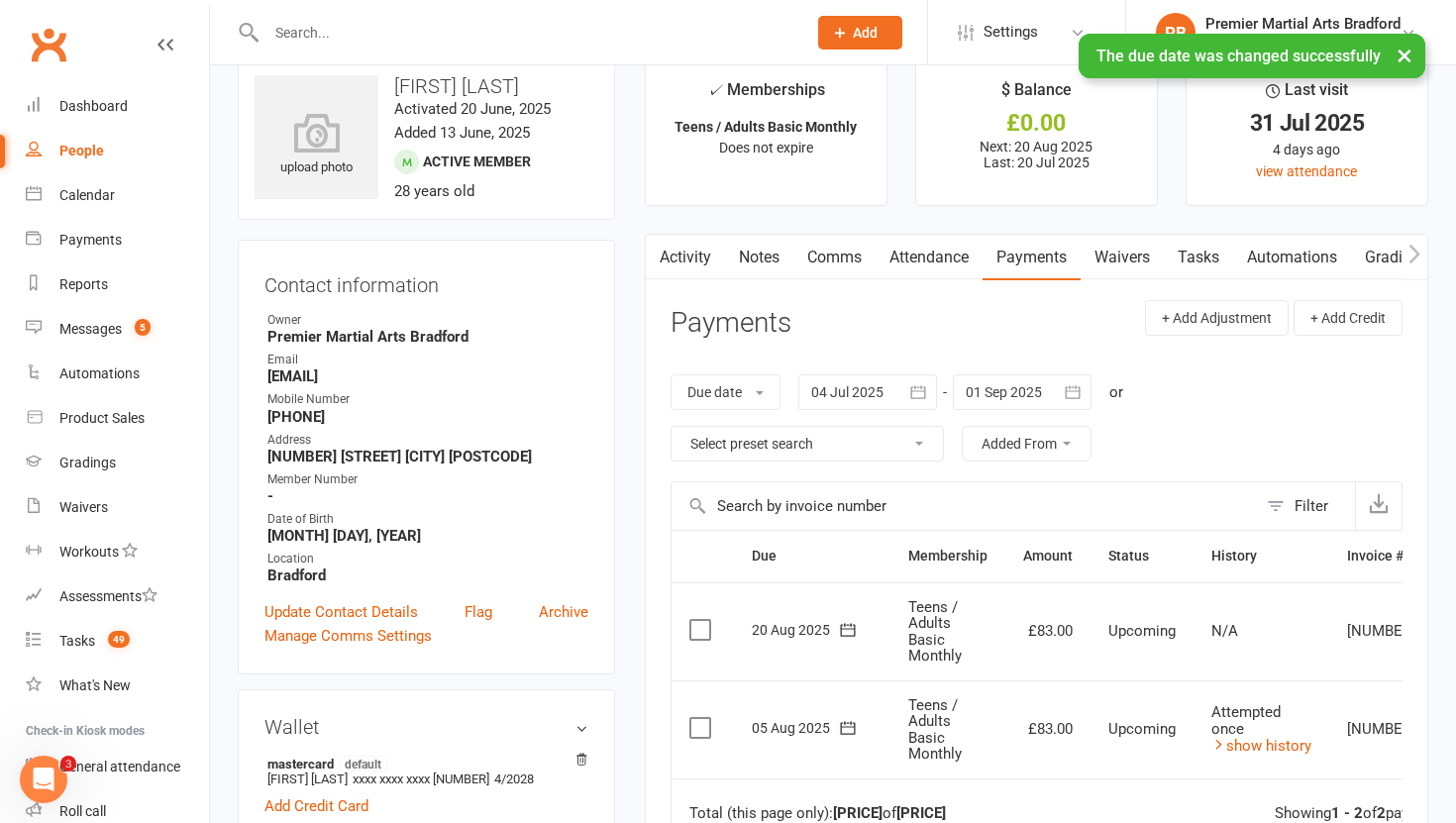 scroll, scrollTop: 0, scrollLeft: 0, axis: both 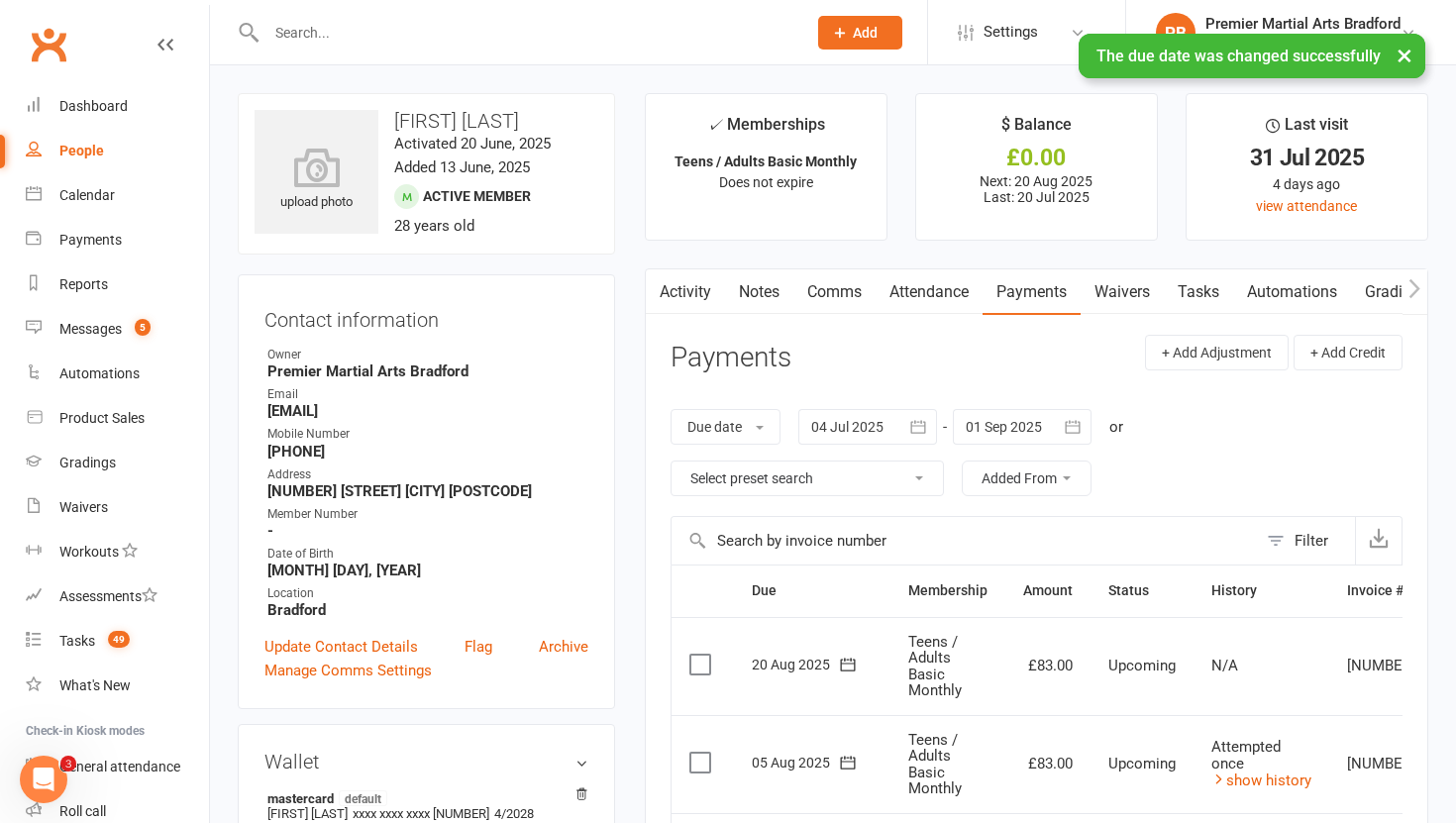 click at bounding box center (526, 33) 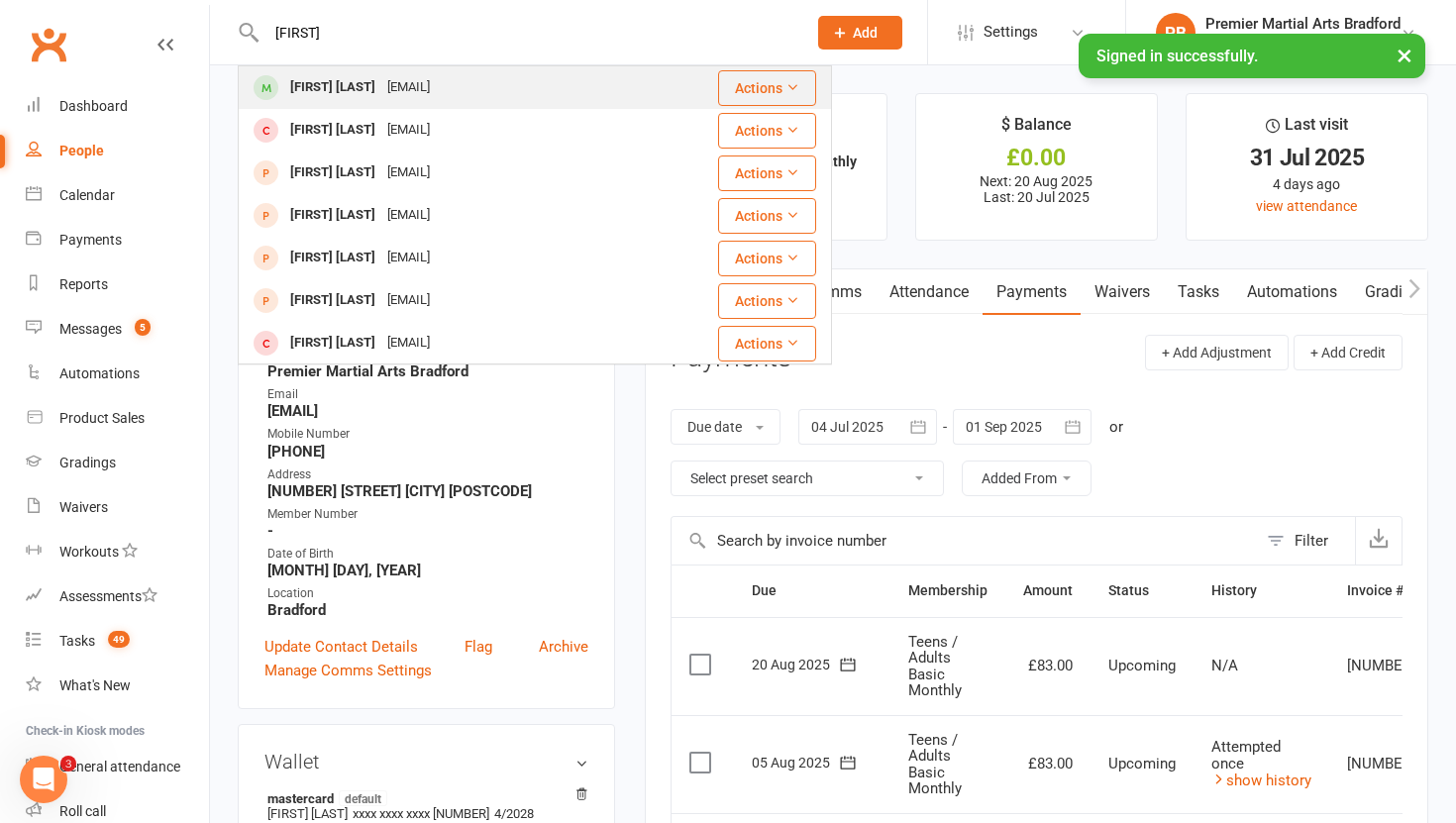 type on "declan" 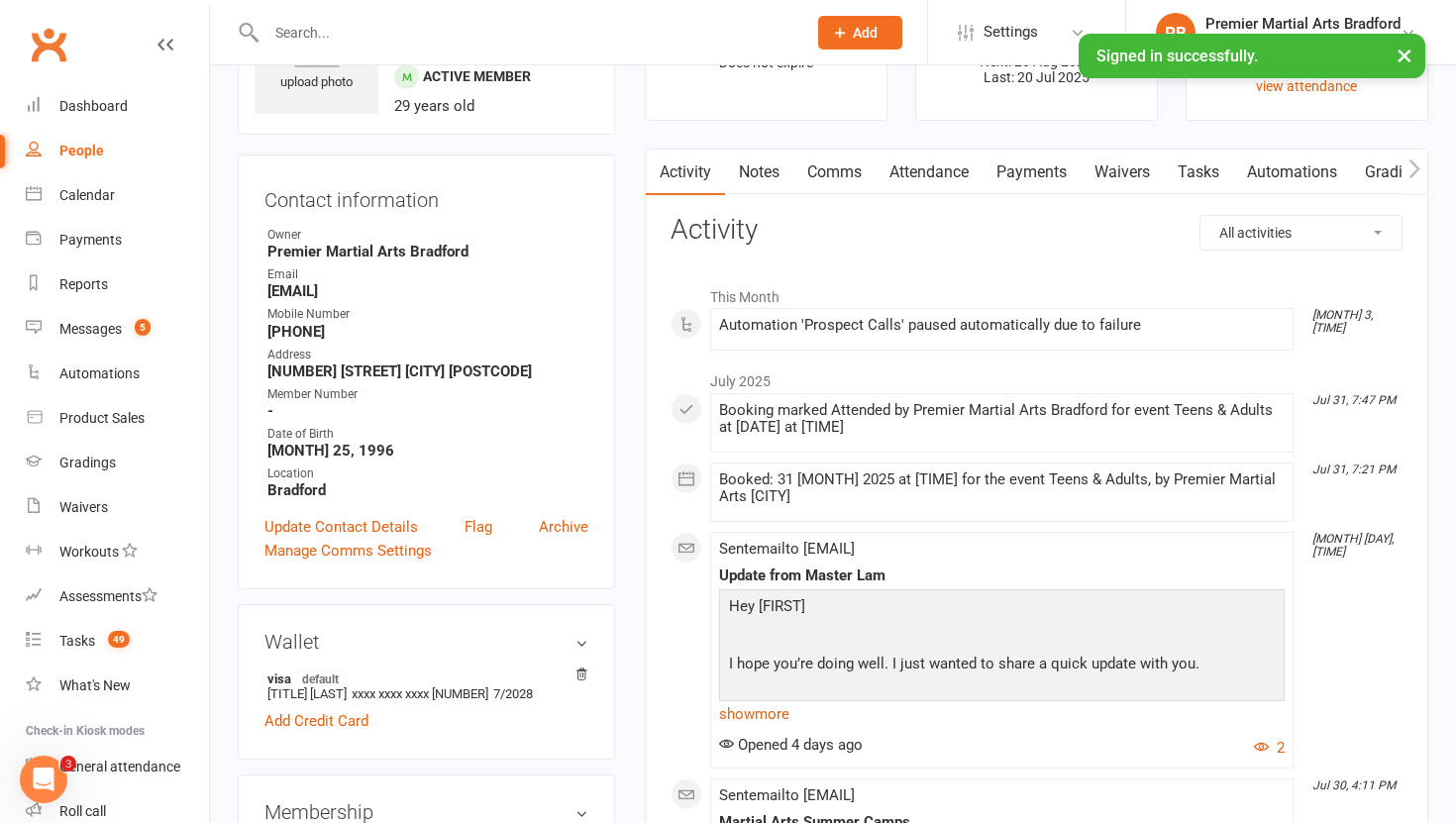scroll, scrollTop: 163, scrollLeft: 0, axis: vertical 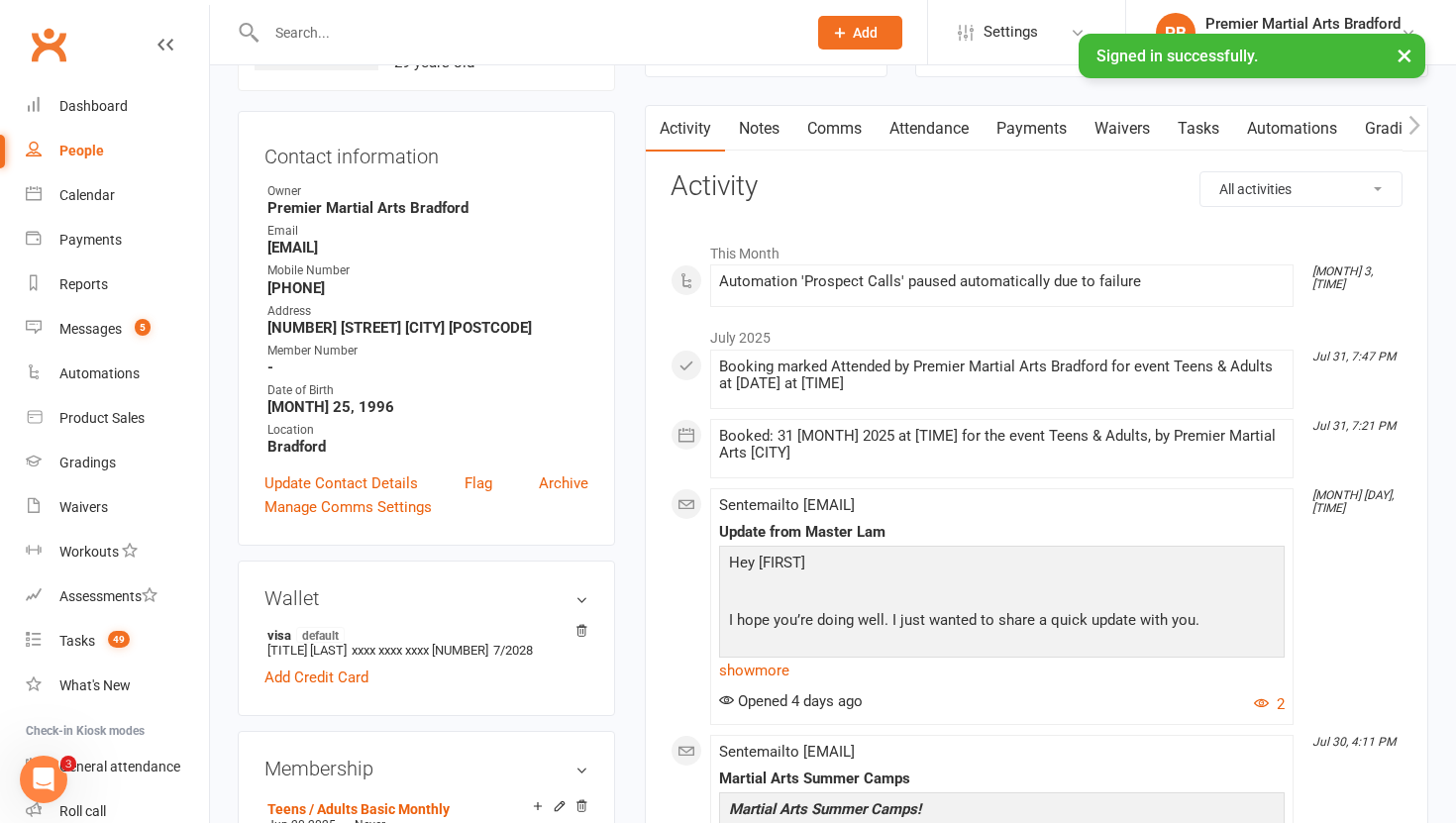 click on "Payments" at bounding box center [1031, 129] 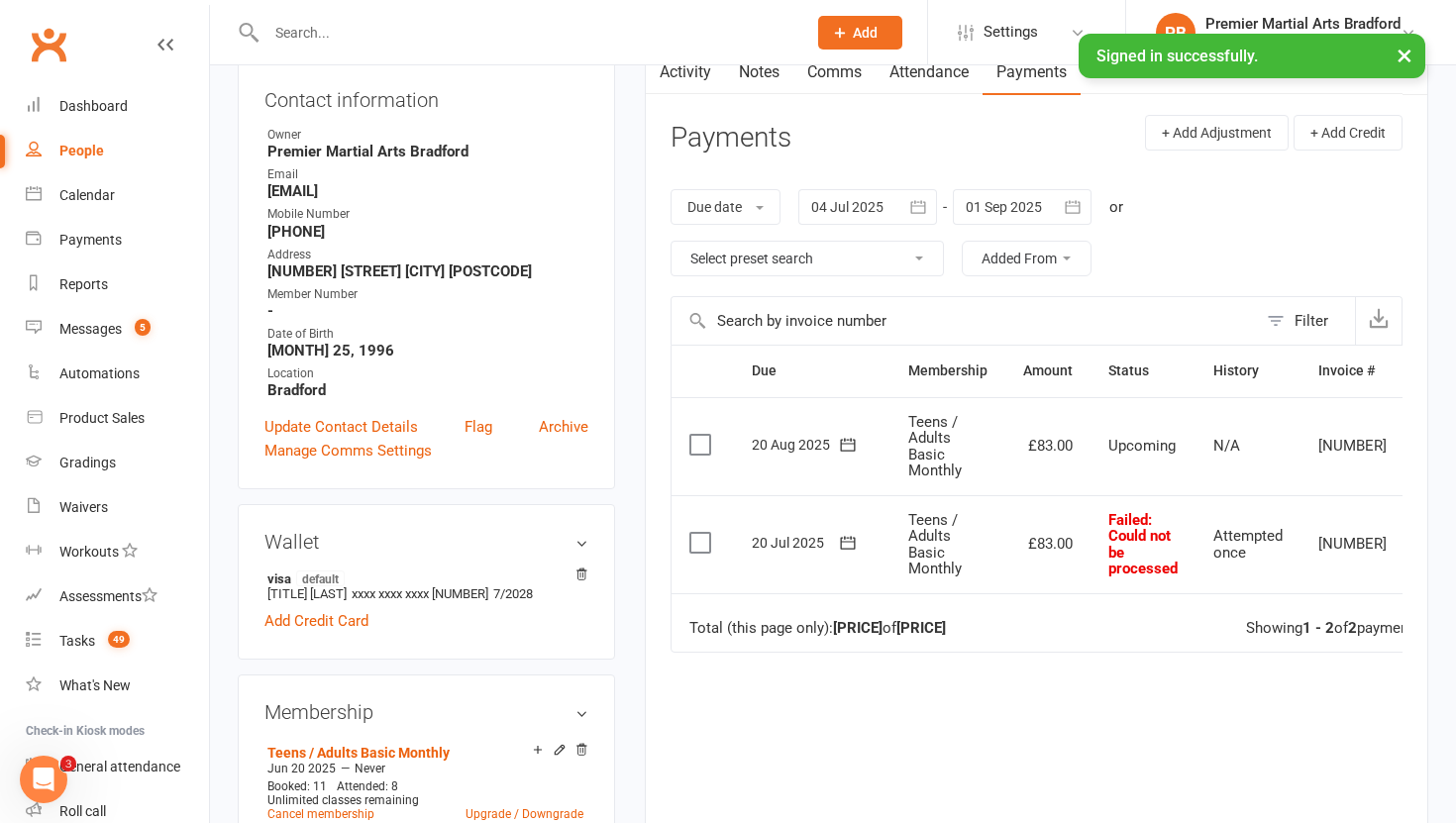 scroll, scrollTop: 222, scrollLeft: 0, axis: vertical 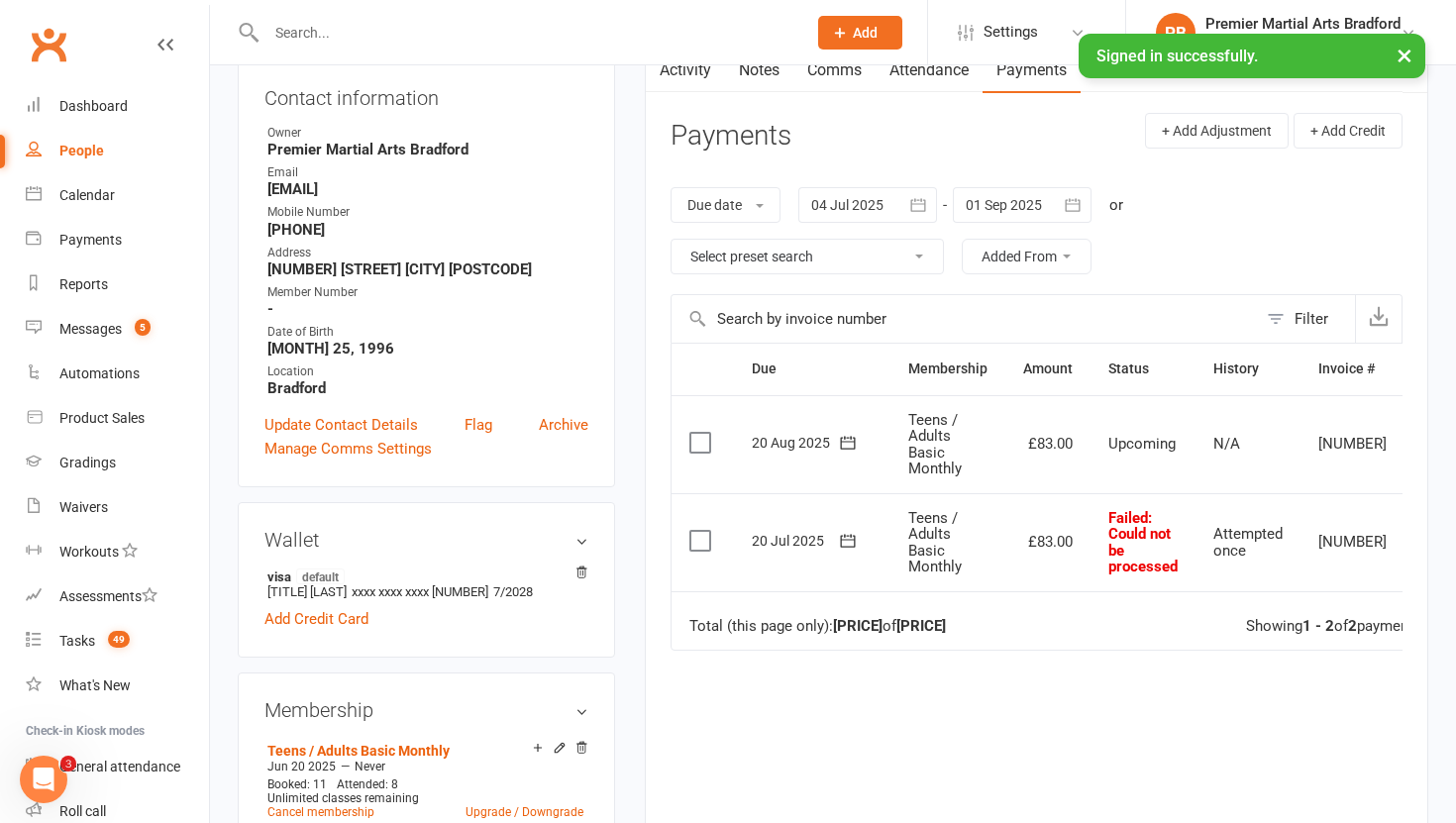 click 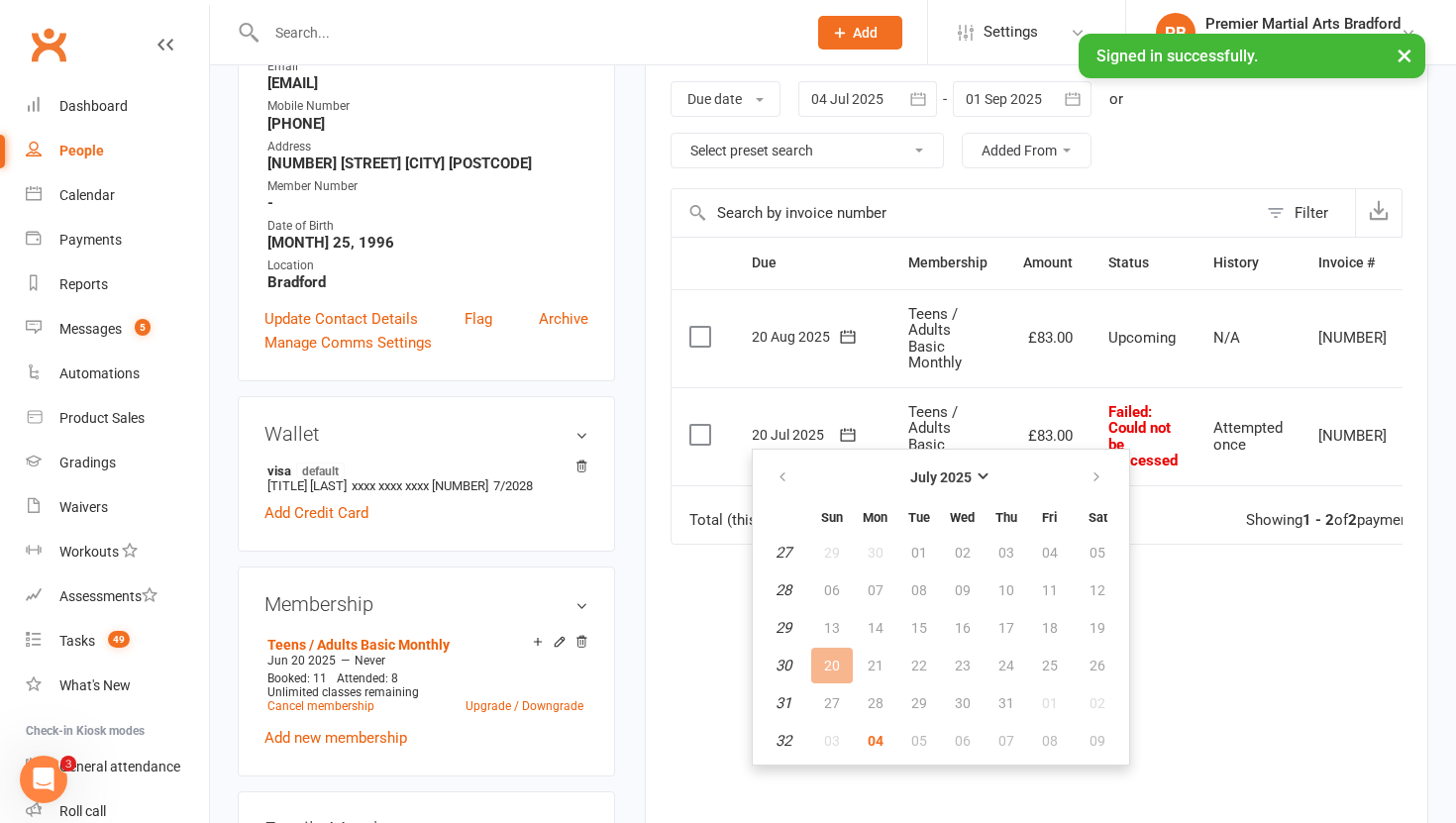 scroll, scrollTop: 365, scrollLeft: 0, axis: vertical 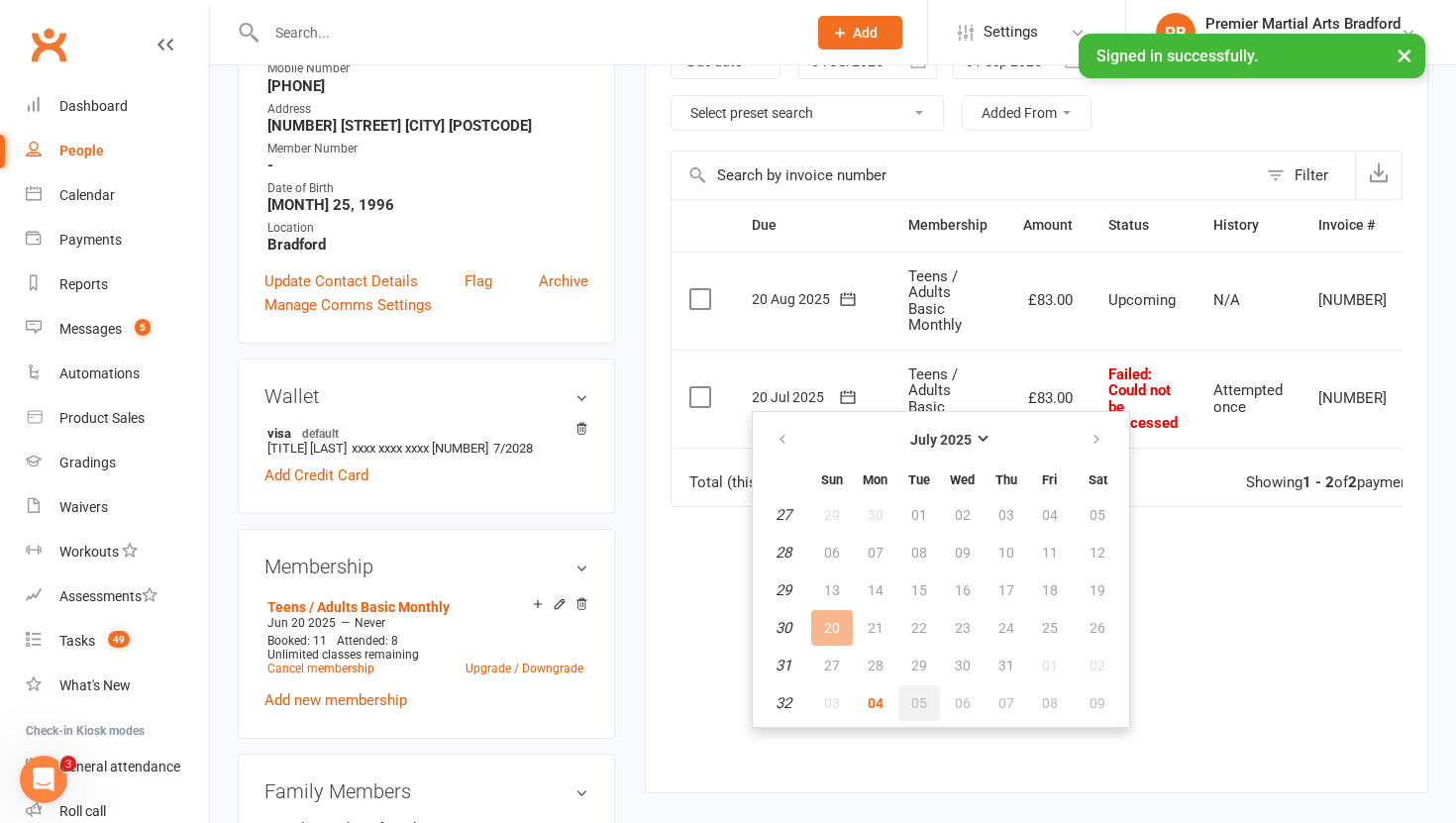 click on "05" at bounding box center [919, 703] 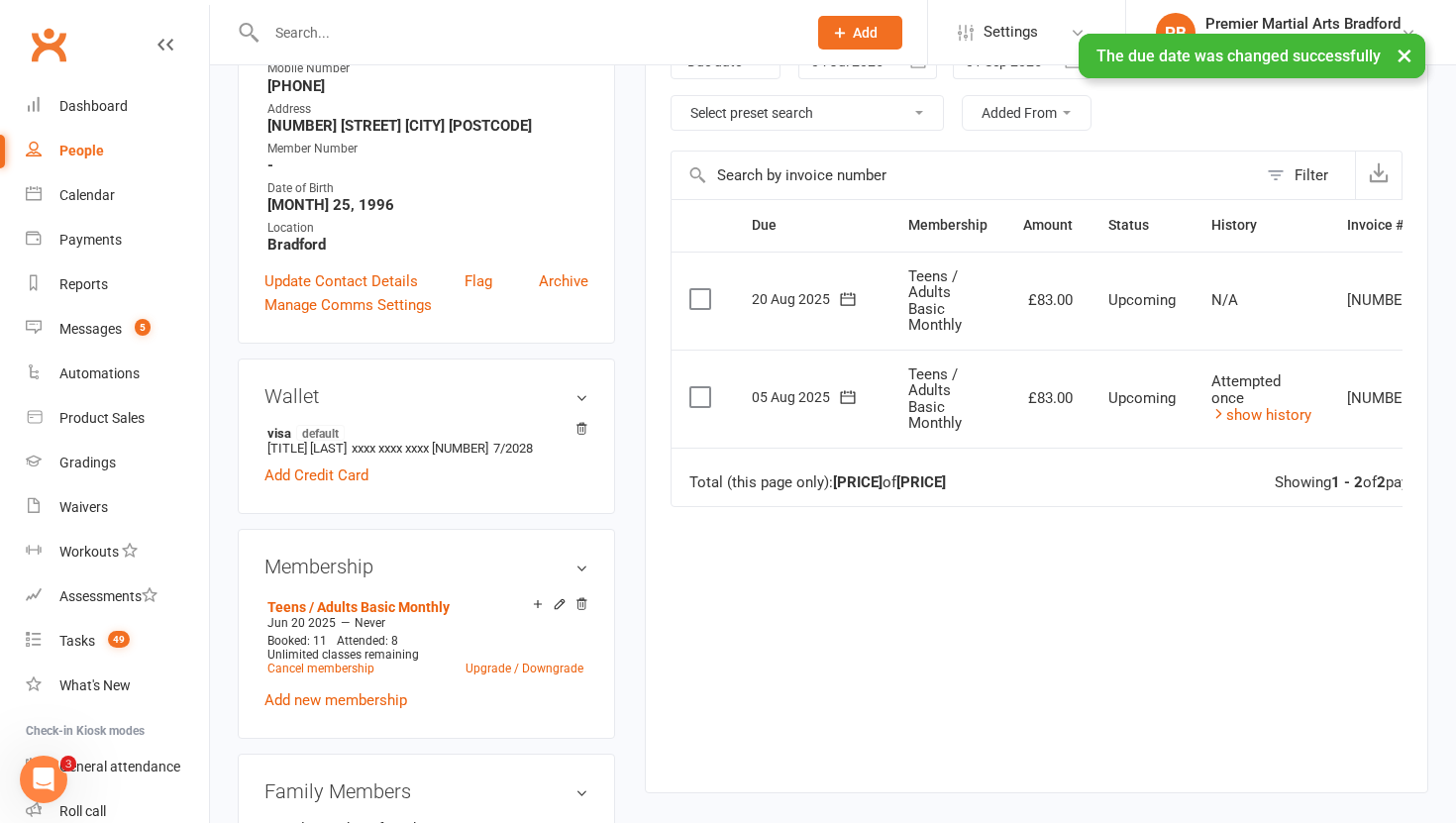 scroll, scrollTop: 0, scrollLeft: 0, axis: both 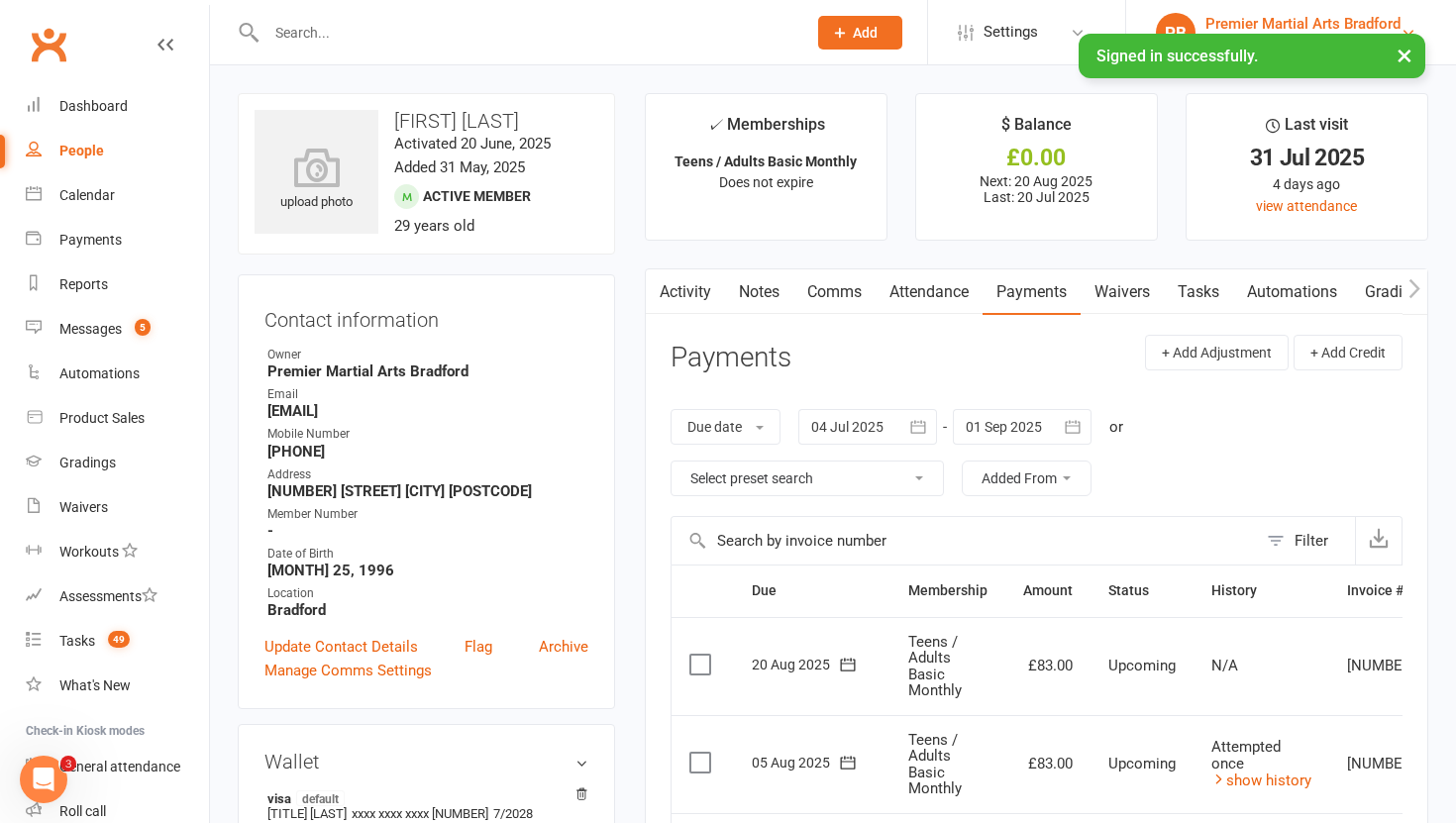 click on "Premier Martial Arts Bradford" at bounding box center (1302, 24) 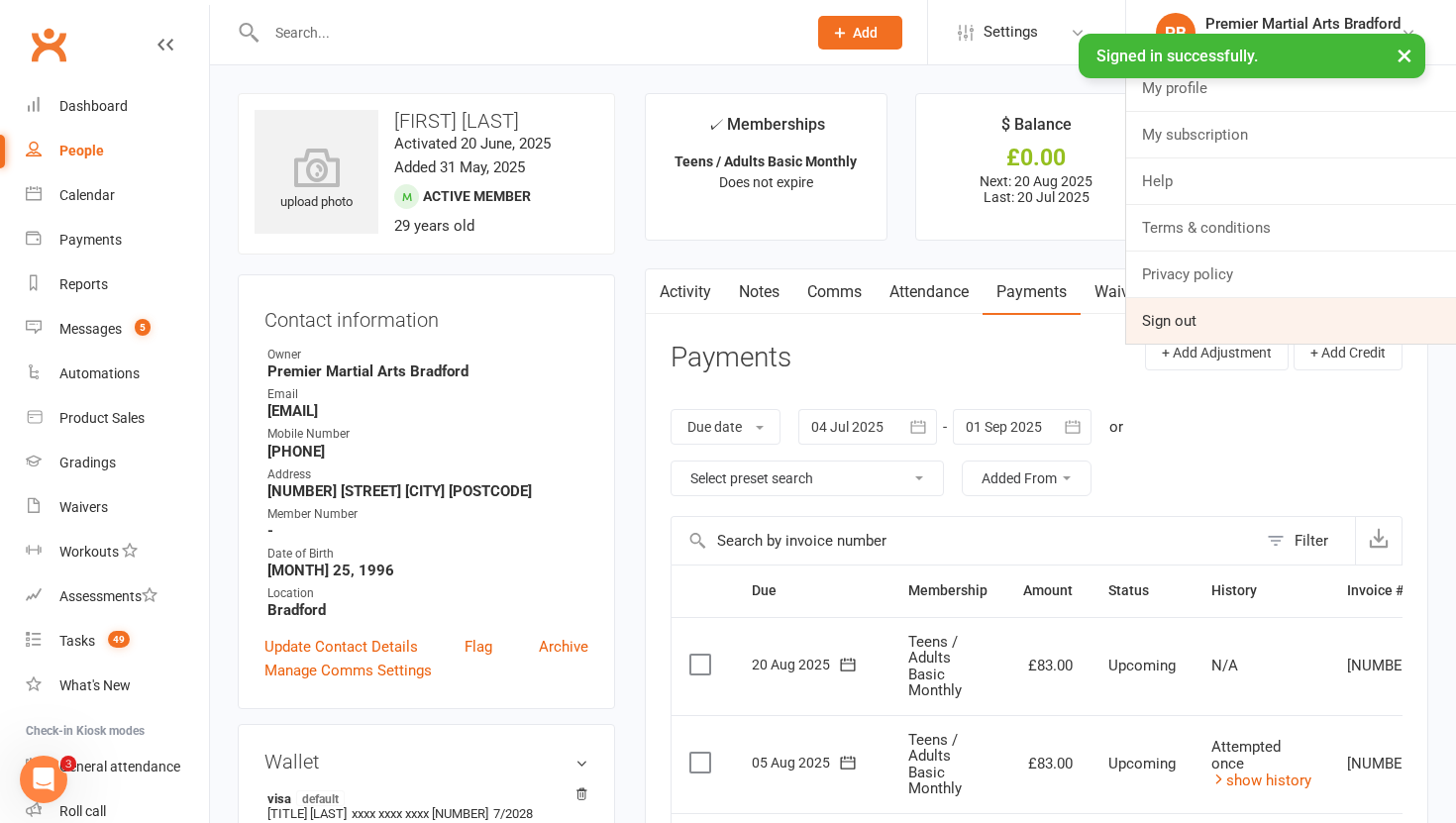 click on "Sign out" at bounding box center (1291, 321) 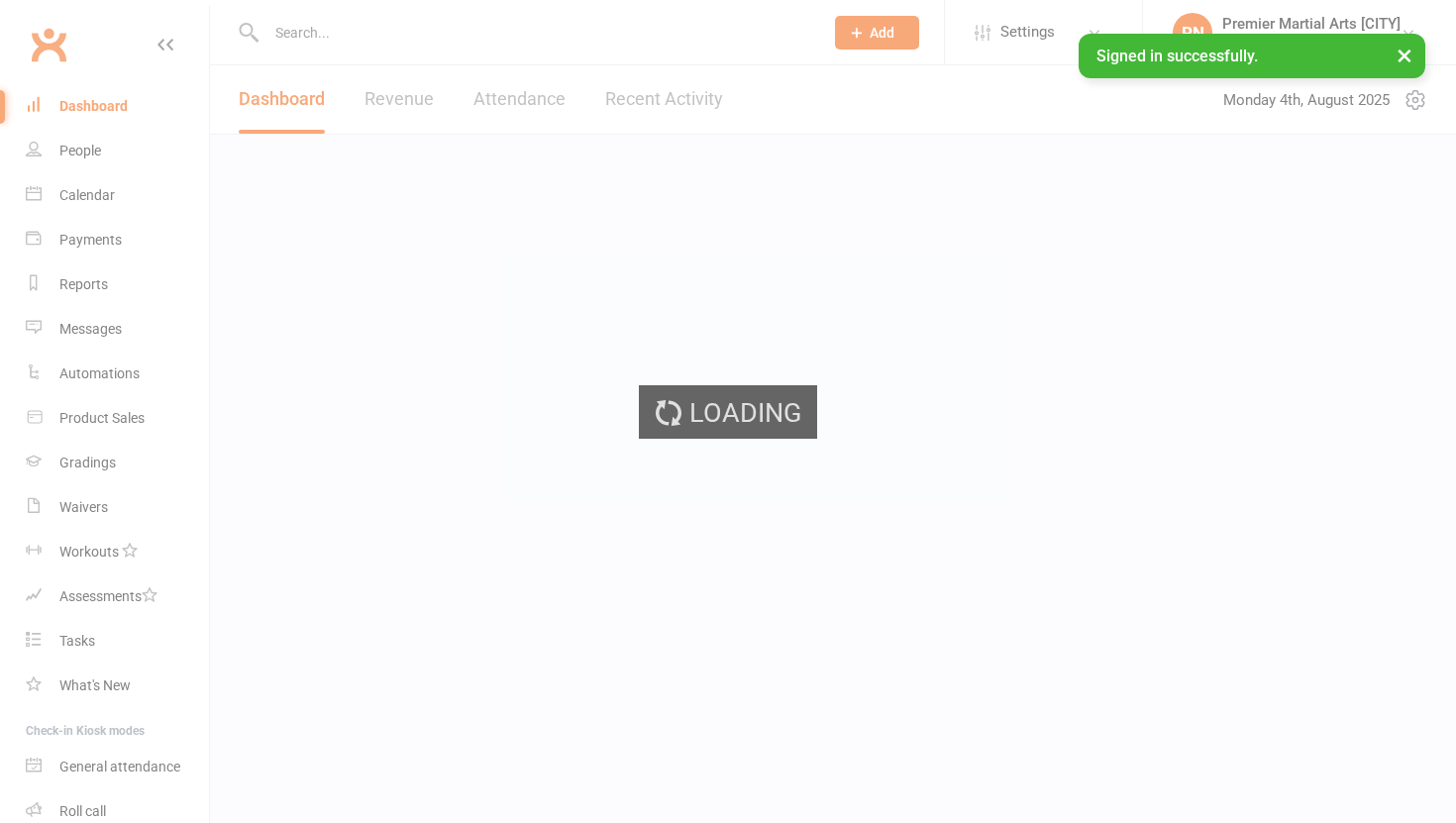 scroll, scrollTop: 0, scrollLeft: 0, axis: both 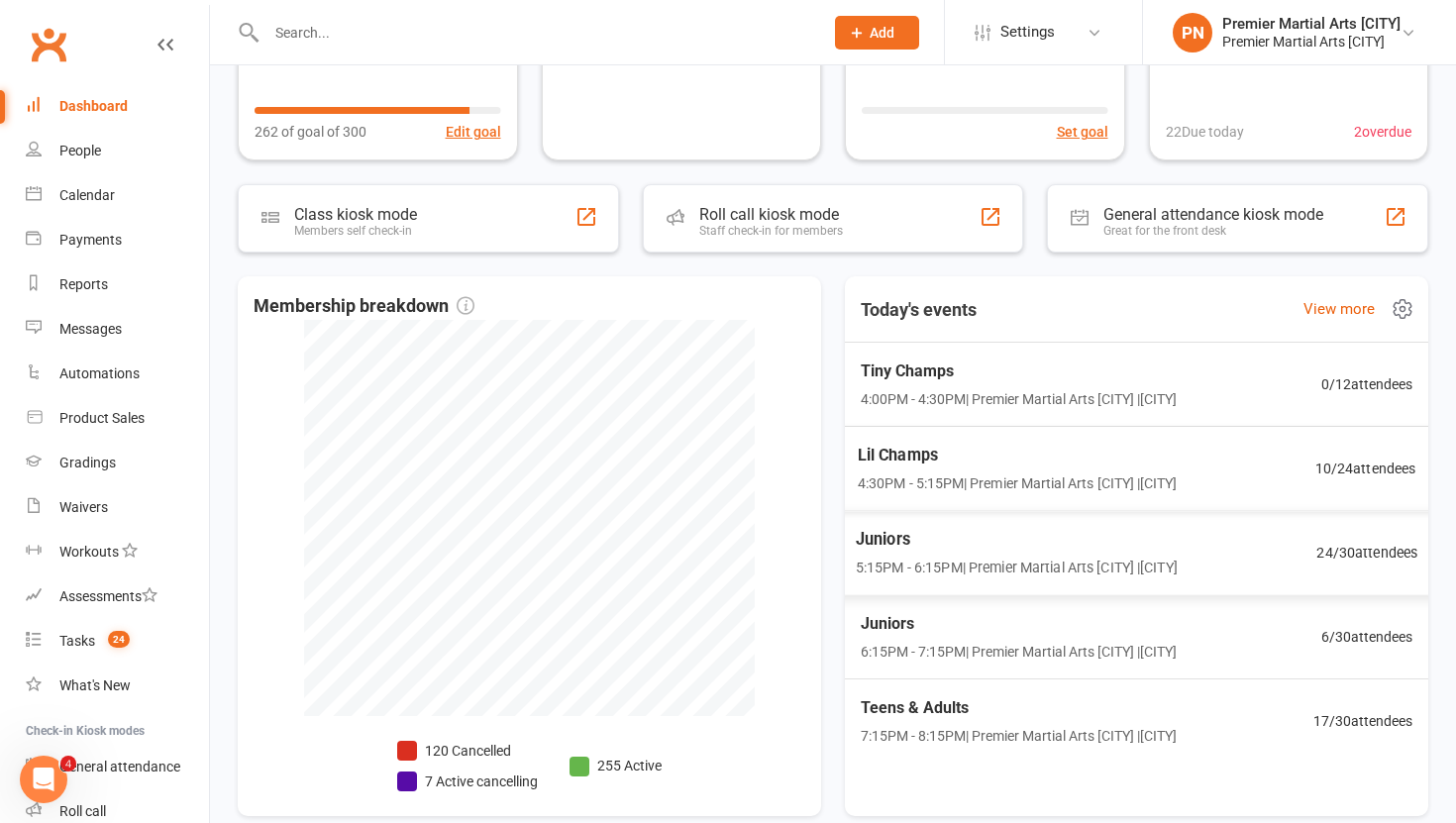 click on "Juniors" at bounding box center [1016, 540] 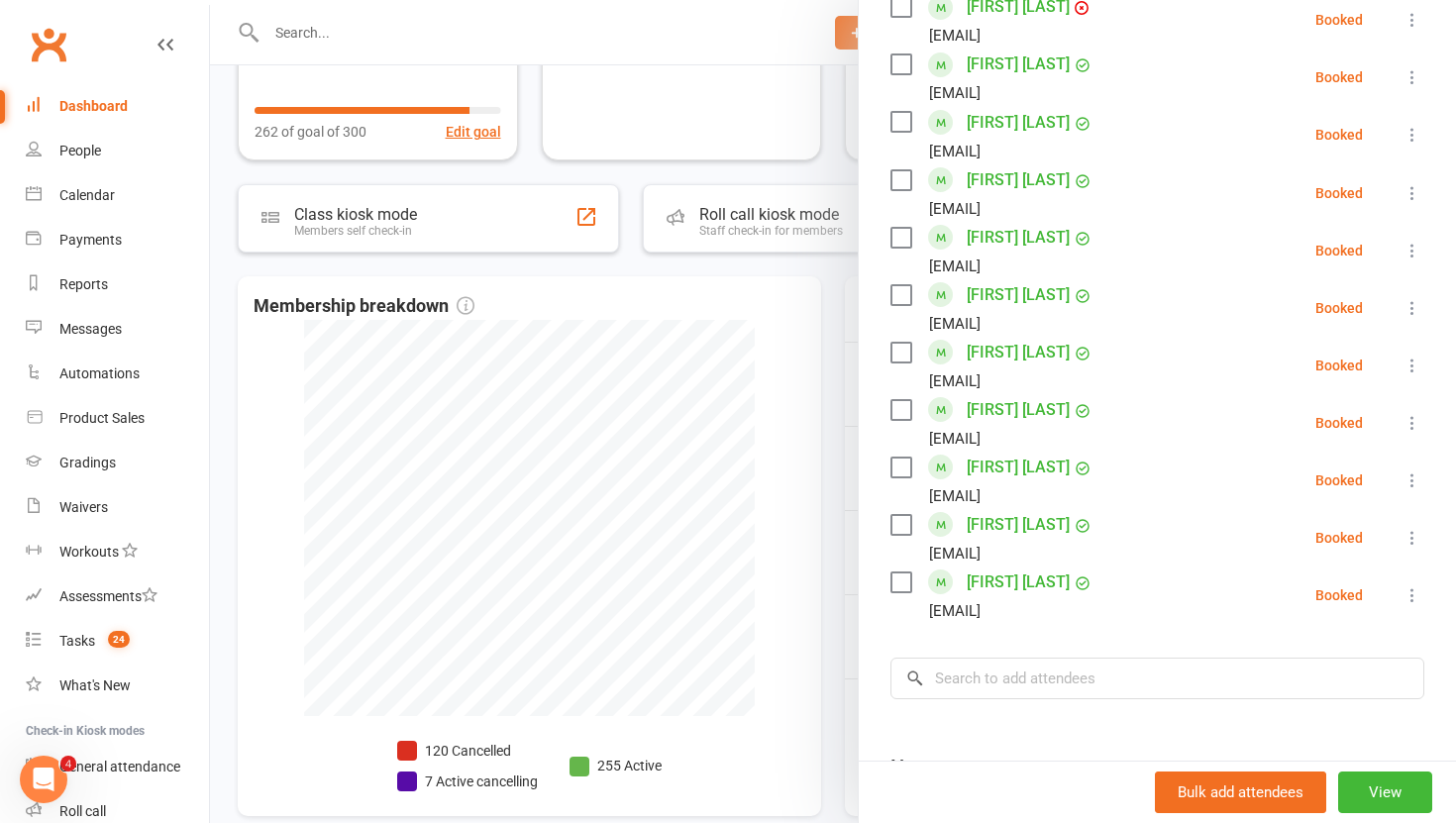 scroll, scrollTop: 1343, scrollLeft: 0, axis: vertical 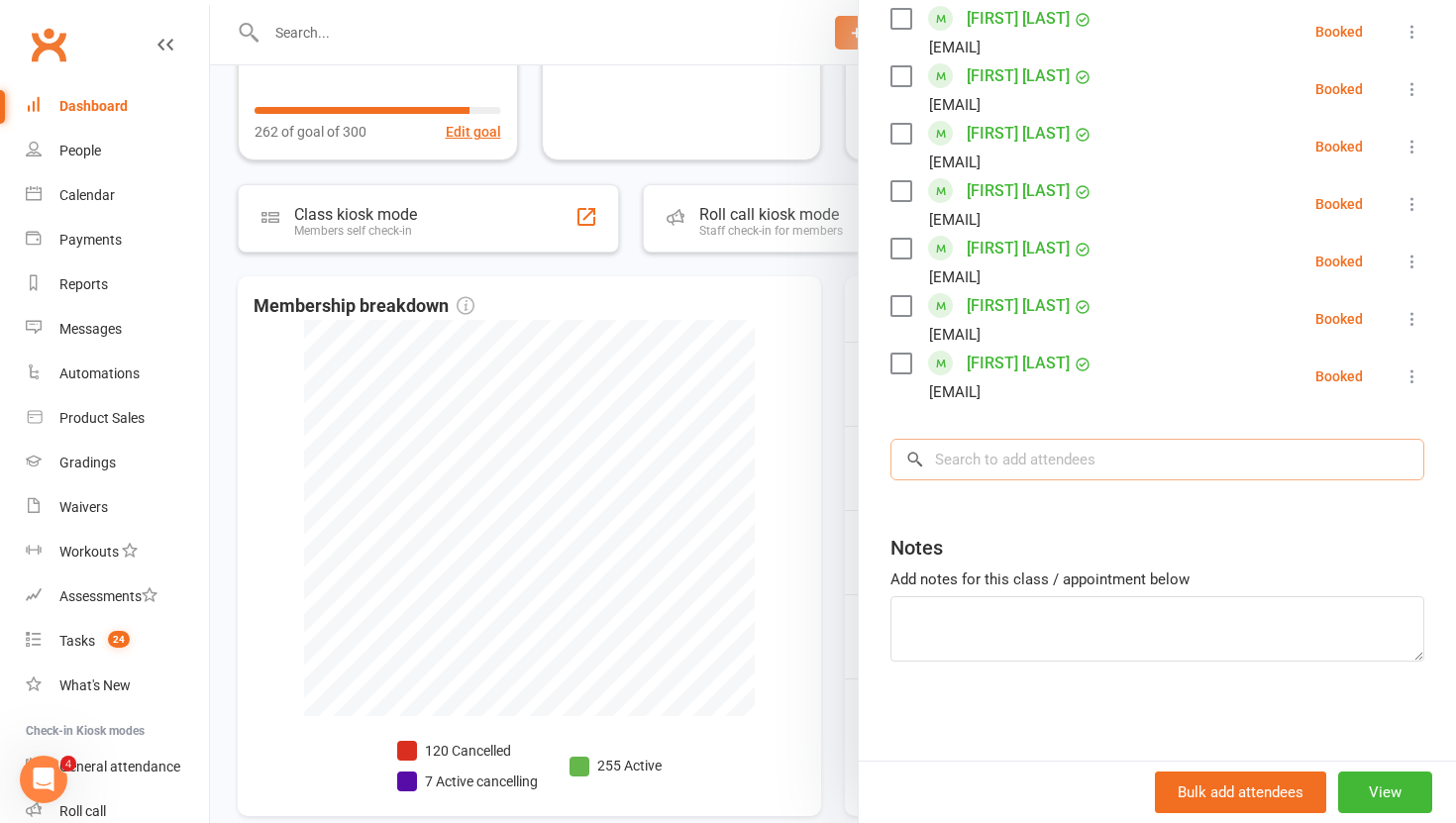 click at bounding box center [1157, 460] 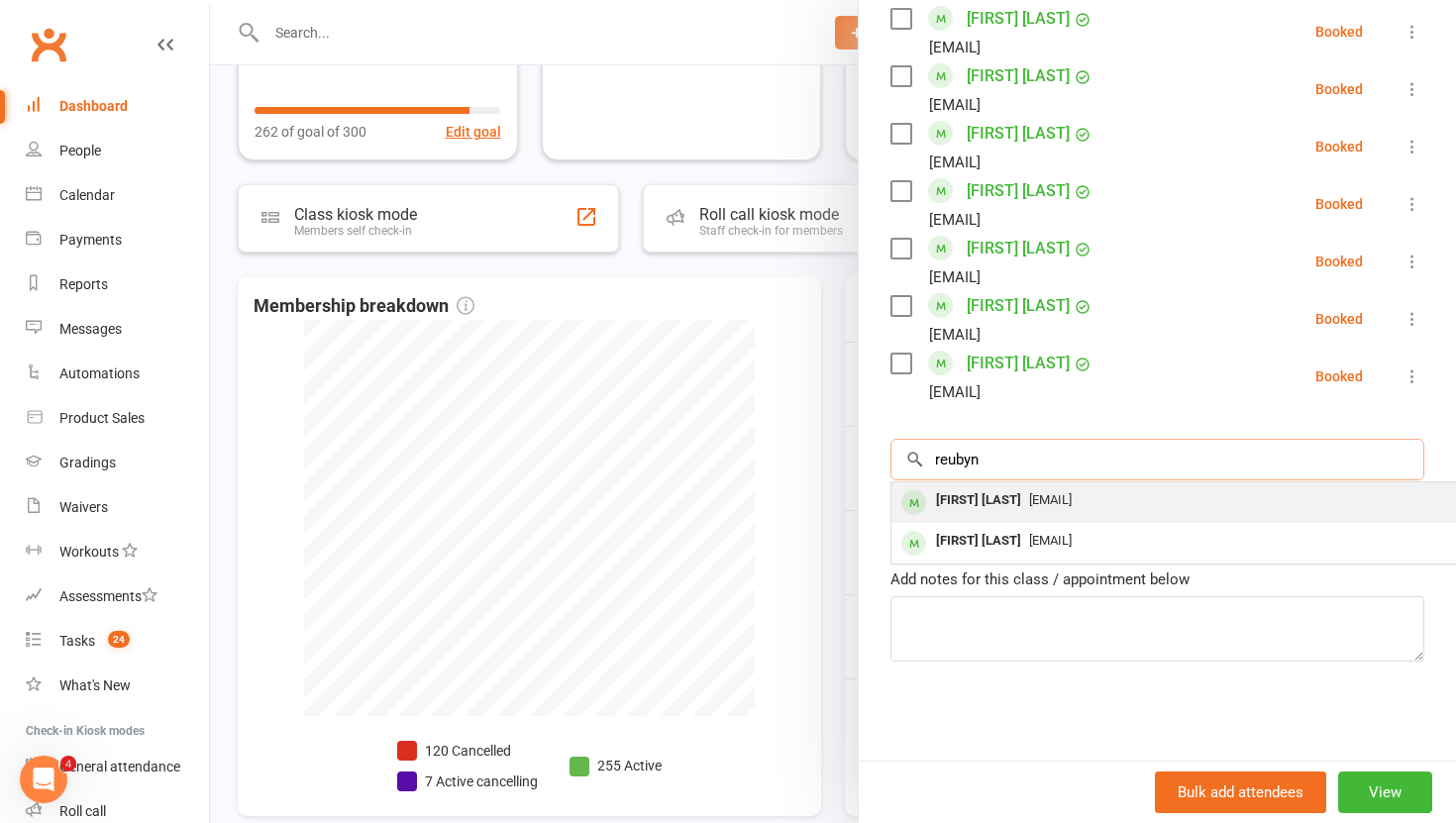 type on "reubyn" 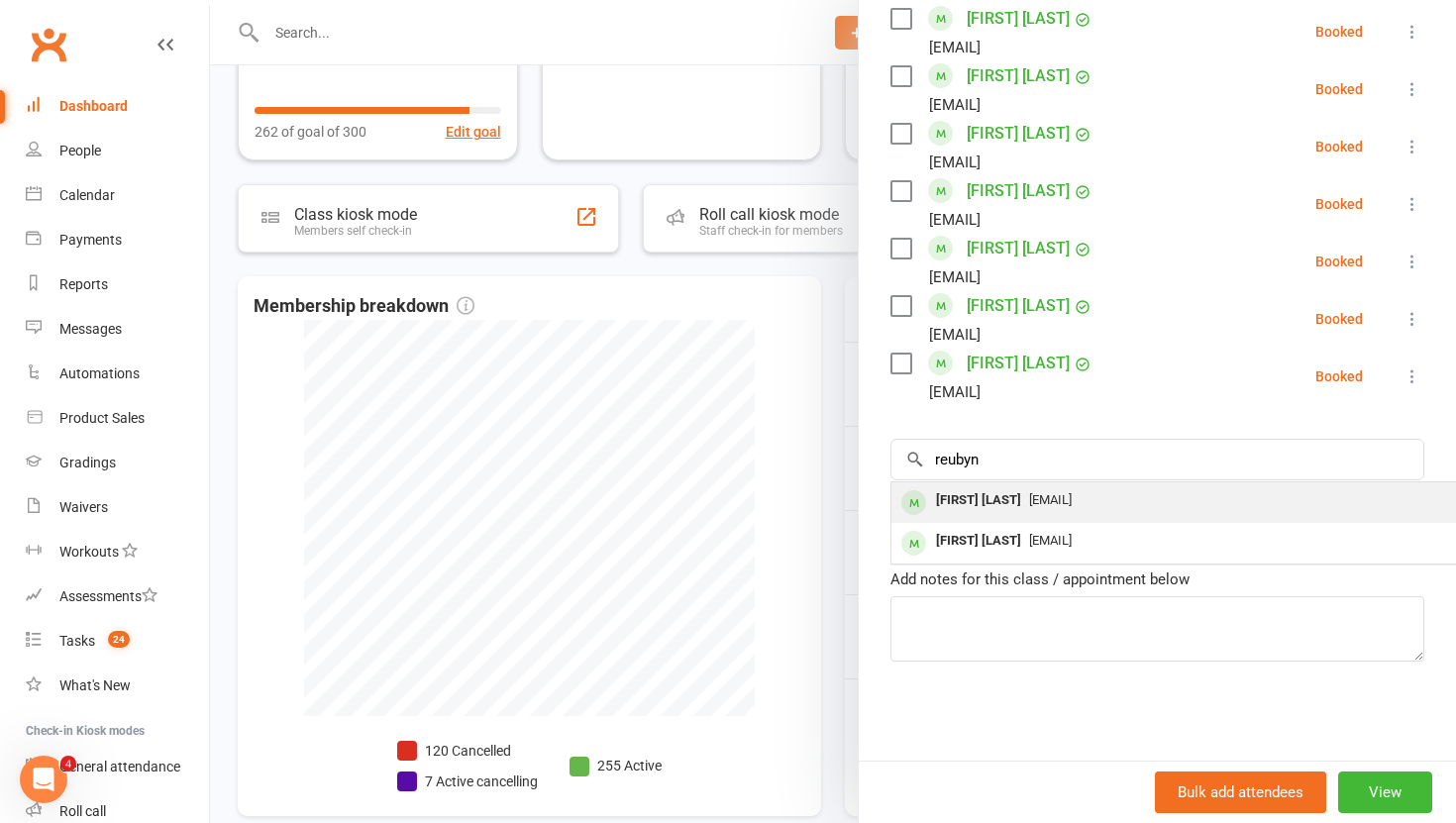 click on "Reubyn Gibson" at bounding box center [979, 500] 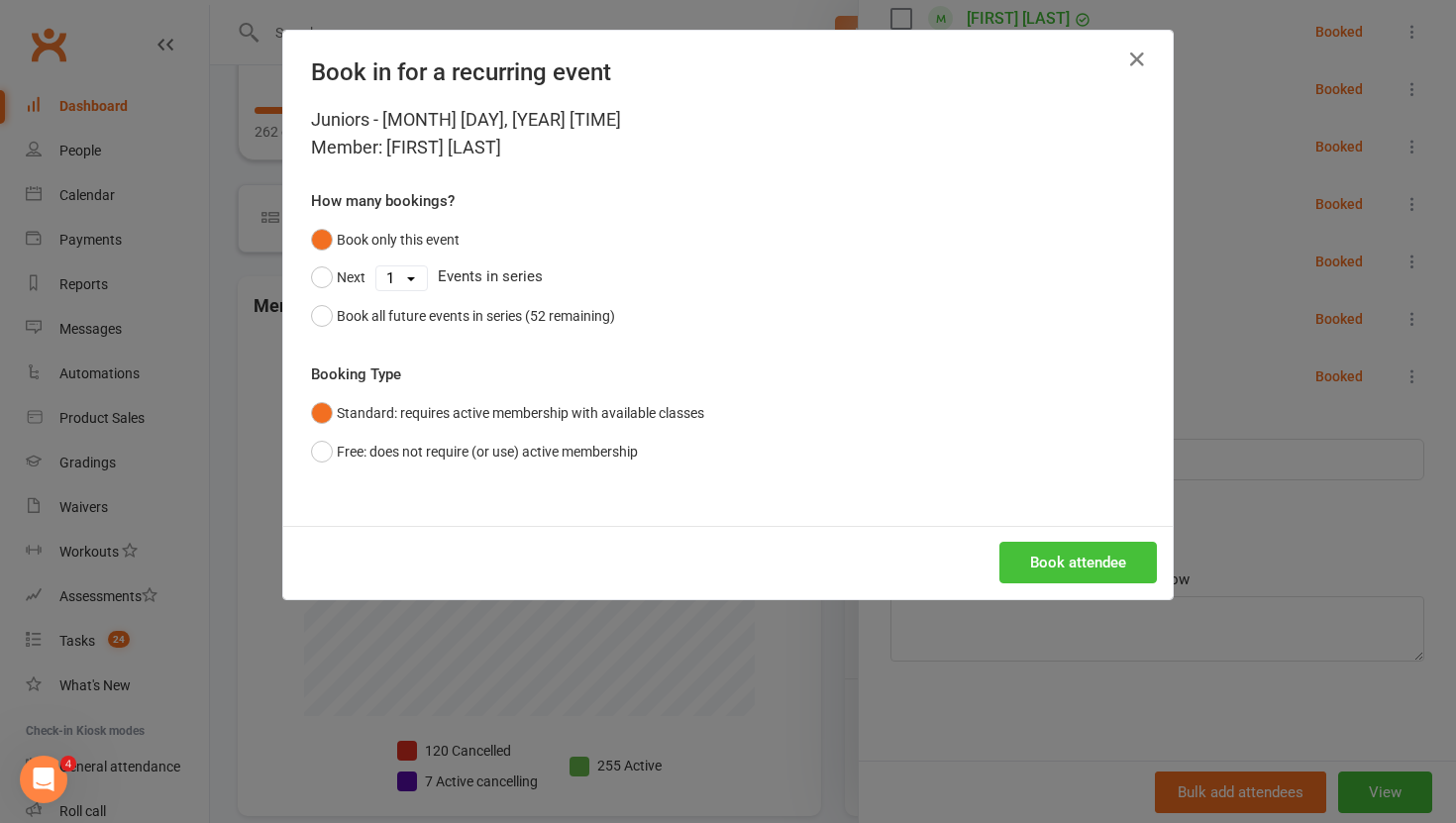 click on "Book attendee" at bounding box center (1078, 563) 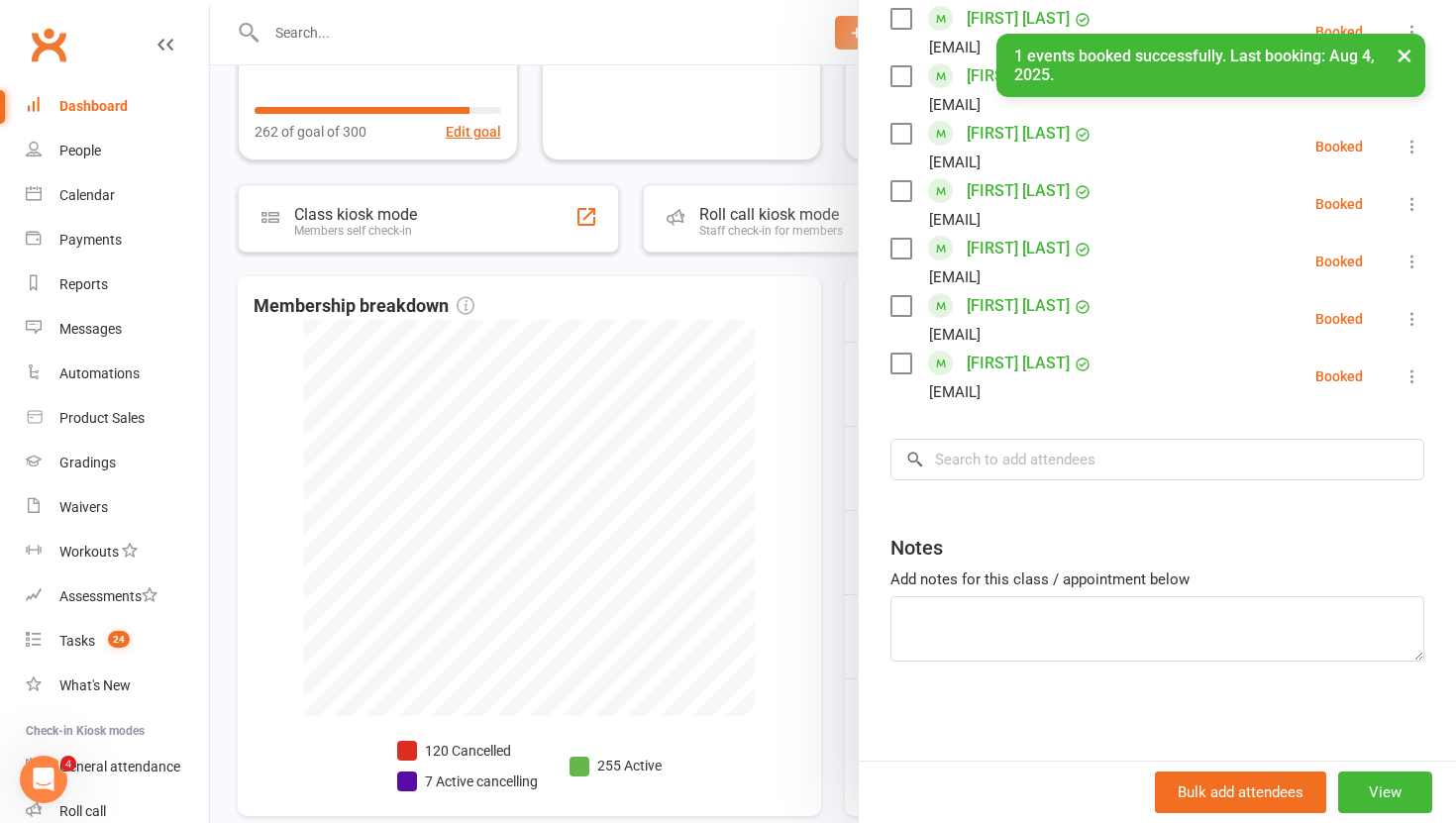 scroll, scrollTop: 1400, scrollLeft: 0, axis: vertical 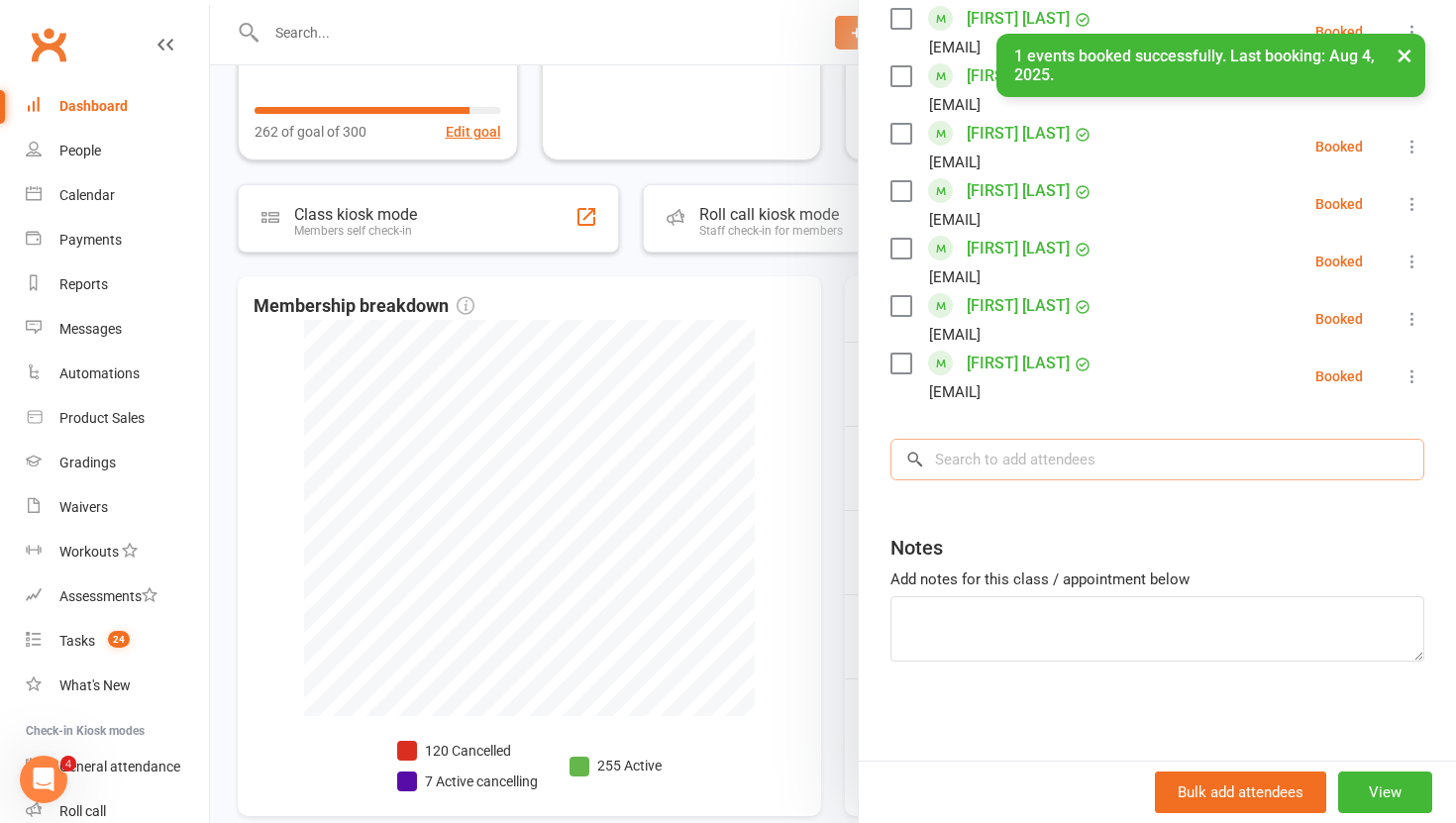 click at bounding box center [1157, 460] 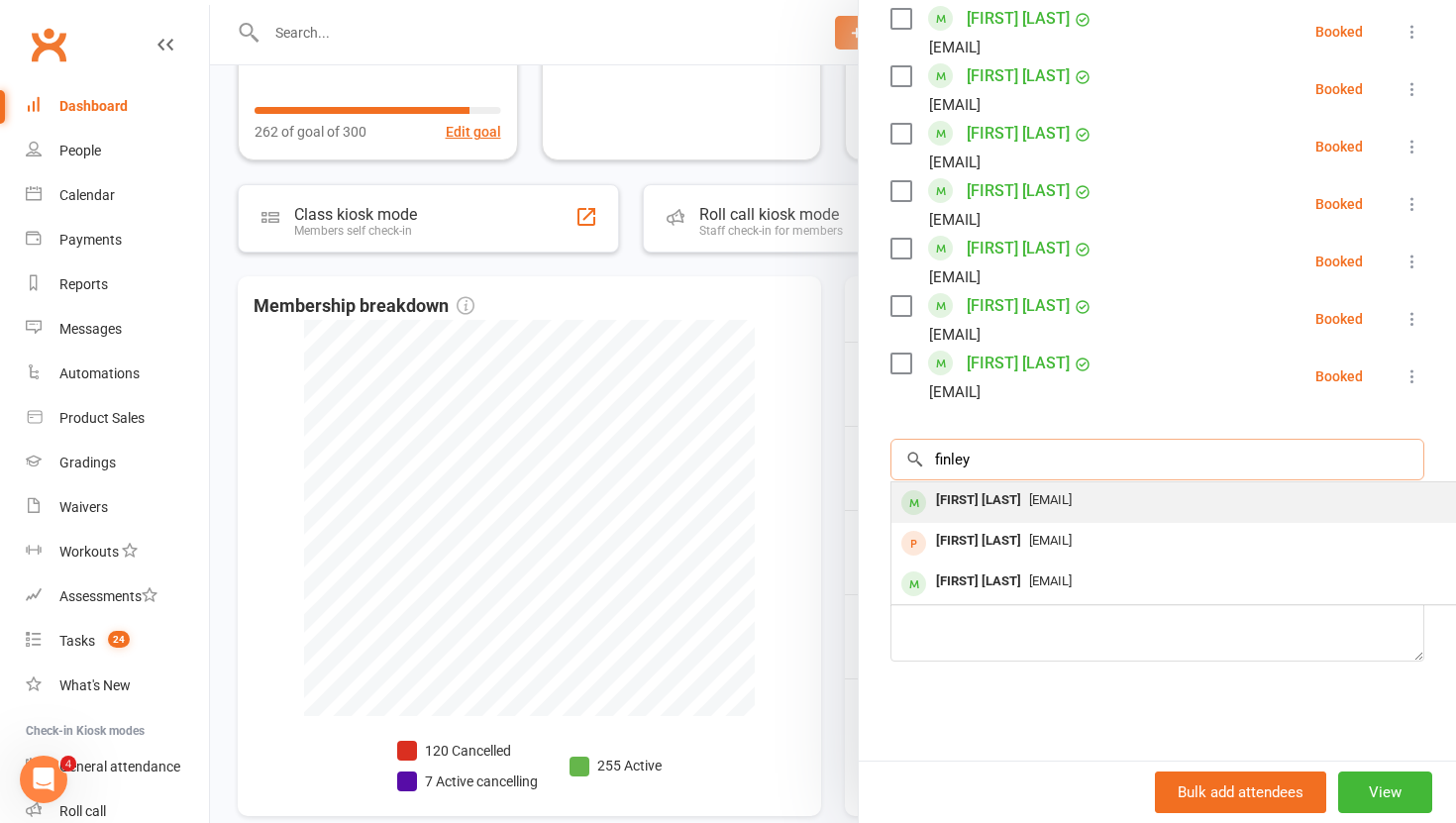 type on "finley" 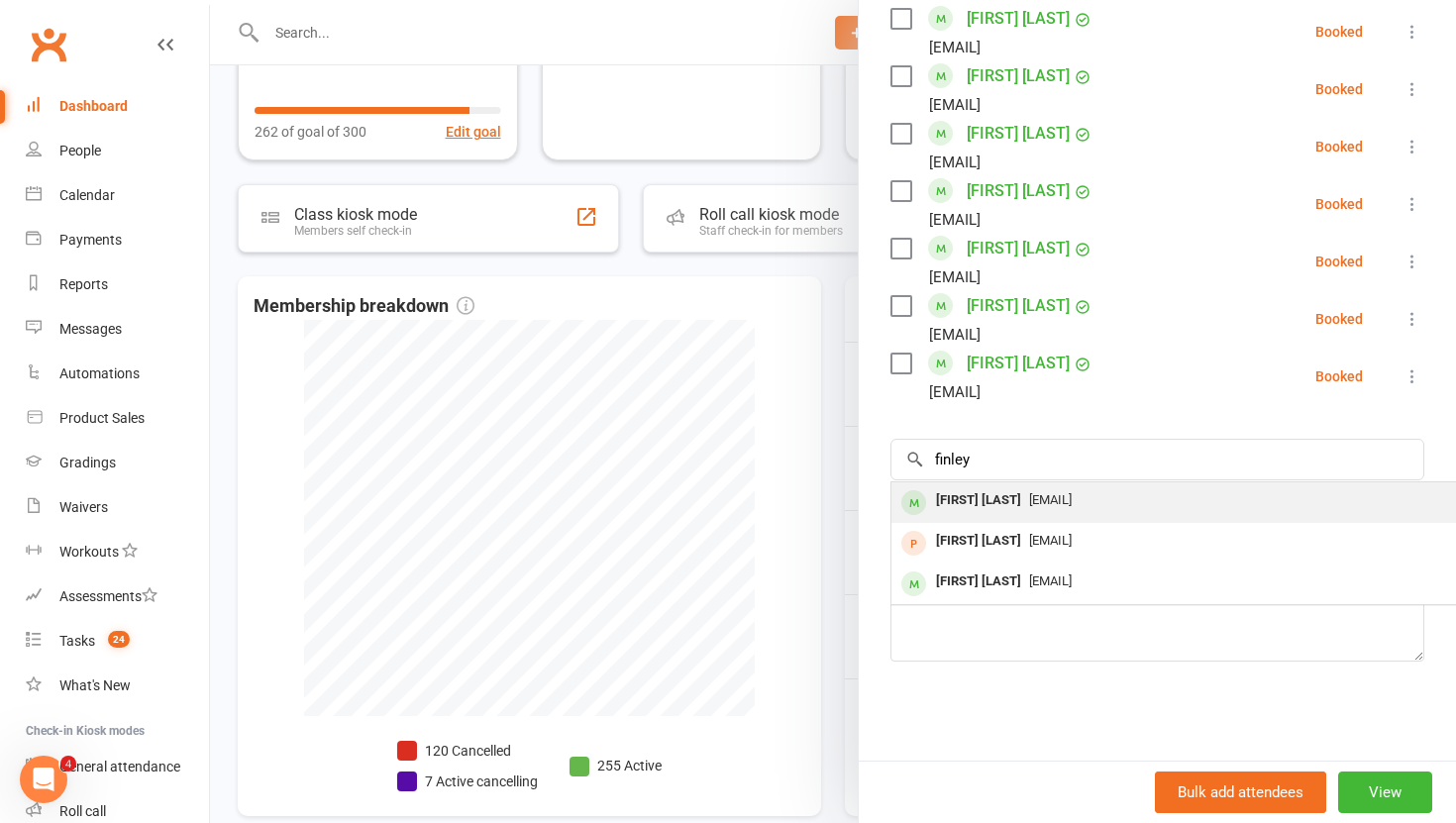 click on "Finley Gibson" at bounding box center (979, 500) 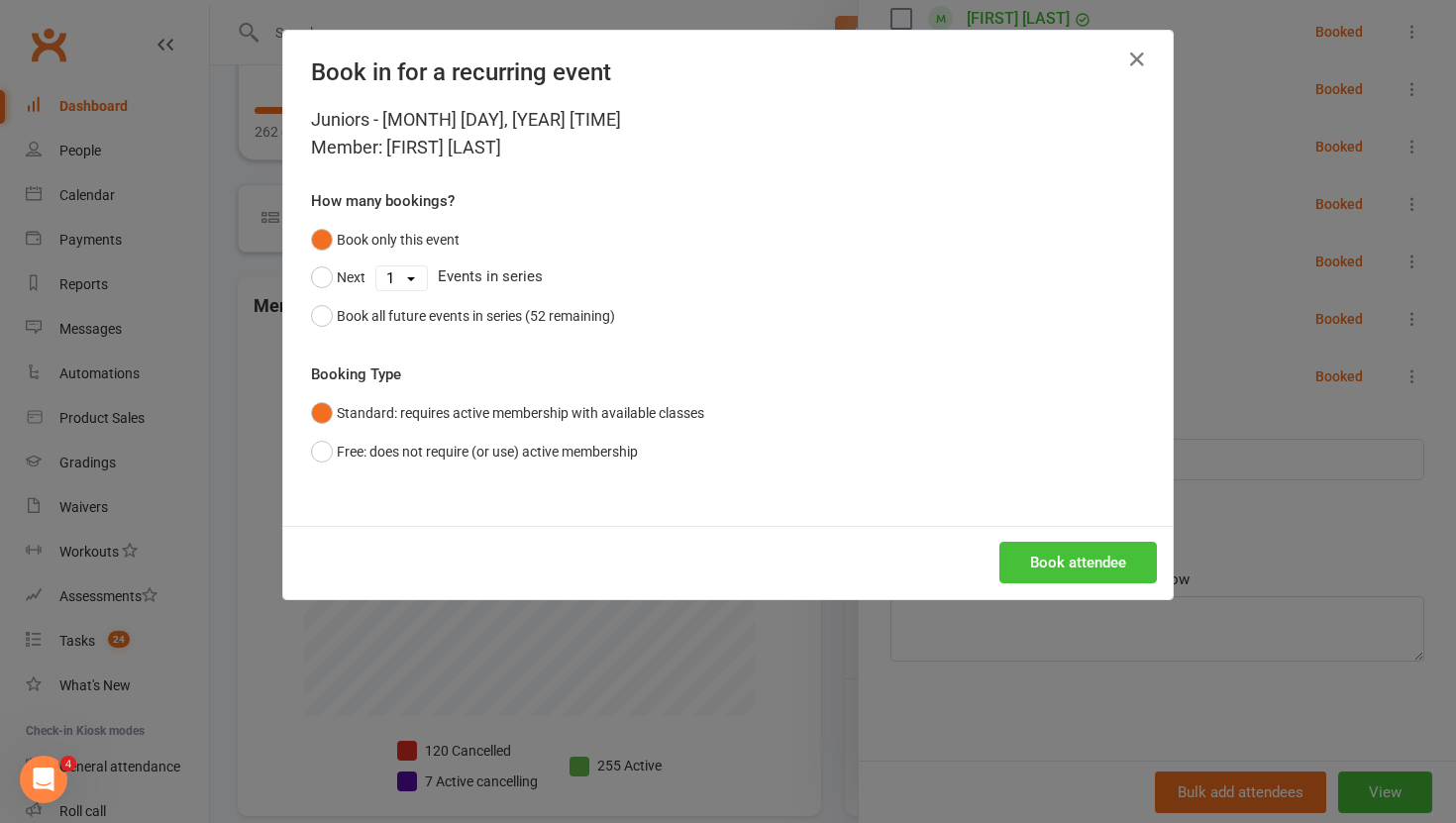 click on "Book attendee" at bounding box center [1078, 563] 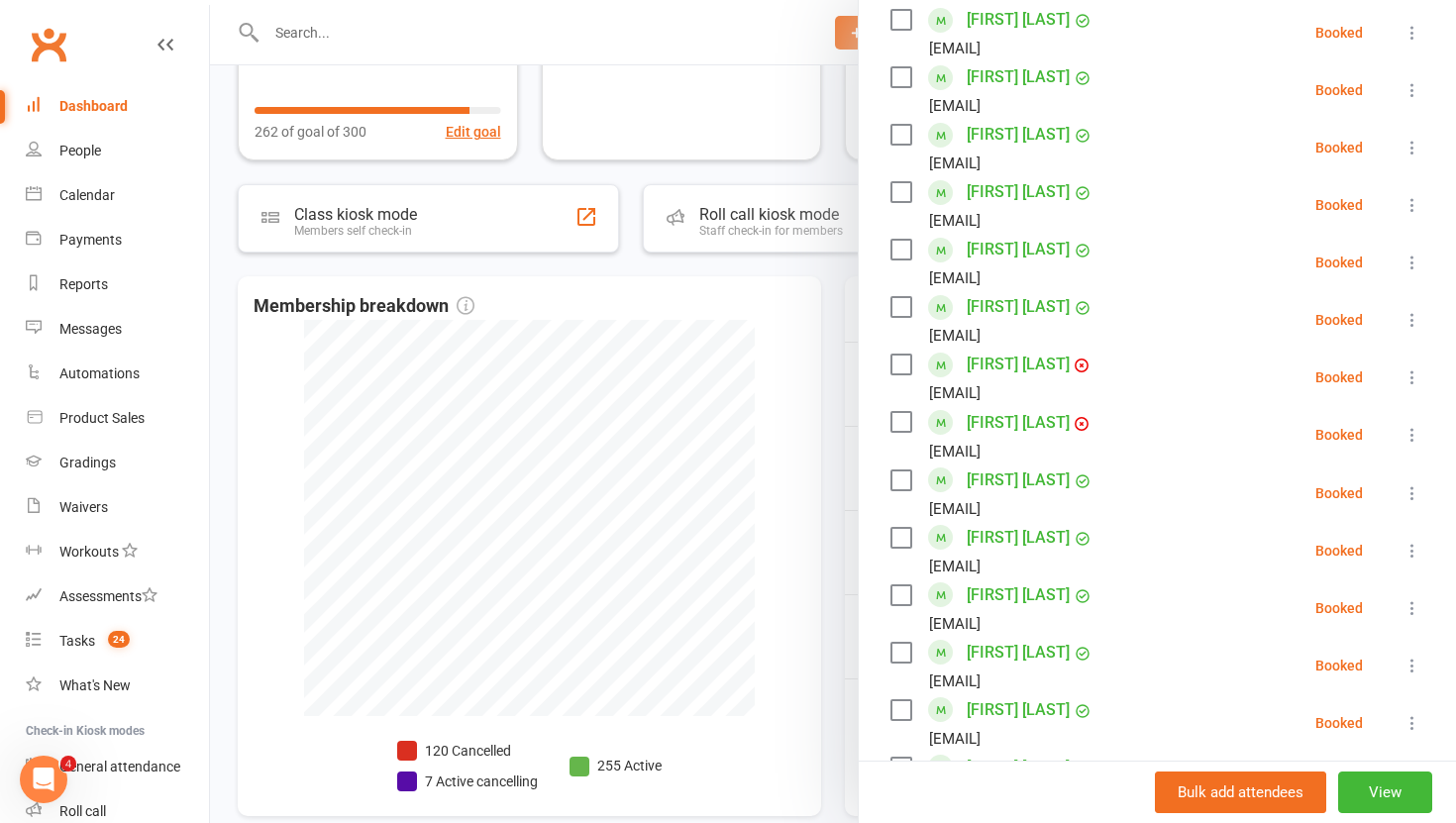 scroll, scrollTop: 825, scrollLeft: 0, axis: vertical 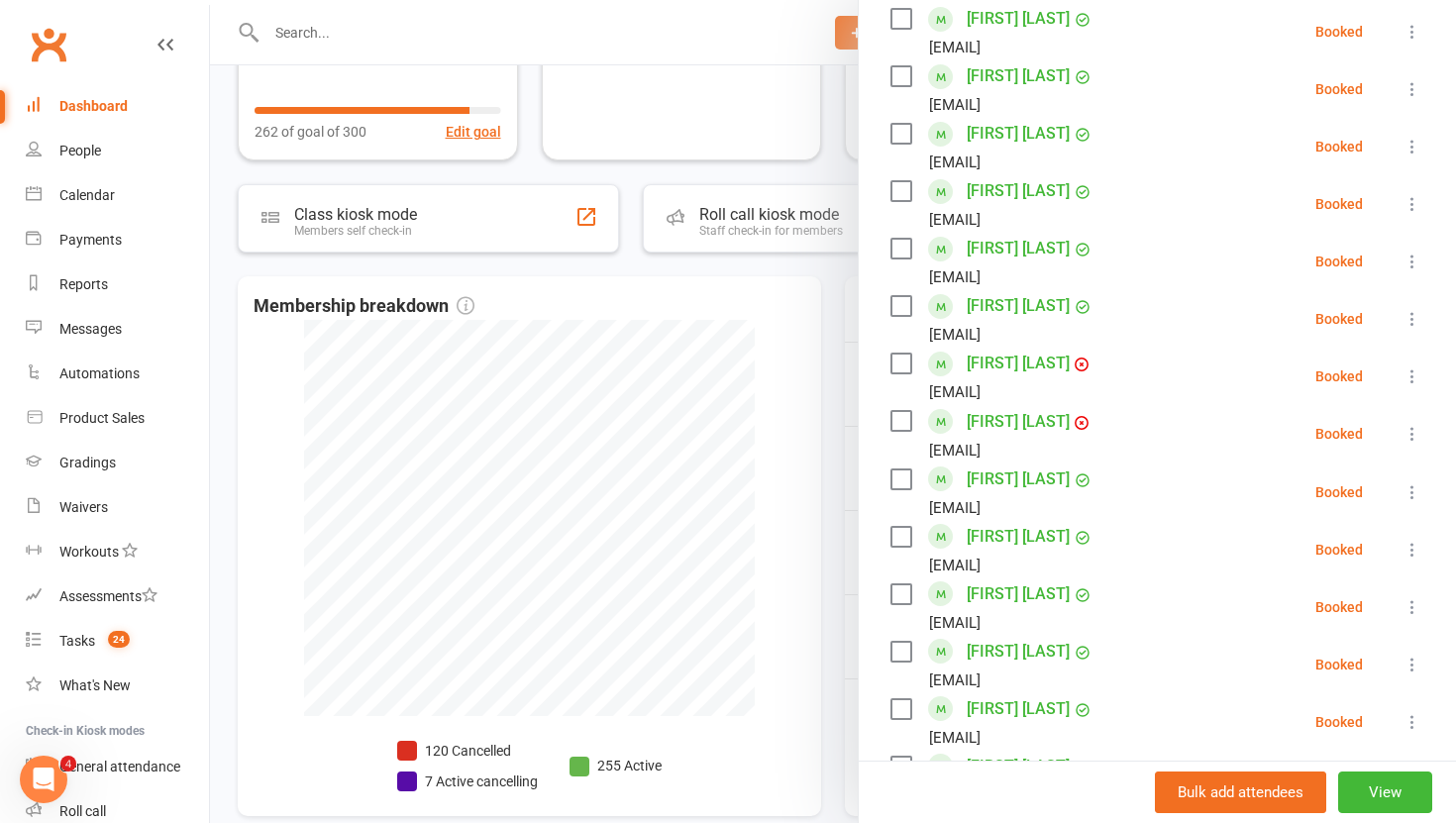 click at bounding box center [1412, 261] 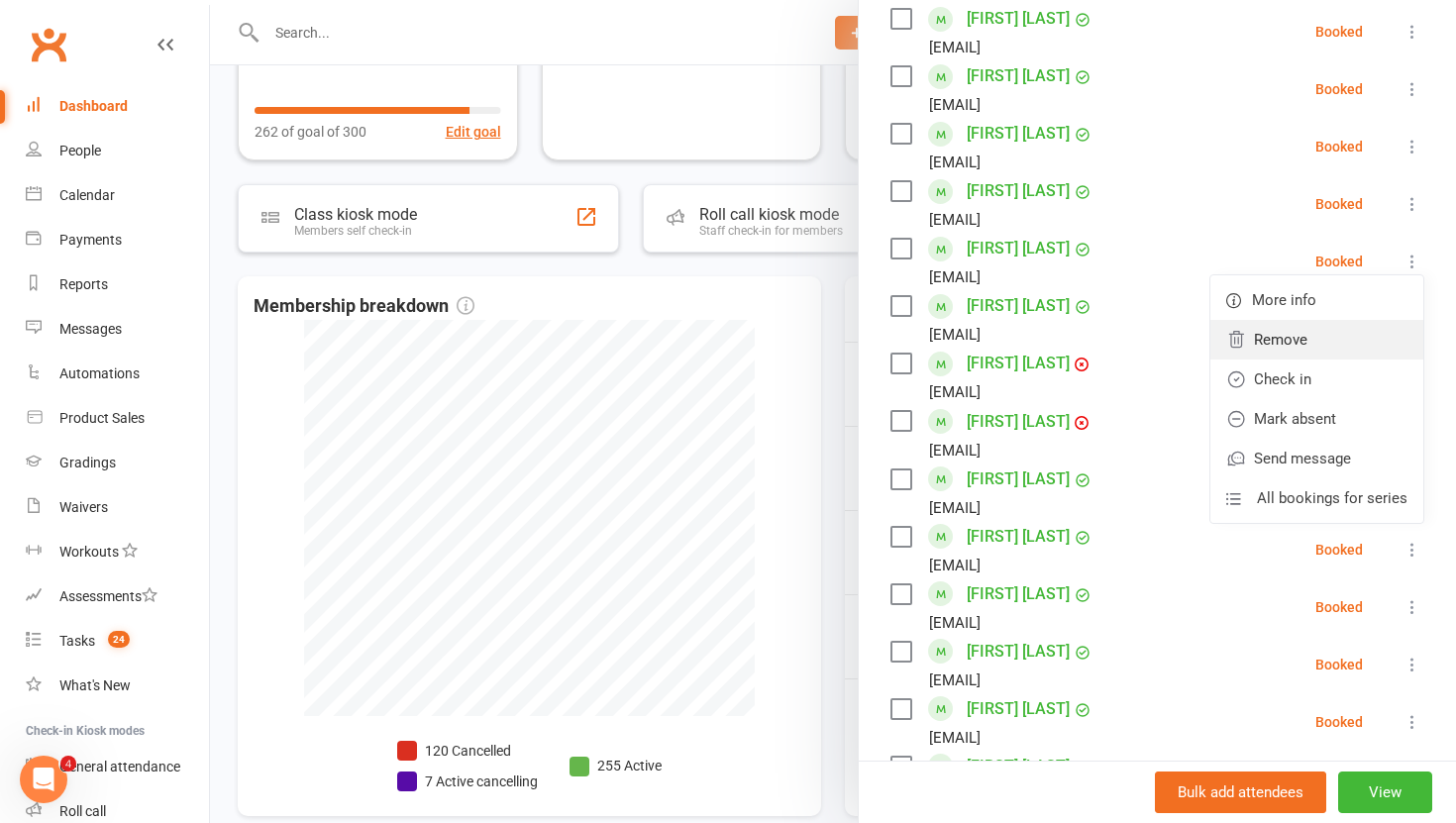 click on "Remove" at bounding box center [1316, 340] 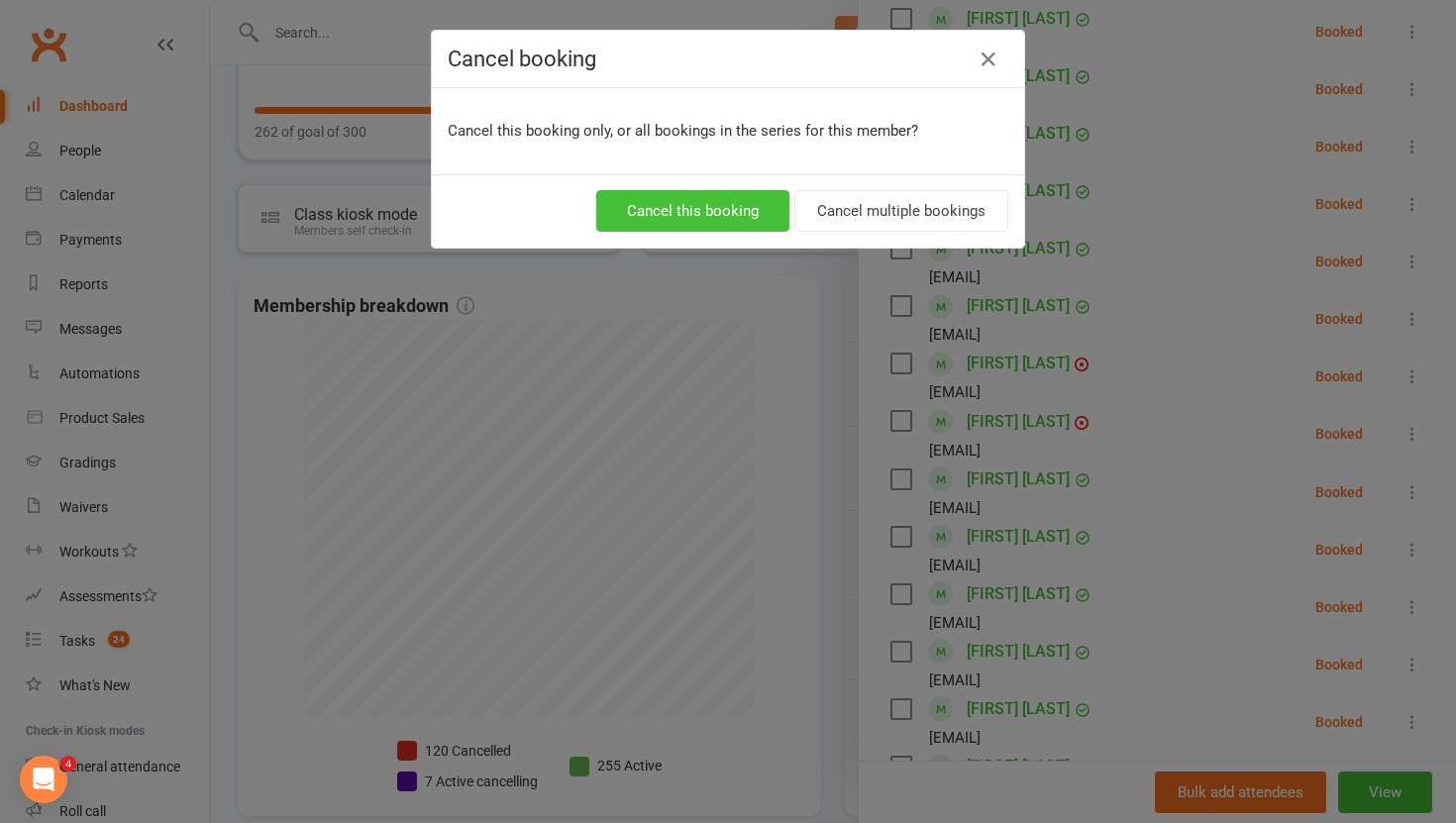 click on "Cancel this booking" at bounding box center [692, 211] 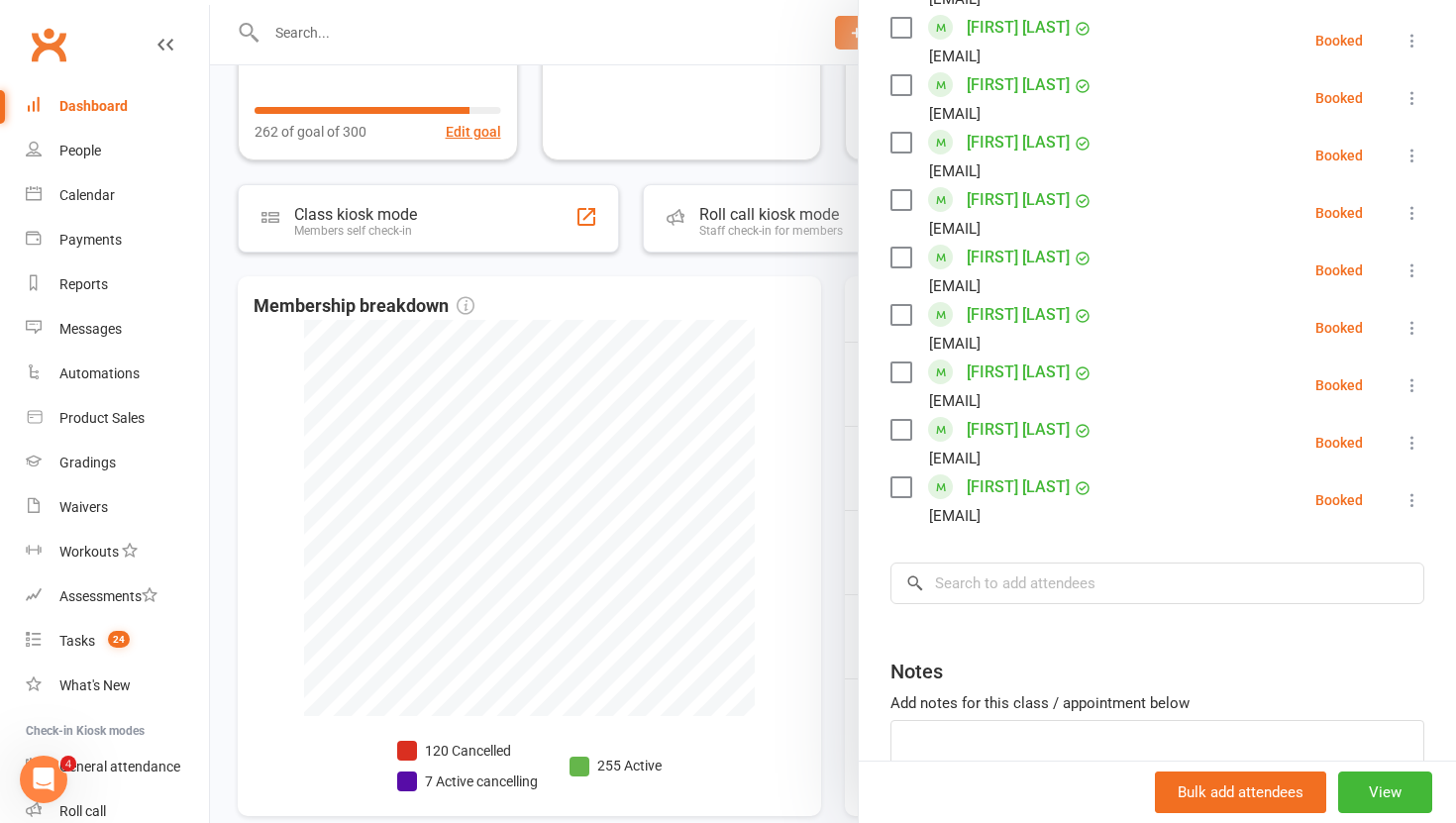 scroll, scrollTop: 1291, scrollLeft: 0, axis: vertical 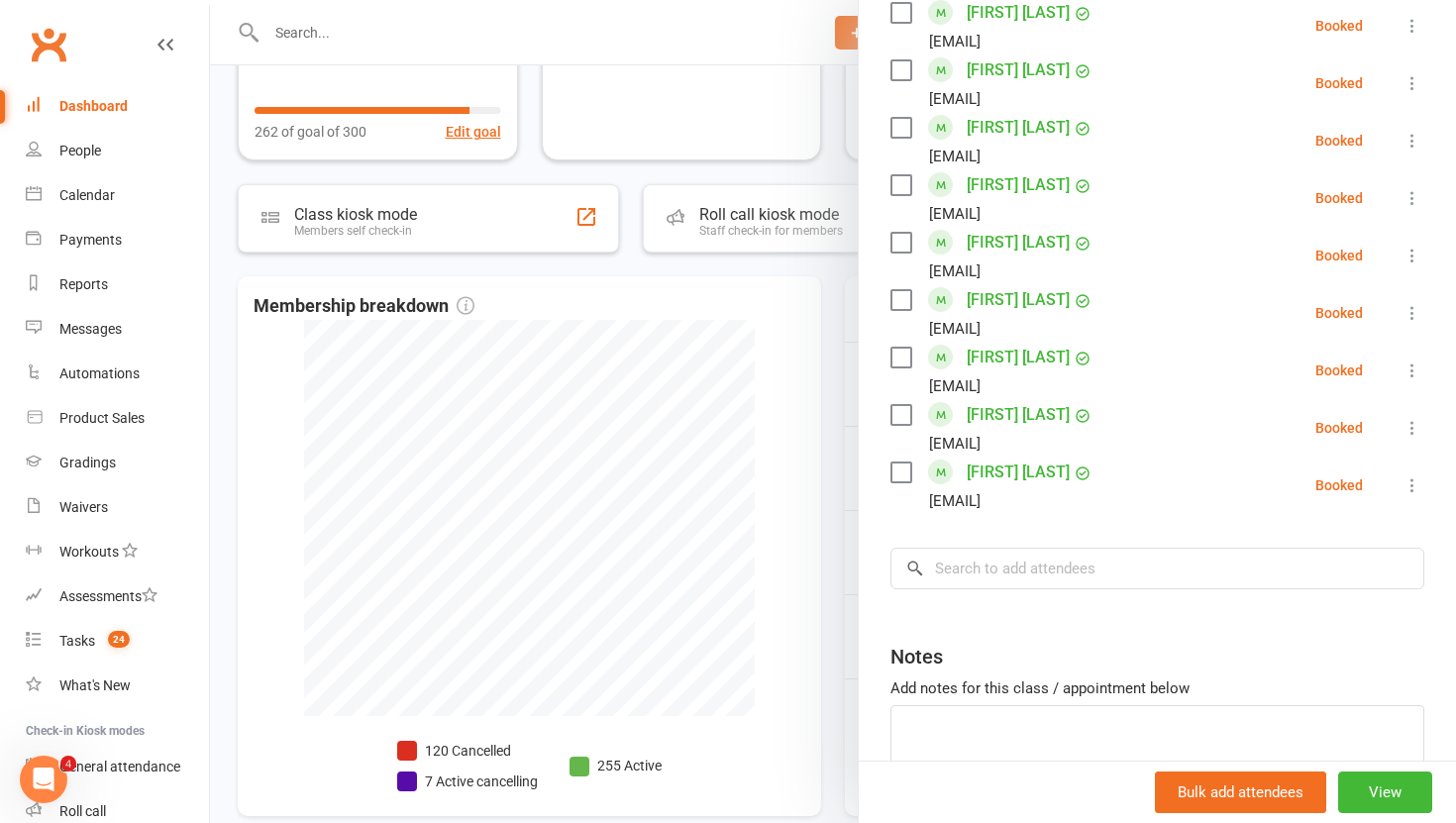 click at bounding box center [833, 411] 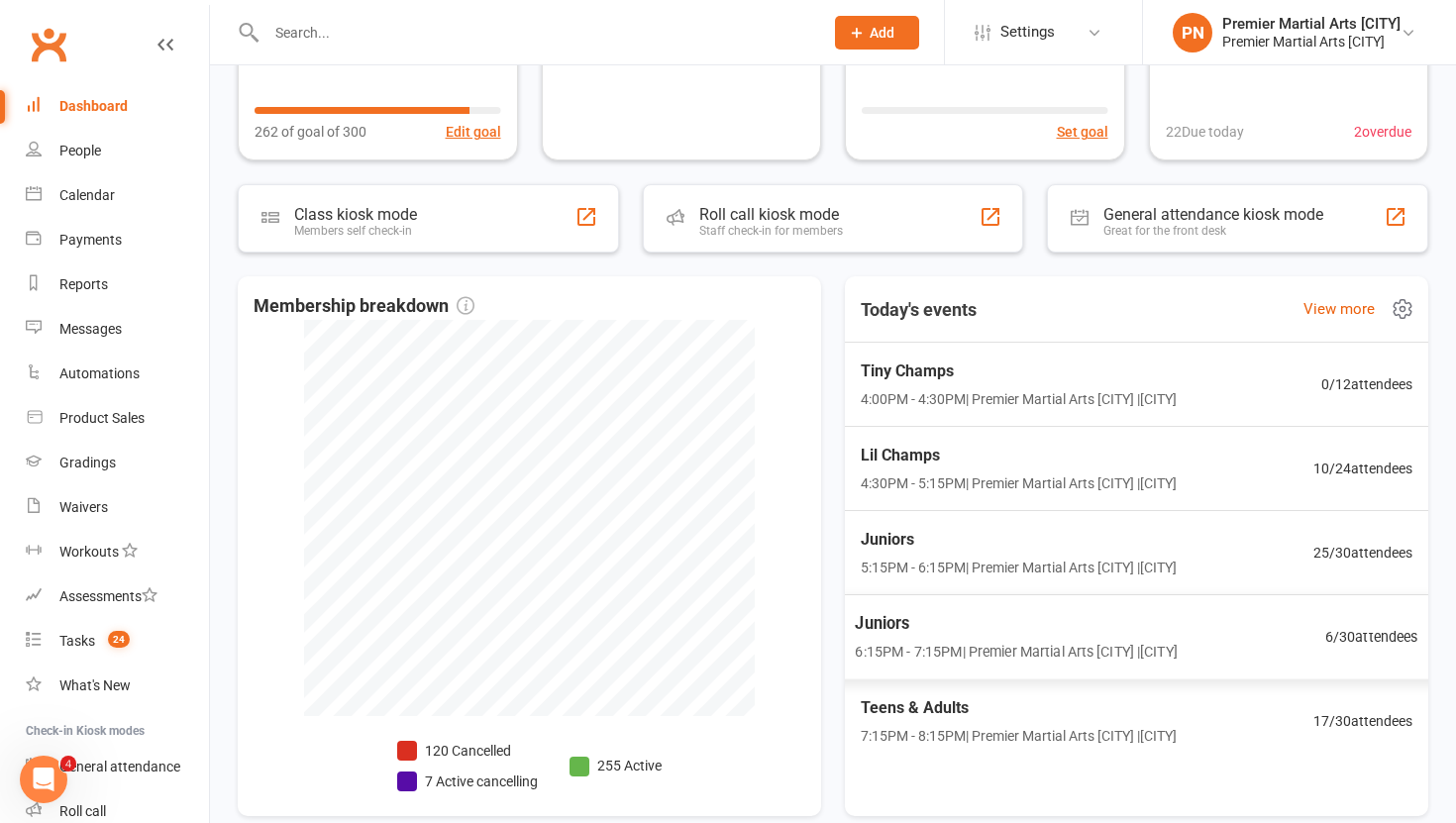 click on "Juniors 6:15PM - 7:15PM  |   Premier Martial Arts North Leeds |  North Leeds" at bounding box center [1015, 637] 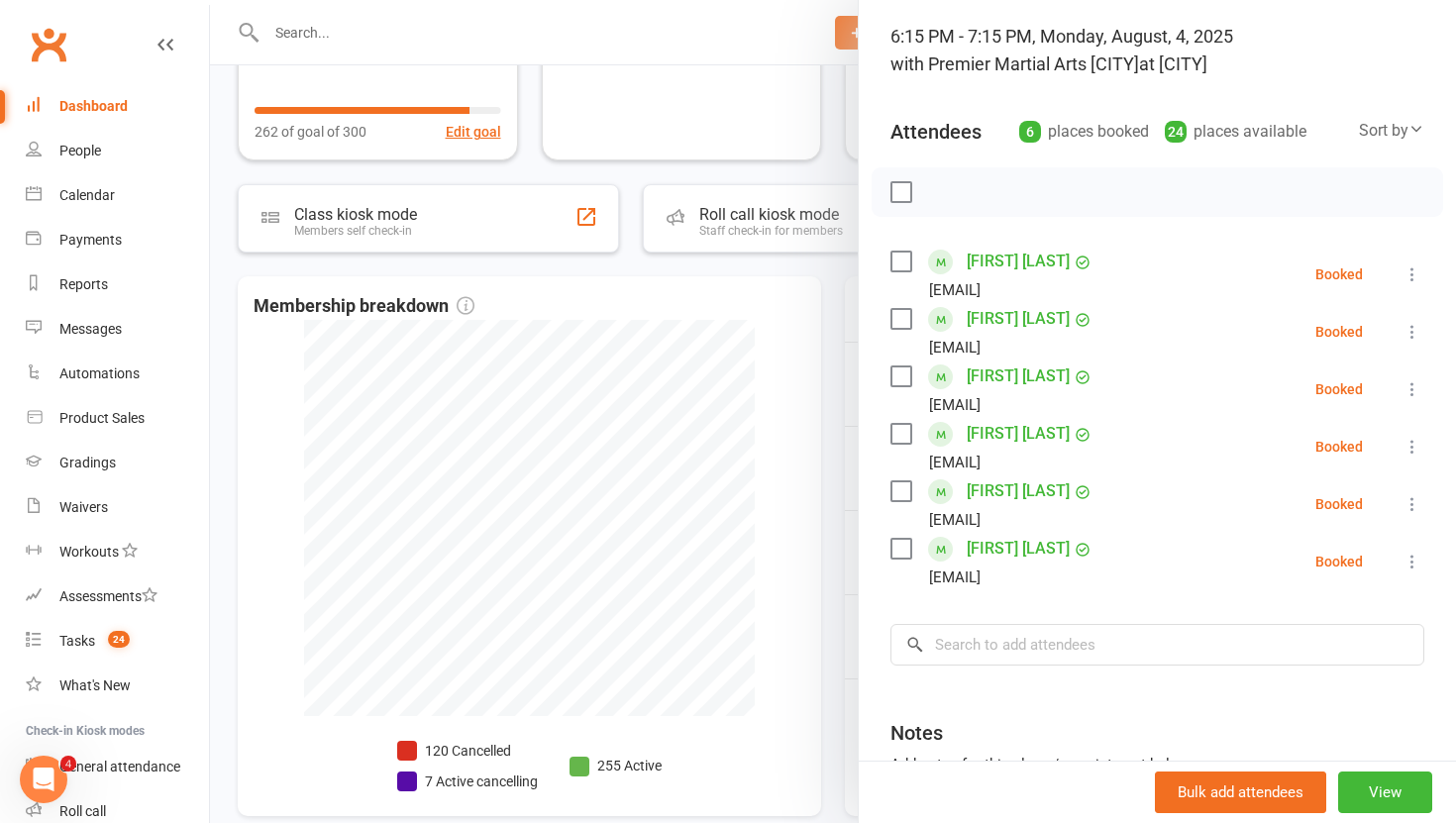 scroll, scrollTop: 124, scrollLeft: 0, axis: vertical 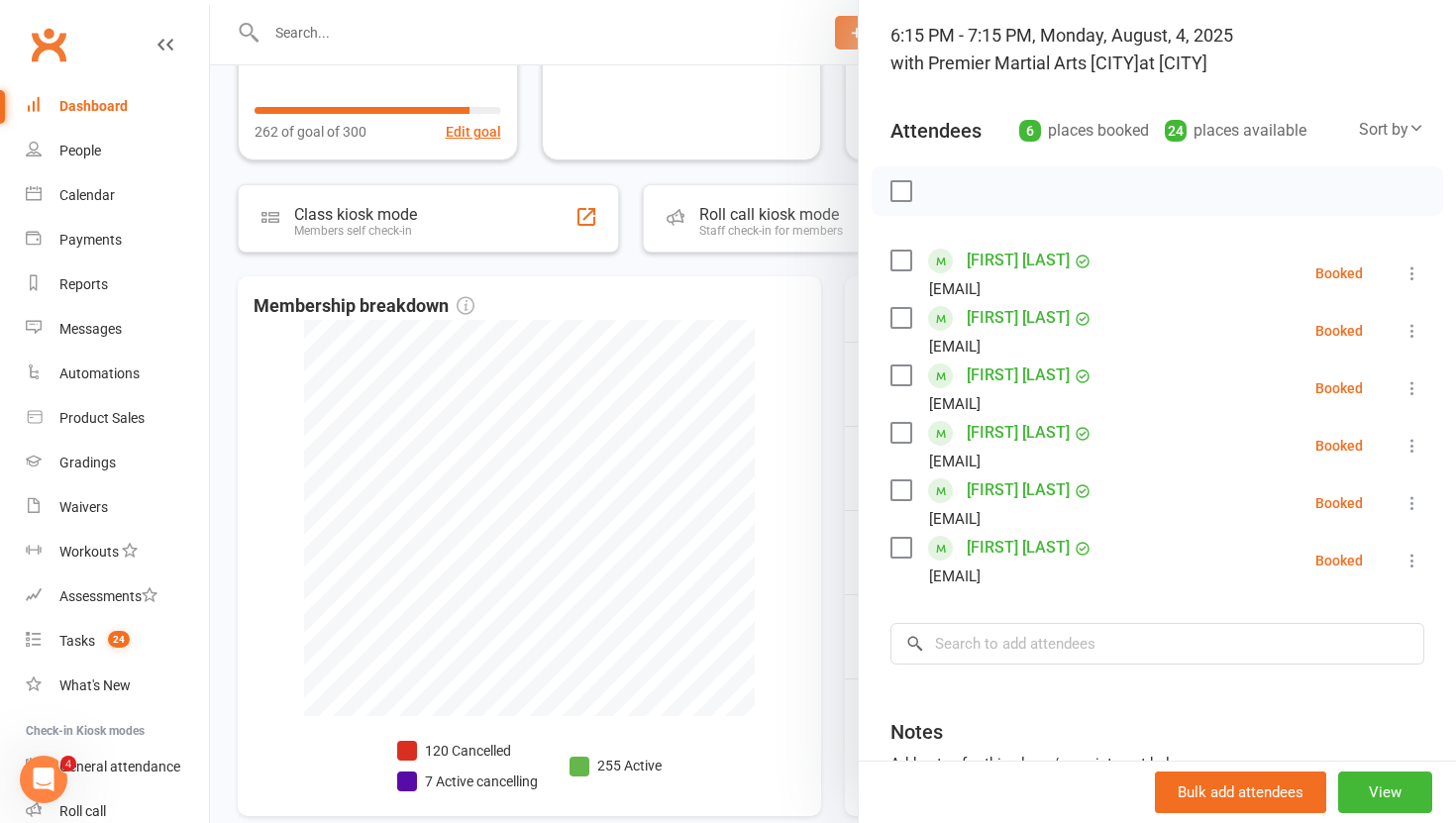 click at bounding box center (833, 411) 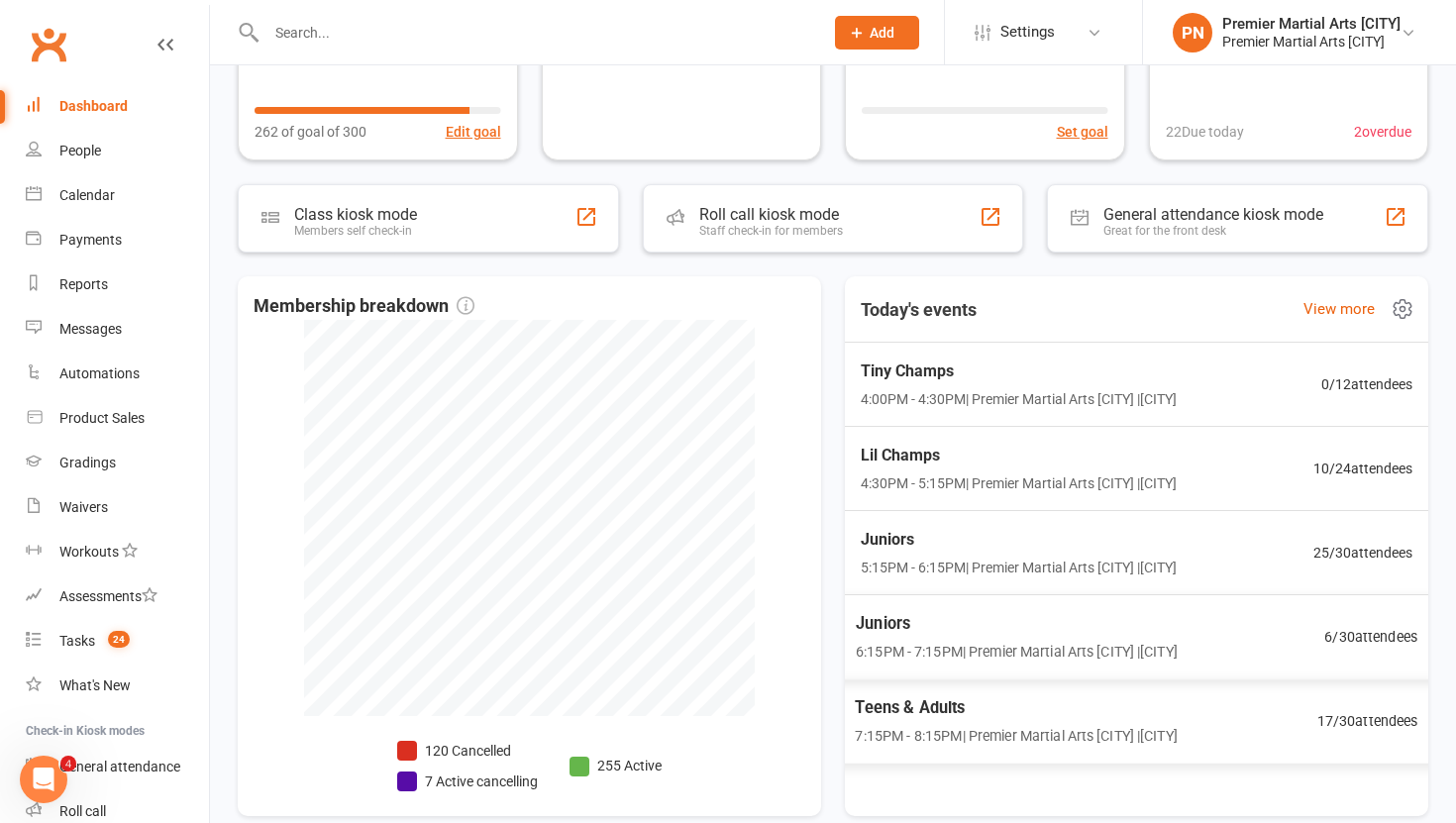 click on "Teens & Adults" at bounding box center (1015, 708) 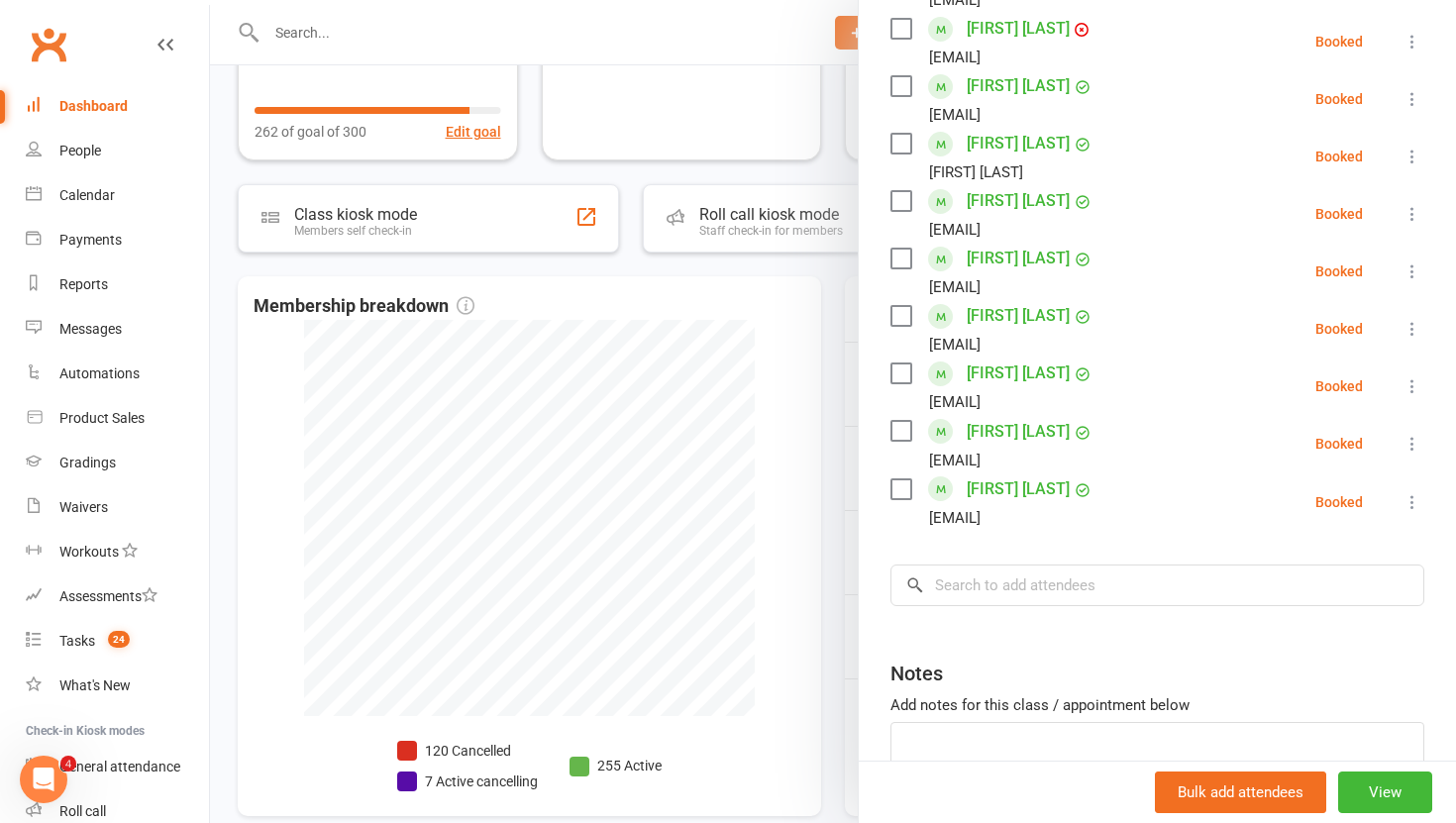 scroll, scrollTop: 819, scrollLeft: 0, axis: vertical 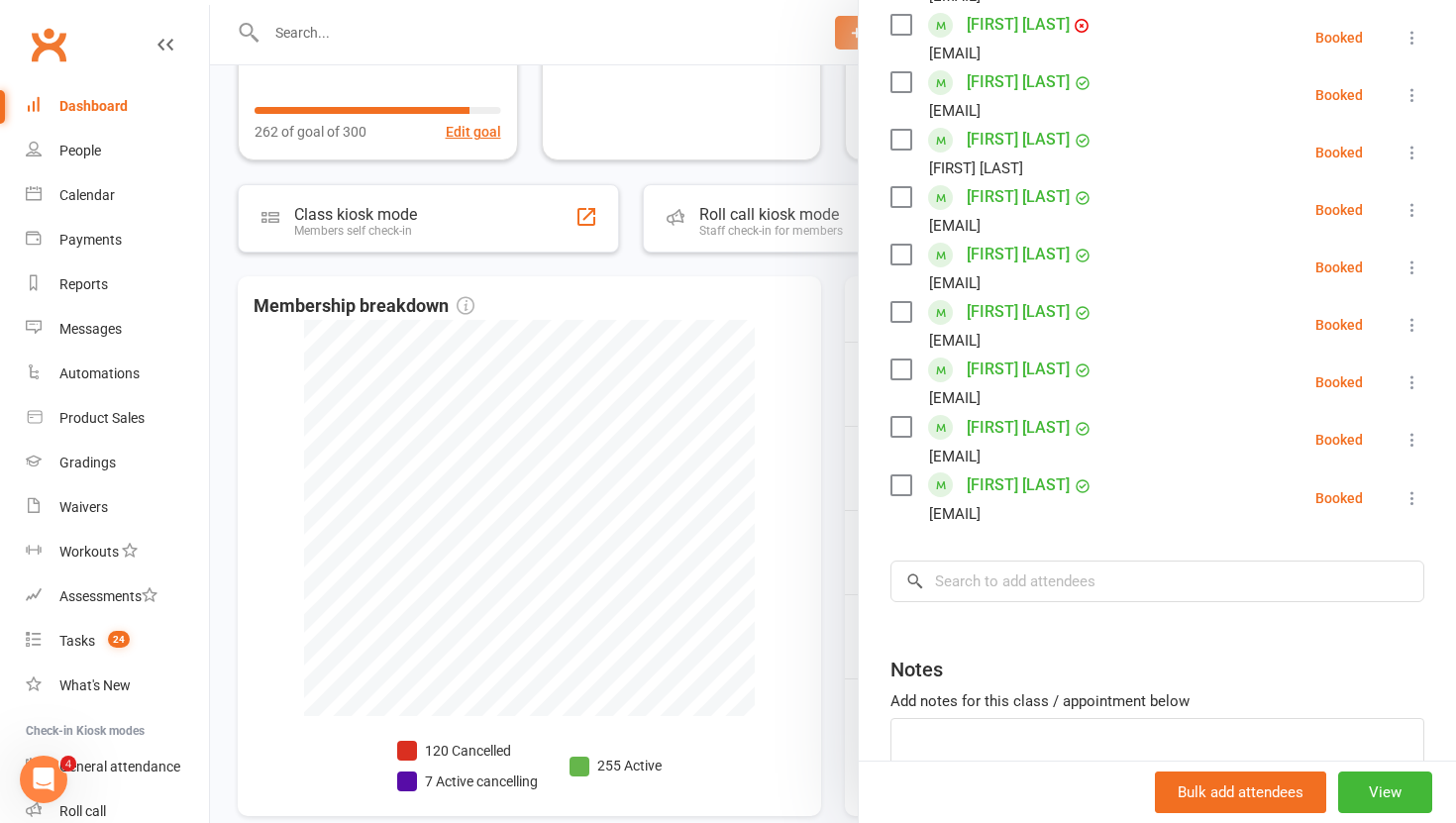 click at bounding box center [833, 411] 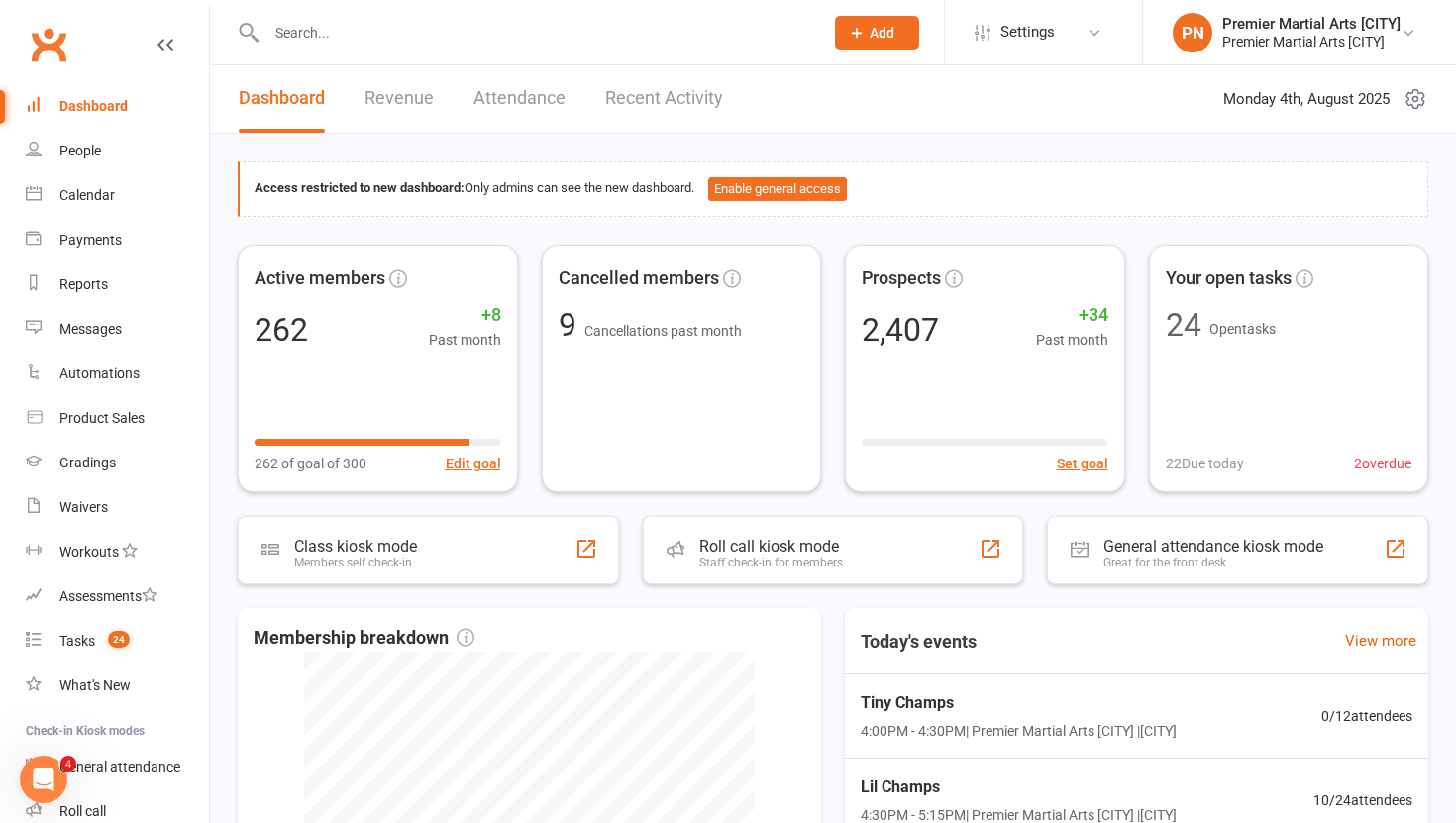 scroll, scrollTop: 0, scrollLeft: 0, axis: both 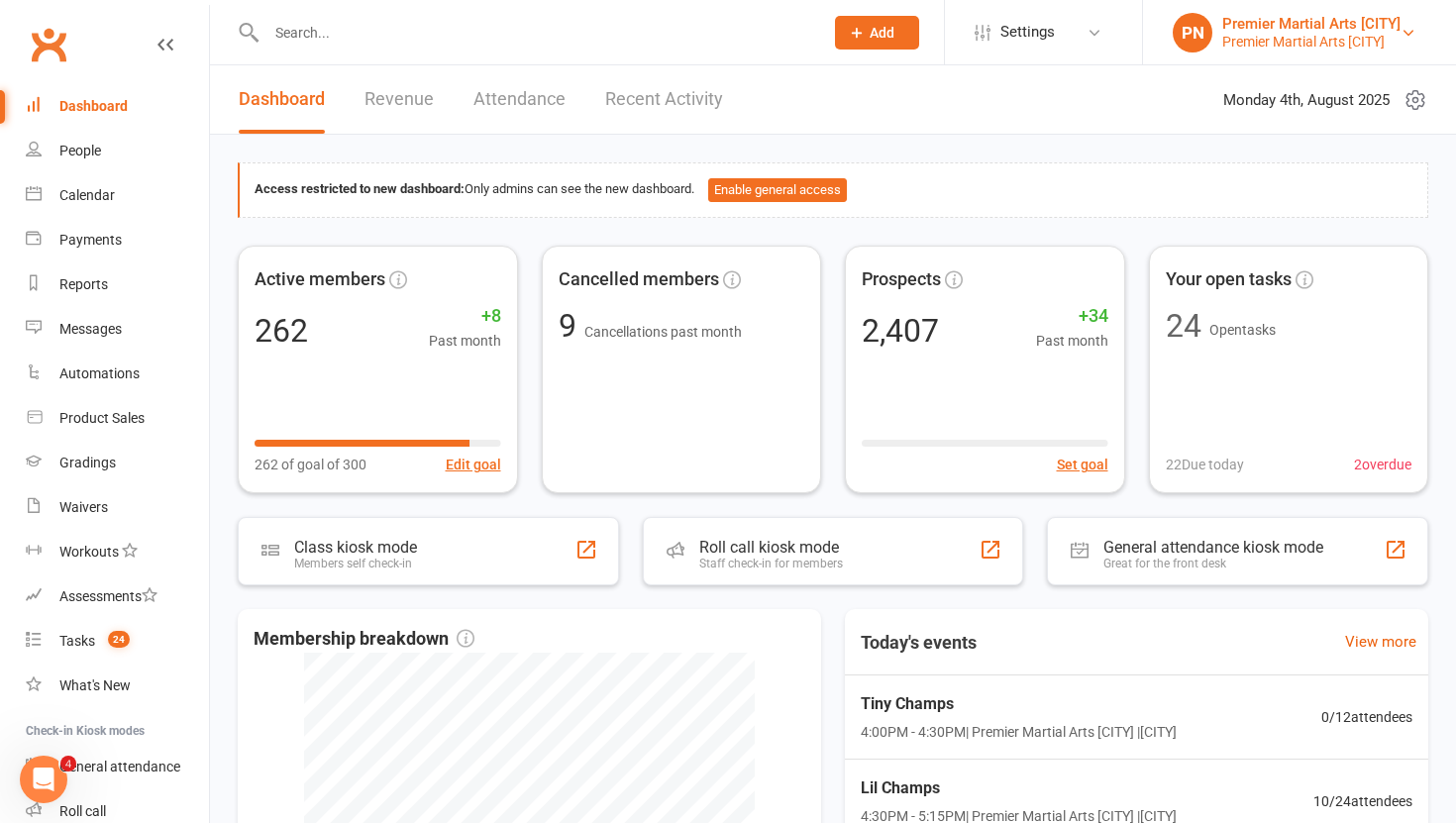 click on "Premier Martial Arts North Leeds" at bounding box center (1311, 24) 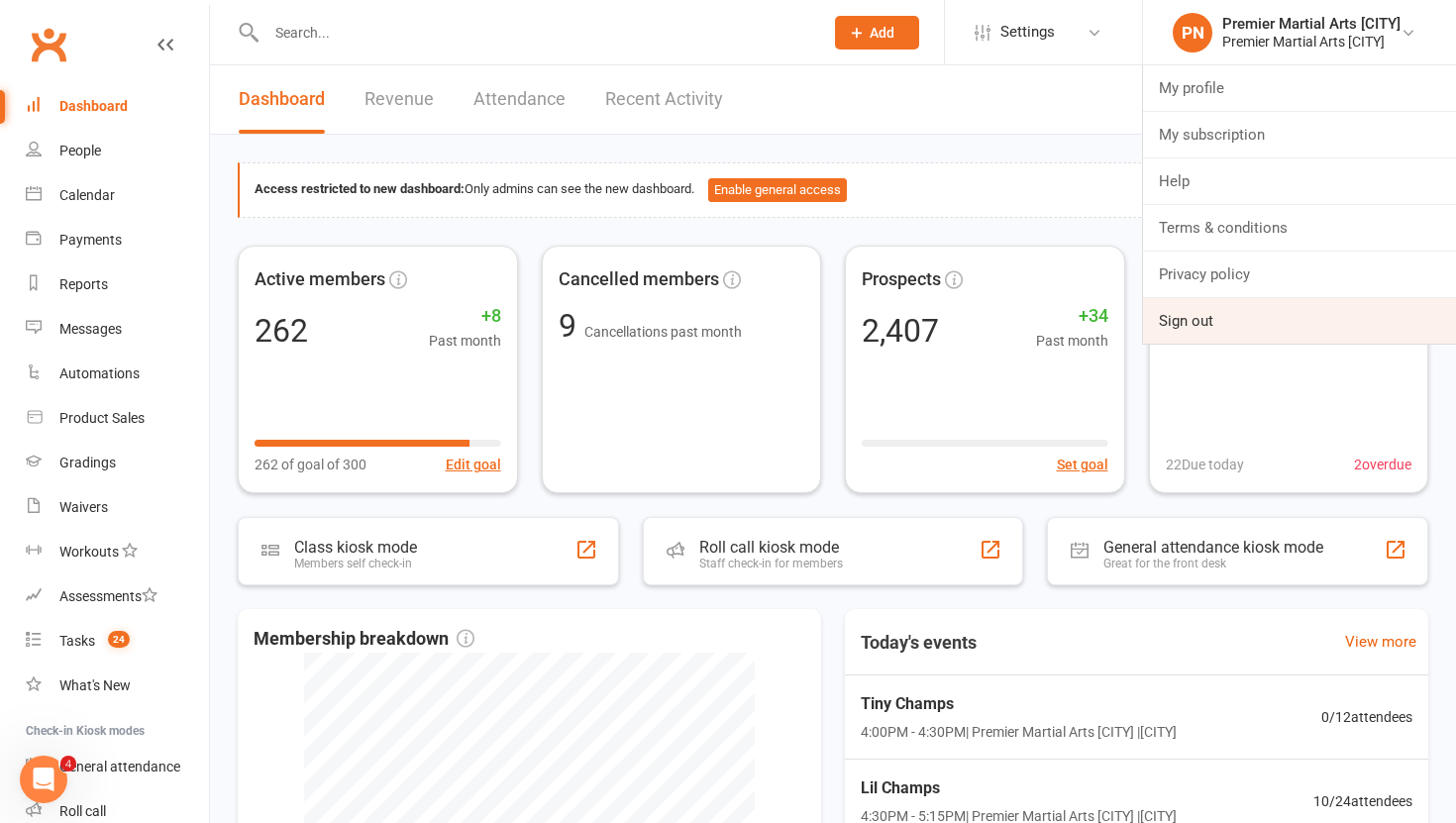 click on "Sign out" at bounding box center (1300, 321) 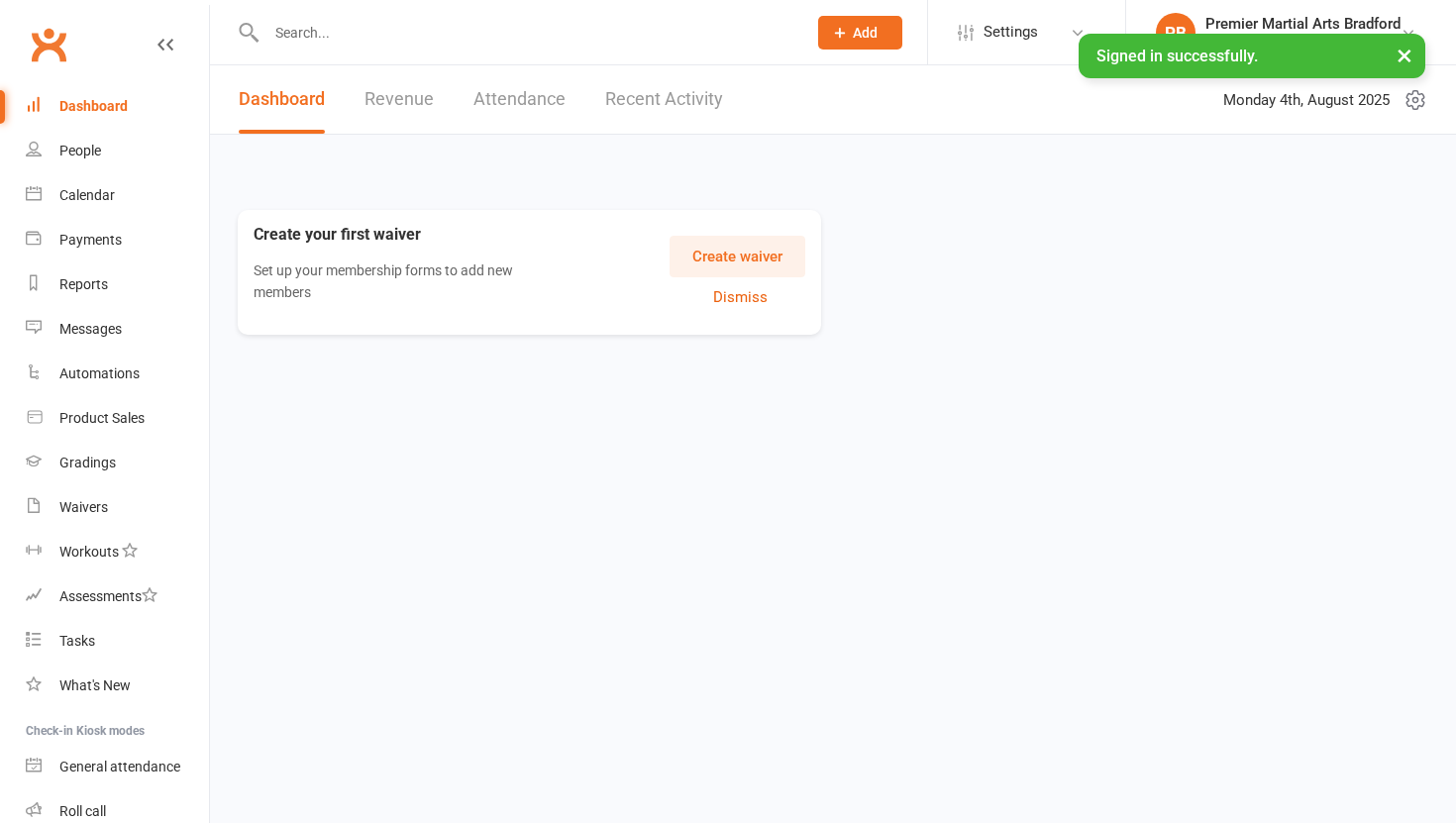 scroll, scrollTop: 0, scrollLeft: 0, axis: both 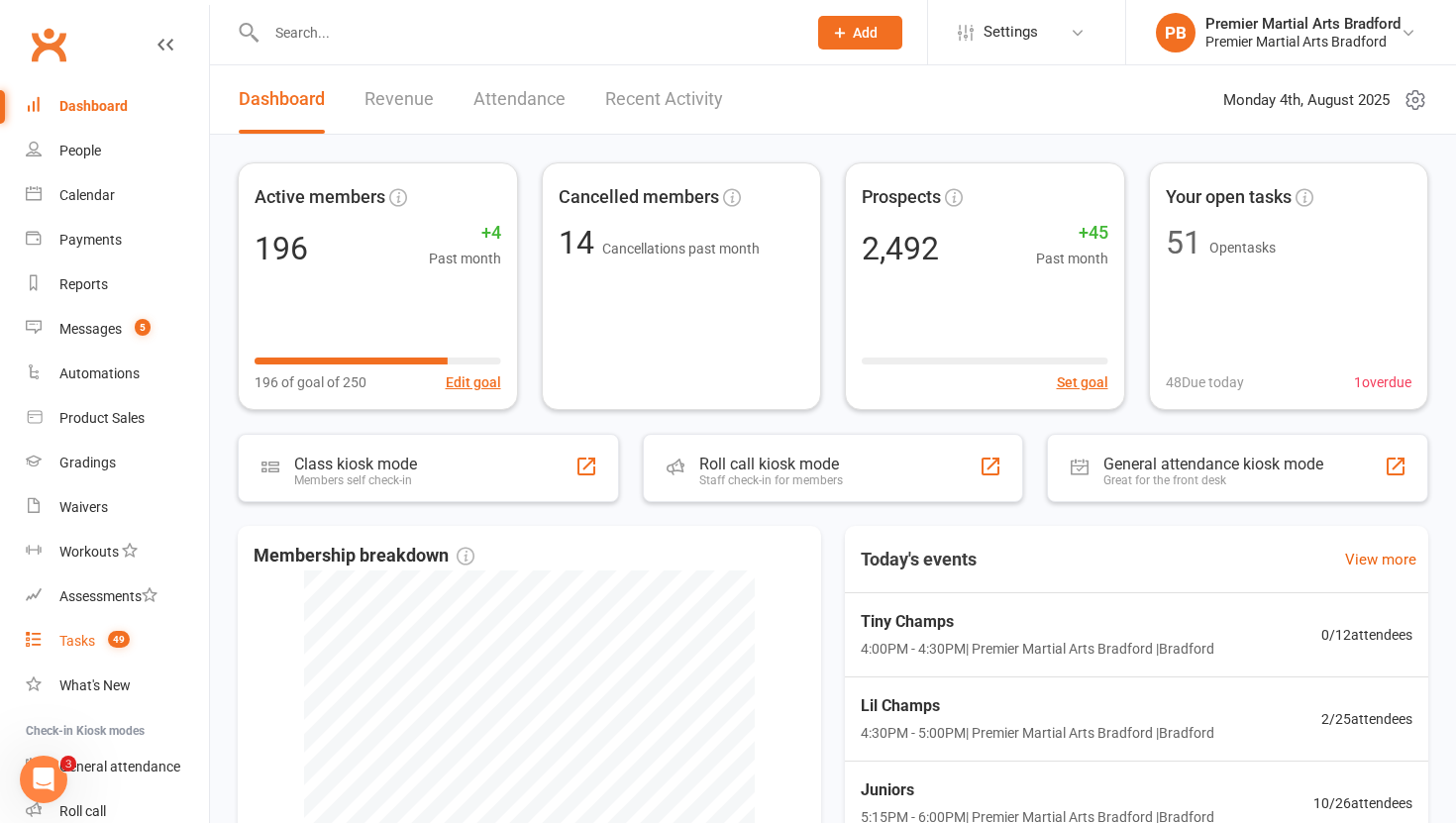 click on "Tasks   49" at bounding box center [117, 641] 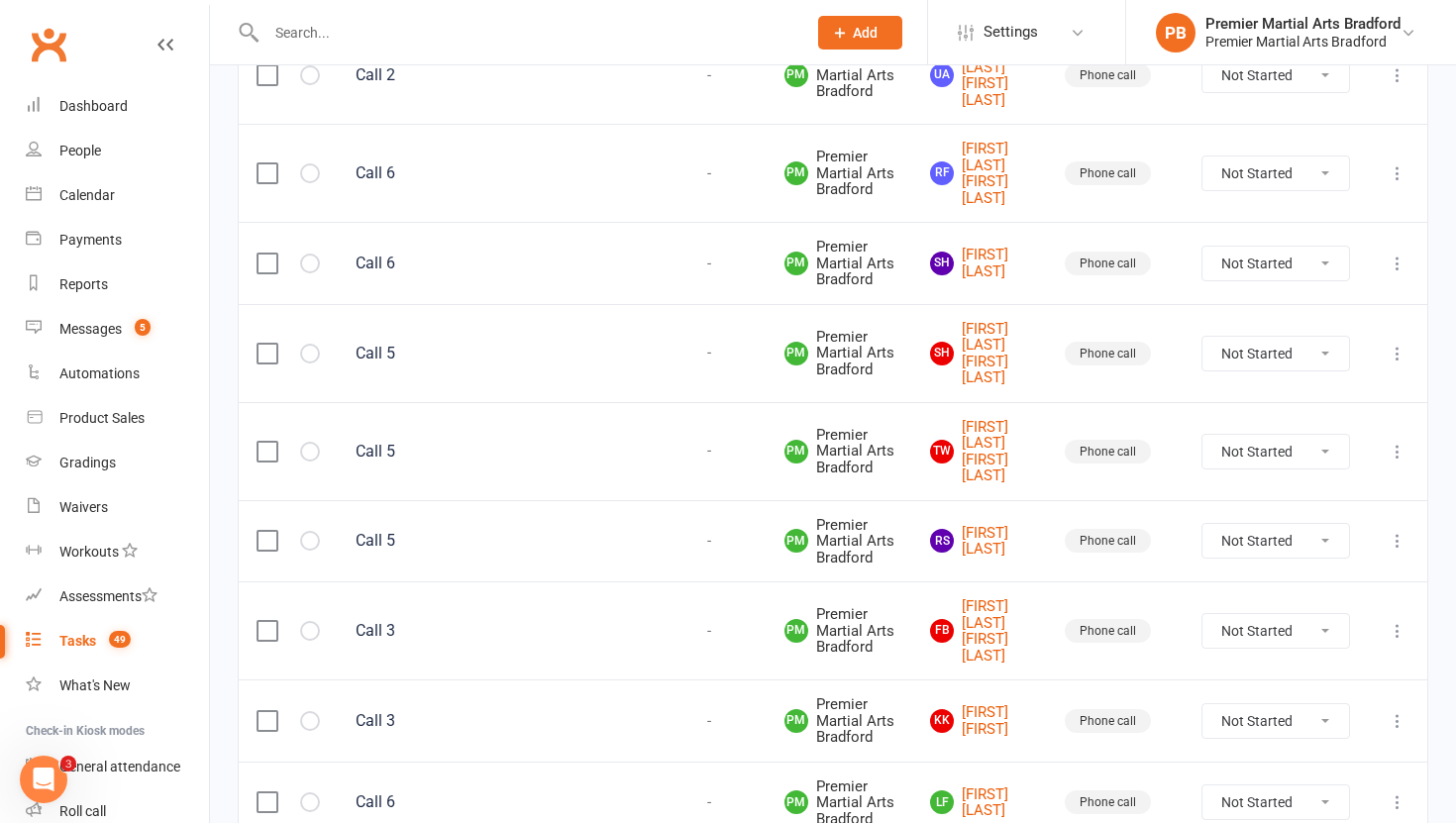 scroll, scrollTop: 2148, scrollLeft: 0, axis: vertical 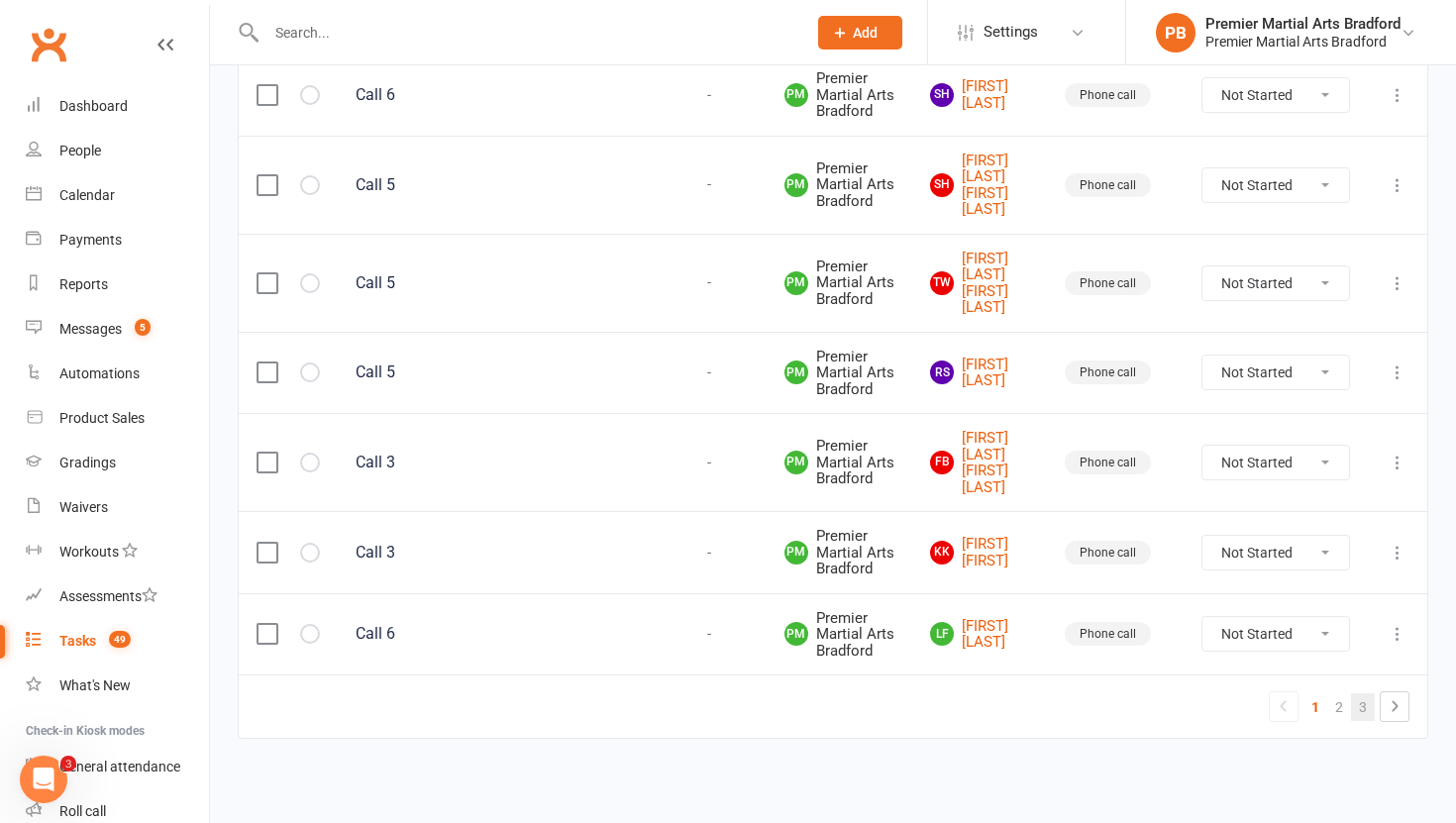 click on "3" at bounding box center [1363, 707] 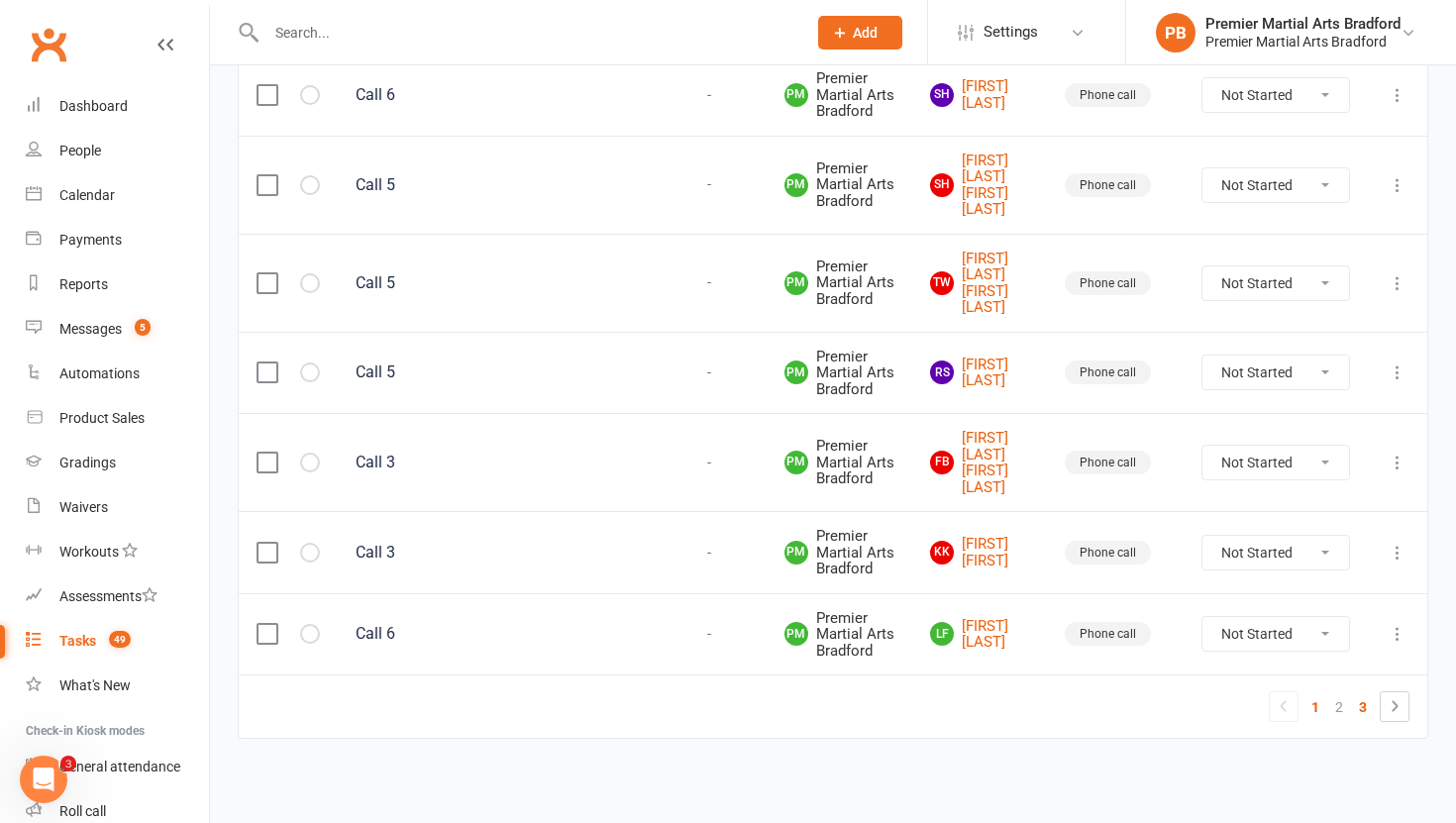 scroll, scrollTop: 0, scrollLeft: 0, axis: both 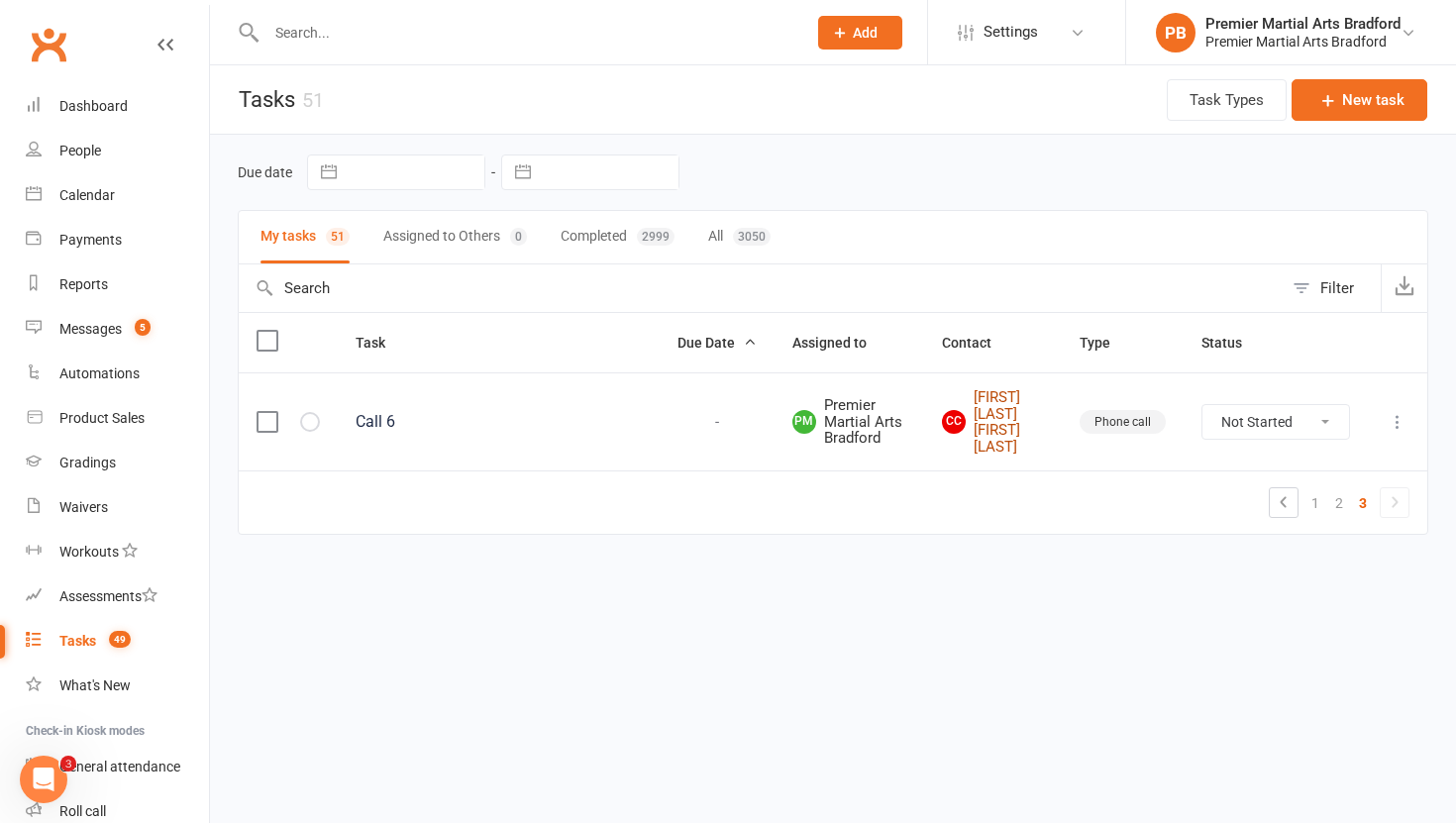 click on "[INITIAL] [INITIAL] [FIRST] [LAST] [FIRST] [LAST]" at bounding box center (992, 422) 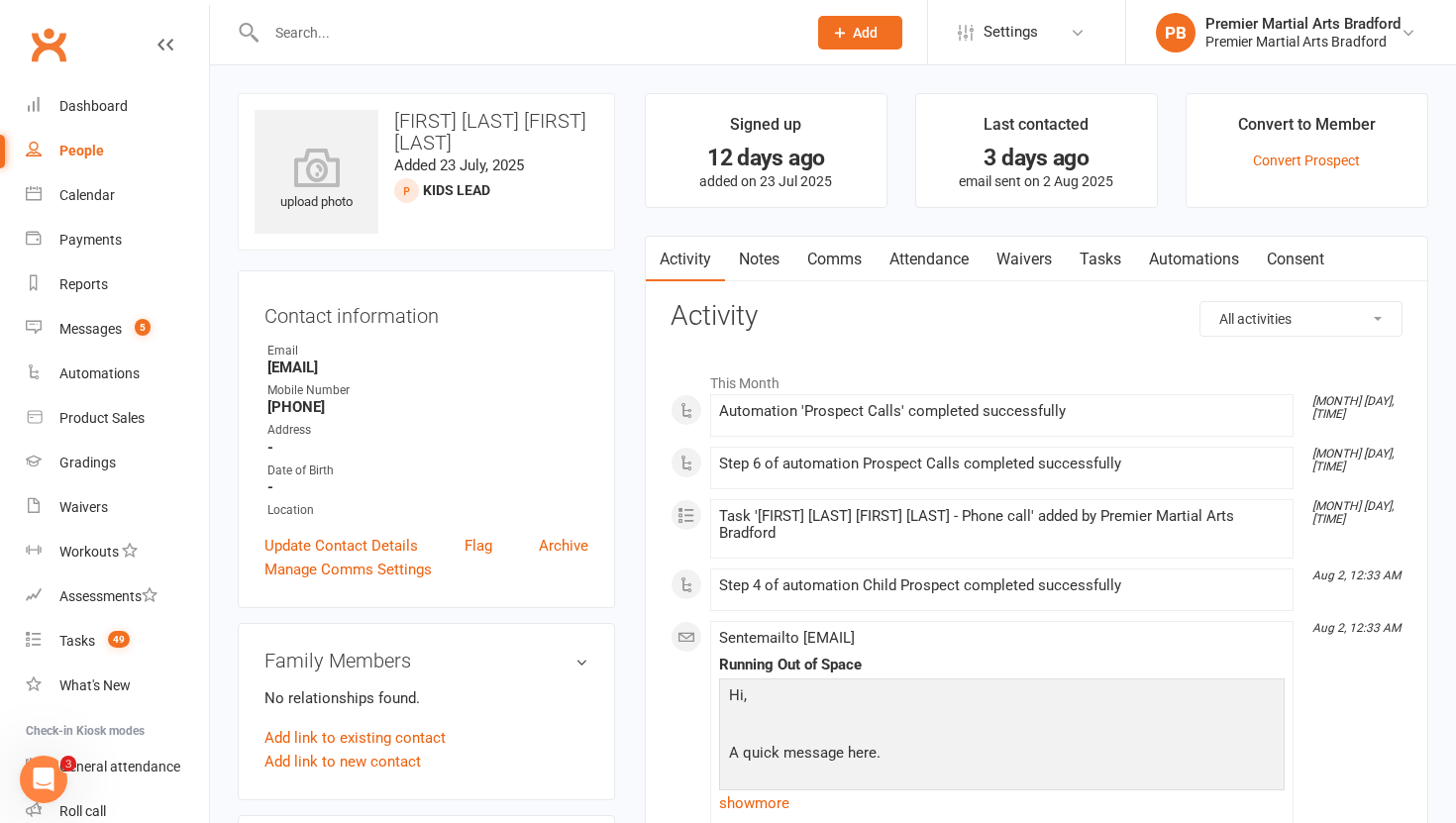 click on "Tasks" at bounding box center [1100, 259] 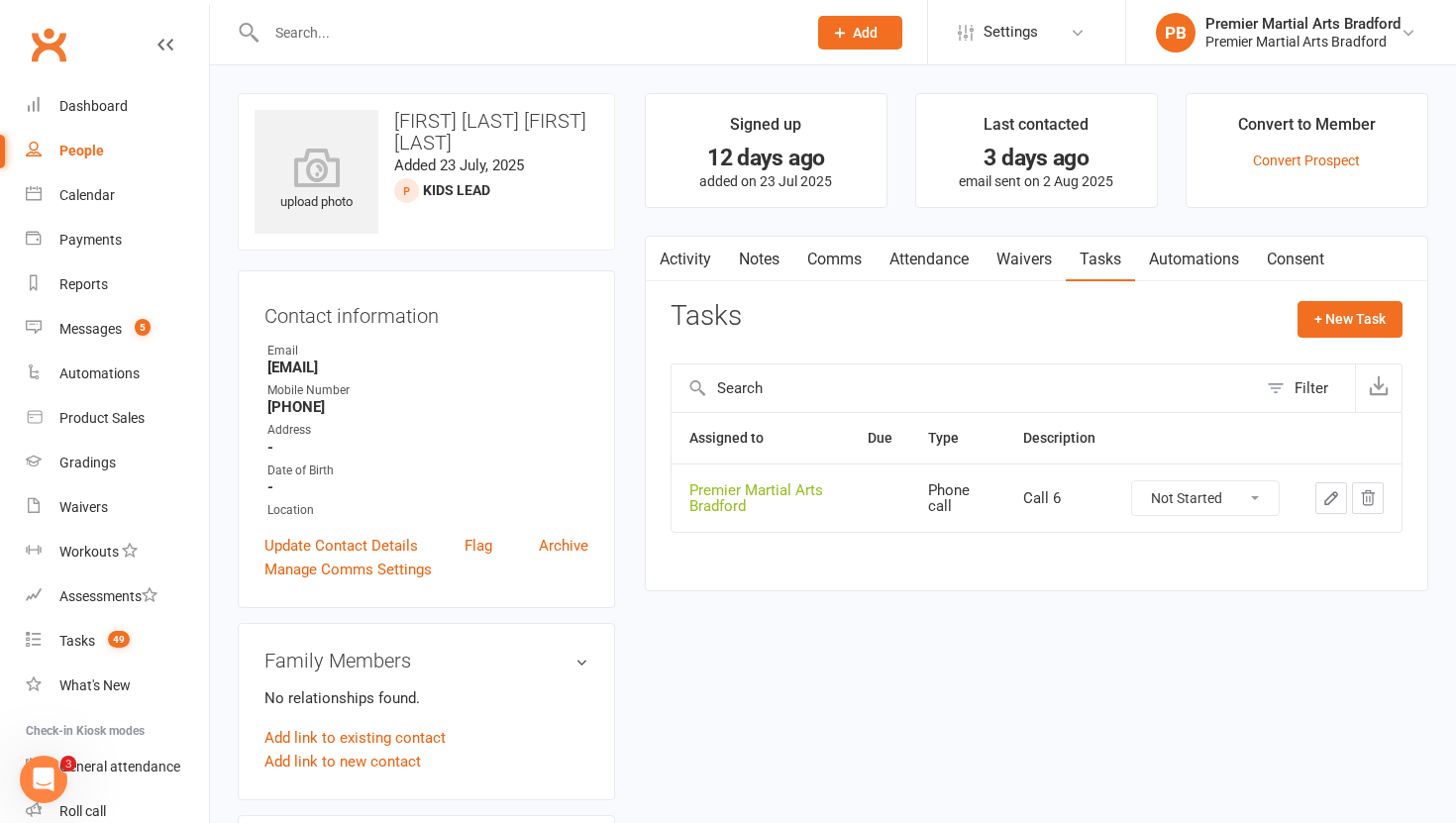 click on "Not Started In Progress Waiting Complete" at bounding box center (1205, 498) 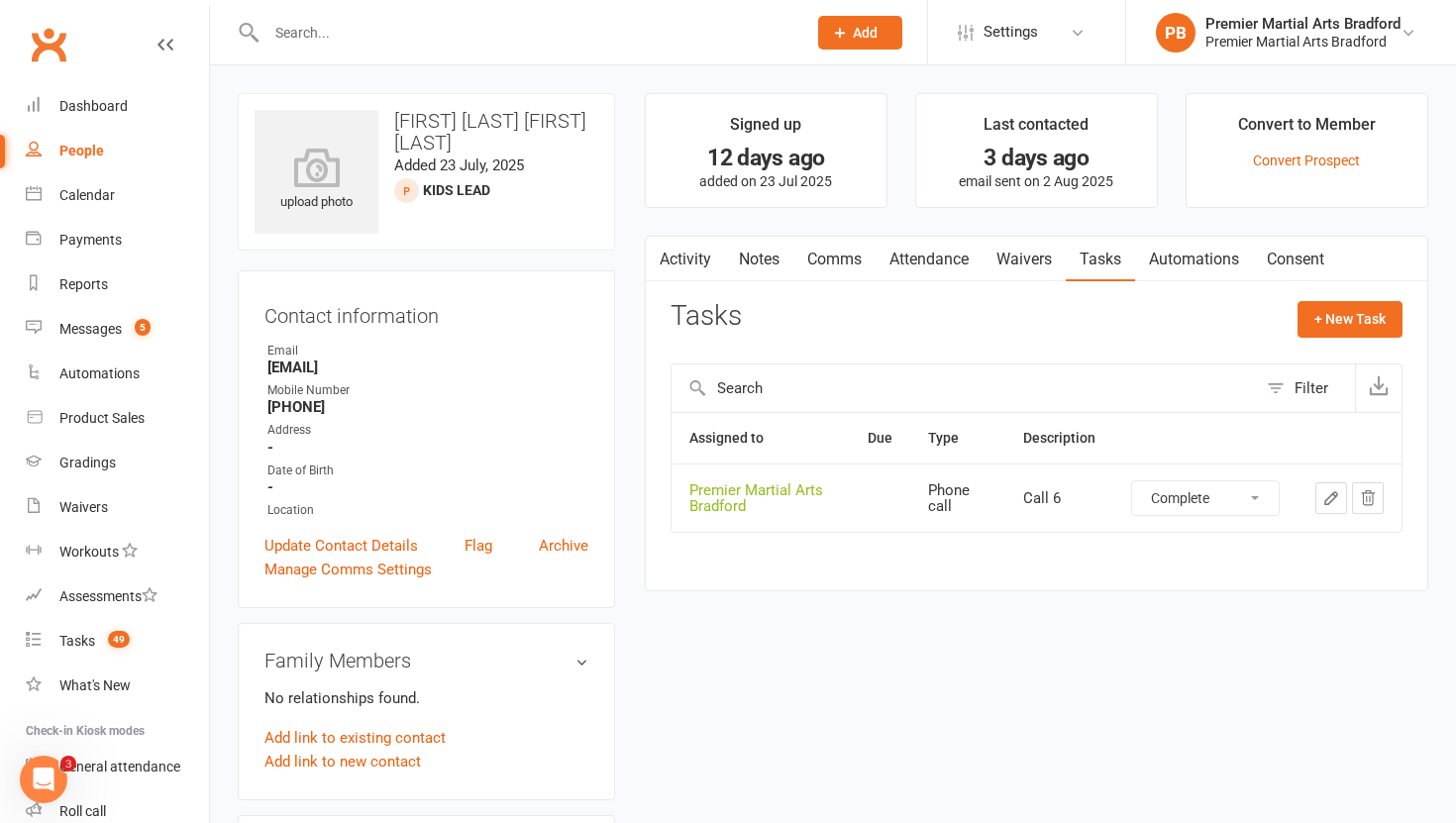 select on "unstarted" 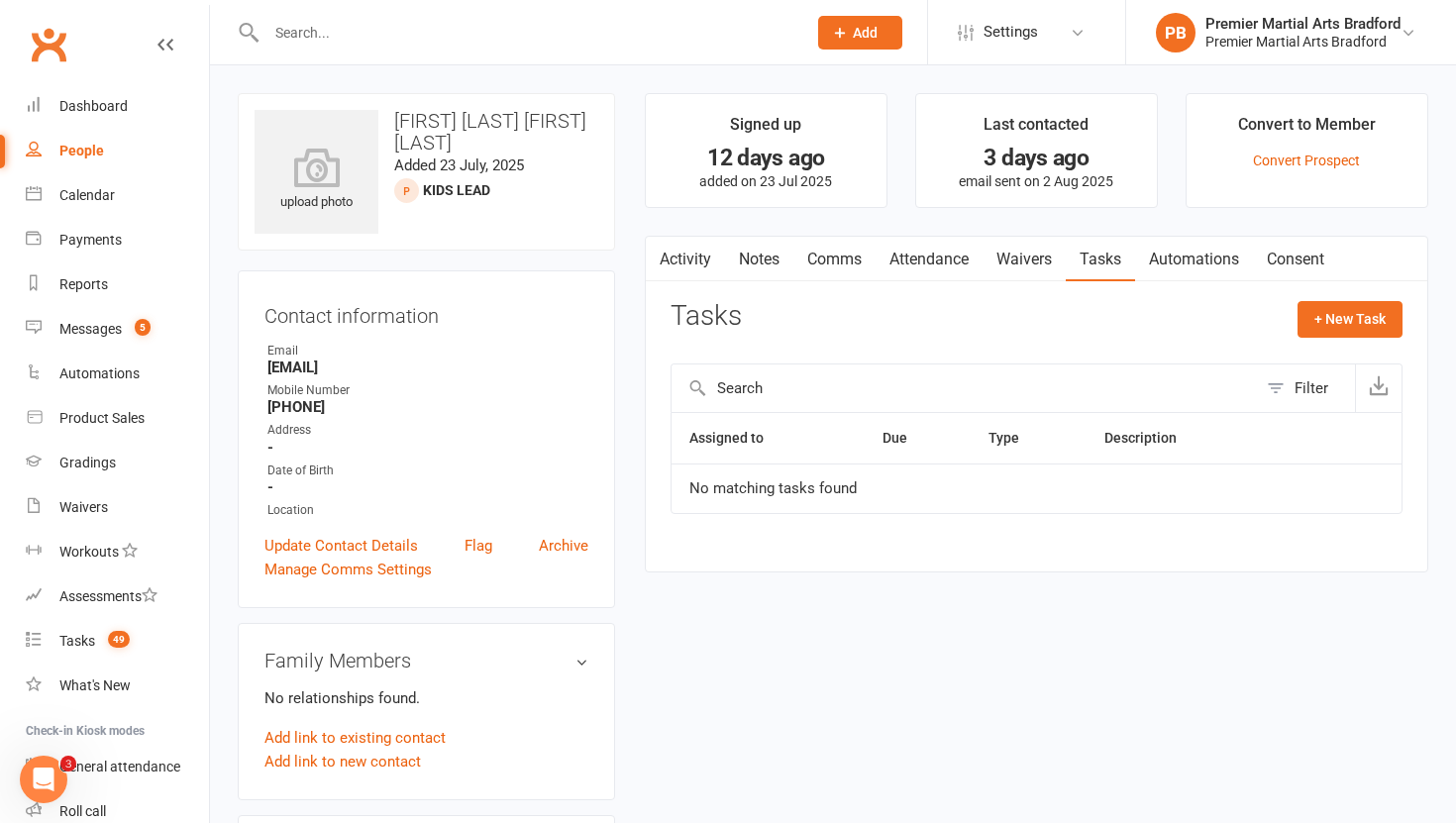 click on "Notes" at bounding box center [759, 259] 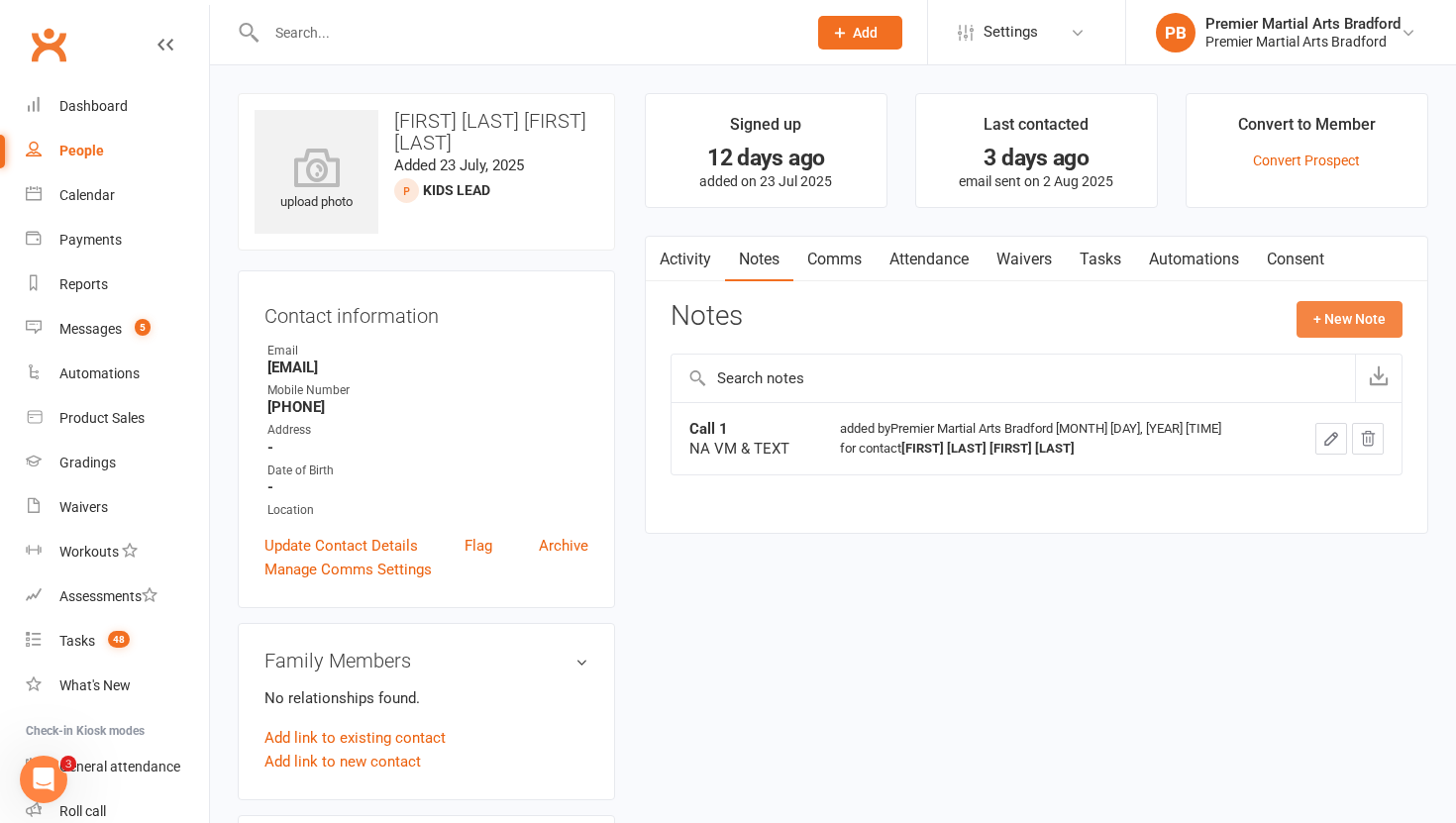 click on "+ New Note" at bounding box center [1349, 319] 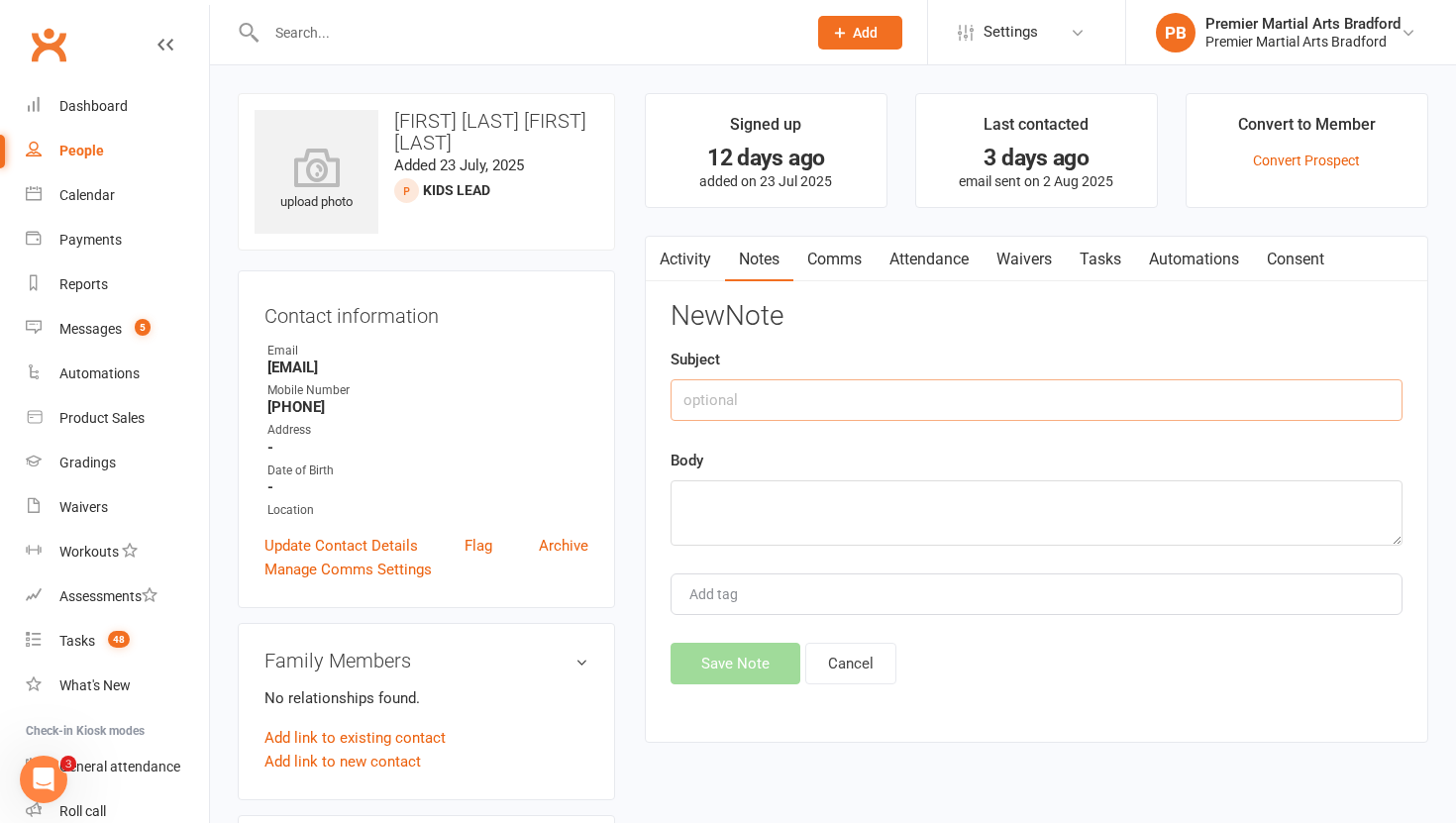 click at bounding box center (1036, 400) 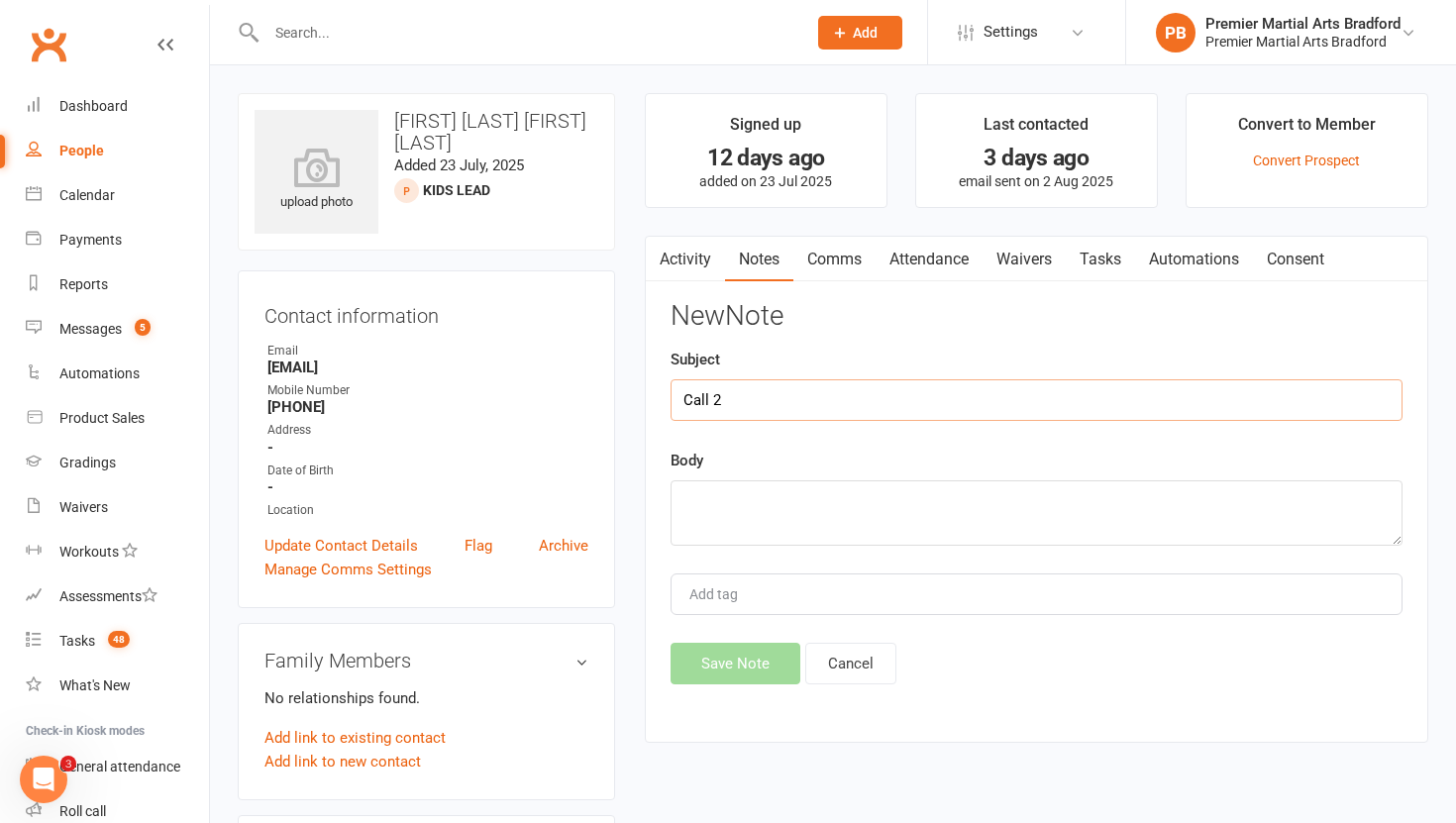 type on "Call 2" 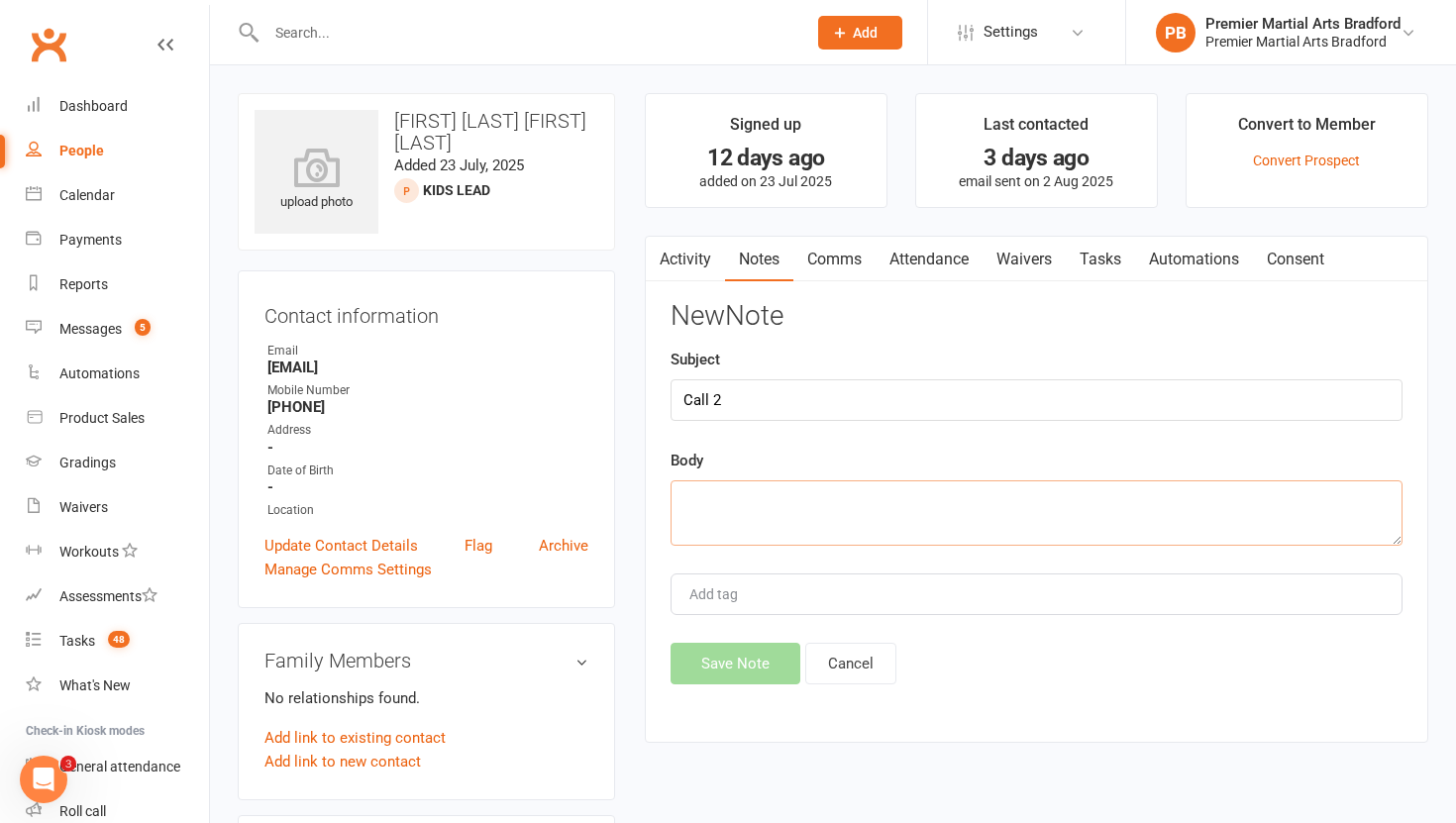 click at bounding box center [1036, 513] 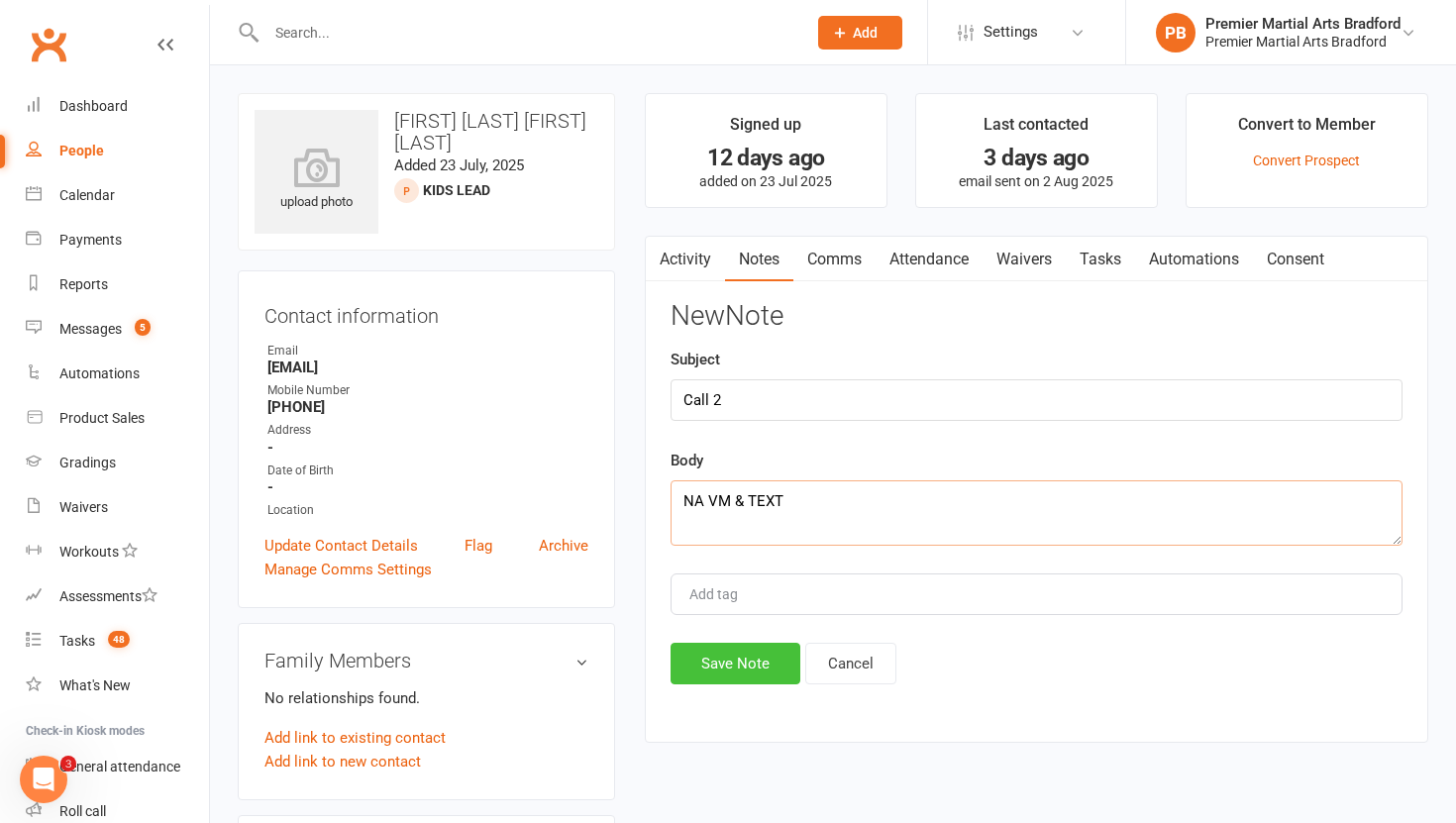 type on "NA VM & TEXT" 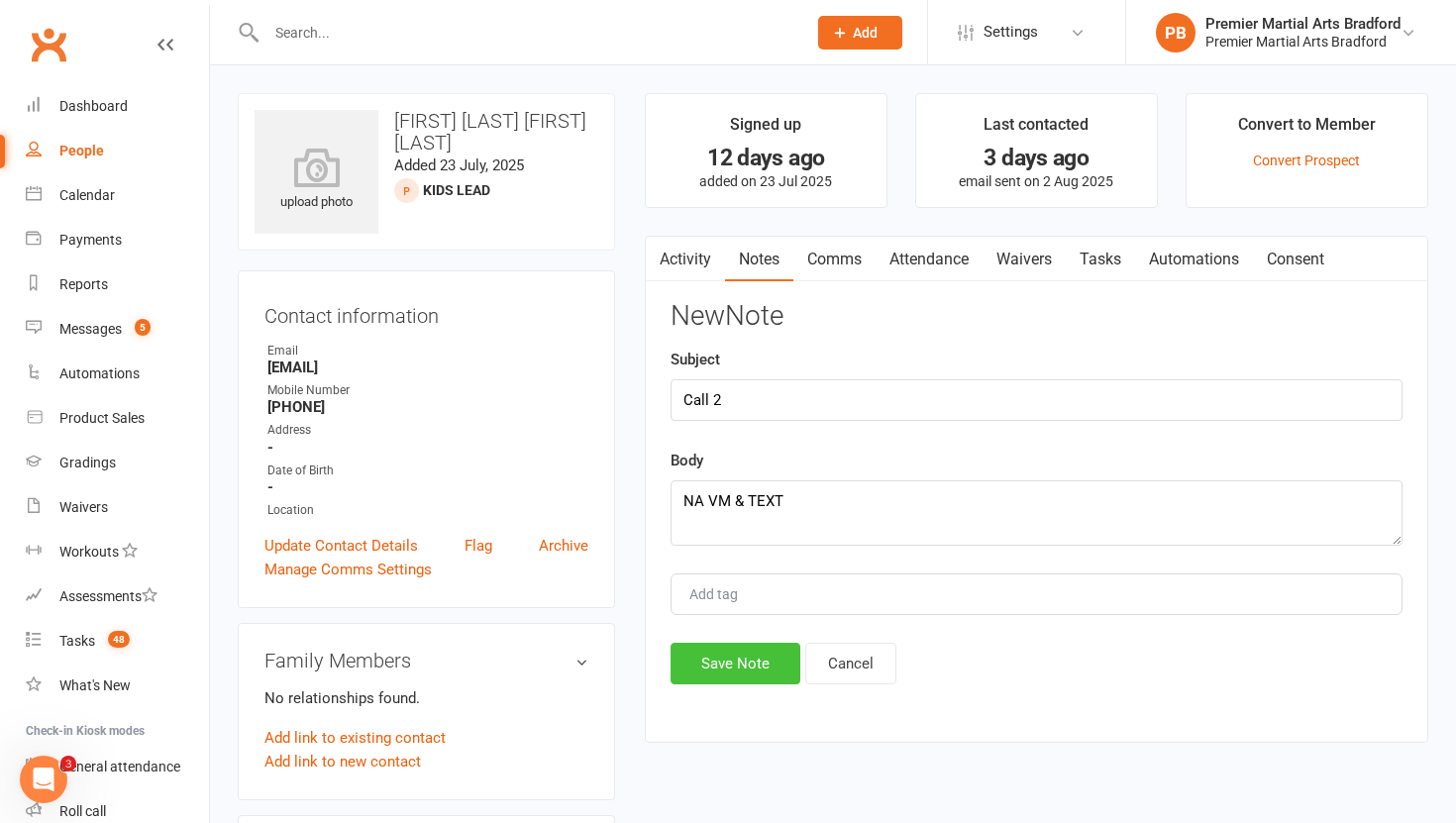 click on "Save Note" at bounding box center [735, 664] 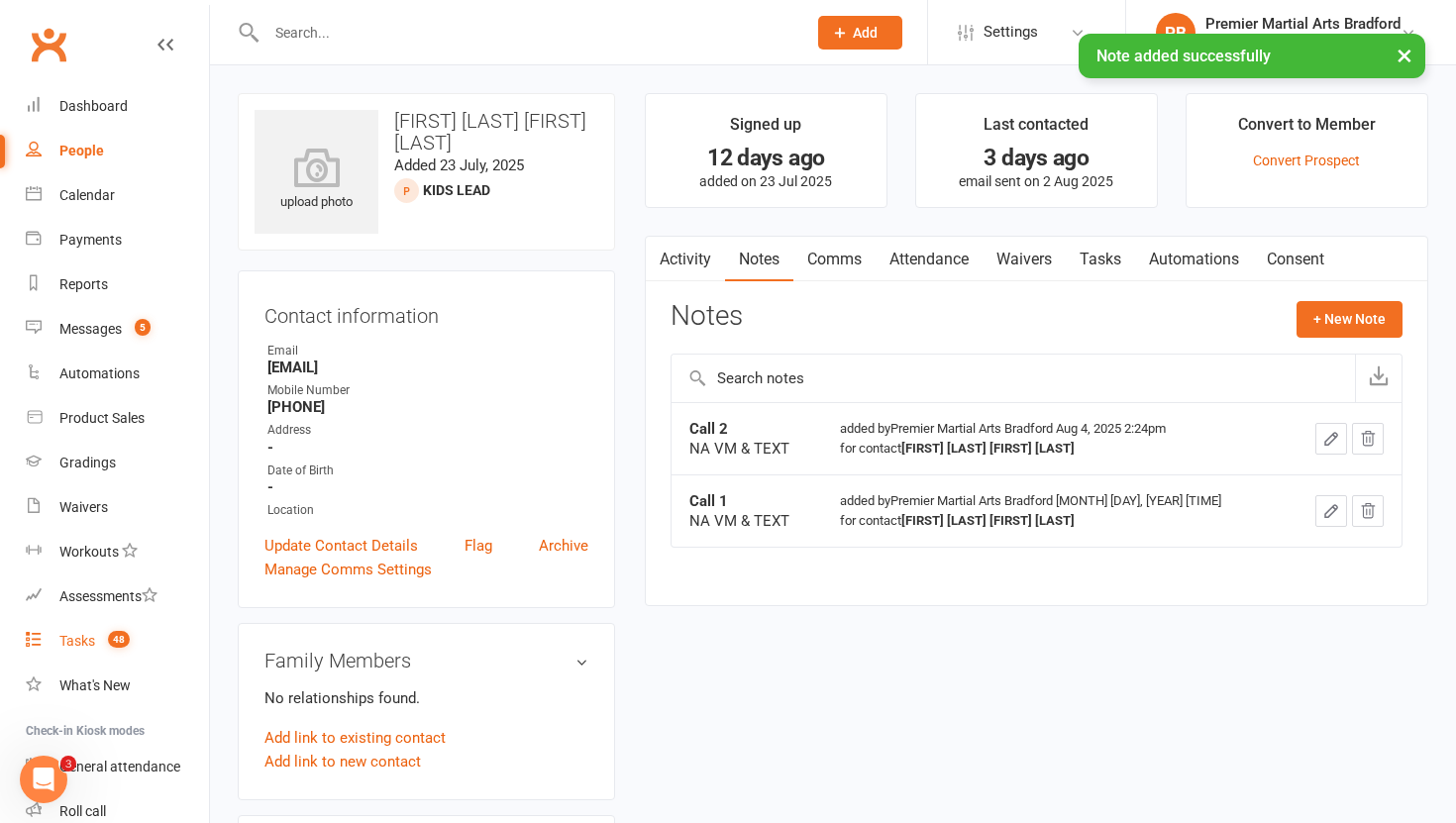 click on "Tasks" at bounding box center (77, 641) 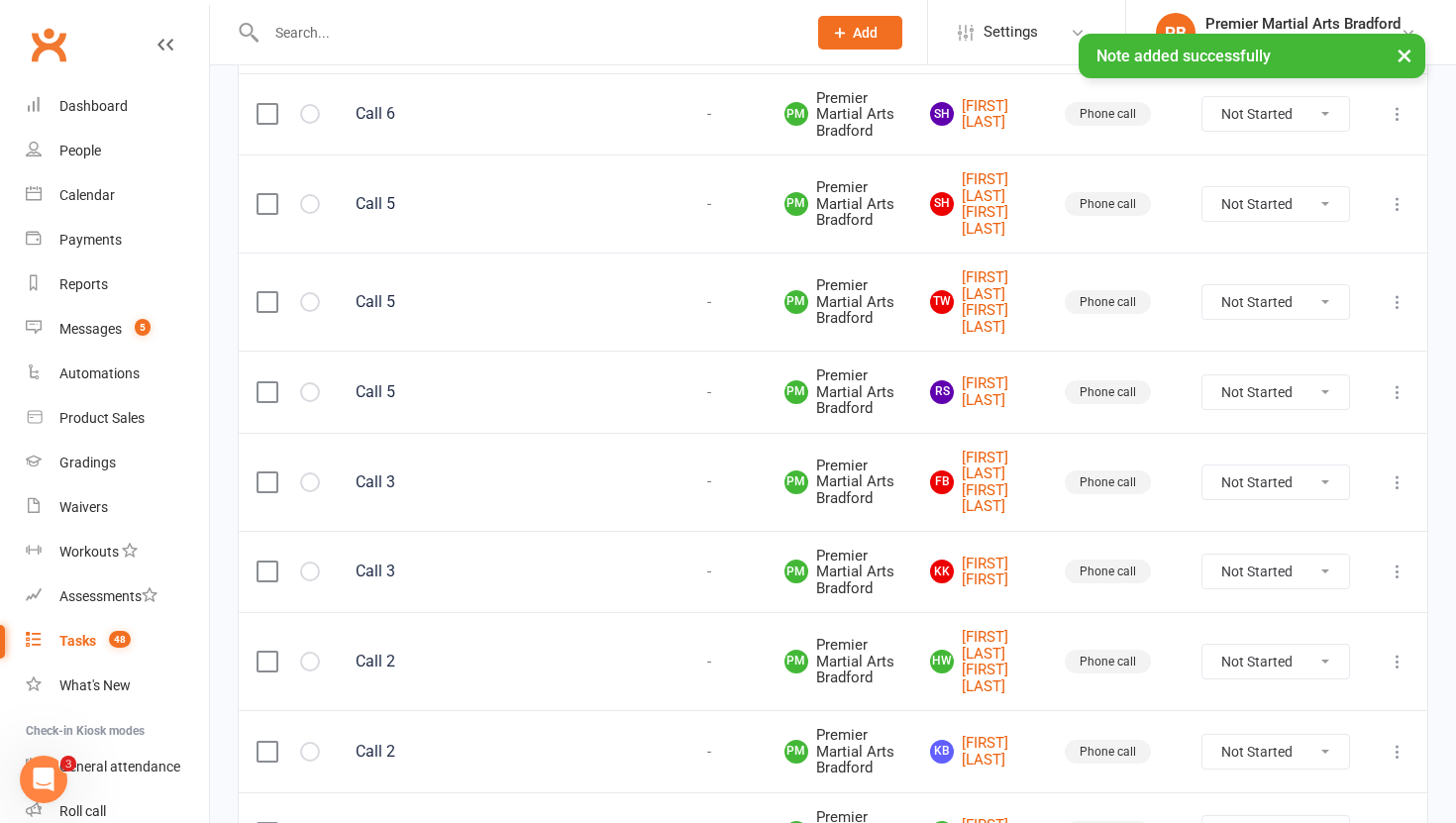 scroll, scrollTop: 2148, scrollLeft: 0, axis: vertical 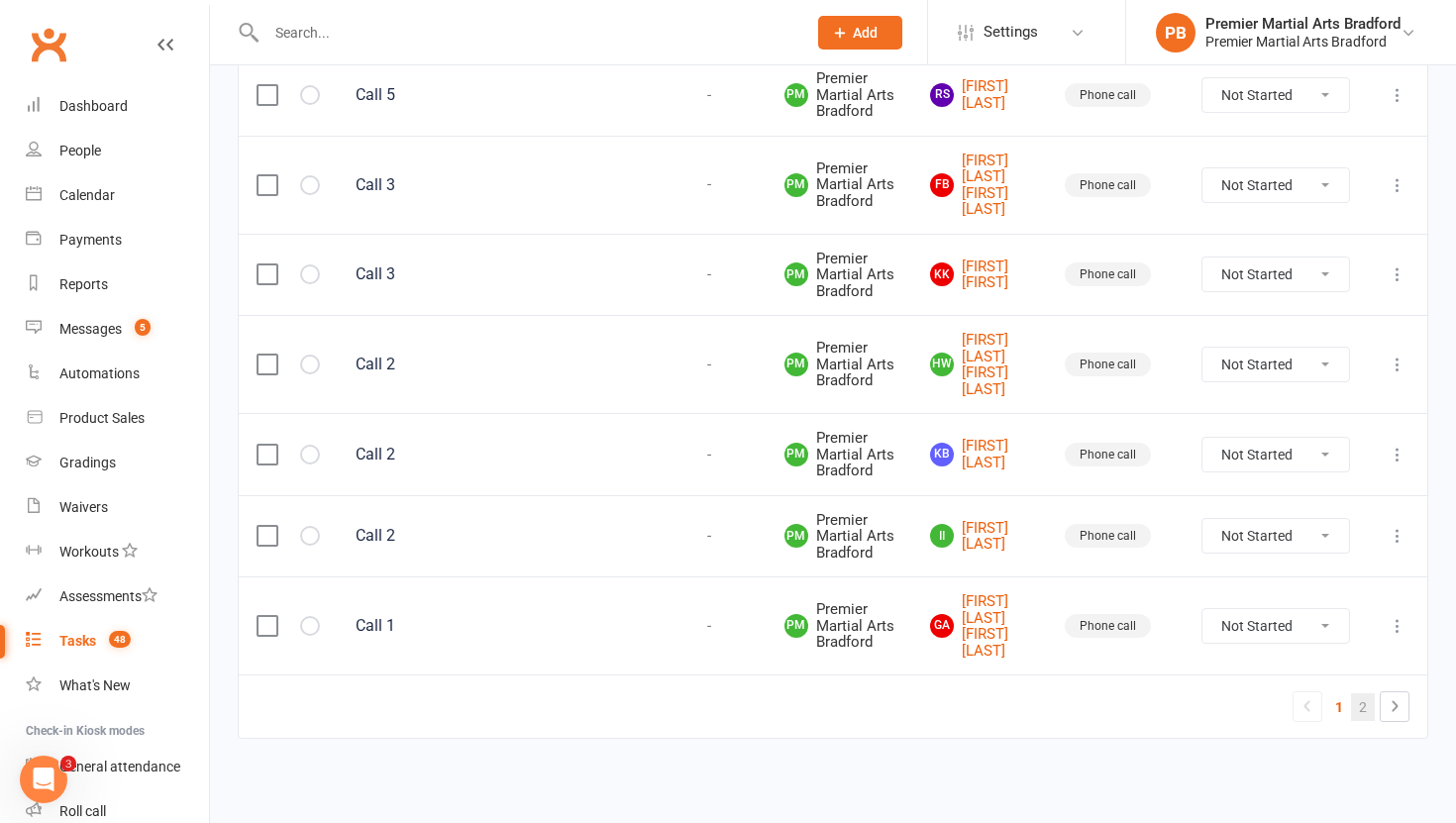 click on "2" at bounding box center (1363, 707) 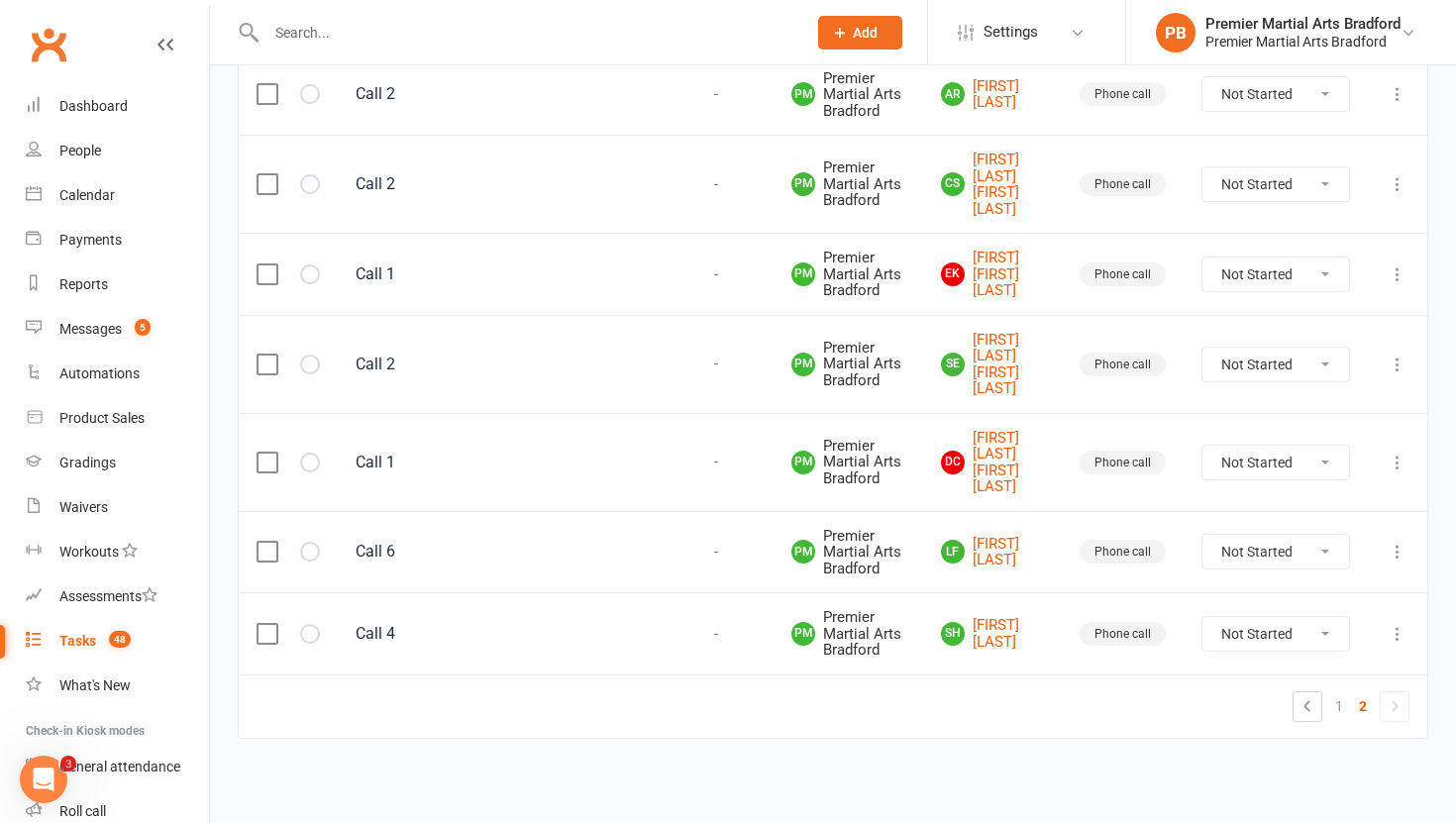 scroll, scrollTop: 2030, scrollLeft: 0, axis: vertical 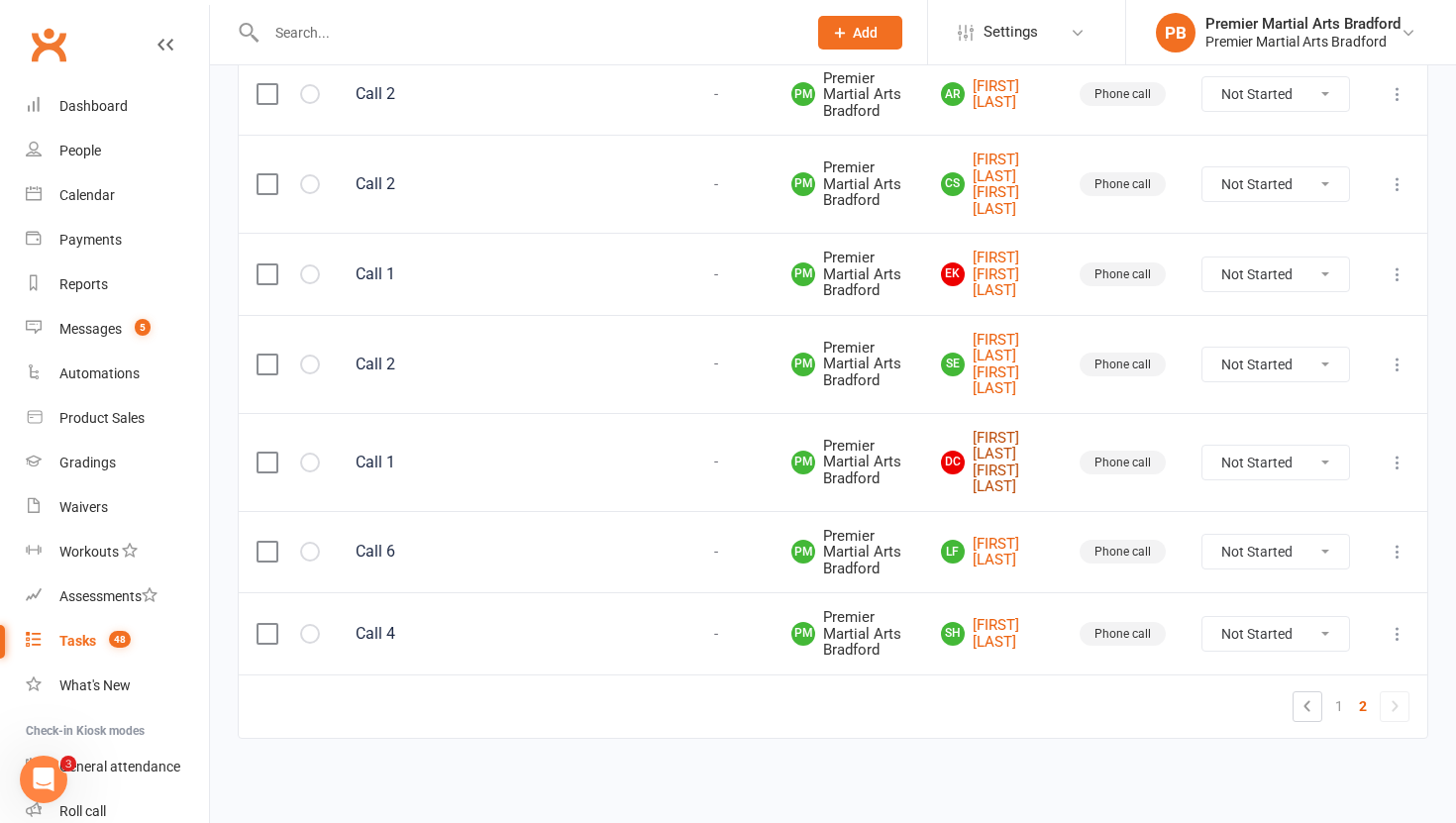 click on "DC [FIRST] [LAST] [FIRST] [LAST]" at bounding box center [992, 463] 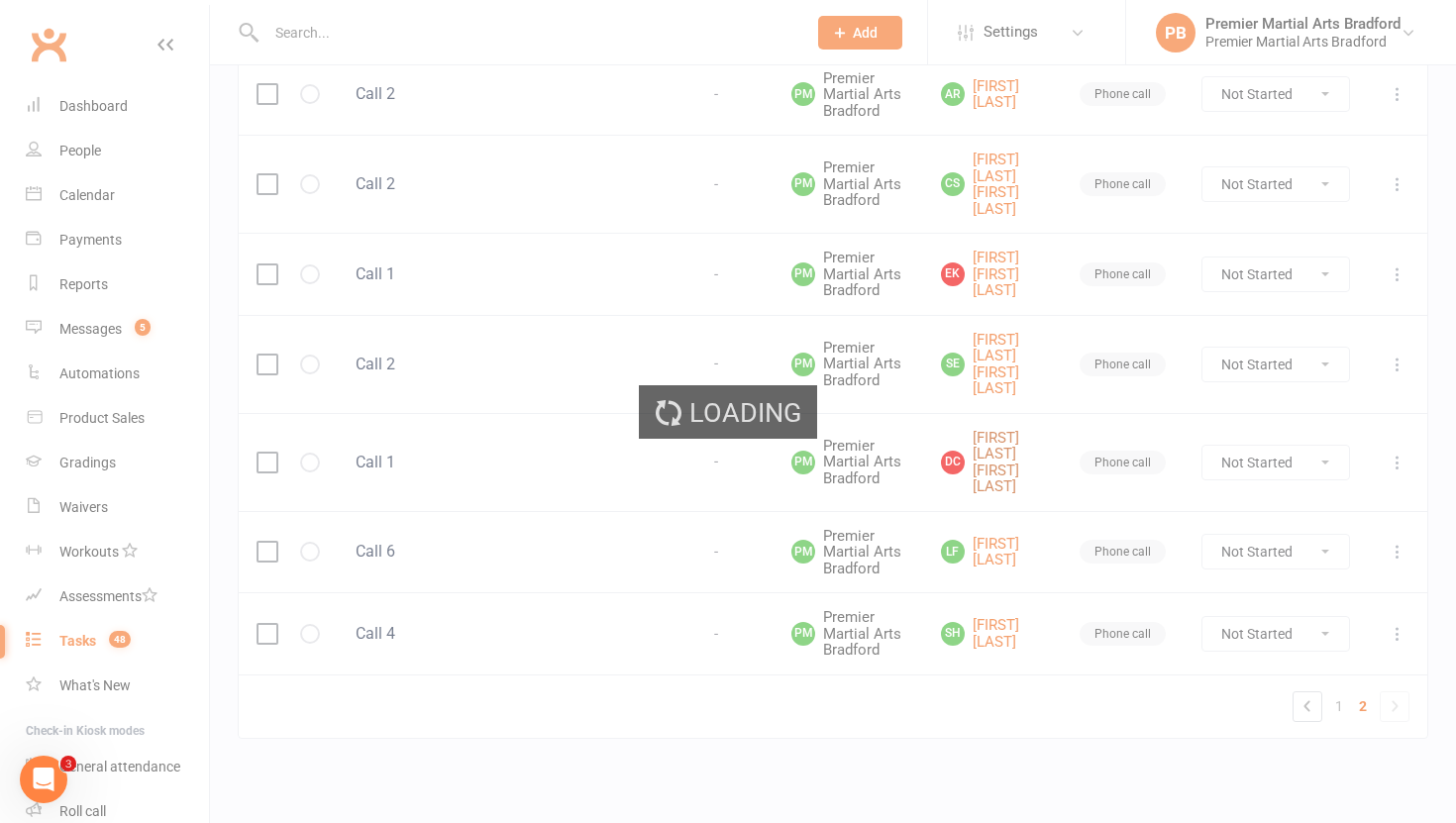 scroll, scrollTop: 0, scrollLeft: 0, axis: both 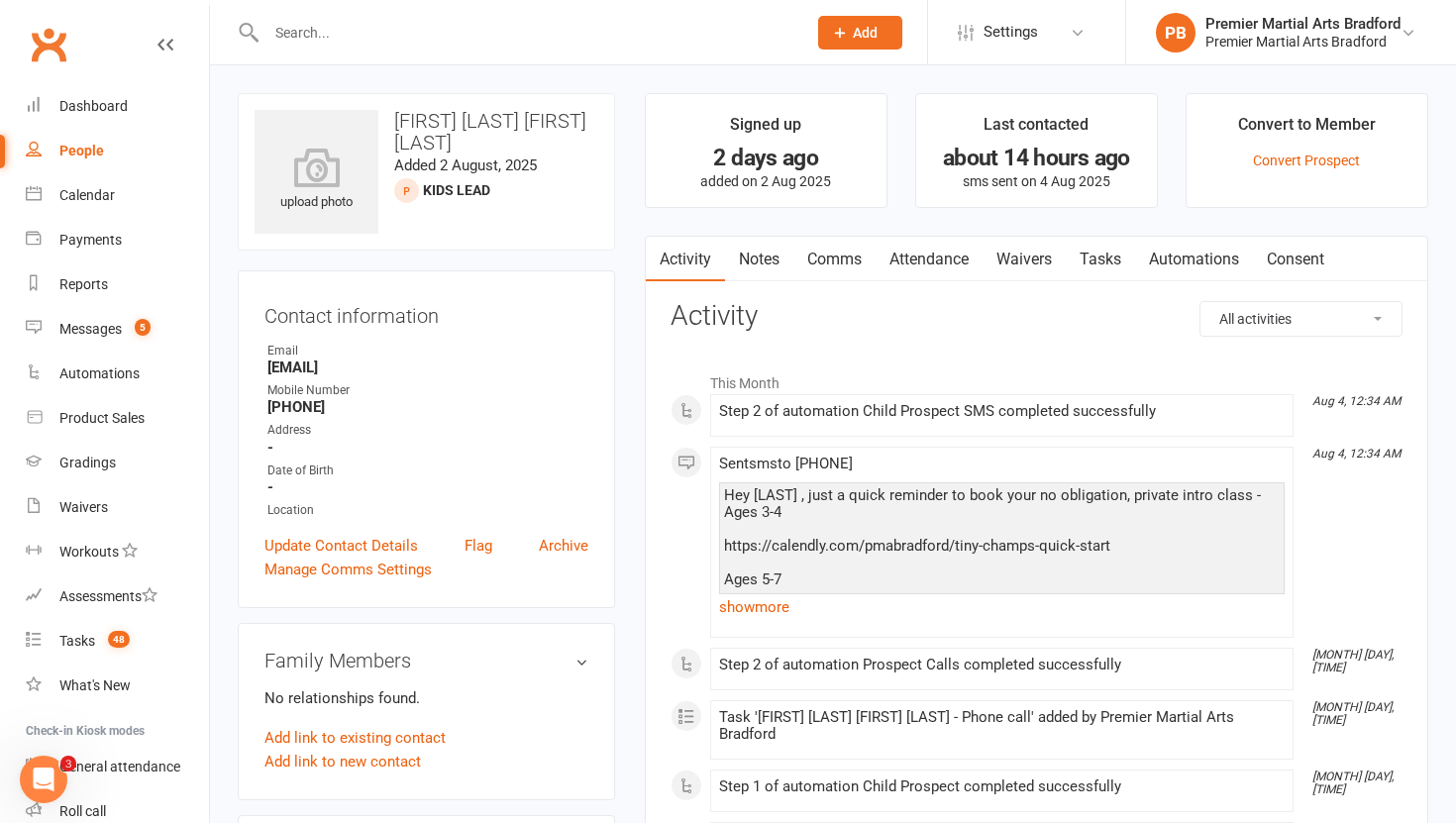 click on "Tasks" at bounding box center (1100, 259) 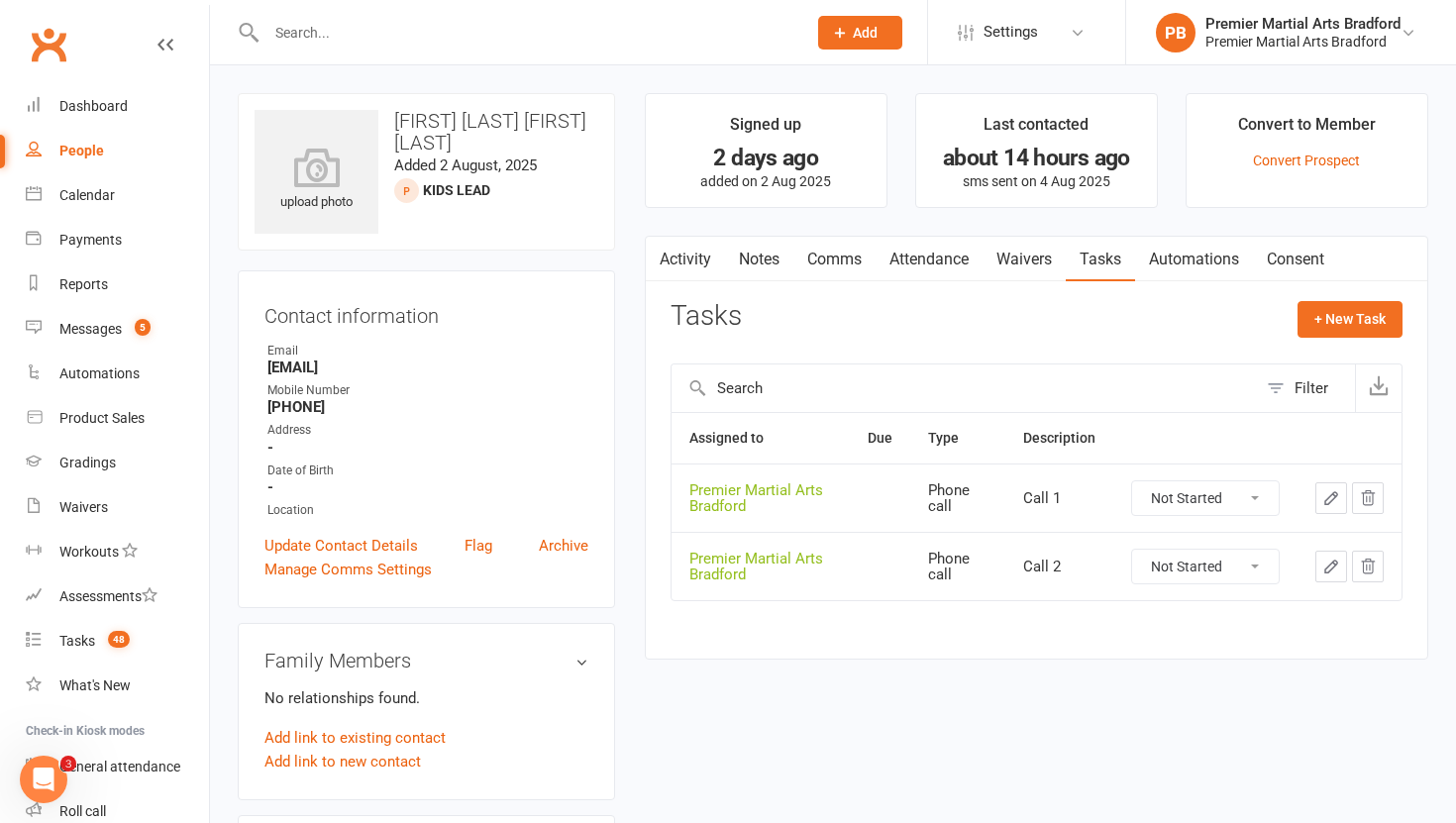 click on "Not Started In Progress Waiting Complete" at bounding box center (1205, 498) 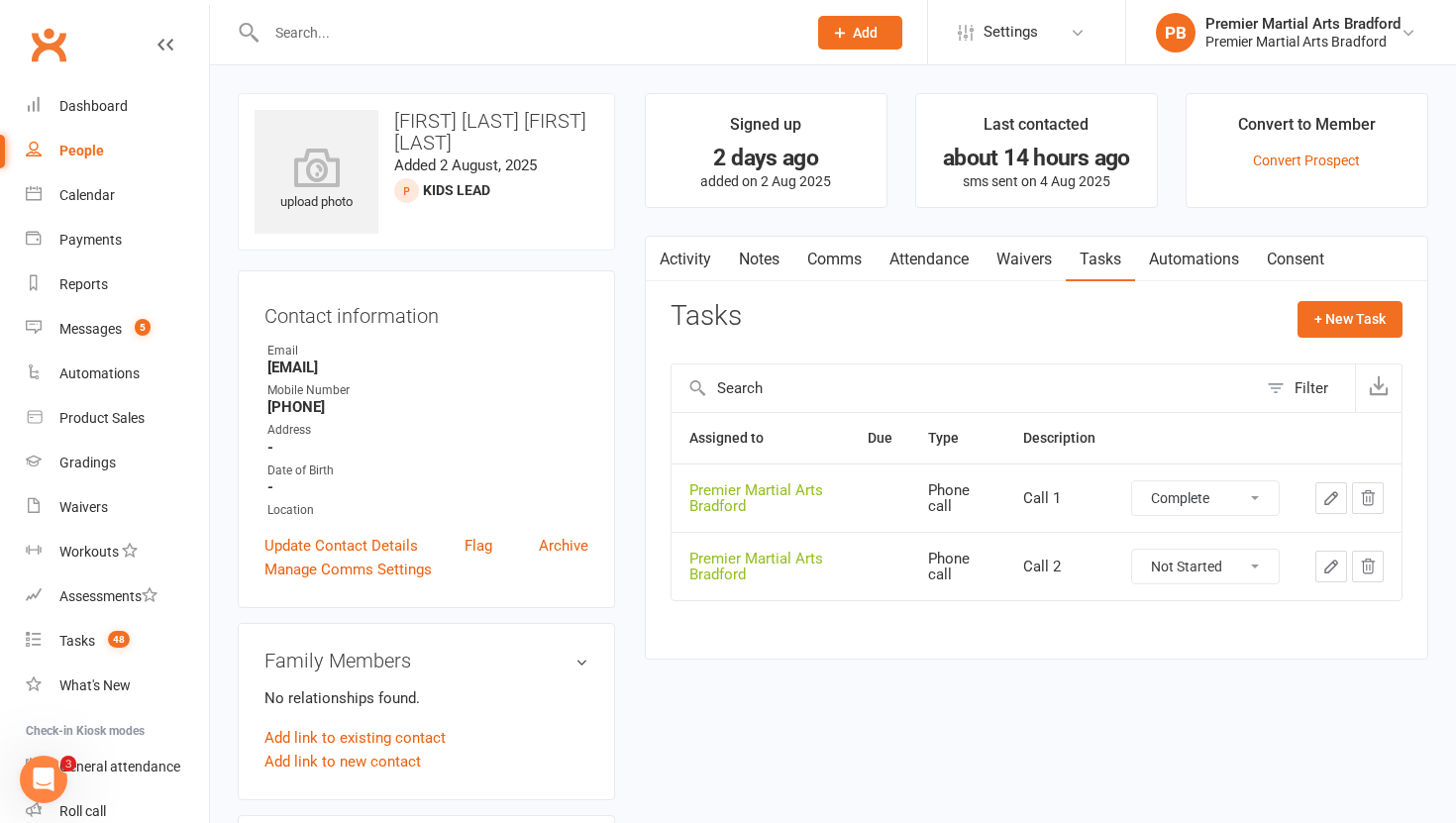 select on "unstarted" 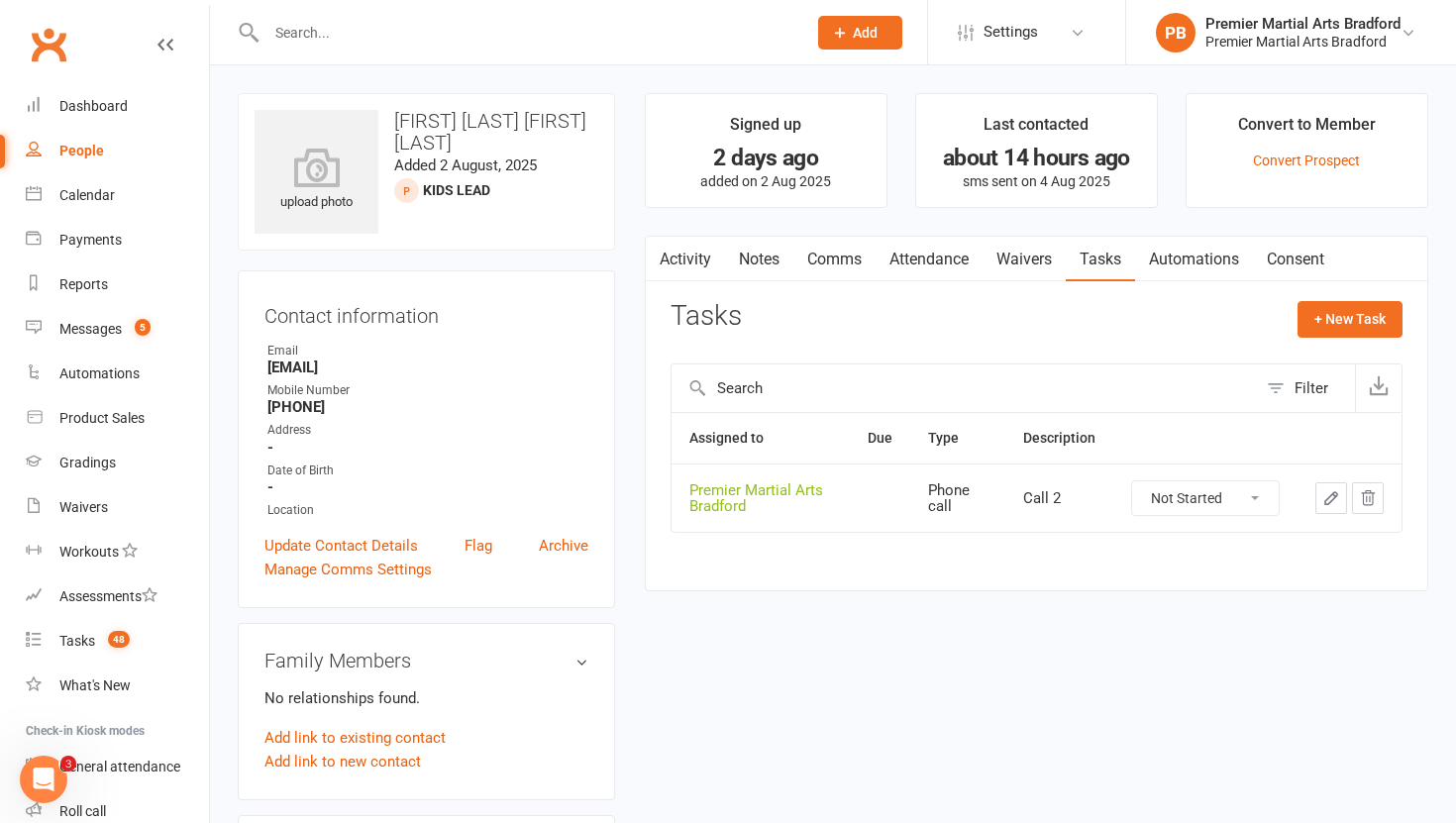 click on "Not Started In Progress Waiting Complete" at bounding box center [1205, 498] 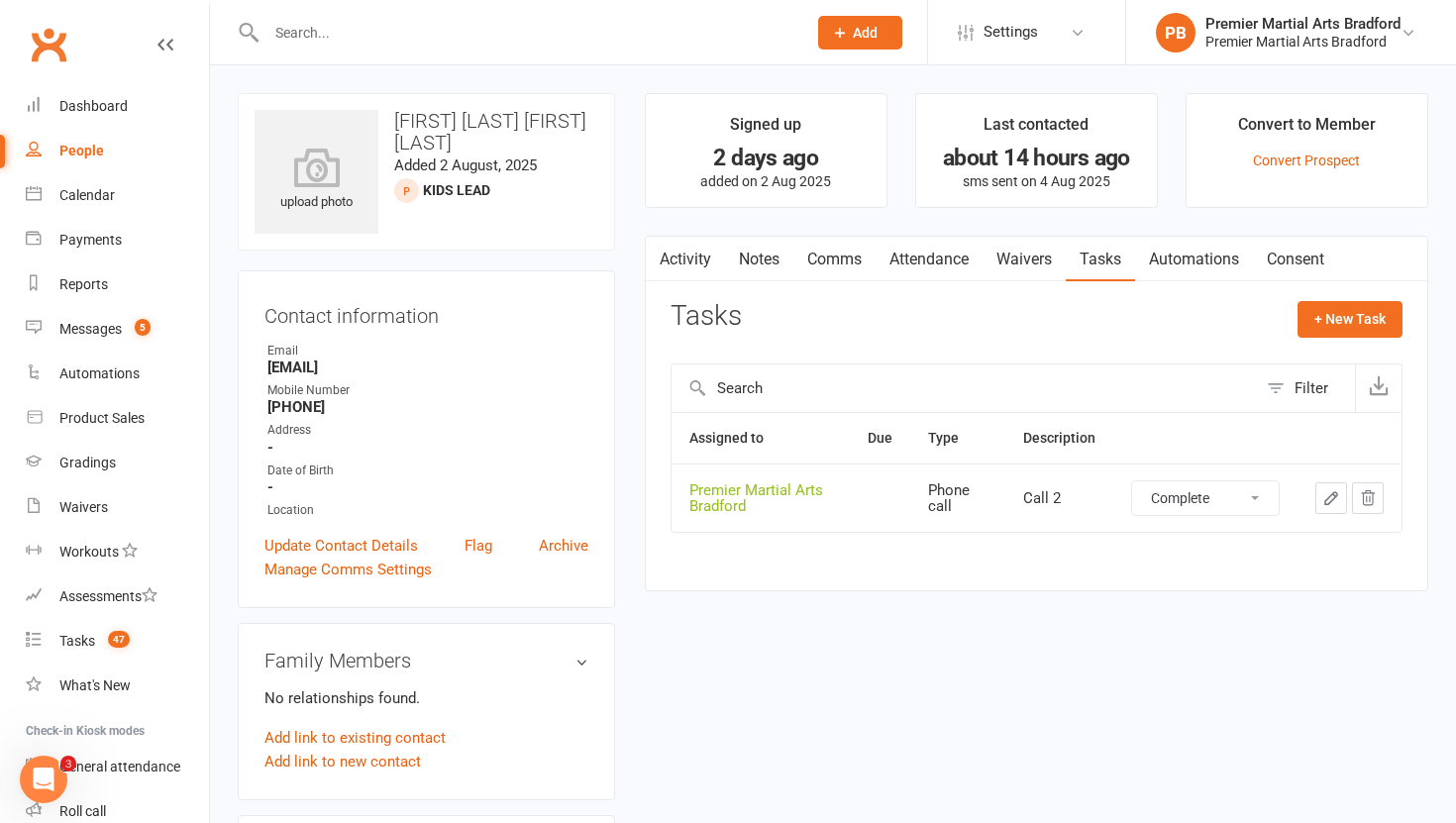 select on "unstarted" 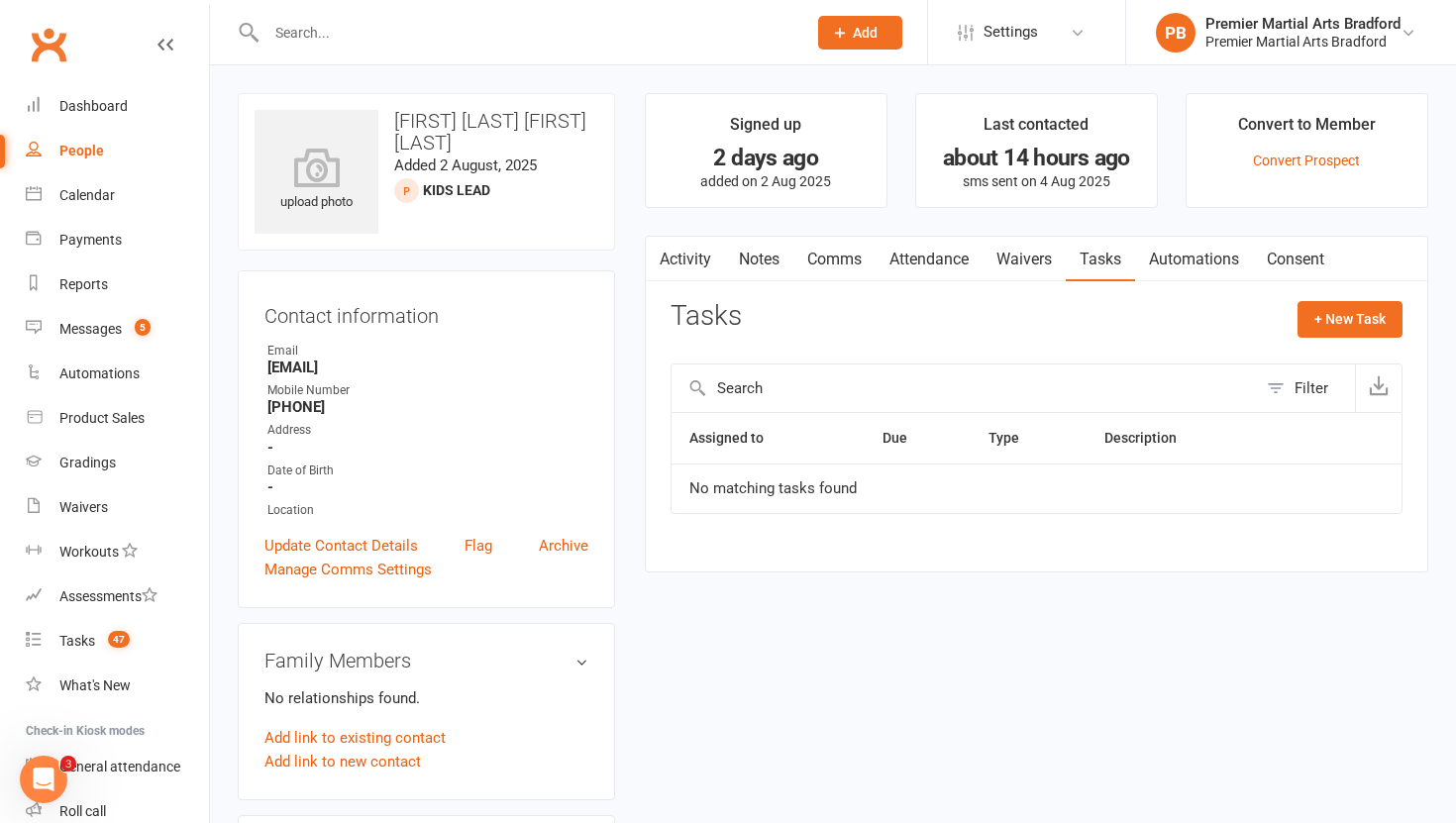 click on "Notes" at bounding box center (759, 259) 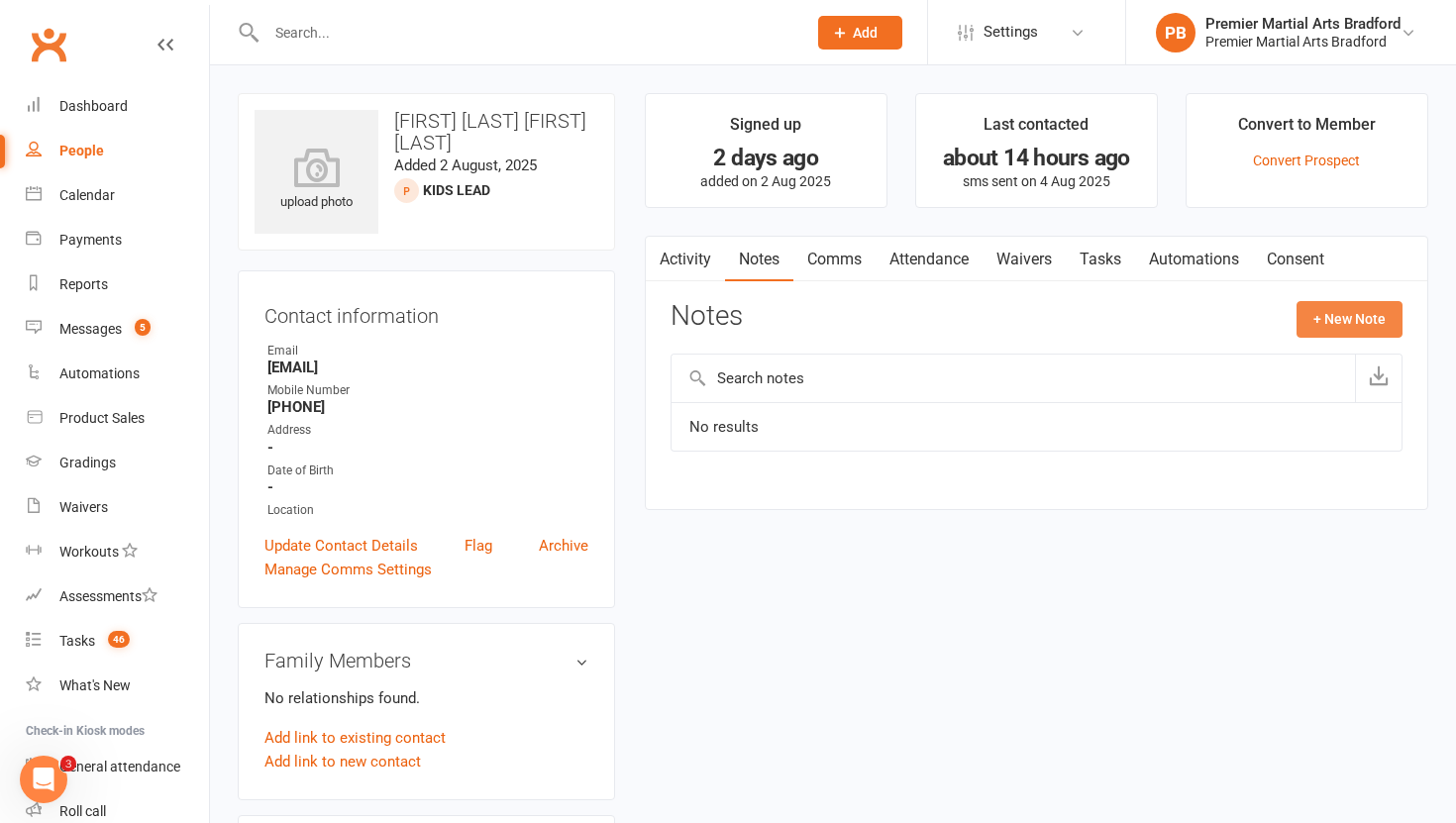 click on "+ New Note" at bounding box center [1349, 319] 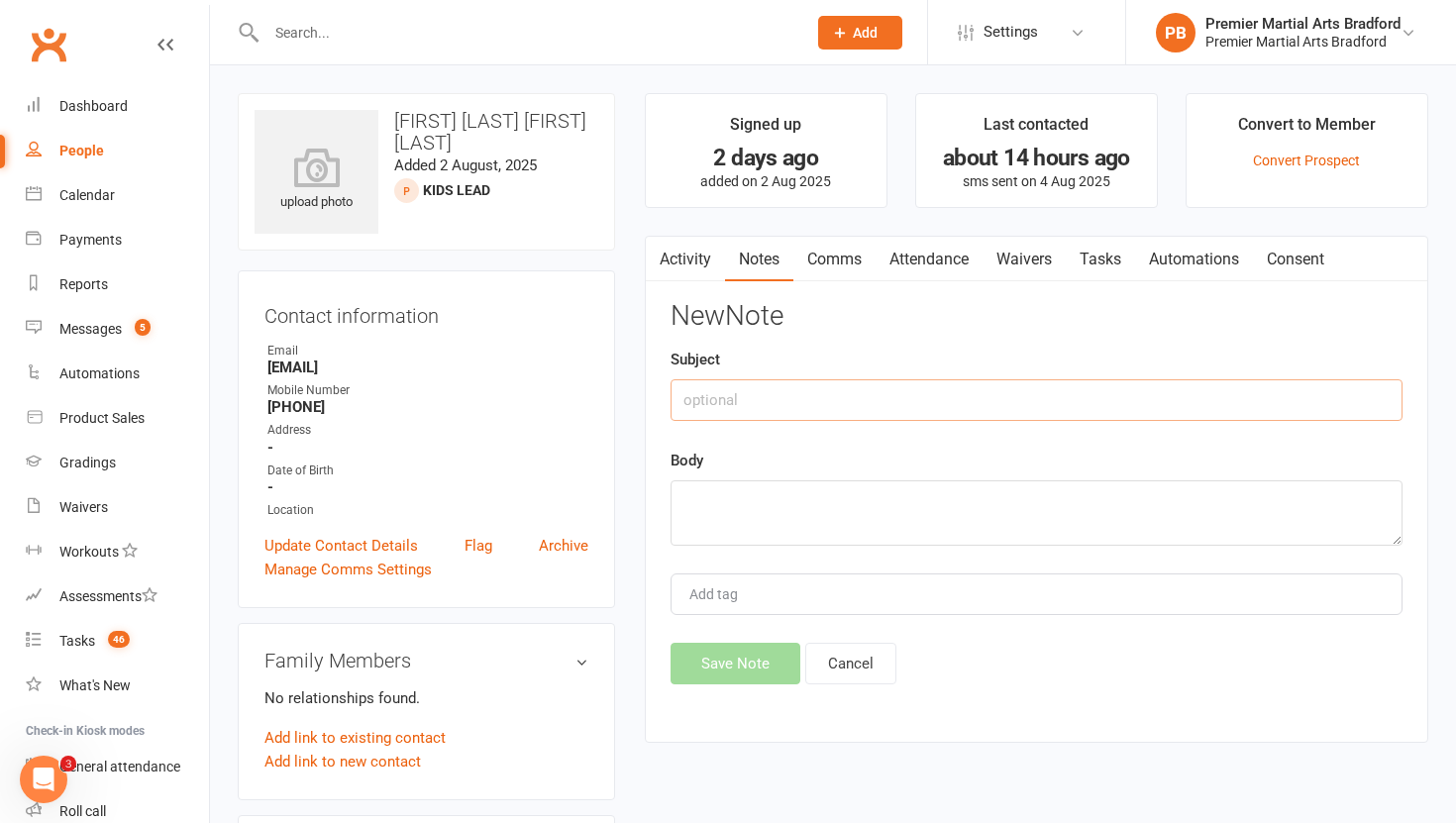 click at bounding box center (1036, 400) 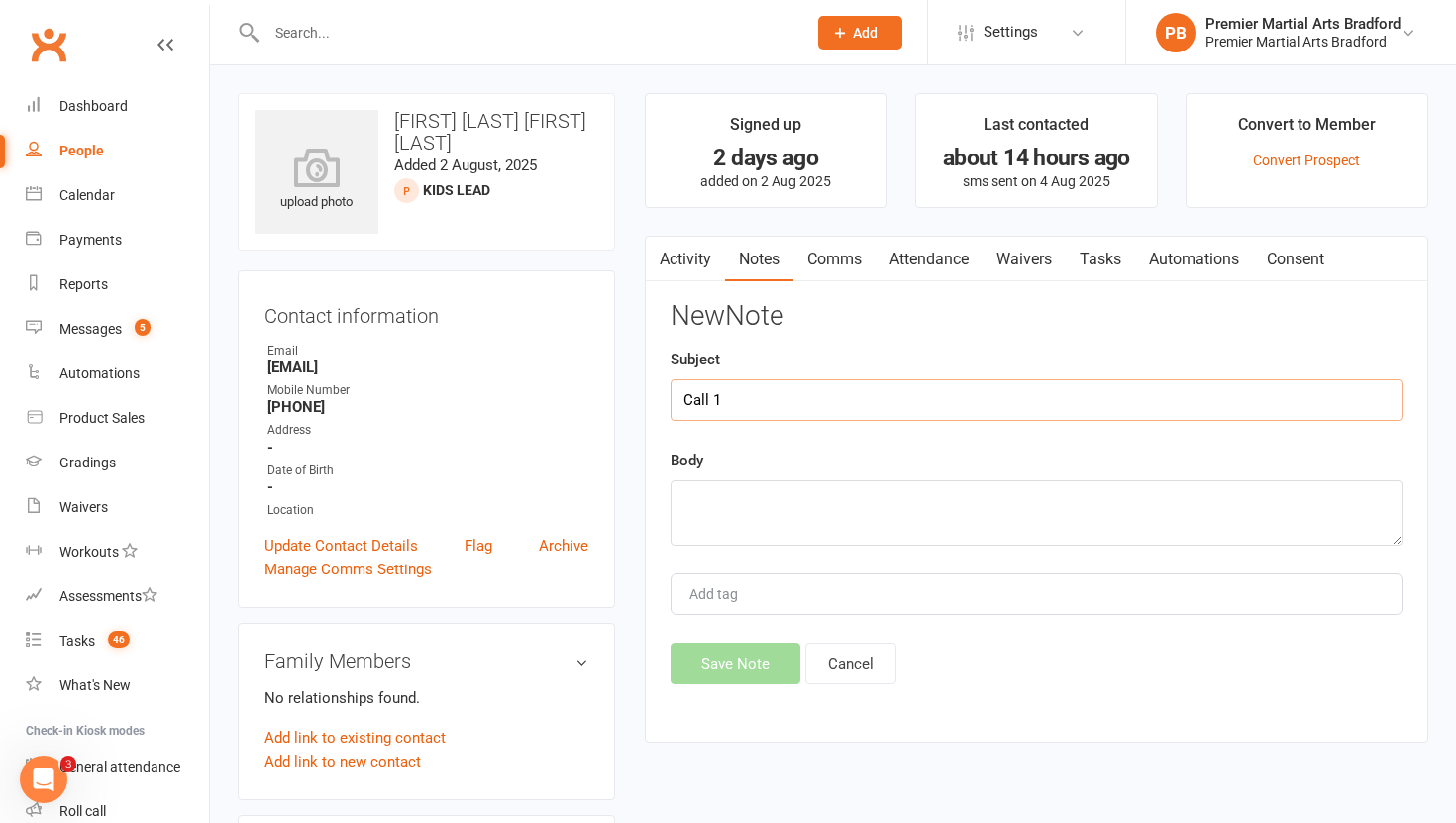 type on "Call 1" 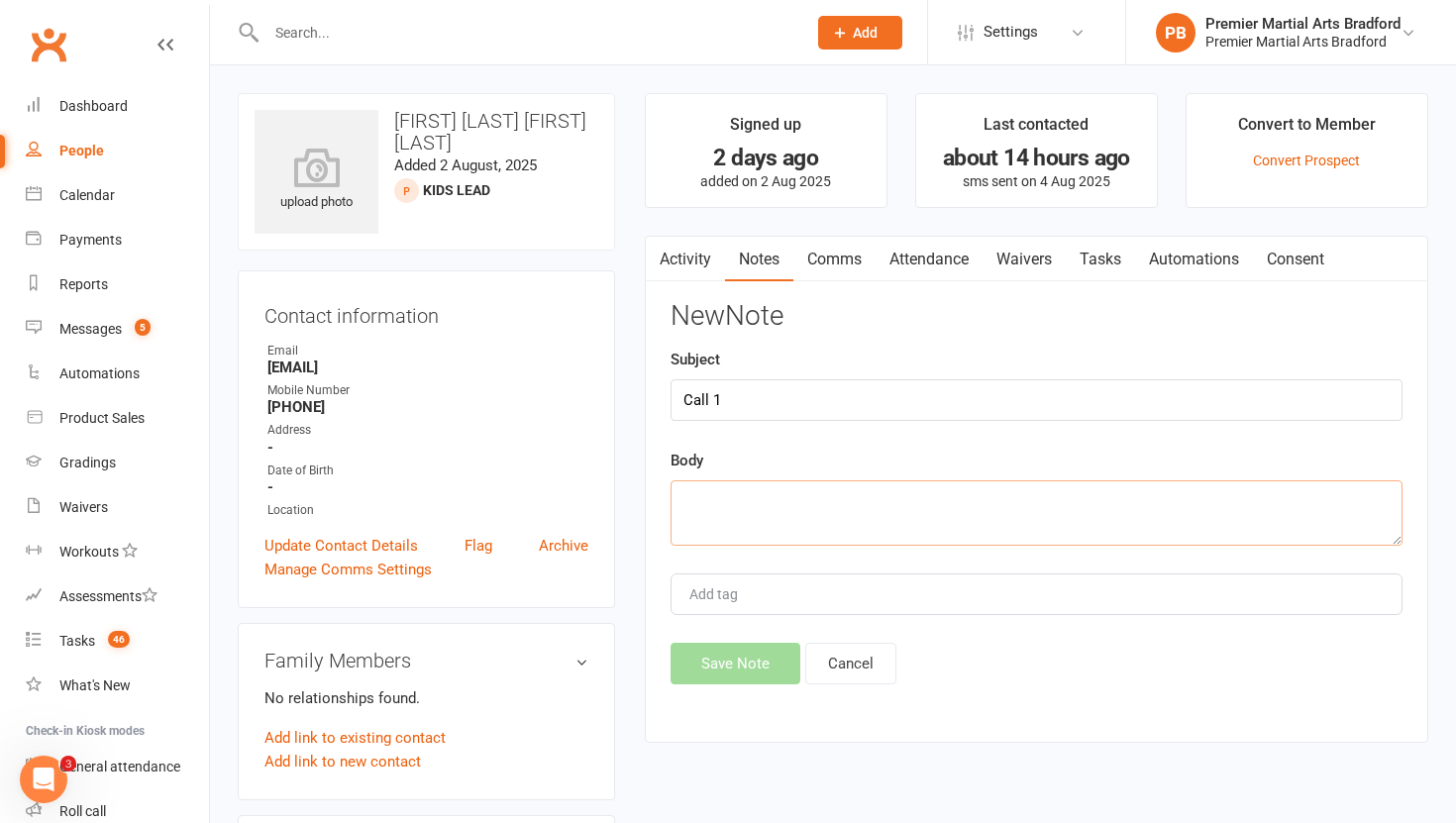click at bounding box center (1036, 513) 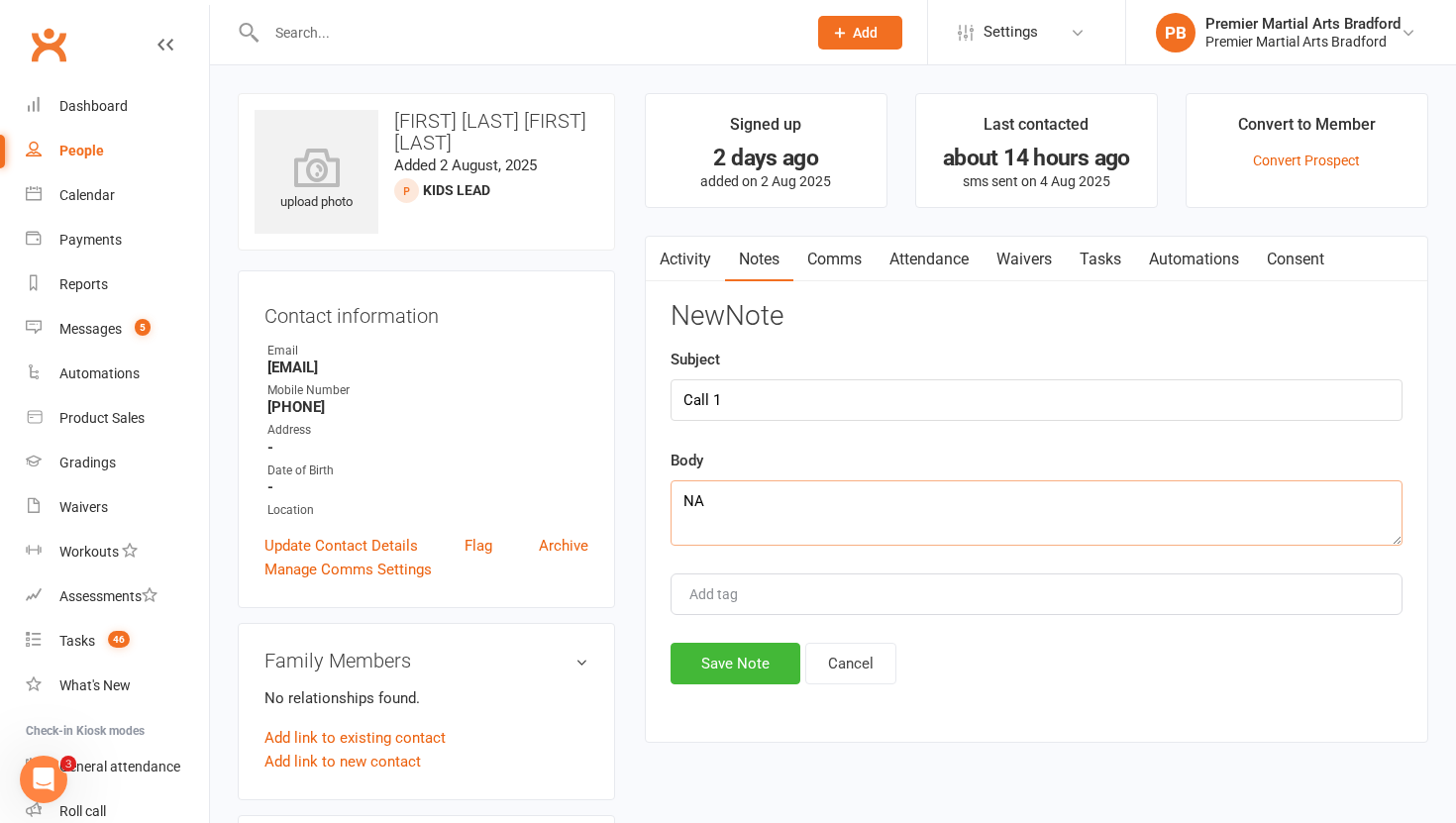 type on "N" 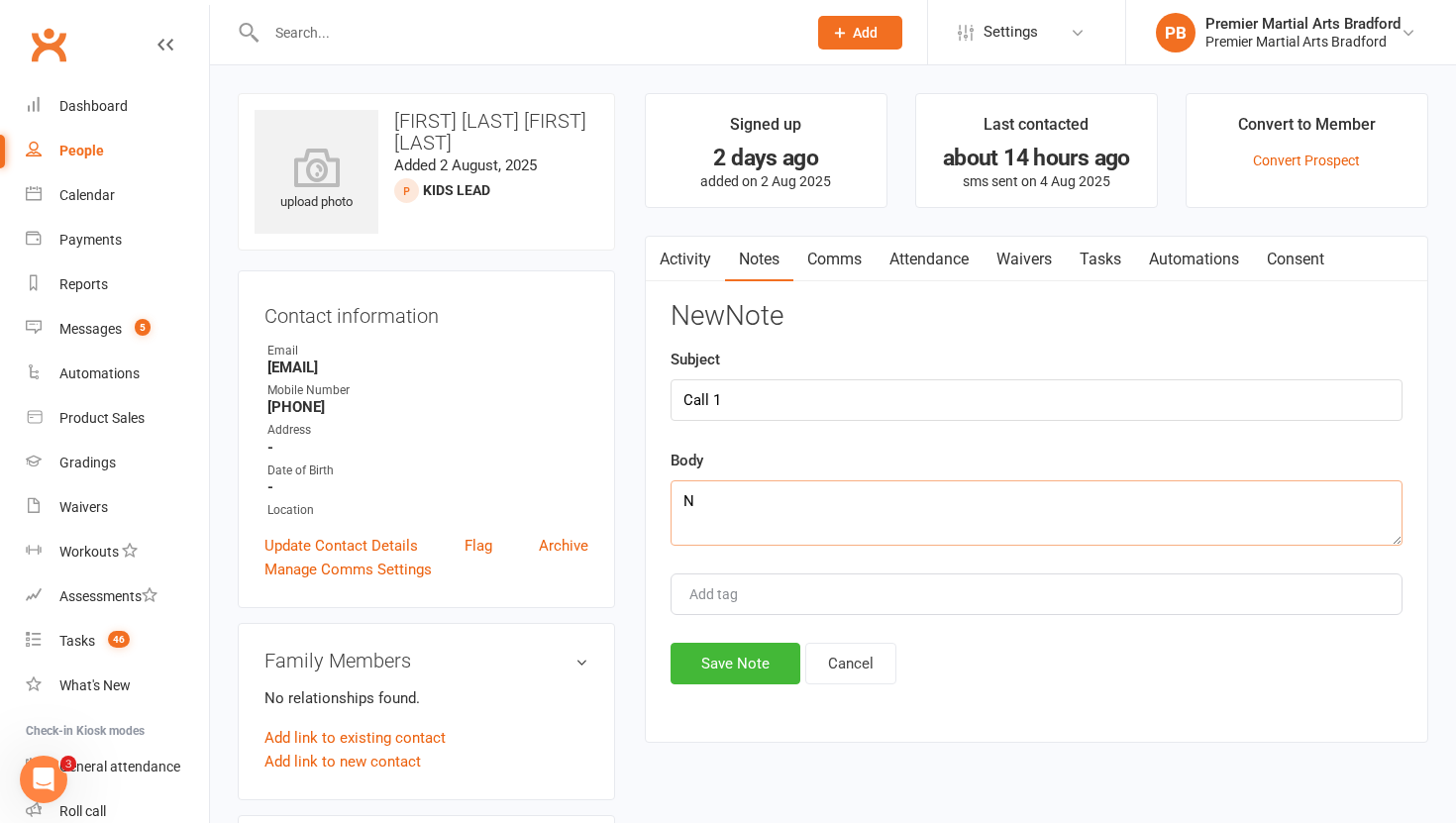 type 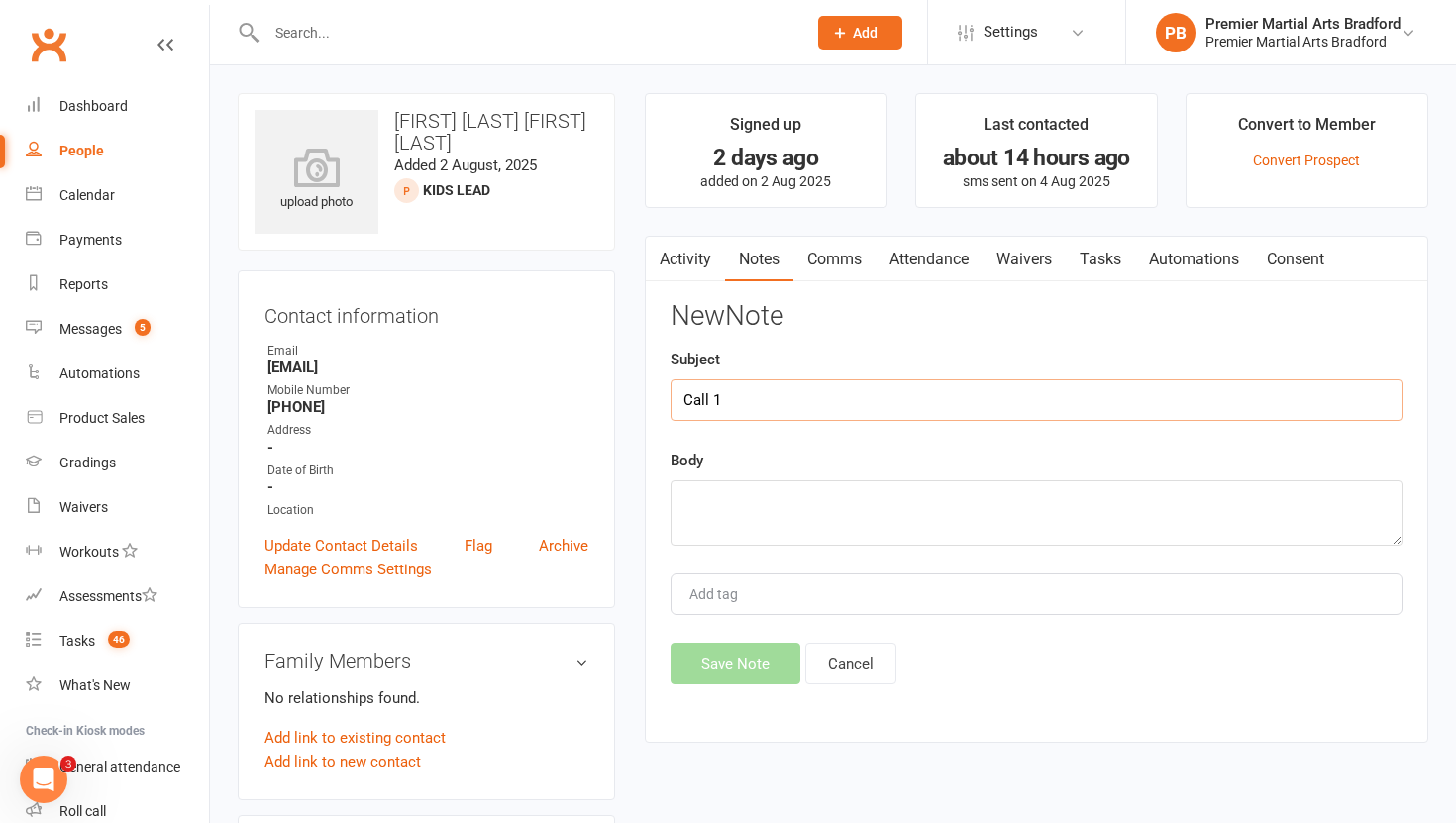 click on "Call 1" at bounding box center [1036, 400] 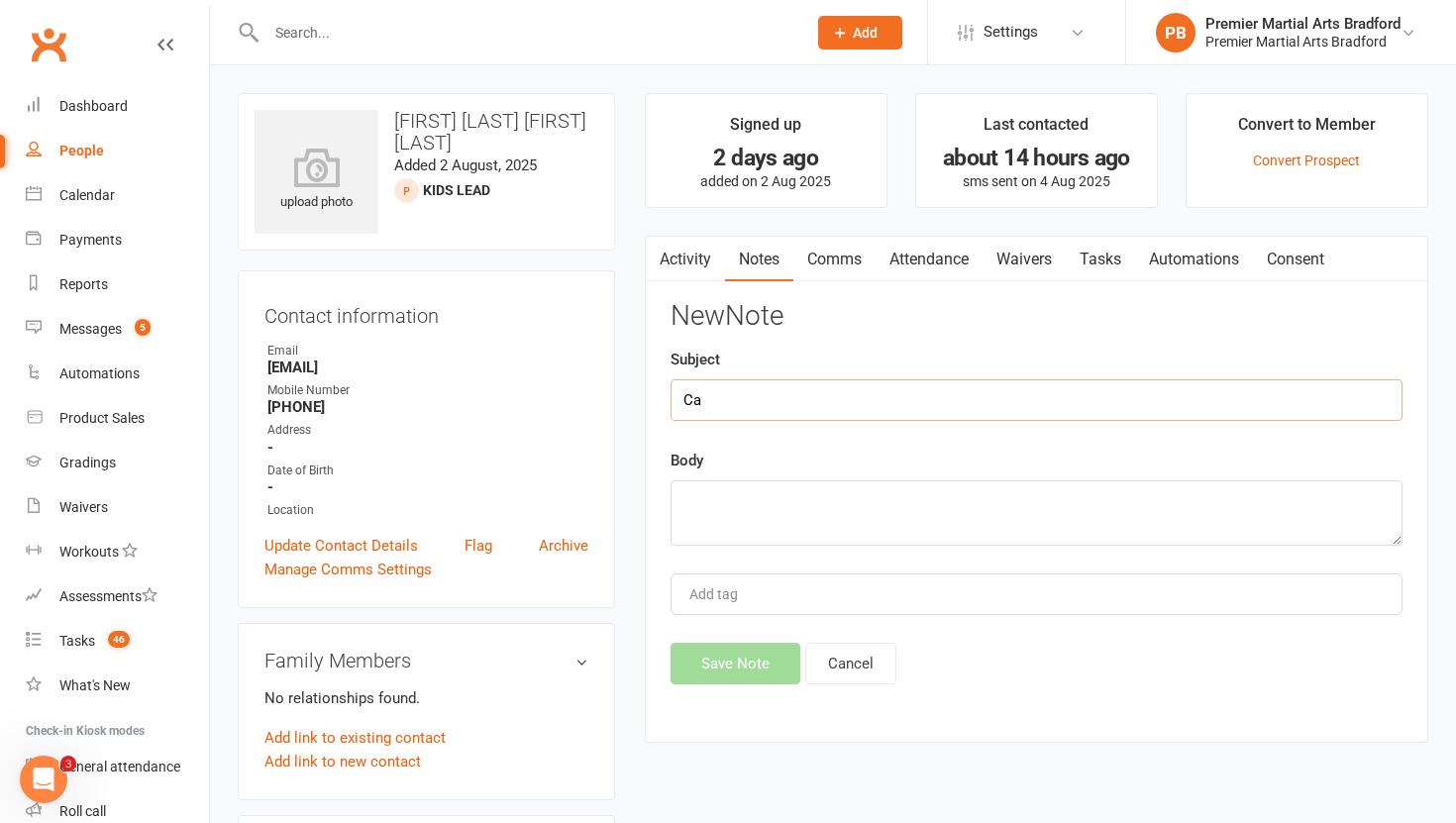type on "C" 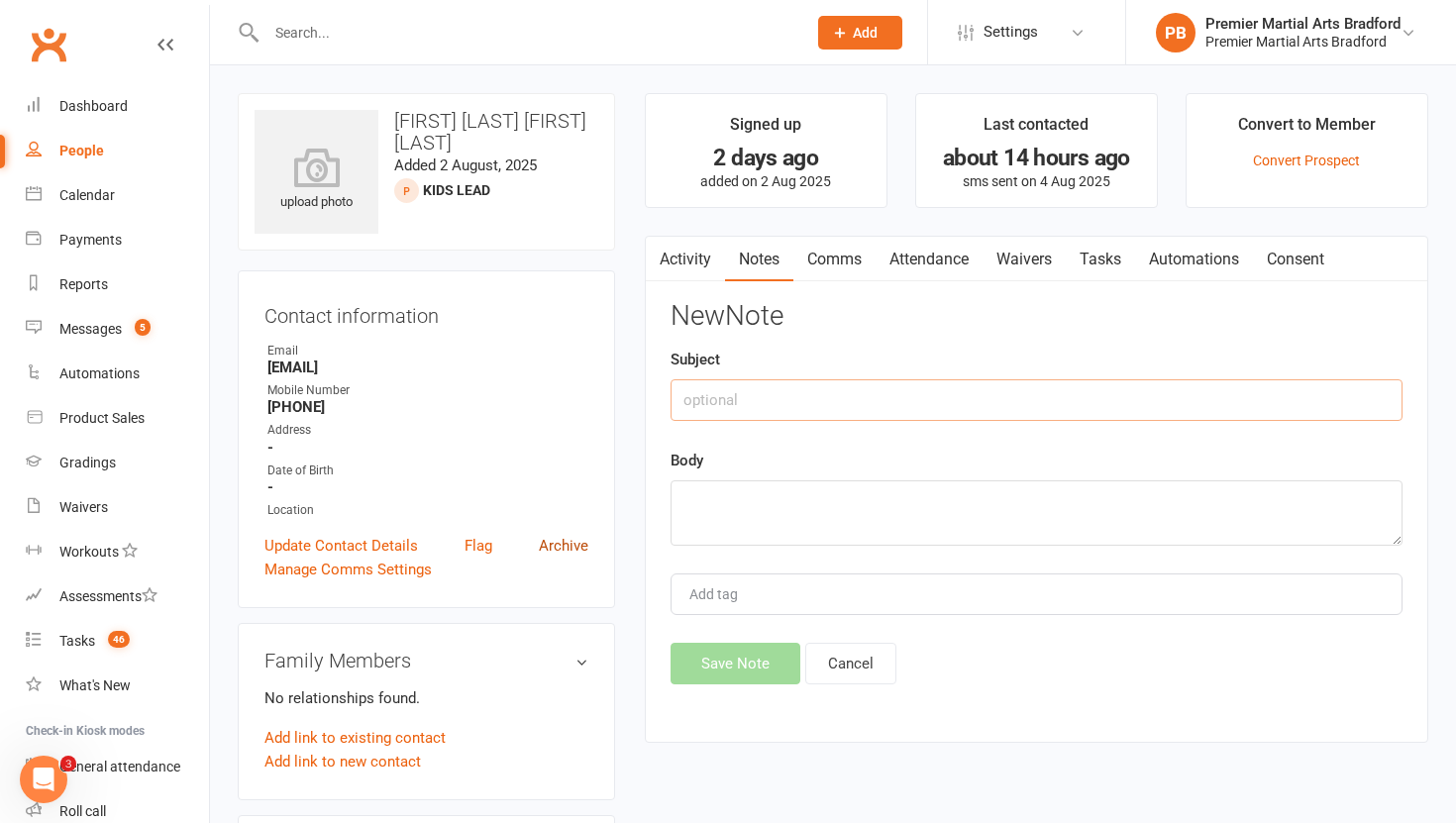 type 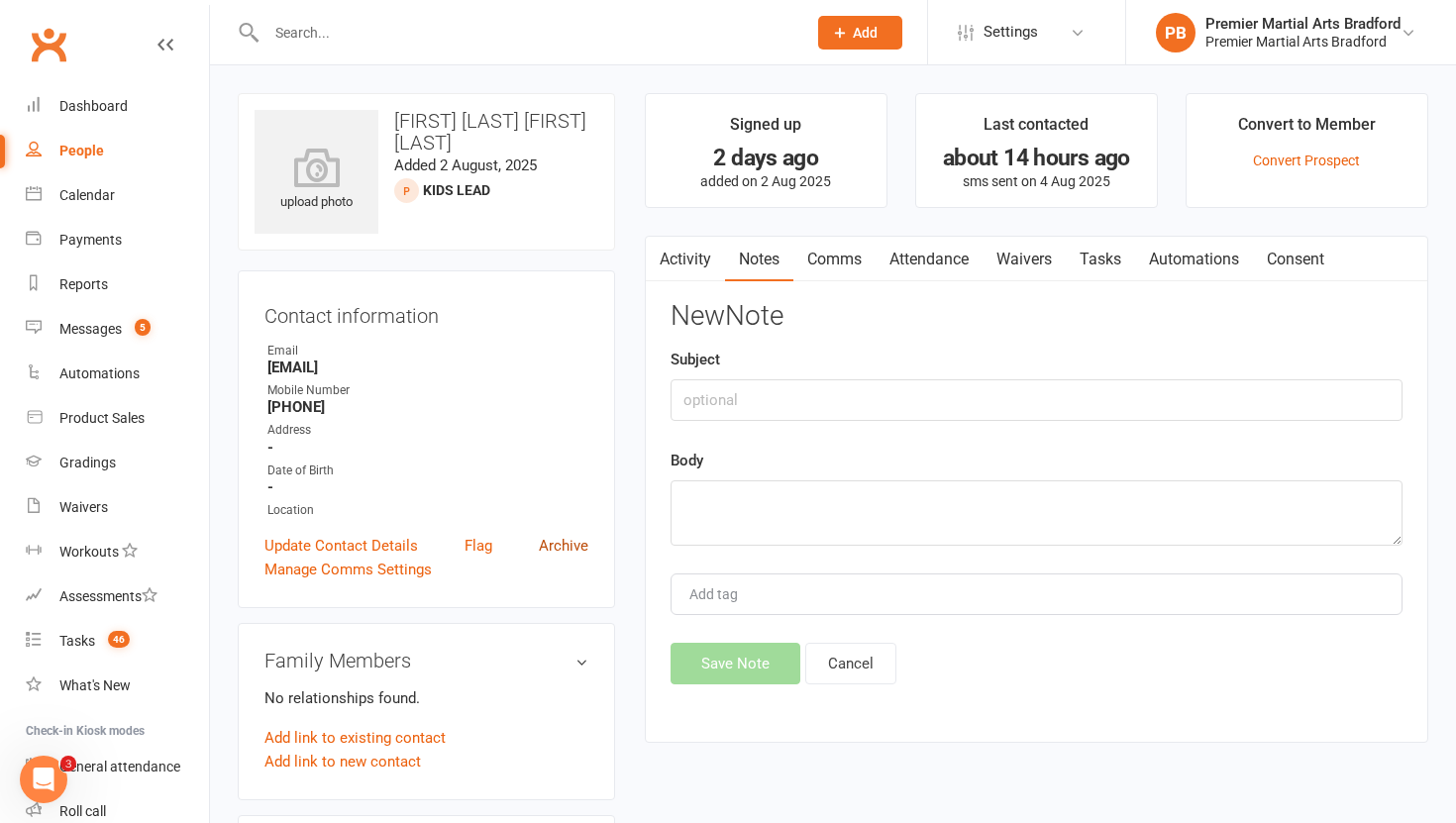 click on "Archive" at bounding box center [564, 546] 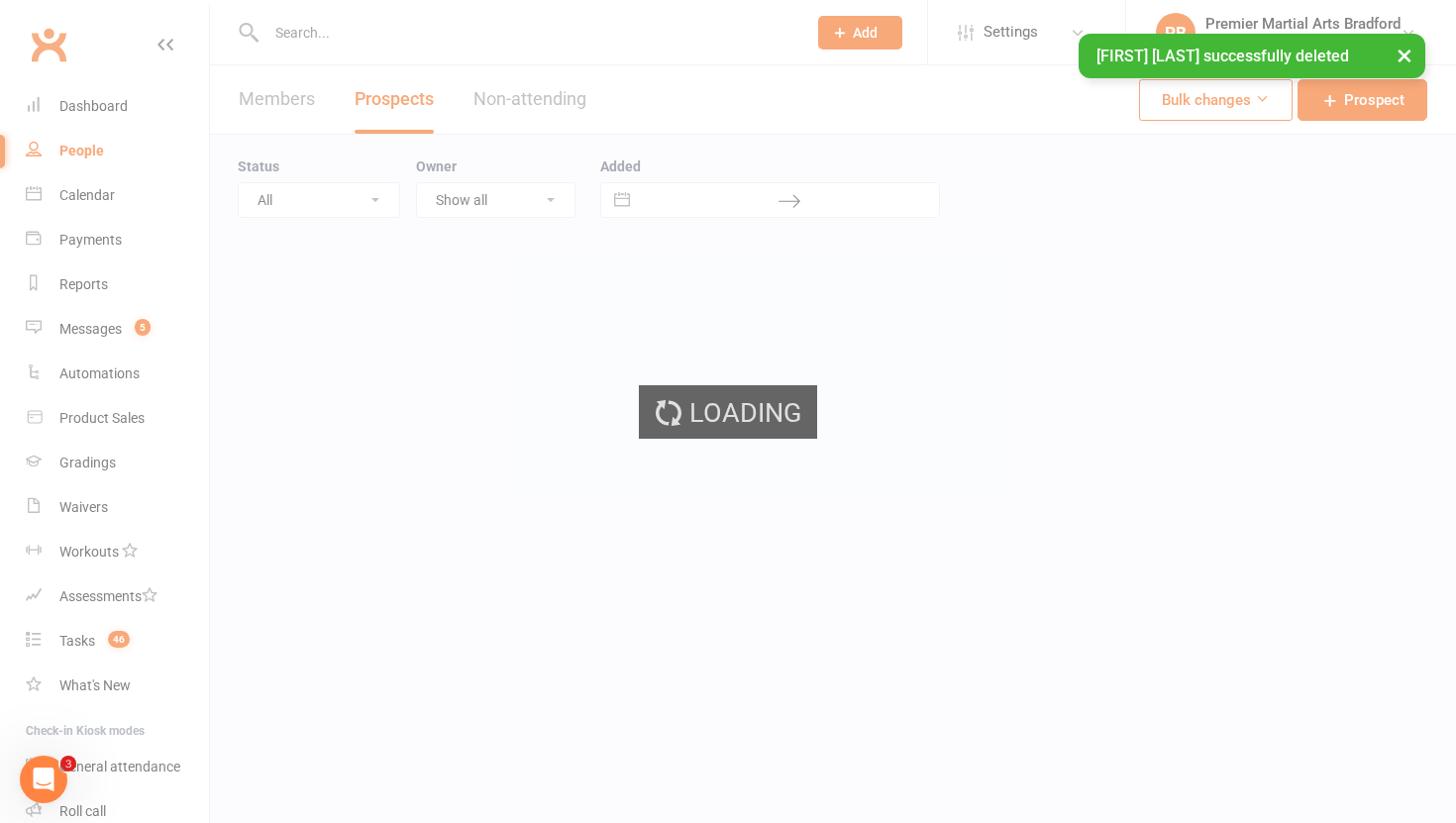select on "100" 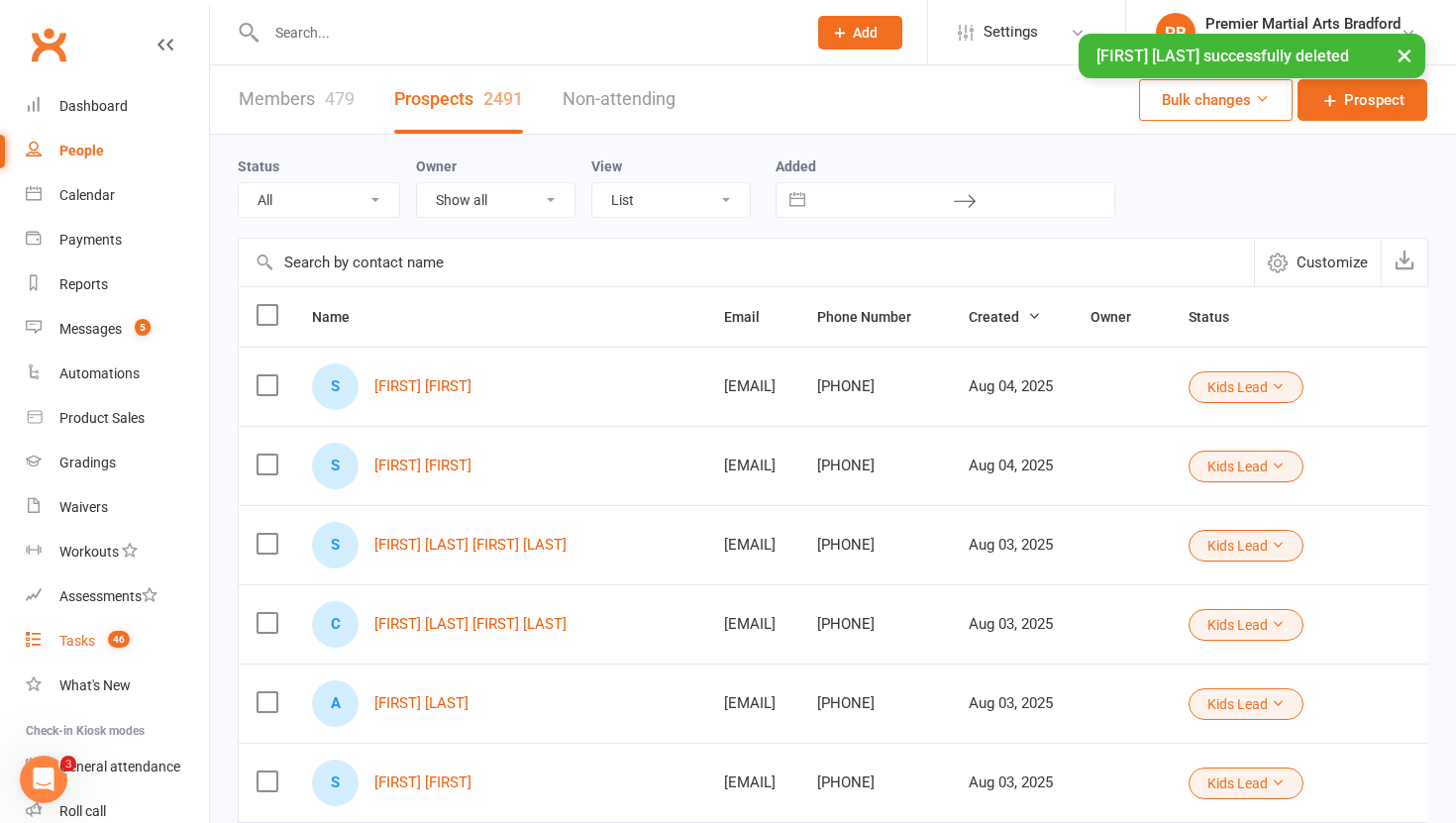 click on "Tasks" at bounding box center [77, 641] 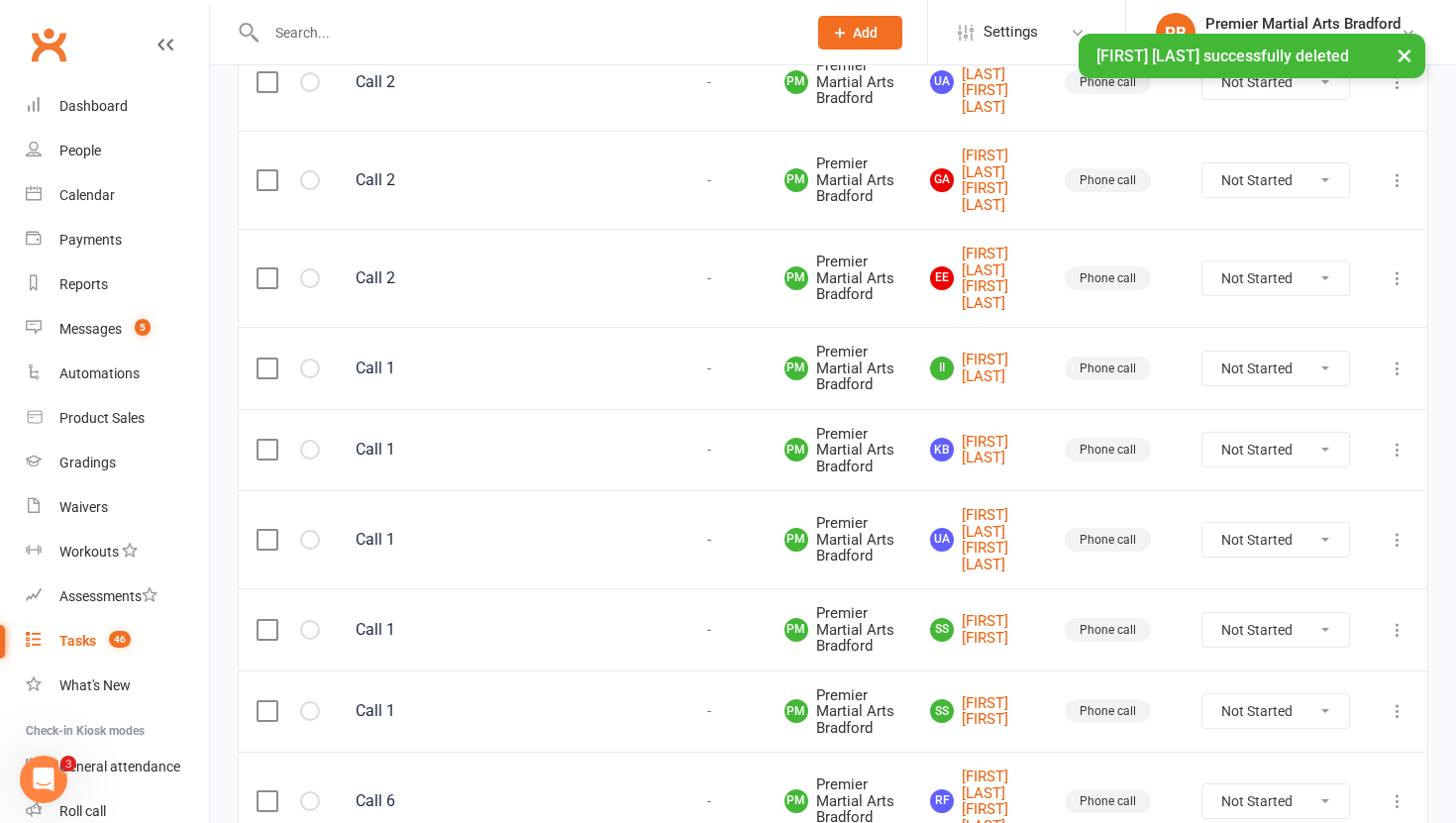 scroll, scrollTop: 665, scrollLeft: 0, axis: vertical 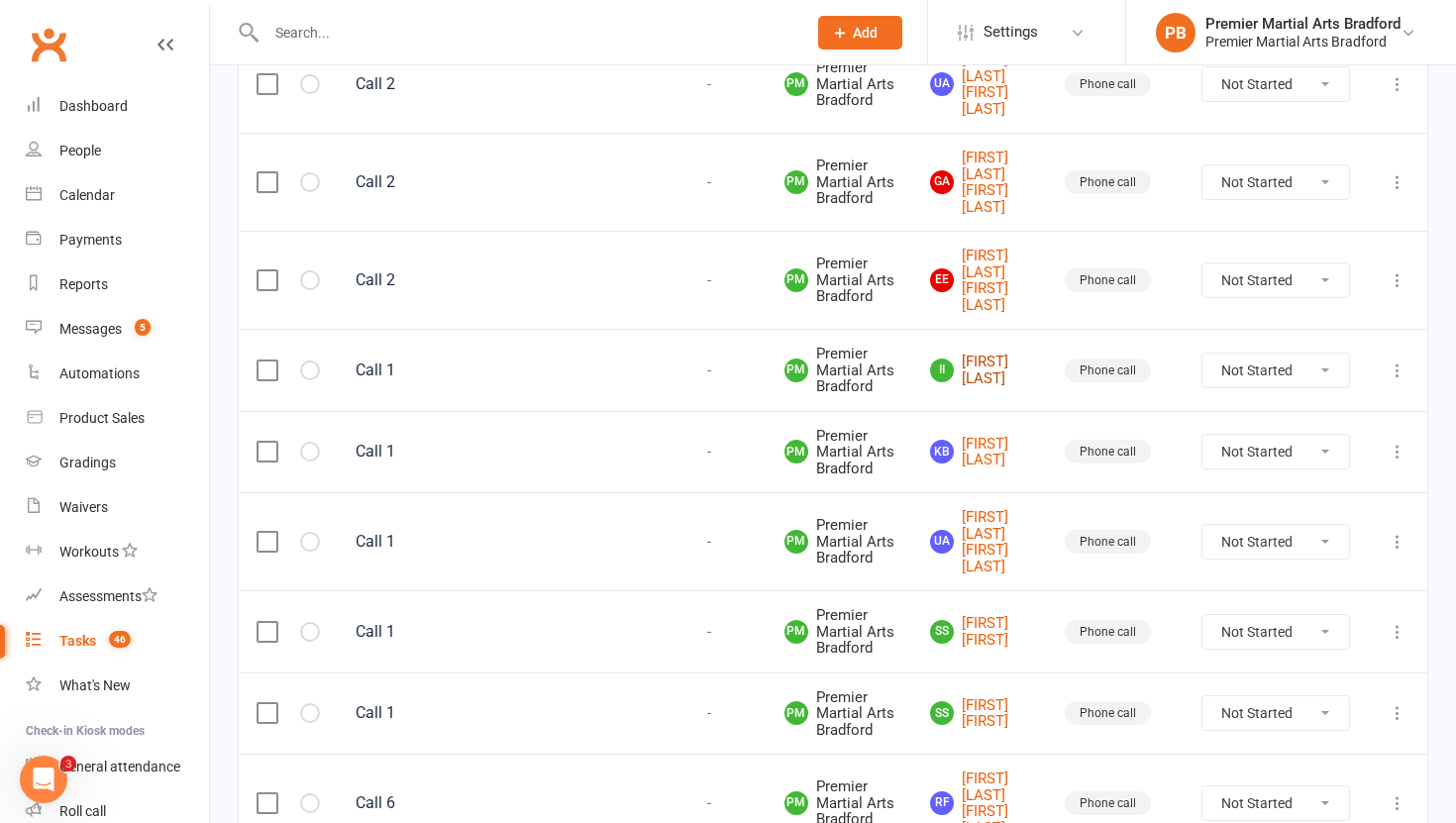 click on "[FIRST] [LAST] [FIRST]" at bounding box center (980, 369) 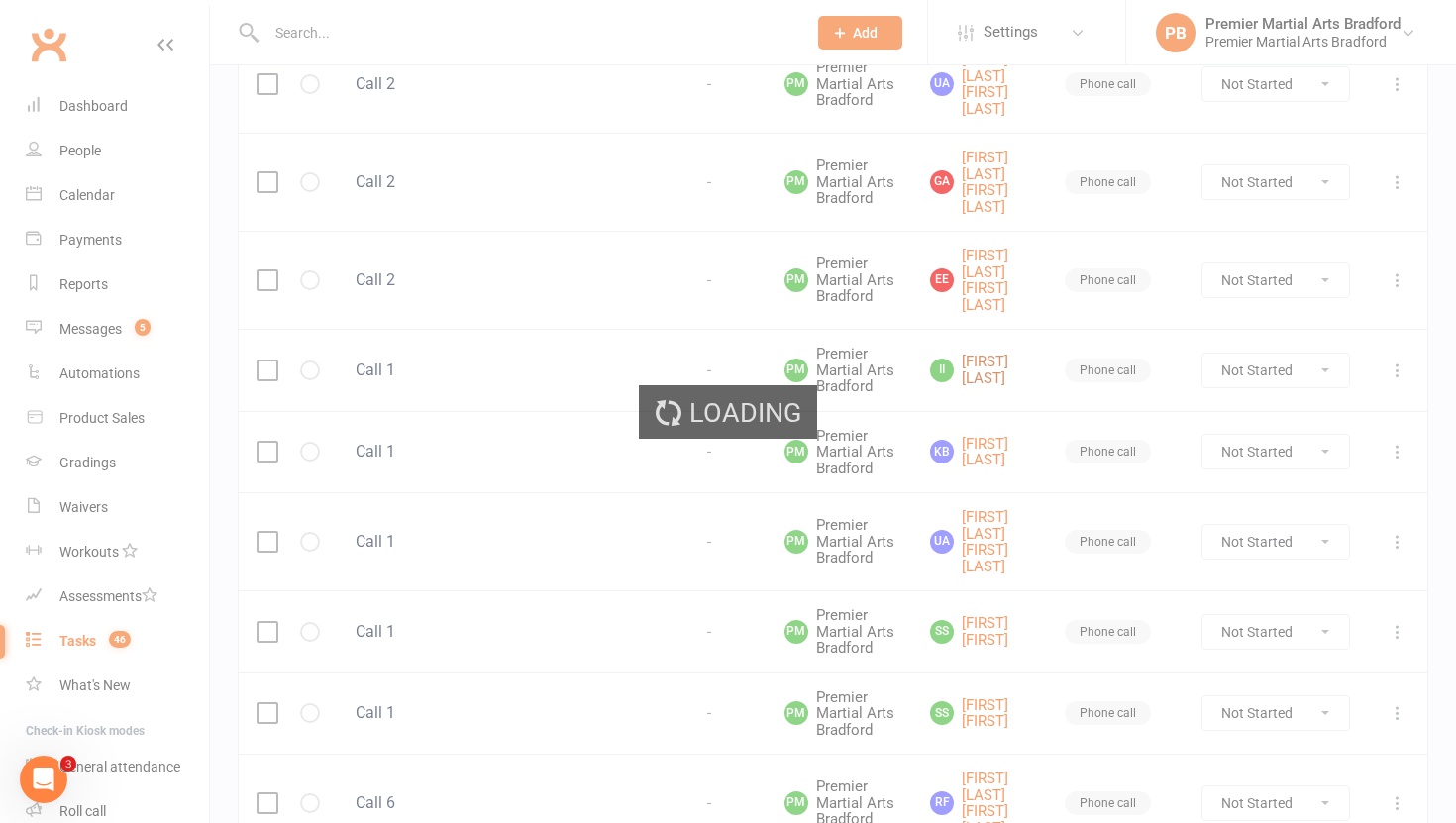 scroll, scrollTop: 0, scrollLeft: 0, axis: both 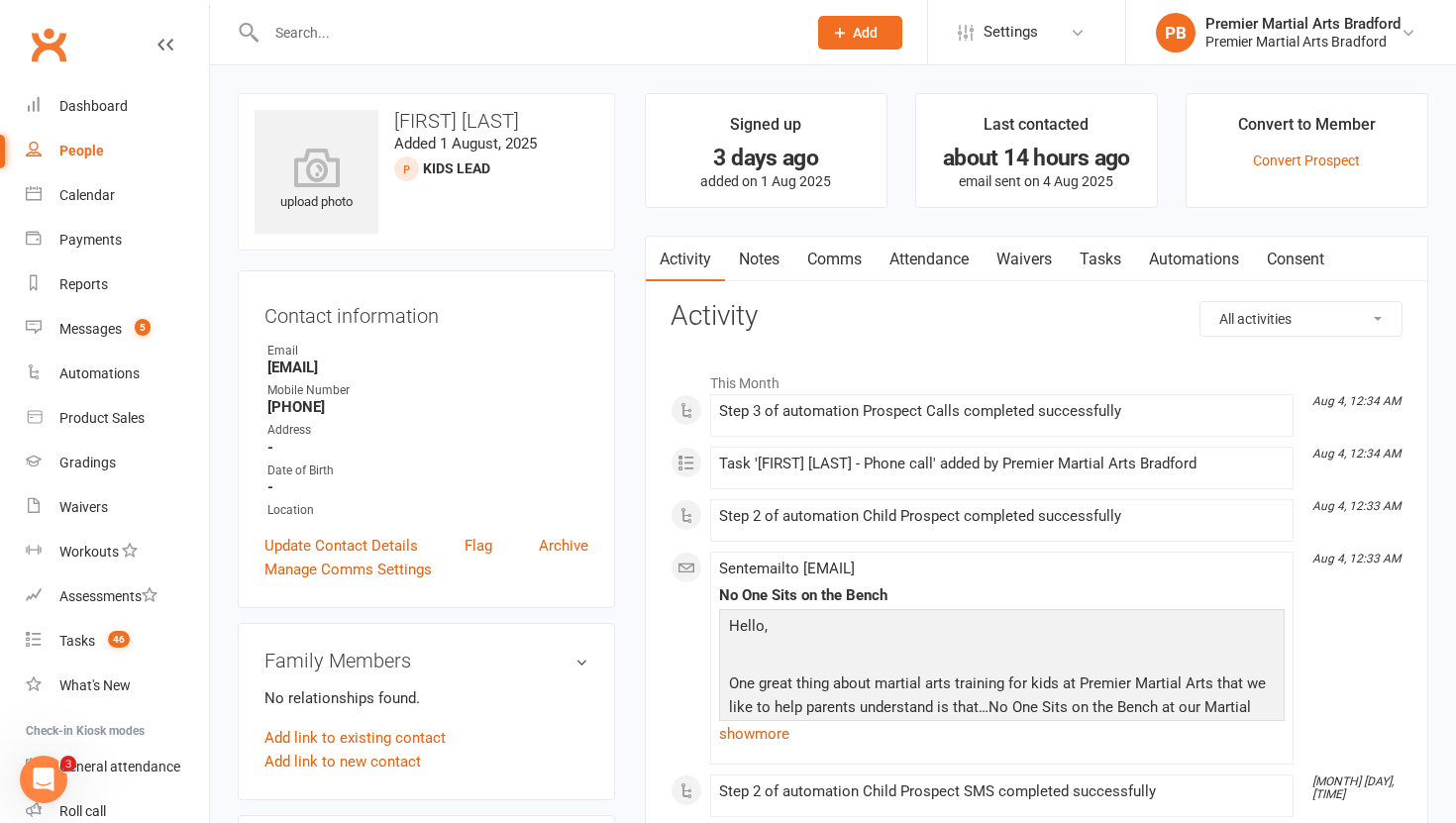 click on "Tasks" at bounding box center (1100, 259) 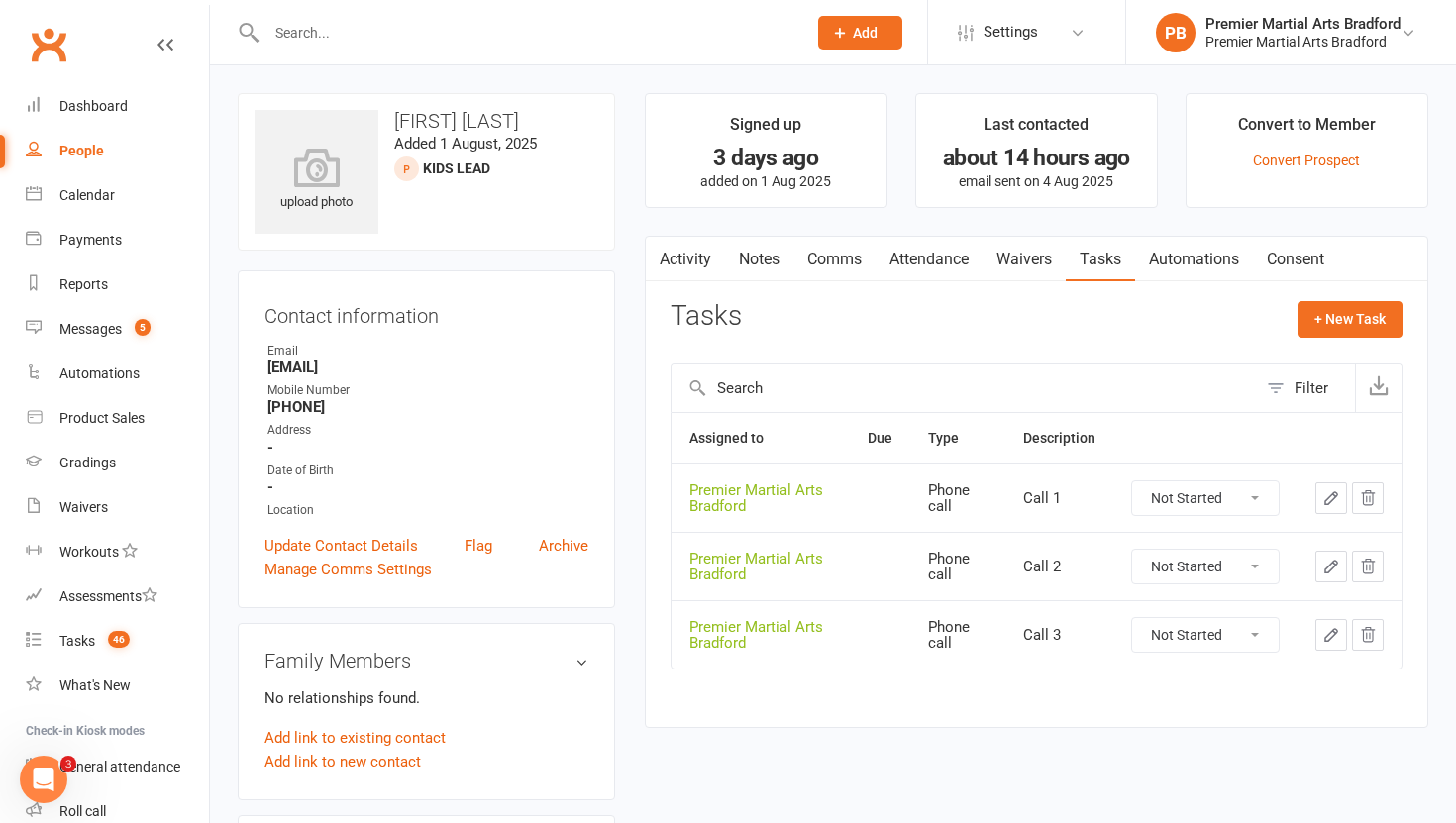 click on "Not Started In Progress Waiting Complete" at bounding box center [1205, 498] 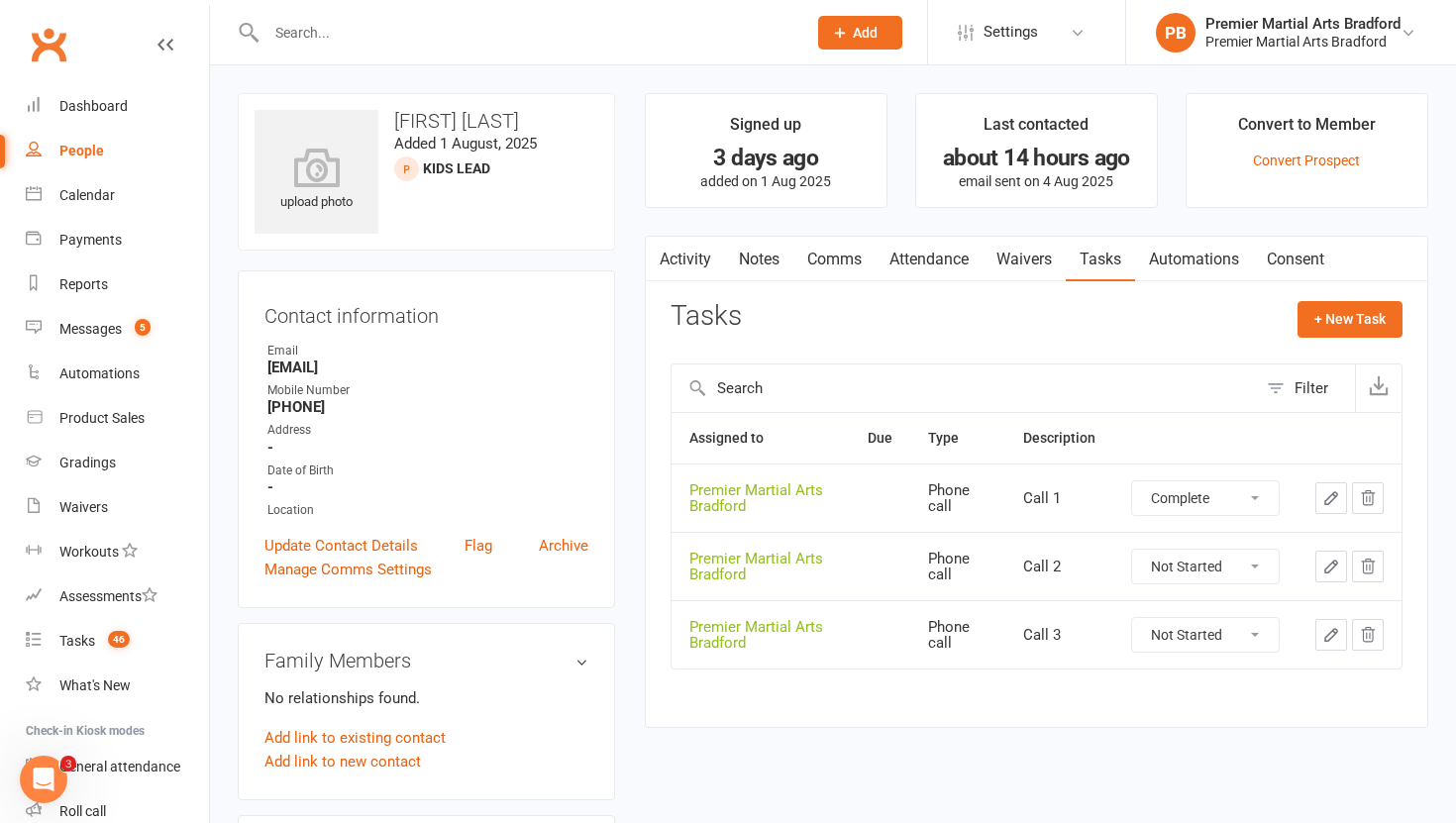 select on "unstarted" 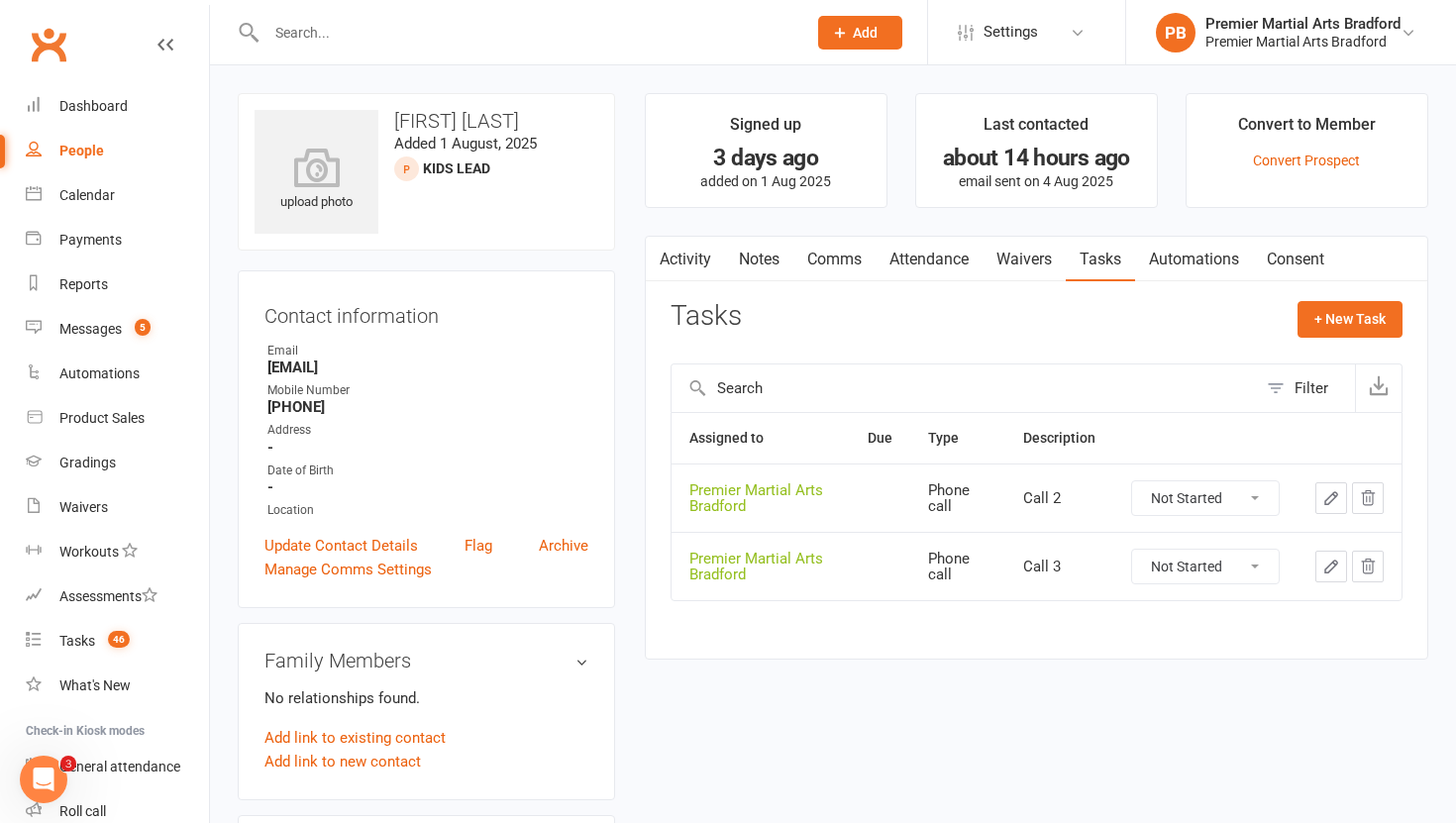click on "Not Started In Progress Waiting Complete" at bounding box center [1205, 498] 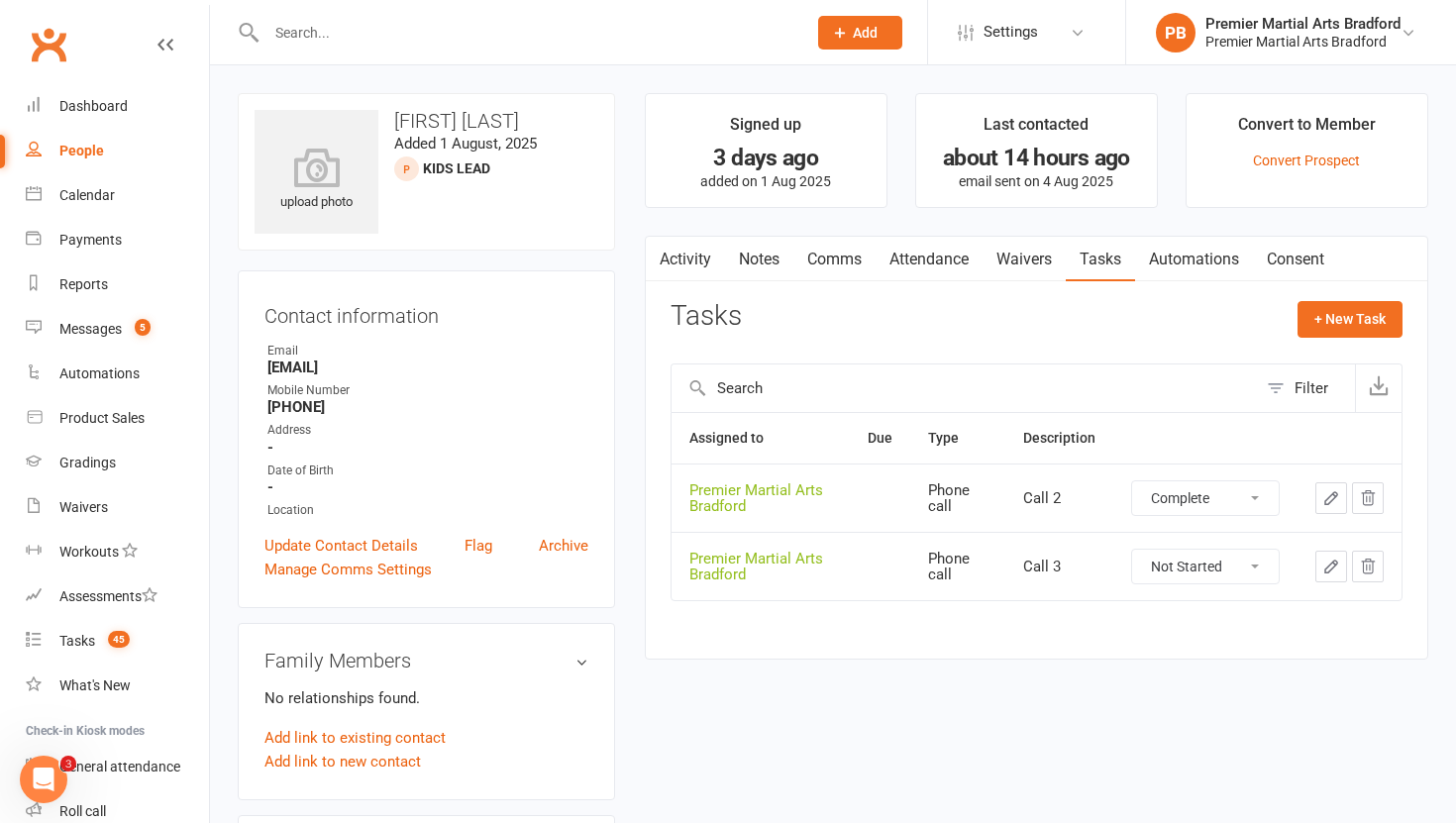 select on "unstarted" 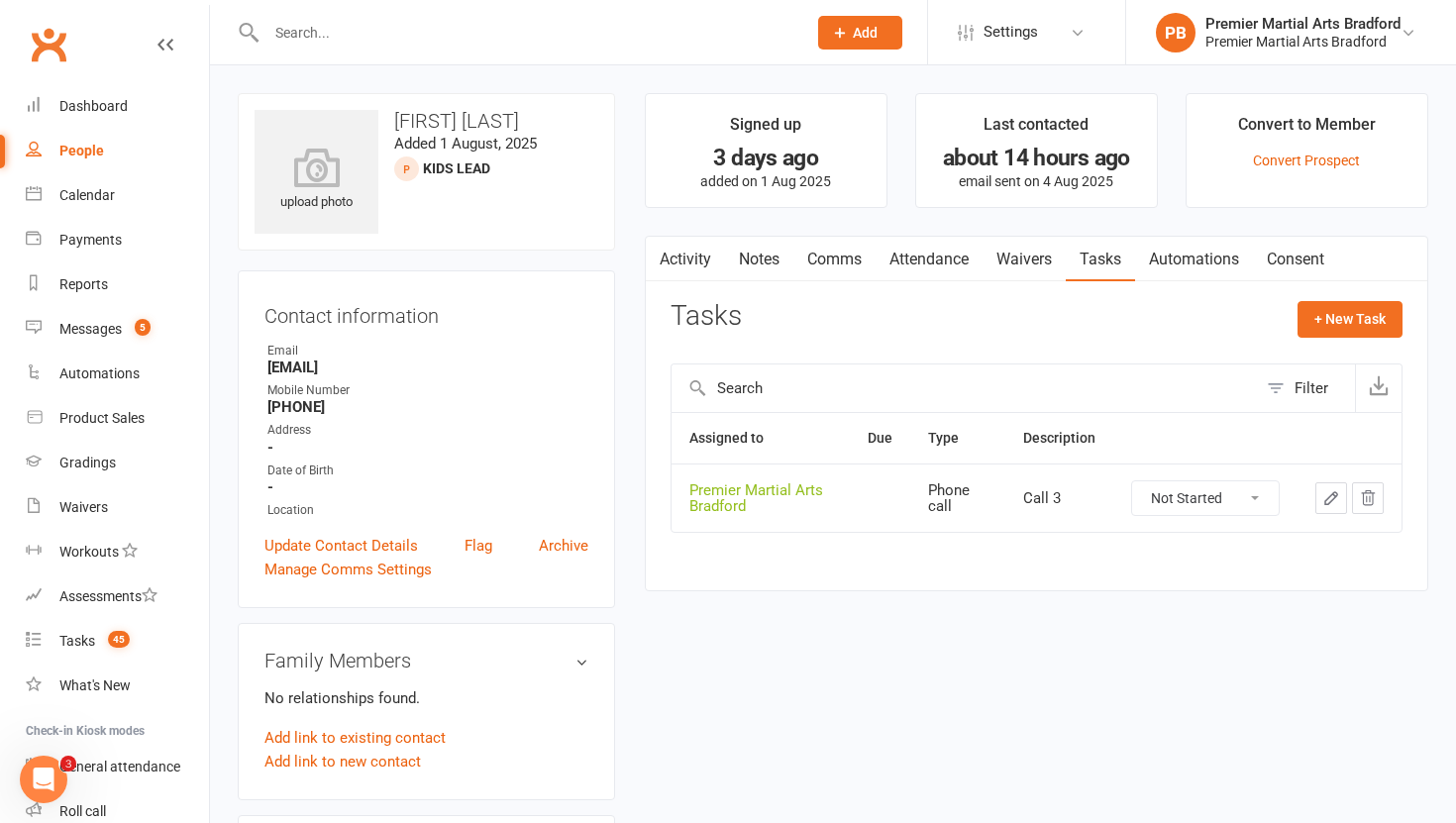 click on "Not Started In Progress Waiting Complete" at bounding box center [1205, 498] 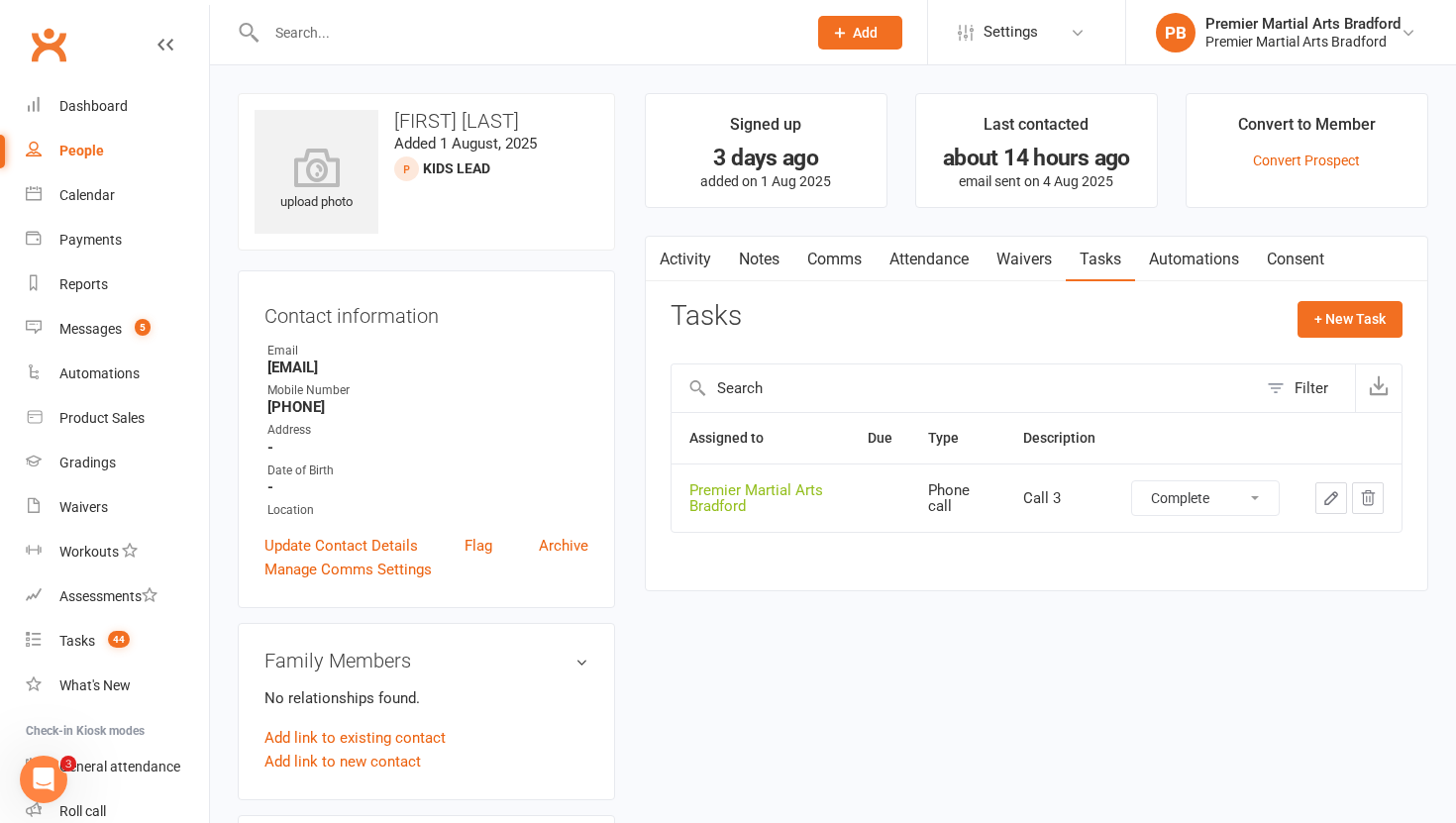 select on "unstarted" 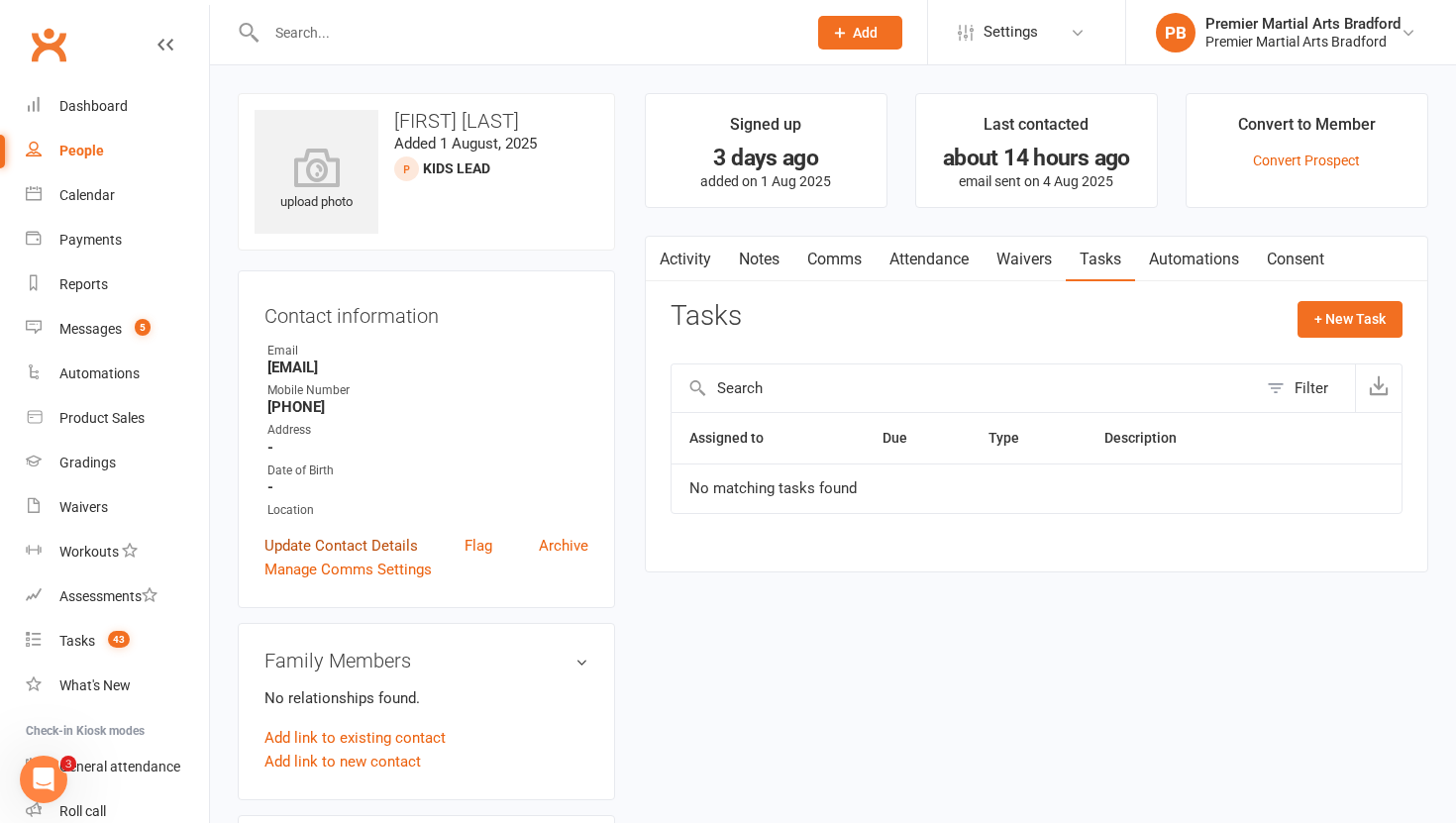 click on "Update Contact Details" at bounding box center [341, 546] 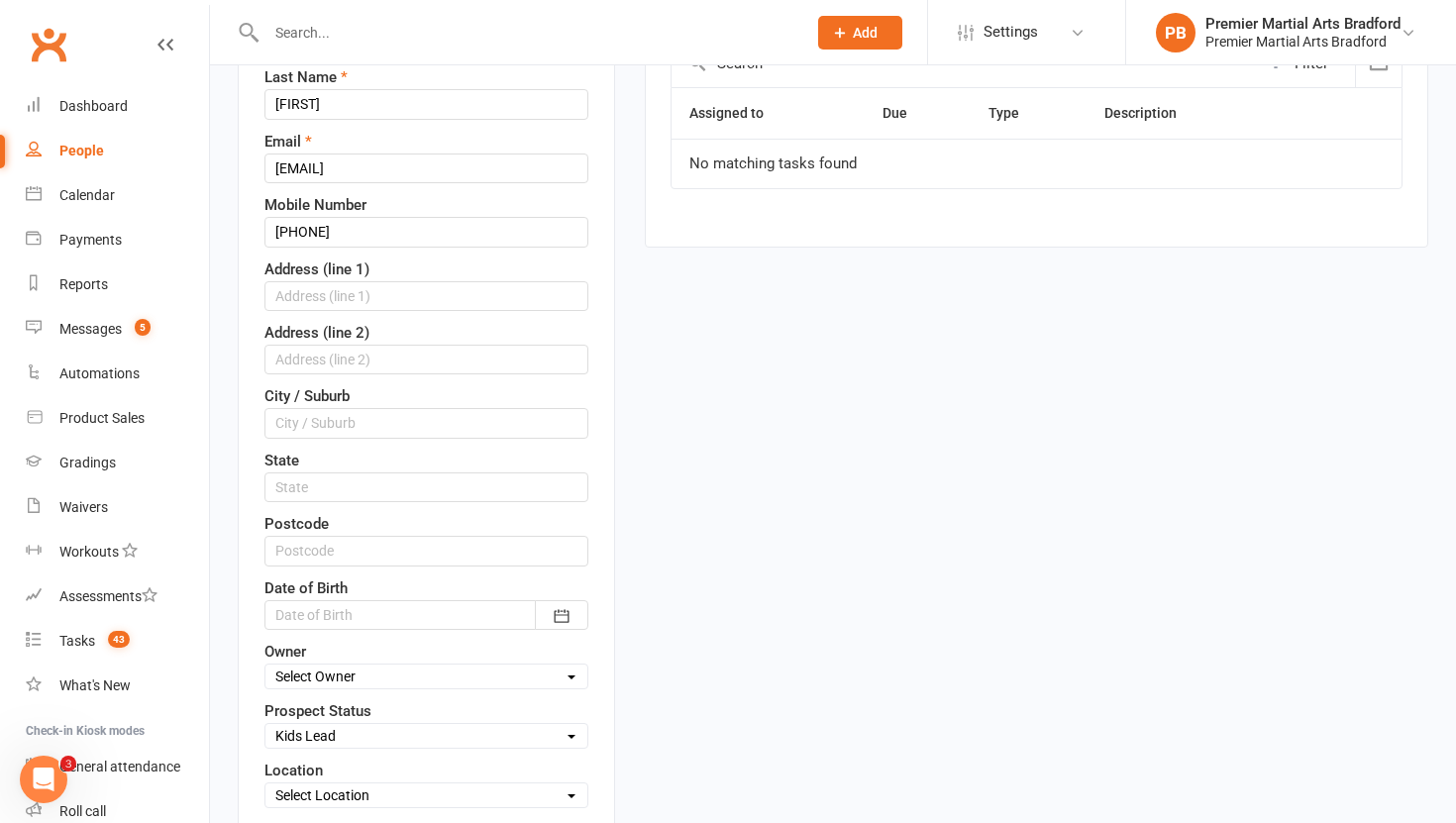 scroll, scrollTop: 330, scrollLeft: 0, axis: vertical 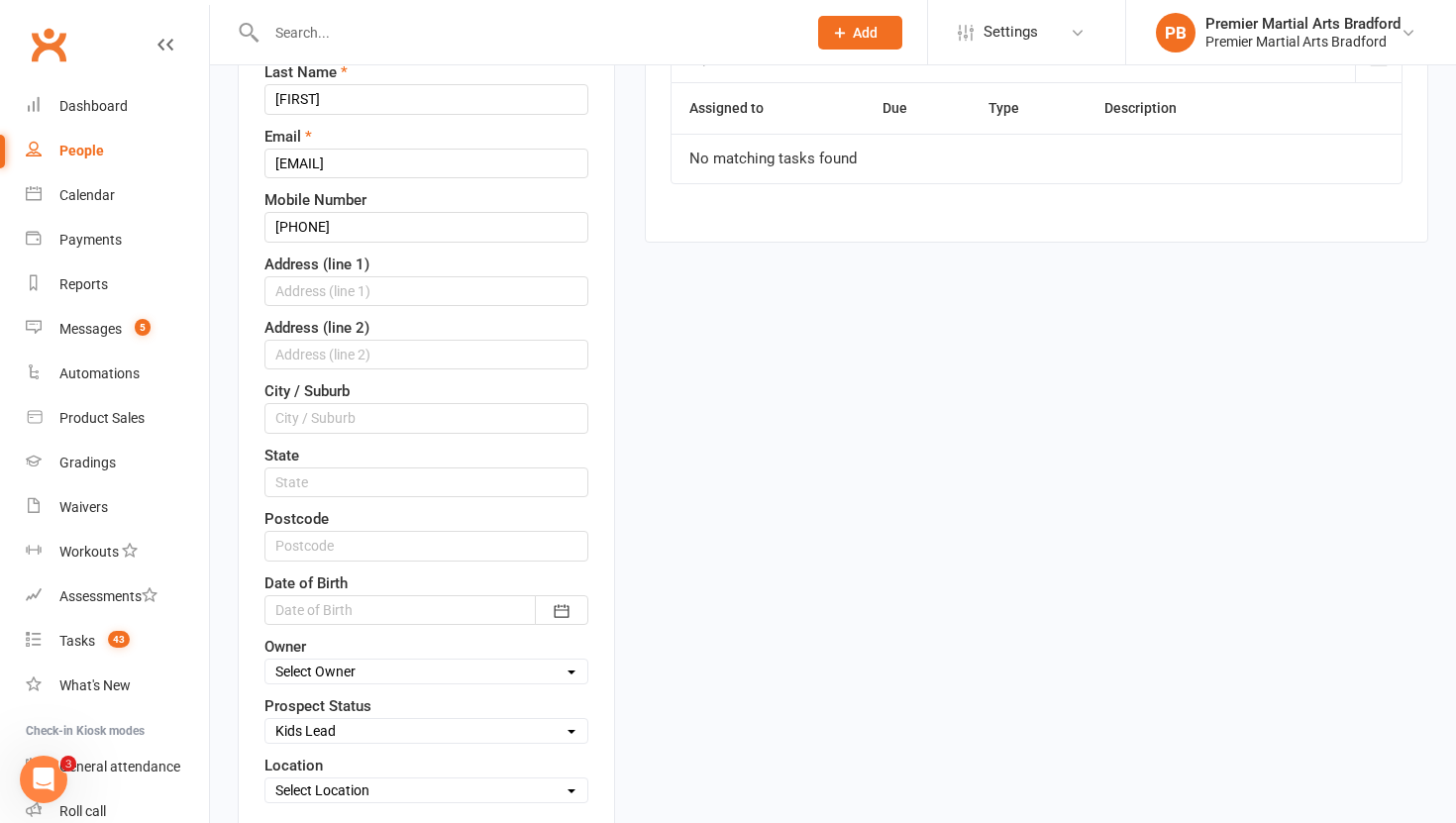 click on "Select Initial Call Made - L1 Booked Self Booked Via Calendly - L1 Booked Initial Call Made - Left Voicemail - Follow Up Needed No Contact Number- Initial Email sent - Follow Up Needed [Temp] Call back Follow Up Call Made - L1 Booked L2 Booked L2 Attended - No Sign Up - Follow Up Needed Kids Lead Adults Lead Bradford Lead (DO NOT CHANGE)" at bounding box center [426, 731] 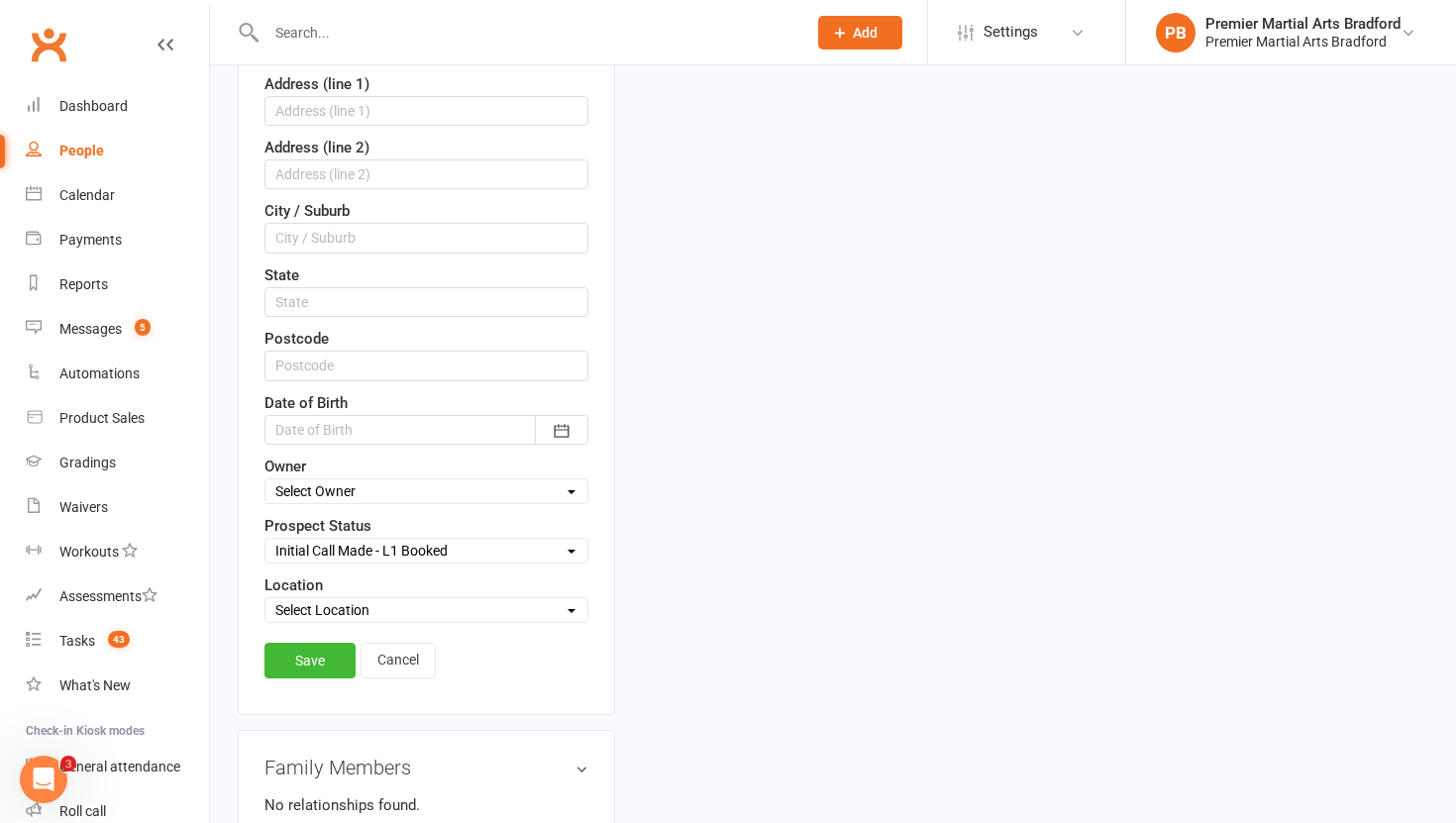 scroll, scrollTop: 511, scrollLeft: 0, axis: vertical 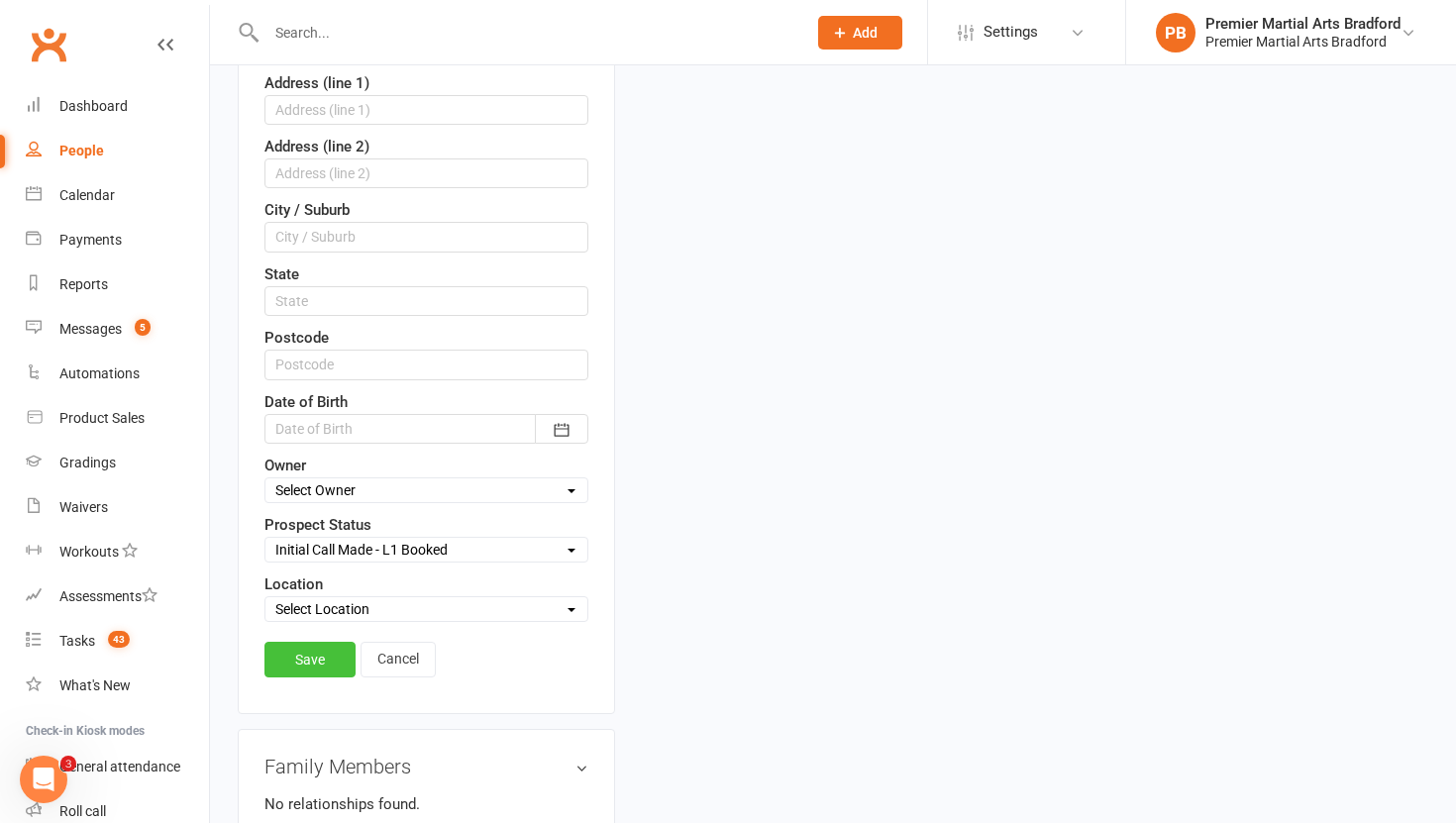 click on "Save" at bounding box center (310, 660) 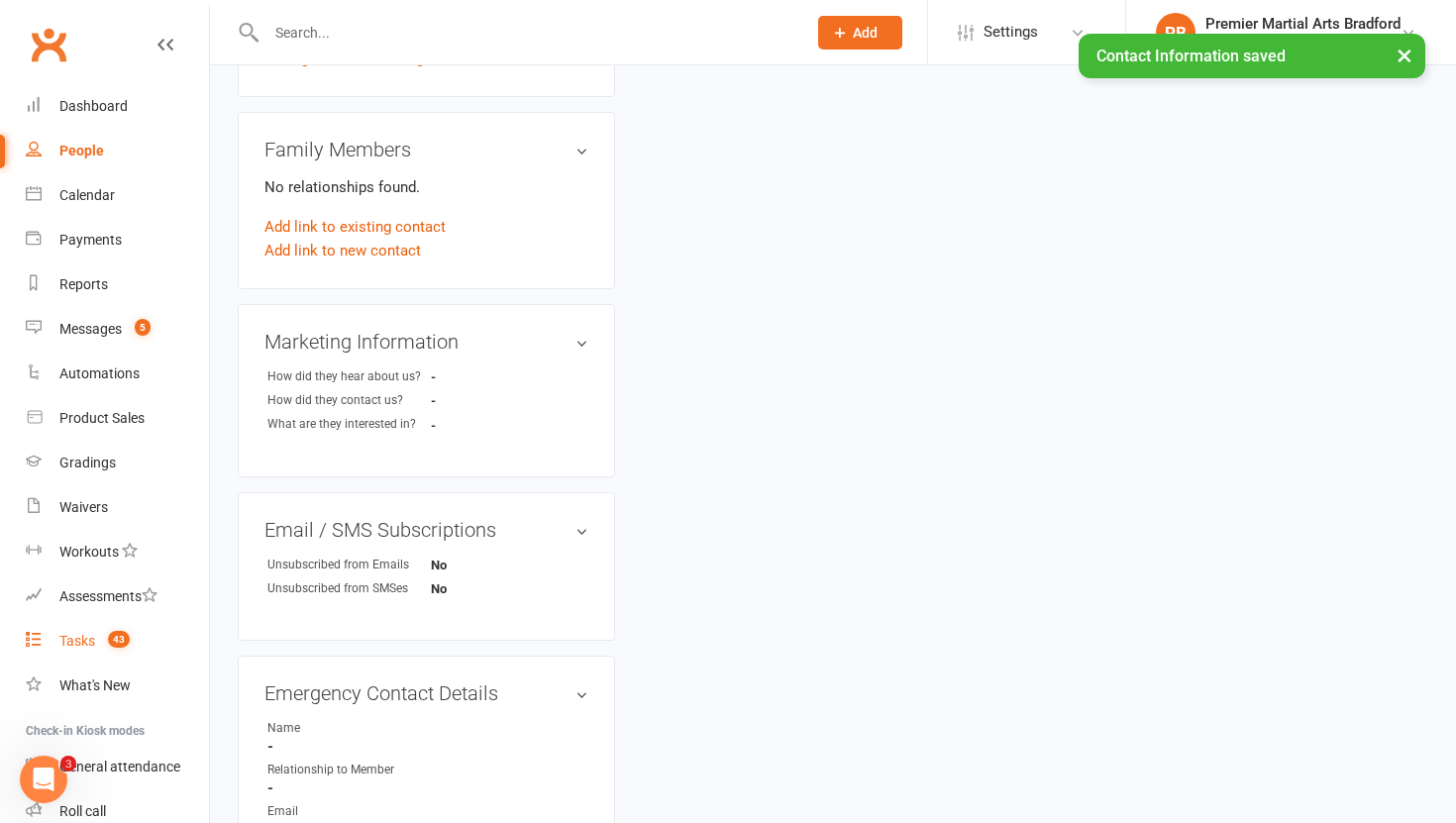 click on "Tasks" at bounding box center [77, 641] 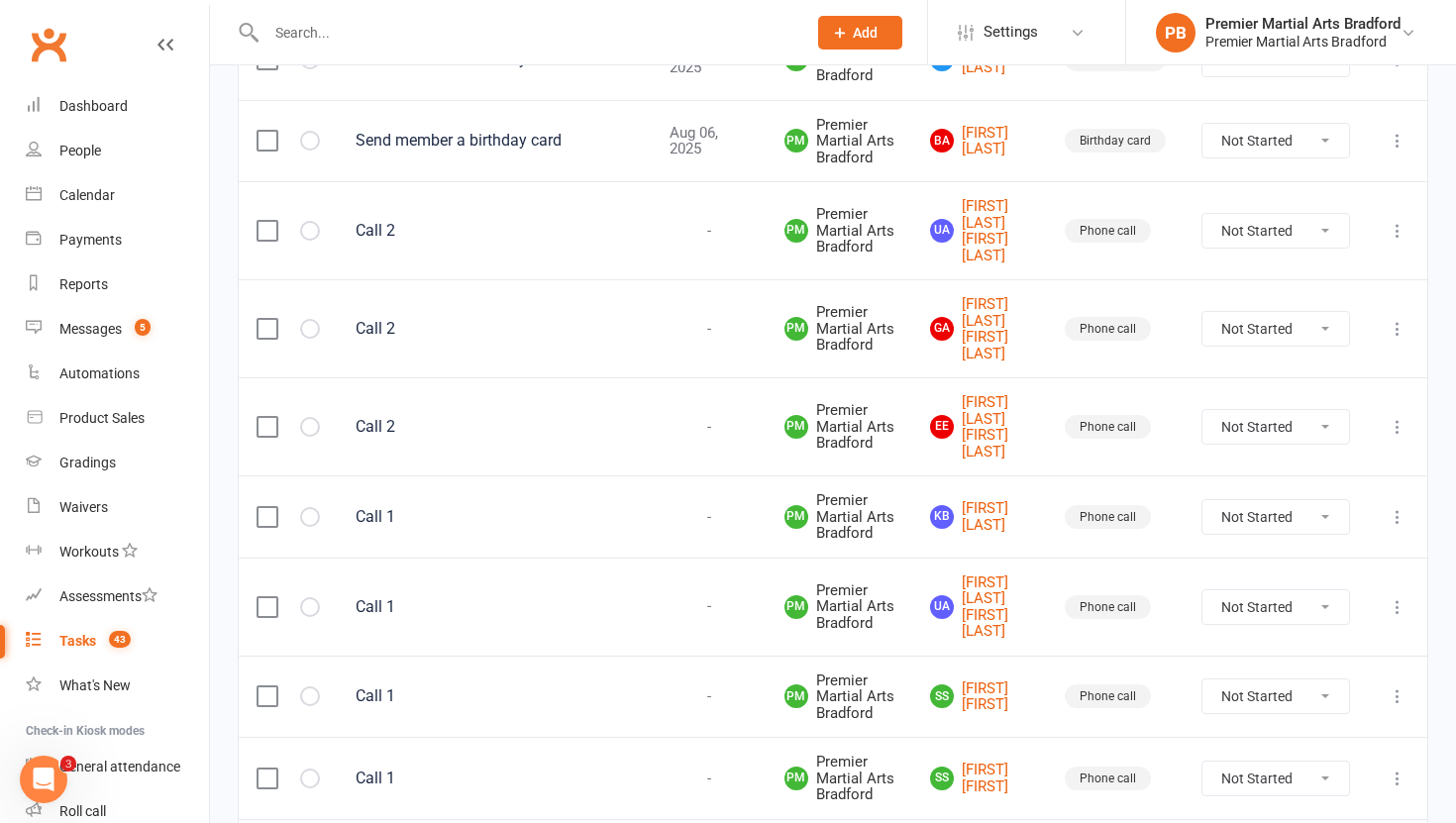 scroll, scrollTop: 530, scrollLeft: 0, axis: vertical 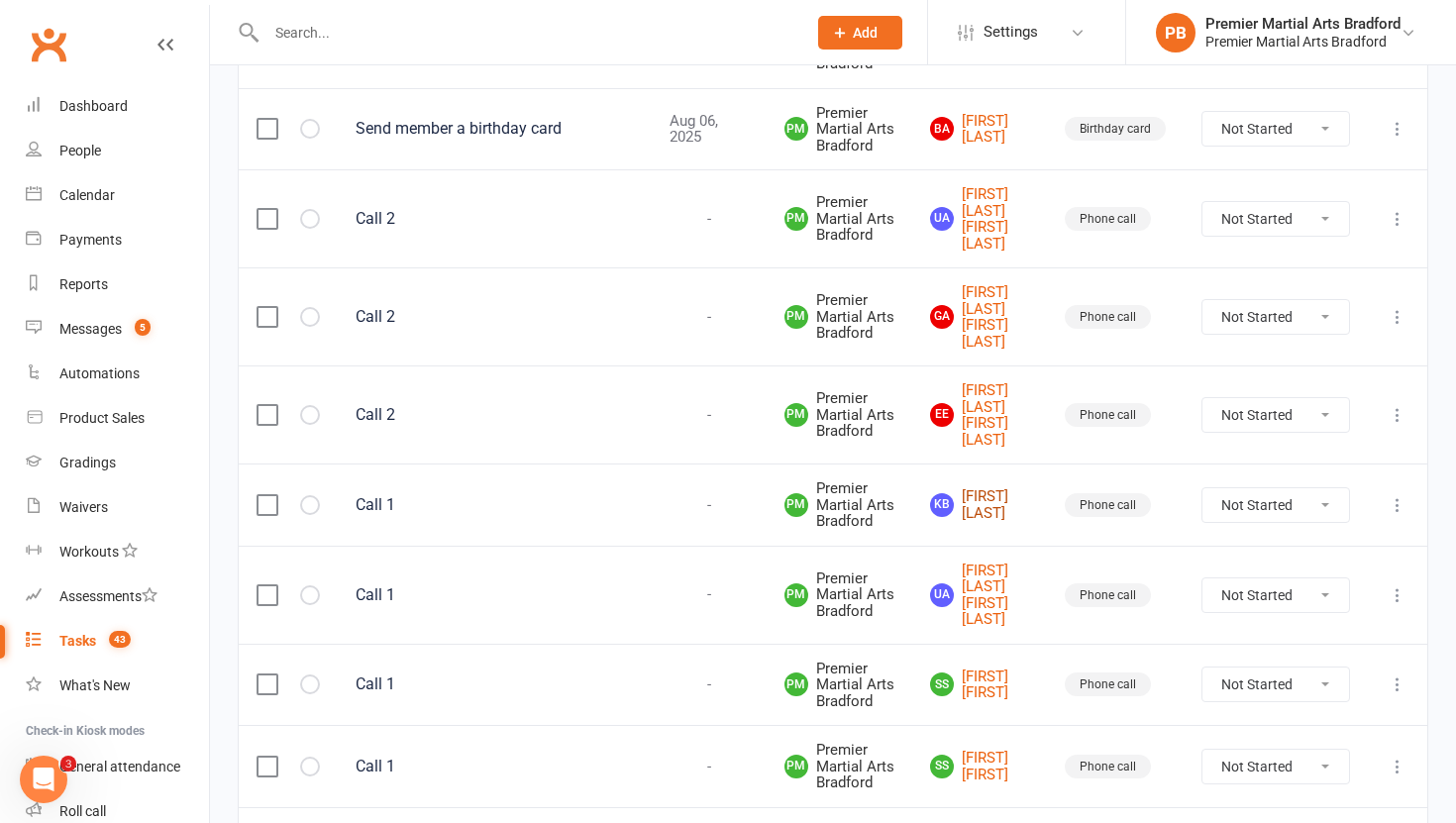 click on "KB [FIRST] [LAST]" at bounding box center (980, 504) 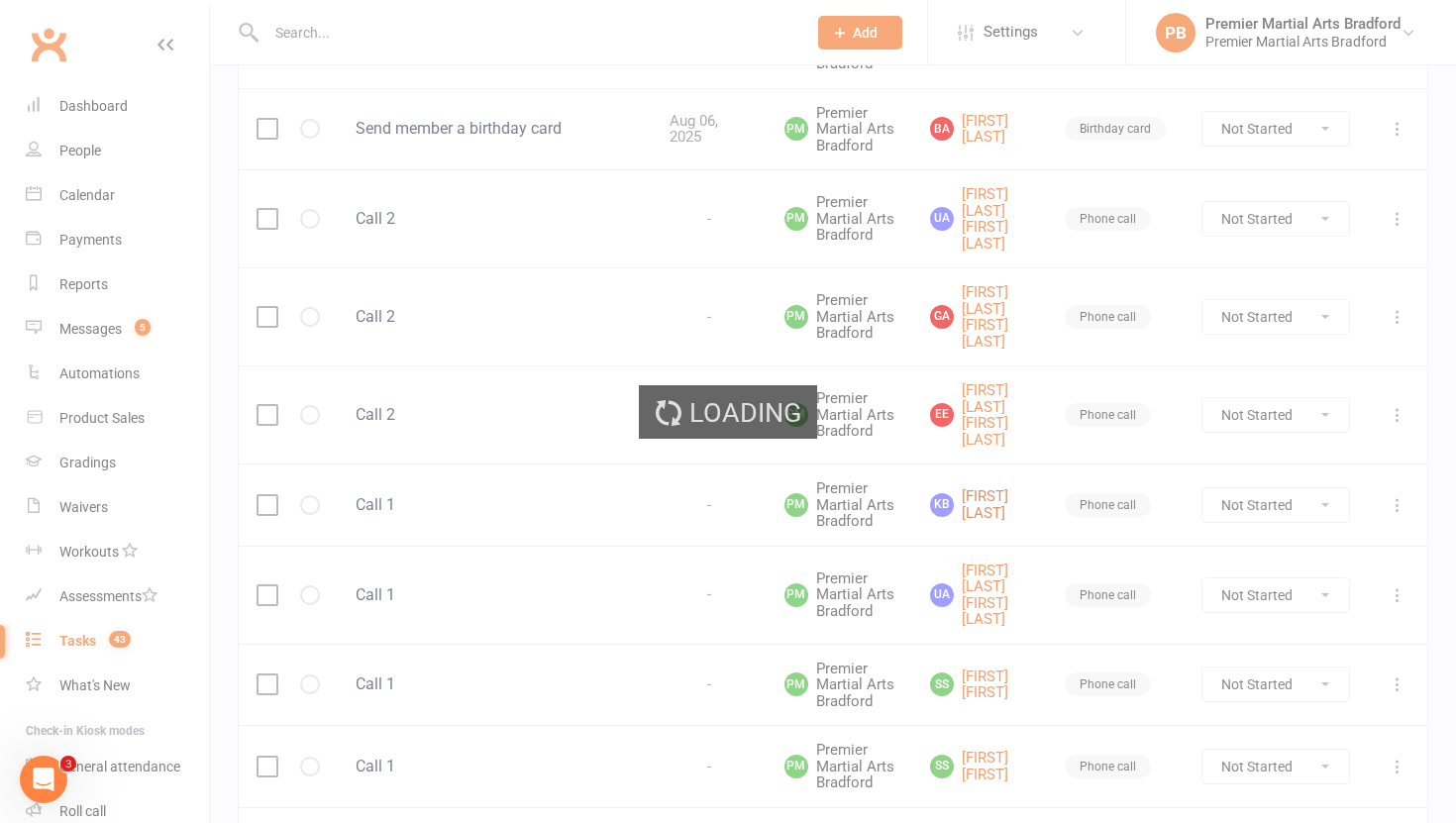 scroll, scrollTop: 0, scrollLeft: 0, axis: both 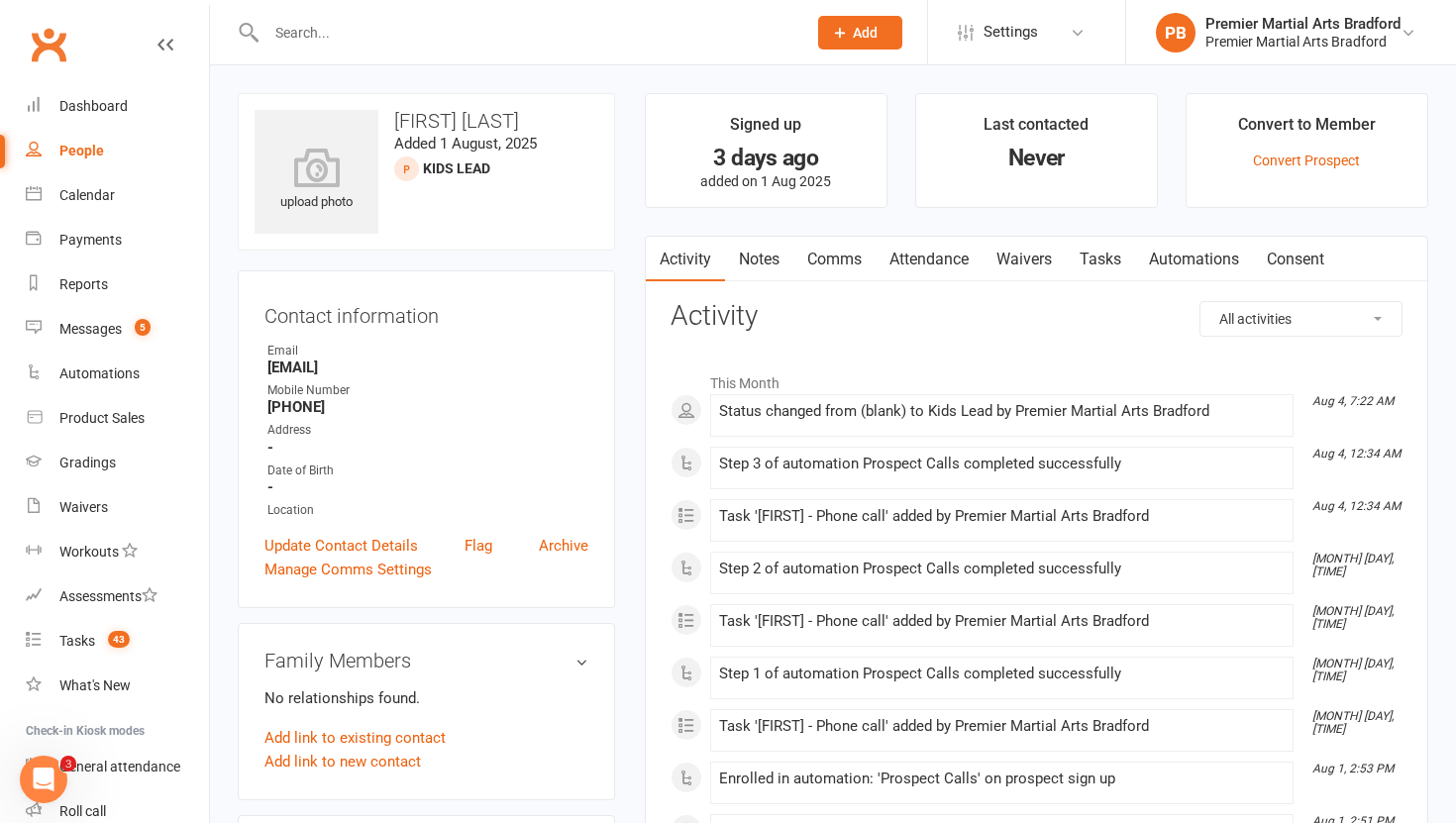 click on "Tasks" at bounding box center (1100, 259) 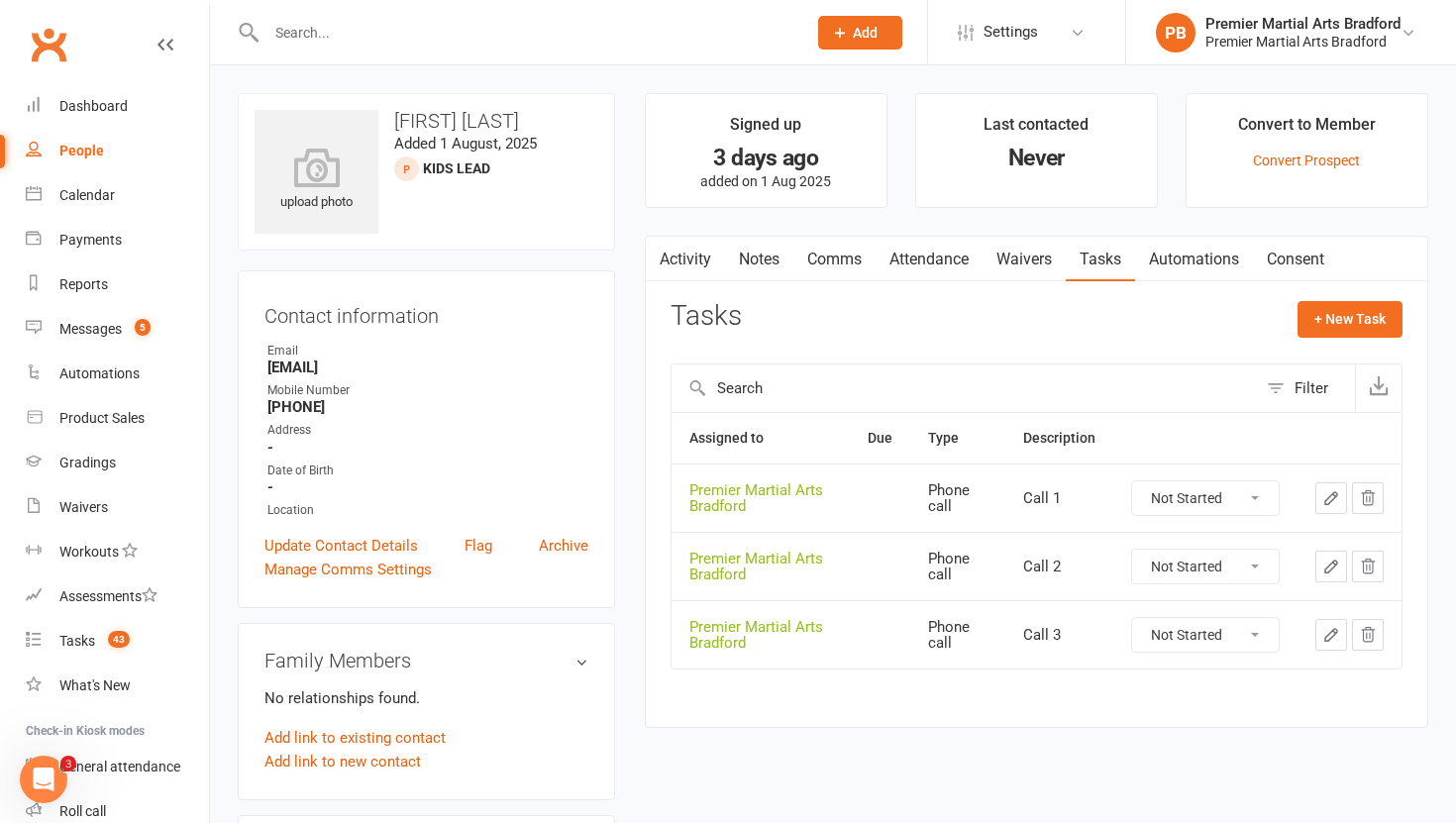 click on "Not Started In Progress Waiting Complete" at bounding box center (1205, 498) 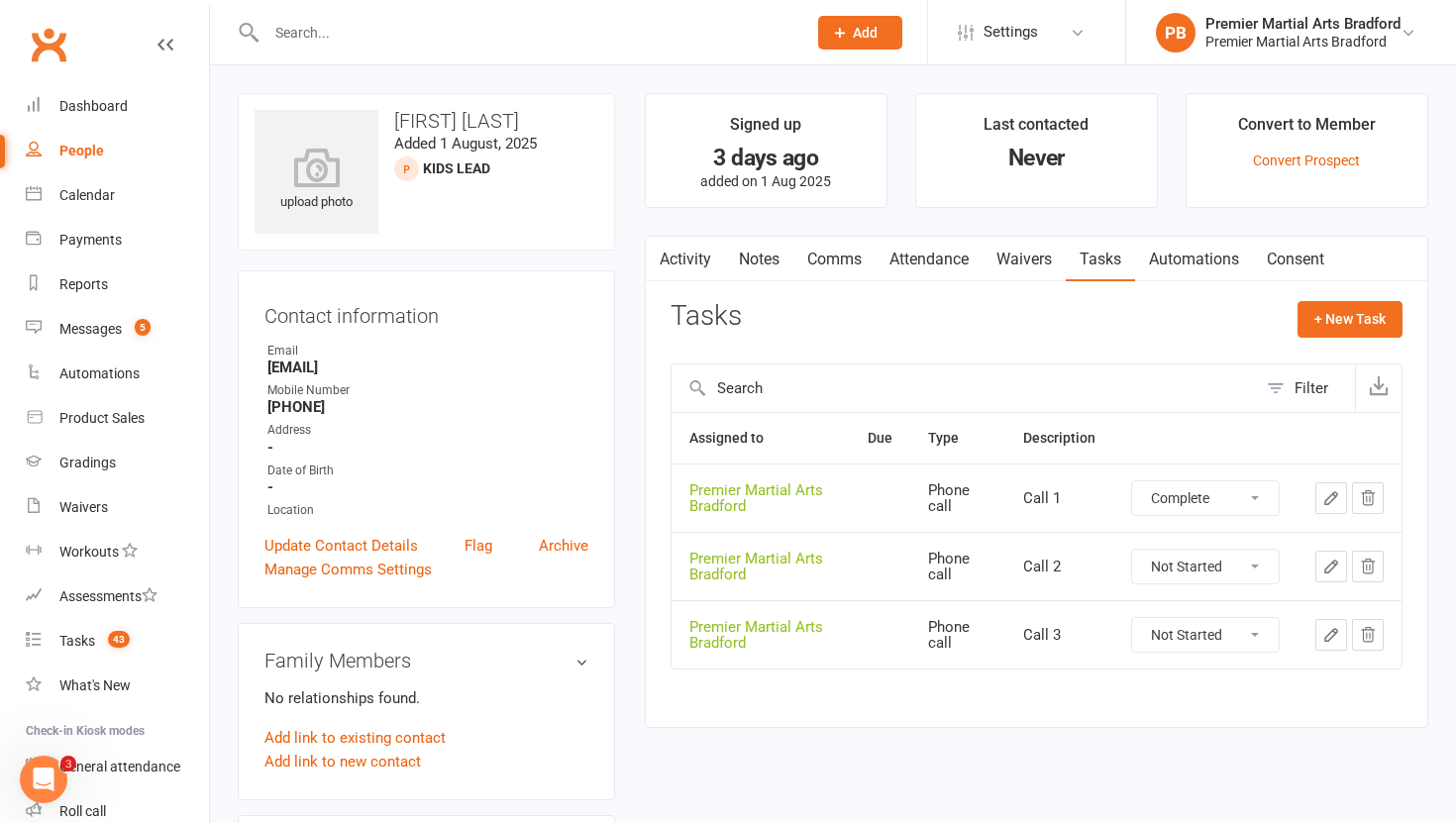 select on "unstarted" 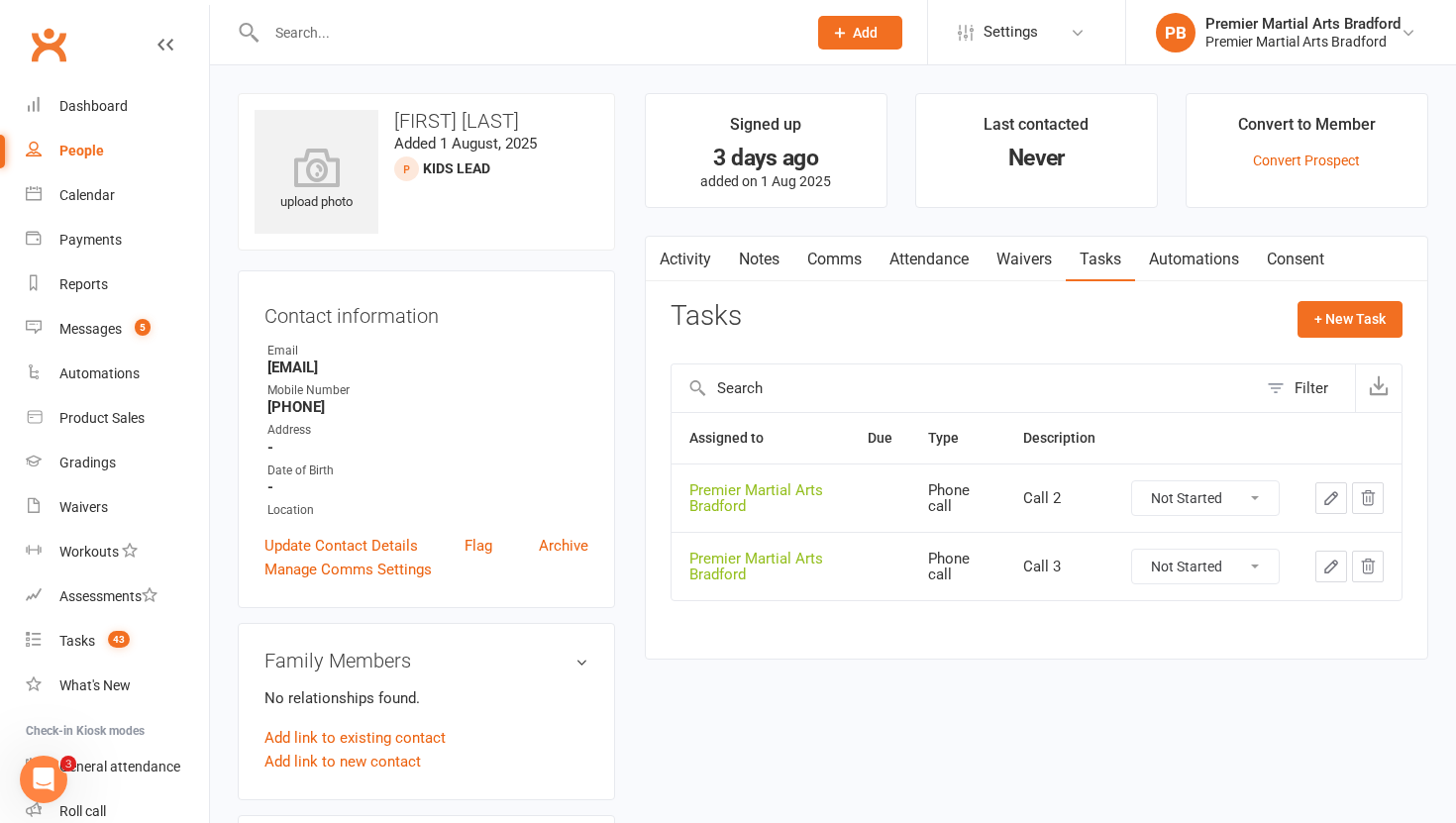 click on "Not Started In Progress Waiting Complete" at bounding box center (1205, 498) 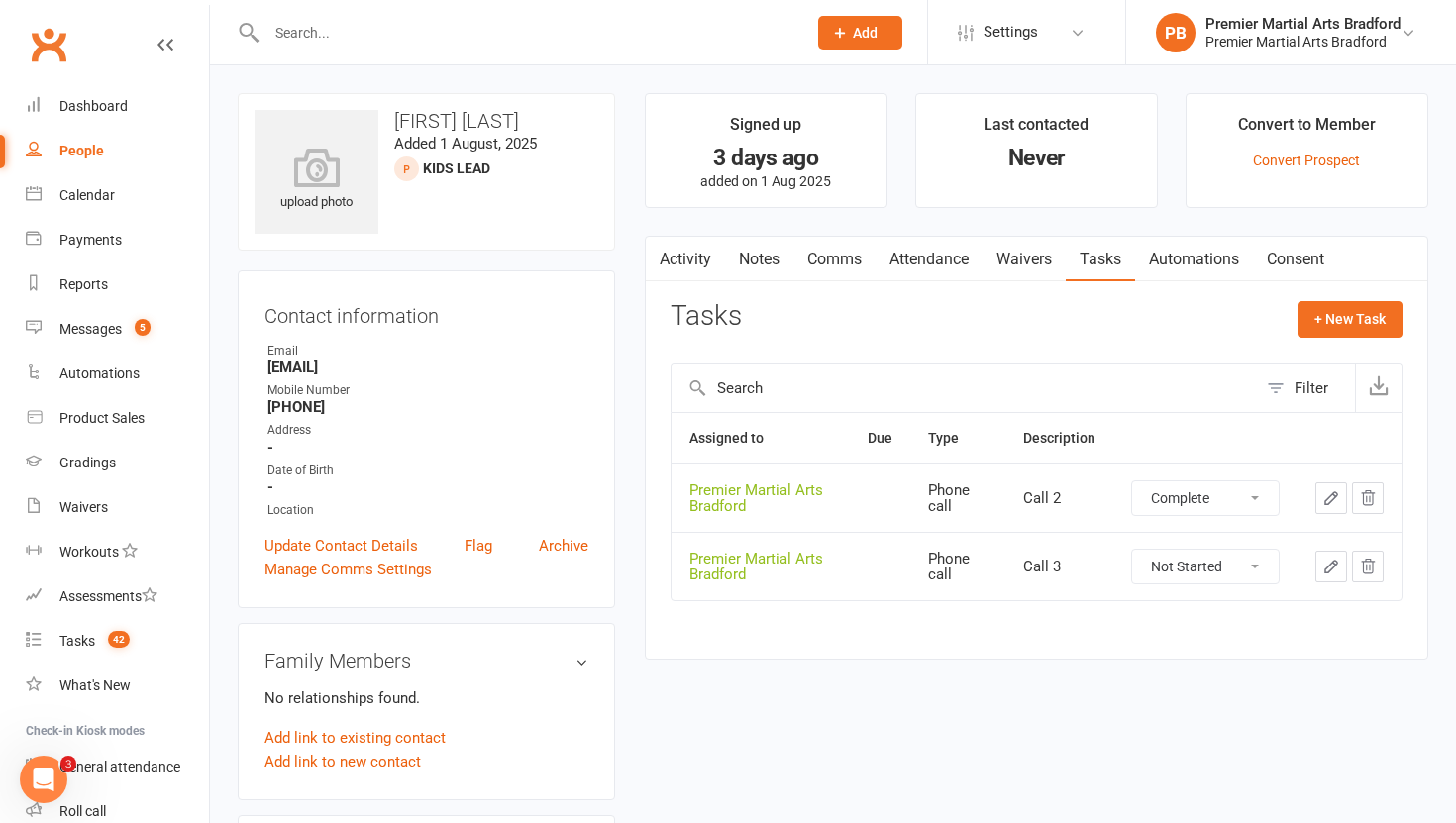select on "unstarted" 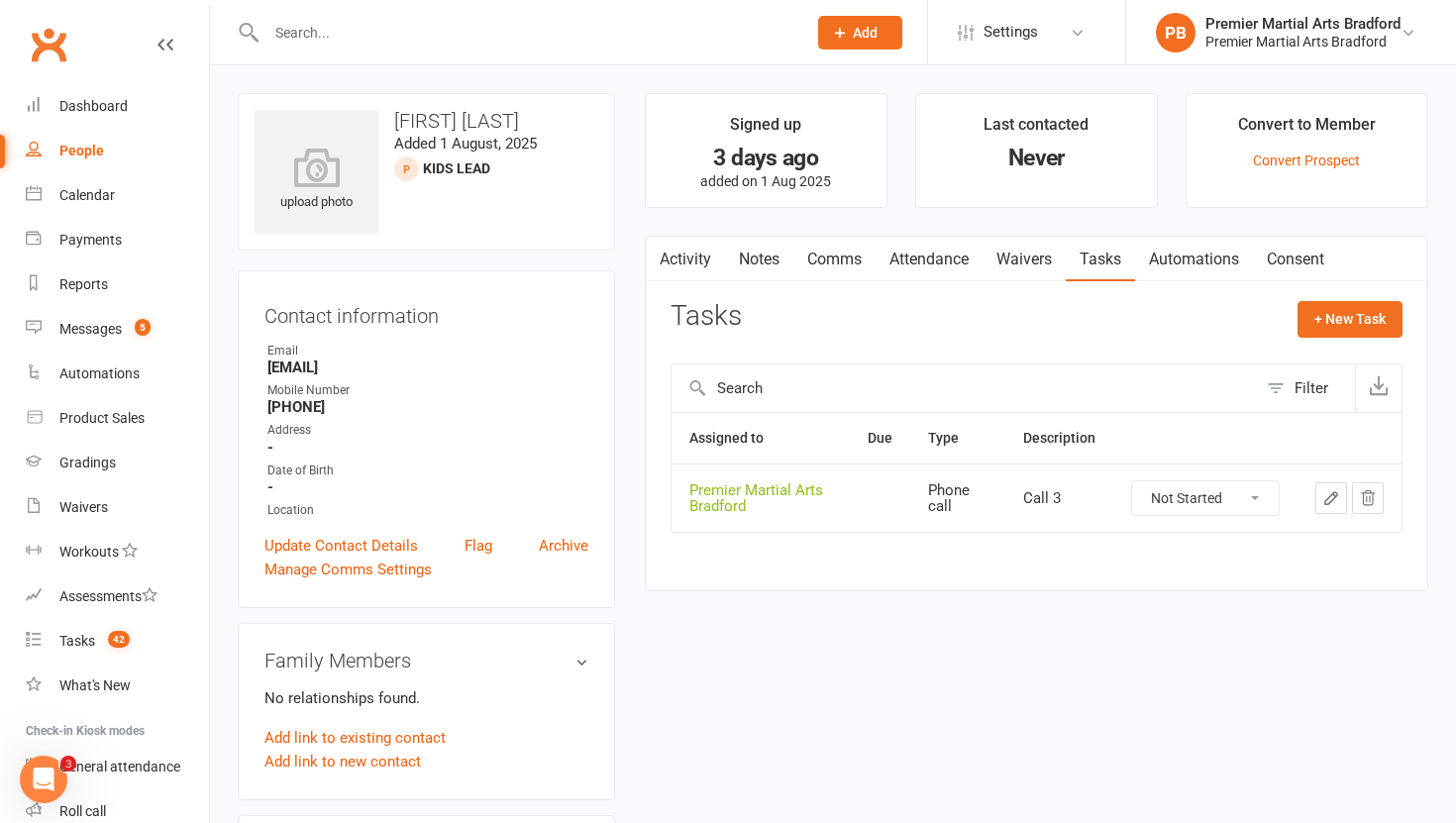 click on "Not Started In Progress Waiting Complete" at bounding box center (1205, 498) 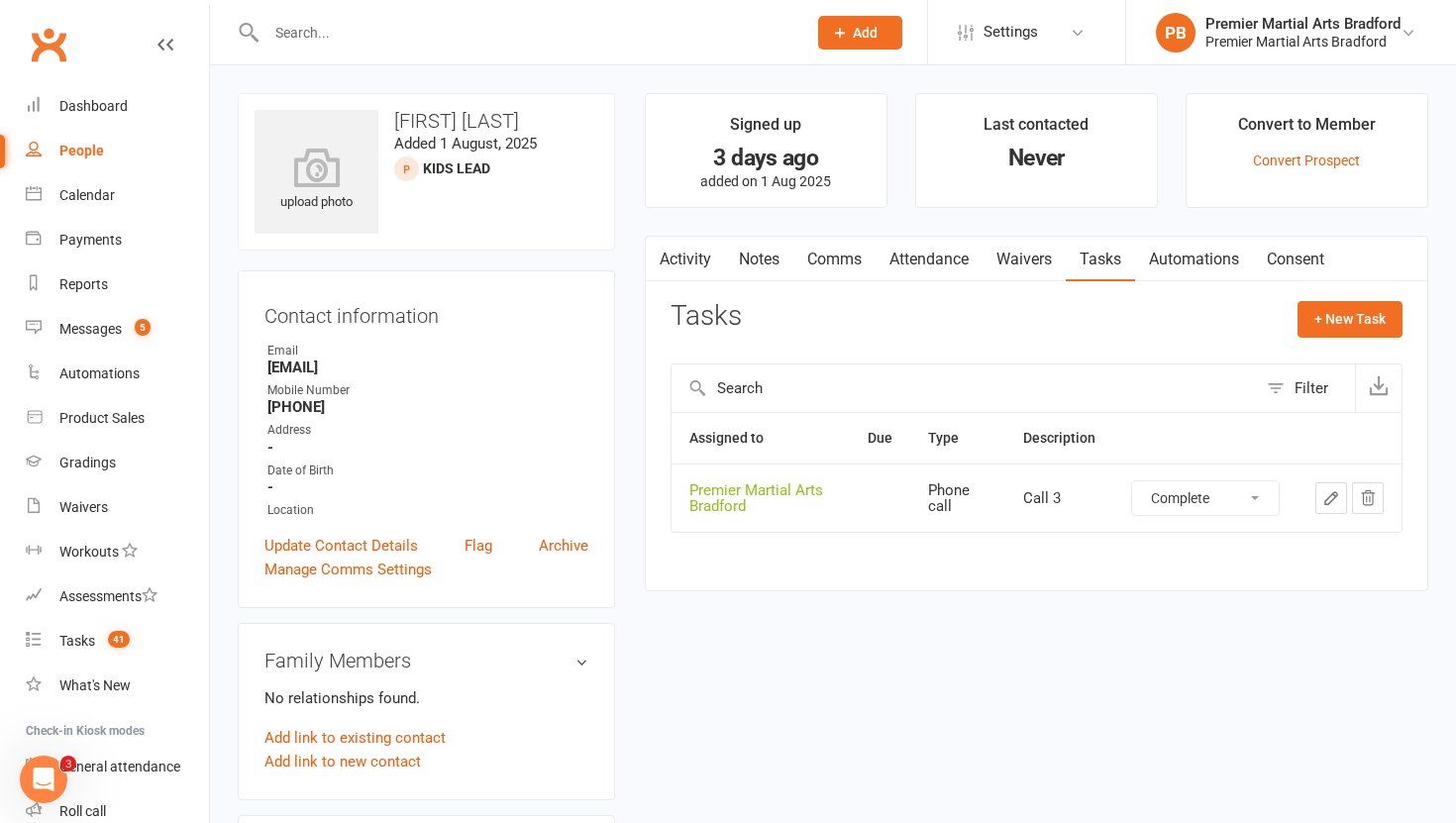 select on "unstarted" 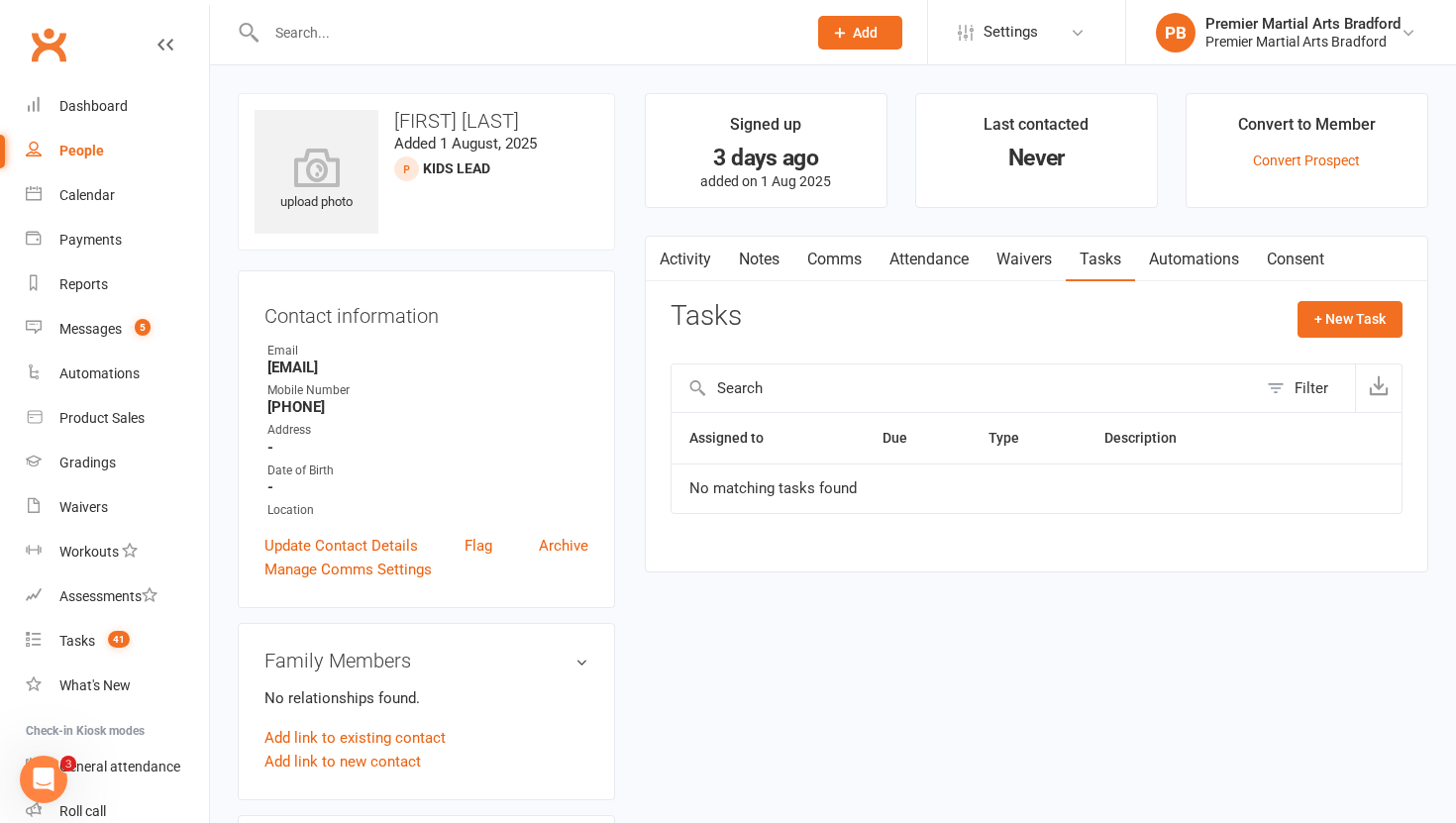 click on "Notes" at bounding box center (759, 259) 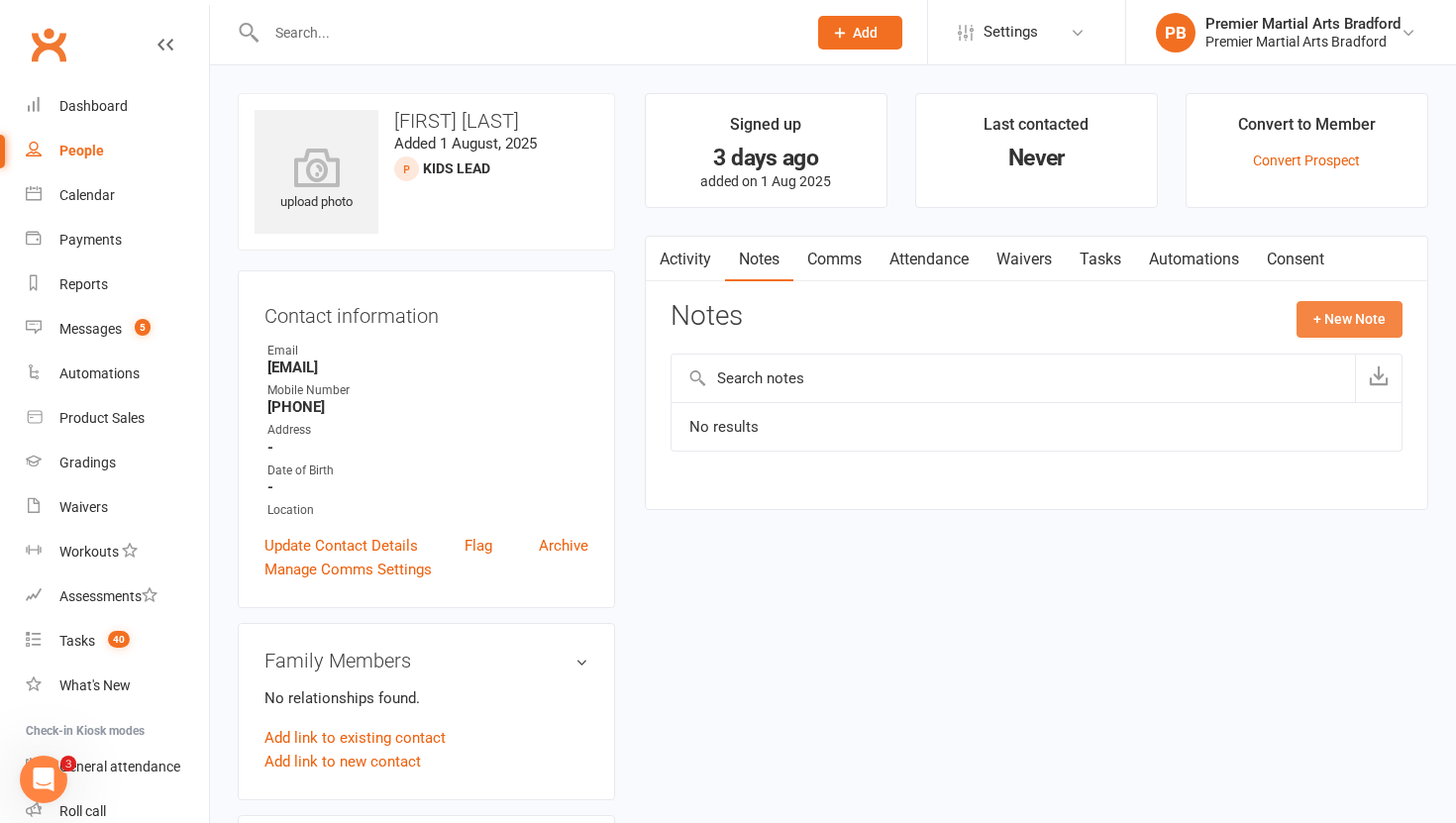 click on "+ New Note" at bounding box center [1349, 319] 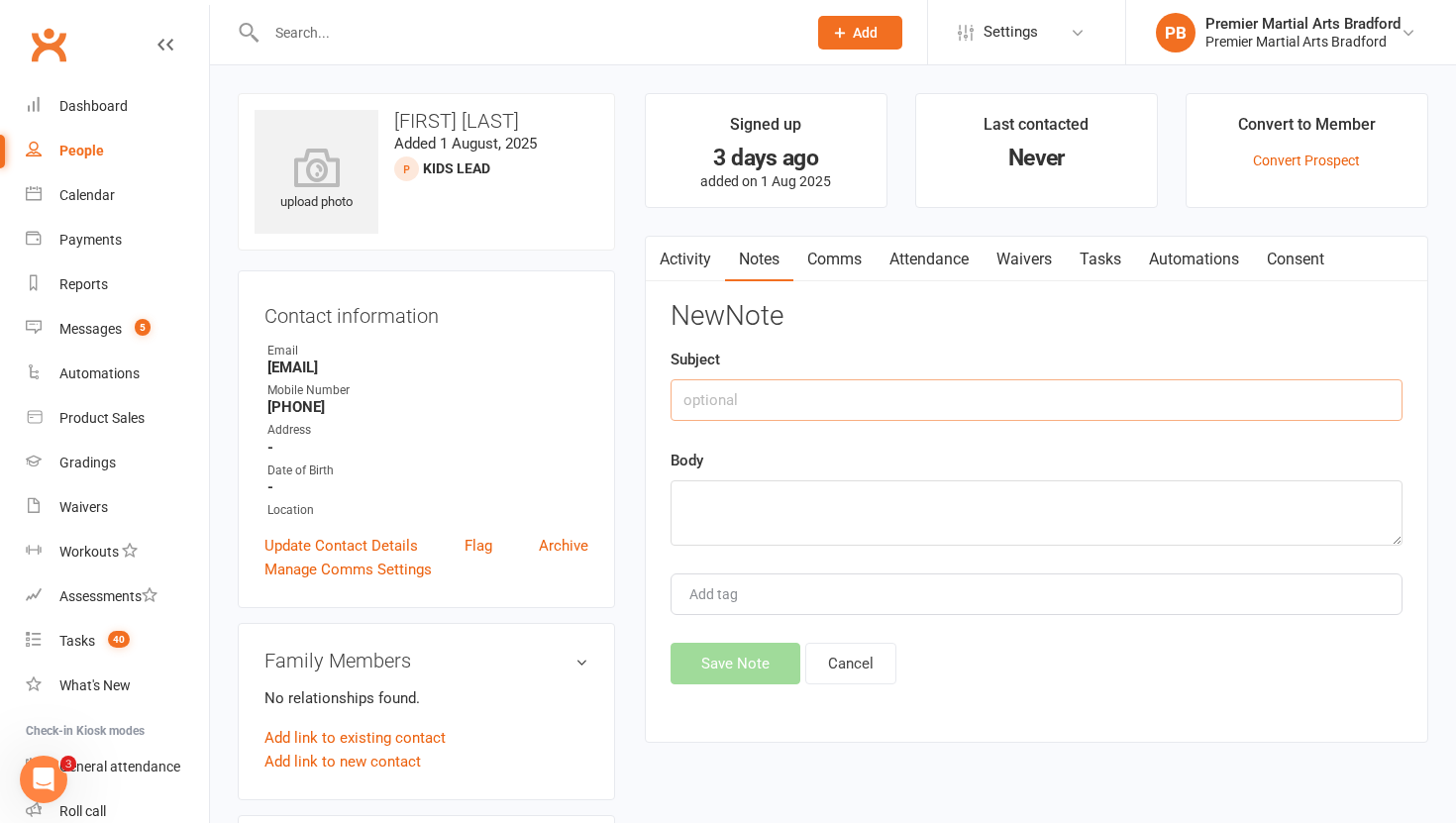 click at bounding box center (1036, 400) 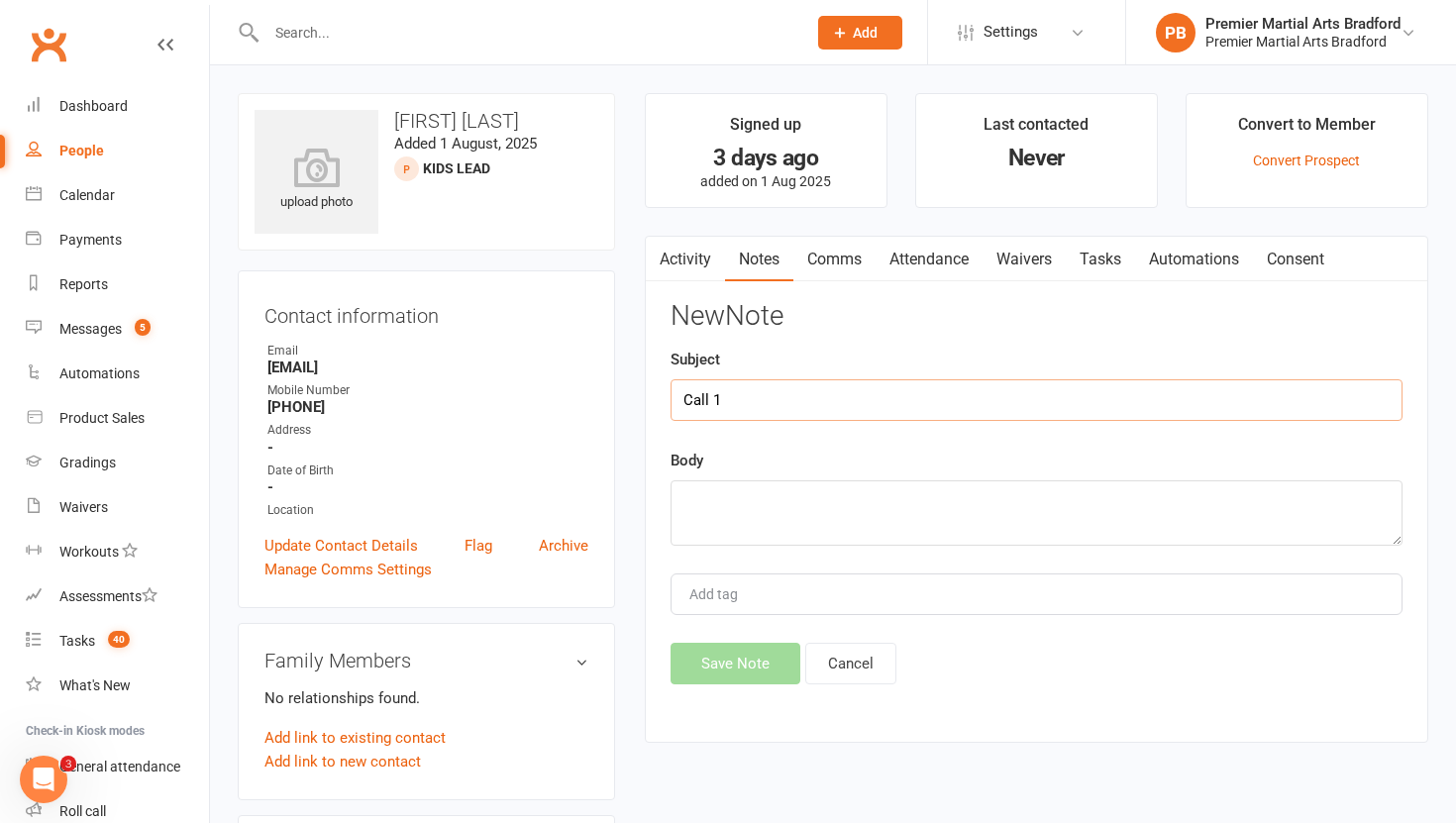 type on "Call 1" 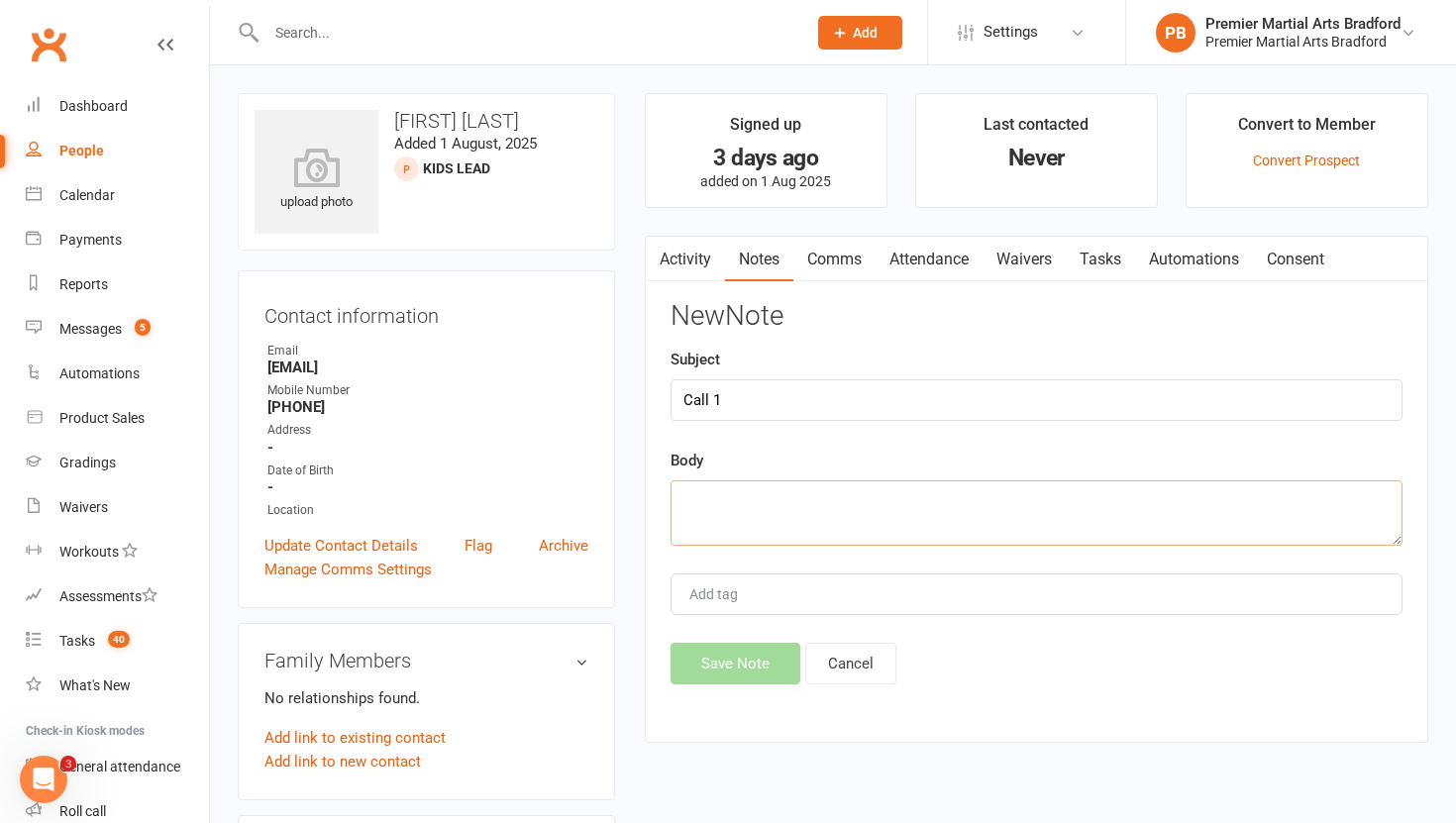 click at bounding box center [1036, 513] 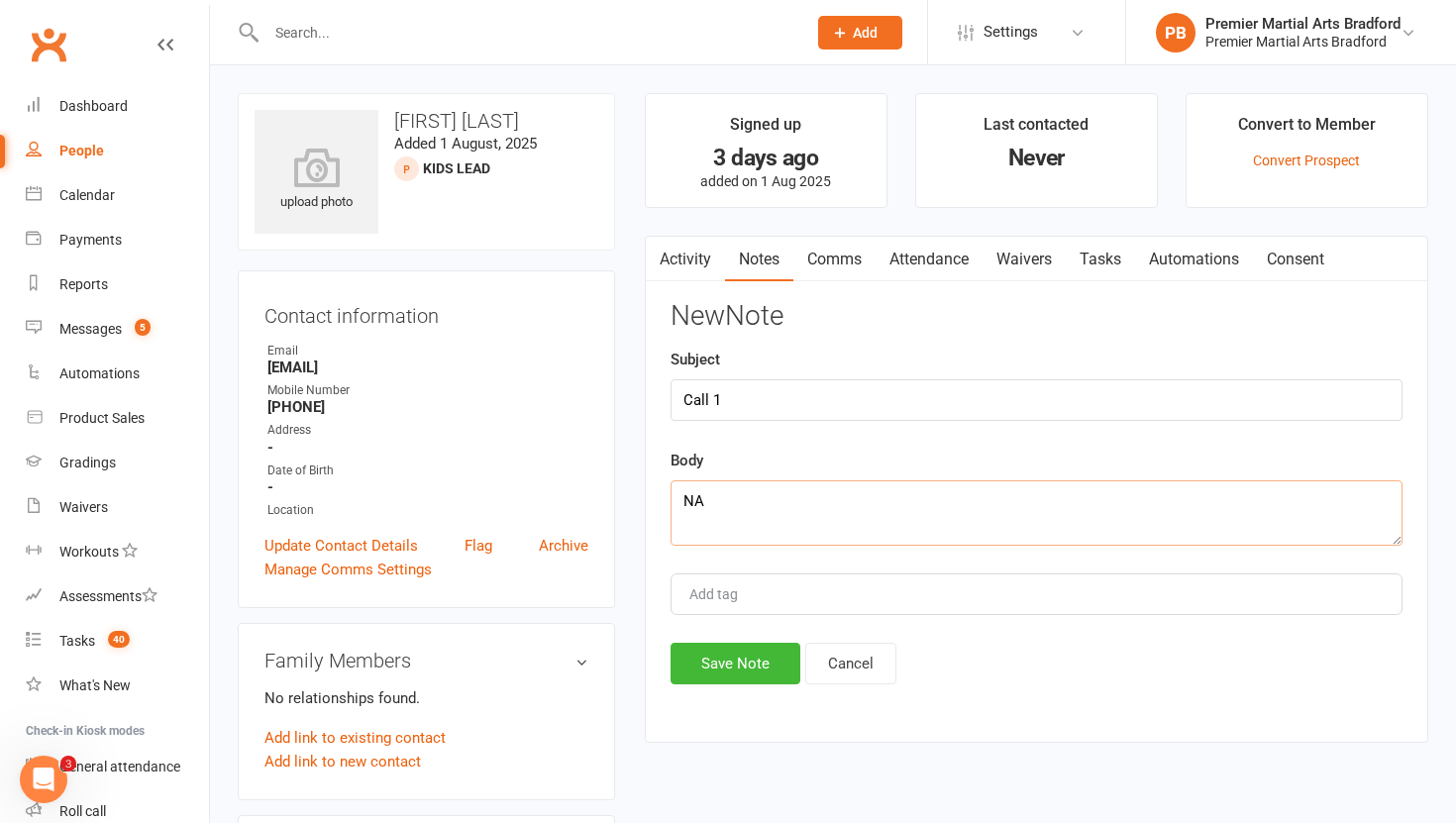 type on "N" 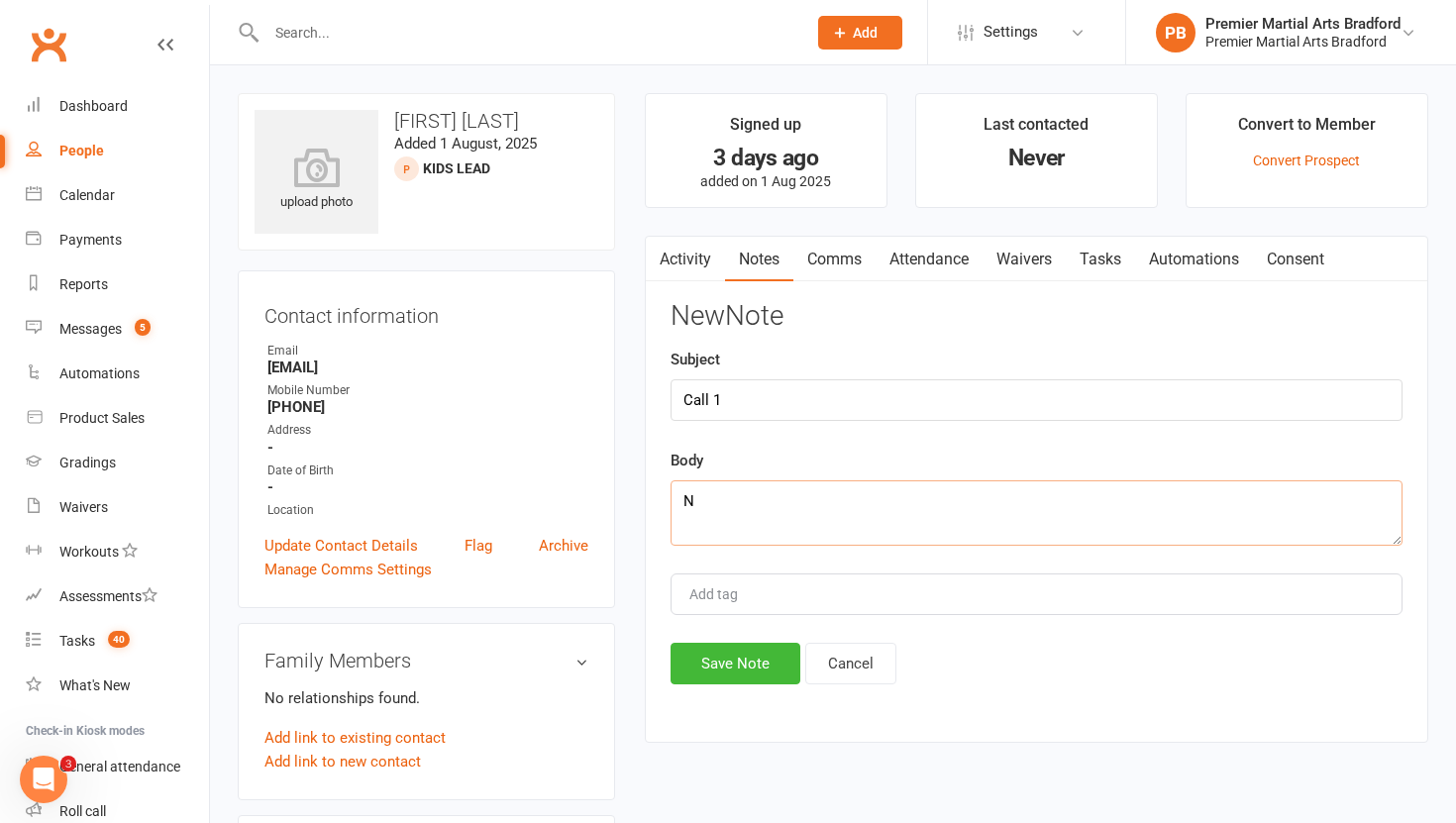 type 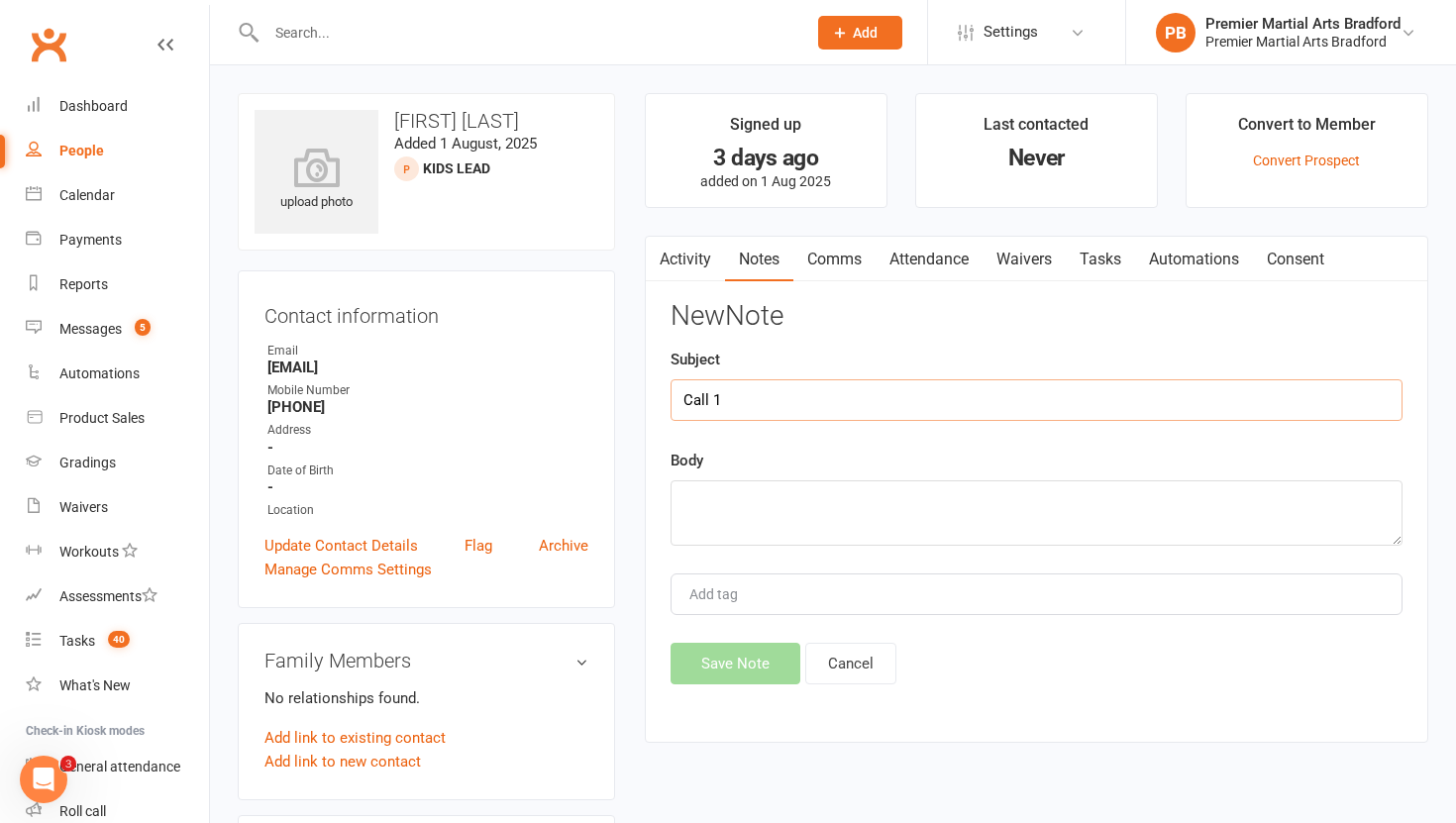 click on "Call 1" at bounding box center (1036, 400) 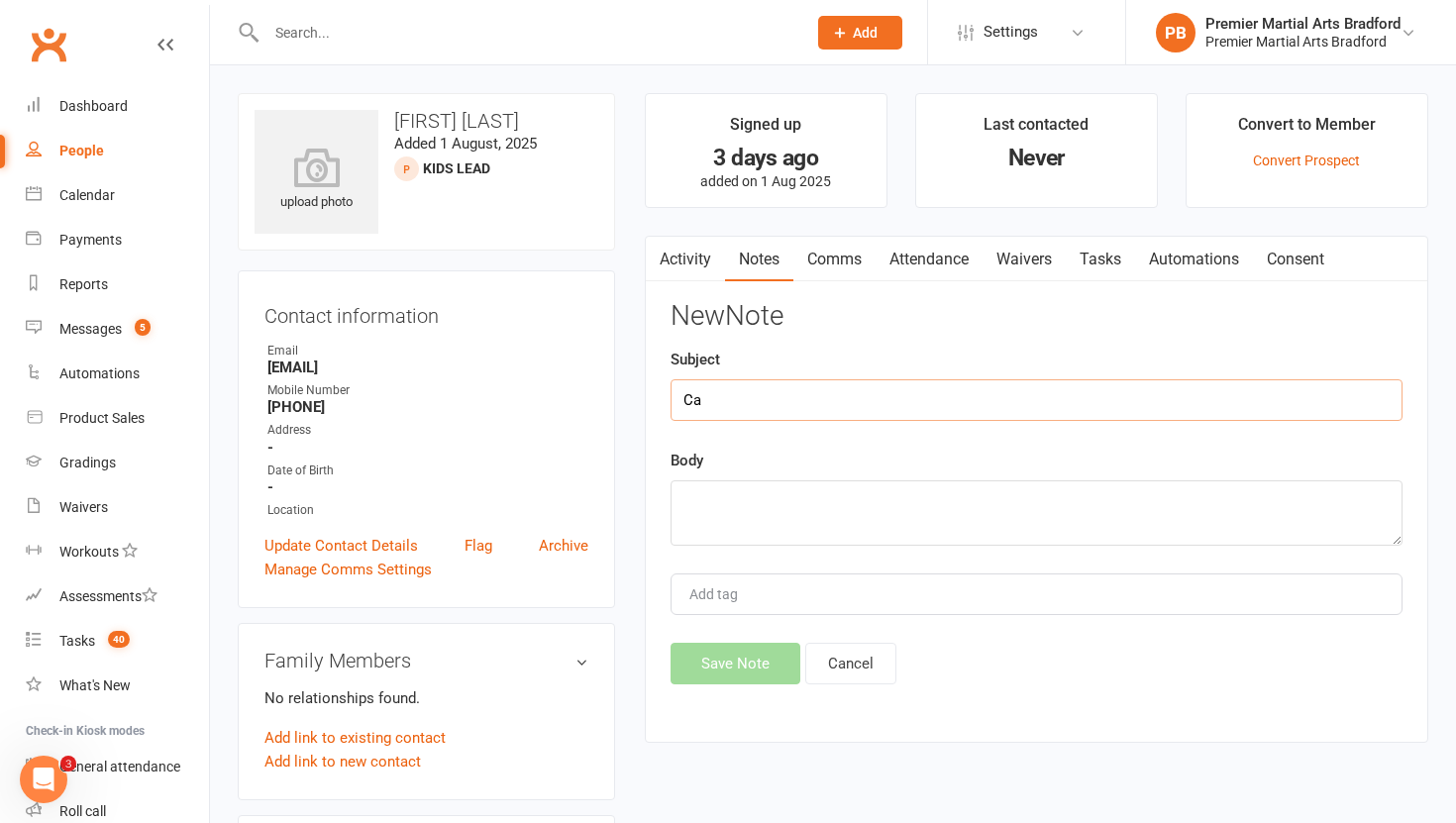 type on "C" 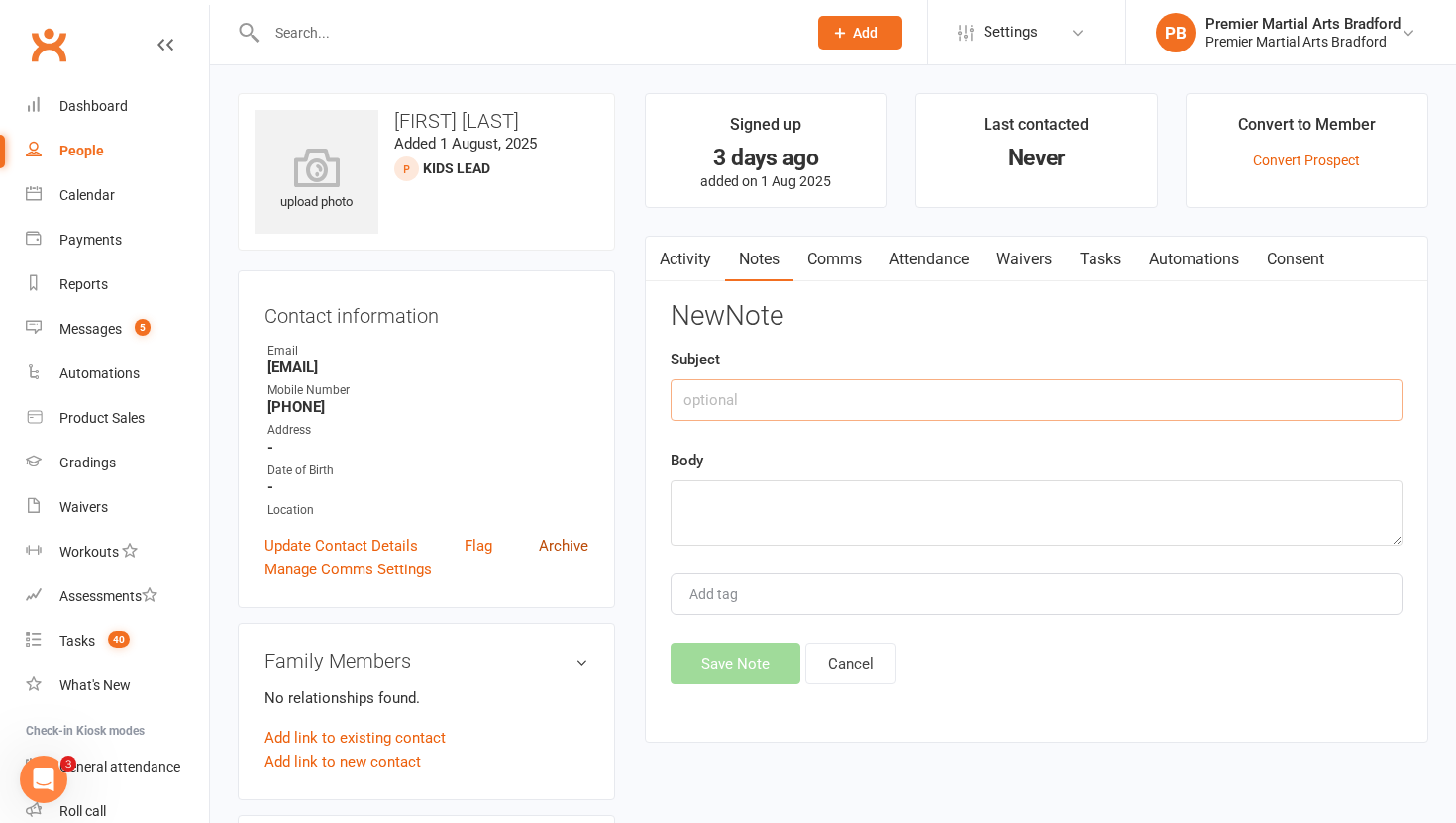 type 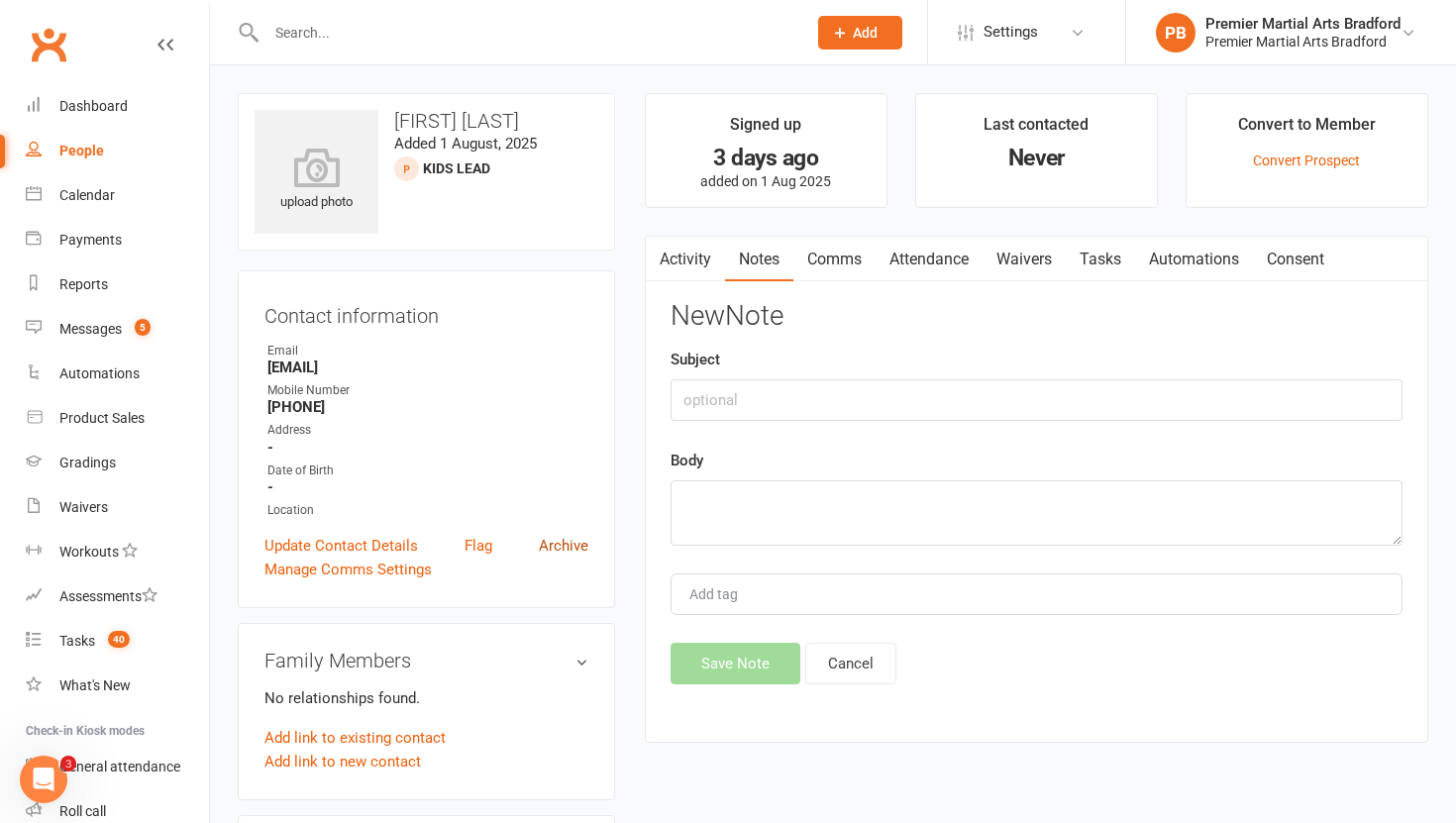 click on "Archive" at bounding box center (564, 546) 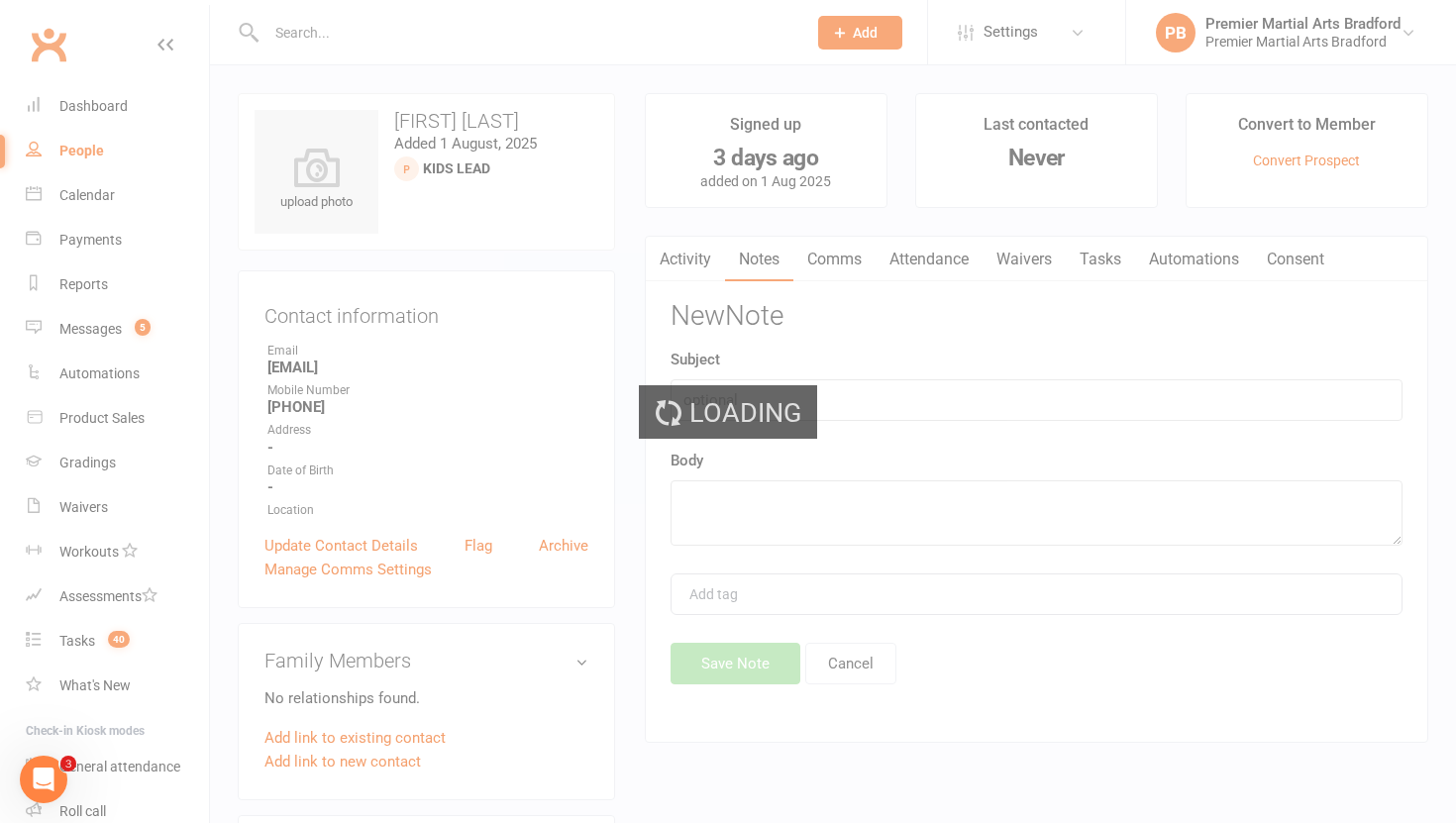 select on "100" 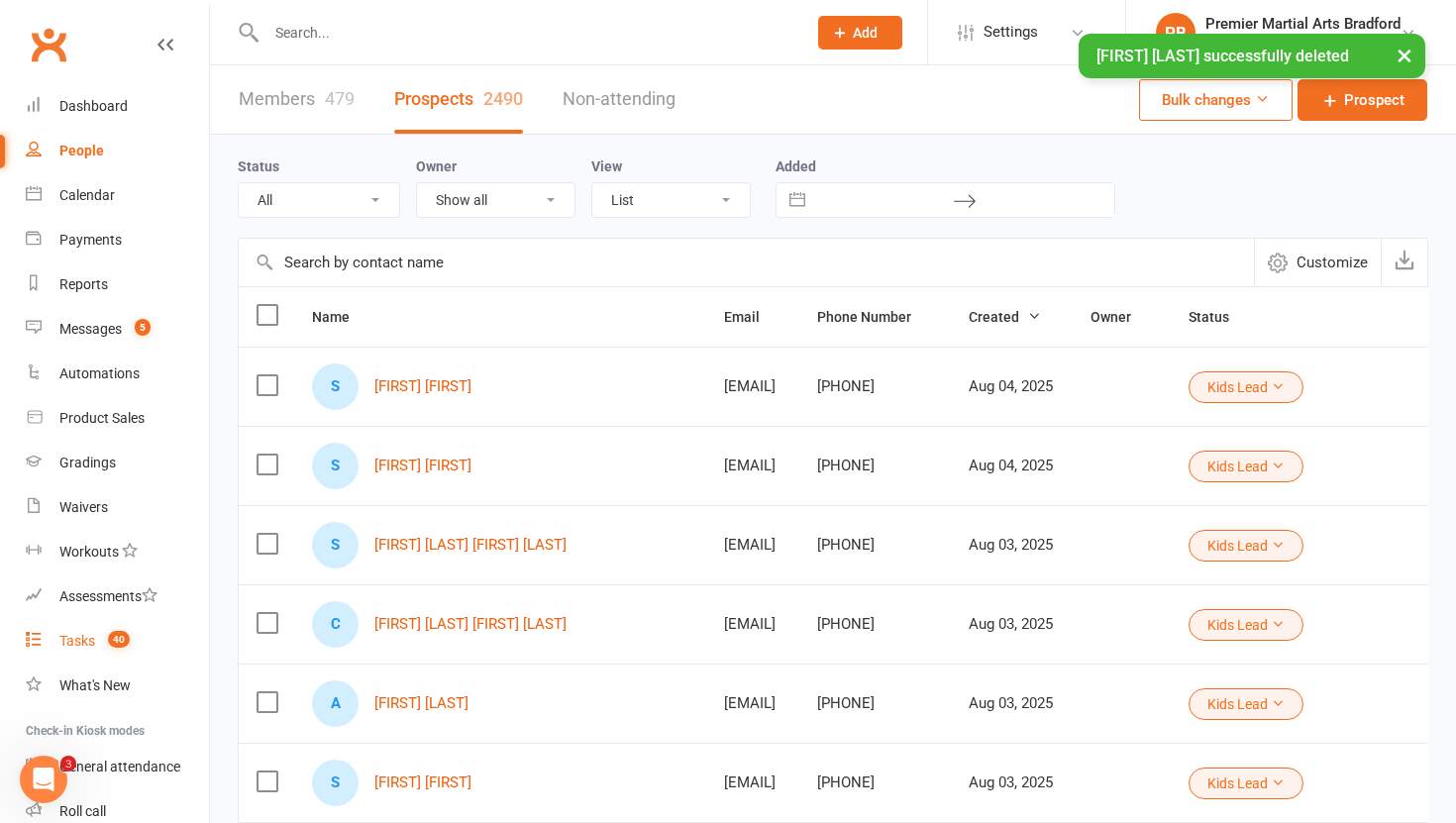 click on "Tasks" at bounding box center (77, 641) 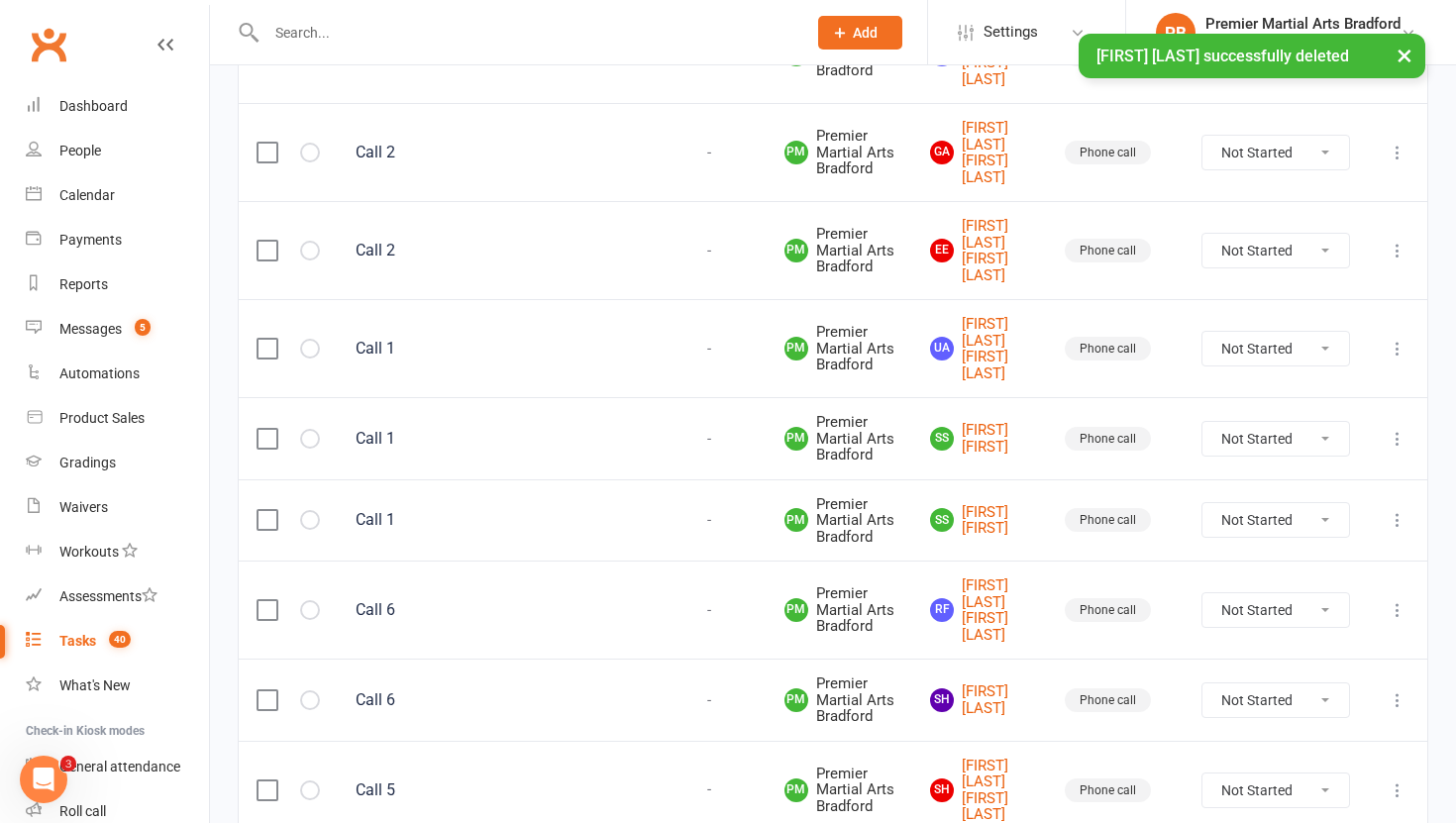 scroll, scrollTop: 695, scrollLeft: 0, axis: vertical 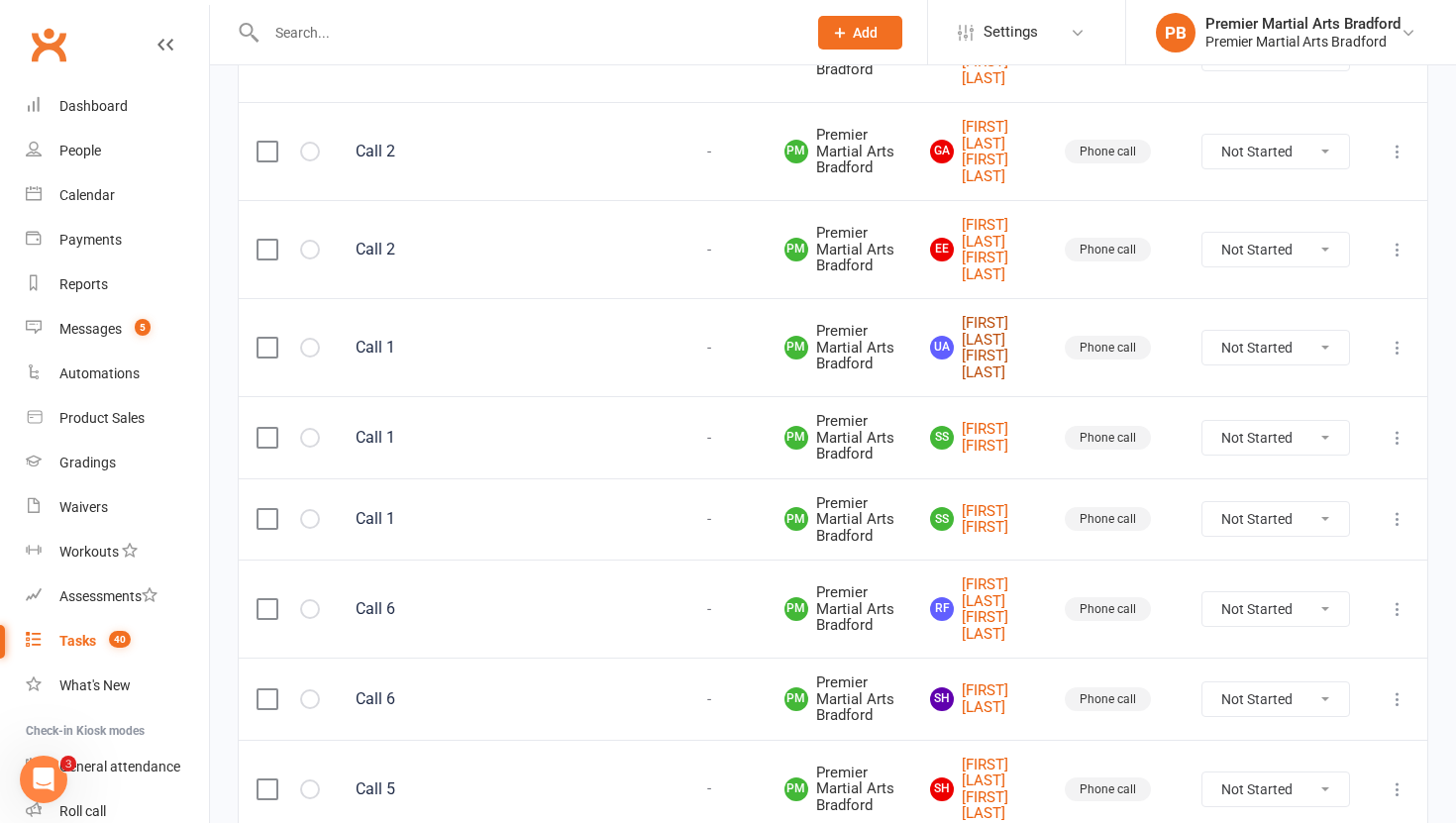 click on "UA [FIRST] [LAST] [FIRST] [LAST]" at bounding box center [980, 348] 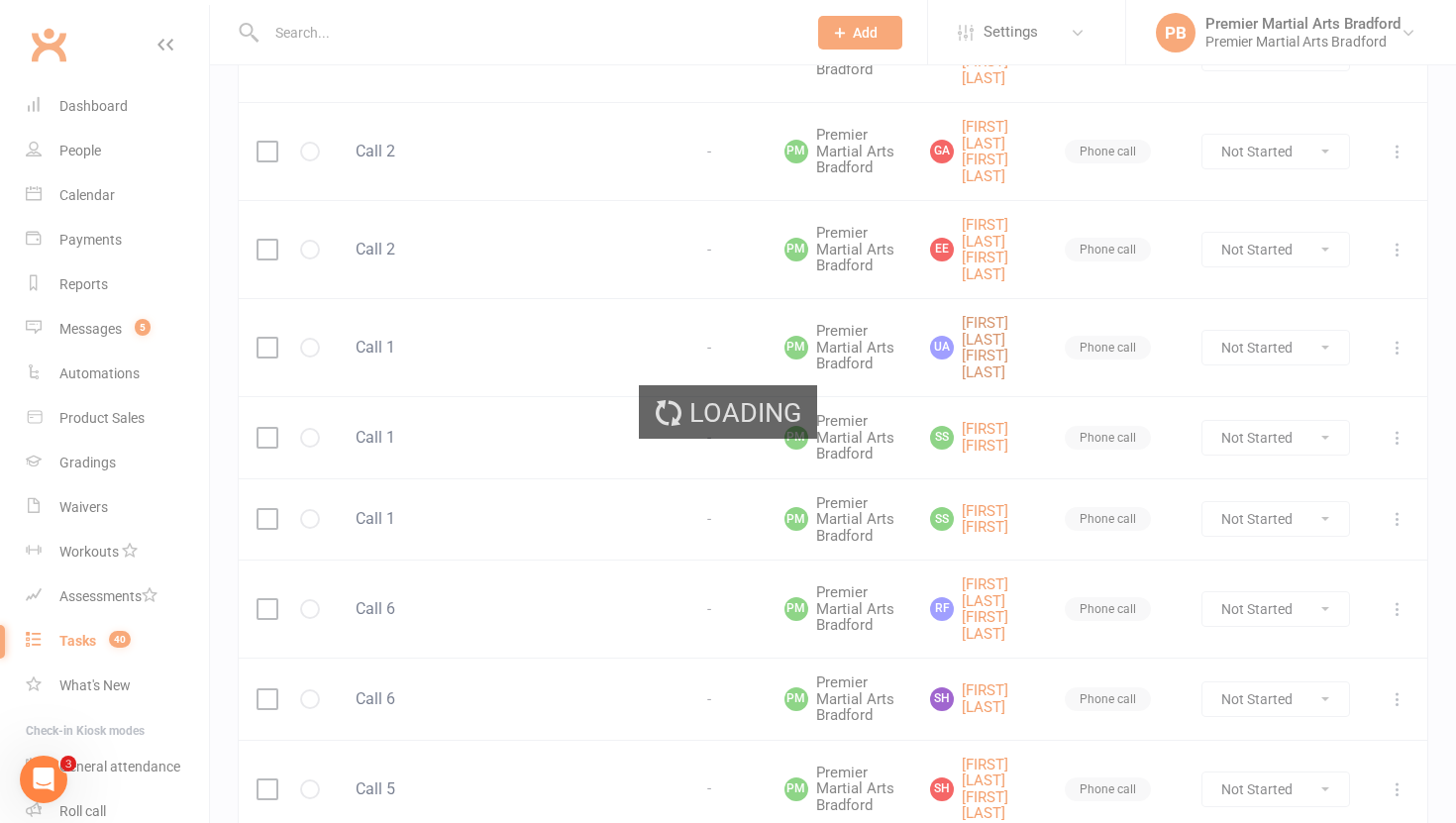 scroll, scrollTop: 0, scrollLeft: 0, axis: both 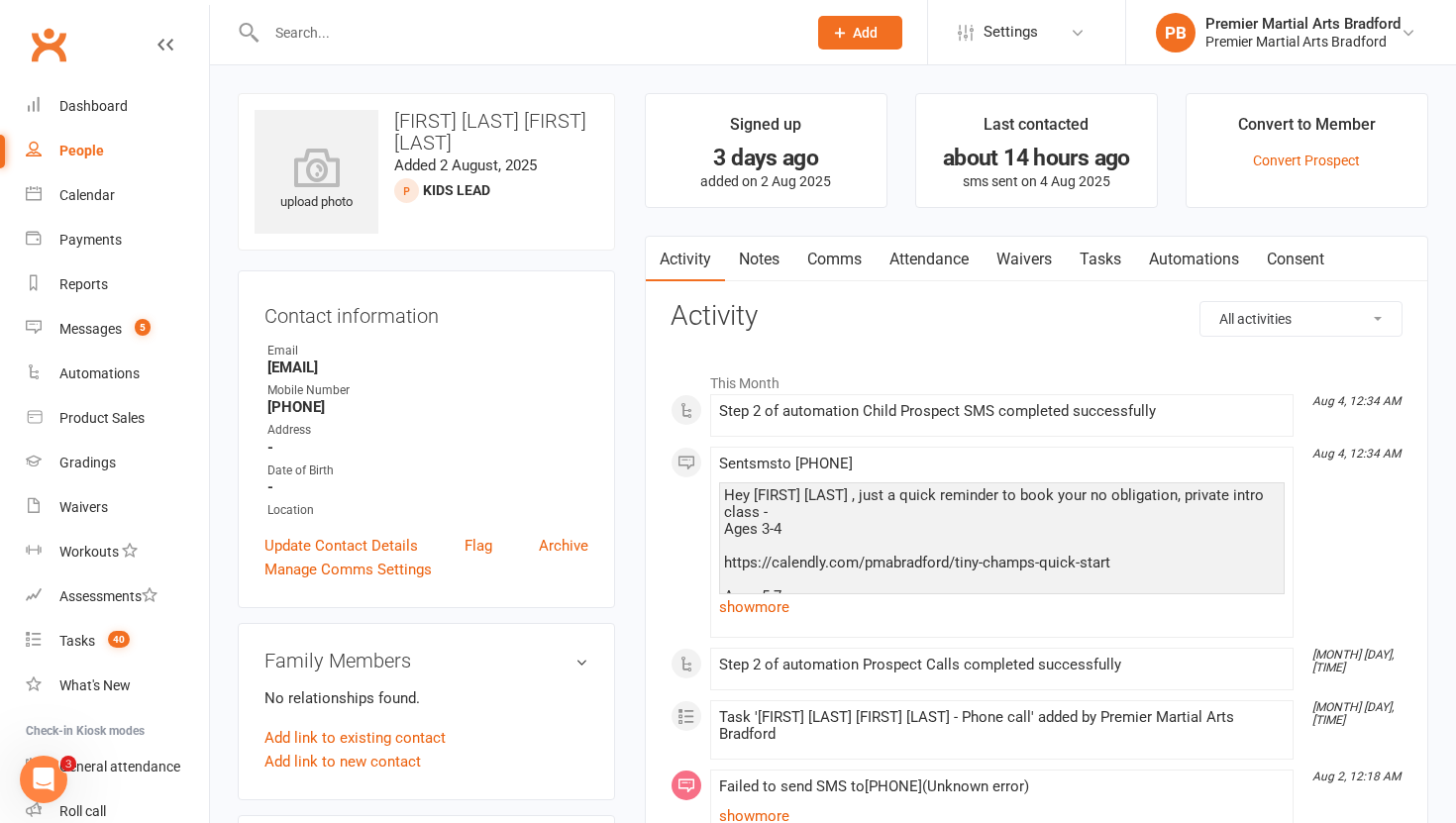 click on "Tasks" at bounding box center [1100, 259] 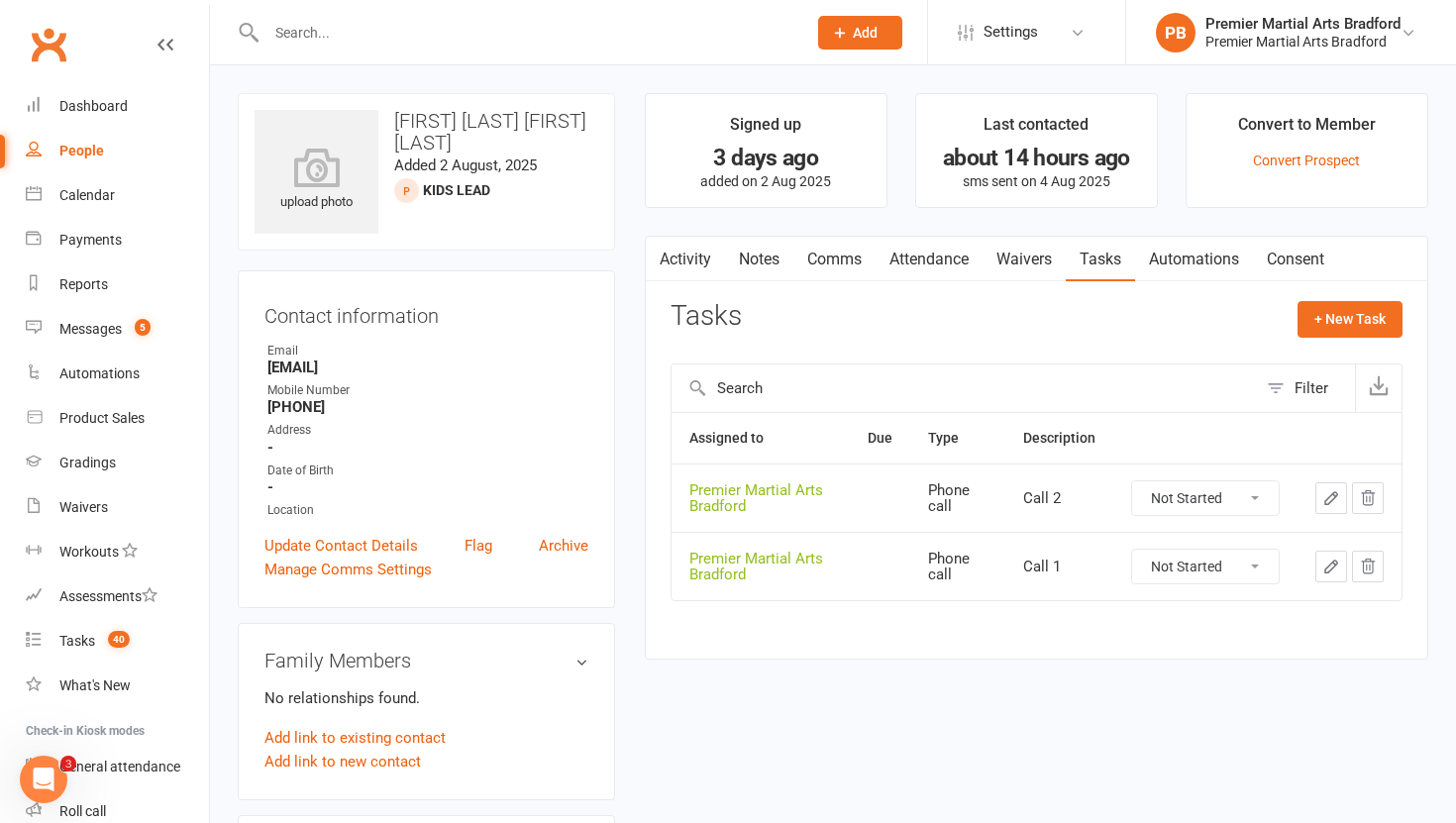 click on "Not Started In Progress Waiting Complete" at bounding box center (1205, 566) 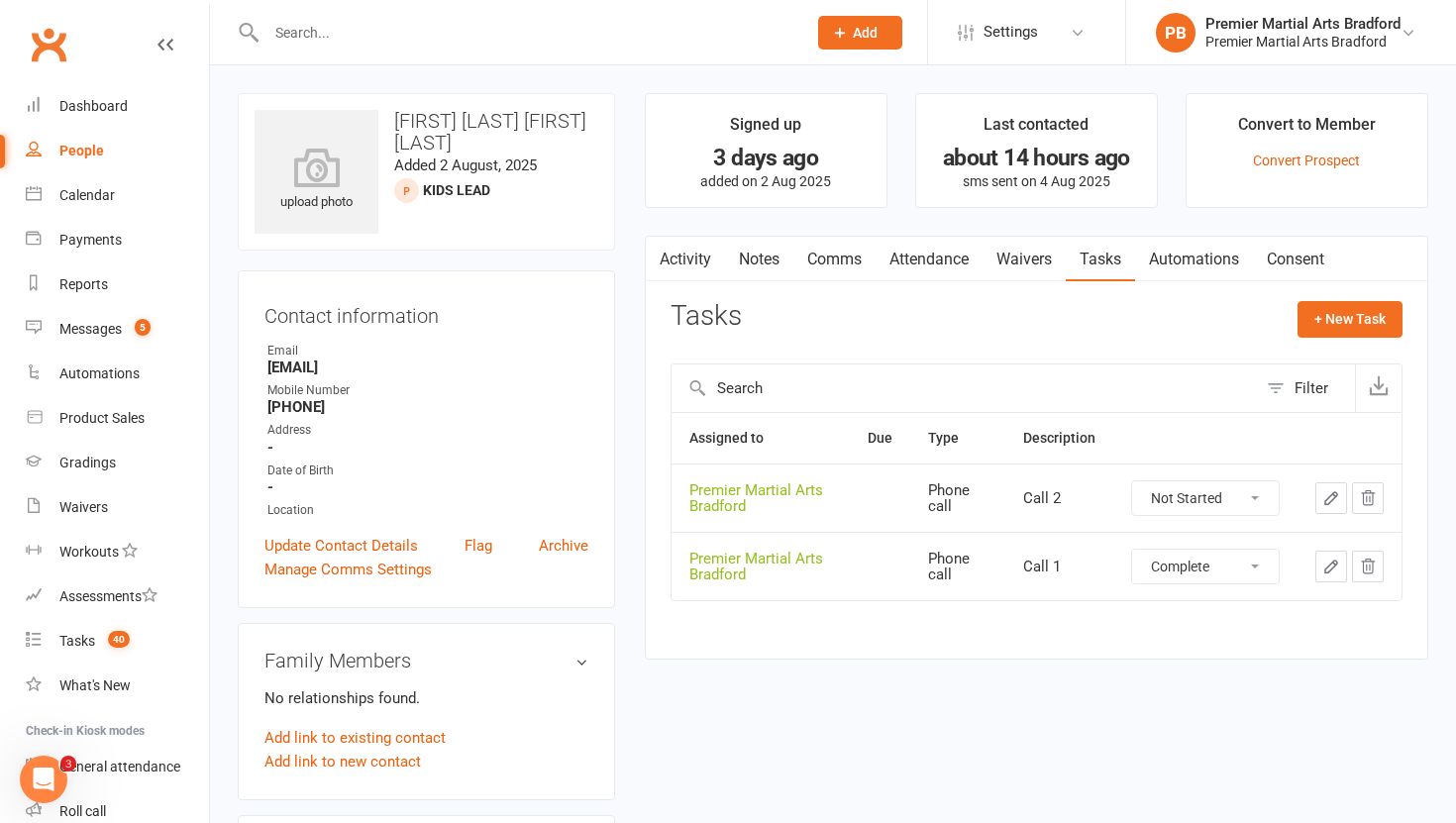 select on "unstarted" 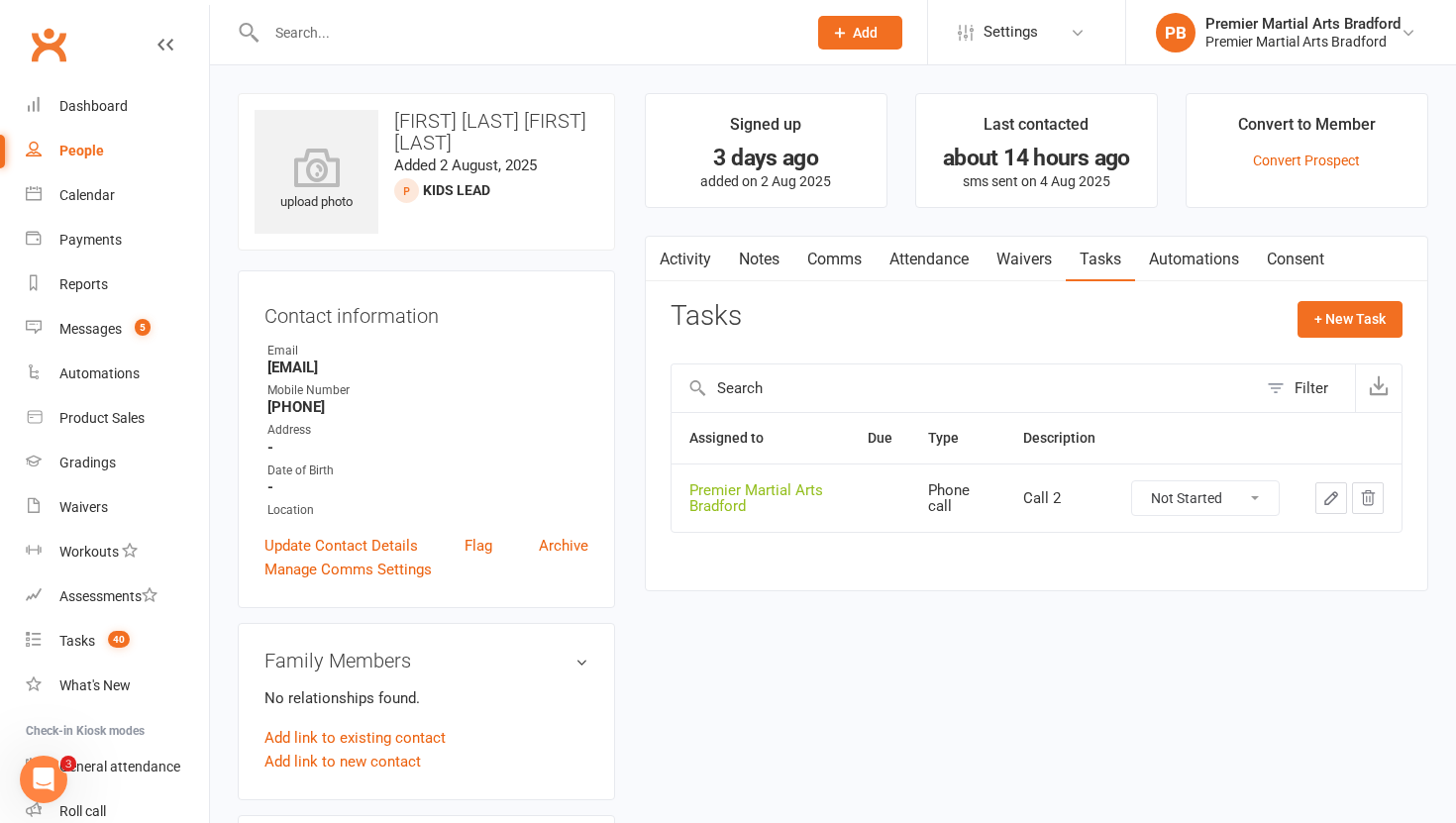 click on "Not Started In Progress Waiting Complete" at bounding box center (1205, 498) 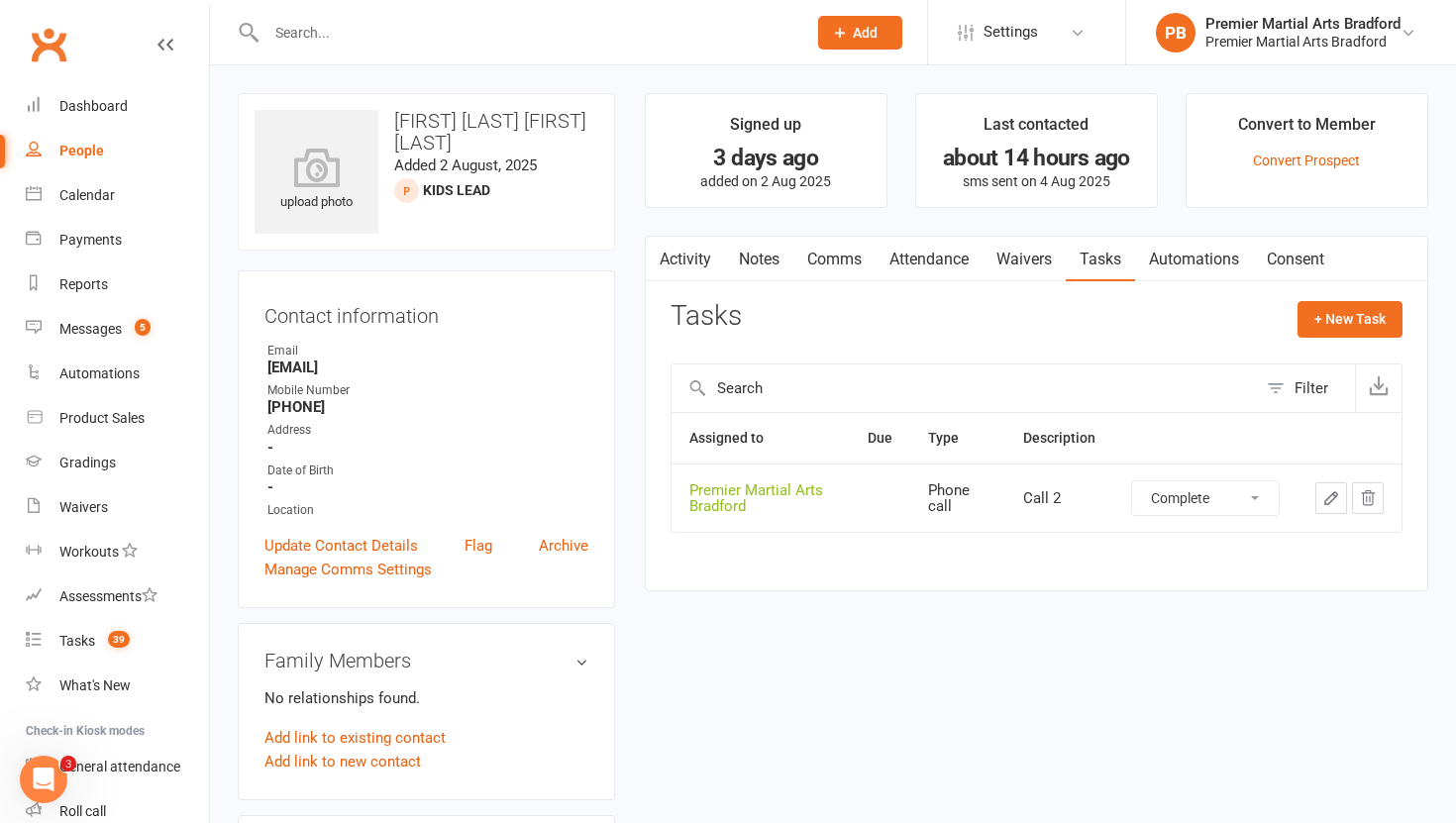 select on "unstarted" 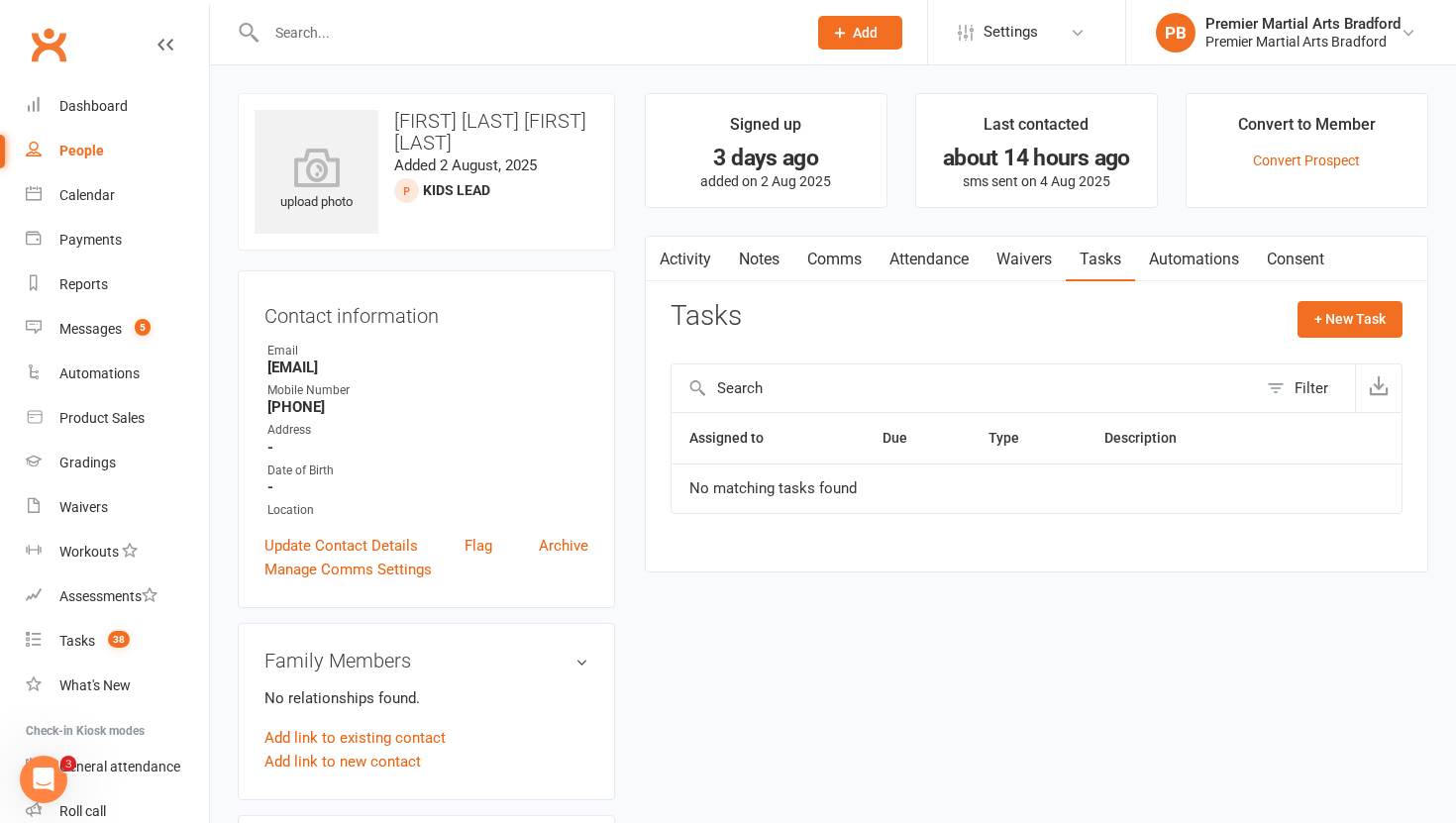 click on "Notes" at bounding box center [759, 259] 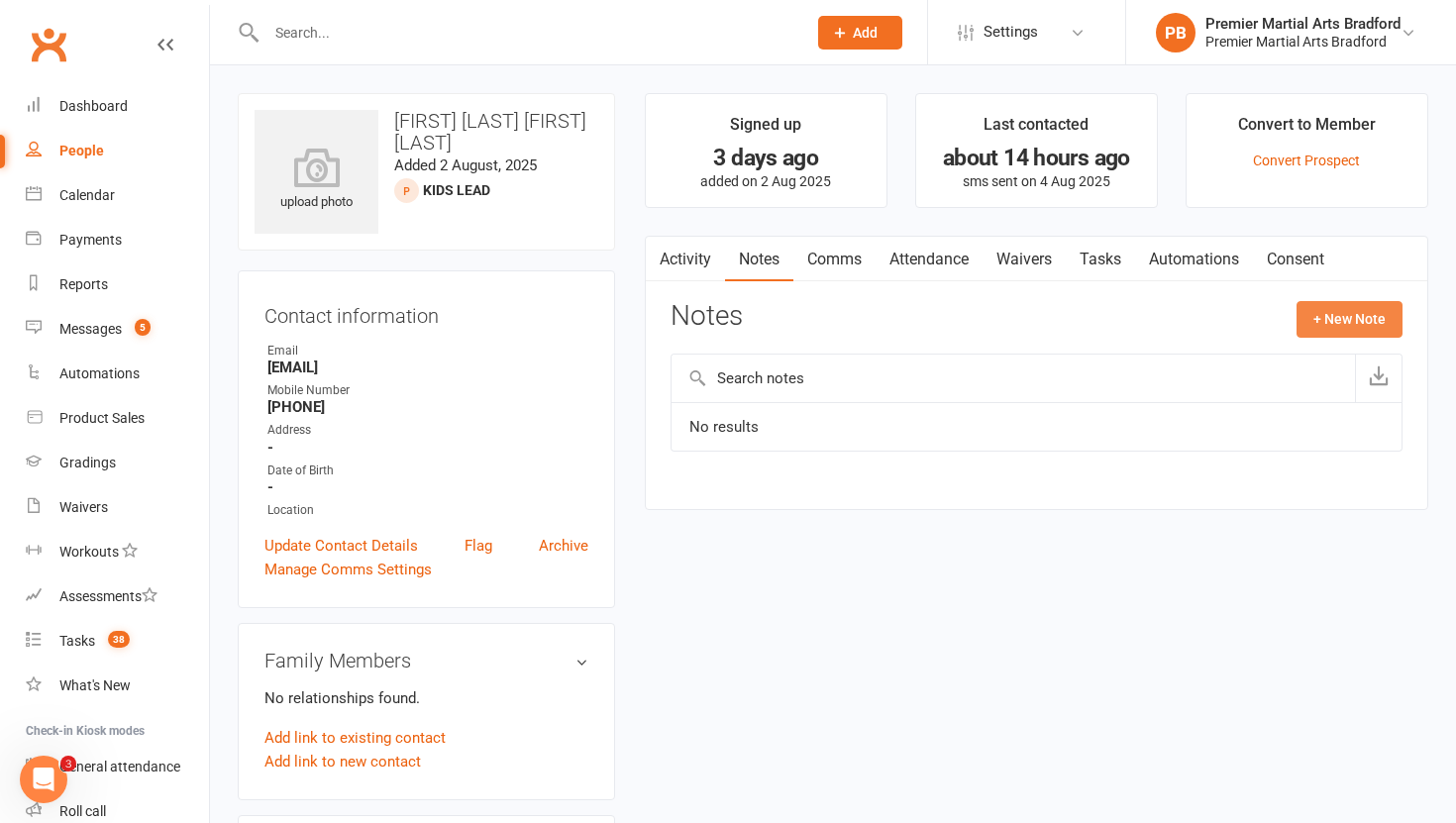 click on "+ New Note" at bounding box center (1349, 319) 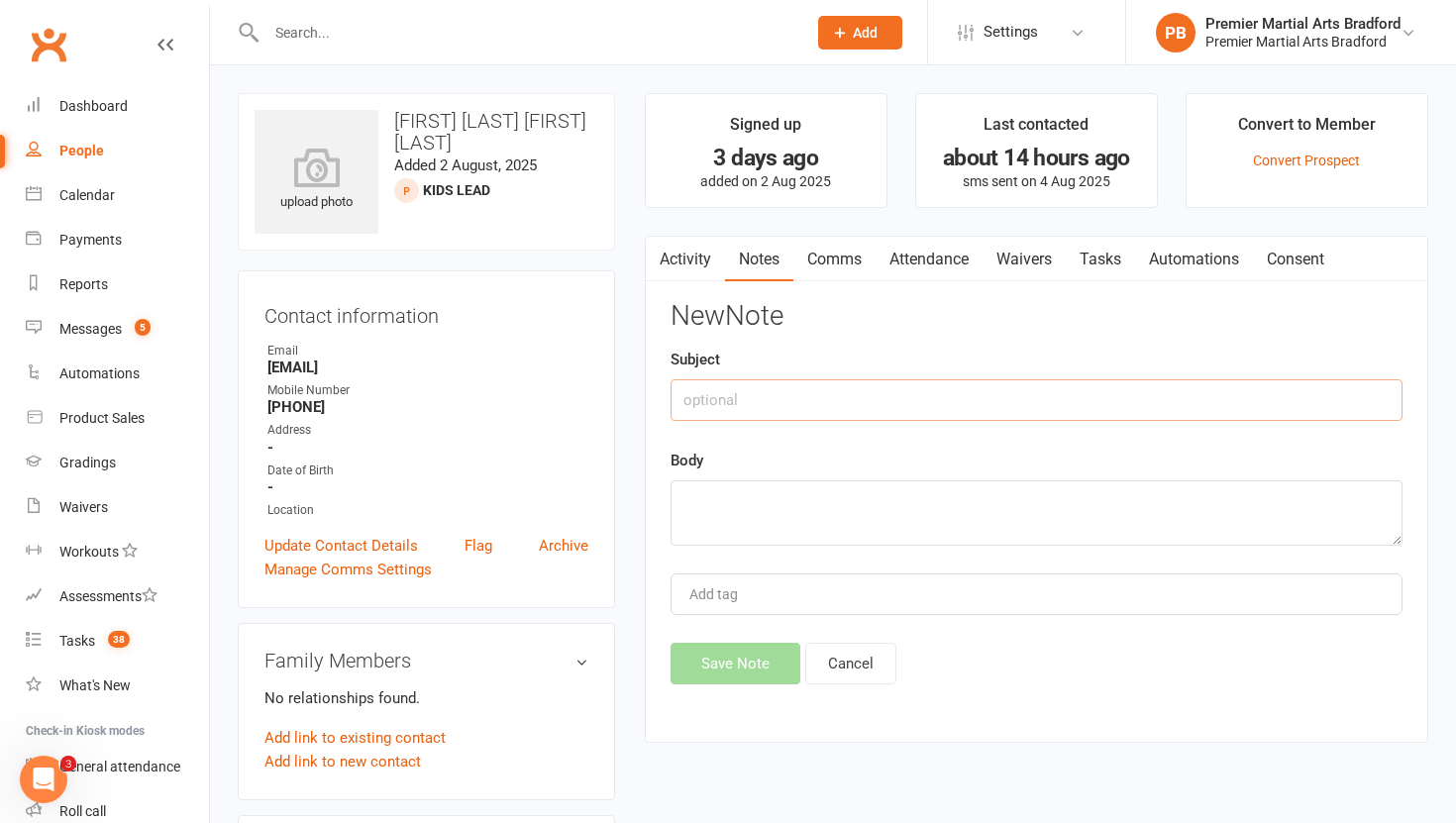 click at bounding box center (1036, 400) 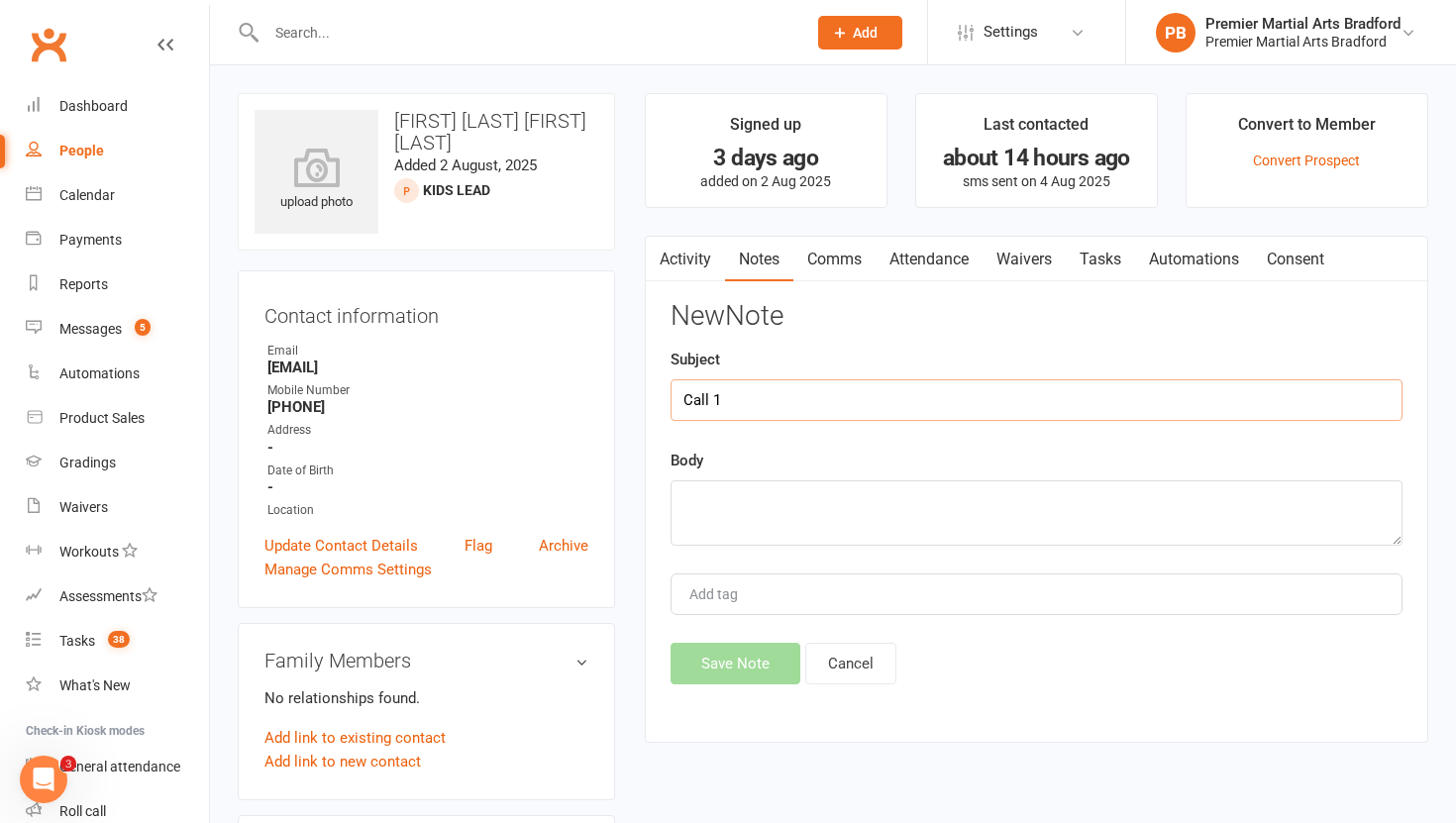 type on "Call 1" 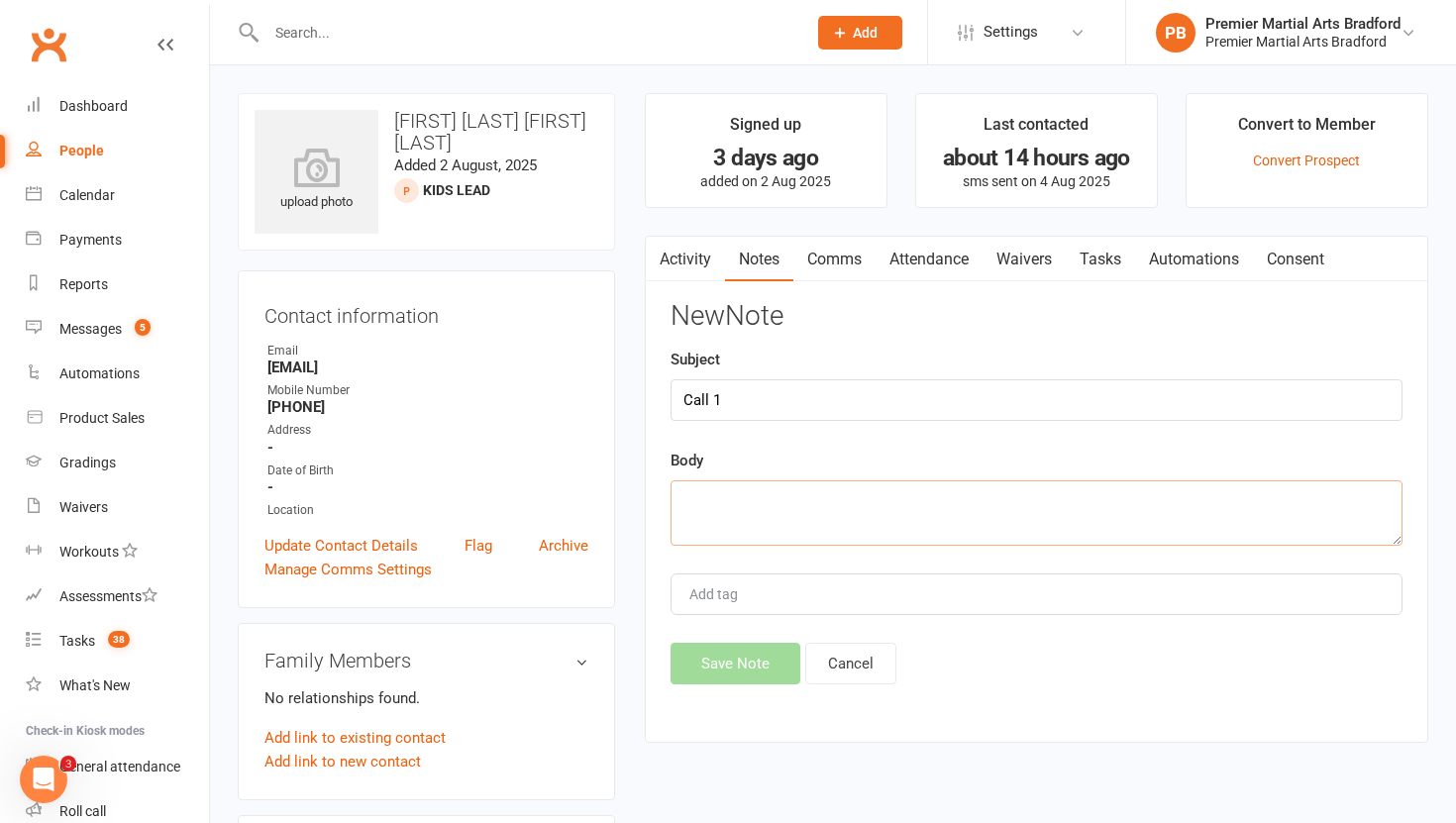 click at bounding box center [1036, 513] 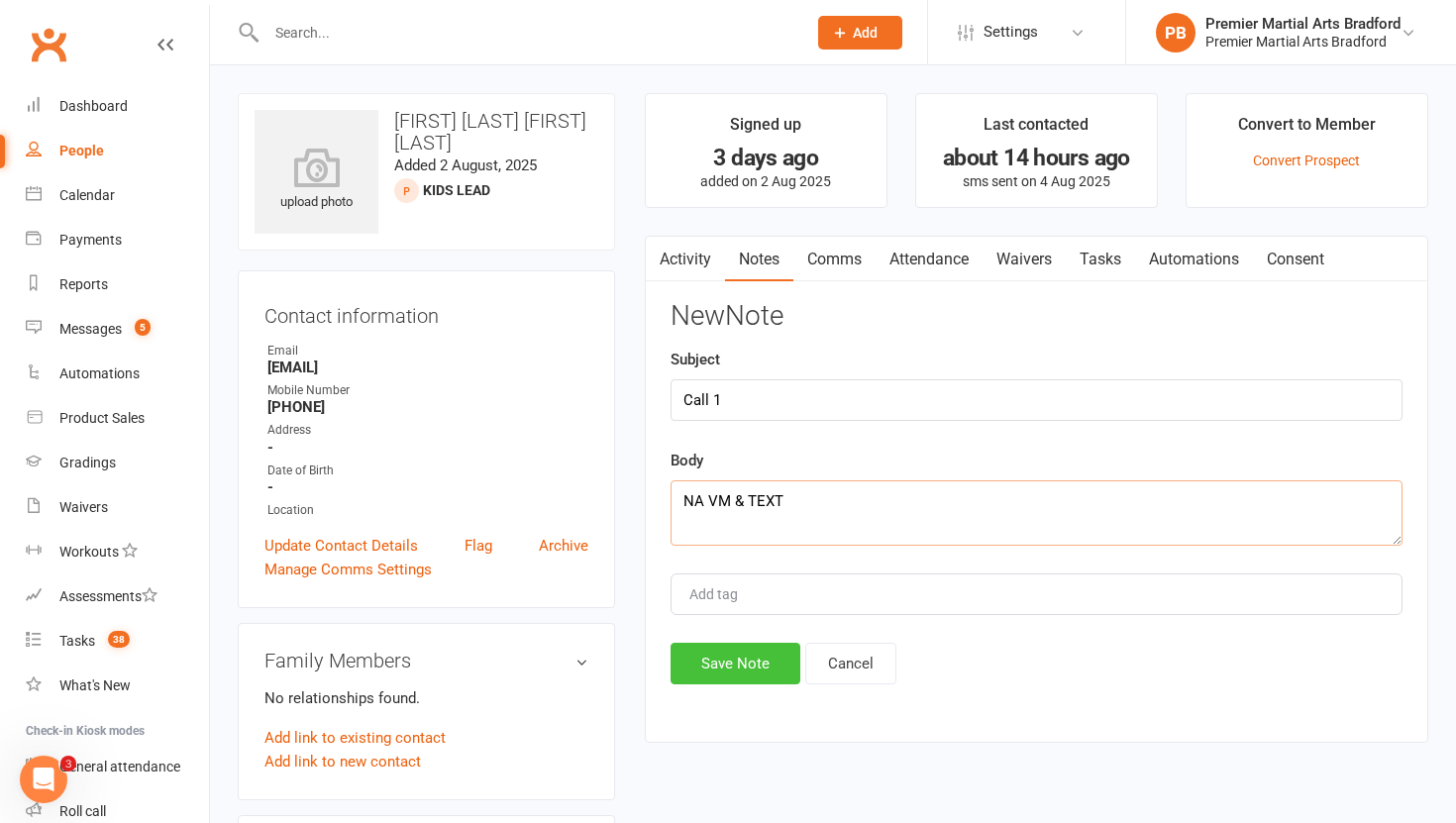 type on "NA VM & TEXT" 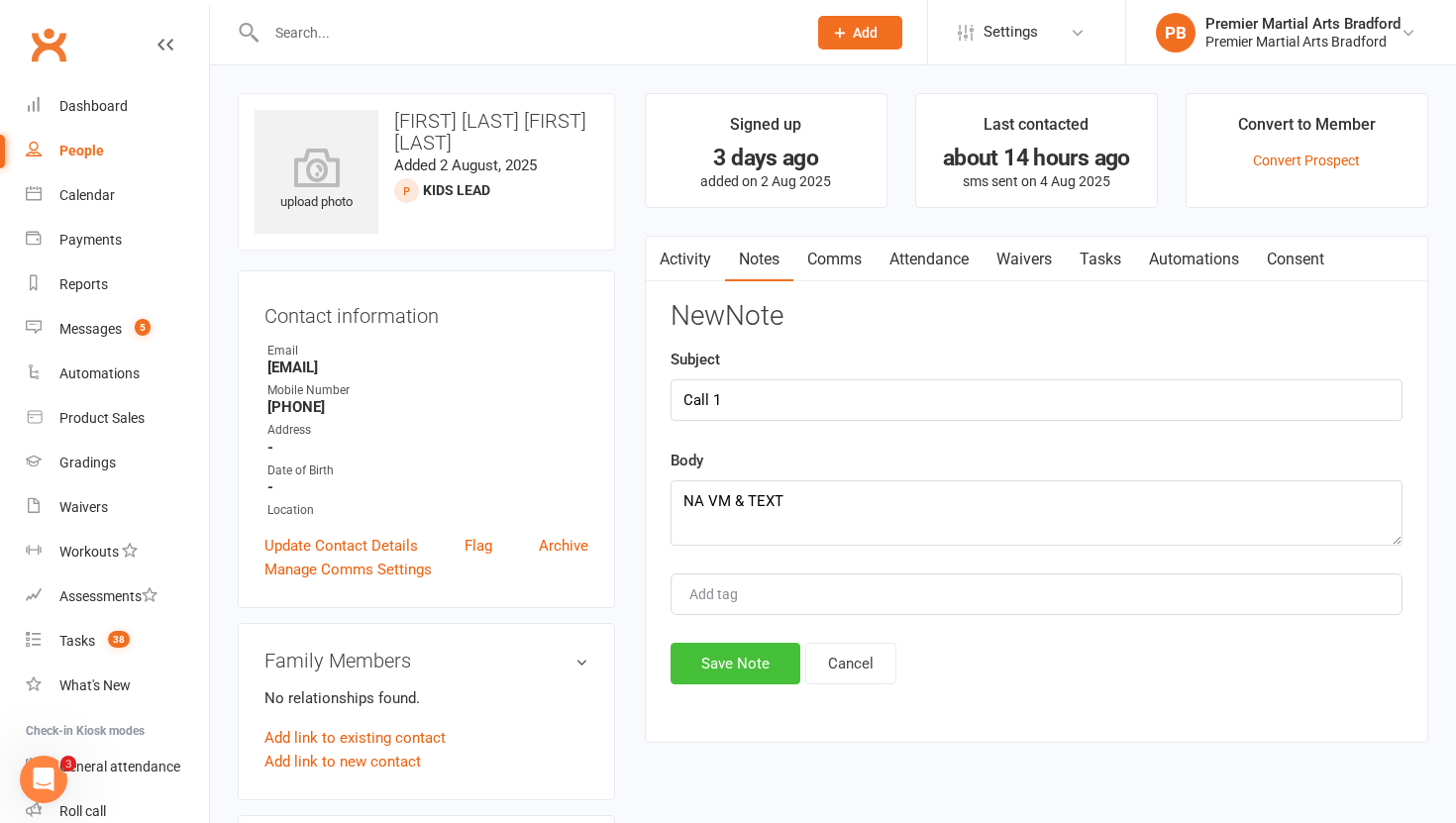 click on "Save Note" at bounding box center [735, 664] 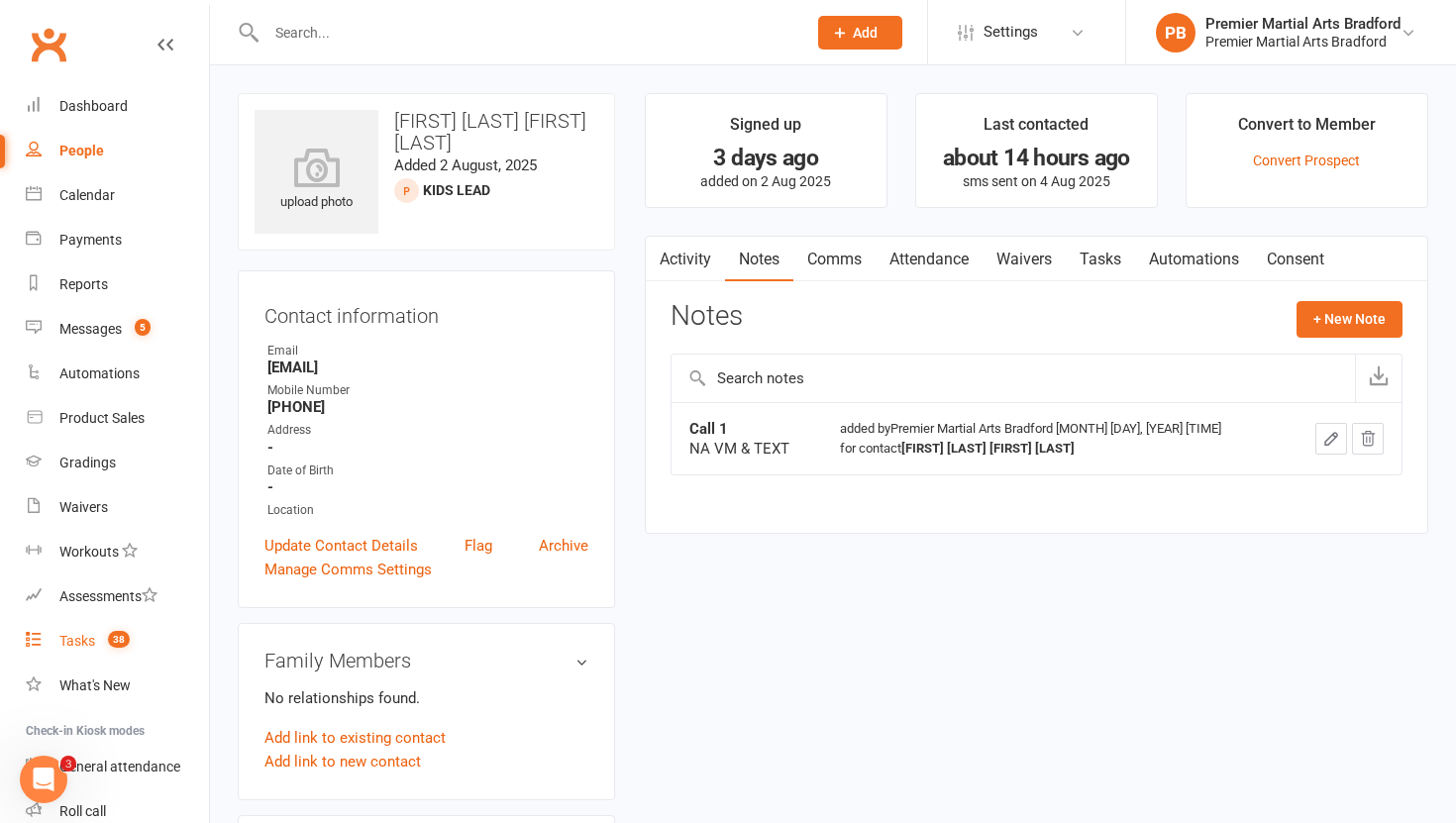 click on "Tasks" at bounding box center [77, 641] 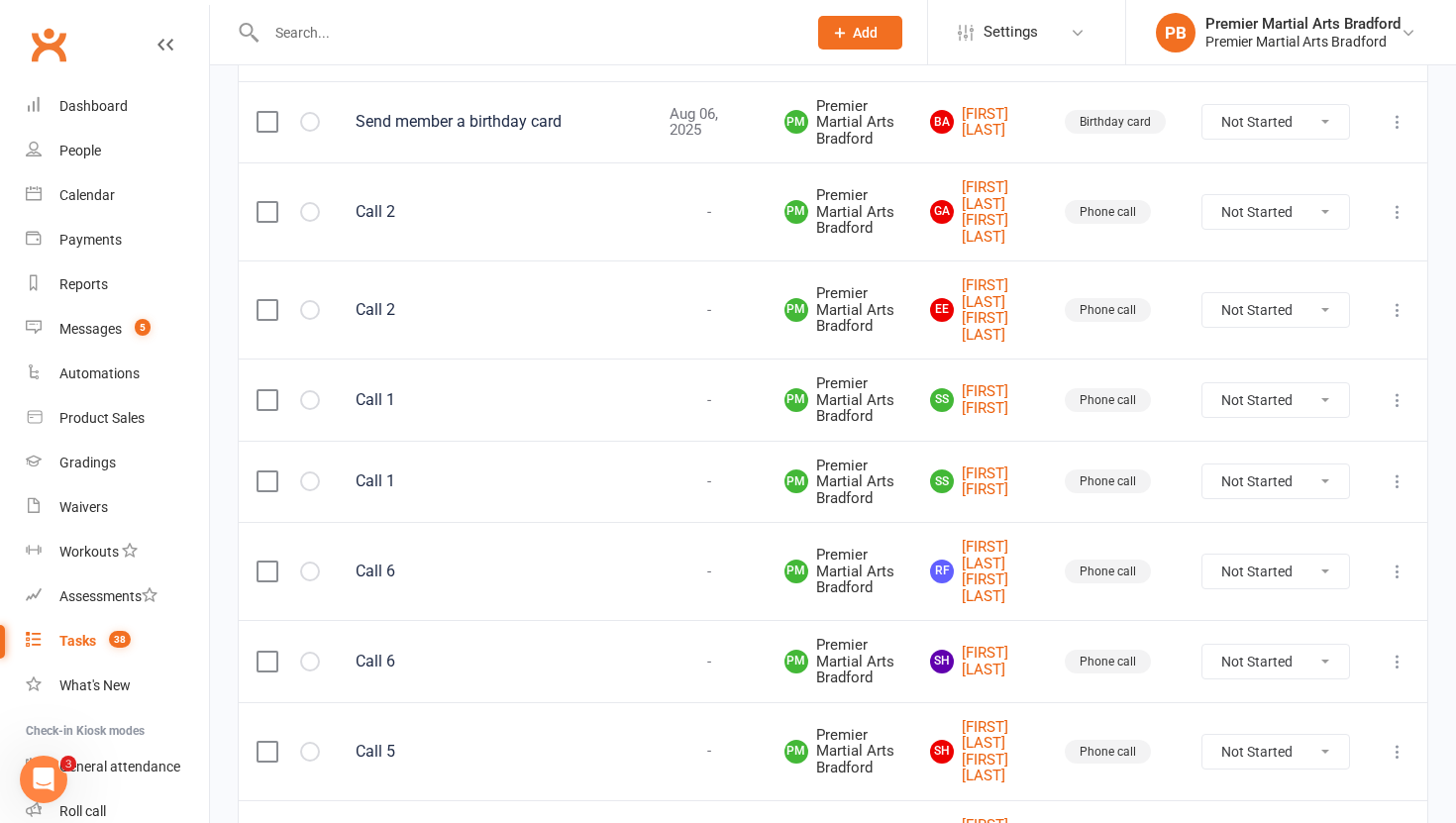 scroll, scrollTop: 542, scrollLeft: 0, axis: vertical 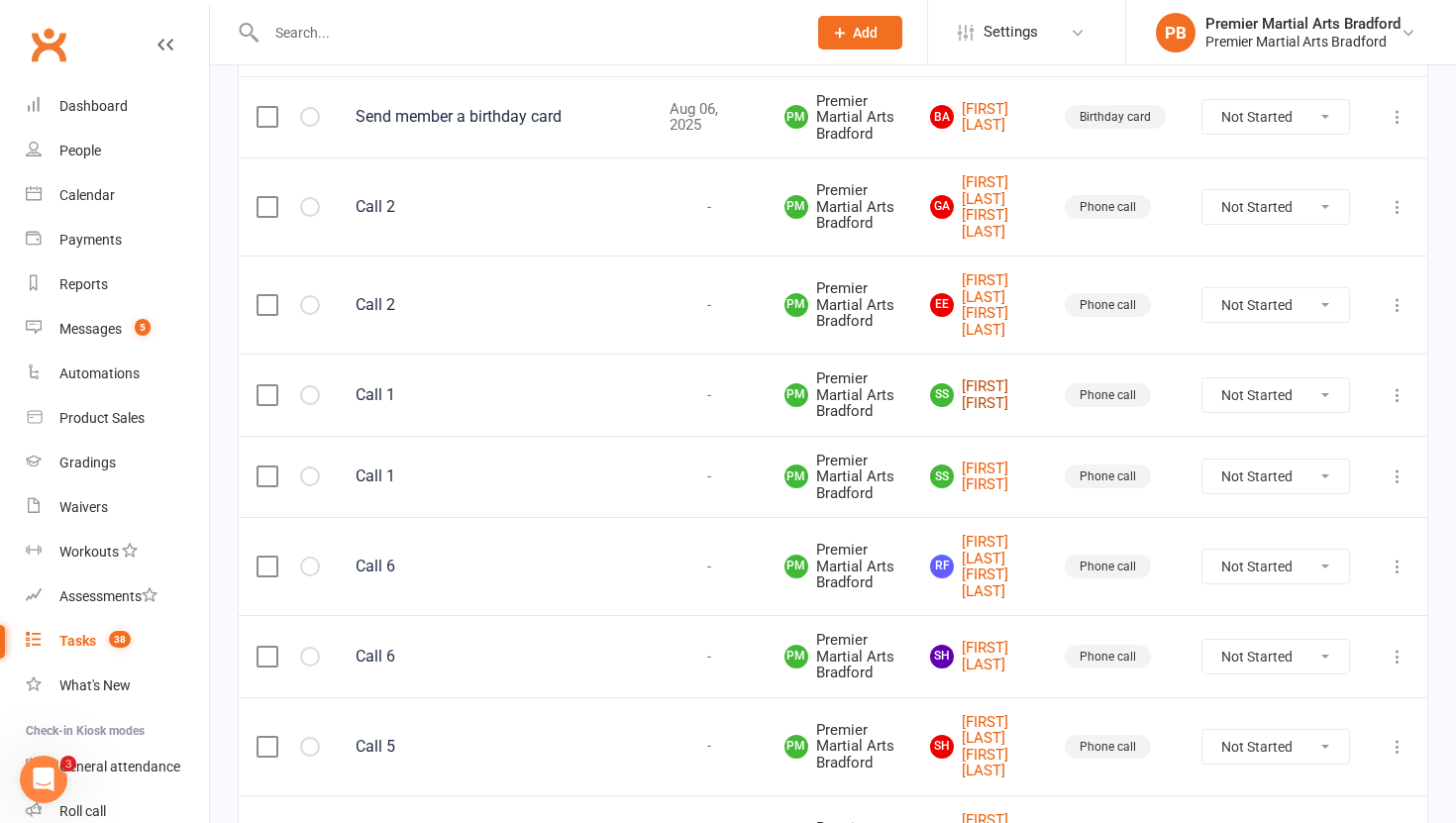 click on "[INITIAL] [LAST] [LAST]" at bounding box center (980, 394) 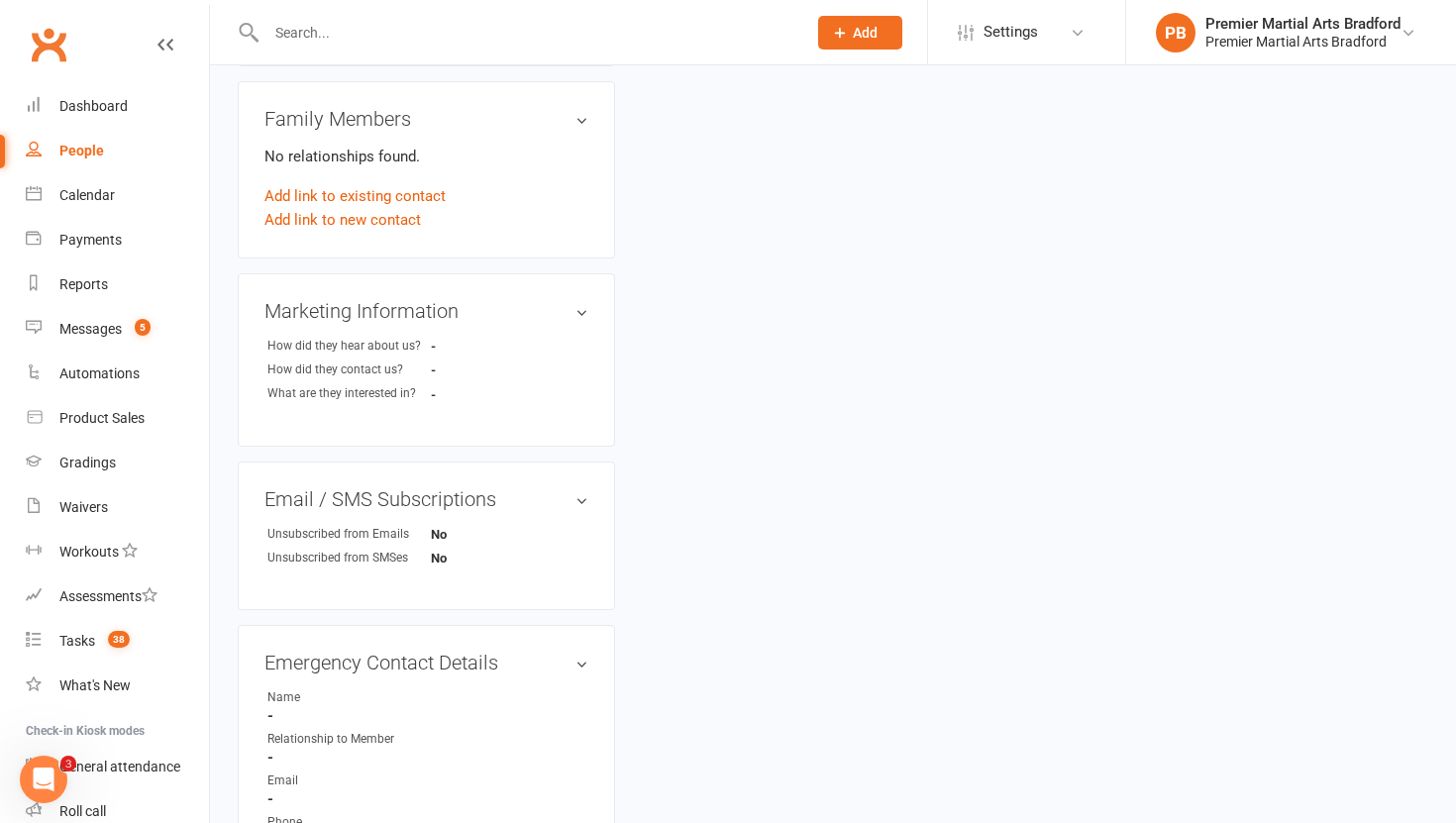 scroll, scrollTop: 0, scrollLeft: 0, axis: both 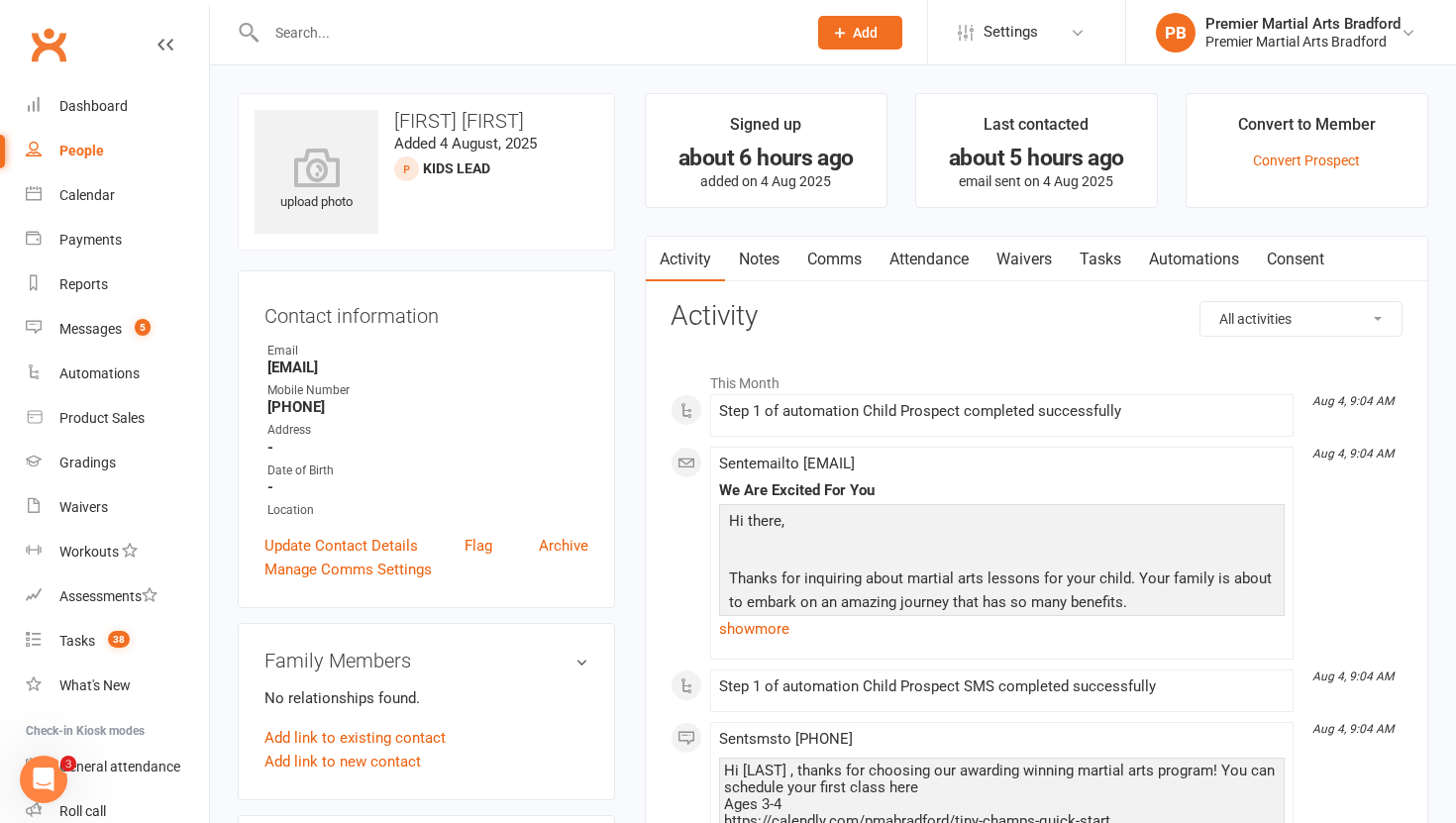 click on "Tasks" at bounding box center [1100, 259] 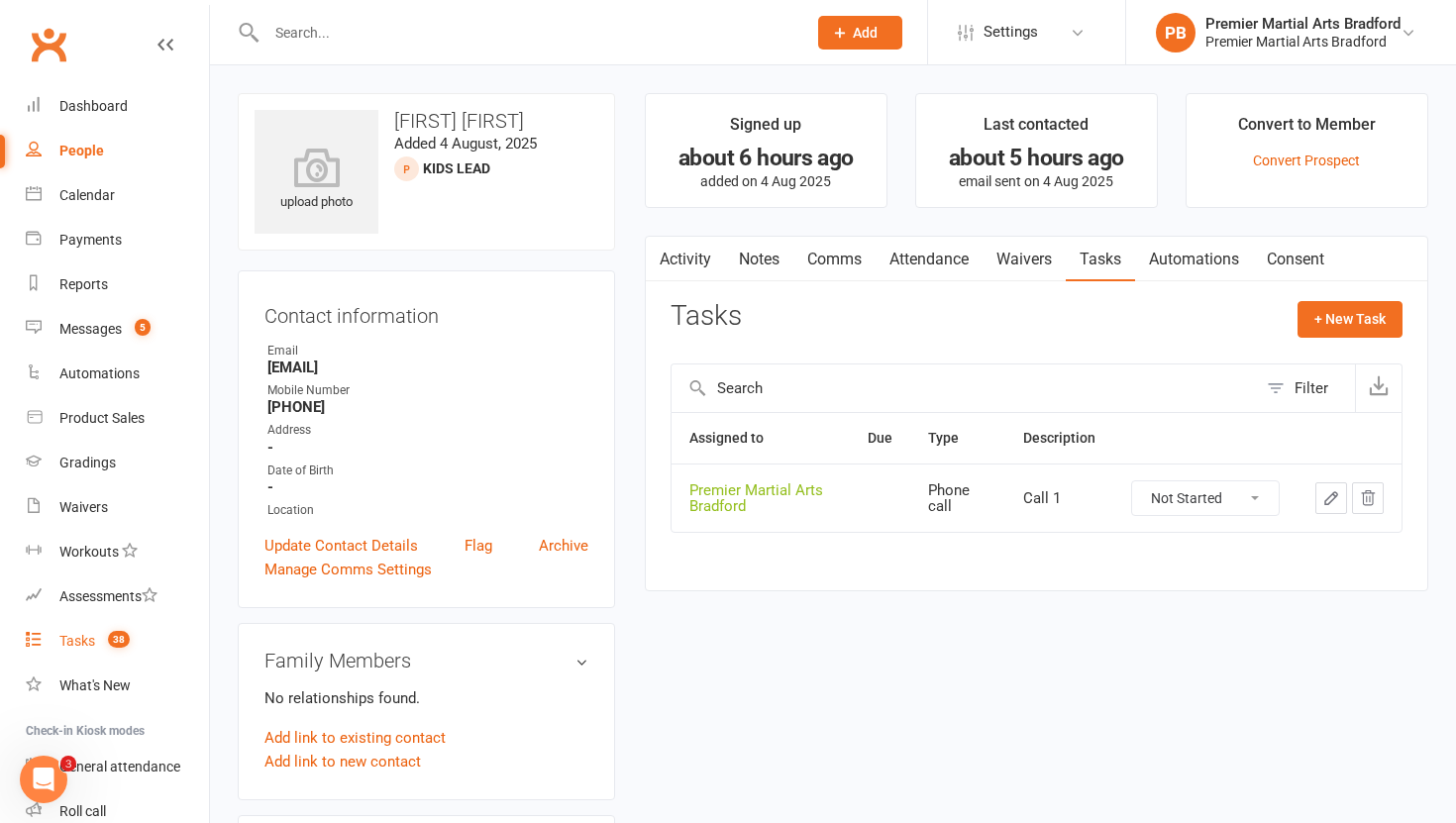 click on "Tasks" at bounding box center (77, 641) 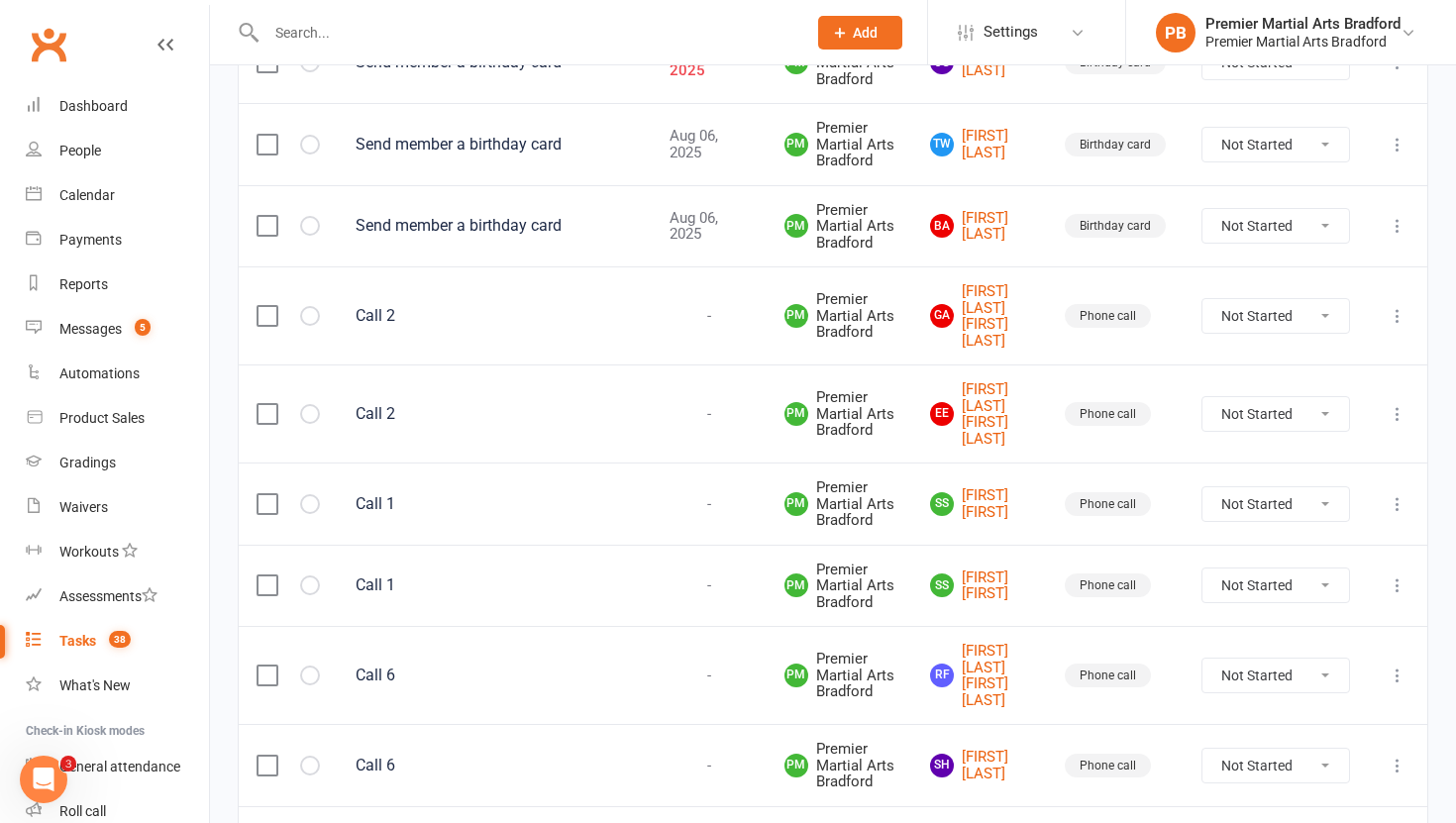 scroll, scrollTop: 549, scrollLeft: 0, axis: vertical 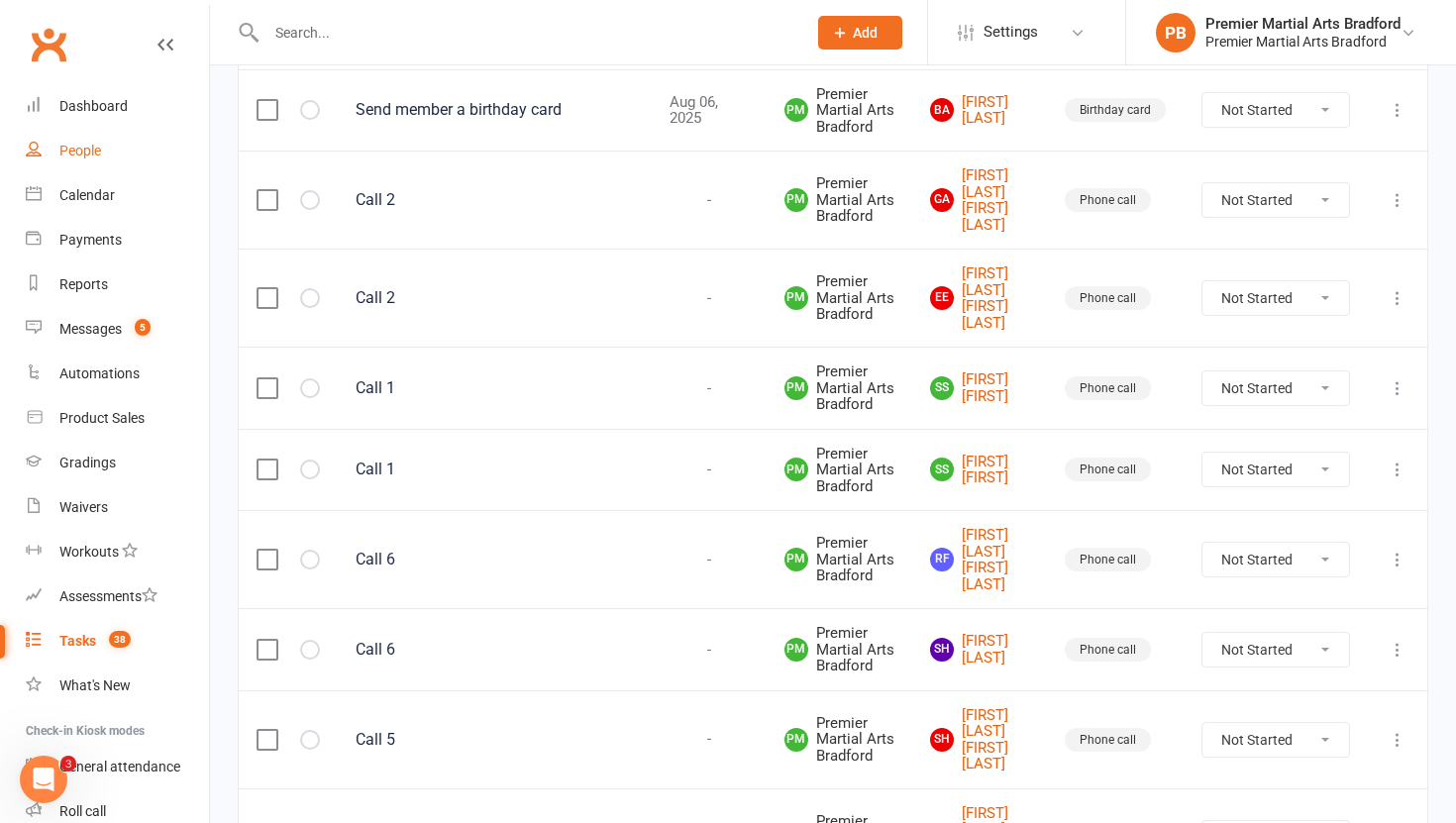 click on "People" at bounding box center (80, 151) 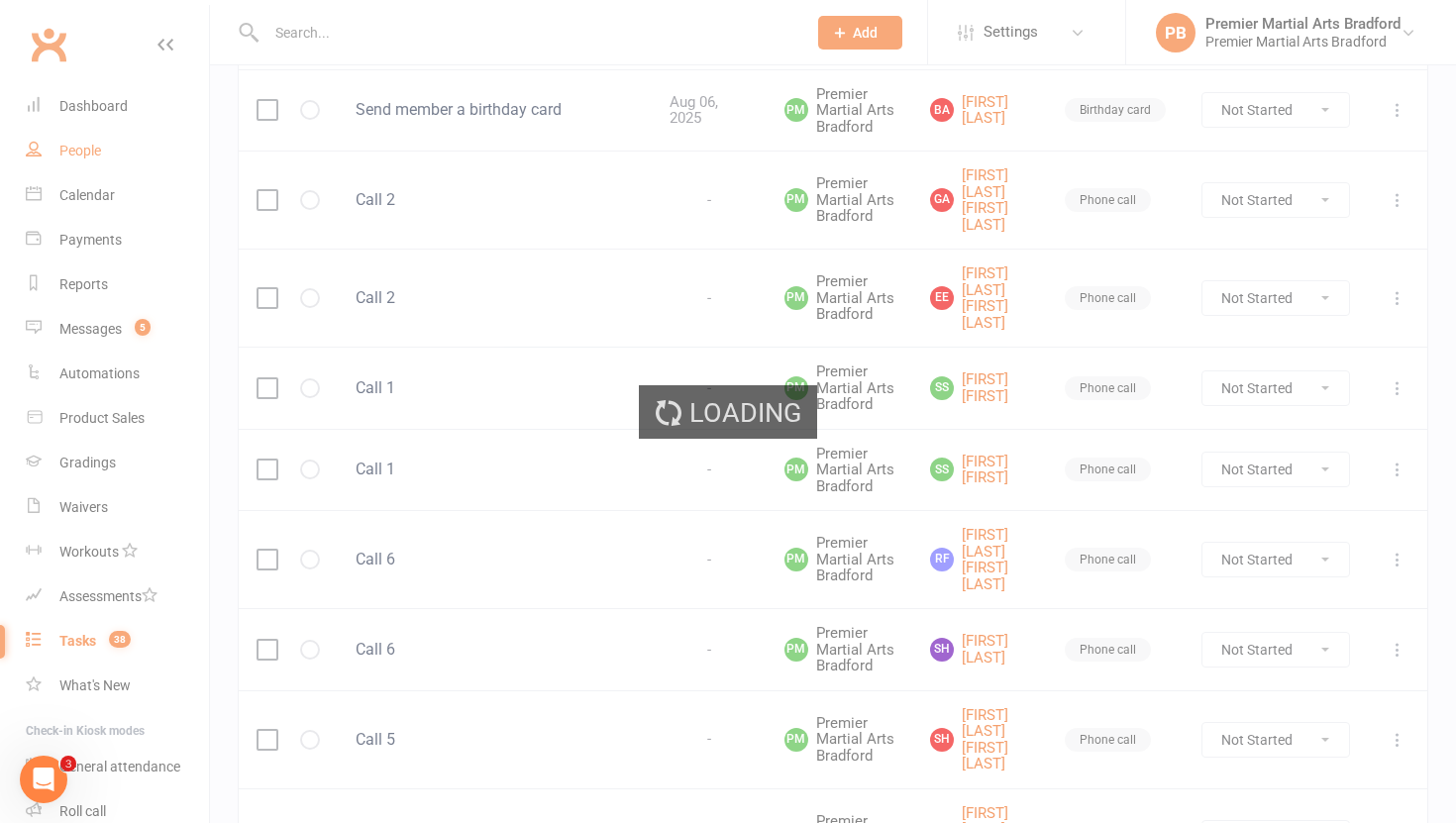 select on "100" 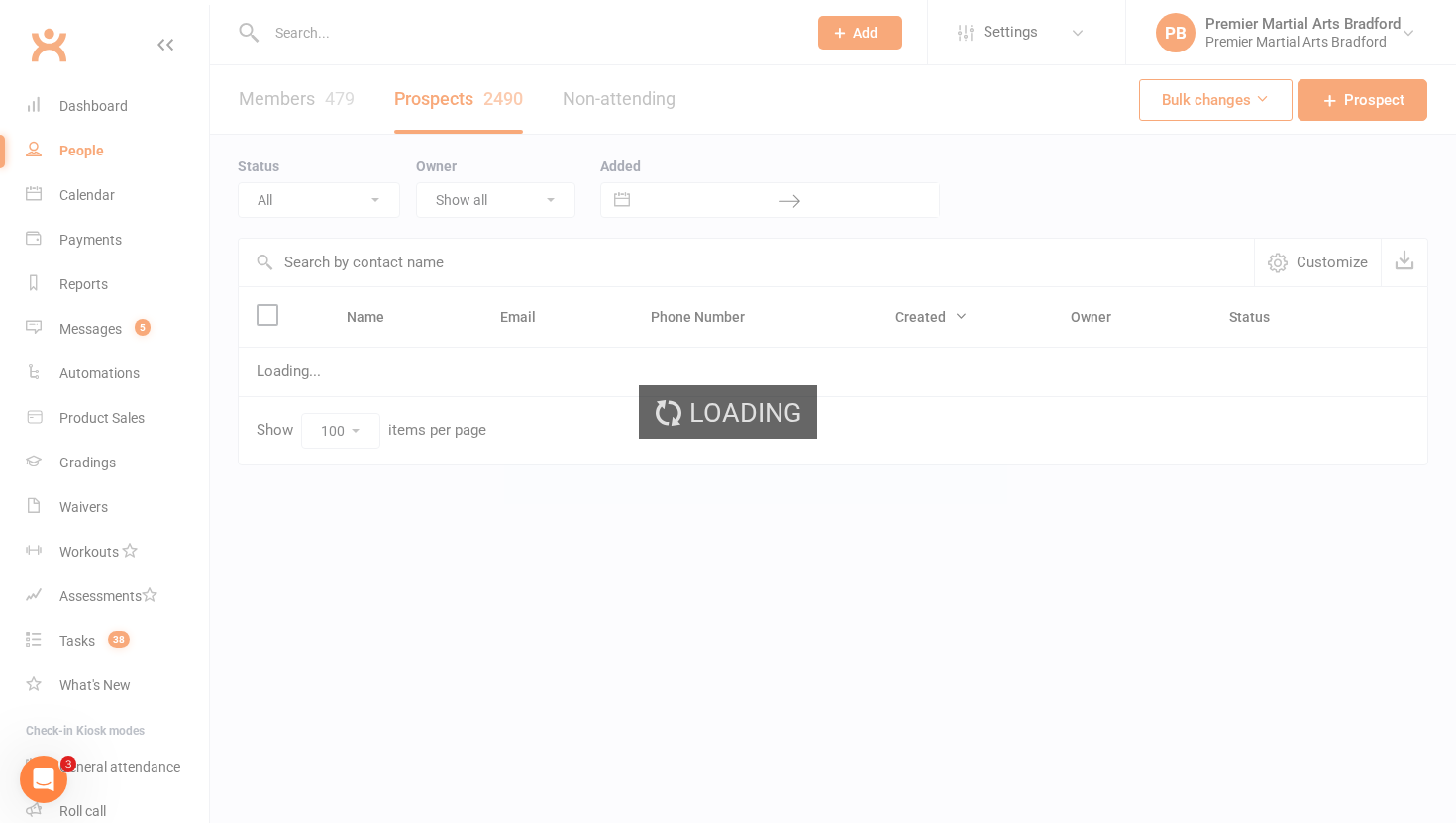 scroll, scrollTop: 0, scrollLeft: 0, axis: both 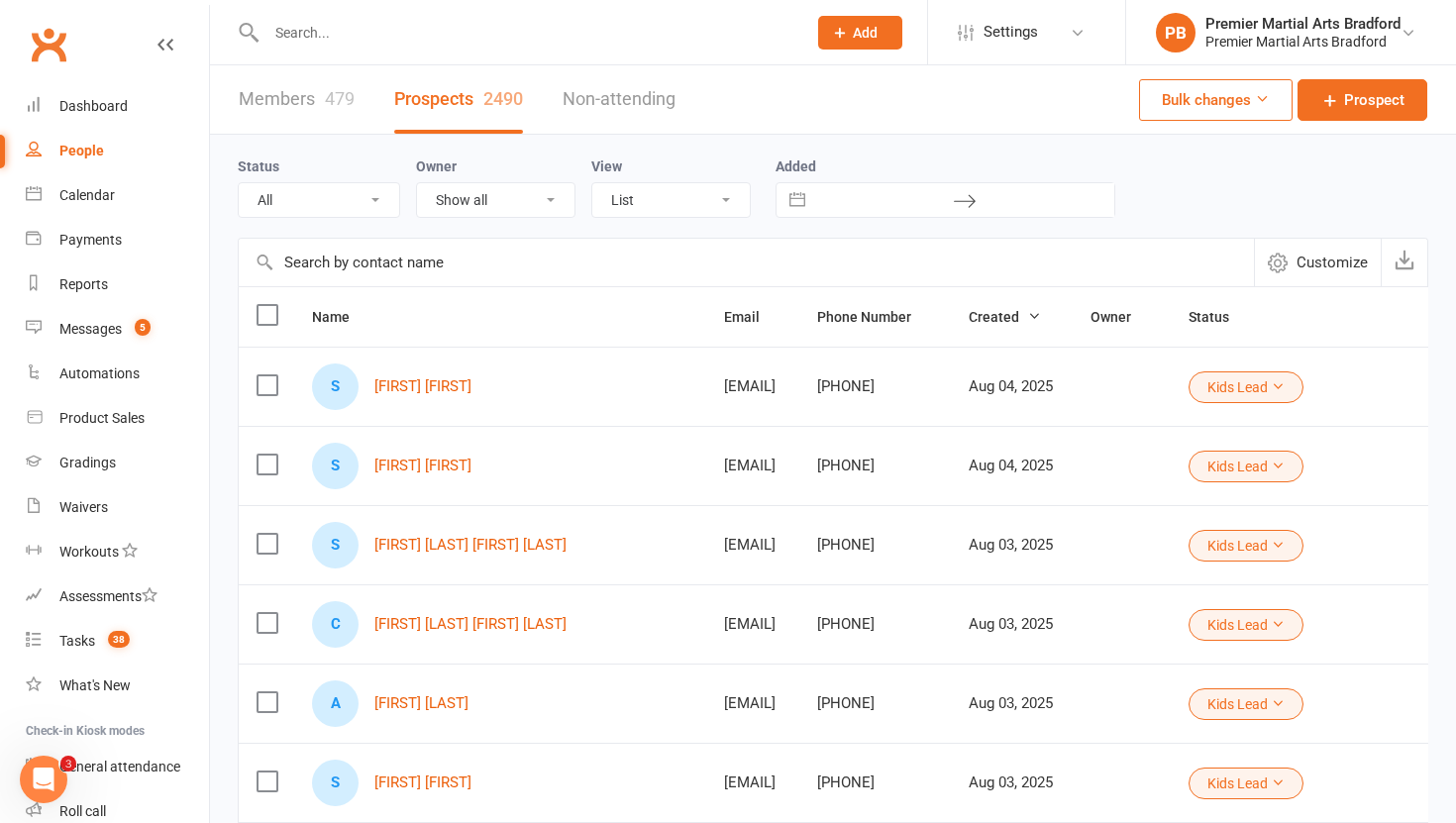 click at bounding box center (266, 385) 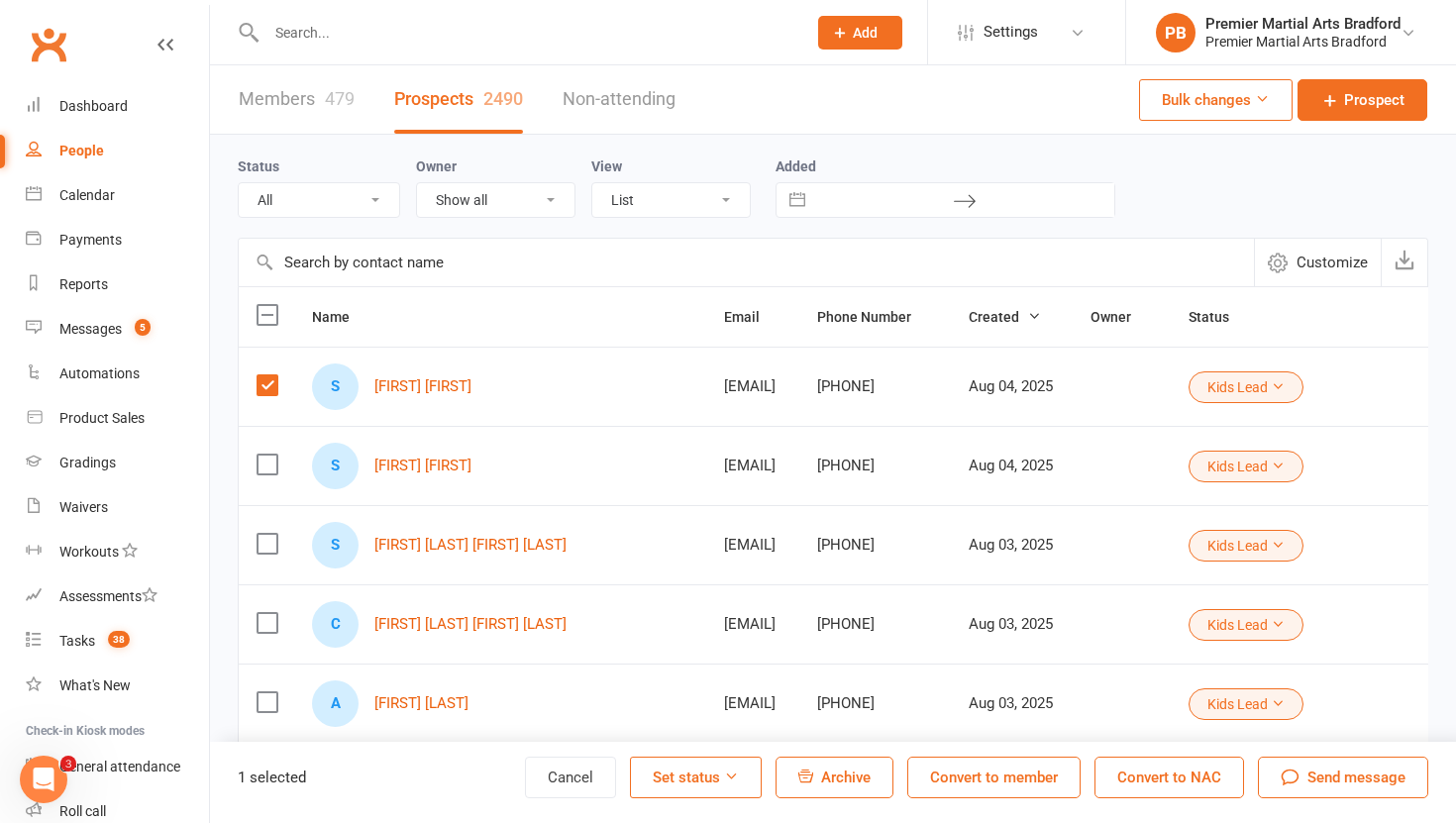 click on "Archive" at bounding box center (846, 777) 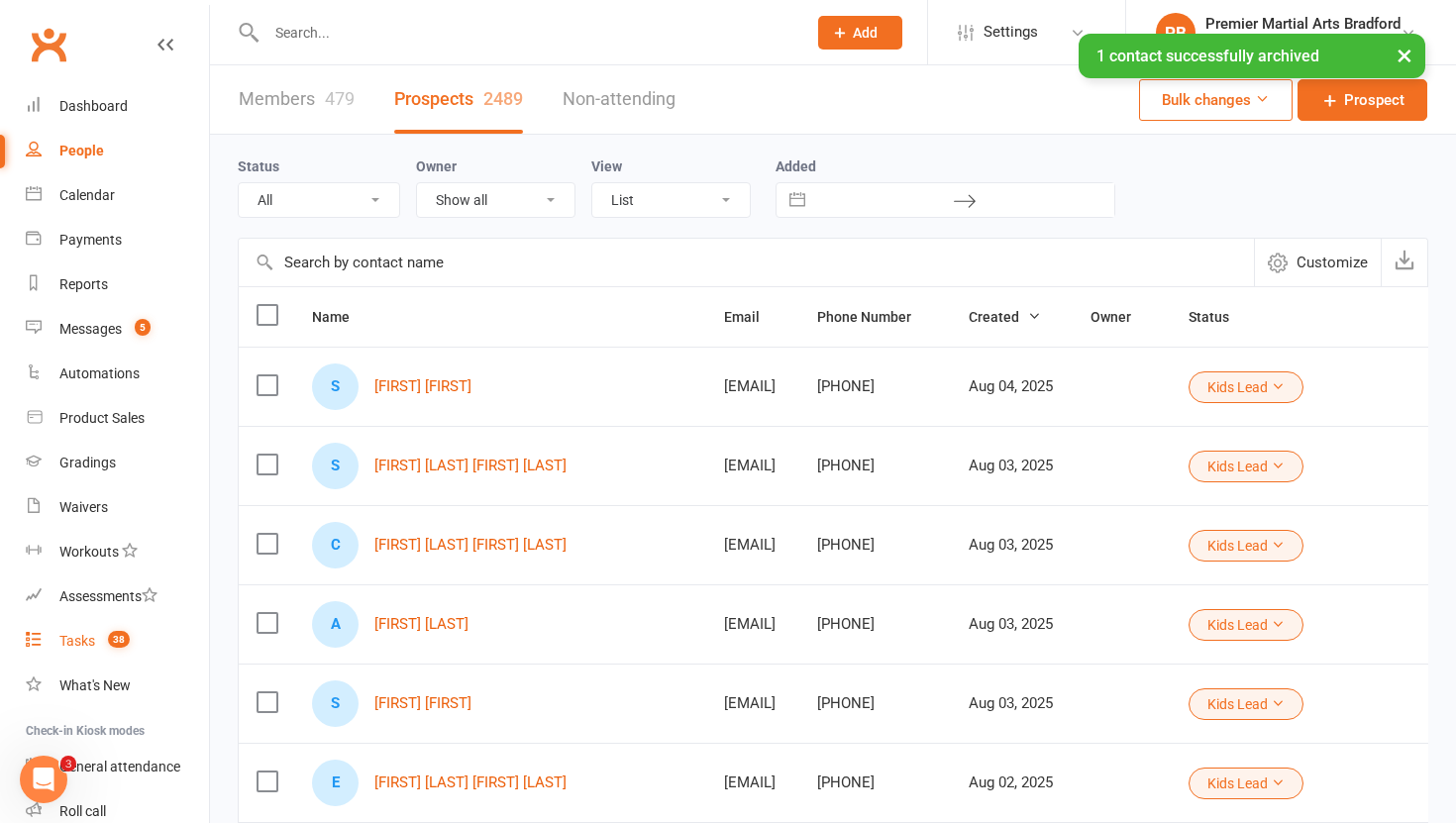 click on "Tasks" at bounding box center (77, 641) 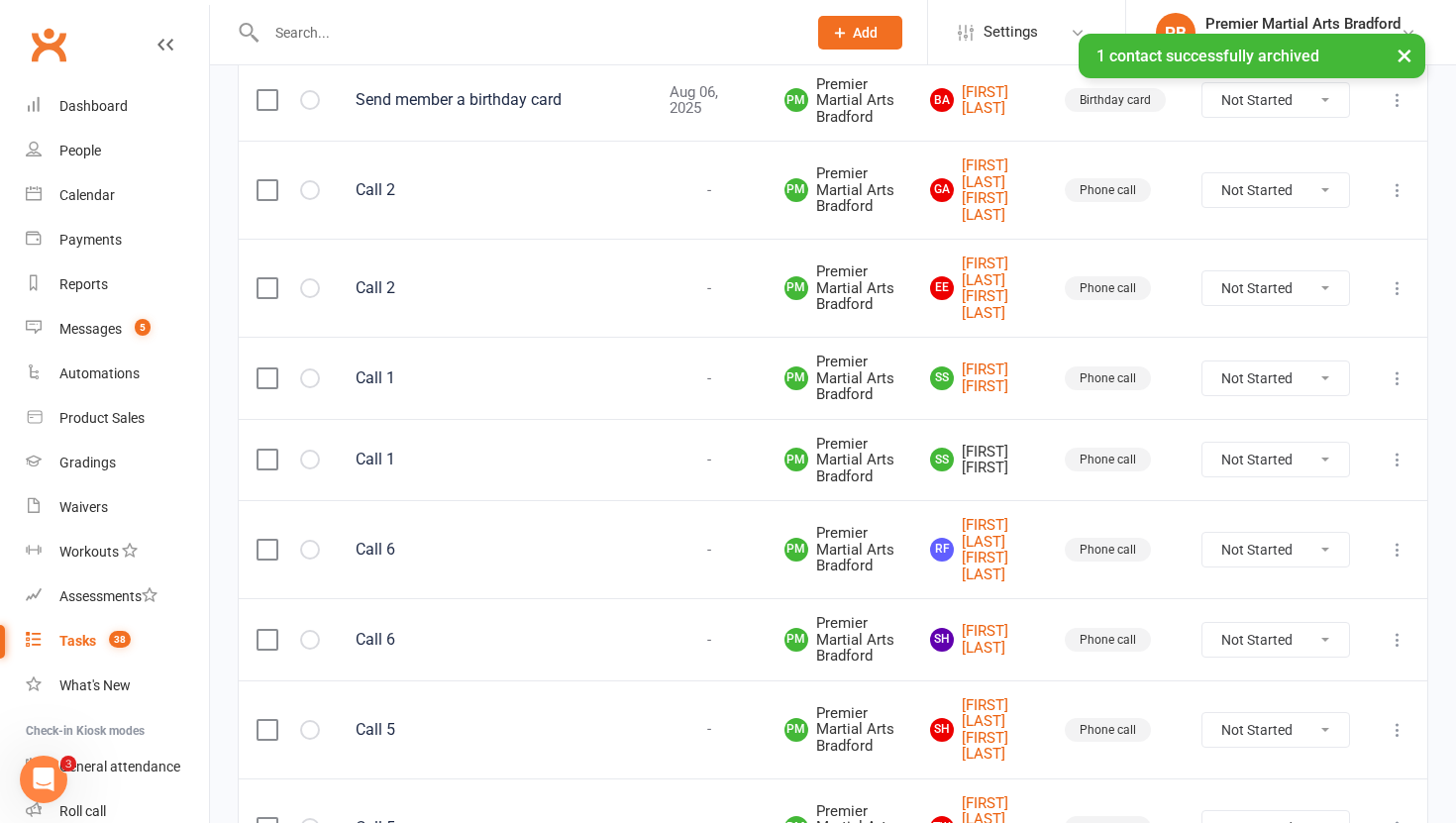scroll, scrollTop: 571, scrollLeft: 0, axis: vertical 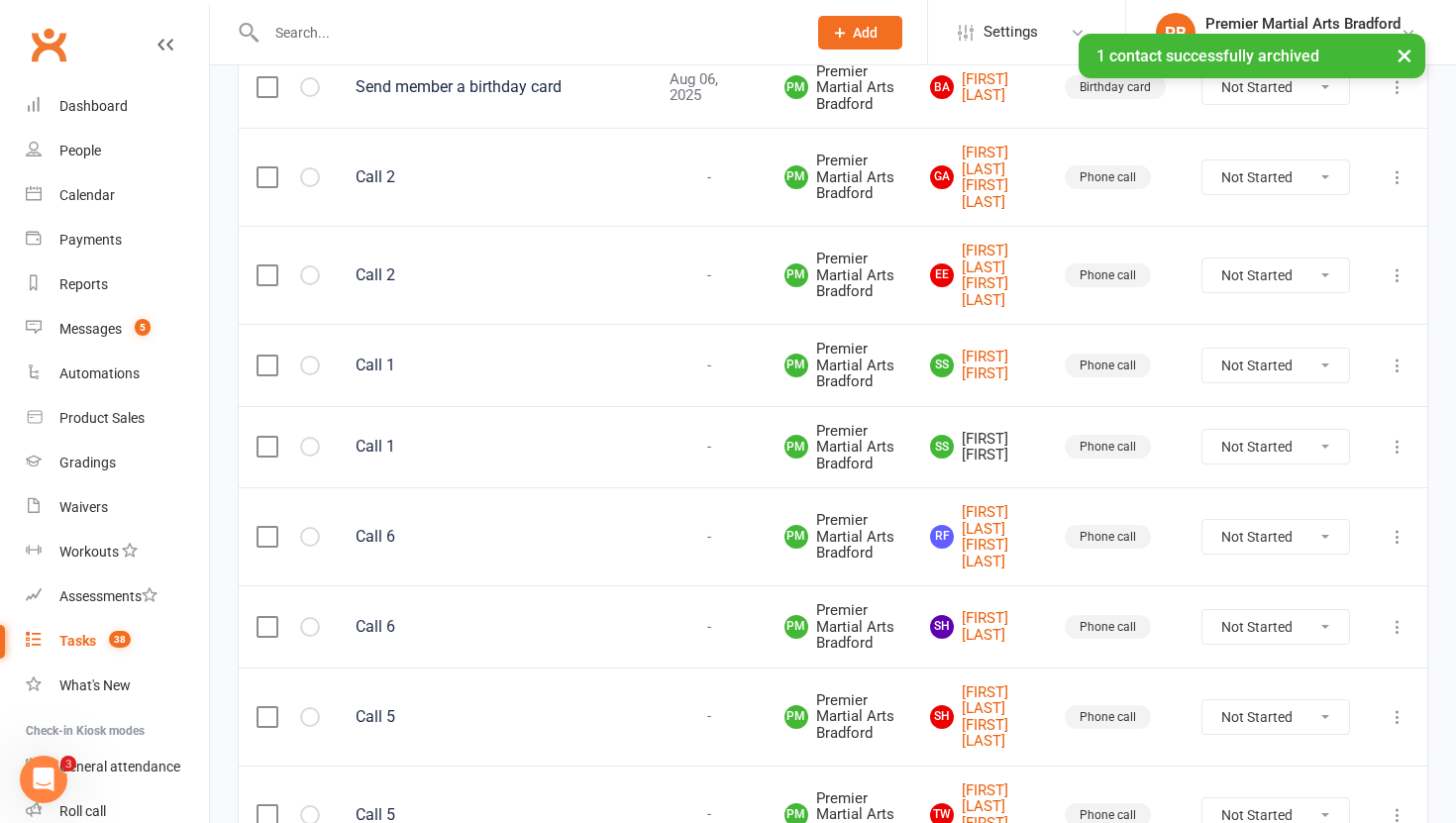 click at bounding box center [1398, 447] 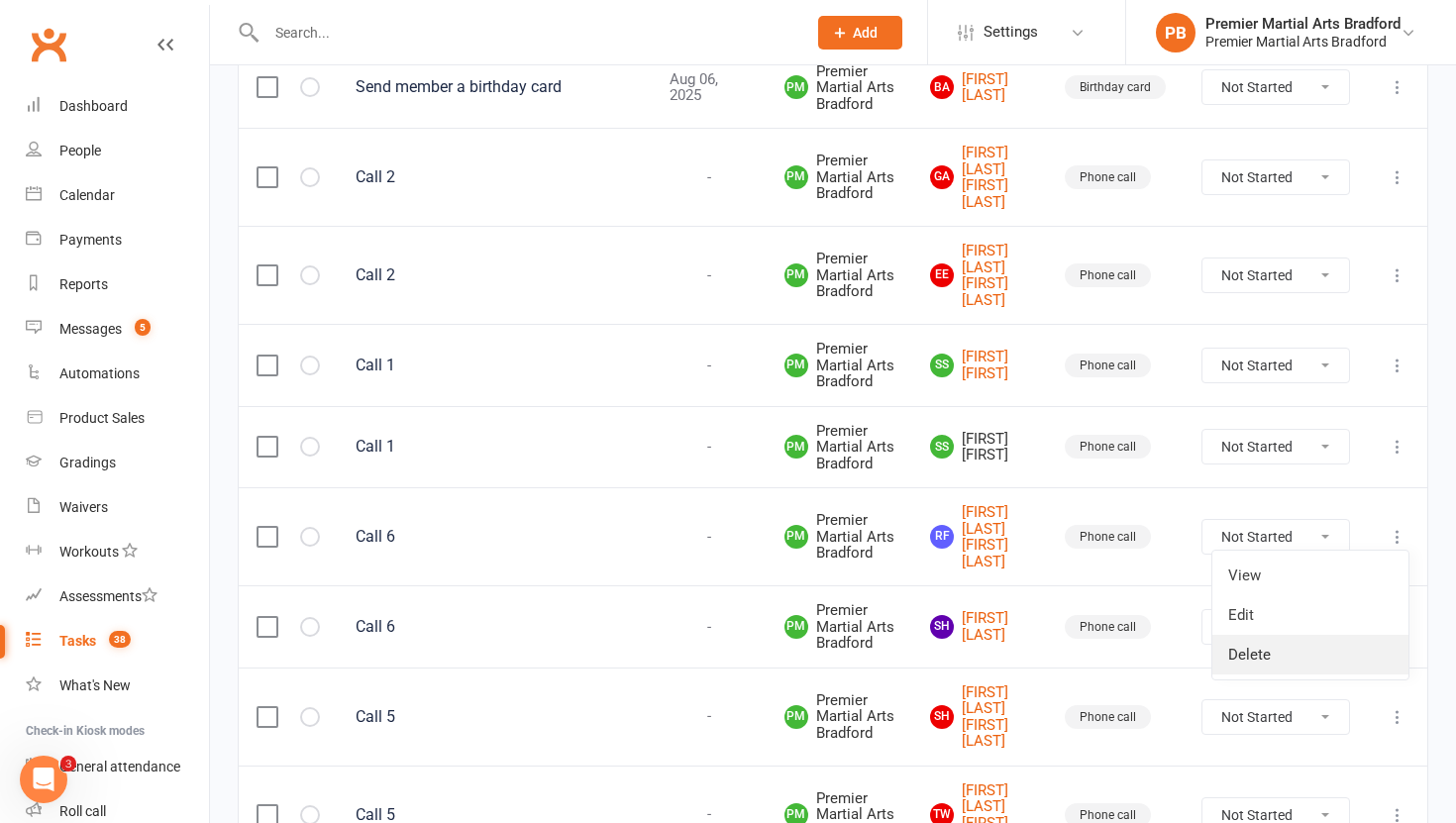 click on "Delete" at bounding box center (1310, 655) 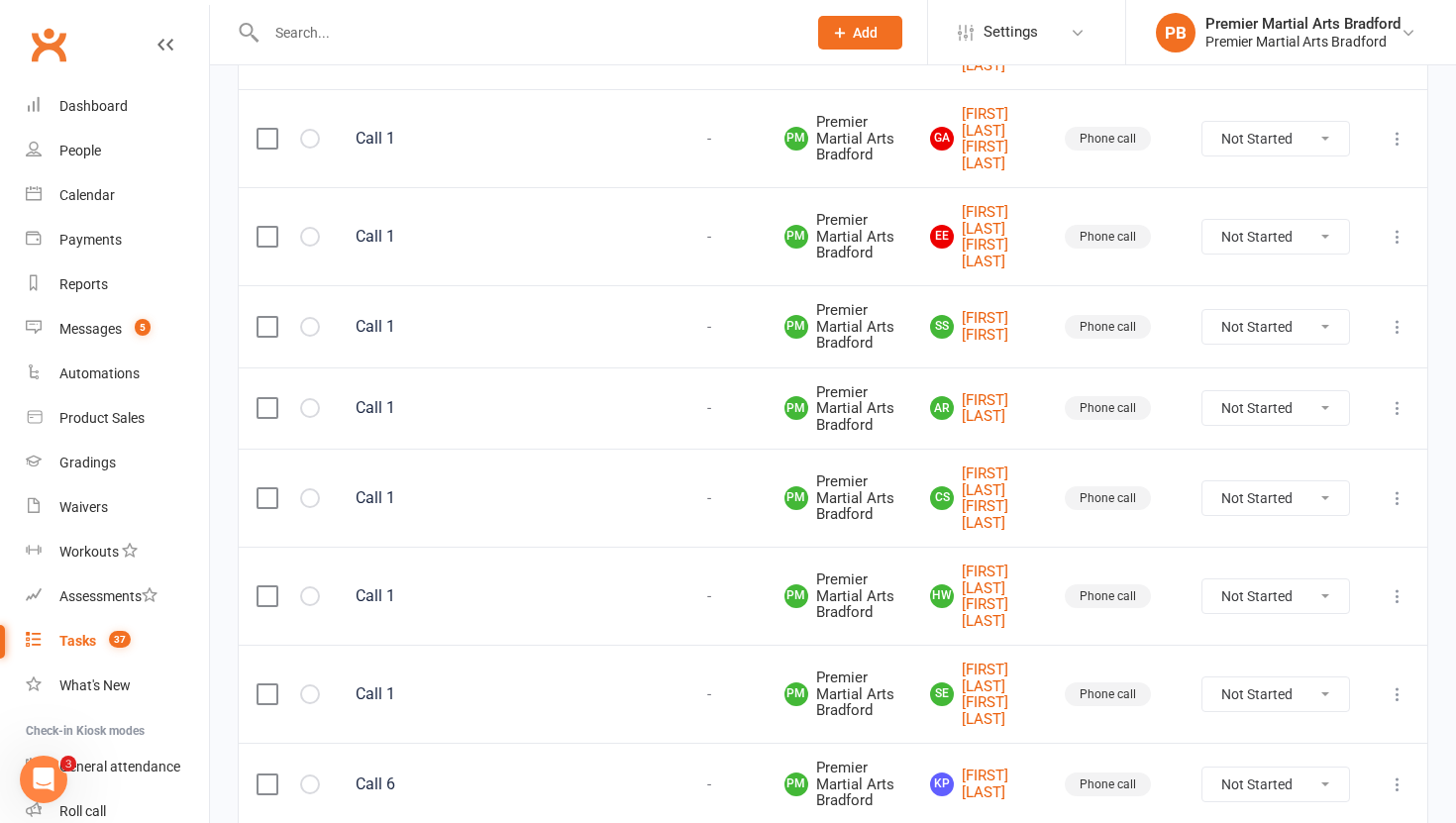 scroll, scrollTop: 1592, scrollLeft: 0, axis: vertical 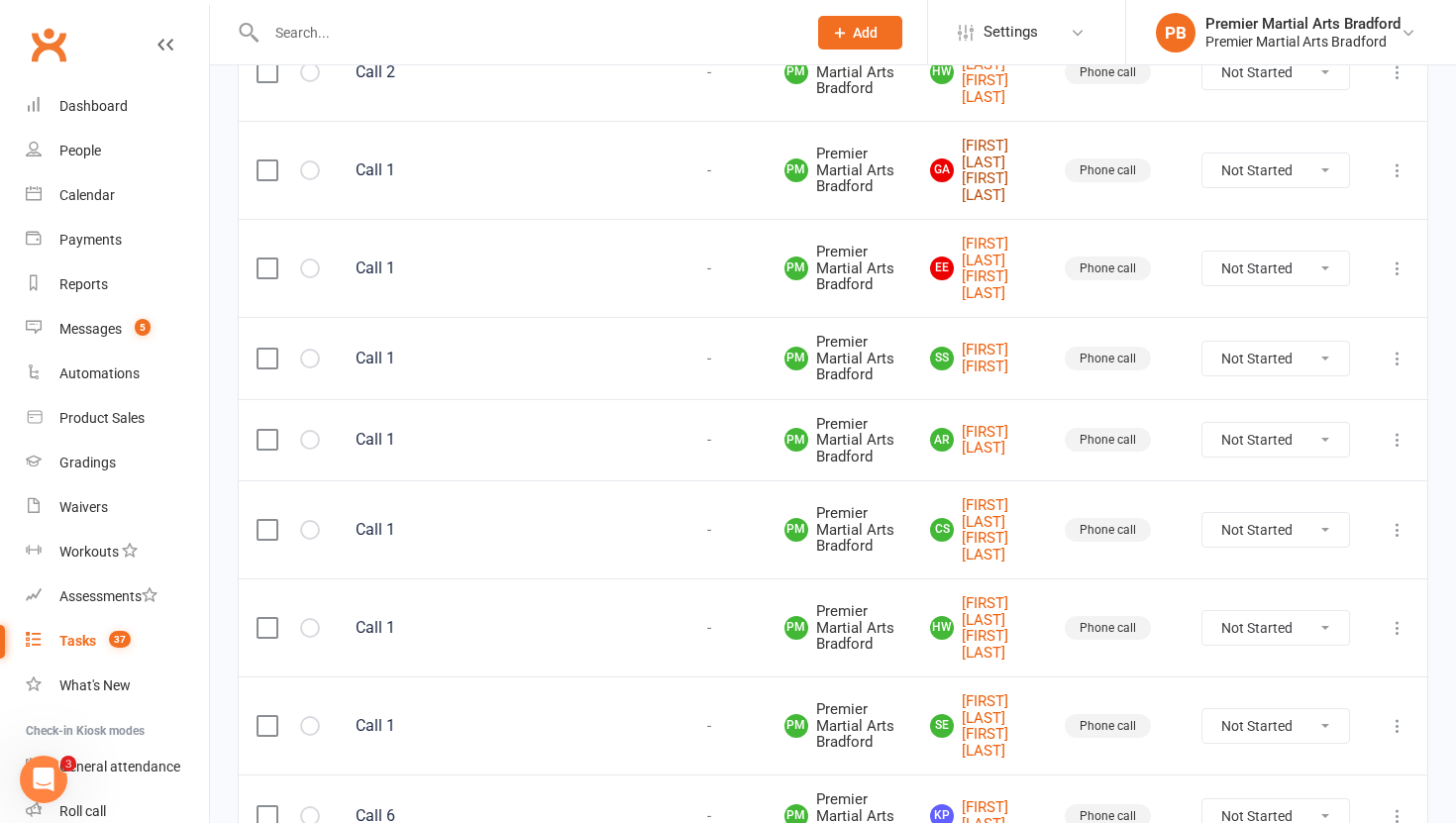 click on "[INITIAL] [FIRST] [FIRST] [LAST] [FIRST] [LAST]" at bounding box center (980, 170) 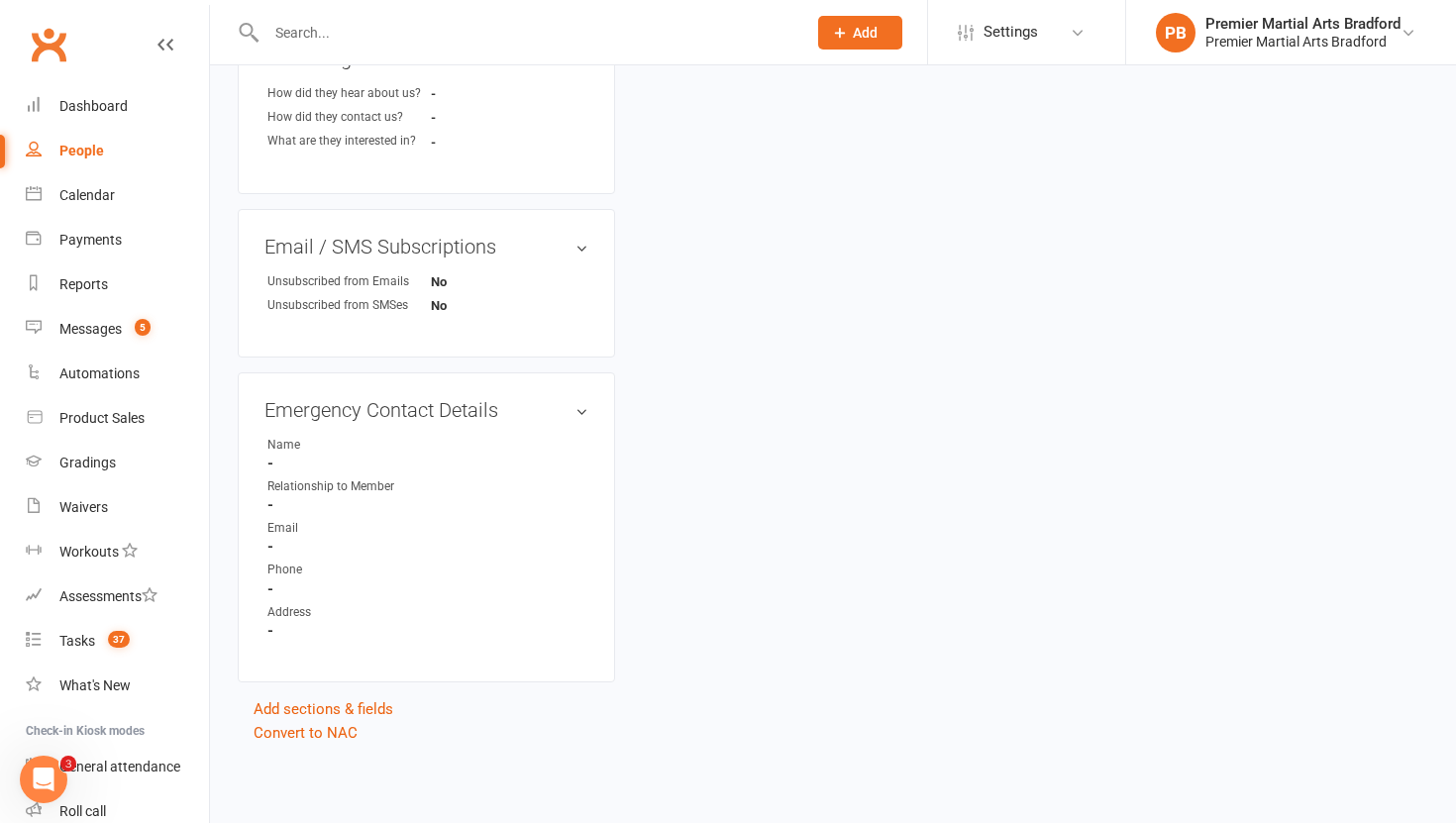 scroll, scrollTop: 0, scrollLeft: 0, axis: both 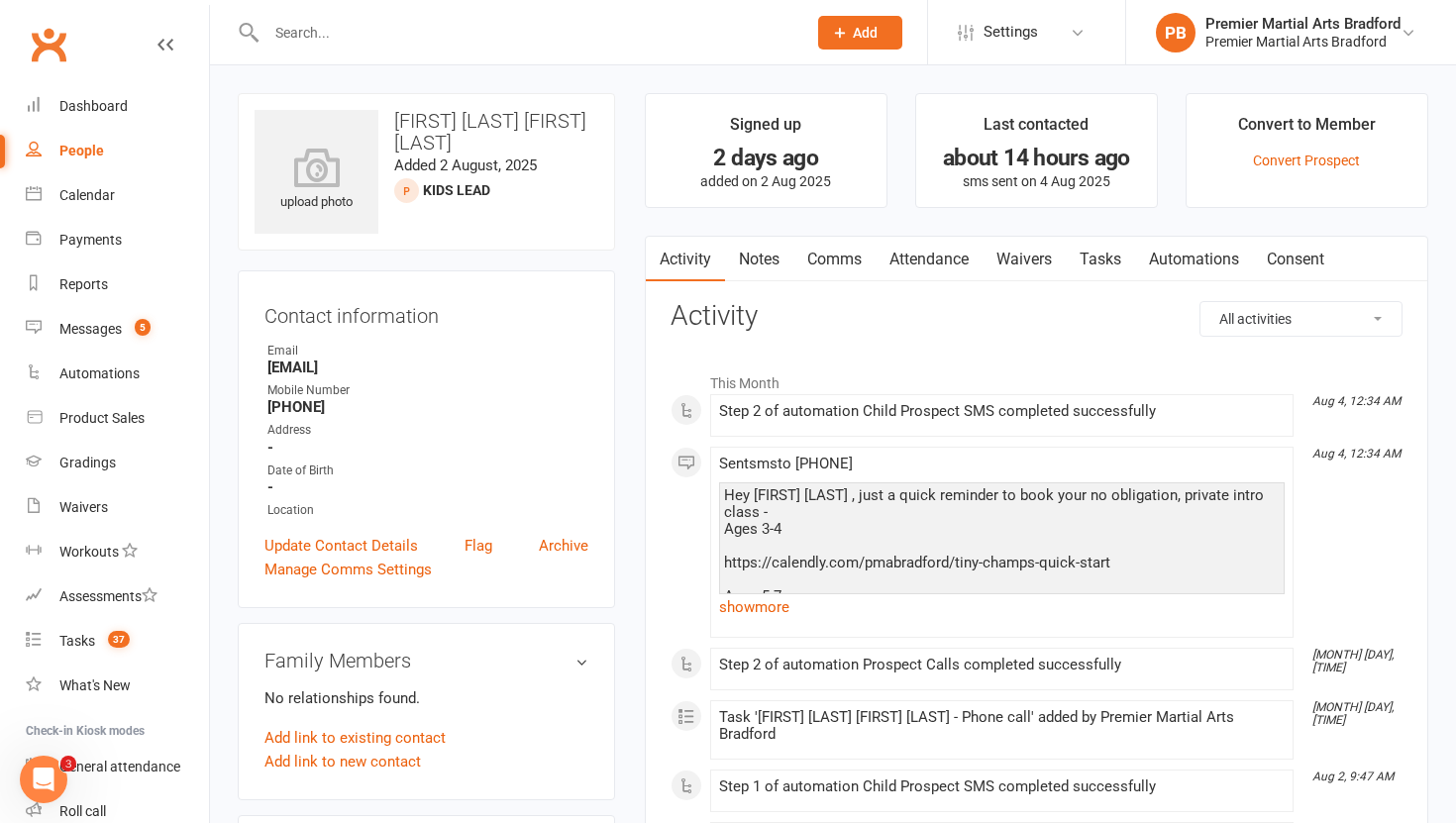 click on "Tasks" at bounding box center (1100, 259) 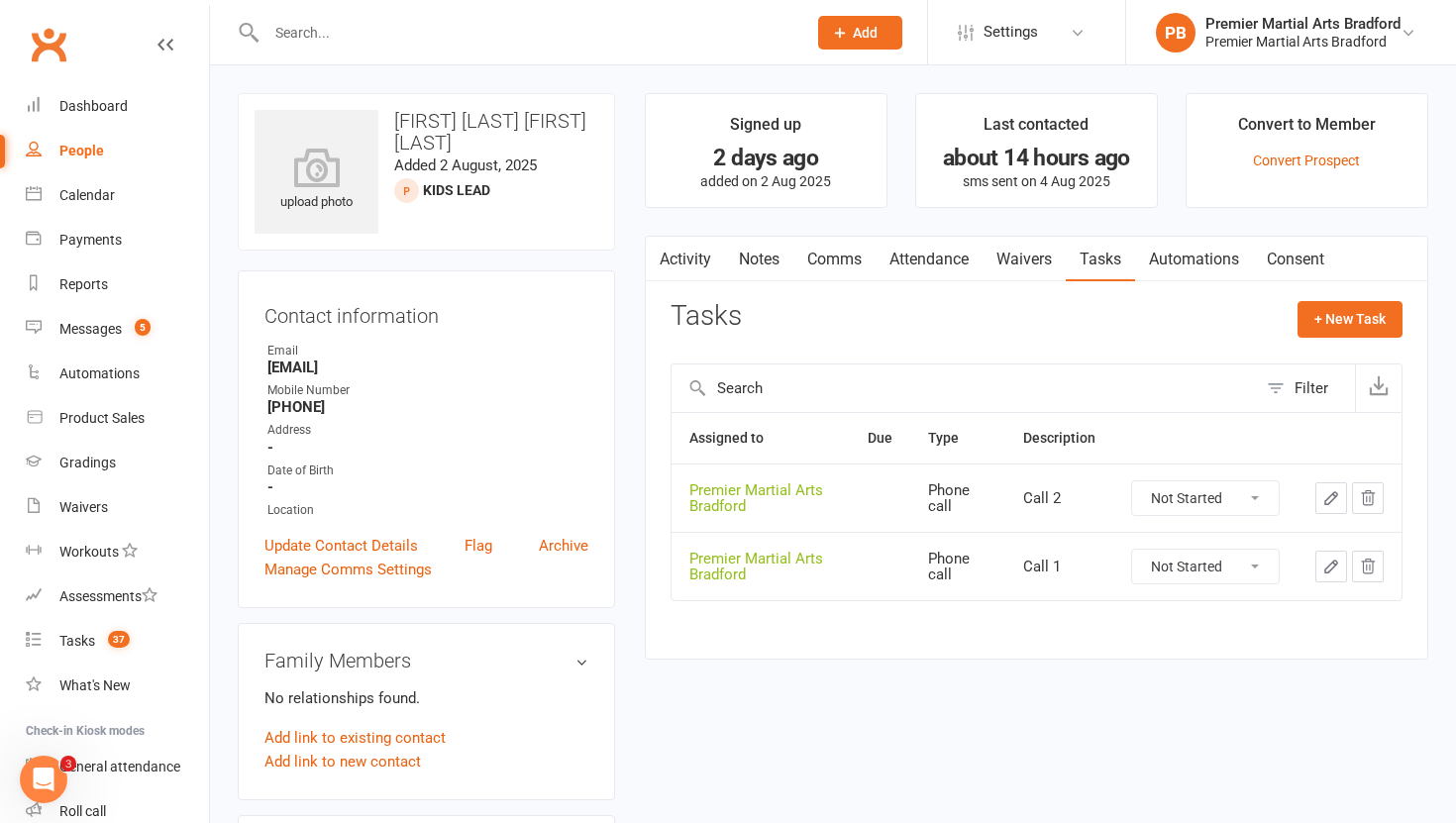 click on "Not Started In Progress Waiting Complete" at bounding box center (1205, 566) 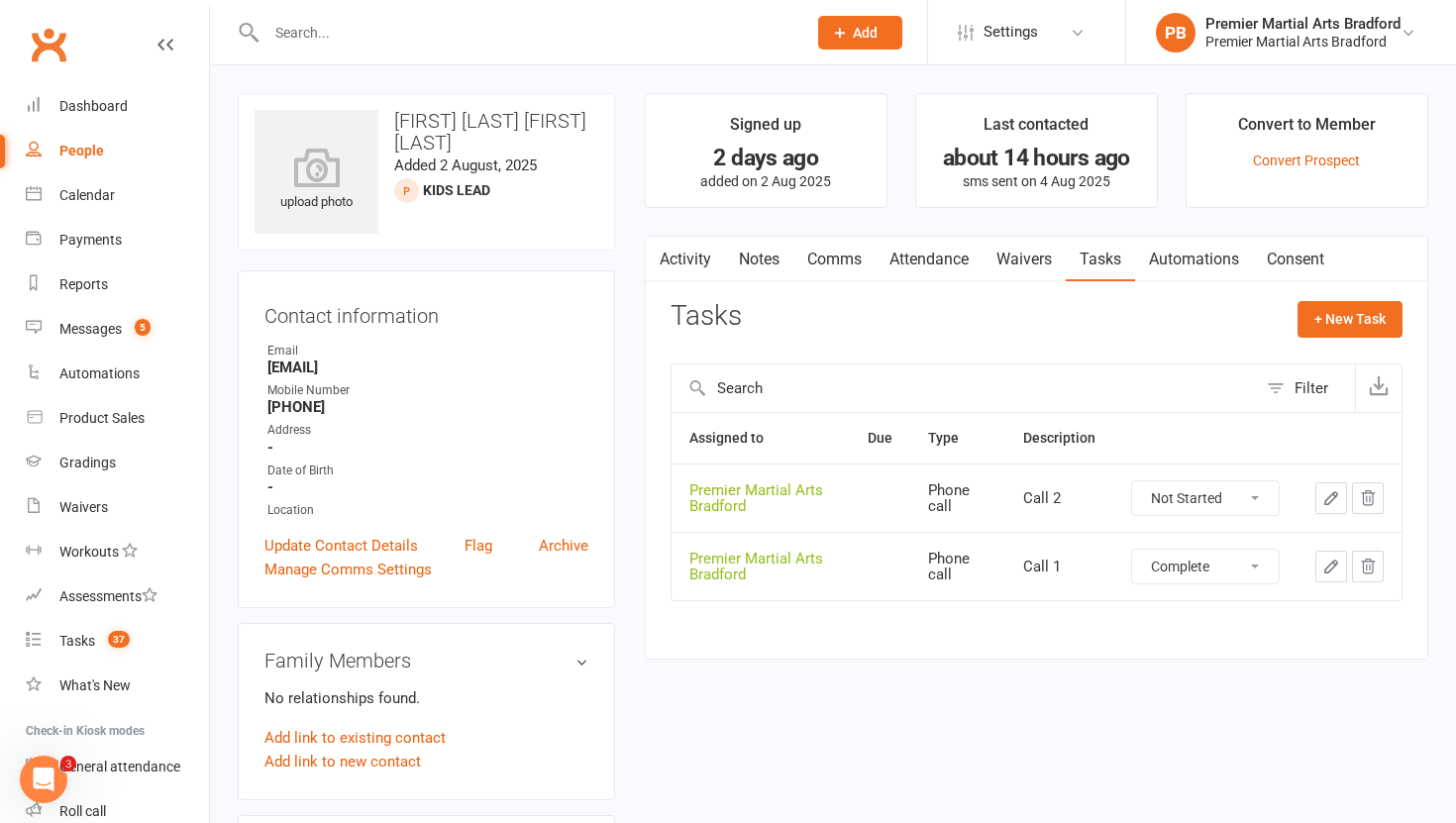 select on "unstarted" 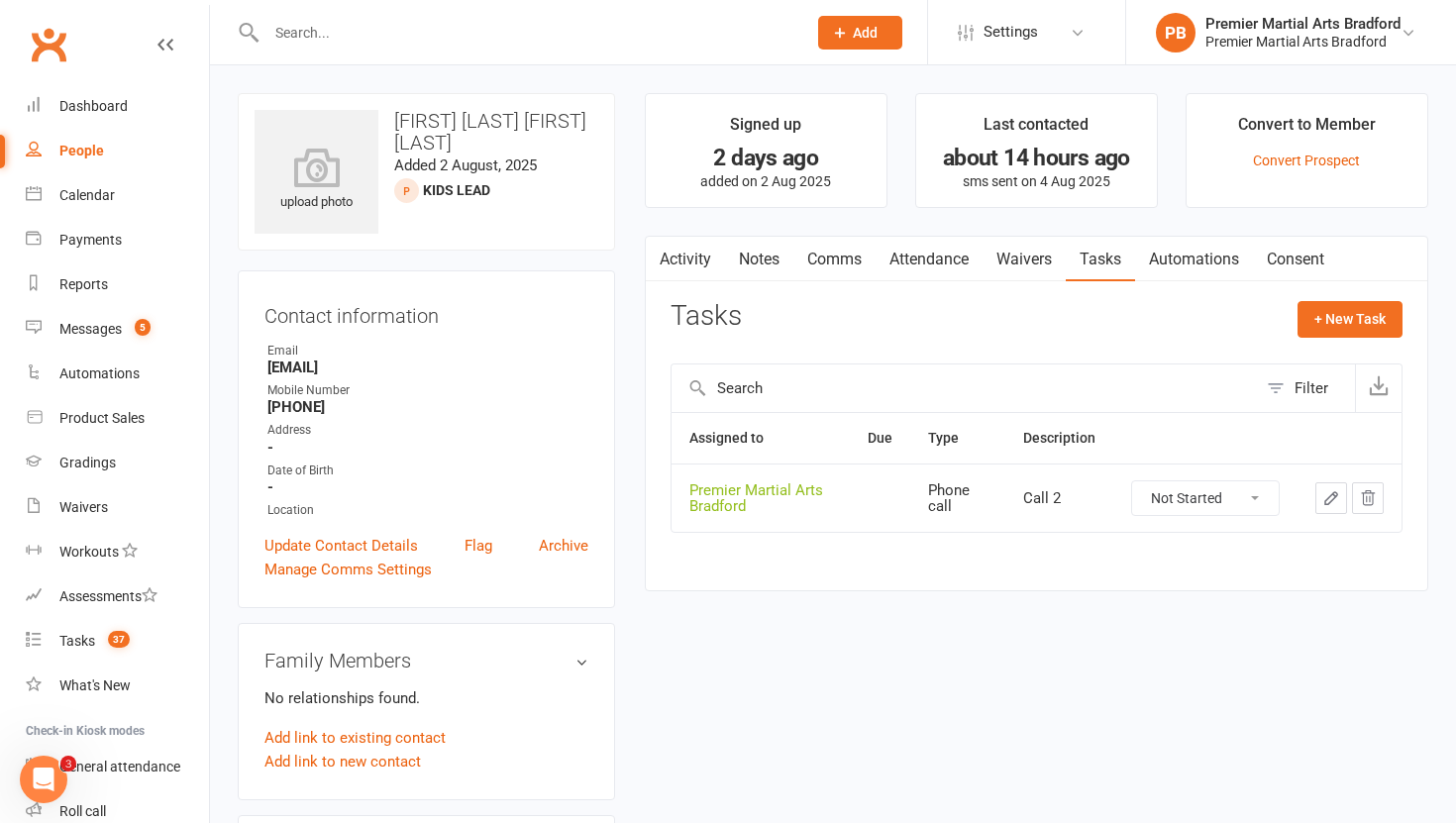 click on "Not Started In Progress Waiting Complete" at bounding box center [1205, 498] 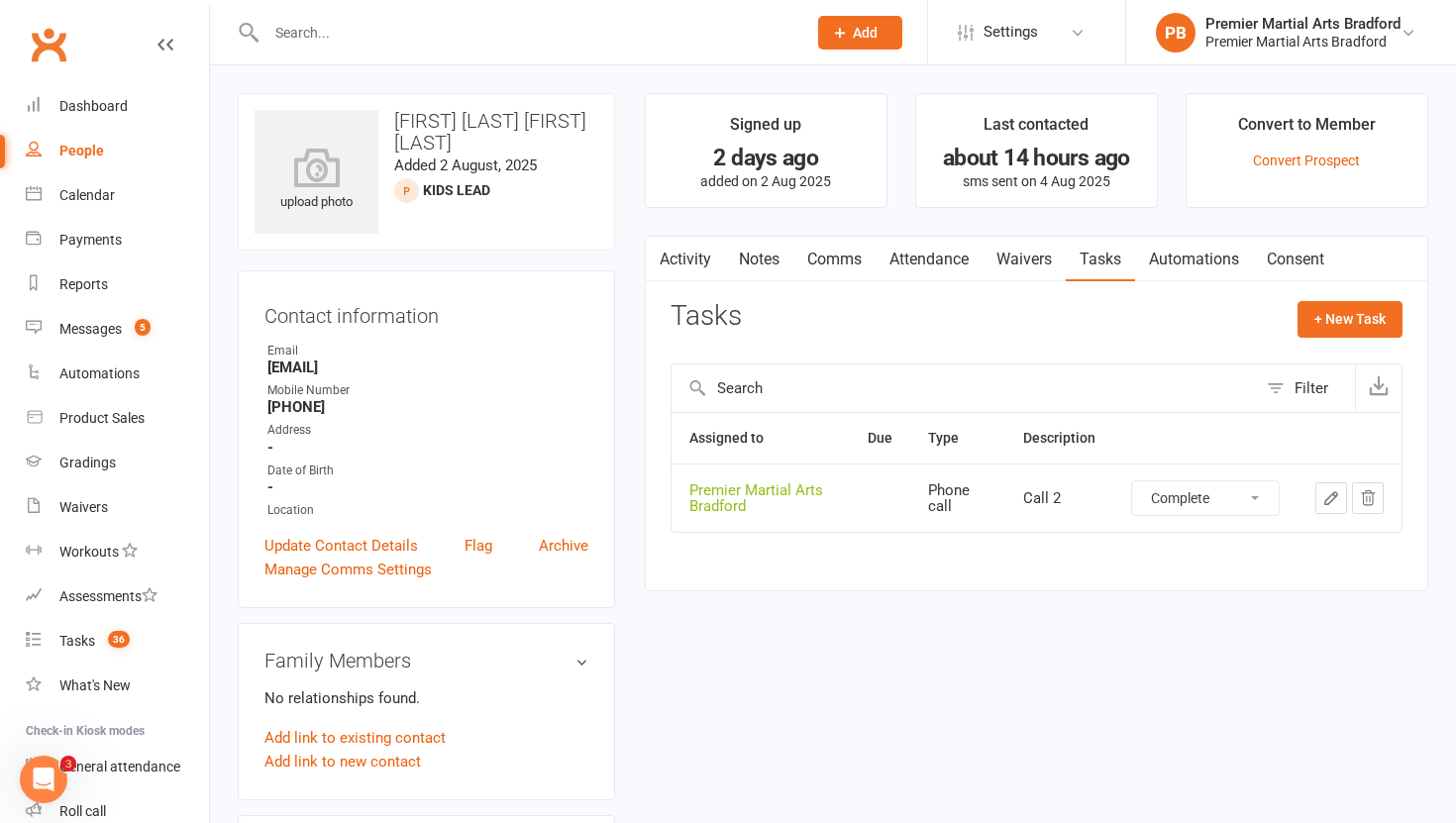 select on "unstarted" 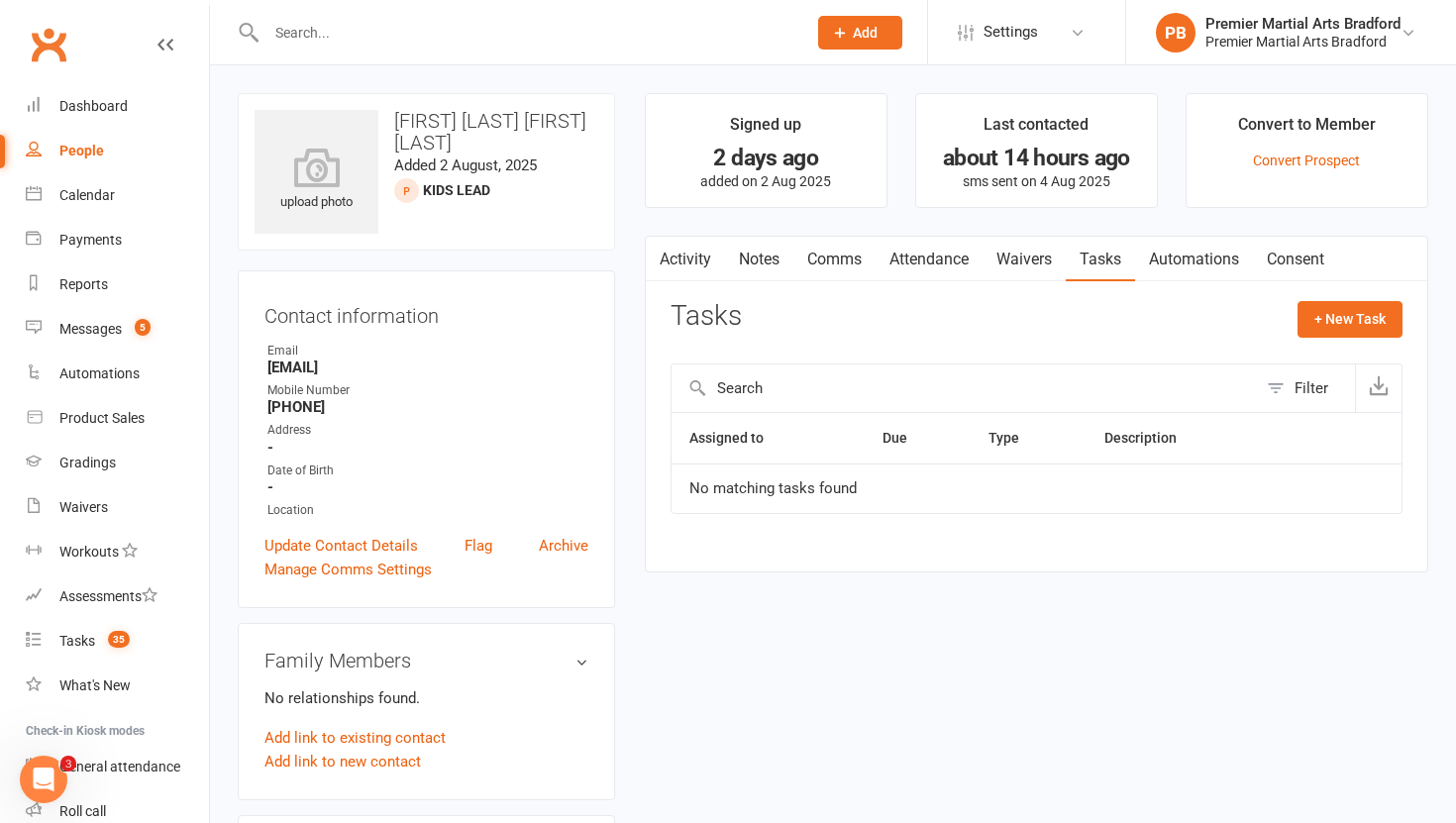click on "Notes" at bounding box center (759, 259) 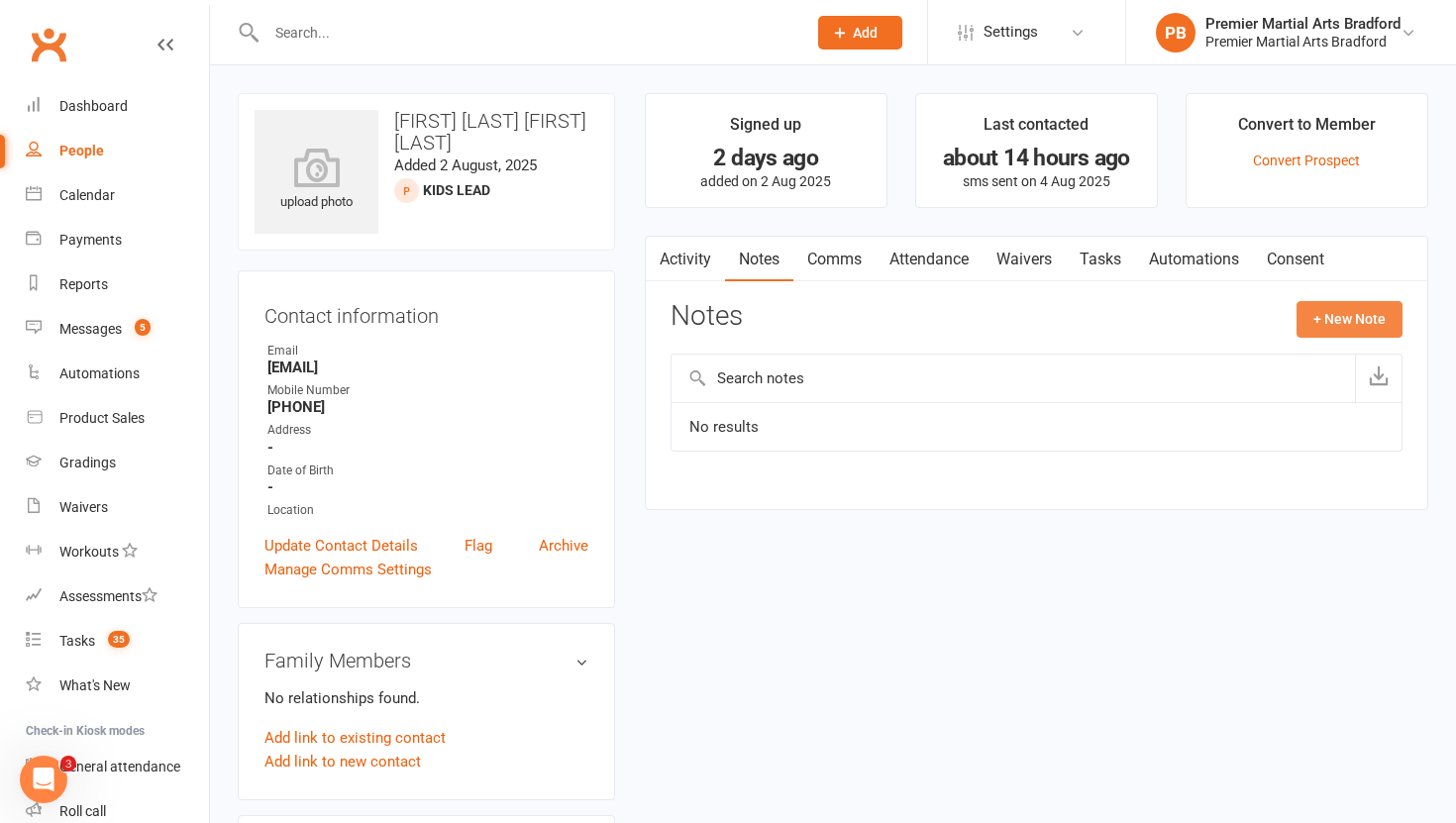 click on "+ New Note" at bounding box center (1349, 319) 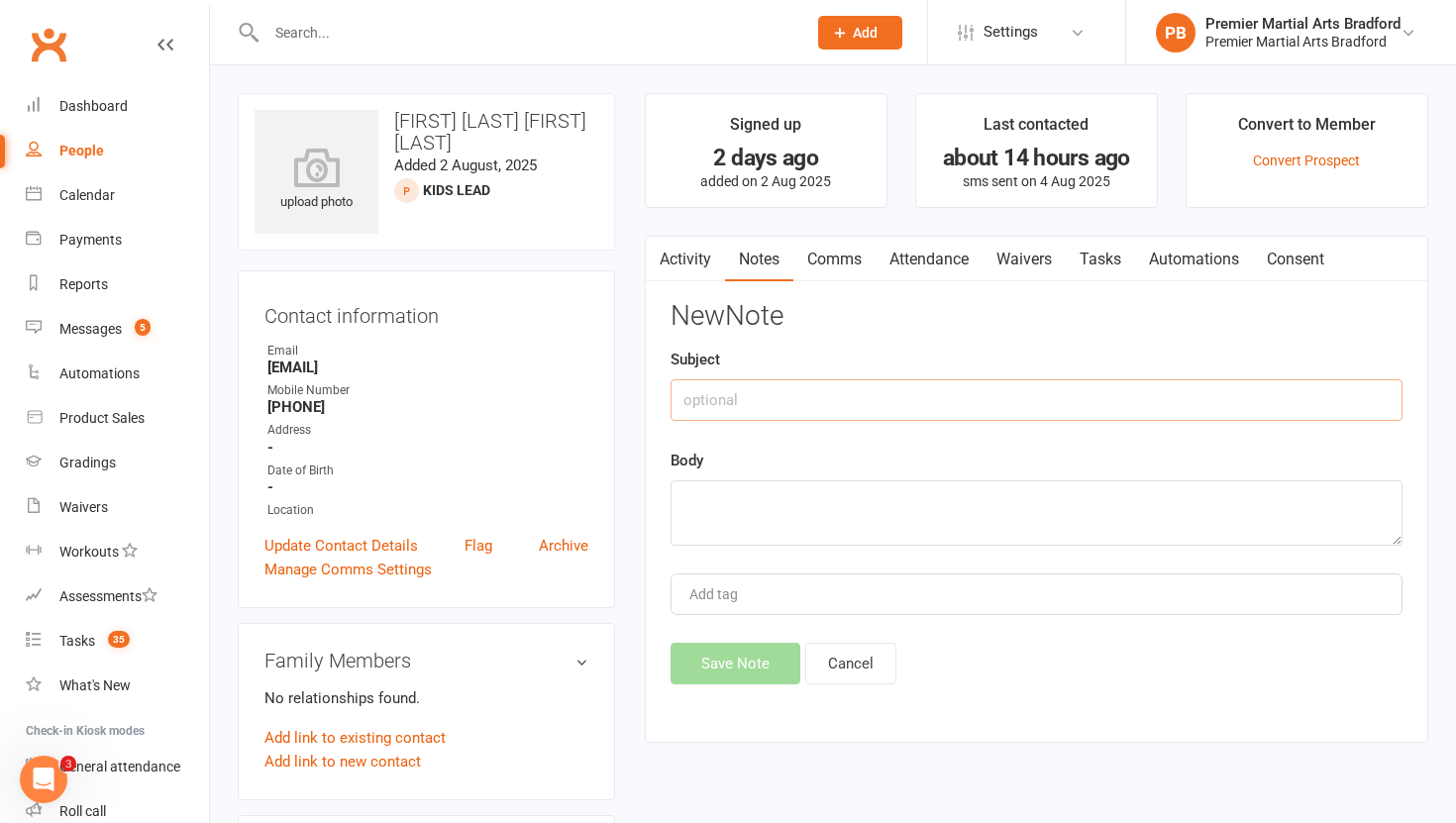 click at bounding box center (1036, 400) 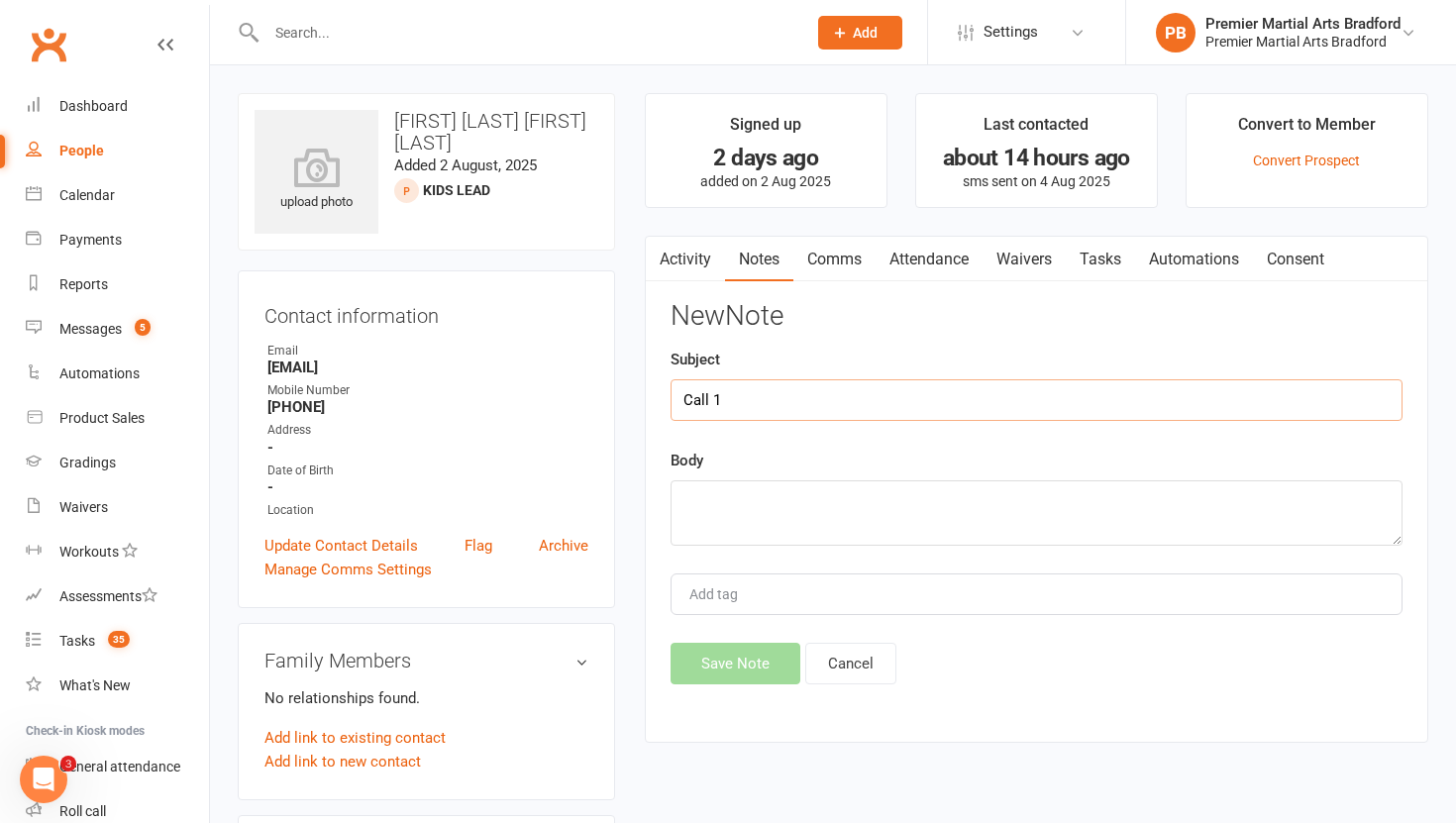 type on "Call 1" 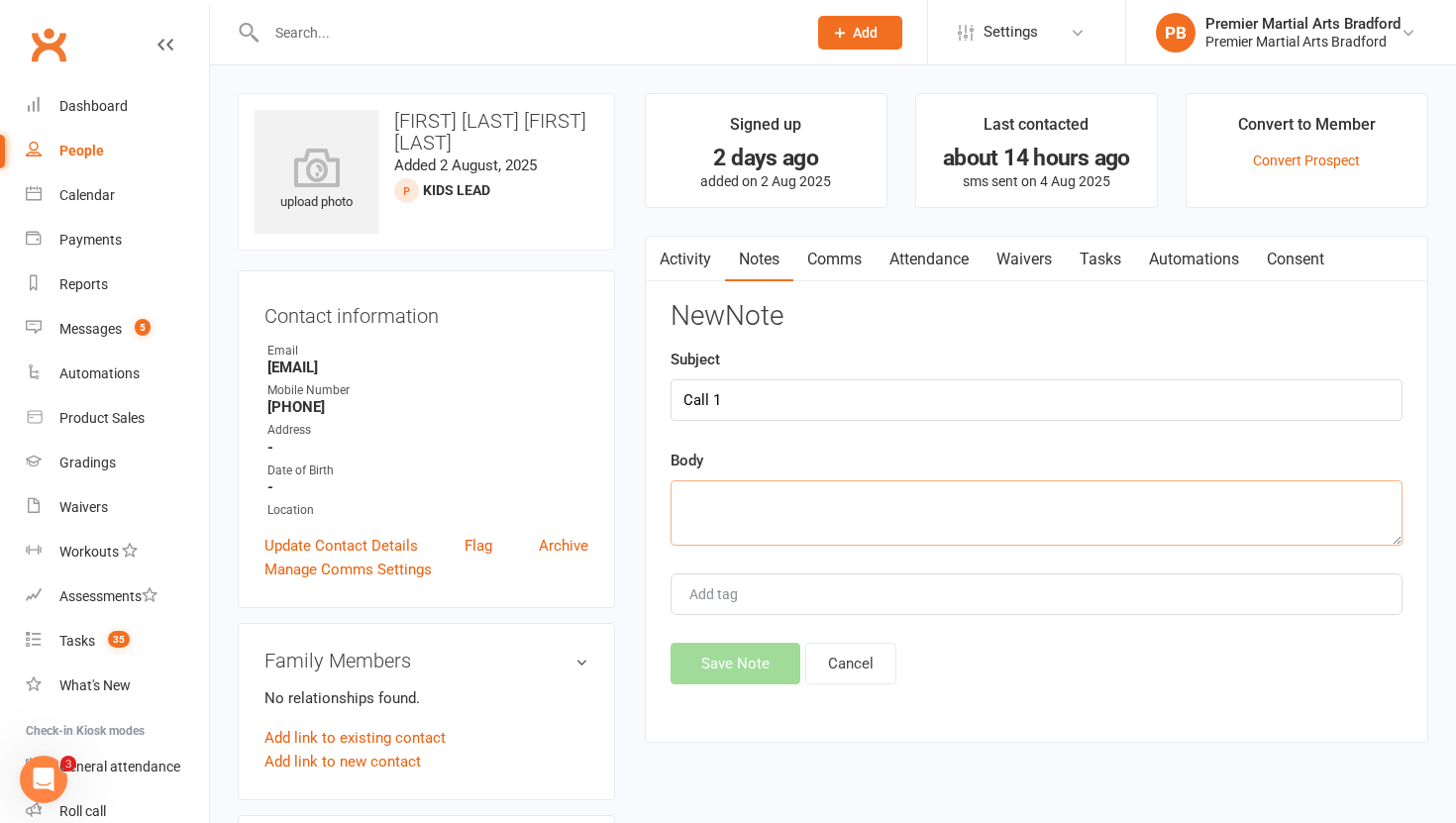 click at bounding box center (1036, 513) 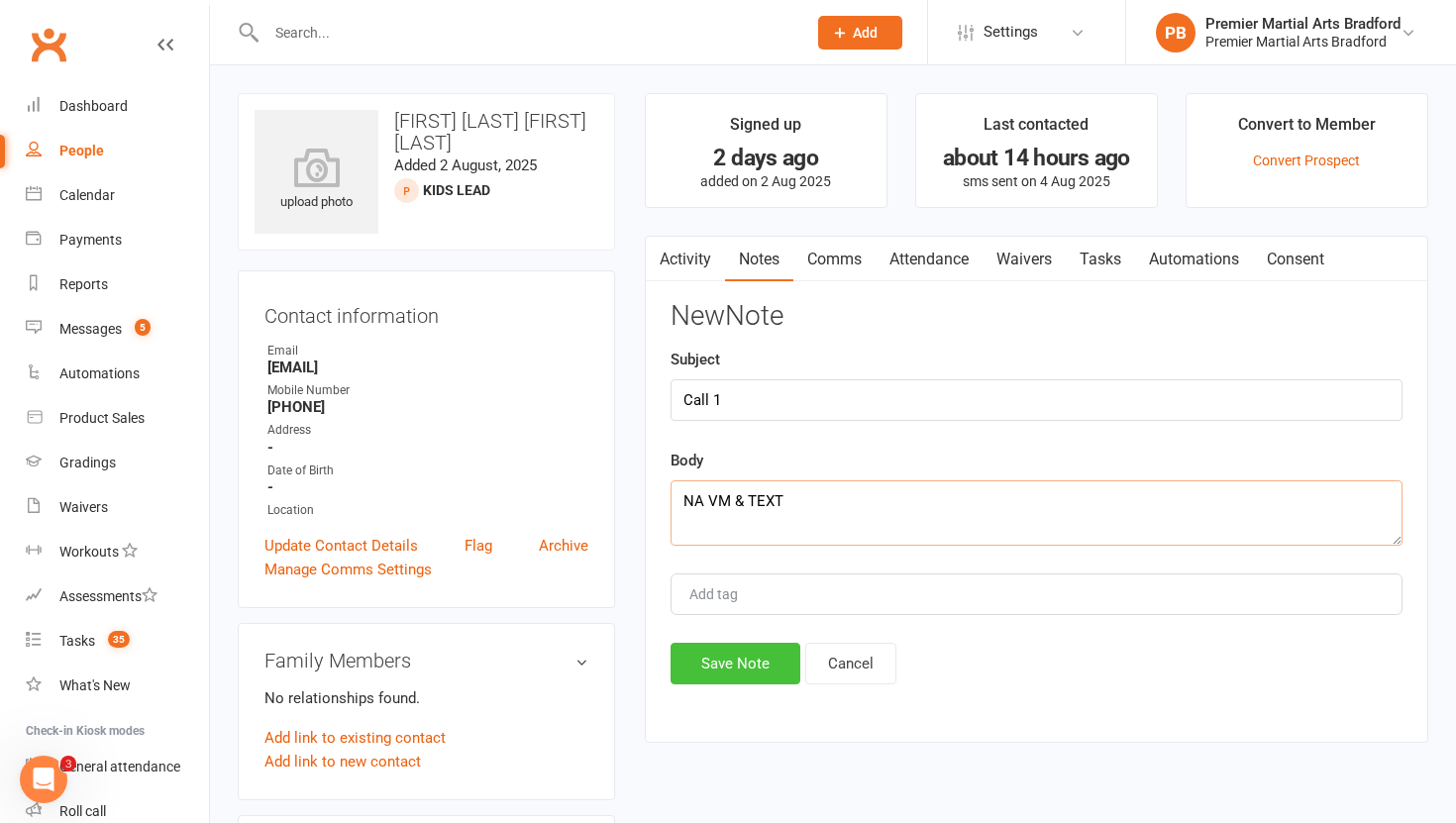 type on "NA VM & TEXT" 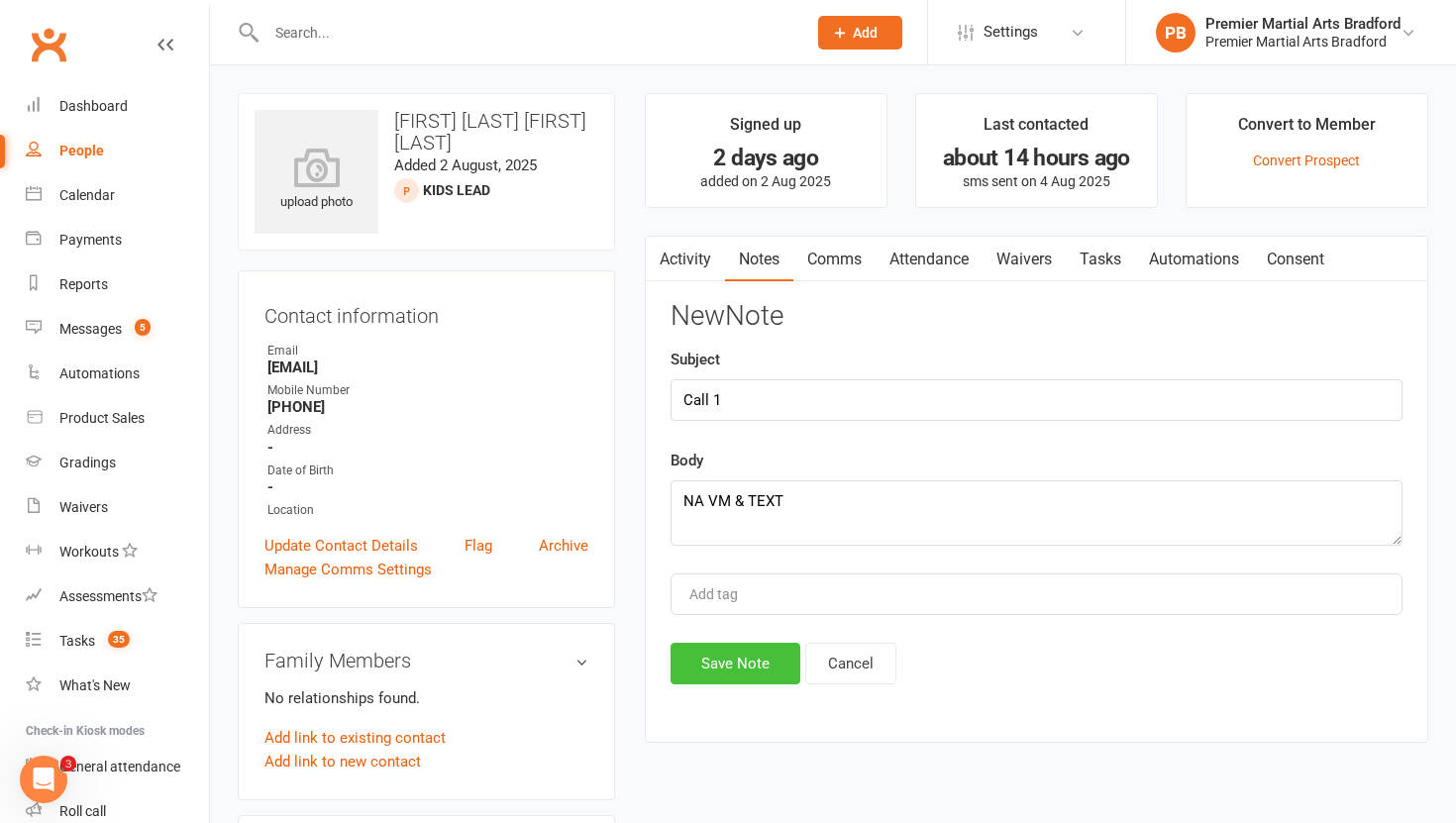 click on "Save Note" at bounding box center (735, 664) 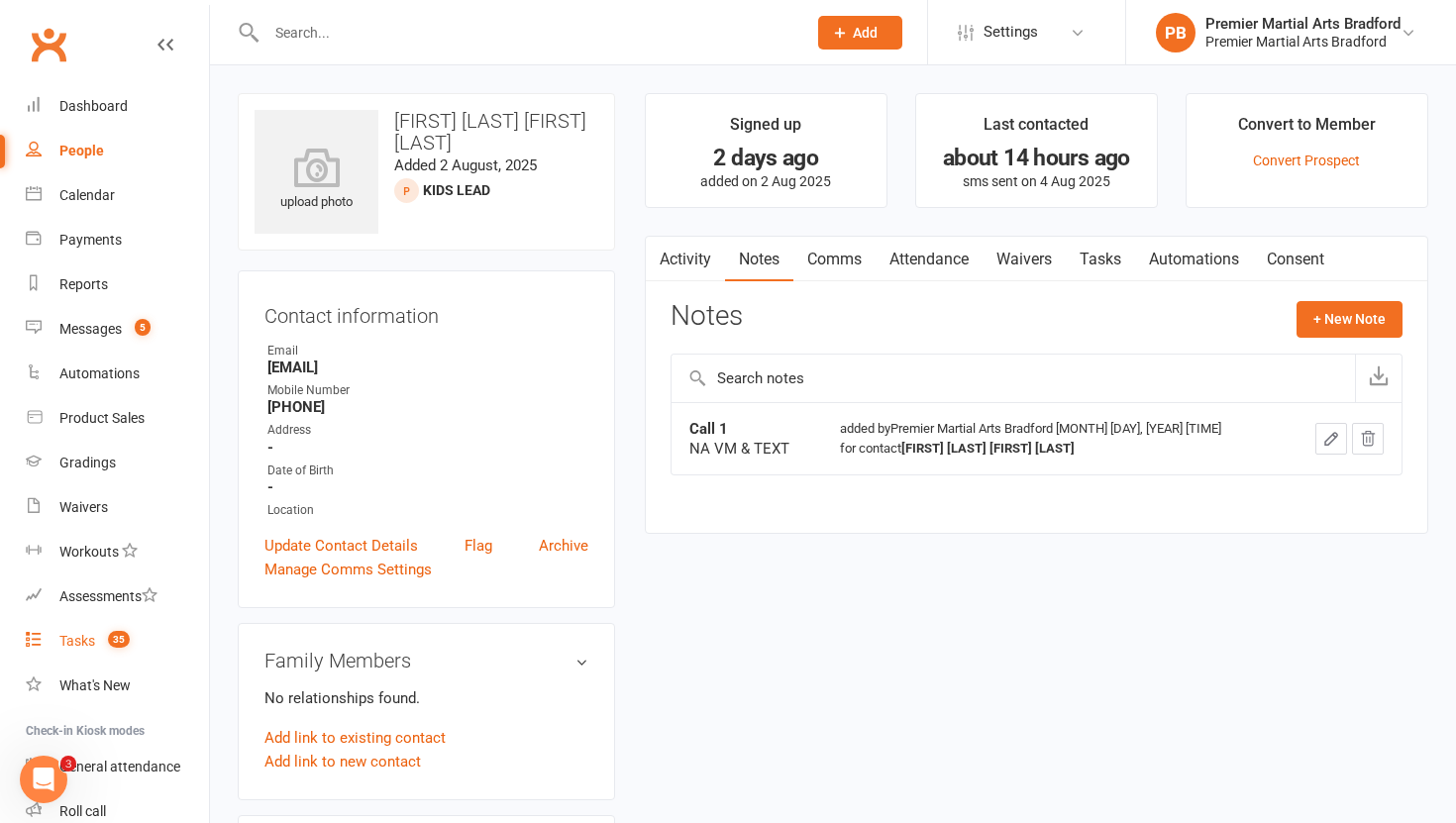 click on "Tasks" at bounding box center (77, 641) 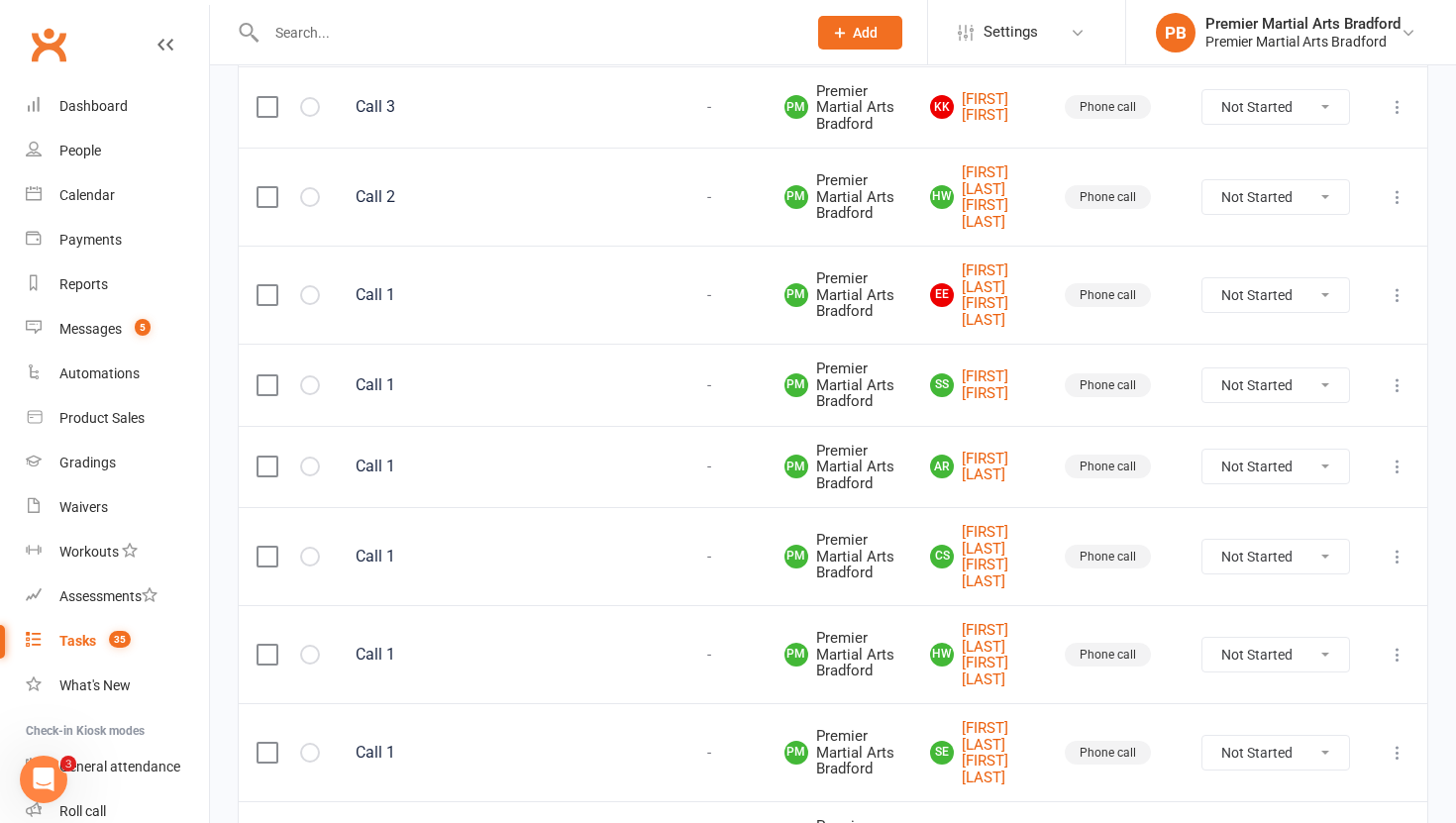 scroll, scrollTop: 1371, scrollLeft: 0, axis: vertical 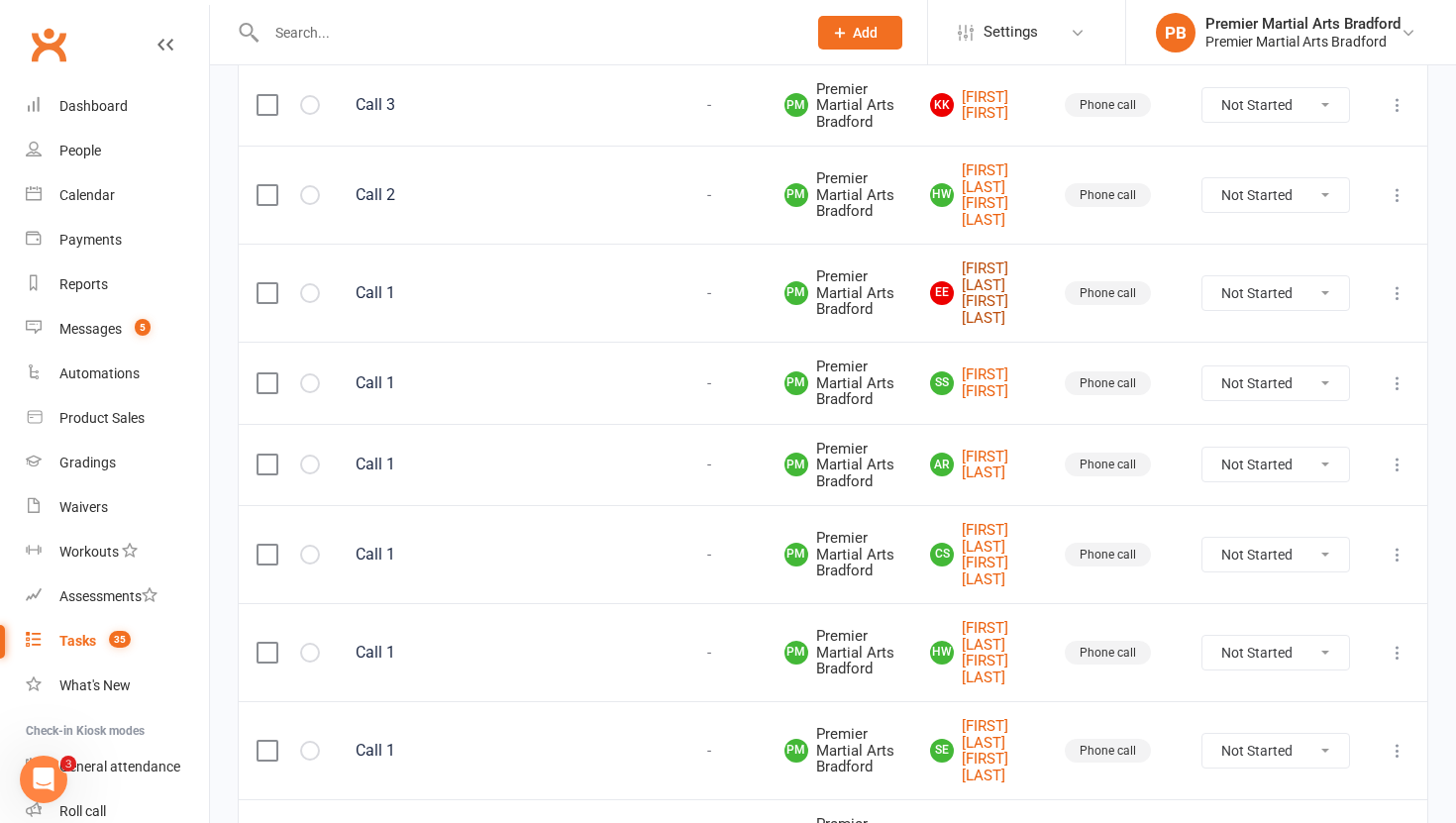 click on "[INITIAL] [INITIAL] [FIRST] [LAST] [FIRST] [LAST]" at bounding box center (980, 293) 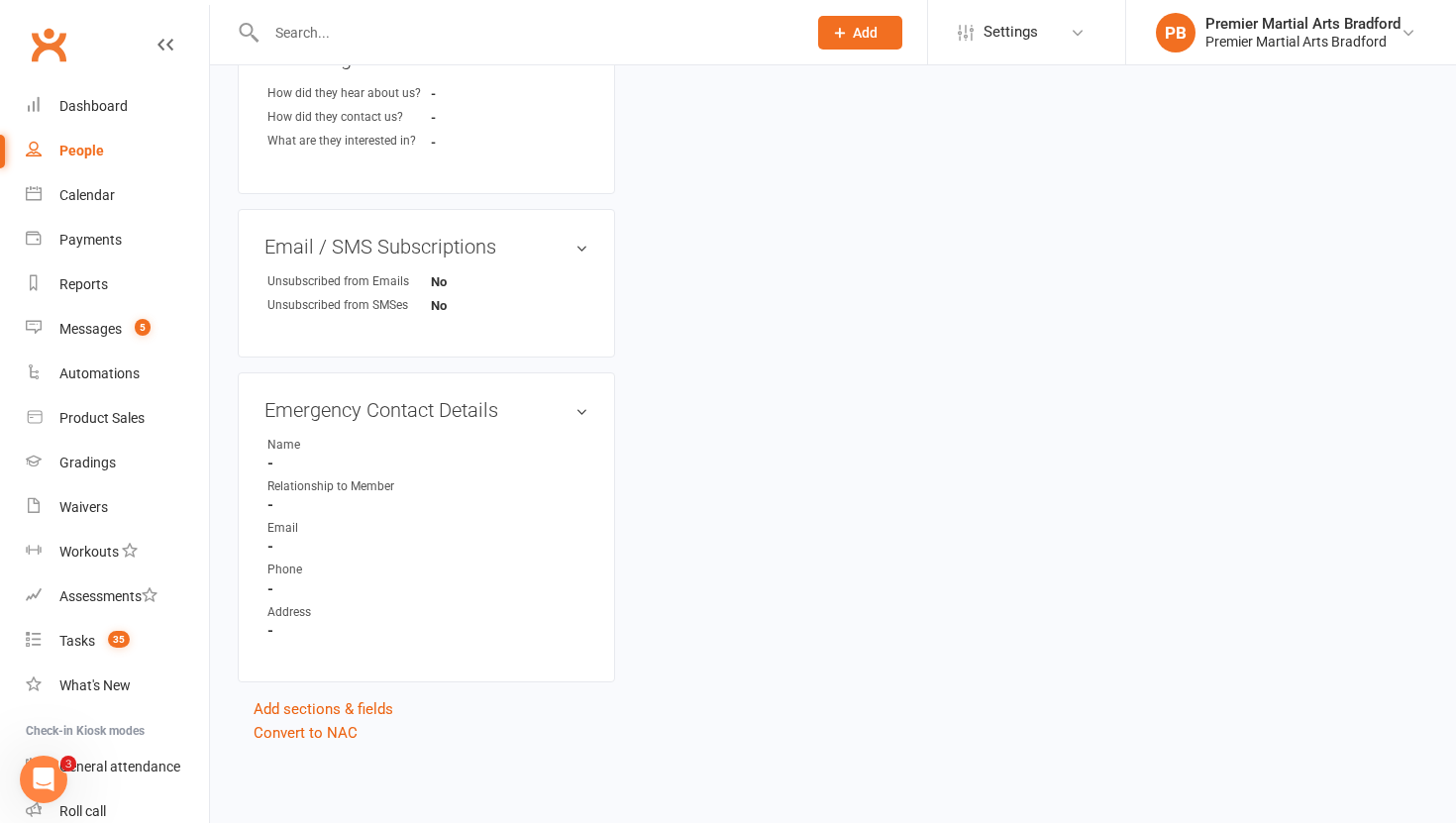 scroll, scrollTop: 0, scrollLeft: 0, axis: both 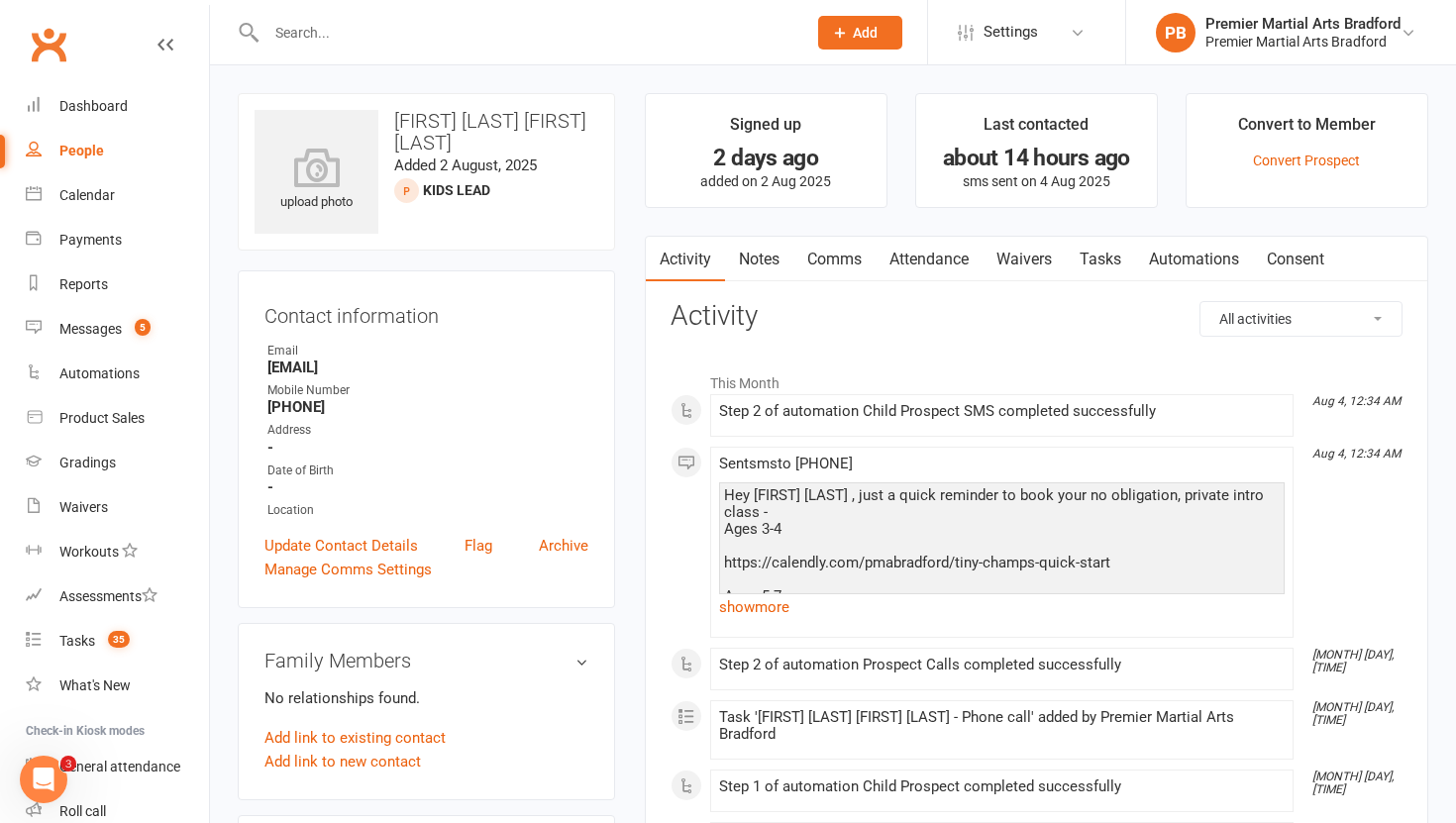 click on "Tasks" at bounding box center [1100, 259] 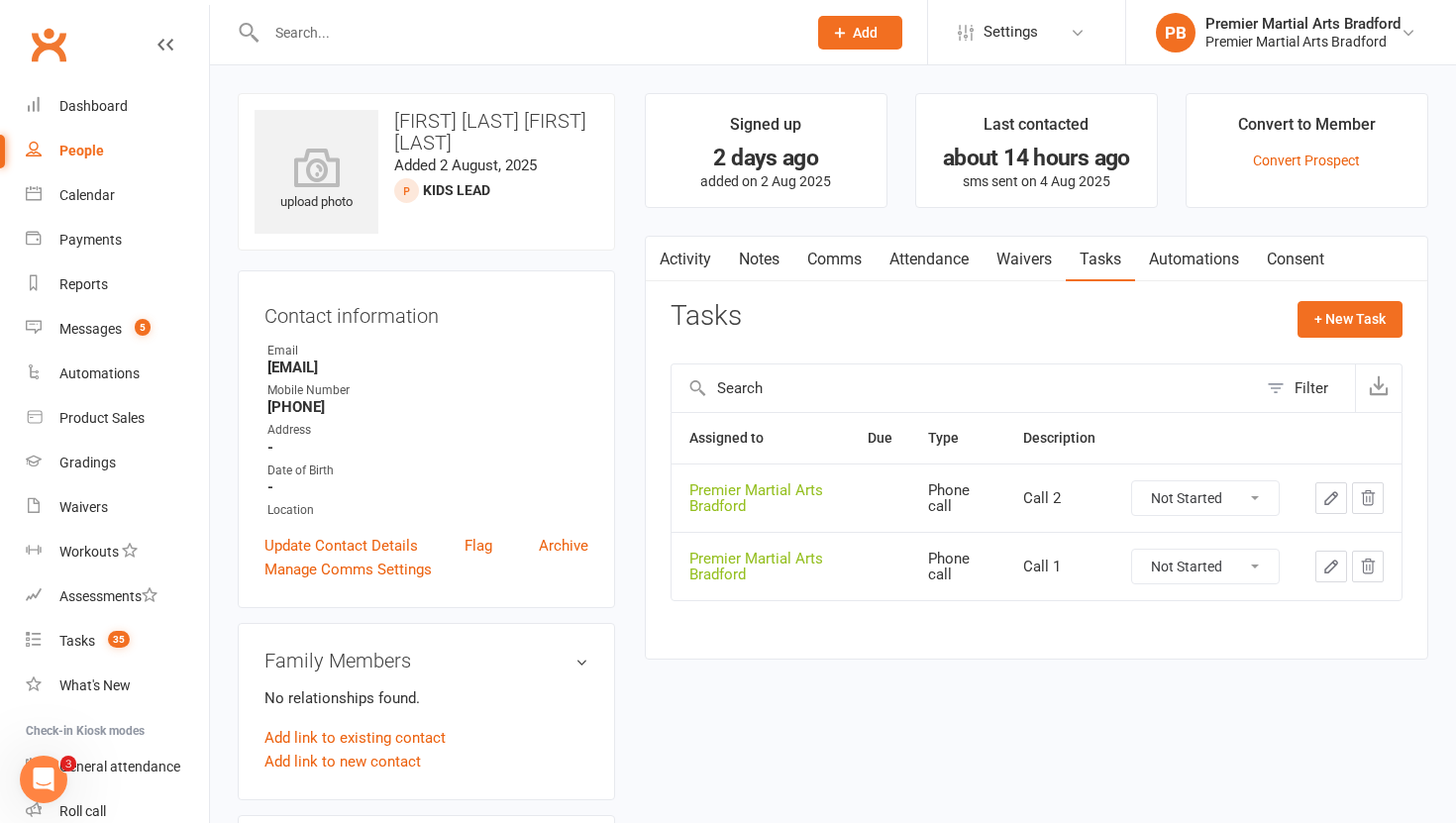 click on "Not Started In Progress Waiting Complete" at bounding box center [1205, 566] 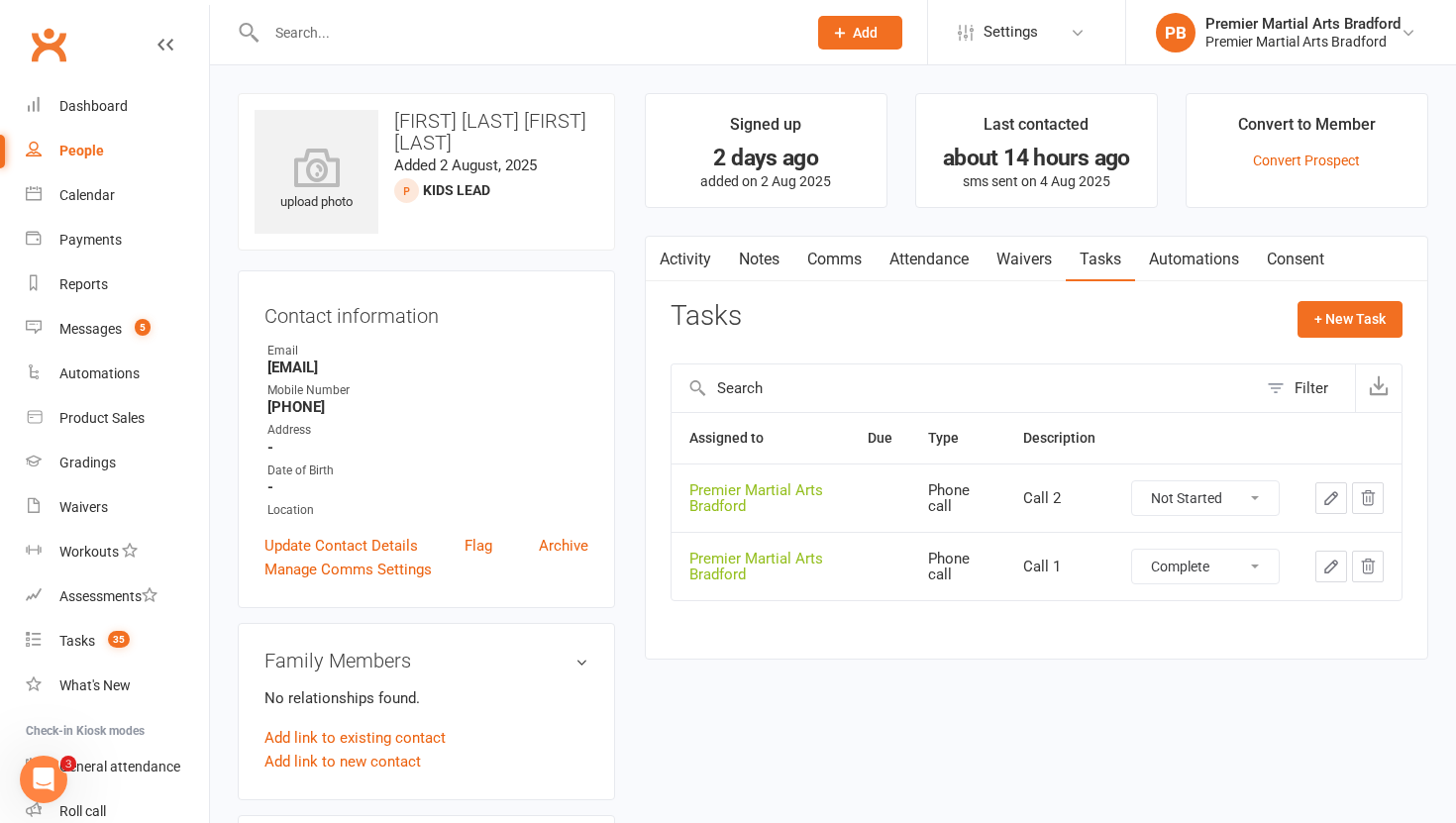 select on "unstarted" 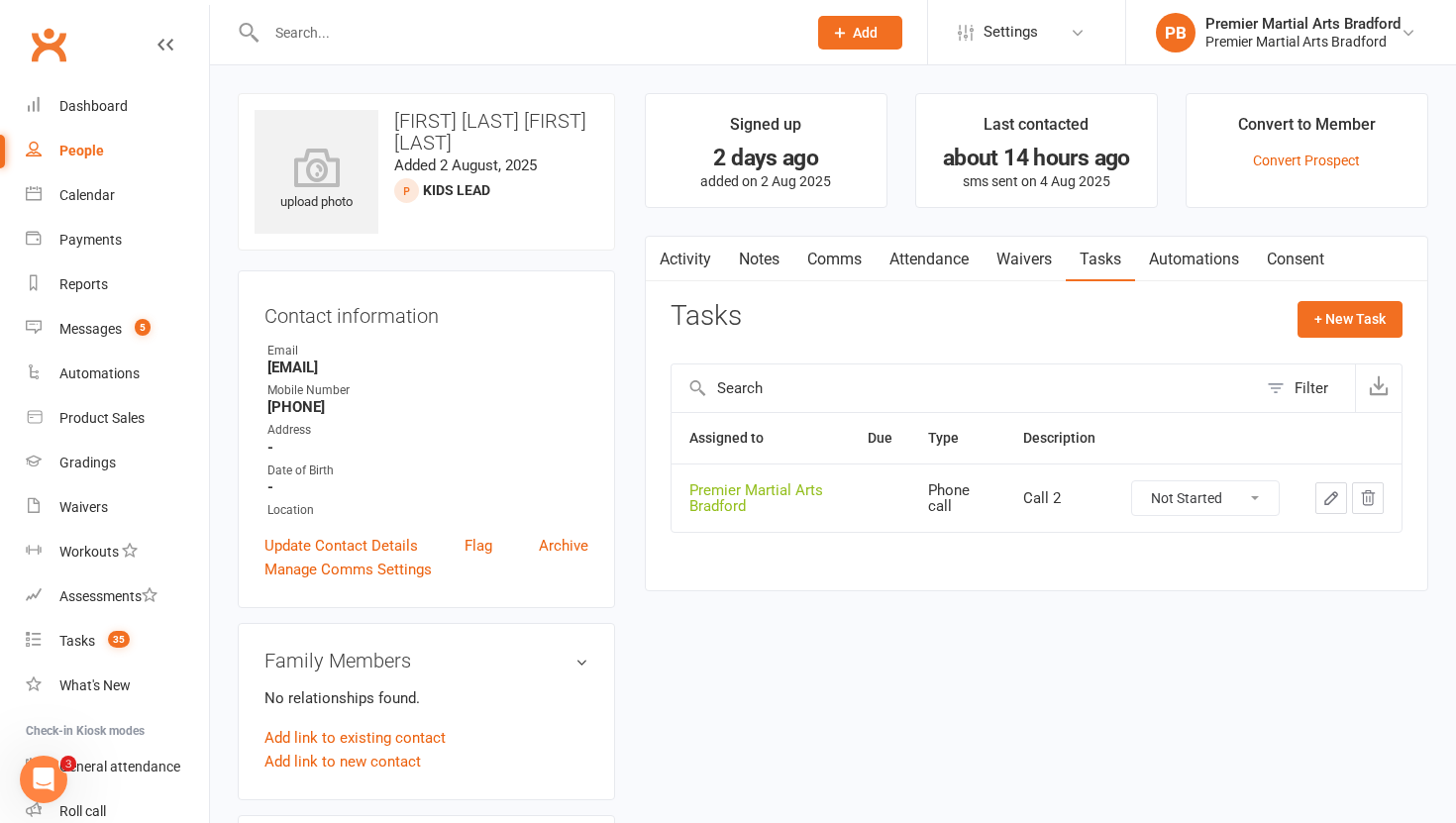 click on "Not Started In Progress Waiting Complete" at bounding box center [1205, 498] 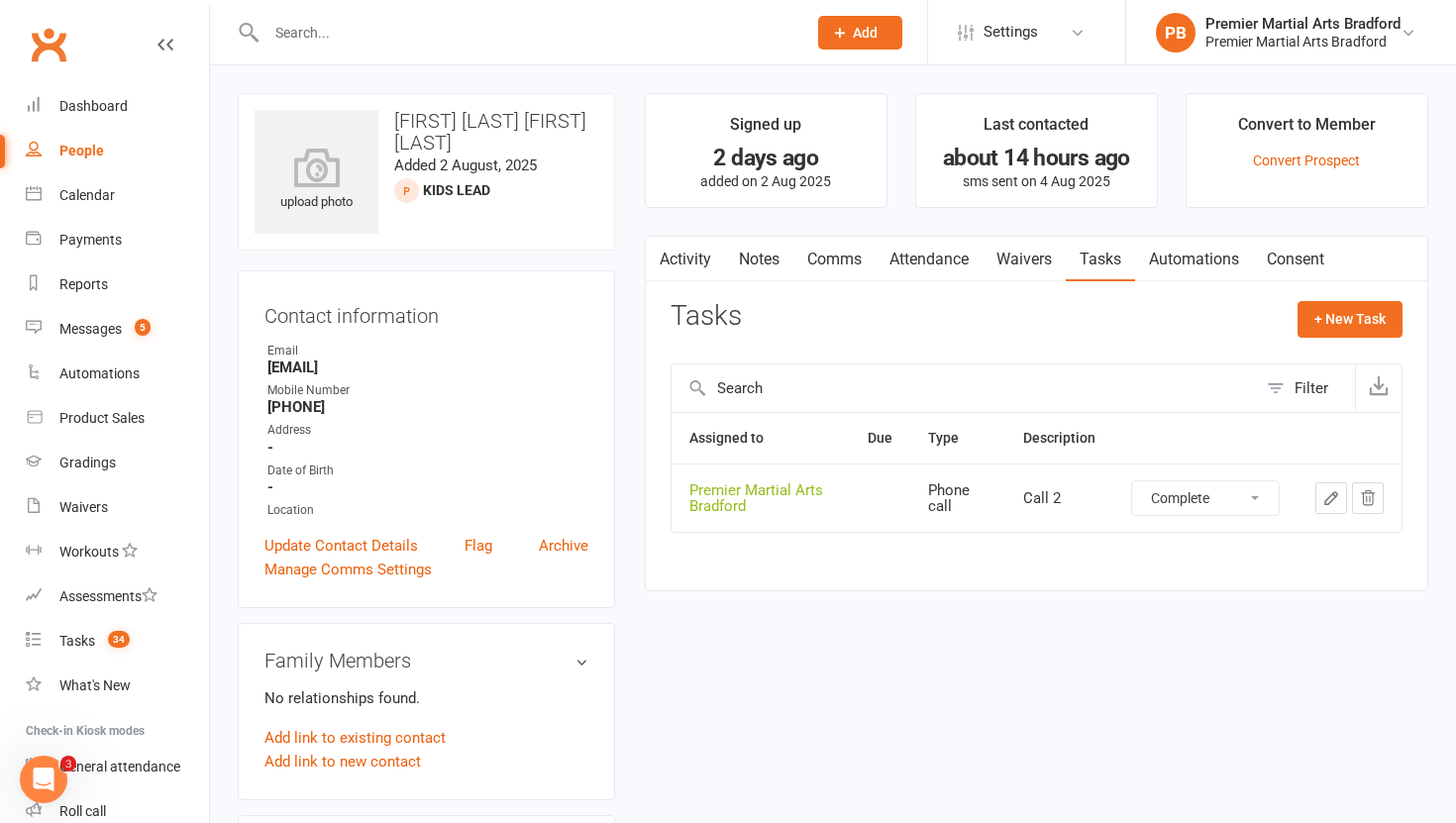 select on "unstarted" 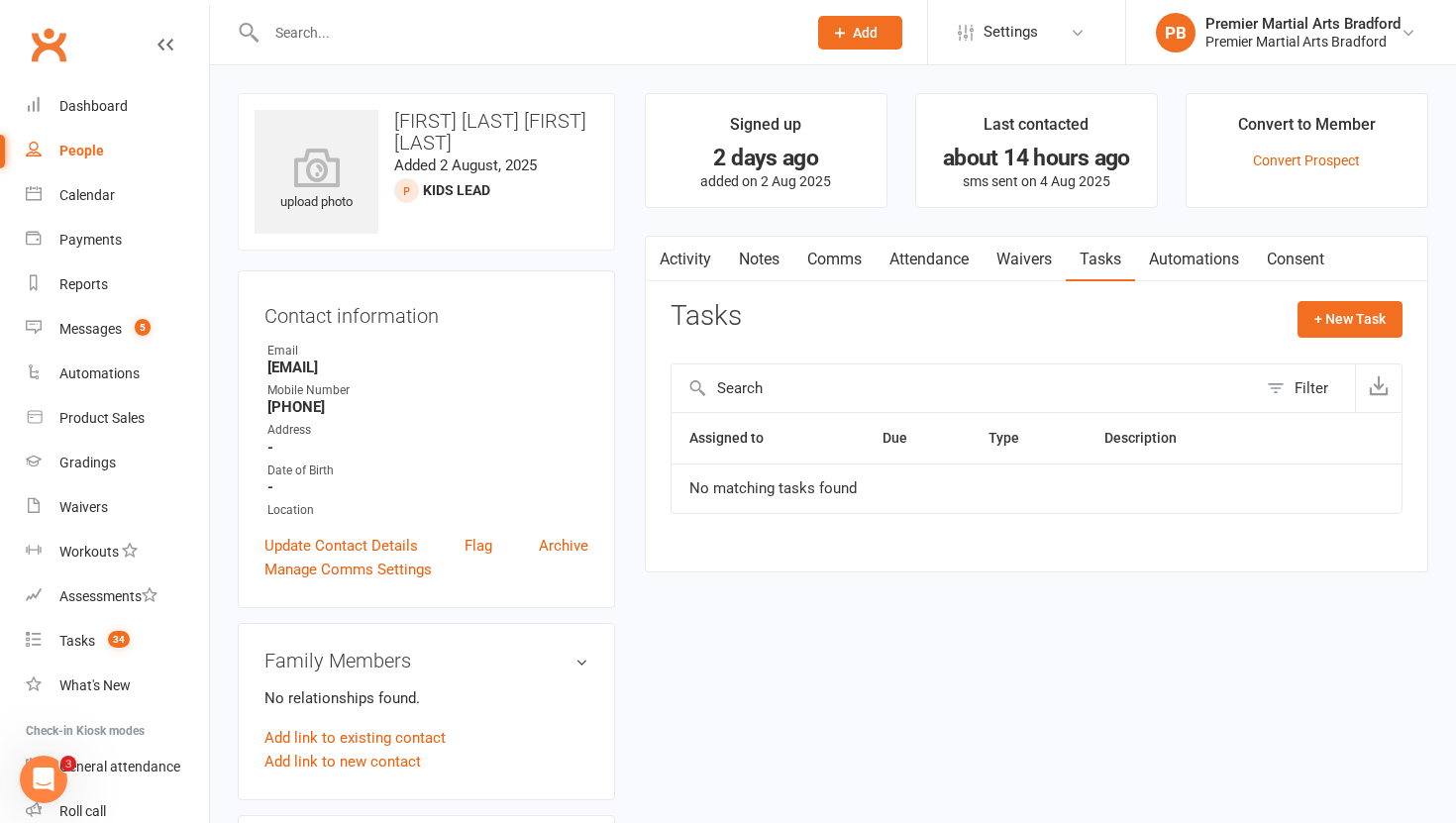 click on "Notes" at bounding box center (759, 259) 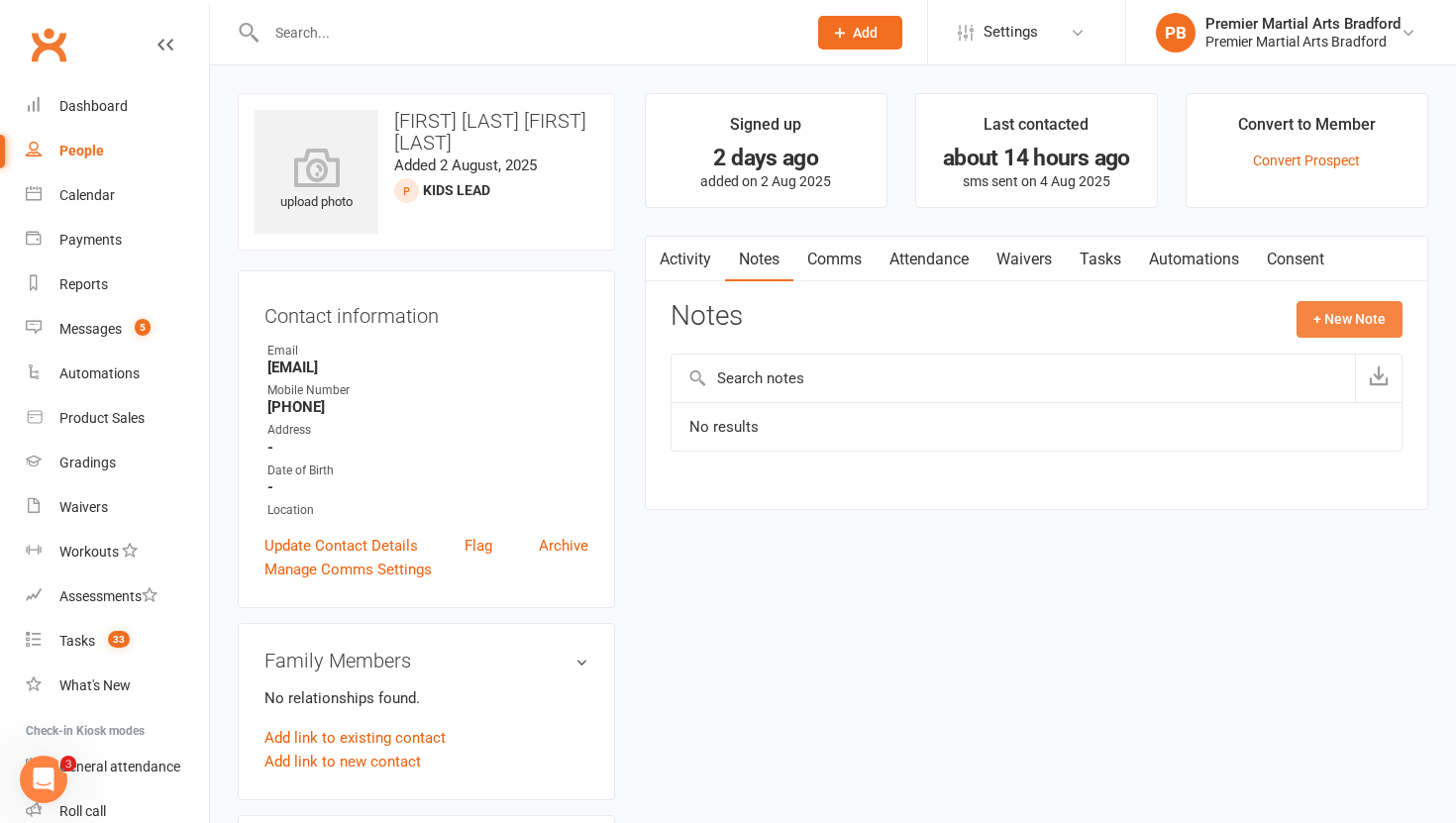click on "+ New Note" at bounding box center (1349, 319) 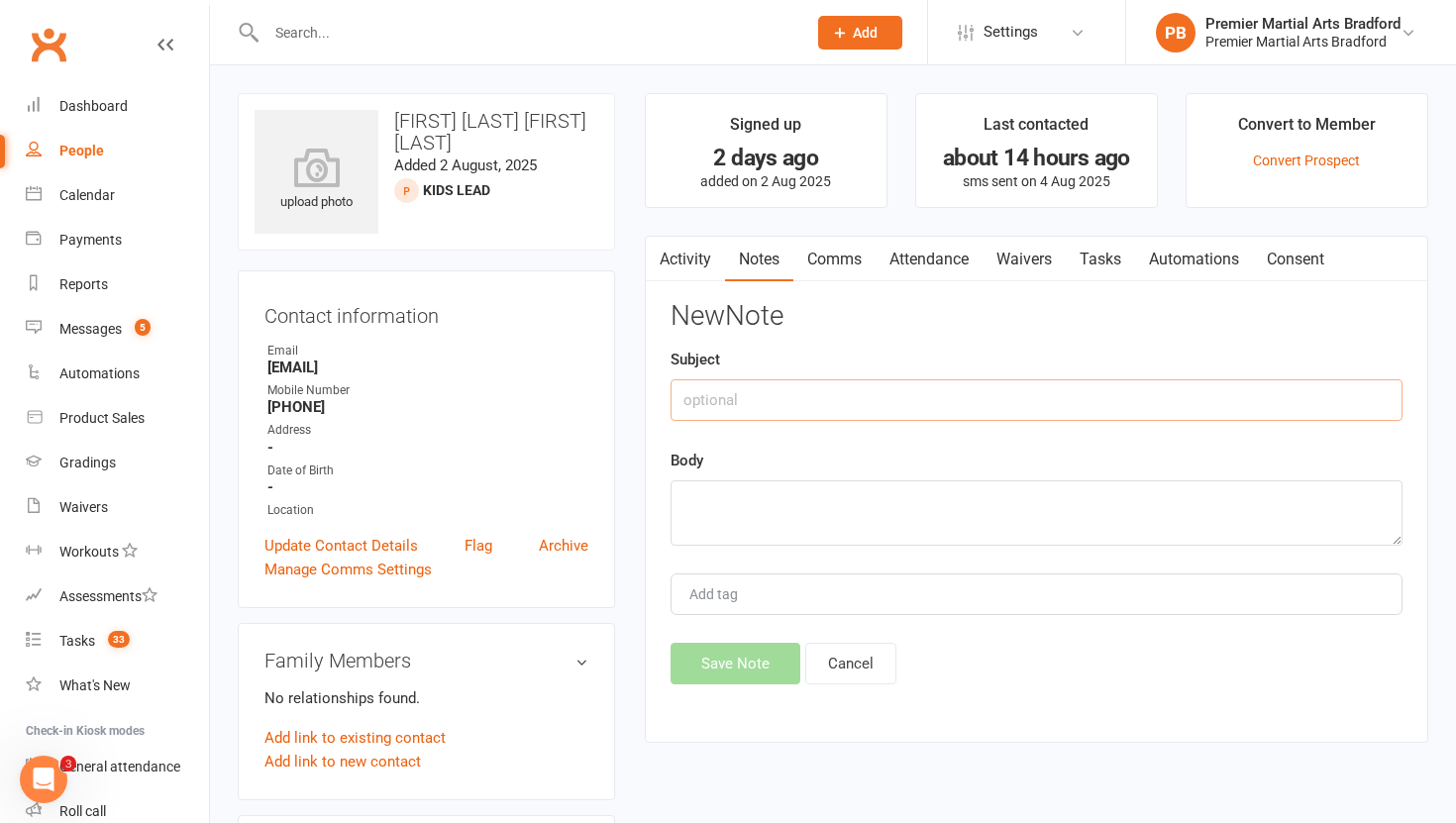 click at bounding box center (1036, 400) 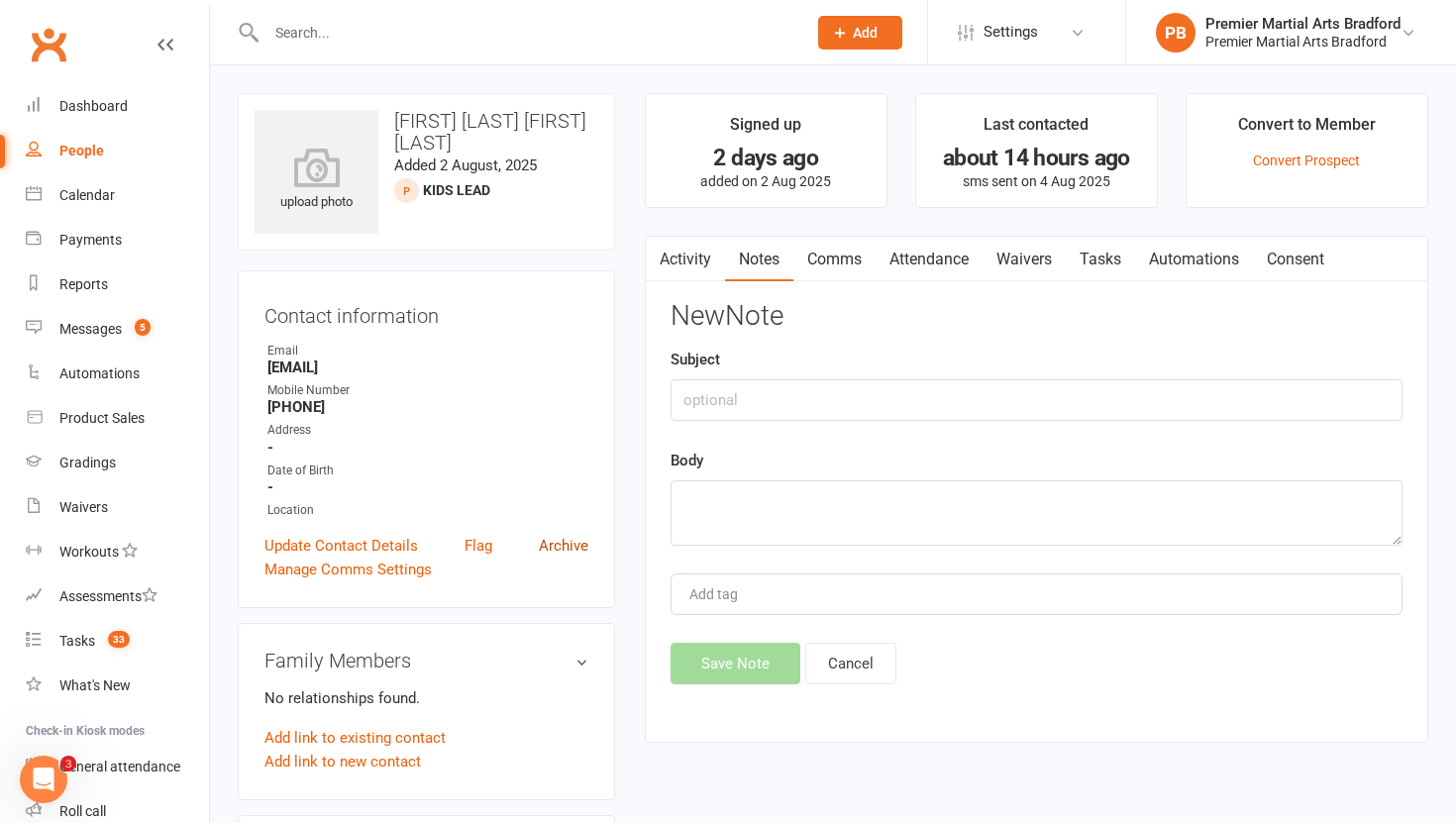 click on "Archive" at bounding box center [564, 546] 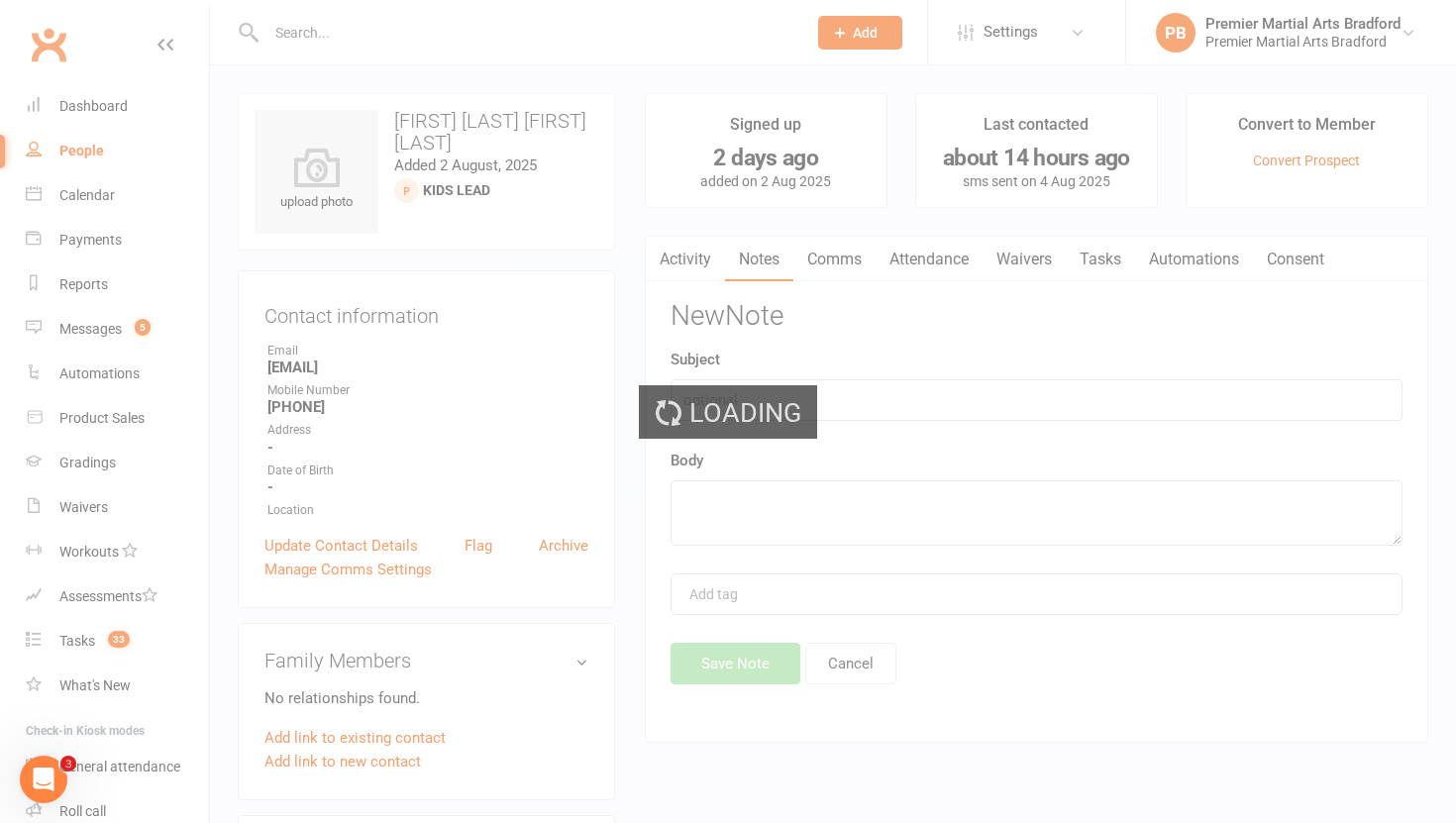 select on "100" 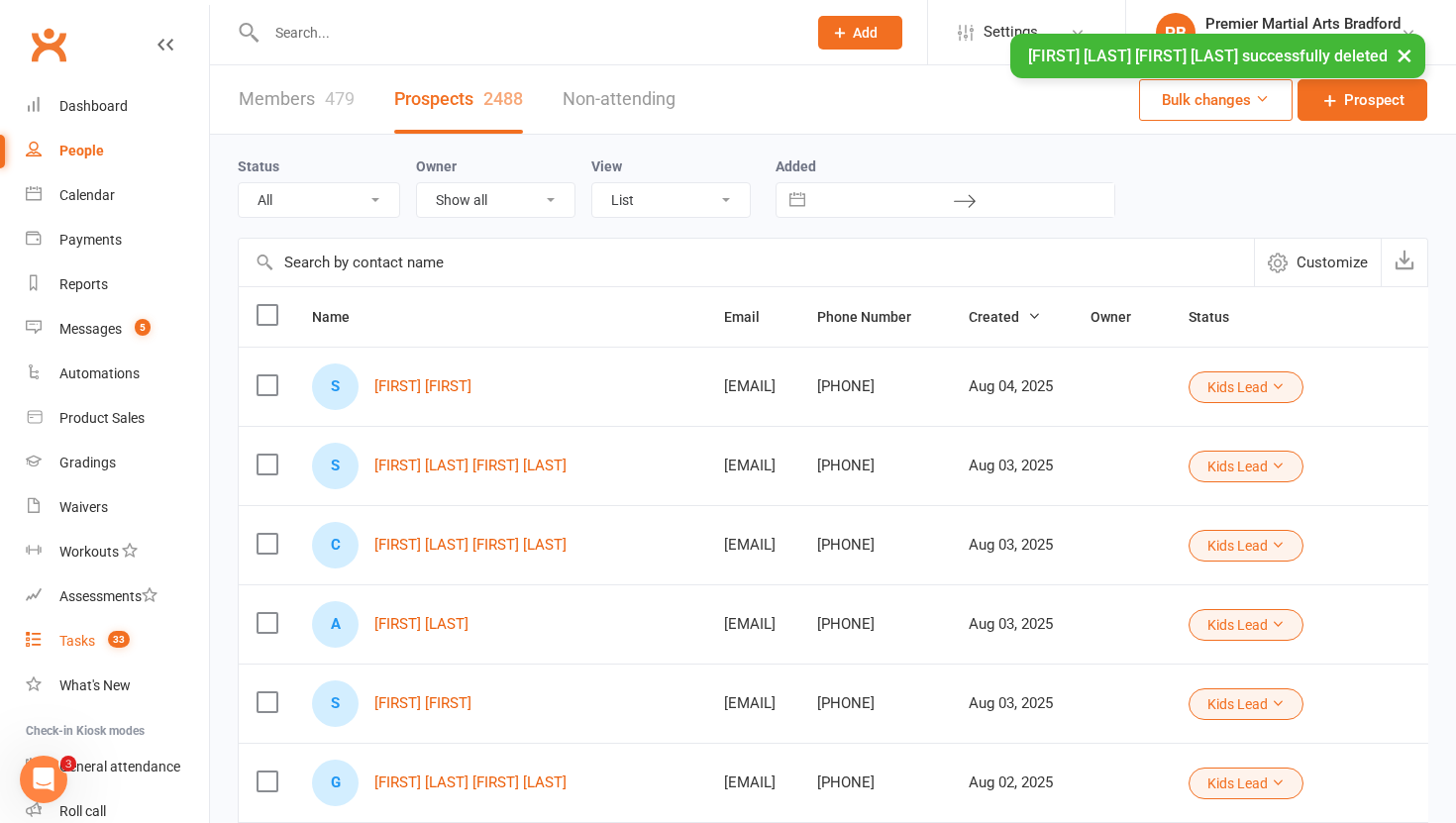click on "Tasks" at bounding box center [77, 641] 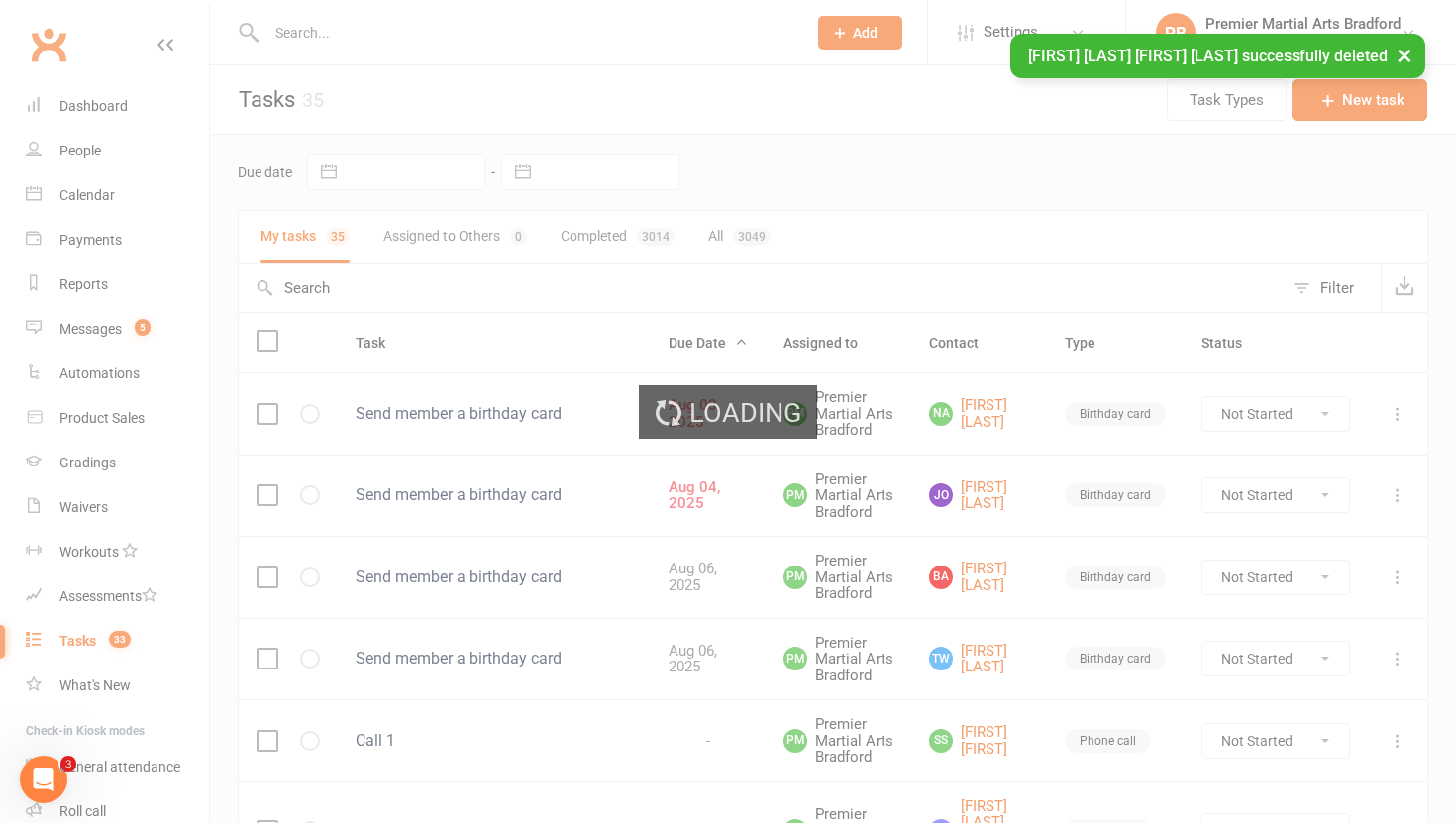 select on "100" 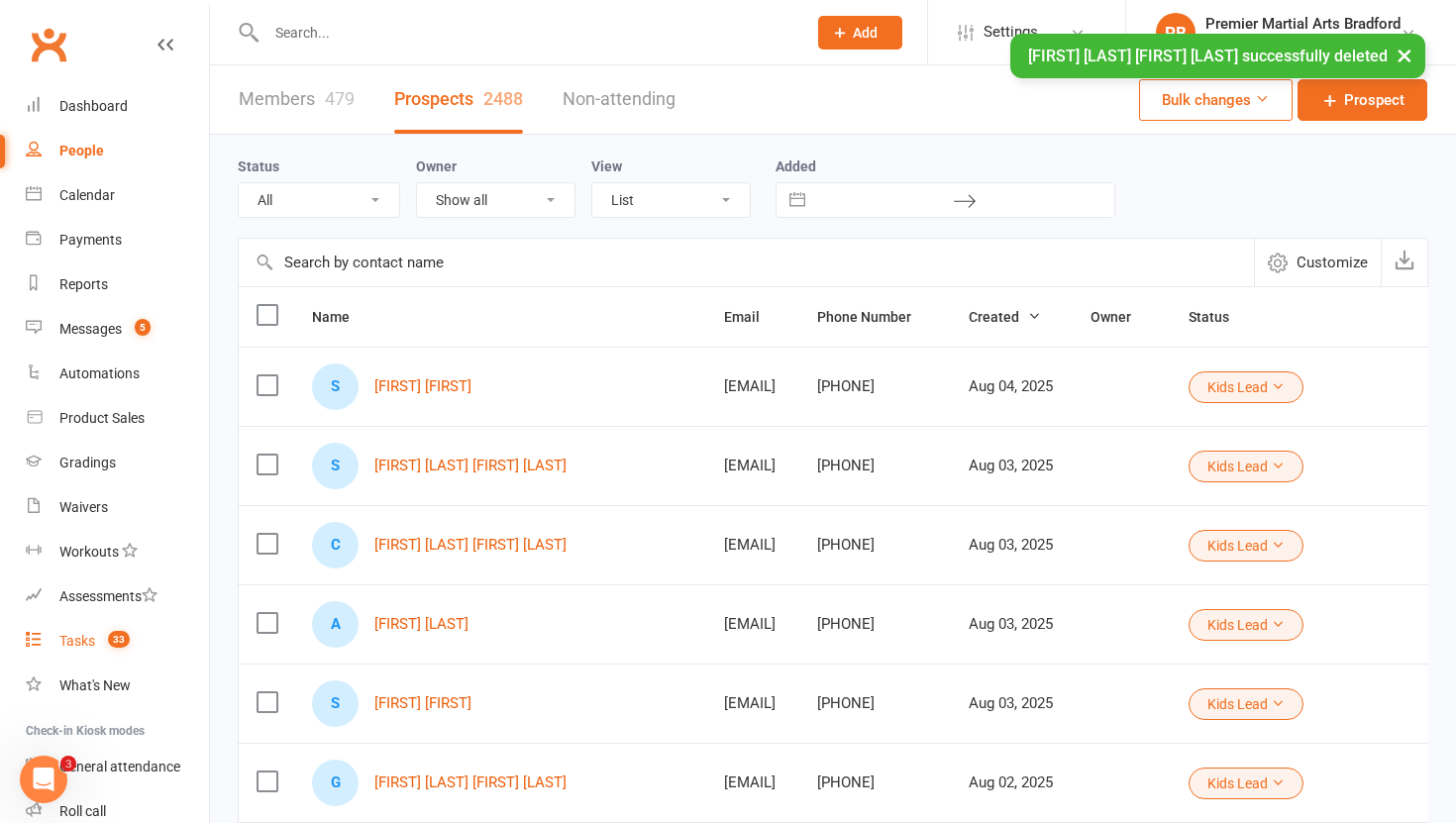 click on "Tasks" at bounding box center [77, 641] 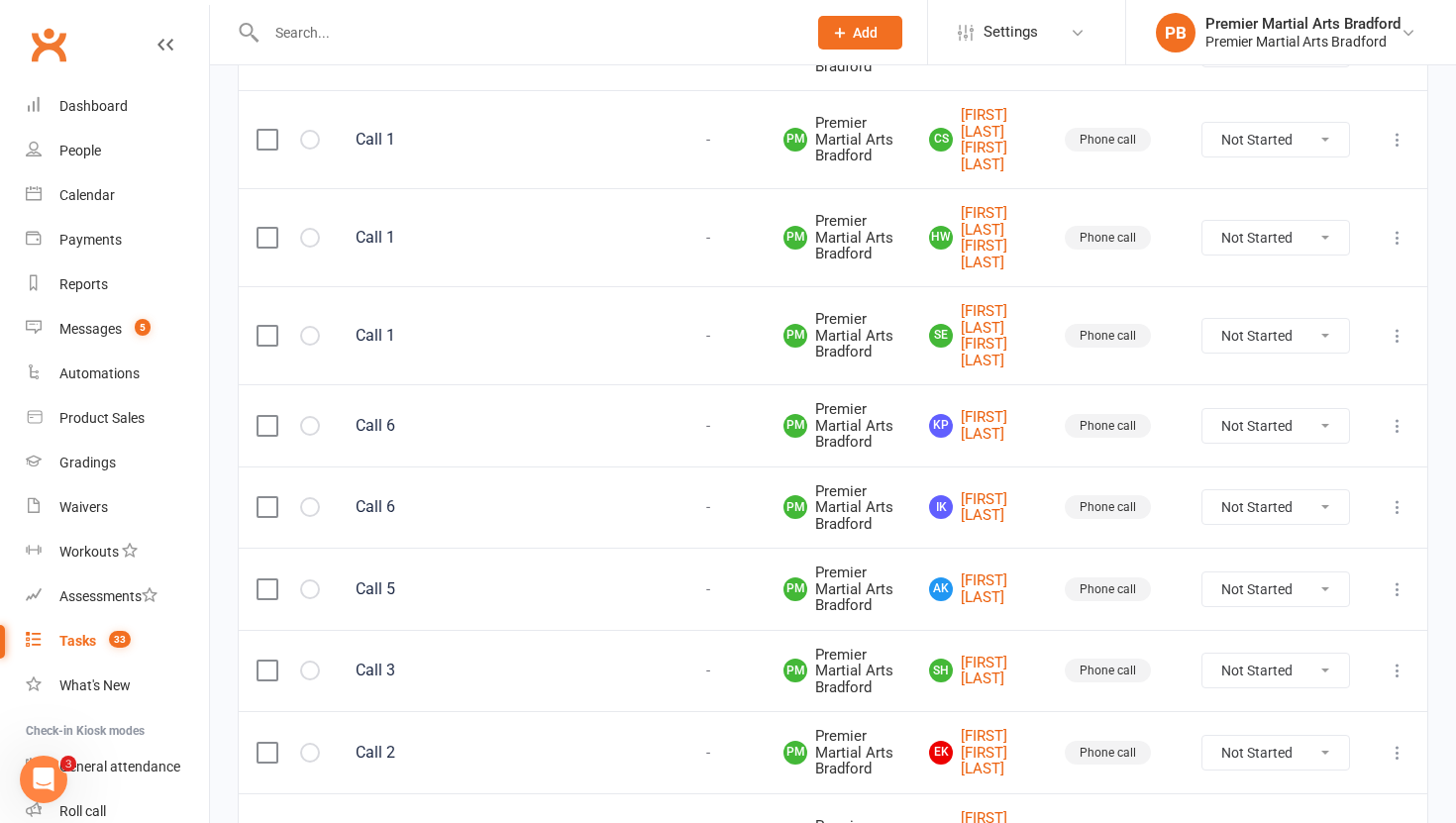 scroll, scrollTop: 1587, scrollLeft: 0, axis: vertical 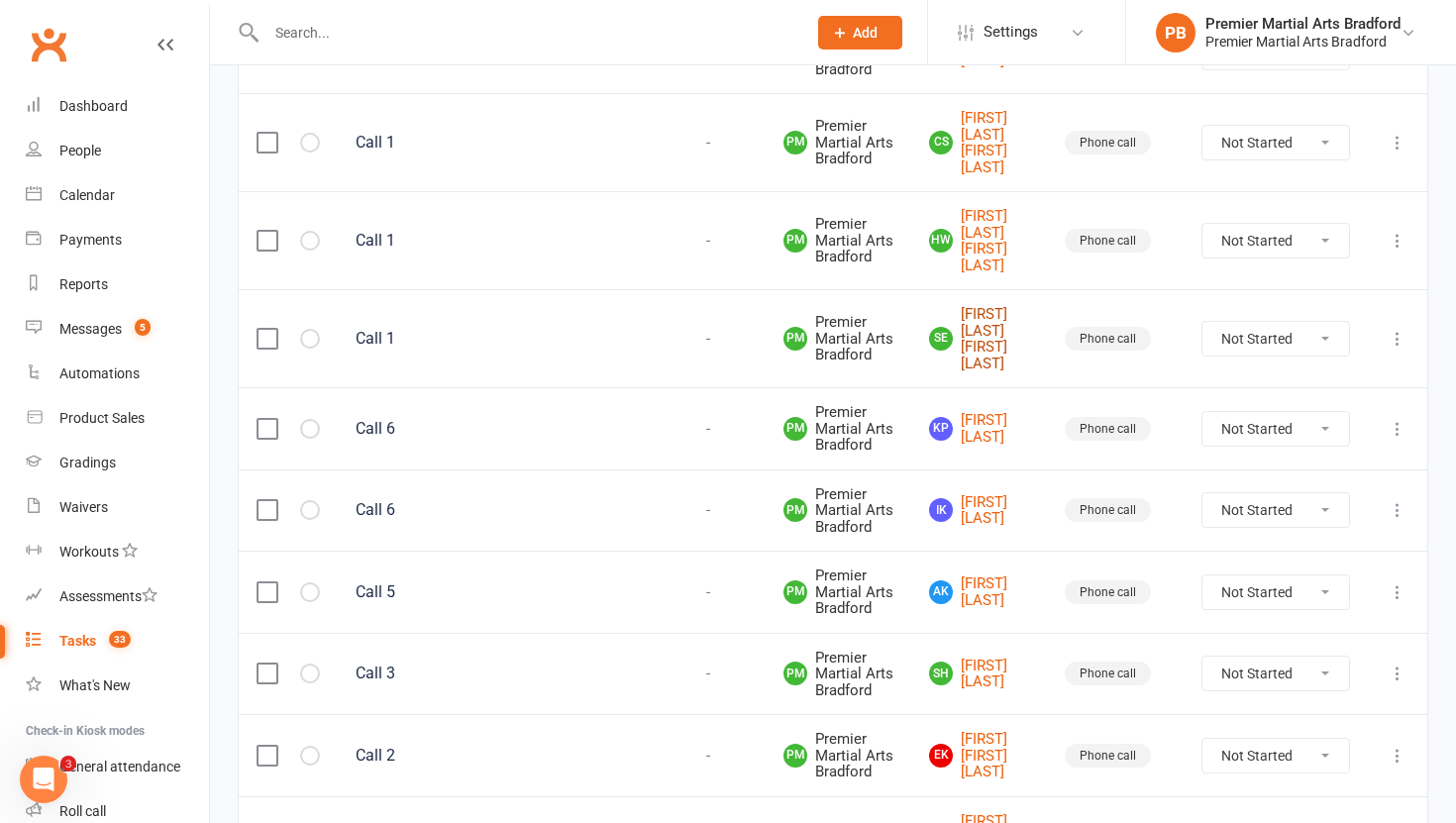 click on "SE [FIRST] [LAST] [FIRST] [LAST]" at bounding box center [979, 339] 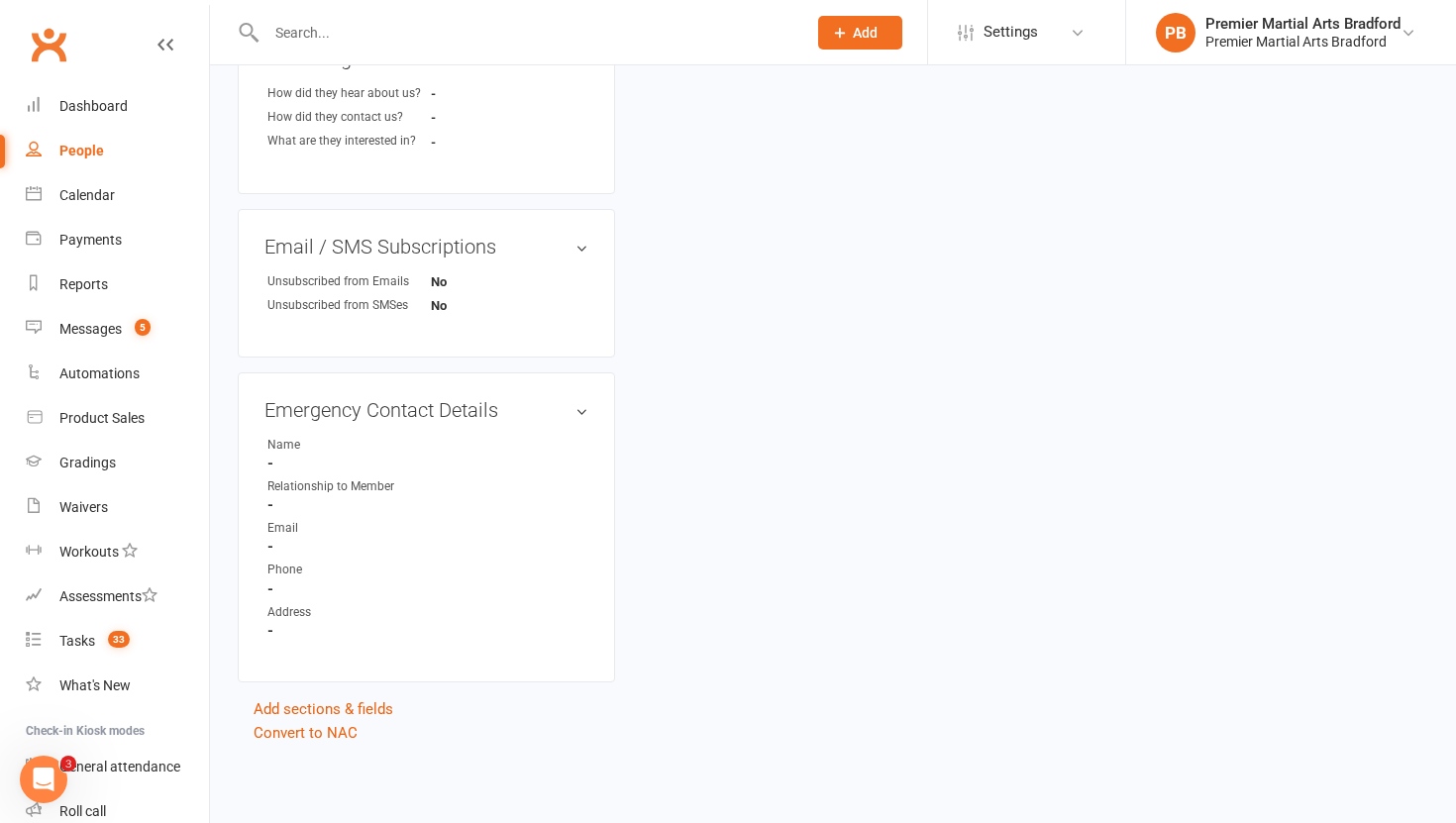 scroll, scrollTop: 0, scrollLeft: 0, axis: both 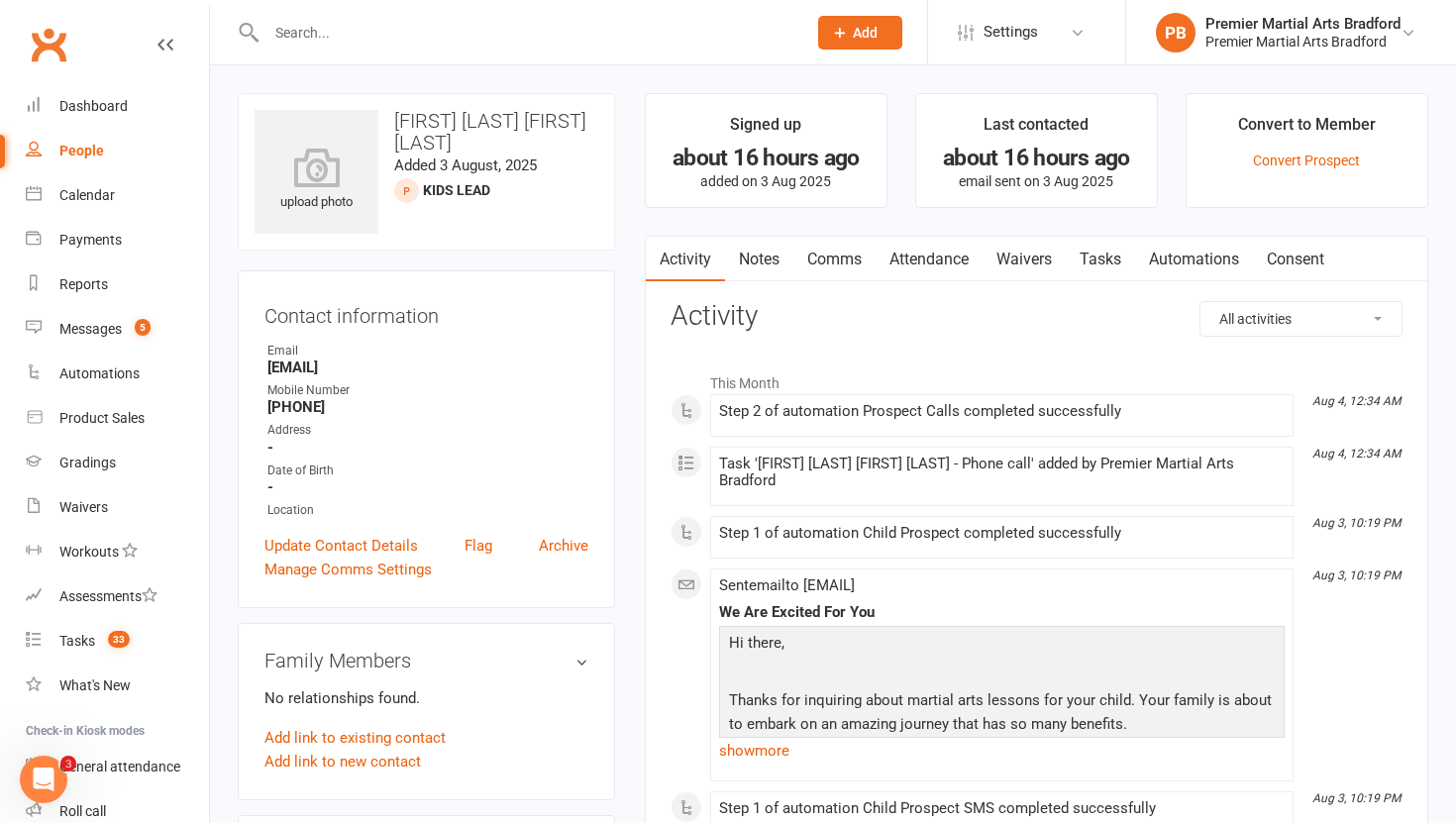 click on "Tasks" at bounding box center (1100, 259) 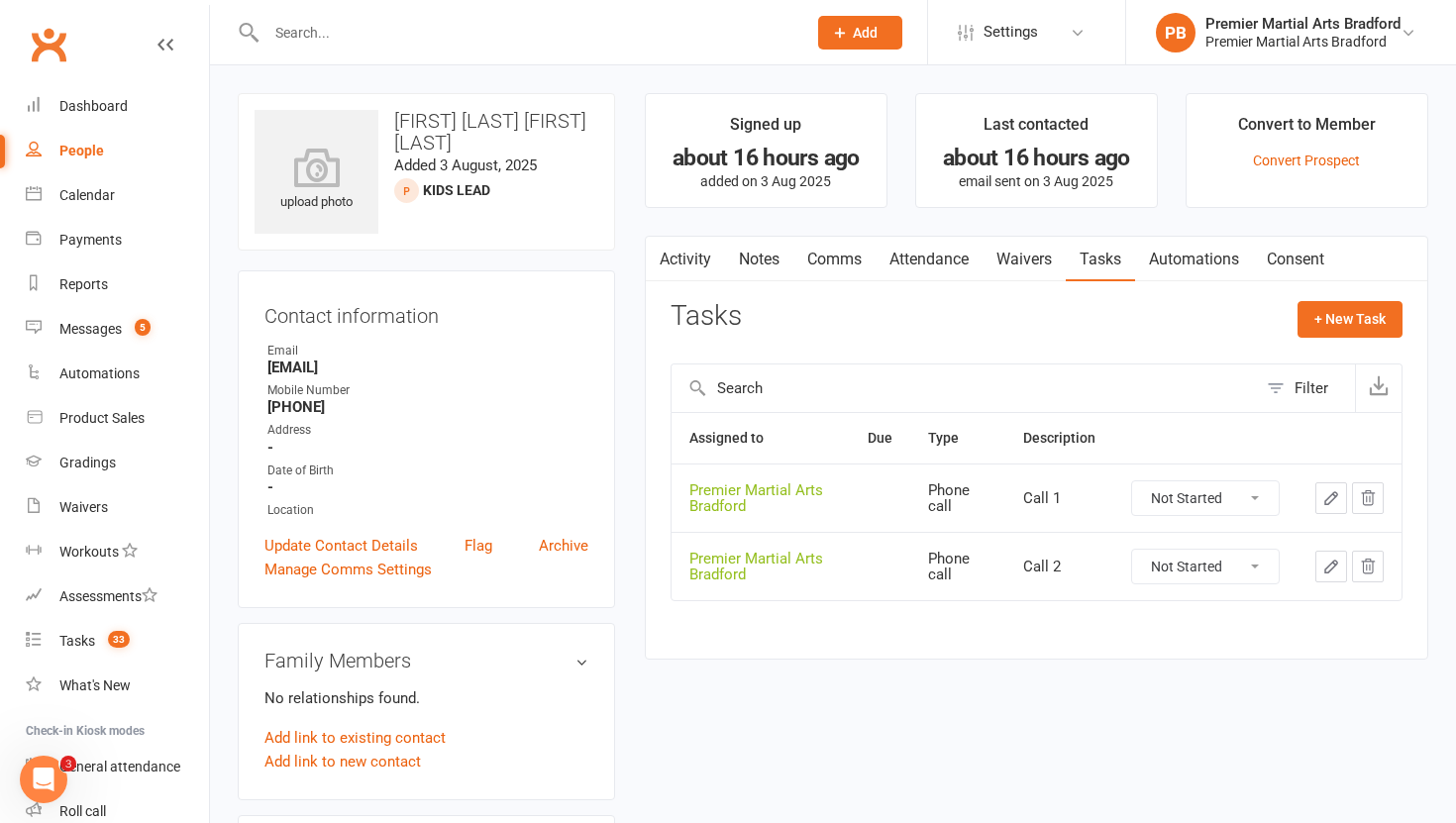click on "Not Started In Progress Waiting Complete" at bounding box center [1205, 498] 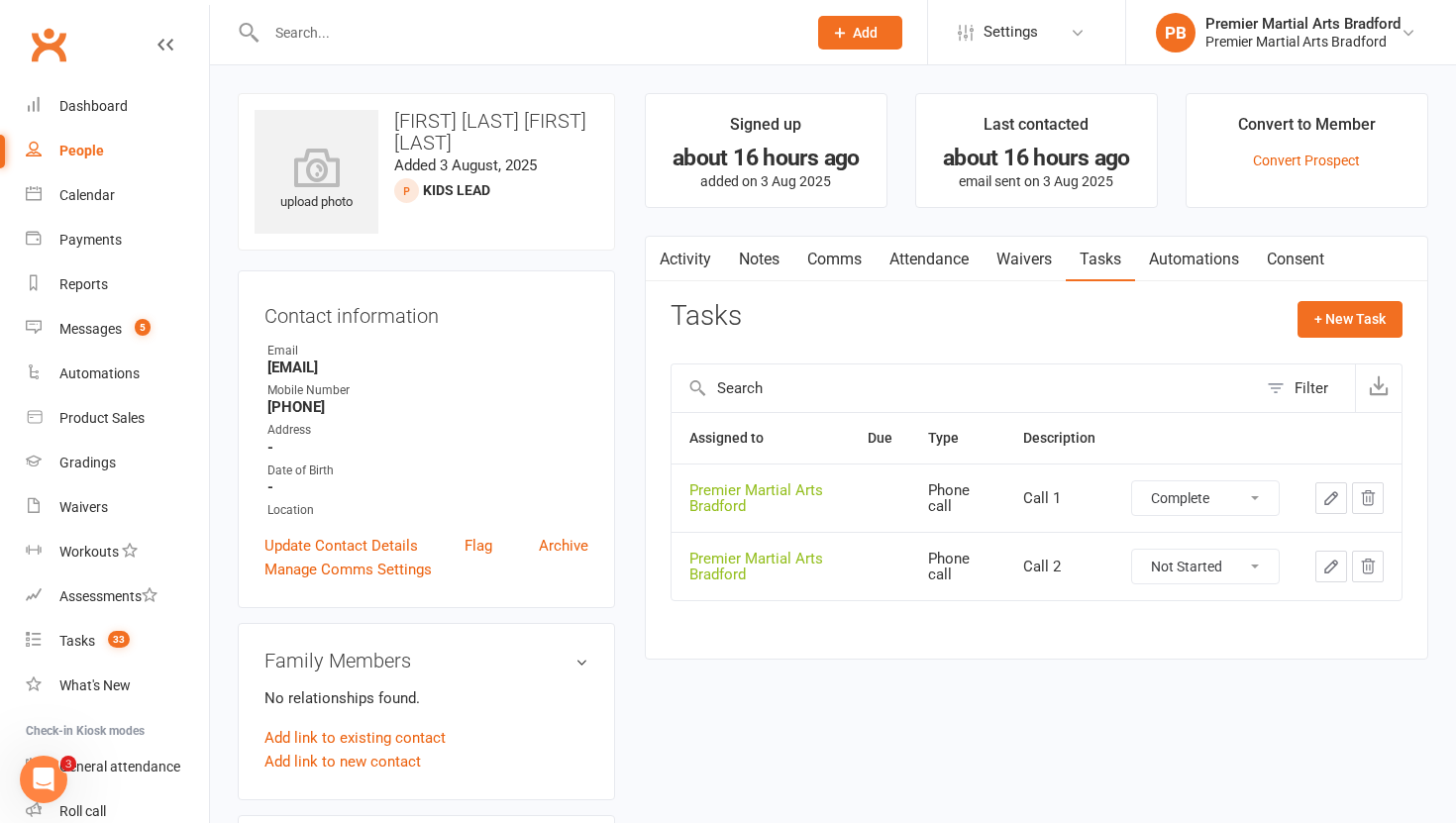 select on "unstarted" 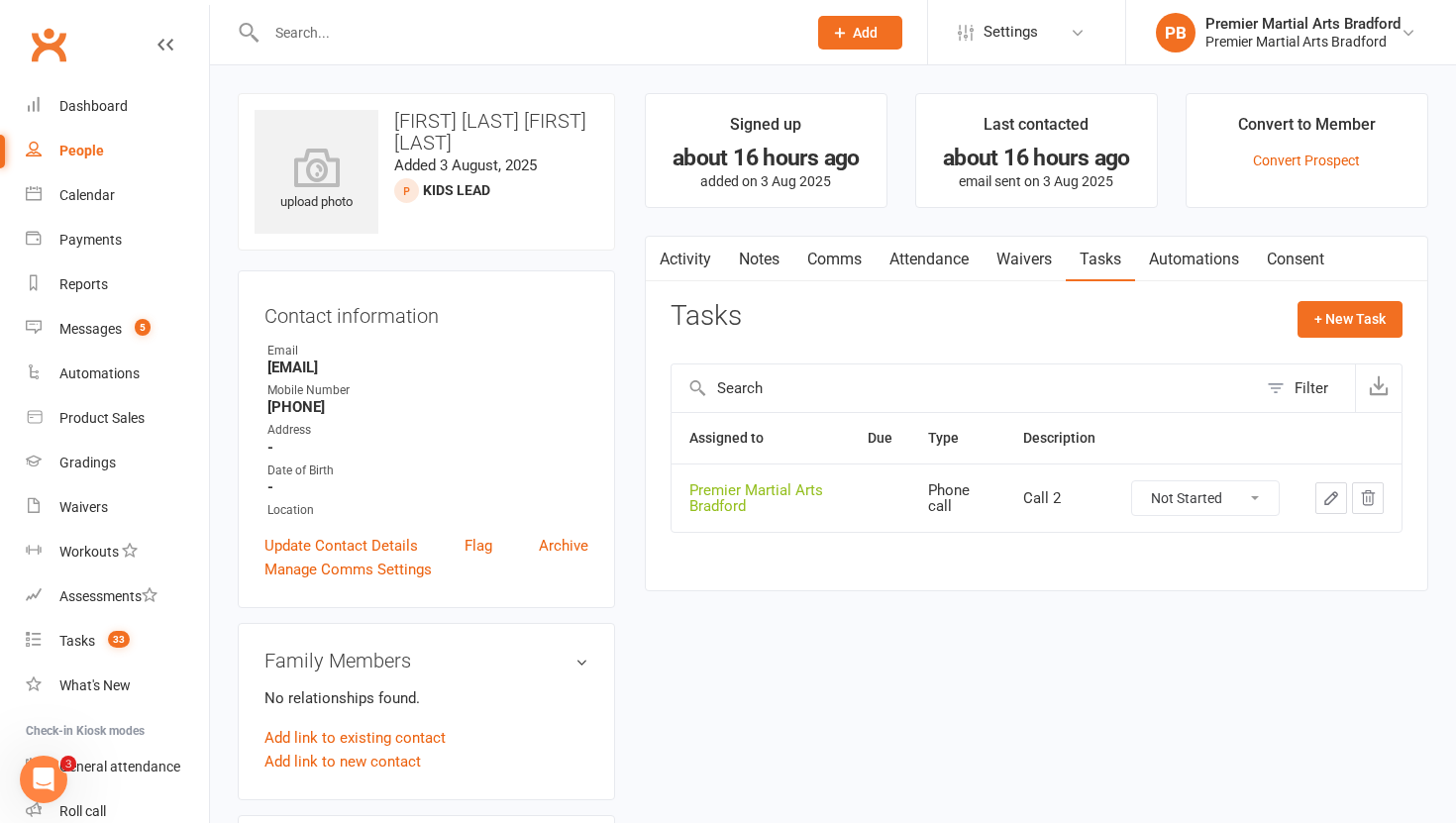 click on "Not Started In Progress Waiting Complete" at bounding box center [1205, 498] 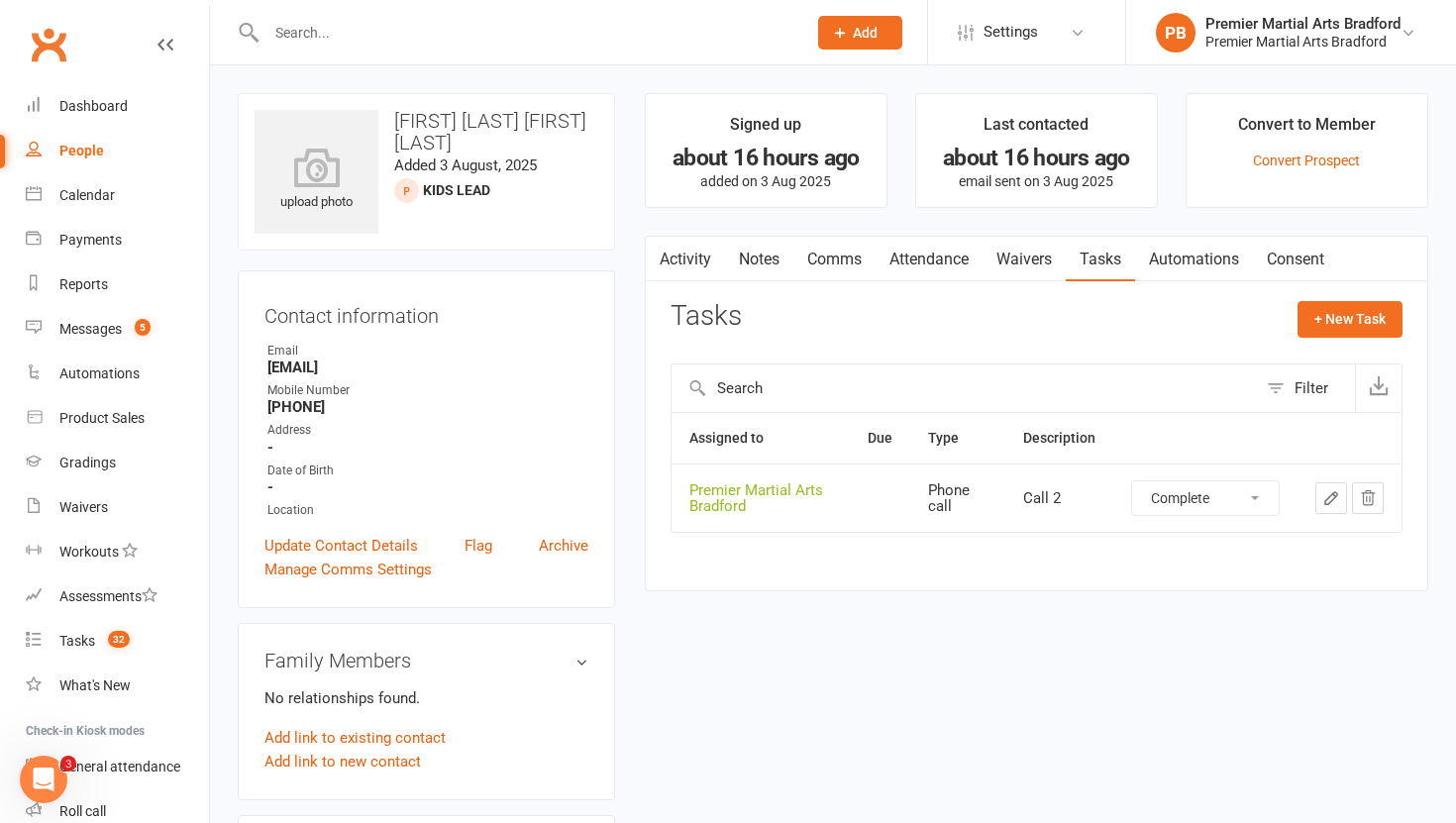 select on "unstarted" 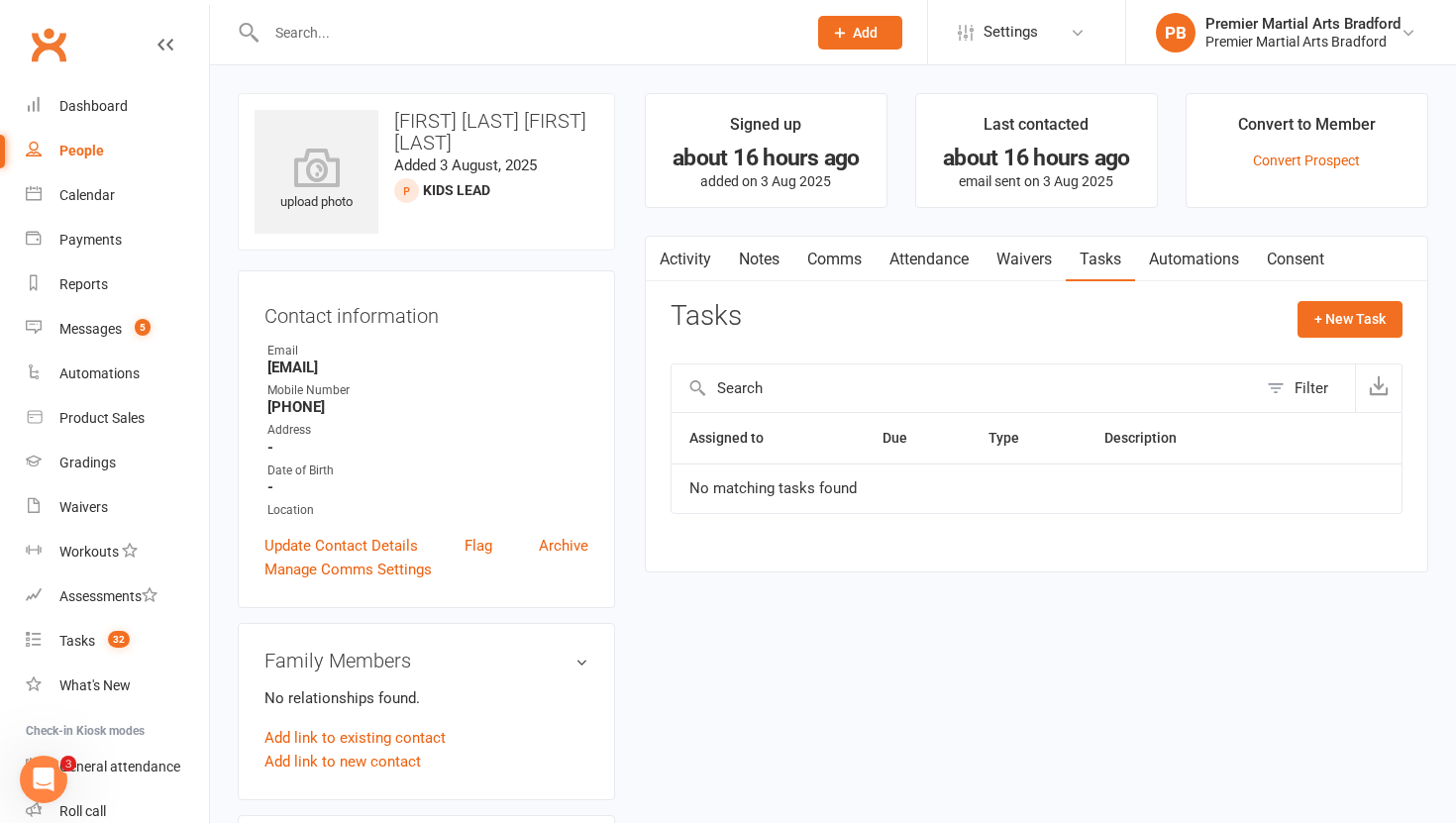 click on "Notes" at bounding box center (759, 259) 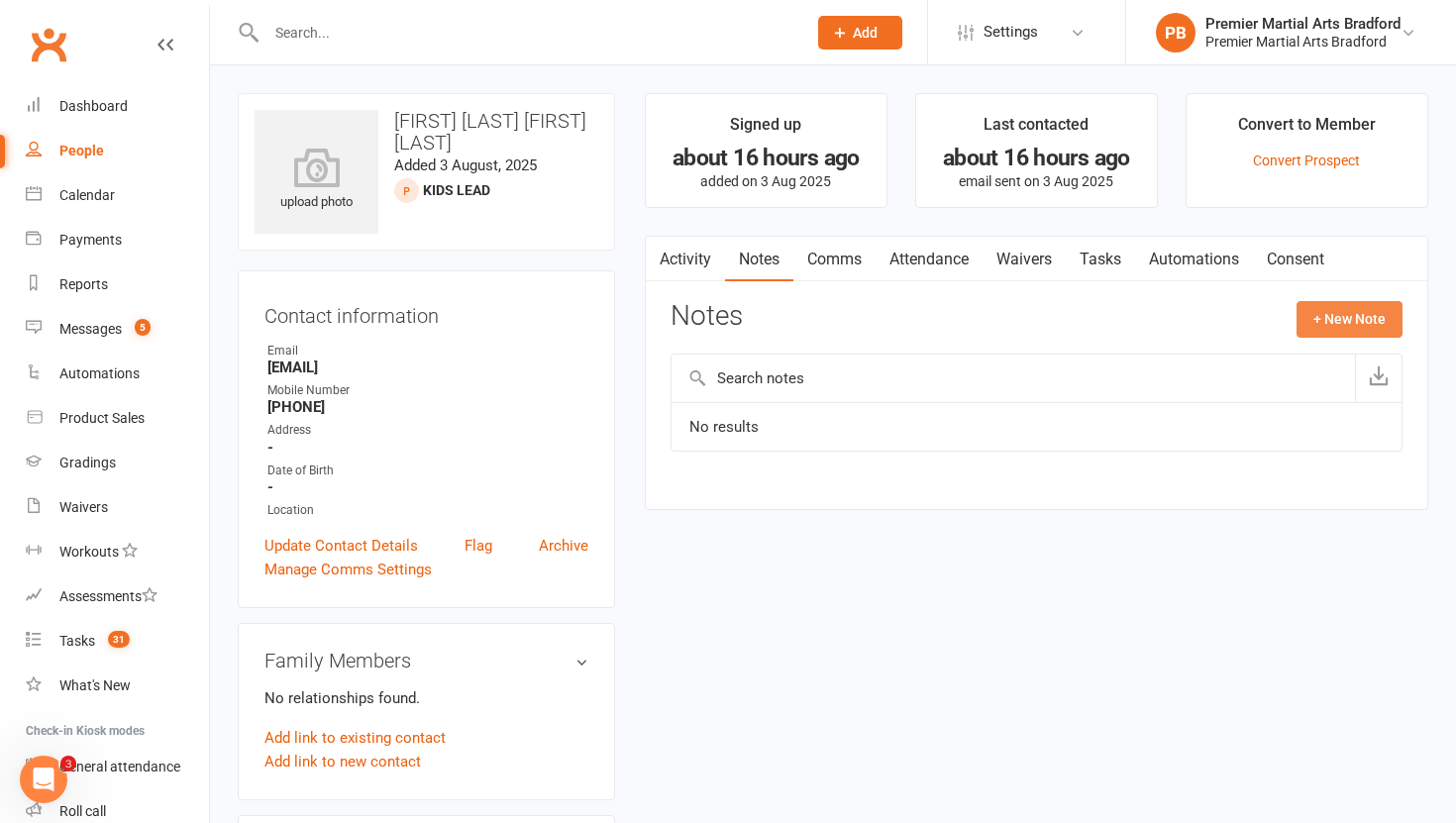 click on "+ New Note" at bounding box center (1349, 319) 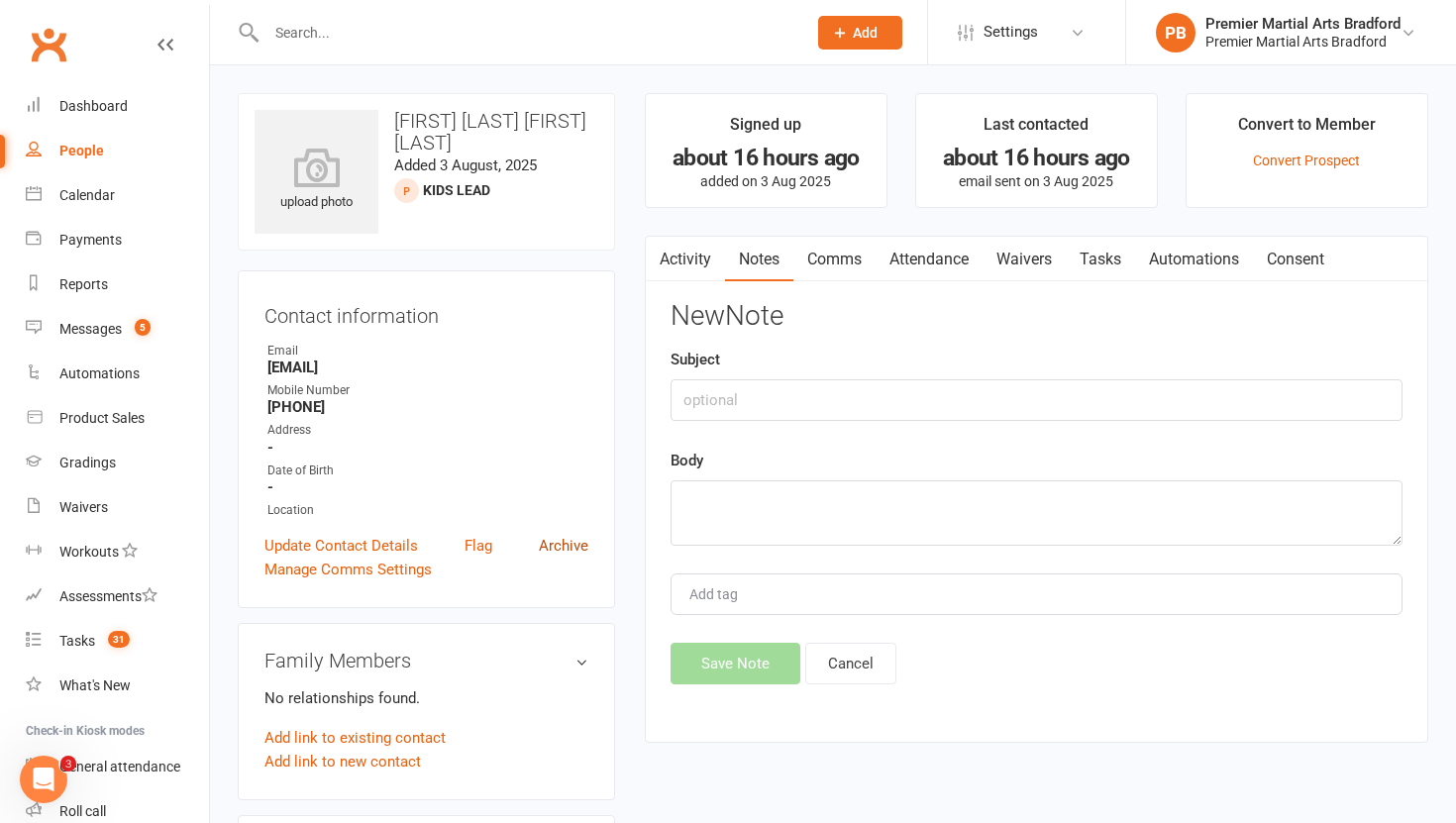 click on "Archive" at bounding box center (564, 546) 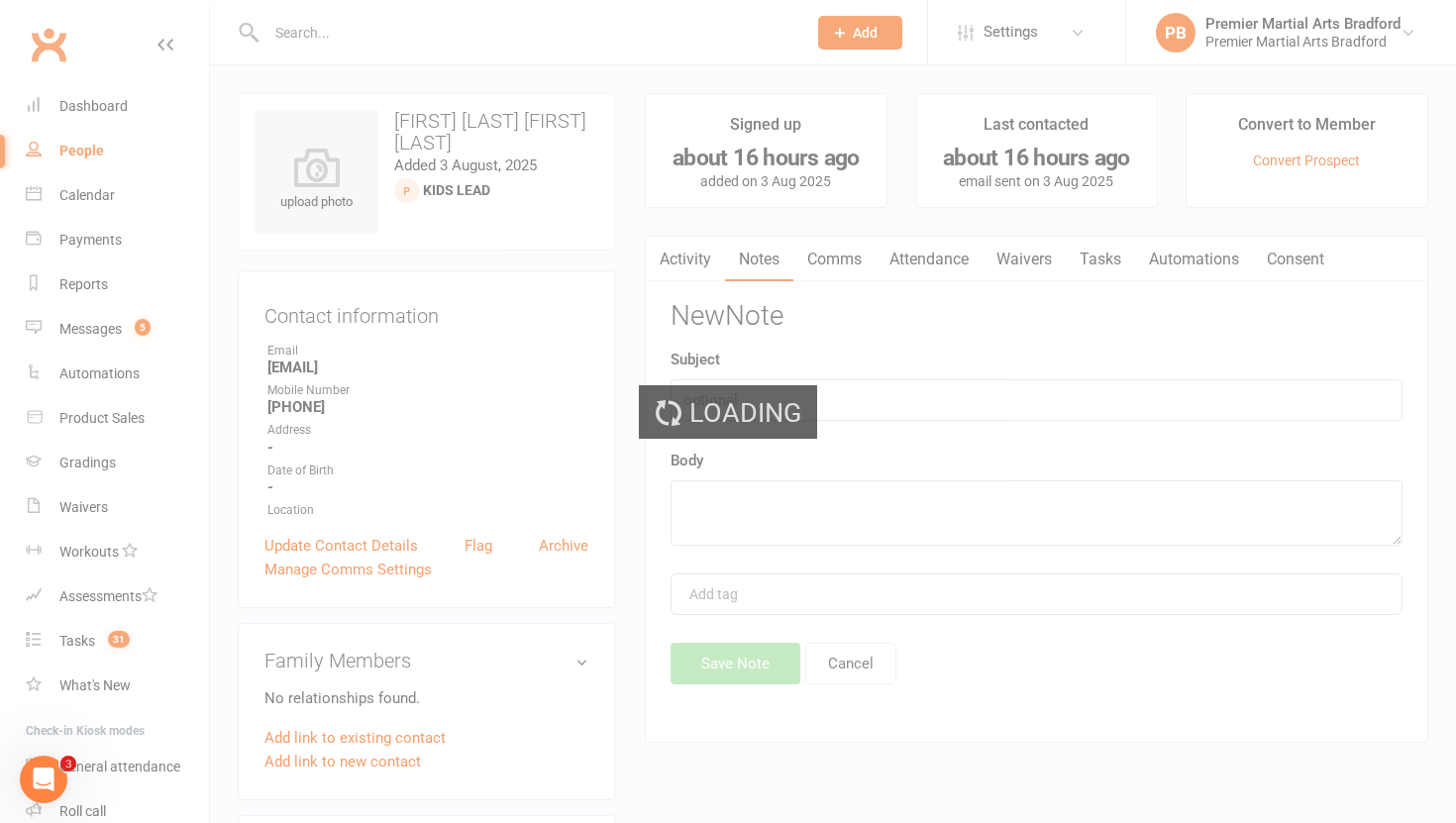select on "100" 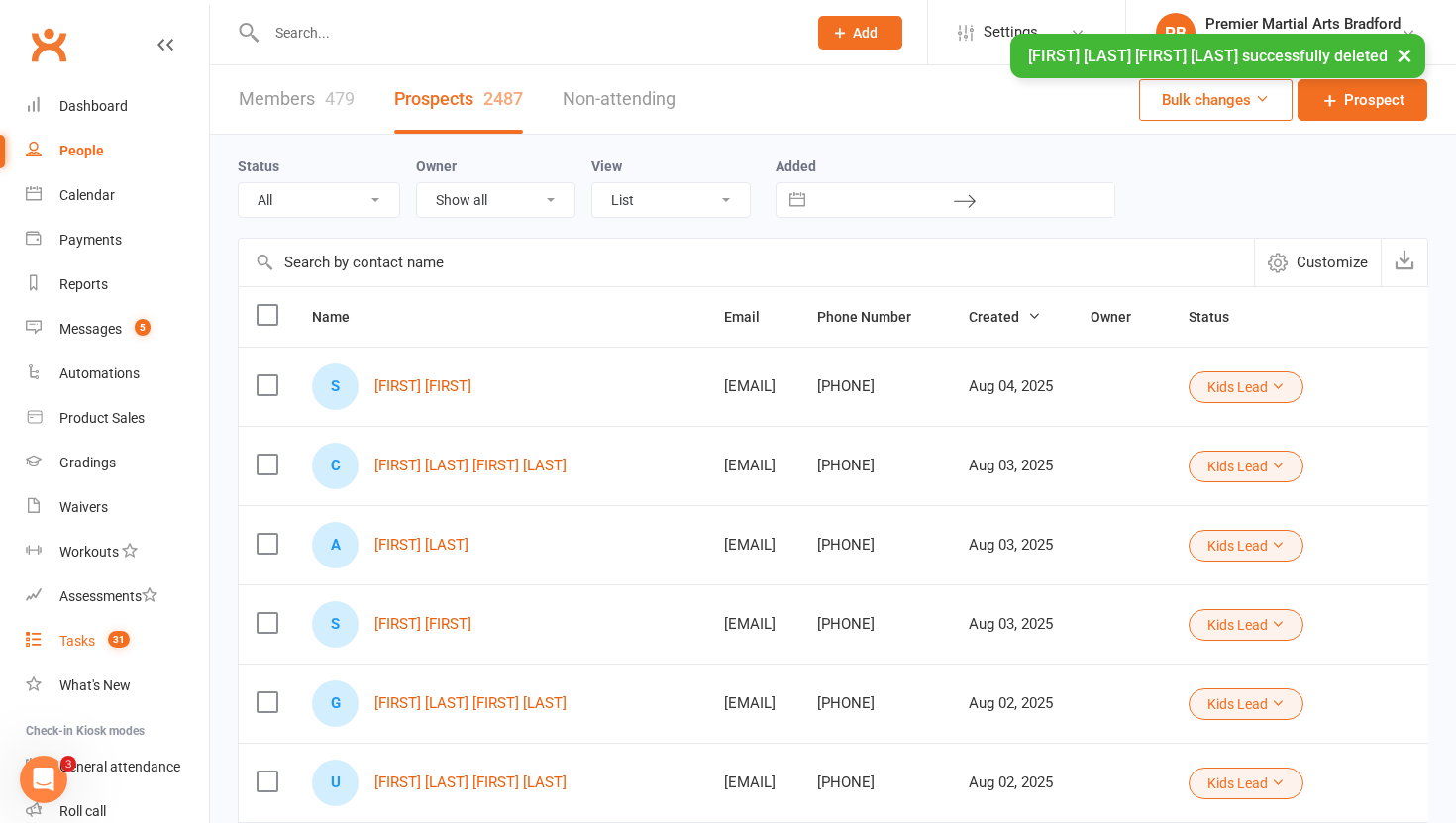click on "Tasks" at bounding box center (77, 641) 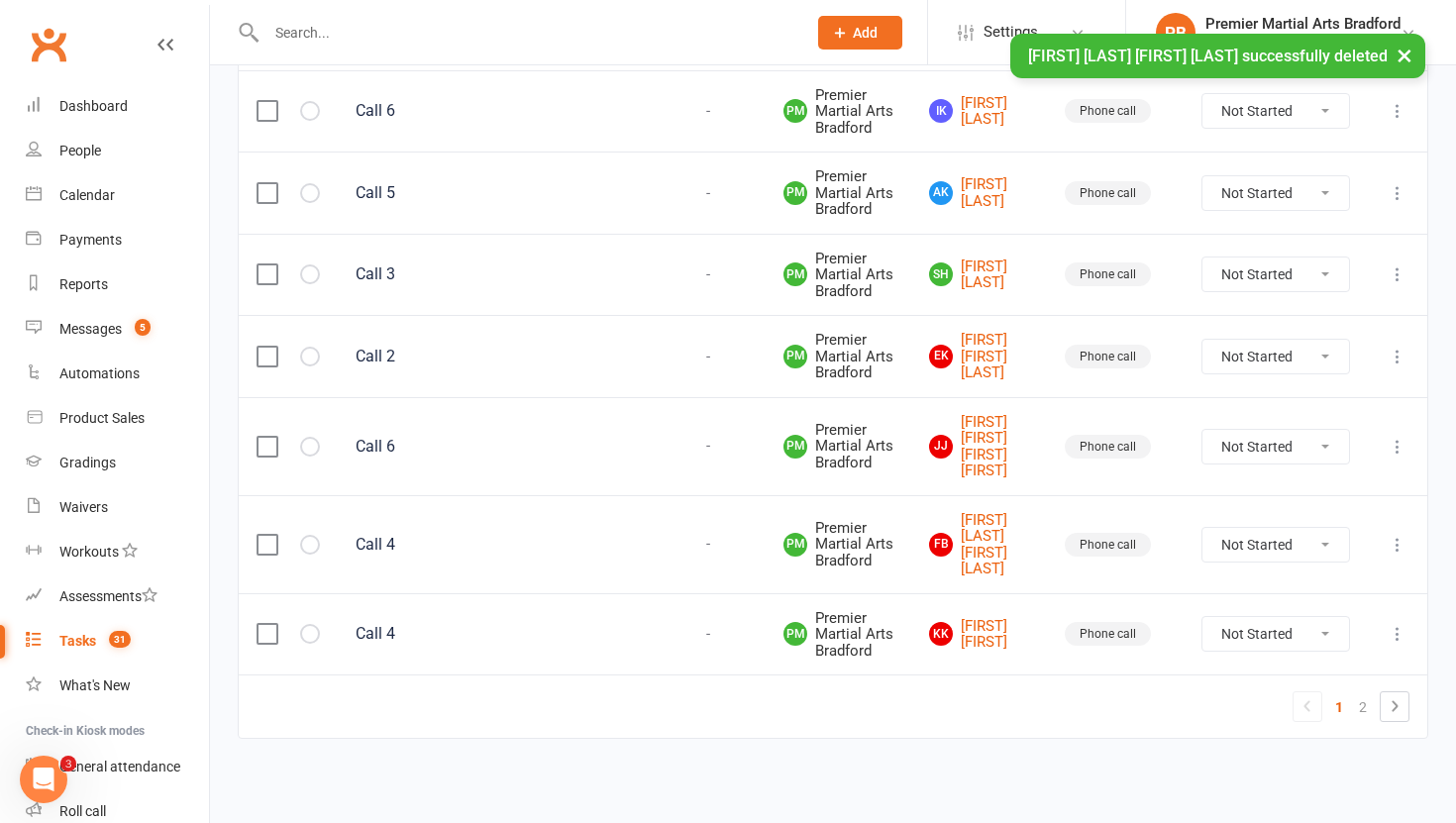 scroll, scrollTop: 2148, scrollLeft: 0, axis: vertical 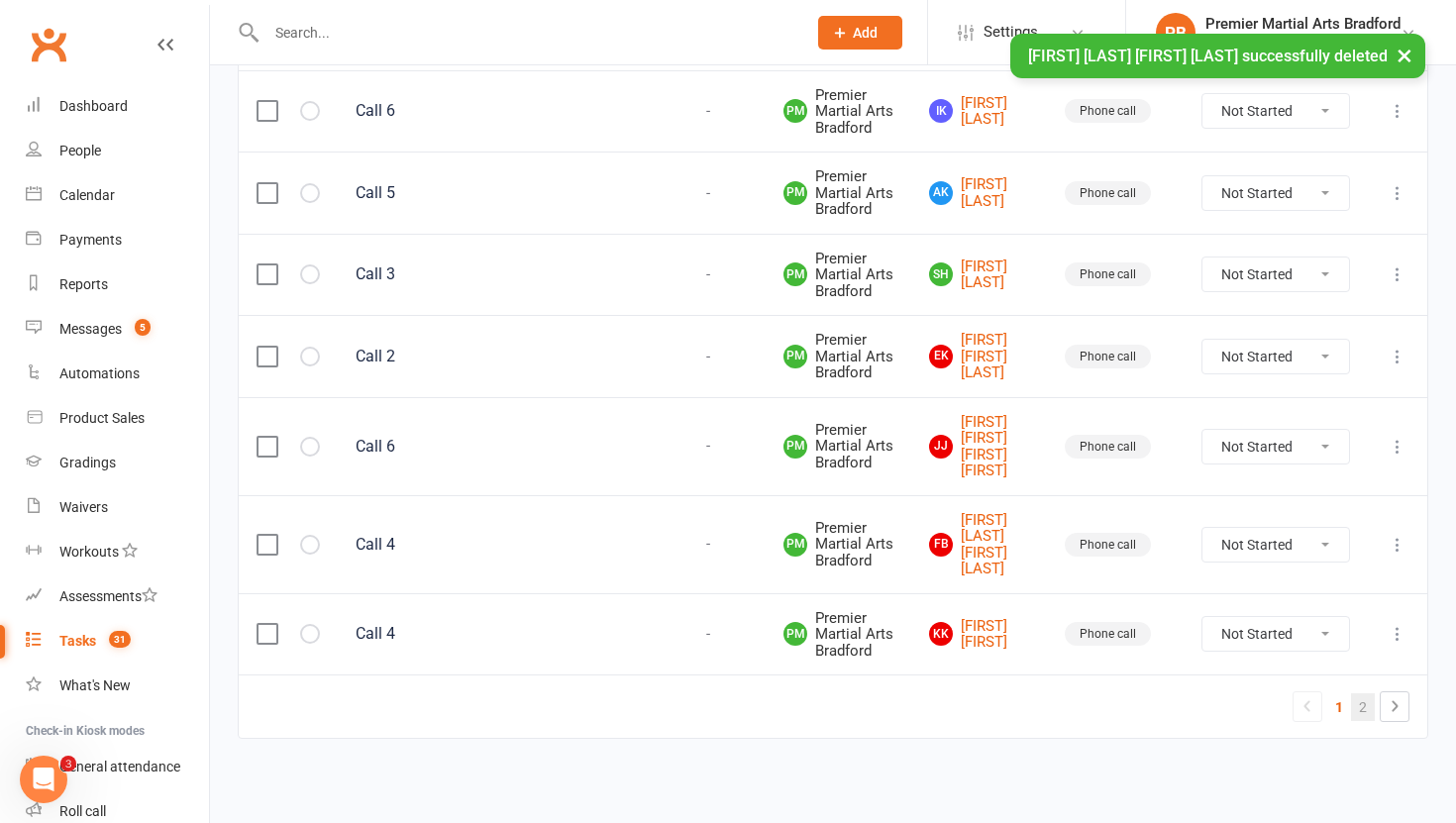 click on "2" at bounding box center [1363, 707] 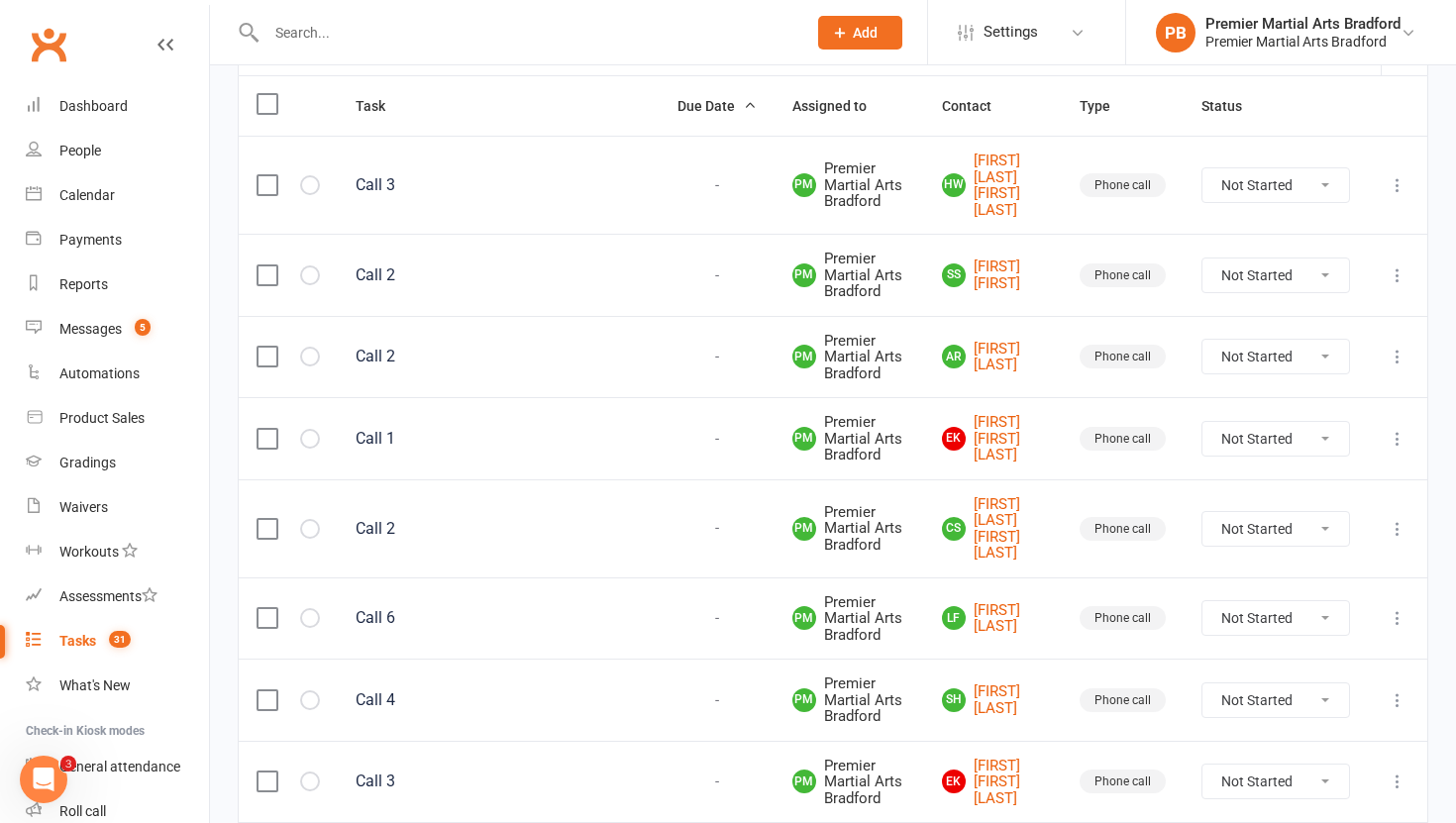 scroll, scrollTop: 232, scrollLeft: 0, axis: vertical 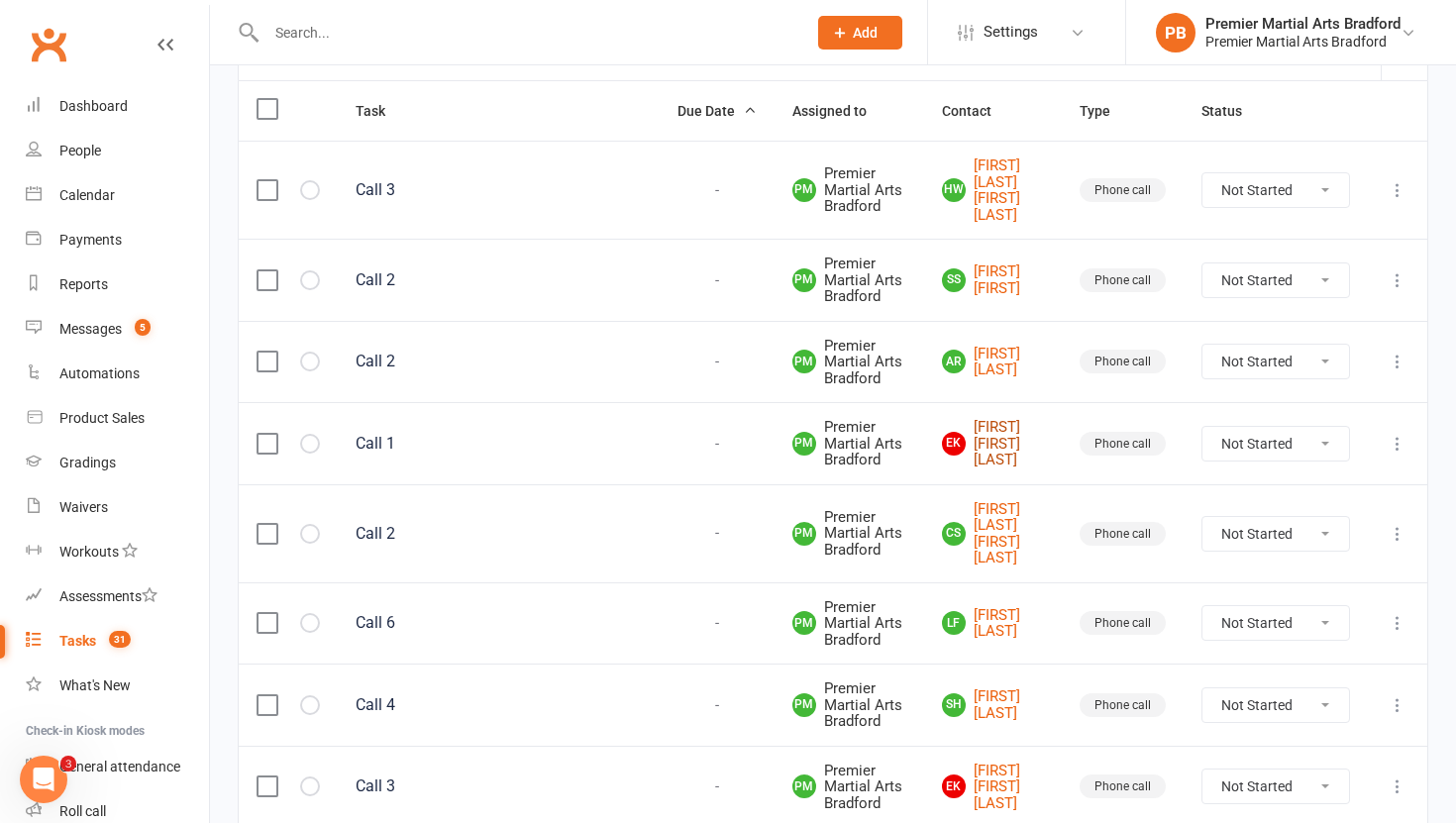 click on "[INITIAL] [FIRST] [FIRST] [LAST]" at bounding box center [992, 444] 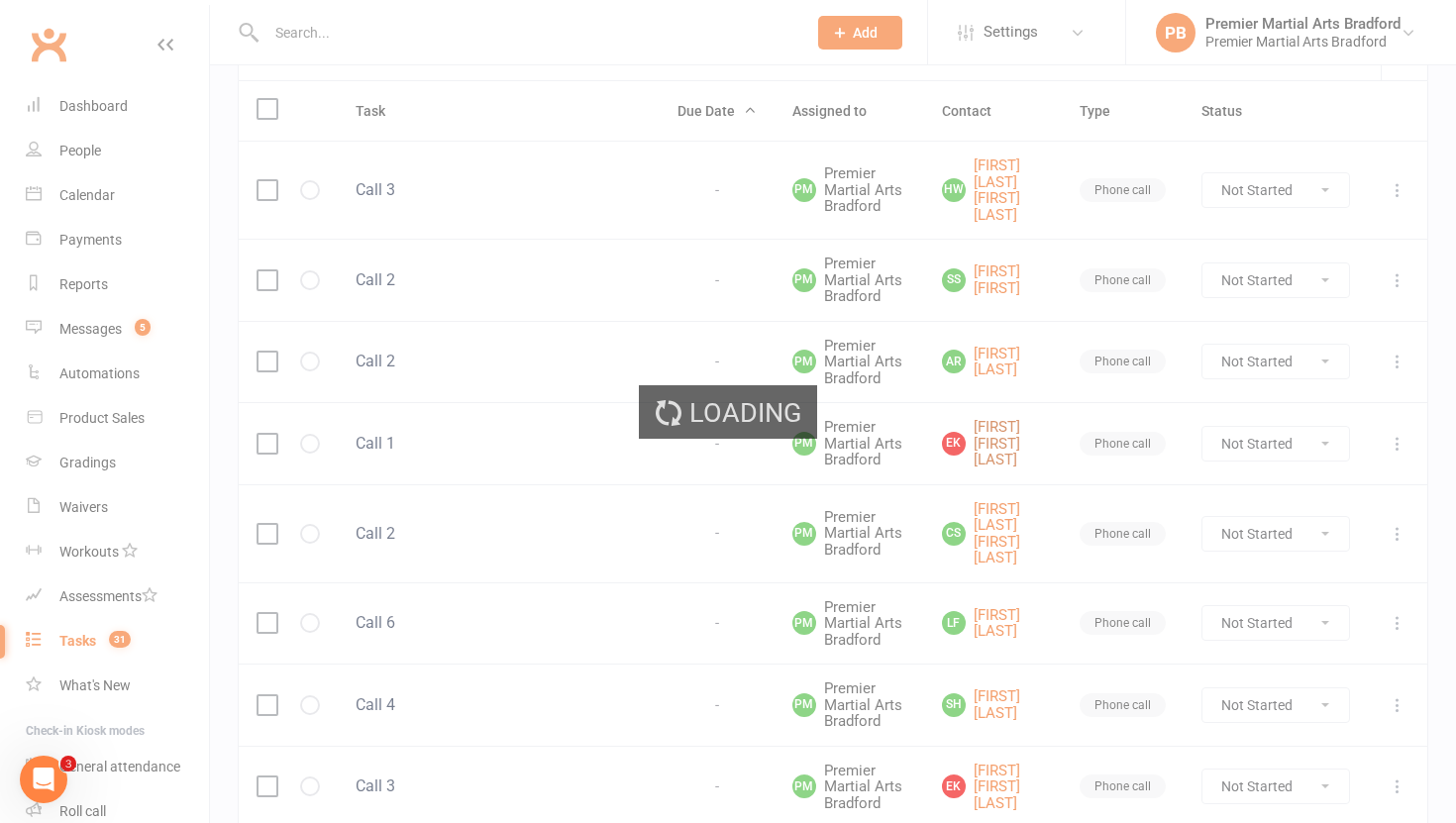 scroll, scrollTop: 0, scrollLeft: 0, axis: both 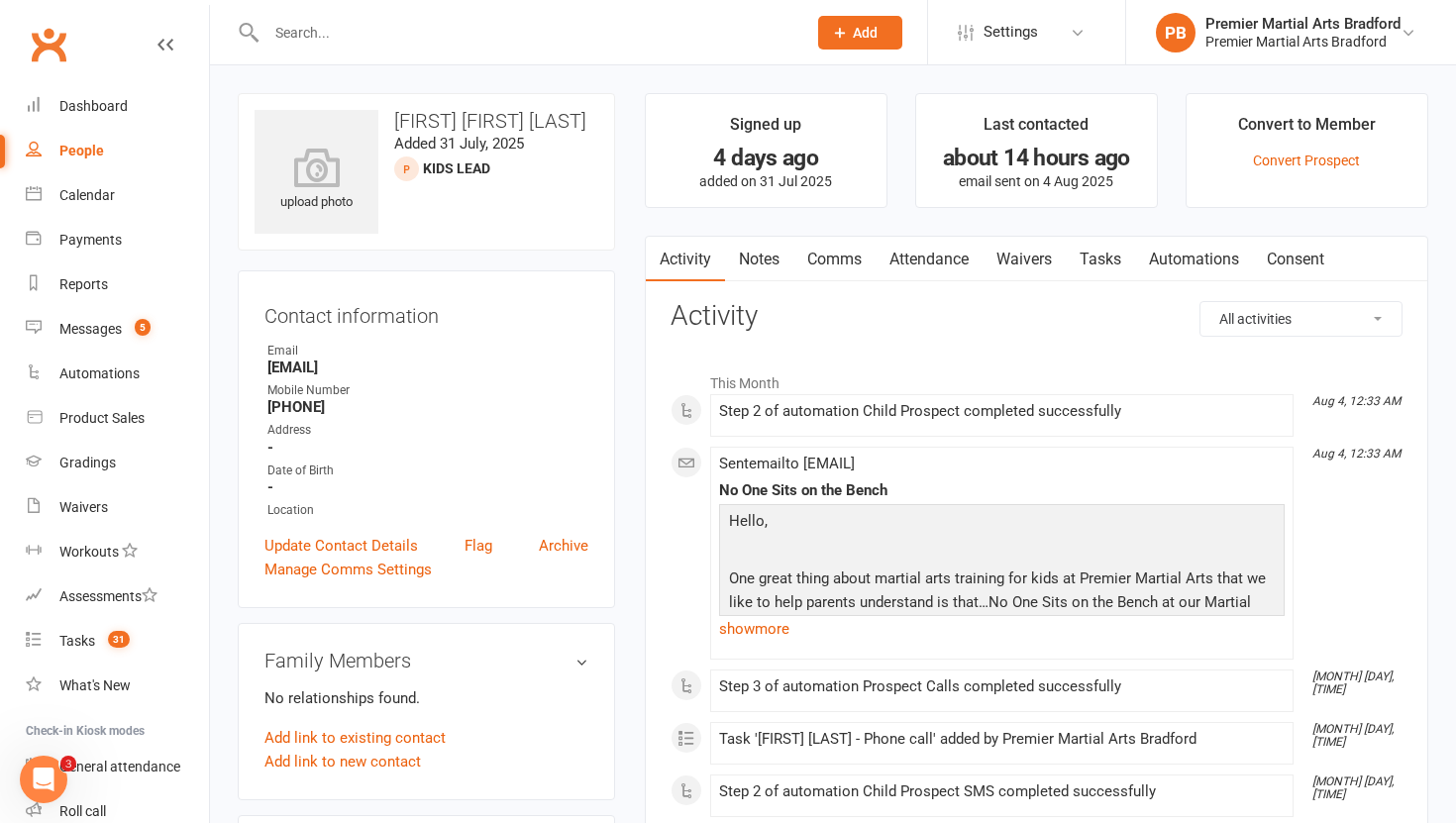 click on "Tasks" at bounding box center [1100, 259] 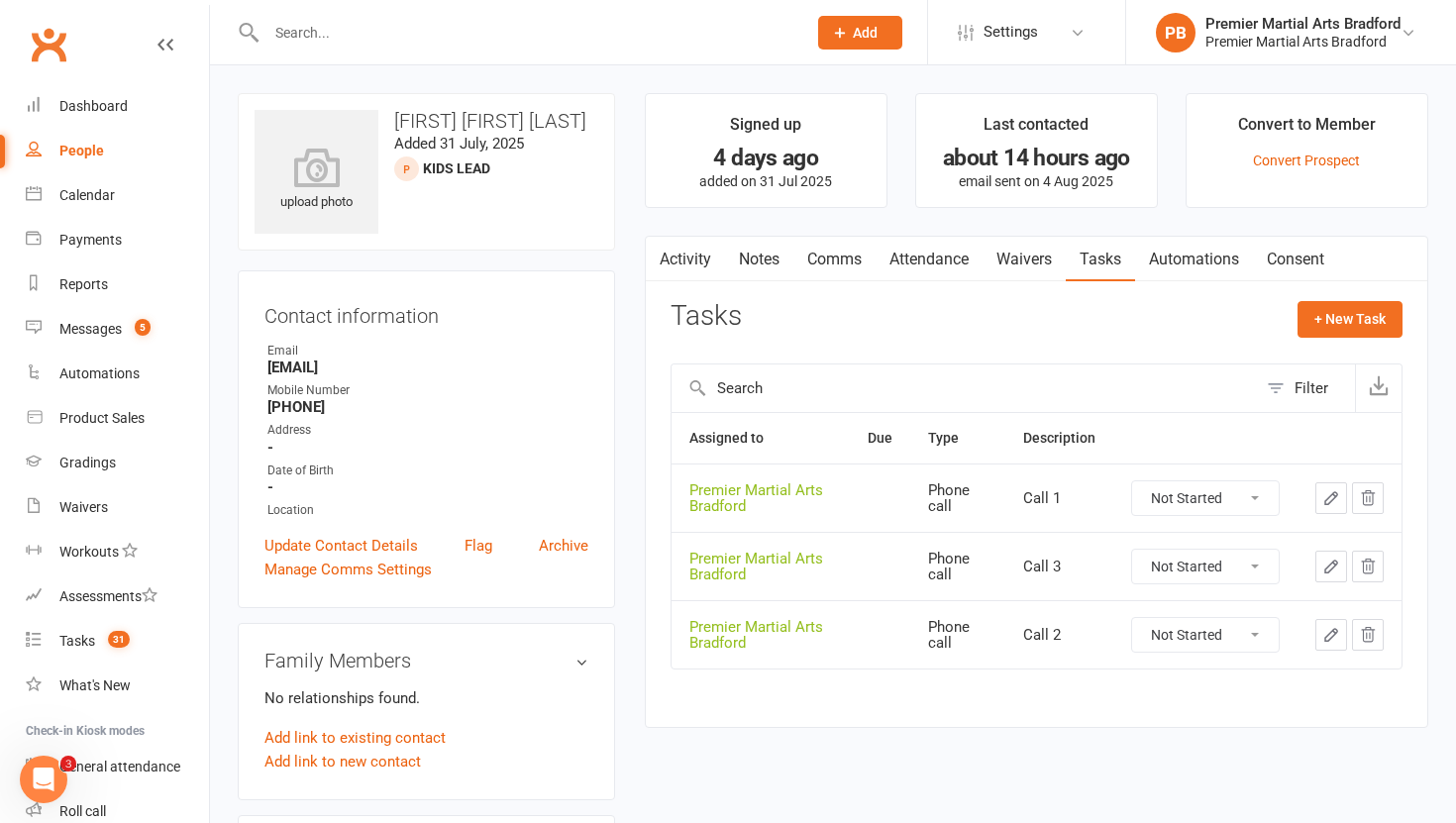 click on "Not Started In Progress Waiting Complete" at bounding box center [1205, 498] 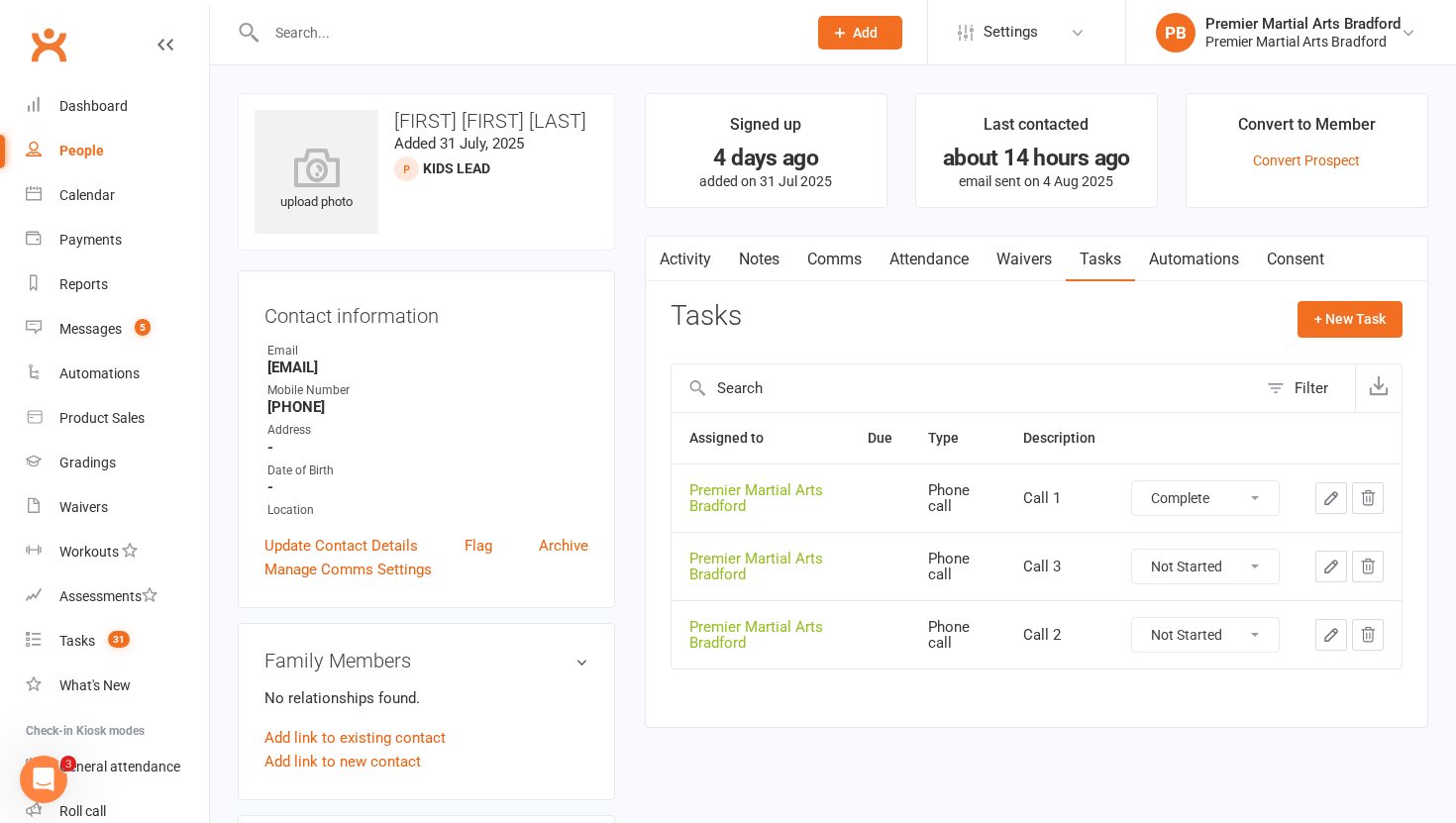select on "unstarted" 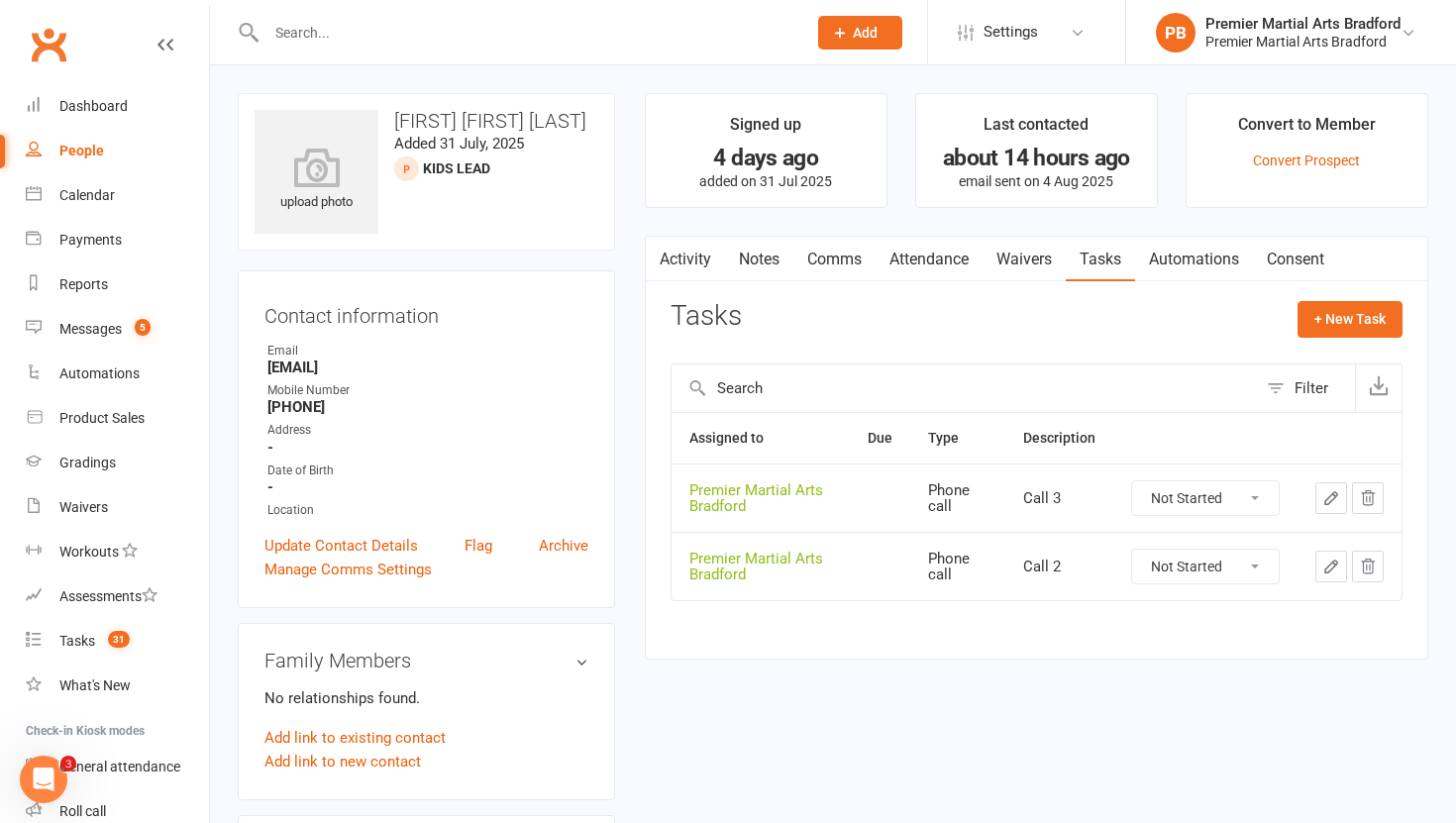 click on "Not Started In Progress Waiting Complete" at bounding box center [1205, 566] 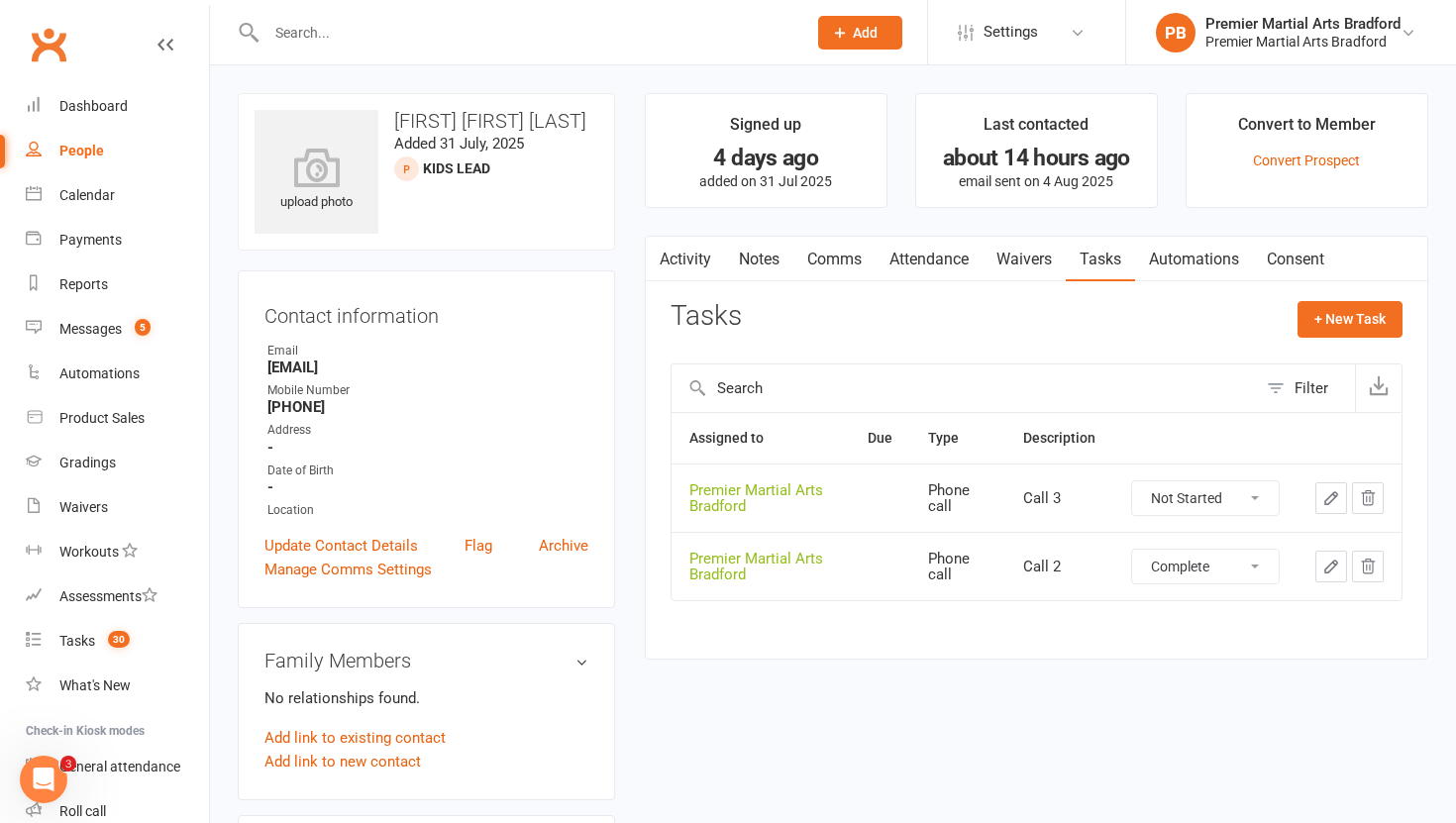 select on "unstarted" 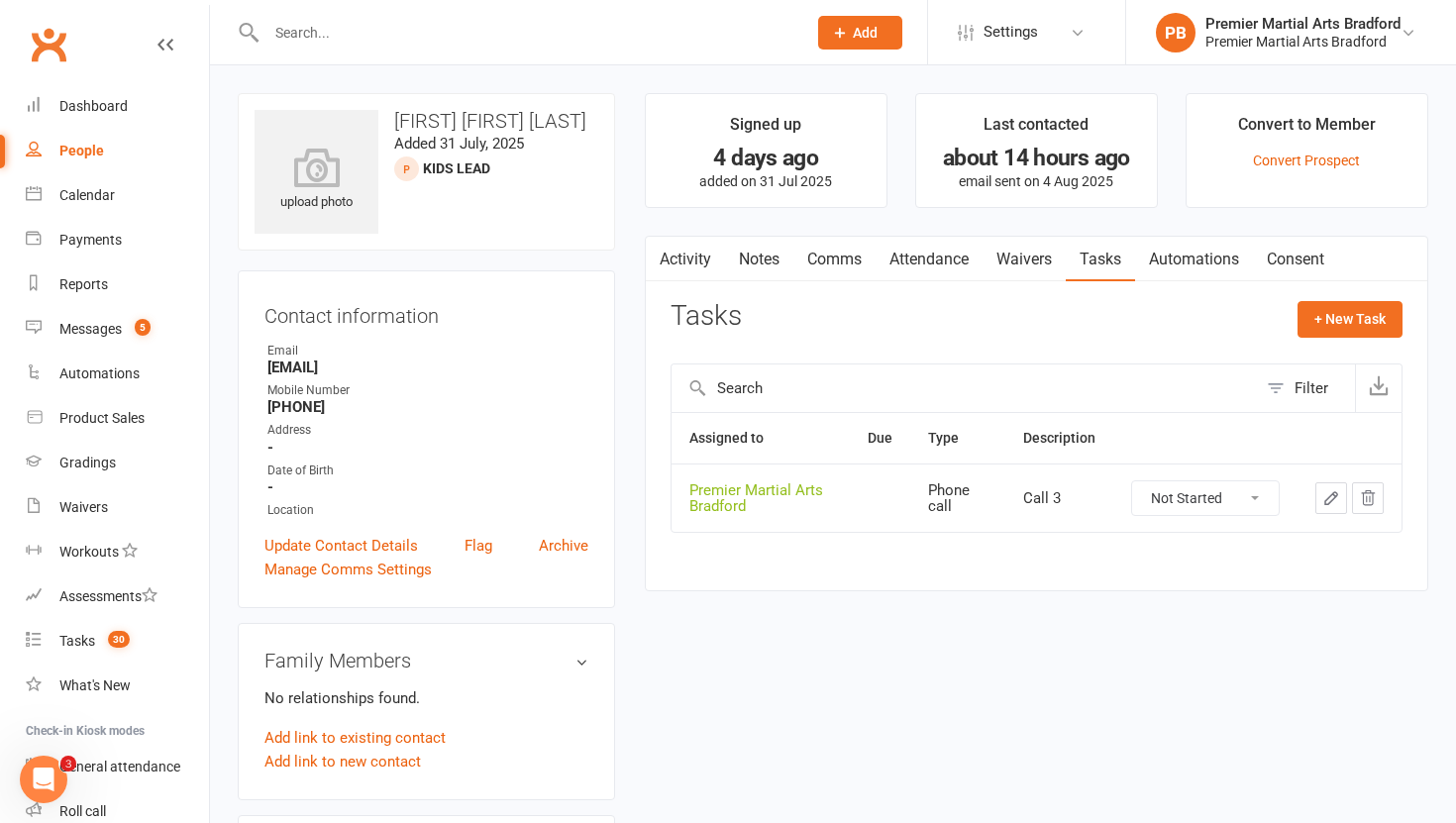 click on "Not Started In Progress Waiting Complete" at bounding box center [1205, 498] 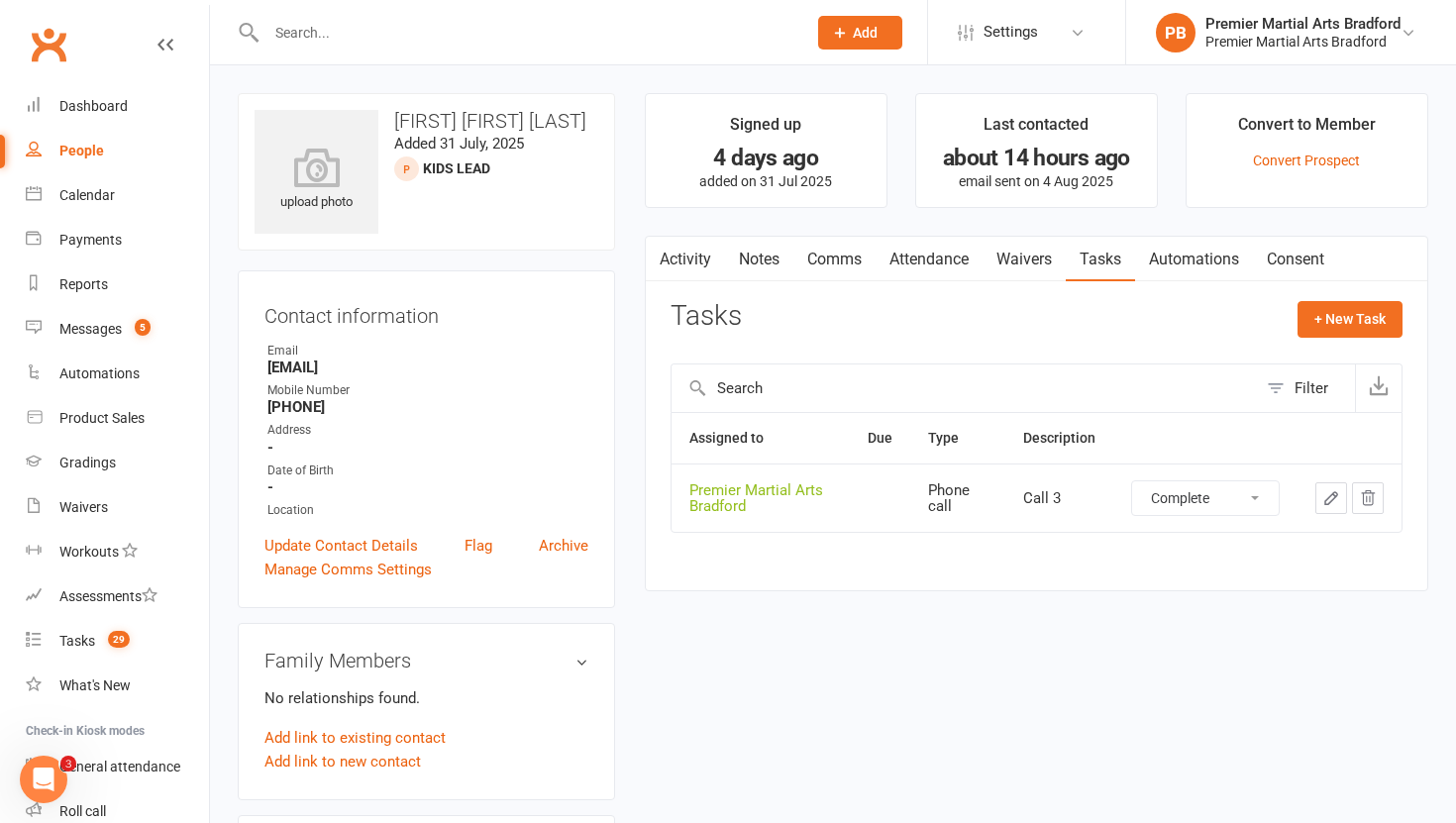 select on "unstarted" 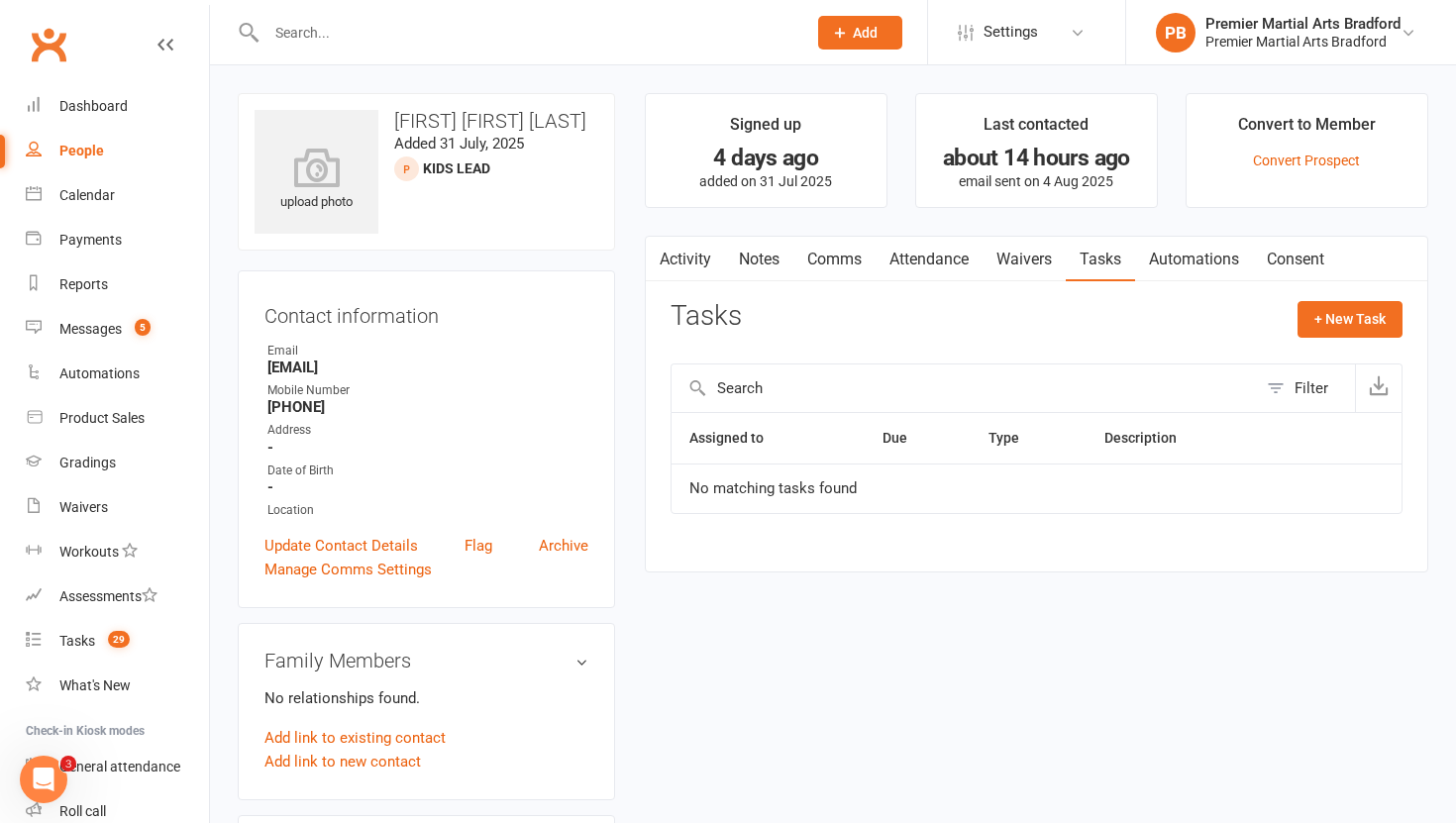 click on "Notes" at bounding box center (759, 259) 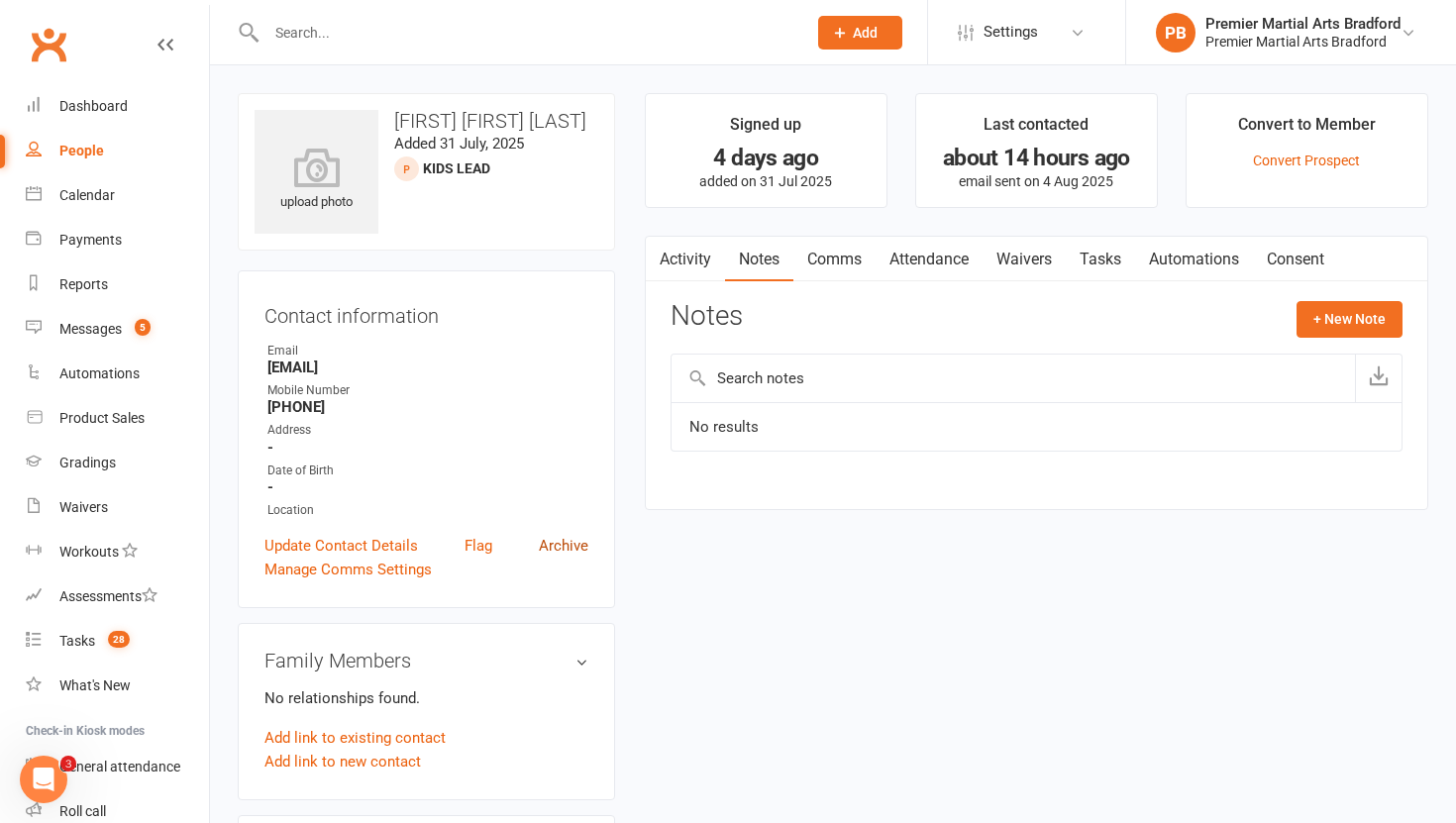 click on "Archive" at bounding box center [564, 546] 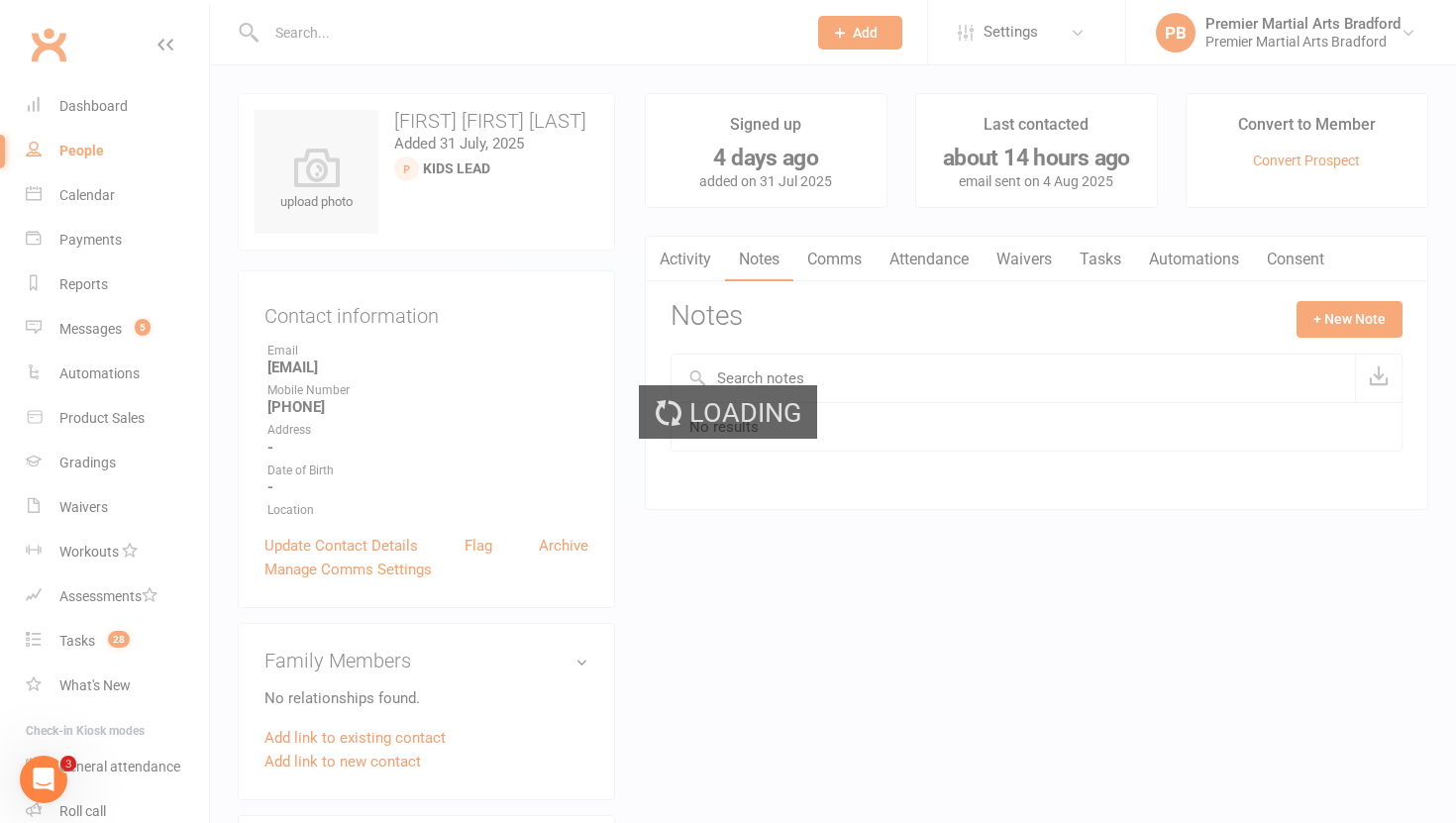 select on "100" 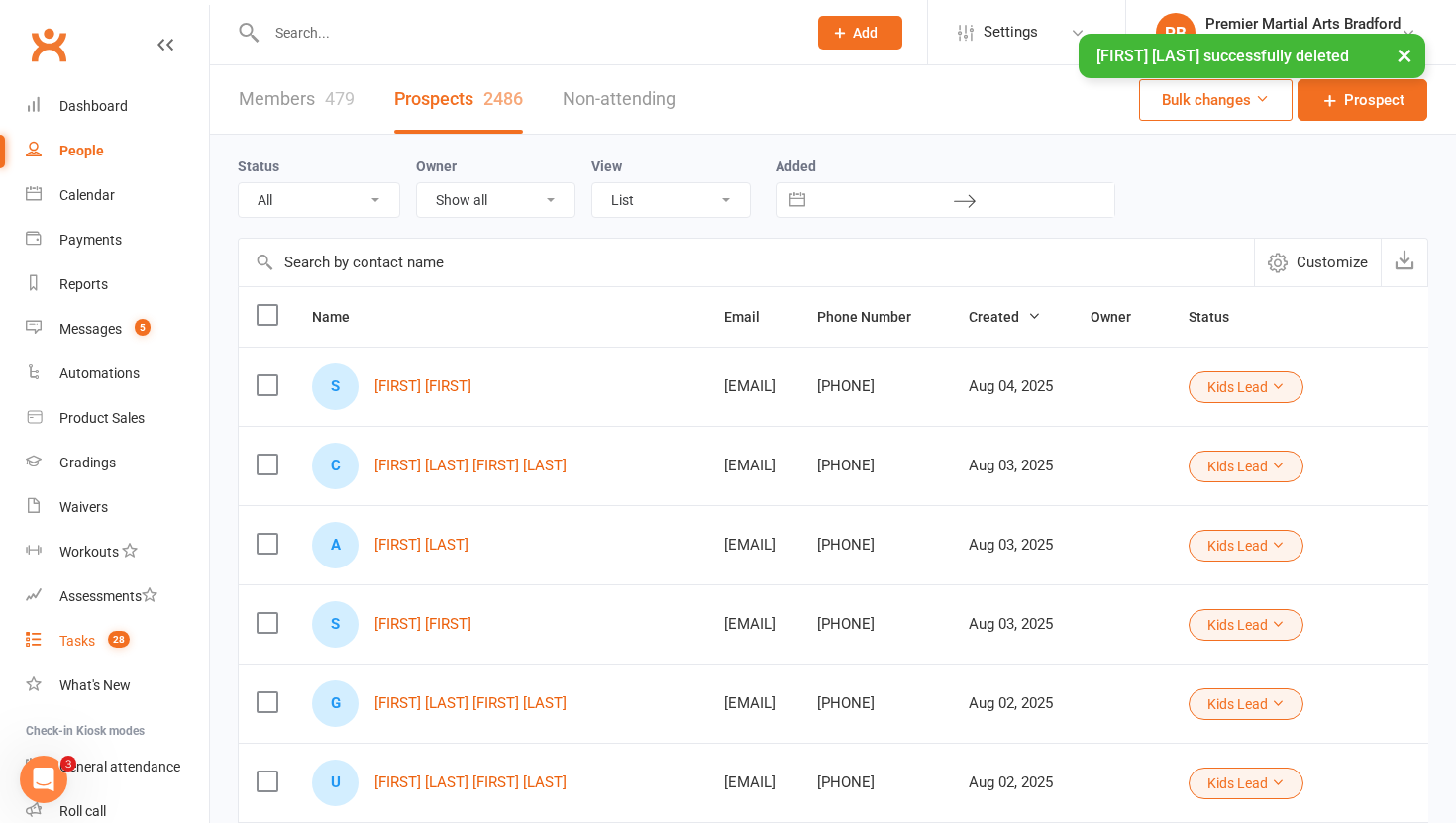 click on "Tasks" at bounding box center (77, 641) 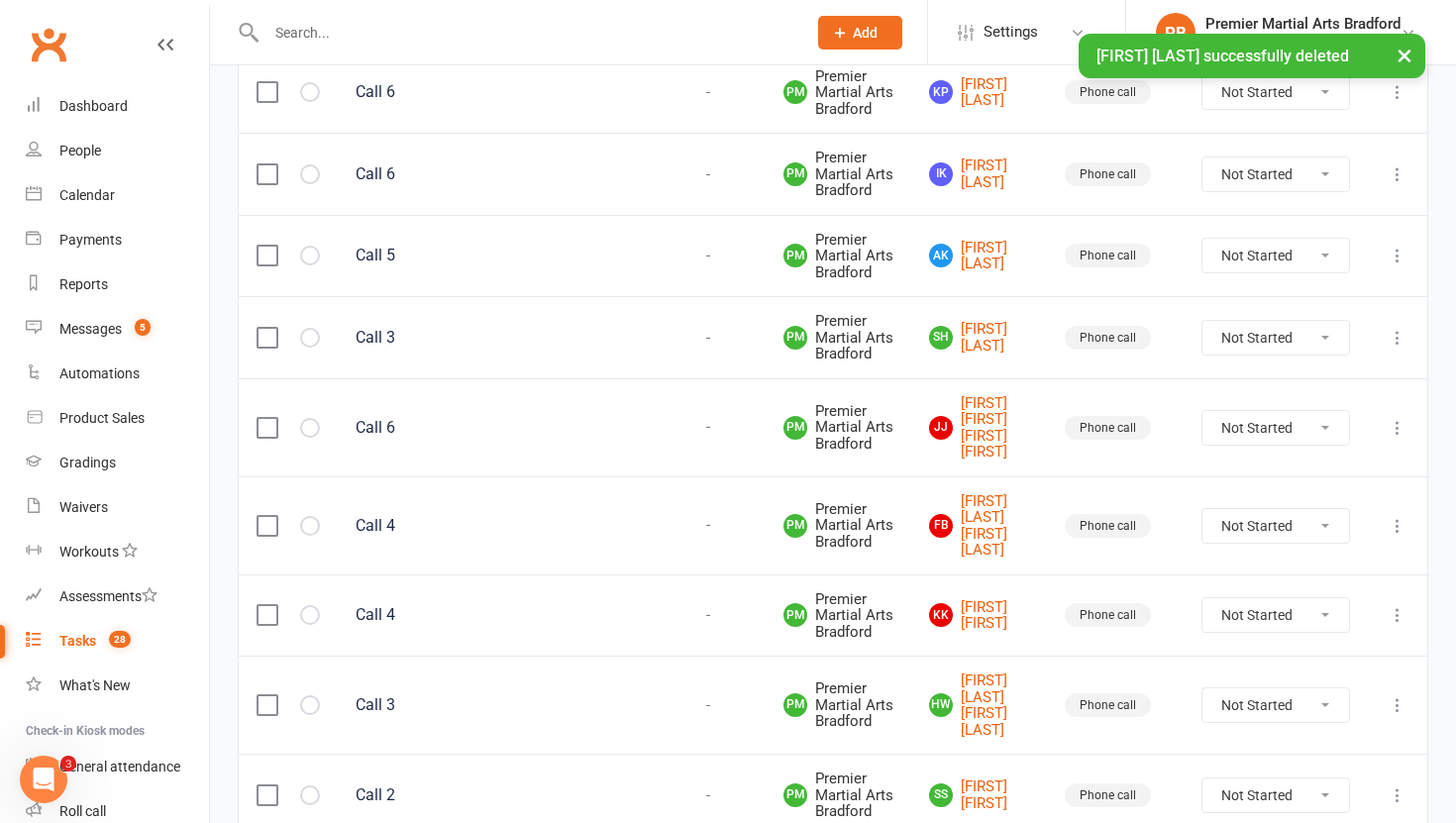 scroll, scrollTop: 2148, scrollLeft: 0, axis: vertical 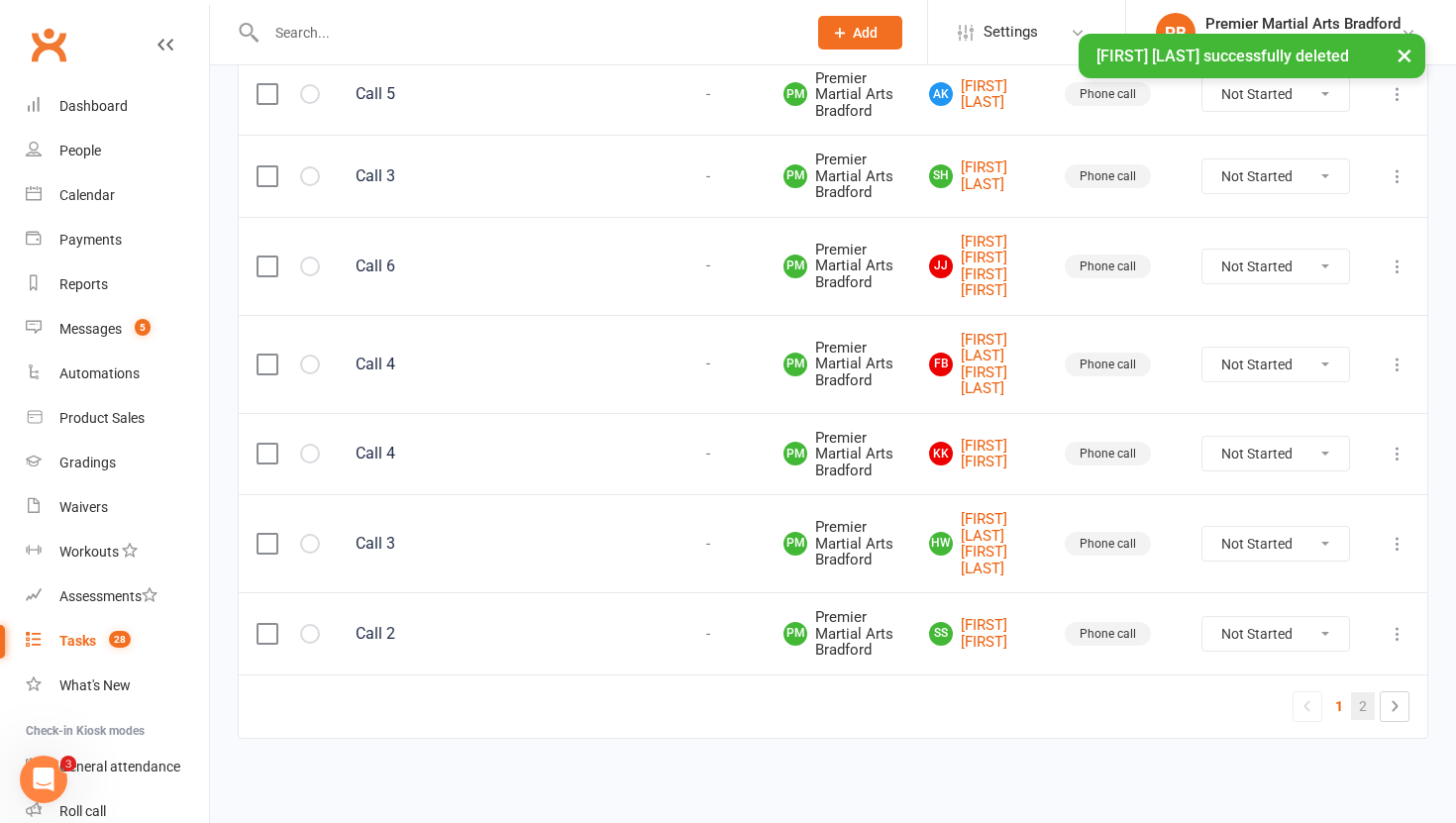 click on "2" at bounding box center [1363, 706] 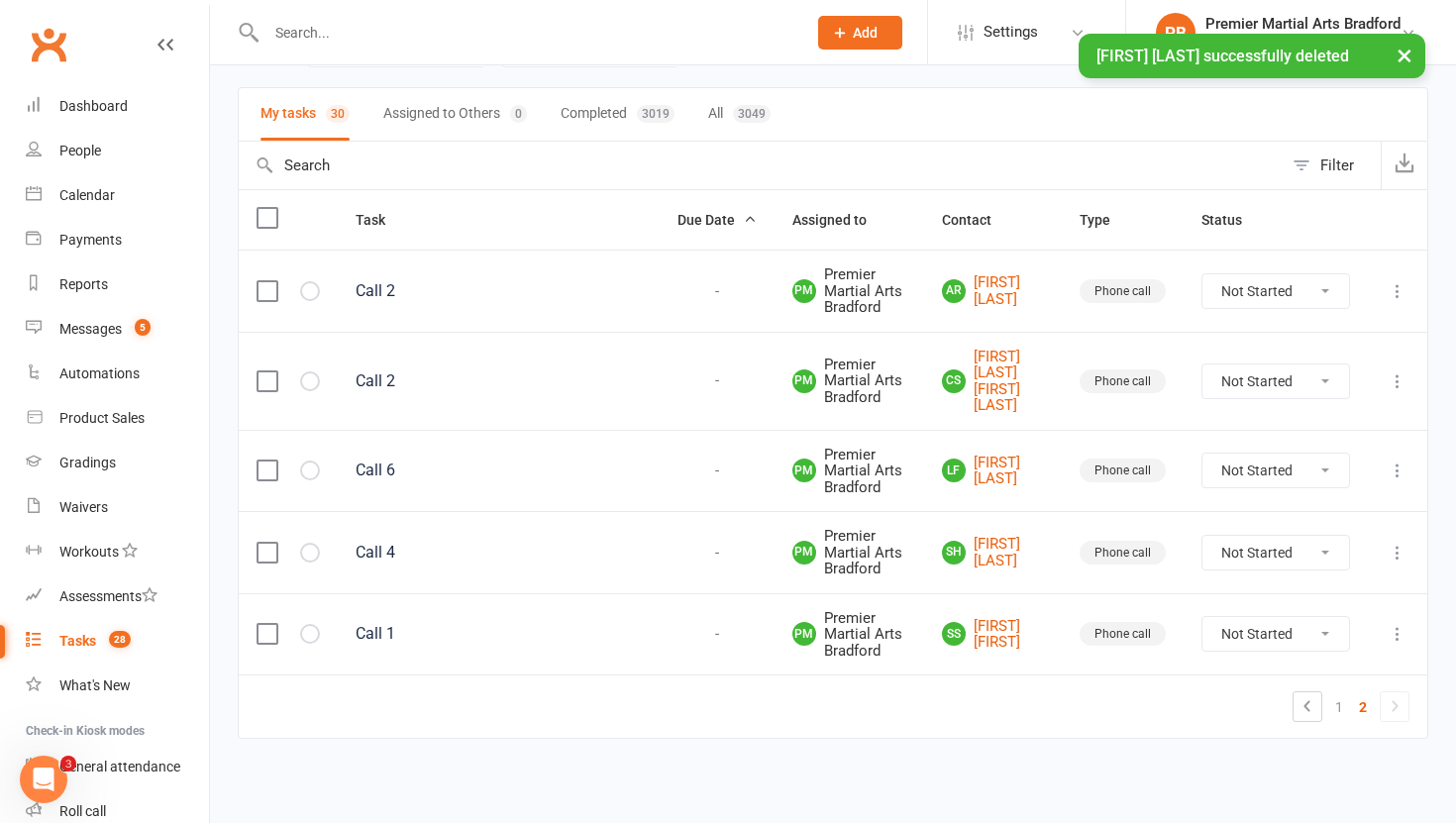scroll, scrollTop: 187, scrollLeft: 0, axis: vertical 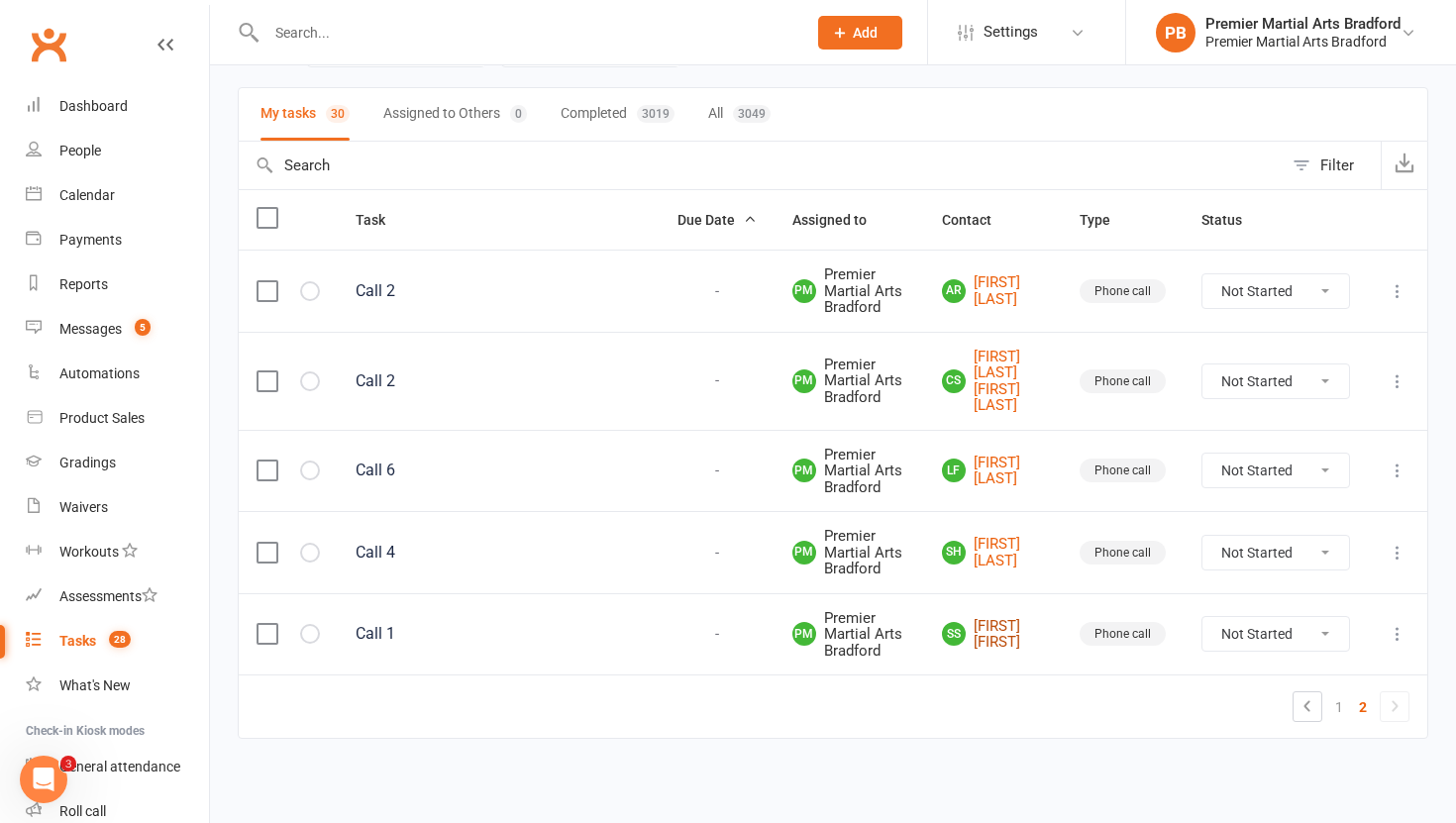 click on "[INITIAL] [LAST] [LAST]" at bounding box center (992, 634) 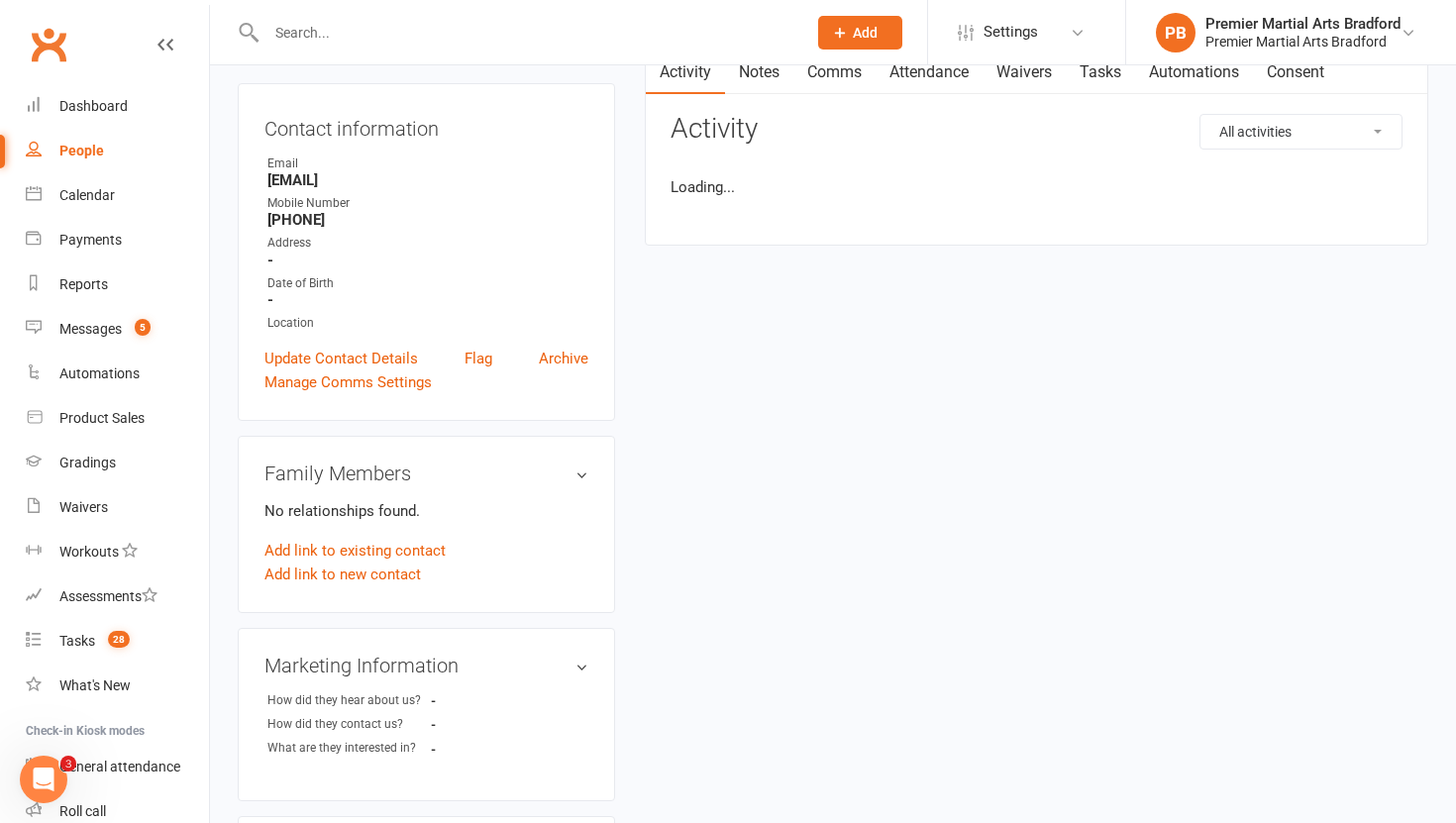 scroll, scrollTop: 0, scrollLeft: 0, axis: both 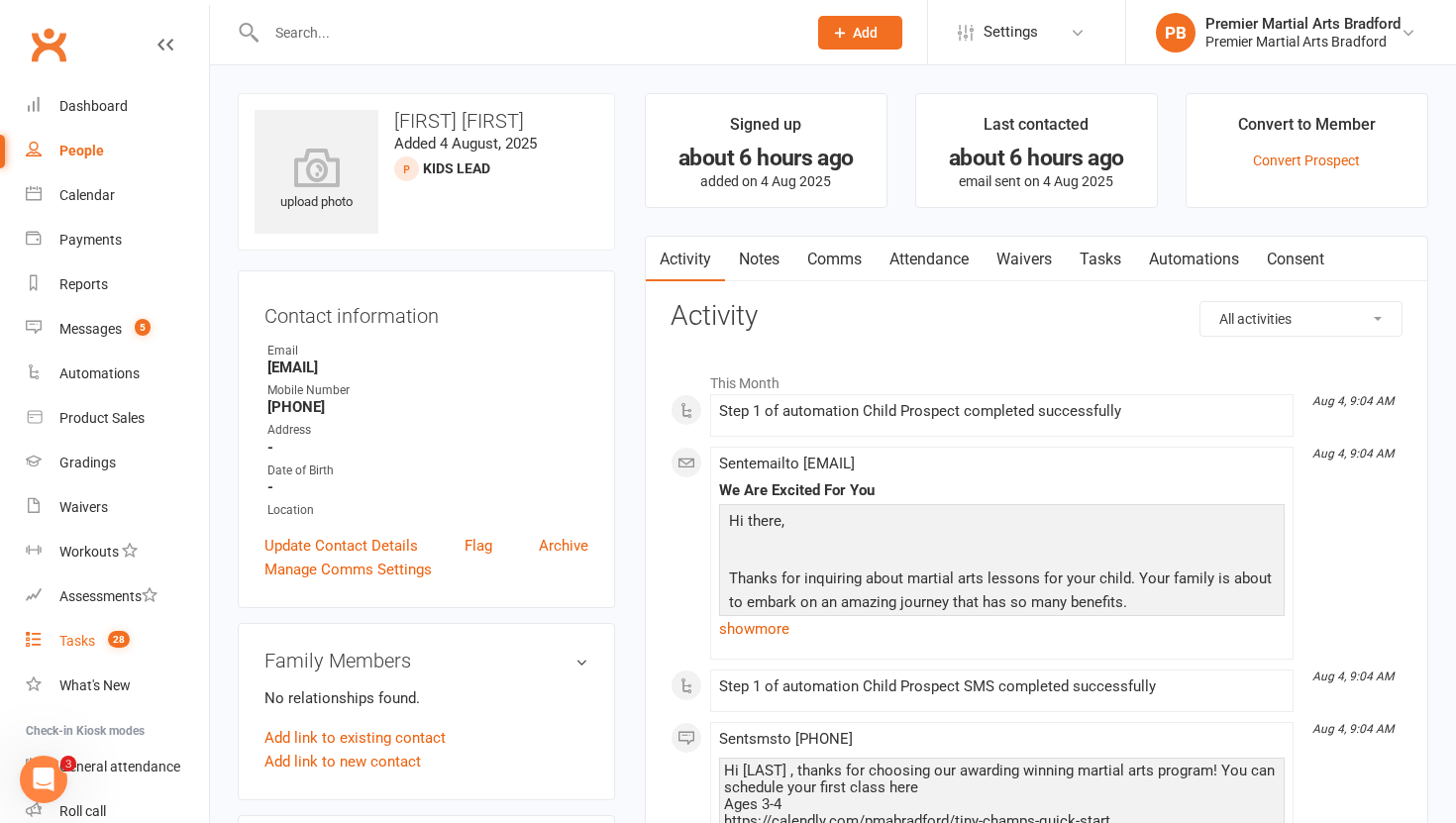 click on "Tasks" at bounding box center (77, 641) 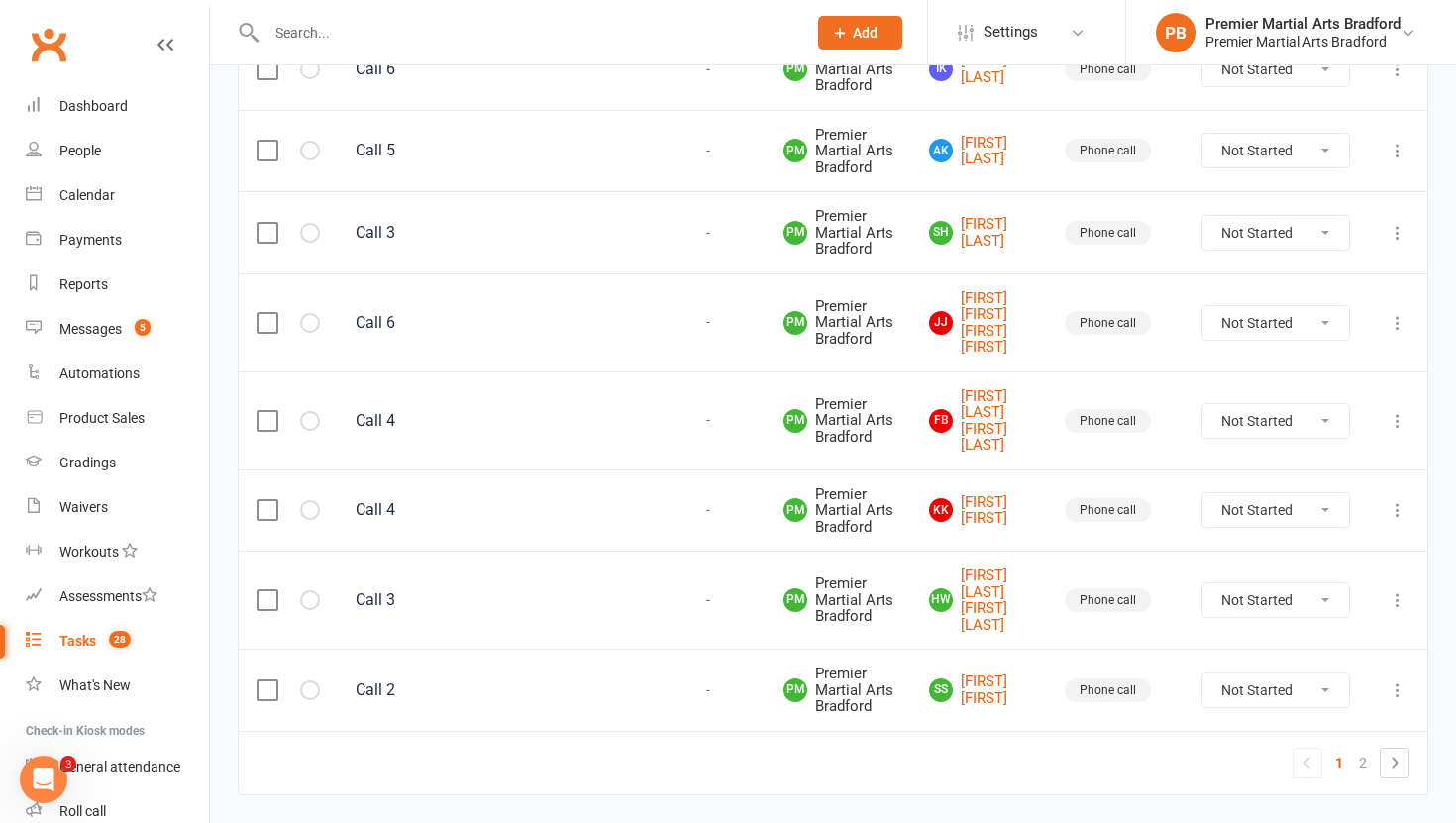 scroll, scrollTop: 2148, scrollLeft: 0, axis: vertical 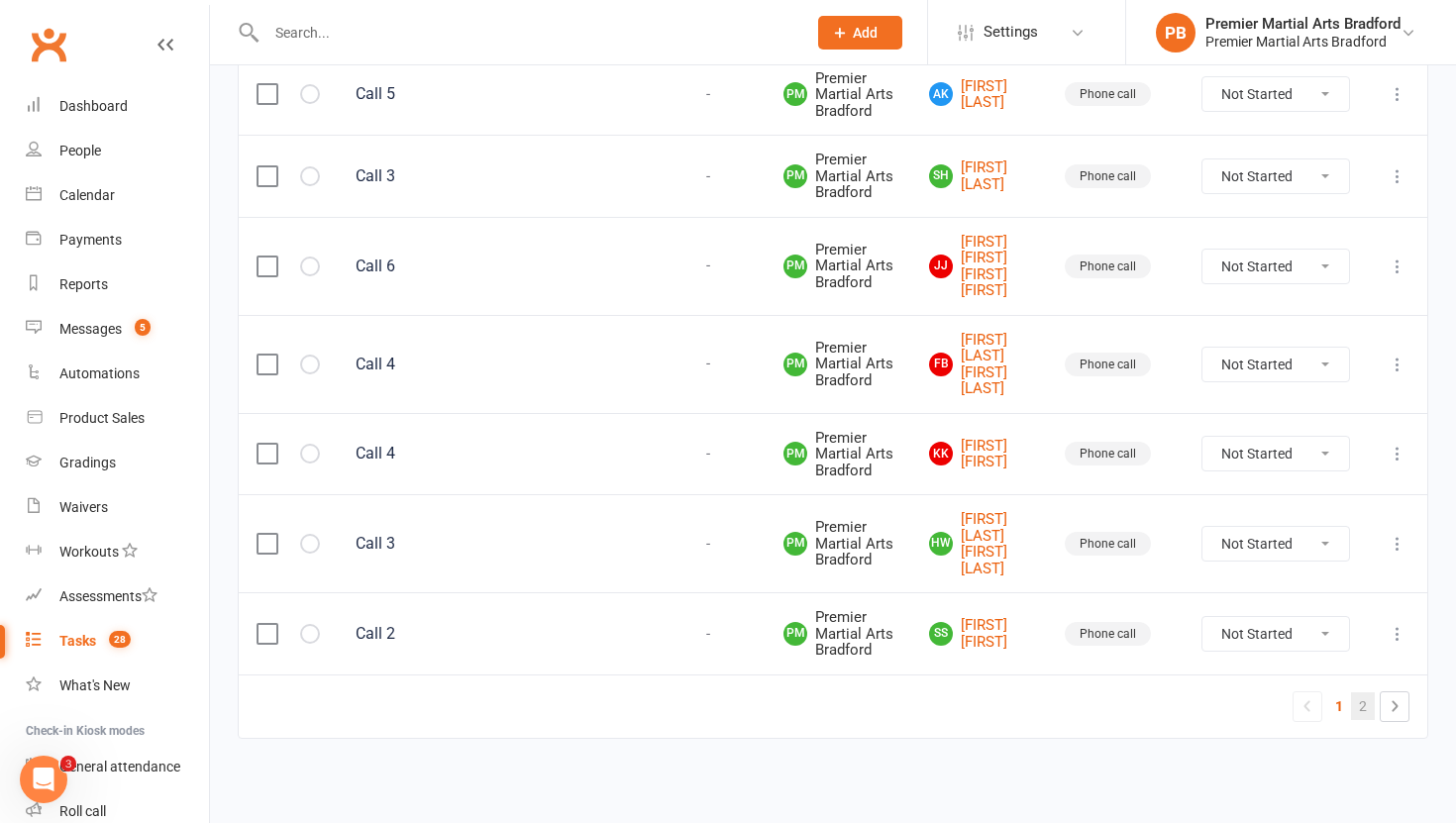 click on "2" at bounding box center [1363, 706] 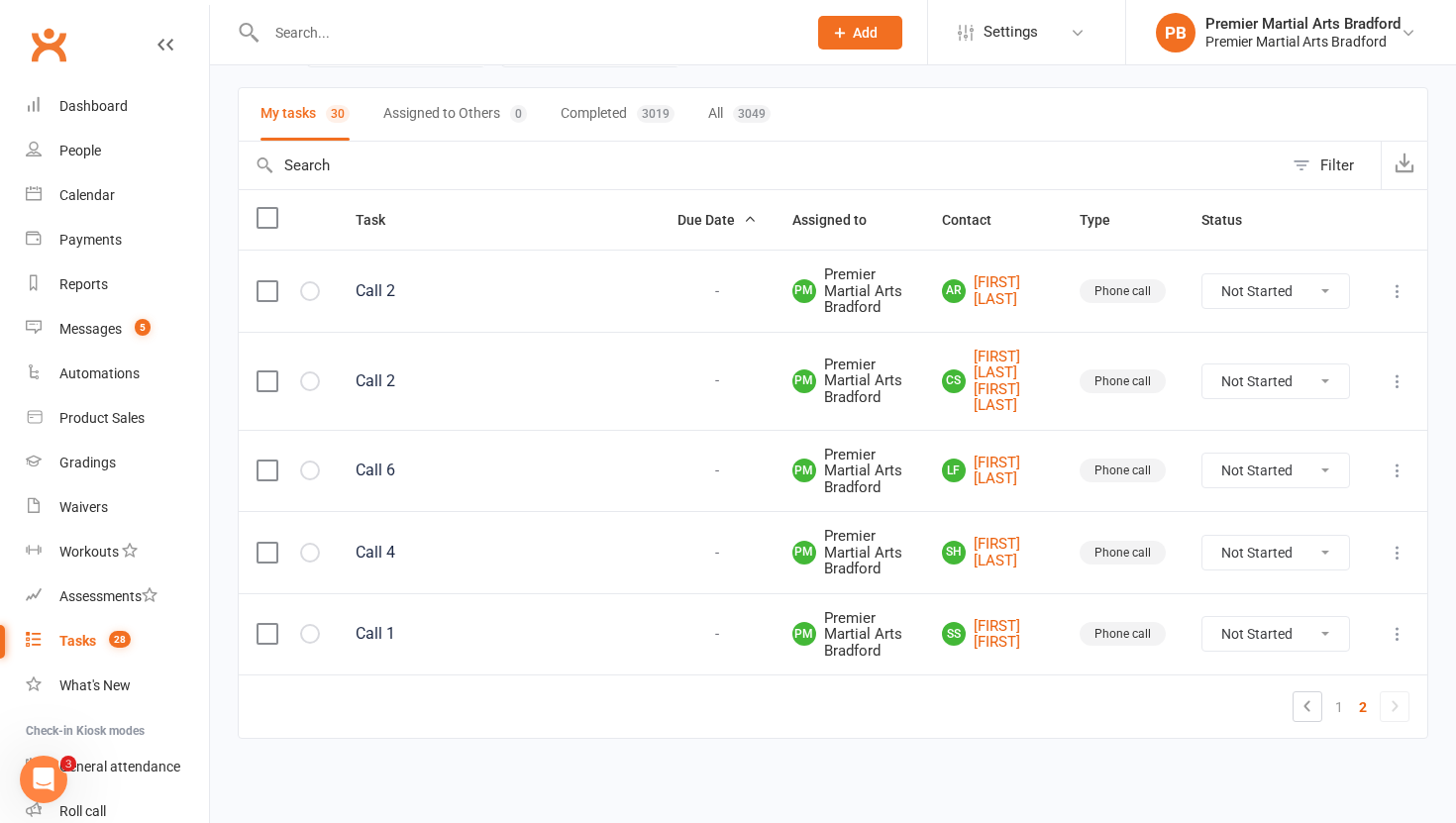 scroll, scrollTop: 187, scrollLeft: 0, axis: vertical 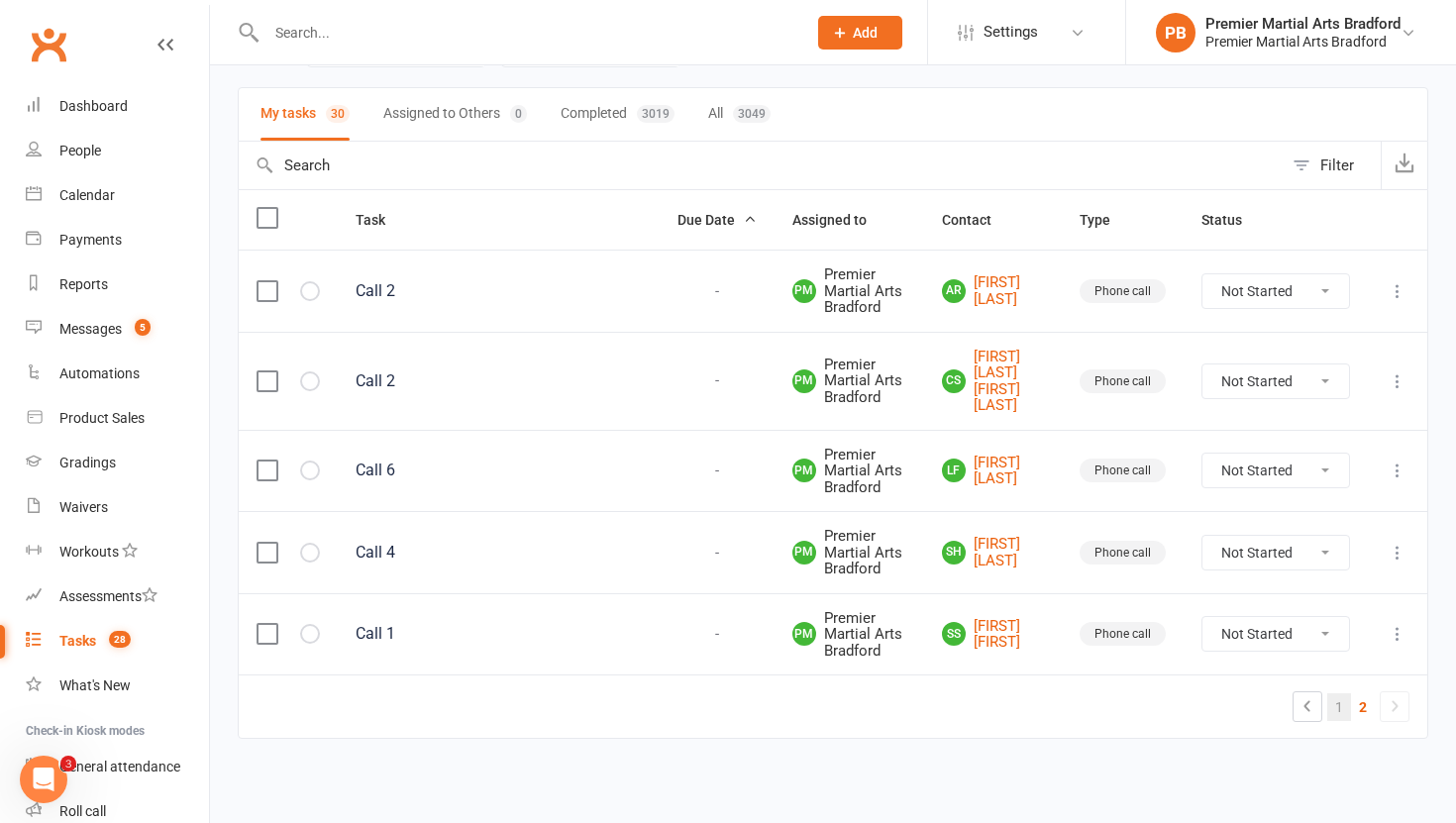 click on "1" at bounding box center (1339, 707) 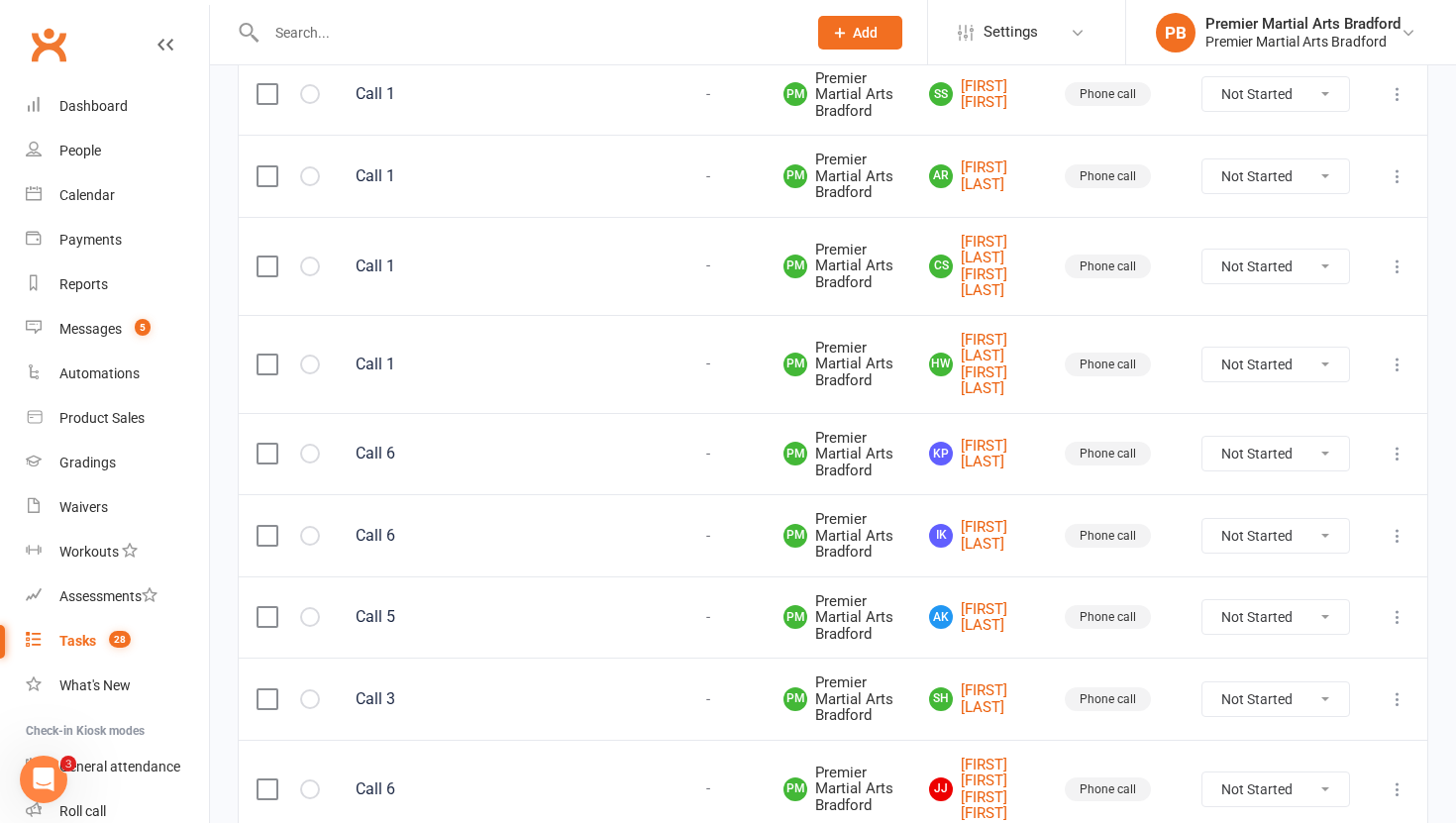 scroll, scrollTop: 1381, scrollLeft: 0, axis: vertical 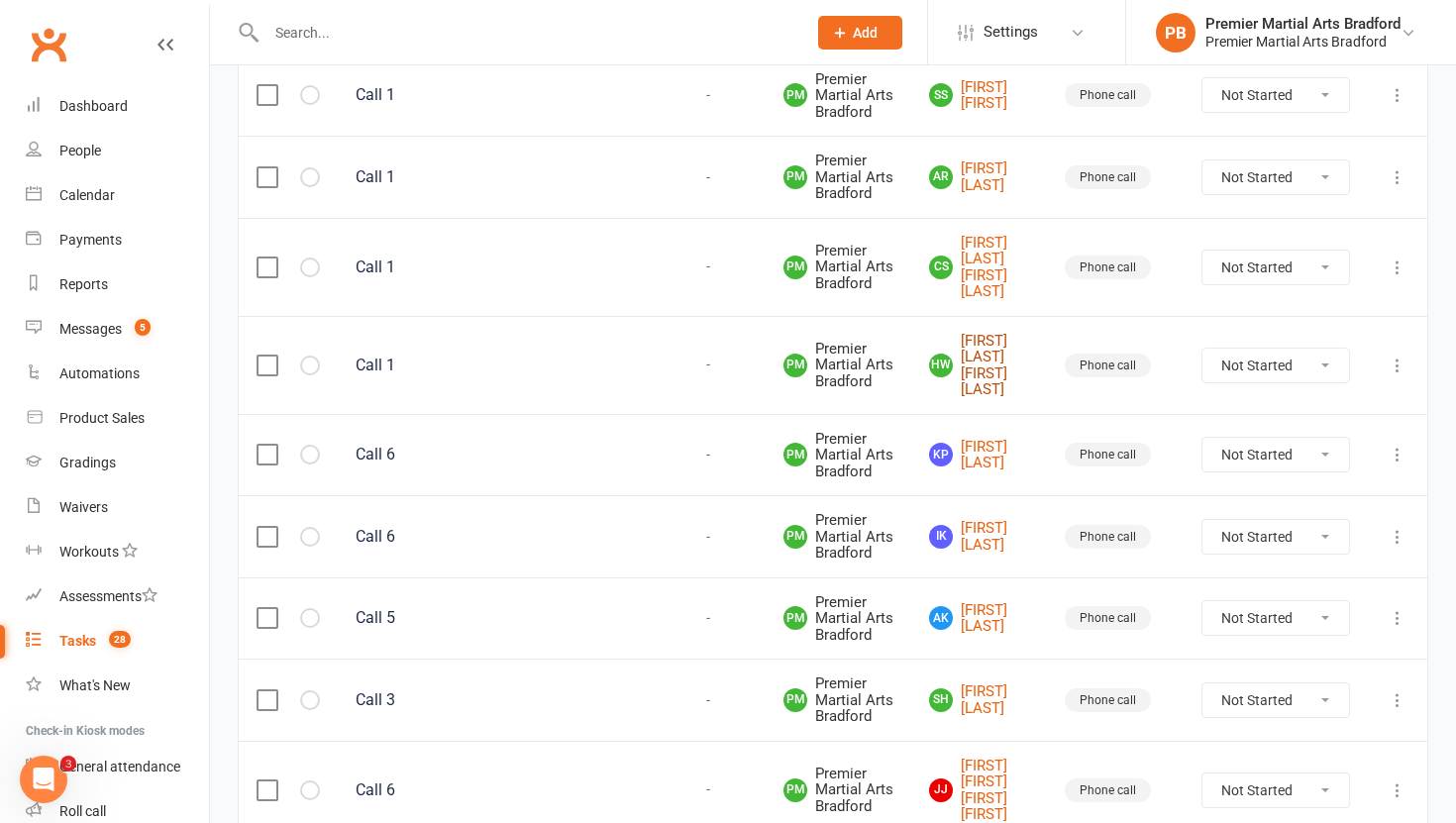 click on "HW [FIRST] [LAST] [FIRST] [LAST]" at bounding box center (979, 365) 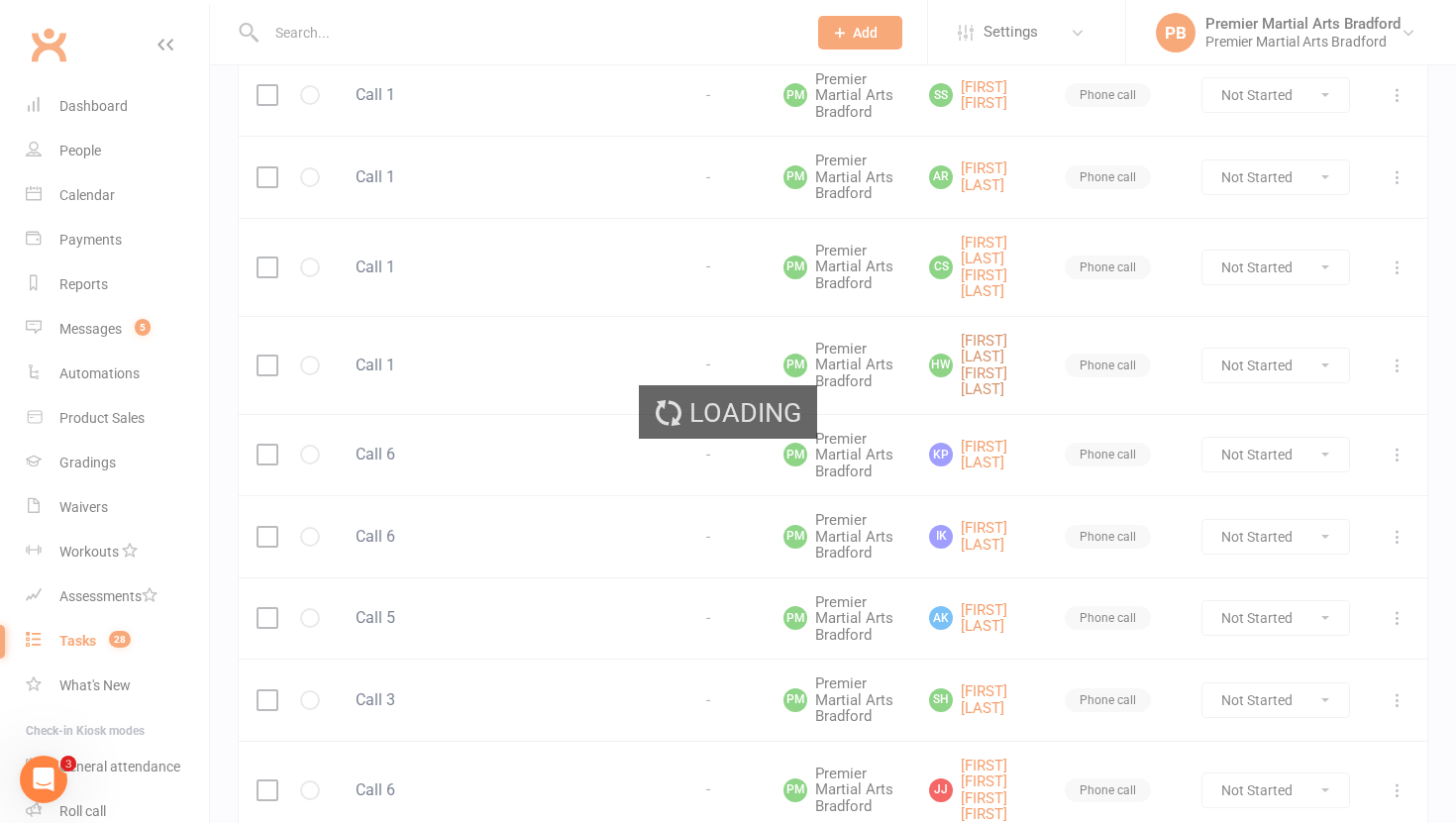 scroll, scrollTop: 0, scrollLeft: 0, axis: both 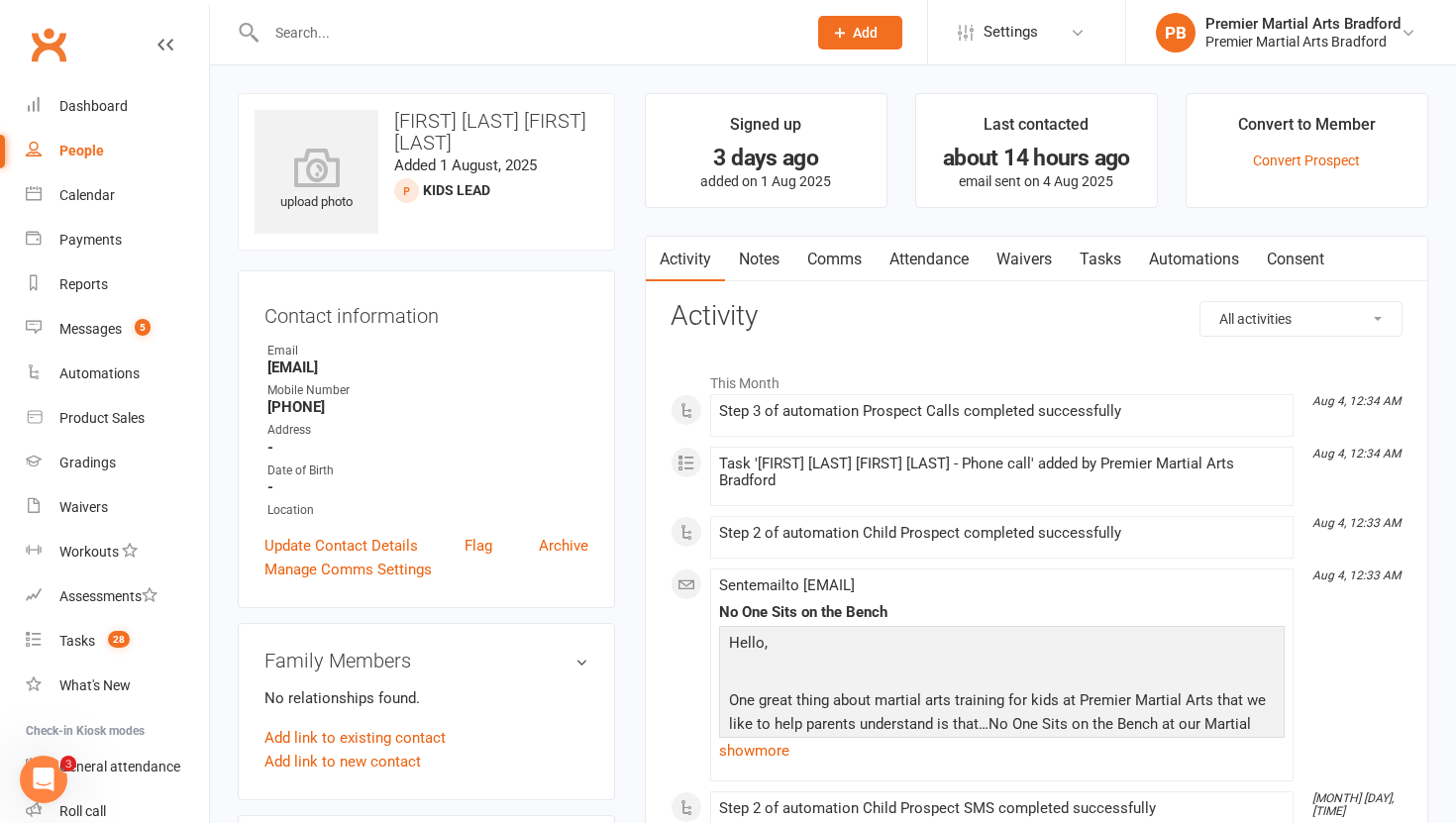 click on "Tasks" at bounding box center [1100, 259] 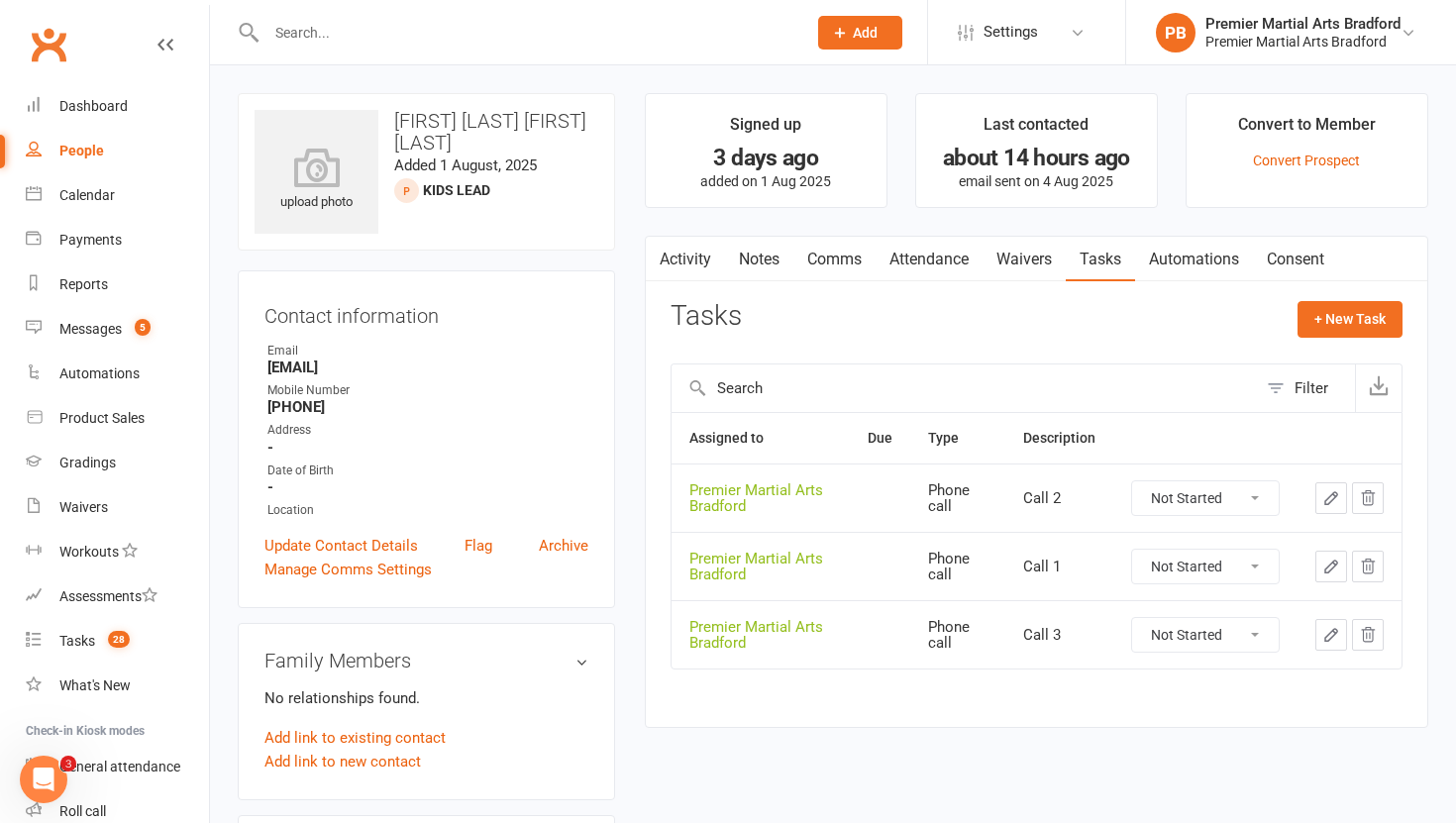 click on "Not Started In Progress Waiting Complete" at bounding box center (1205, 566) 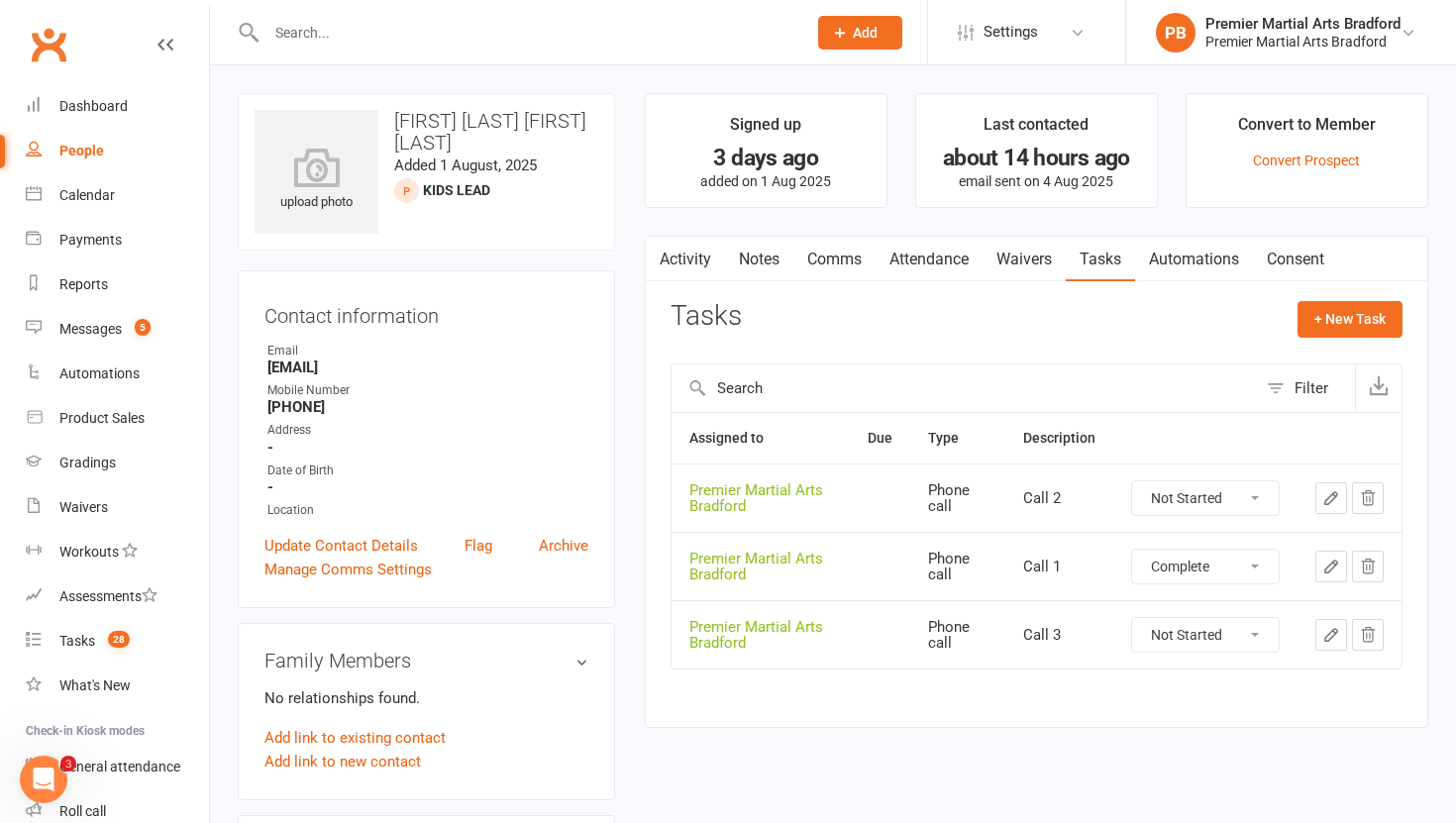 select on "unstarted" 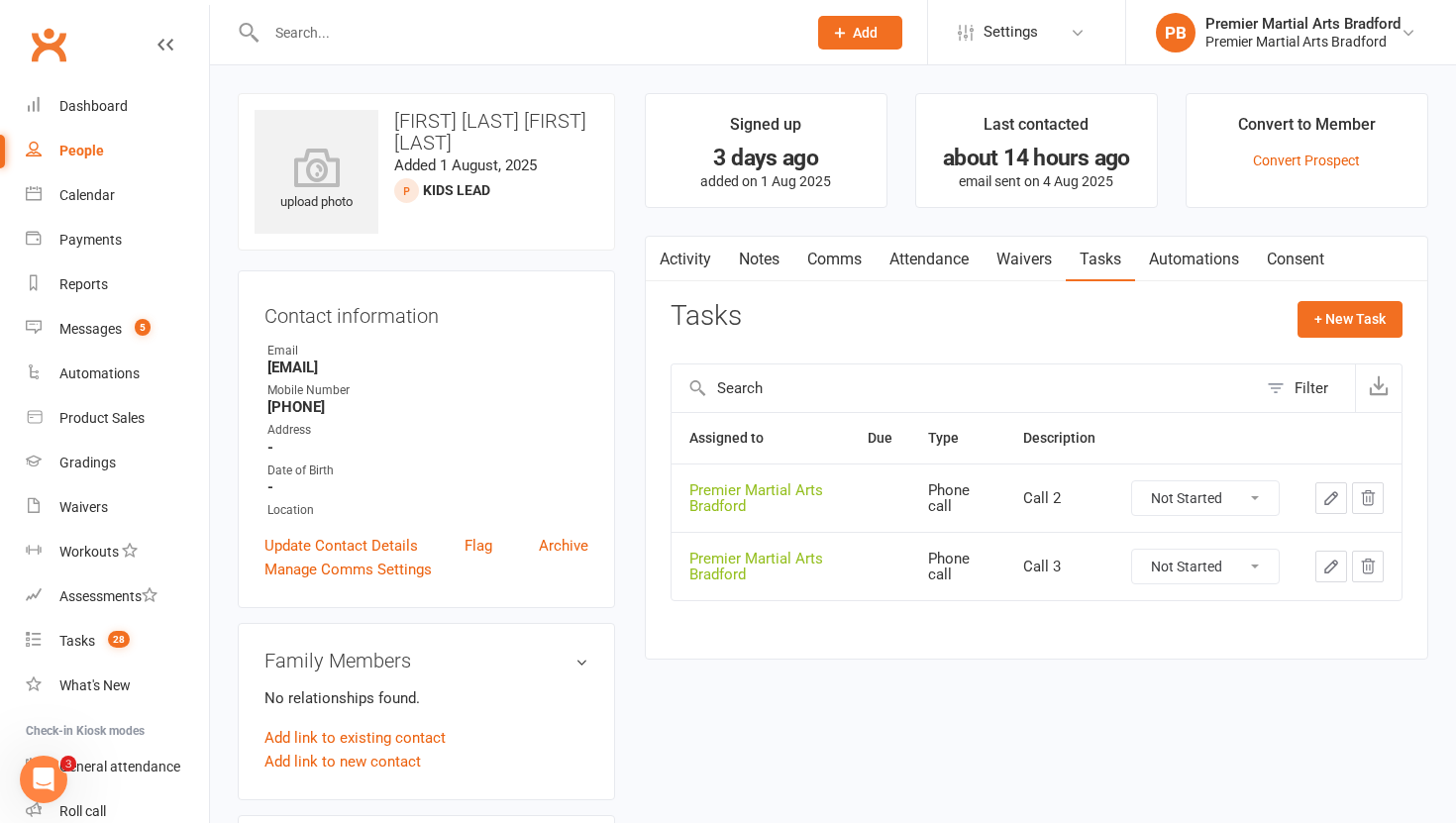 click on "Not Started In Progress Waiting Complete" at bounding box center [1205, 498] 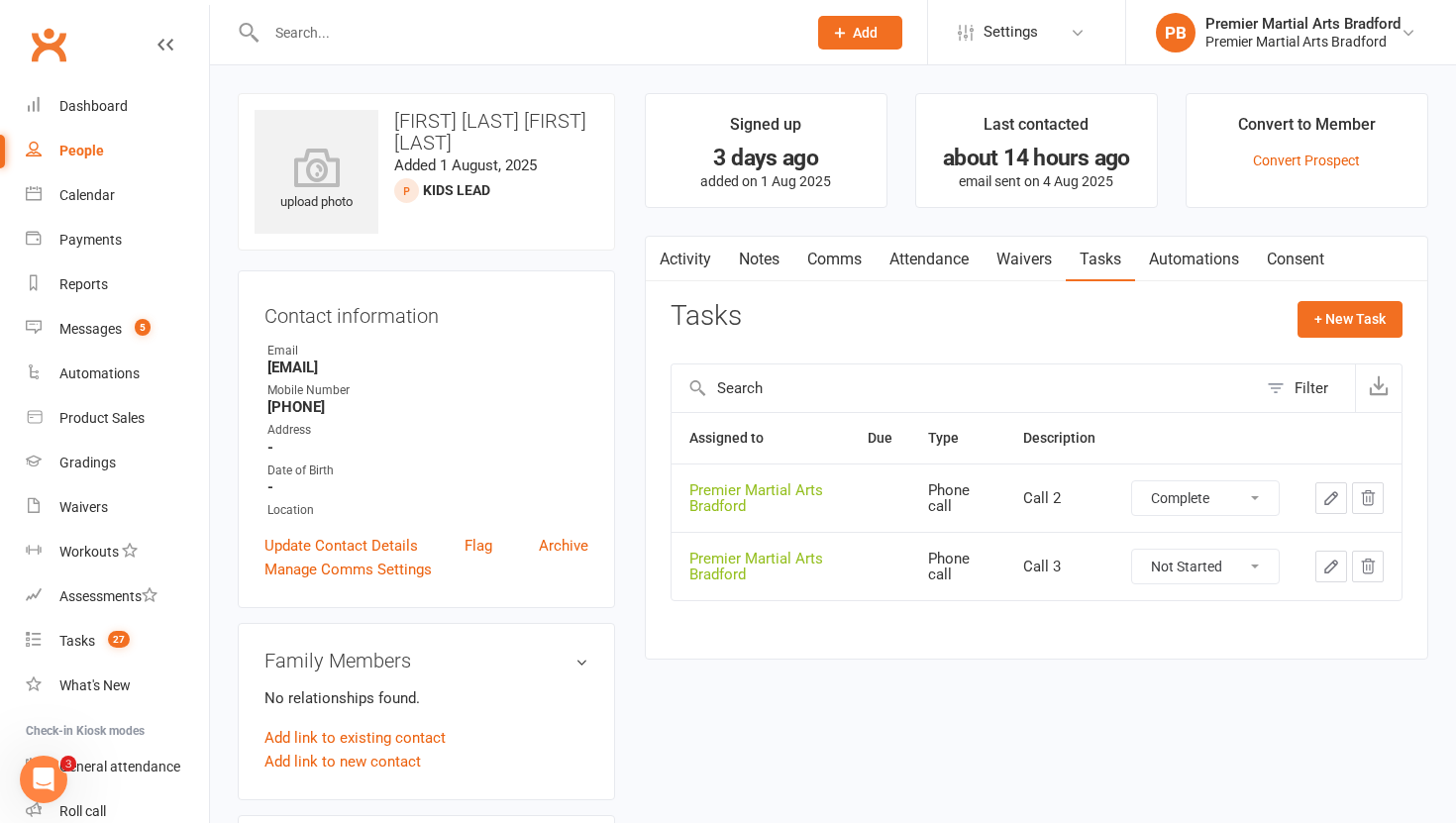 select on "unstarted" 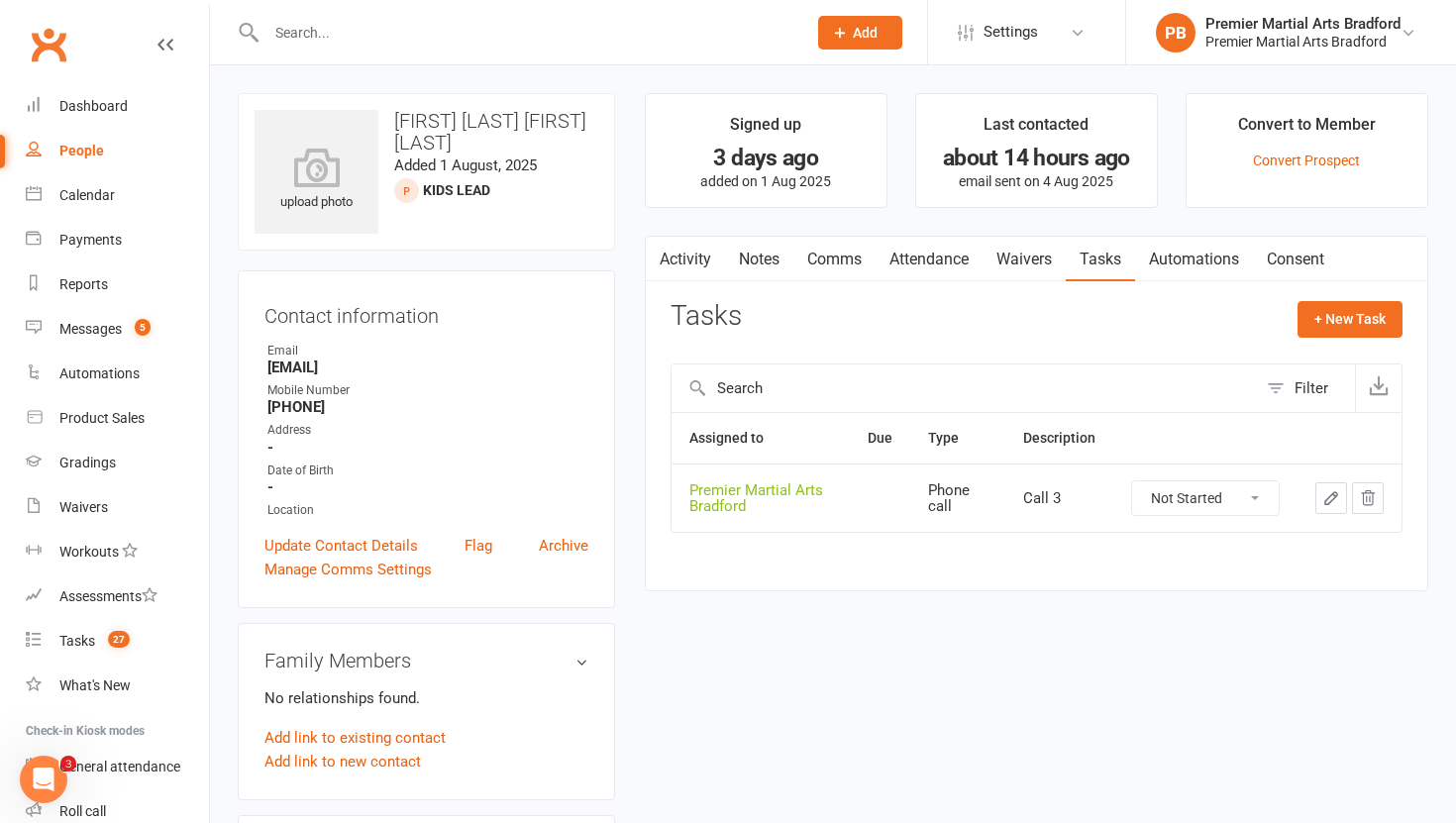 click on "Not Started In Progress Waiting Complete" at bounding box center [1205, 498] 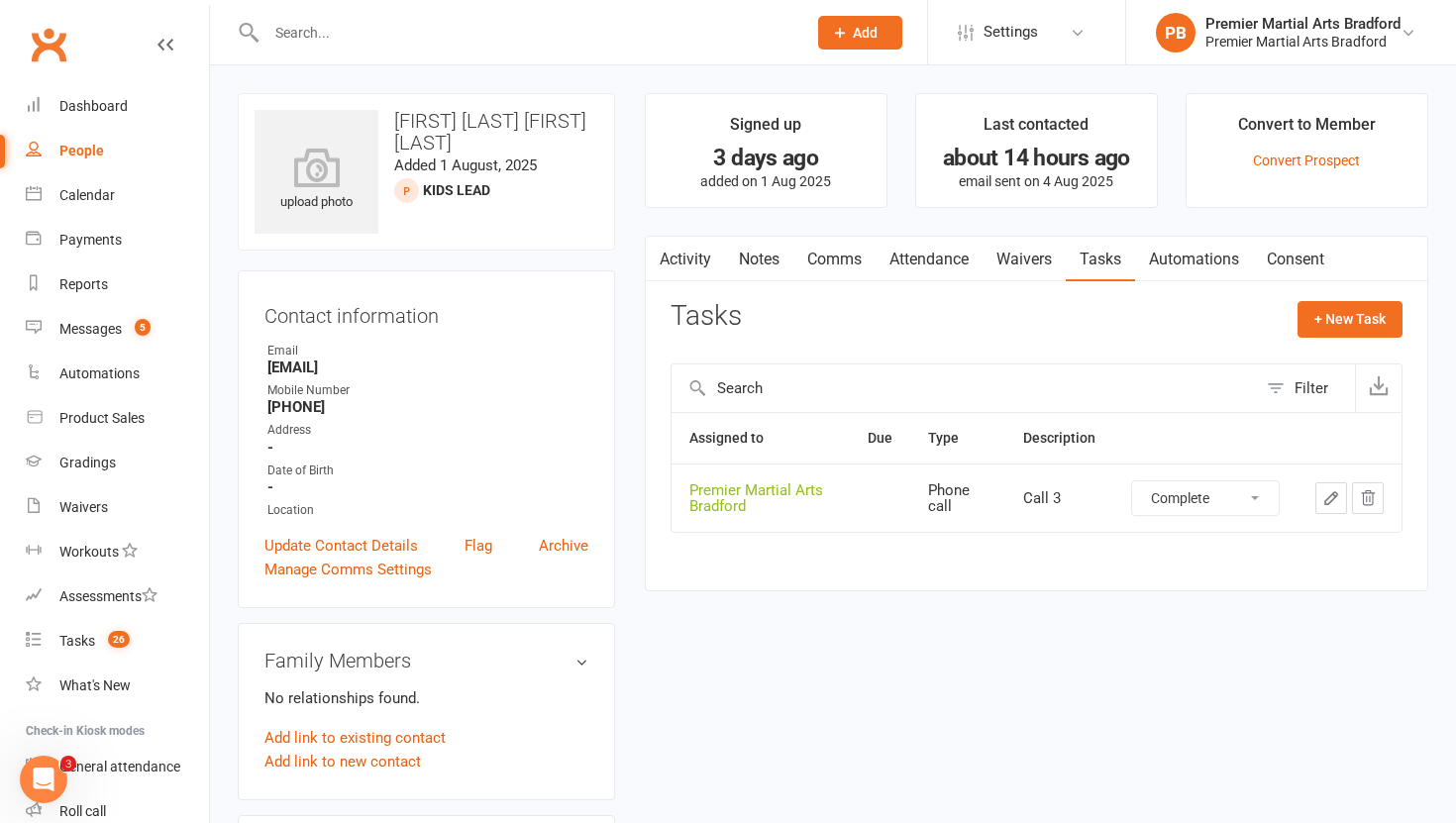 select on "unstarted" 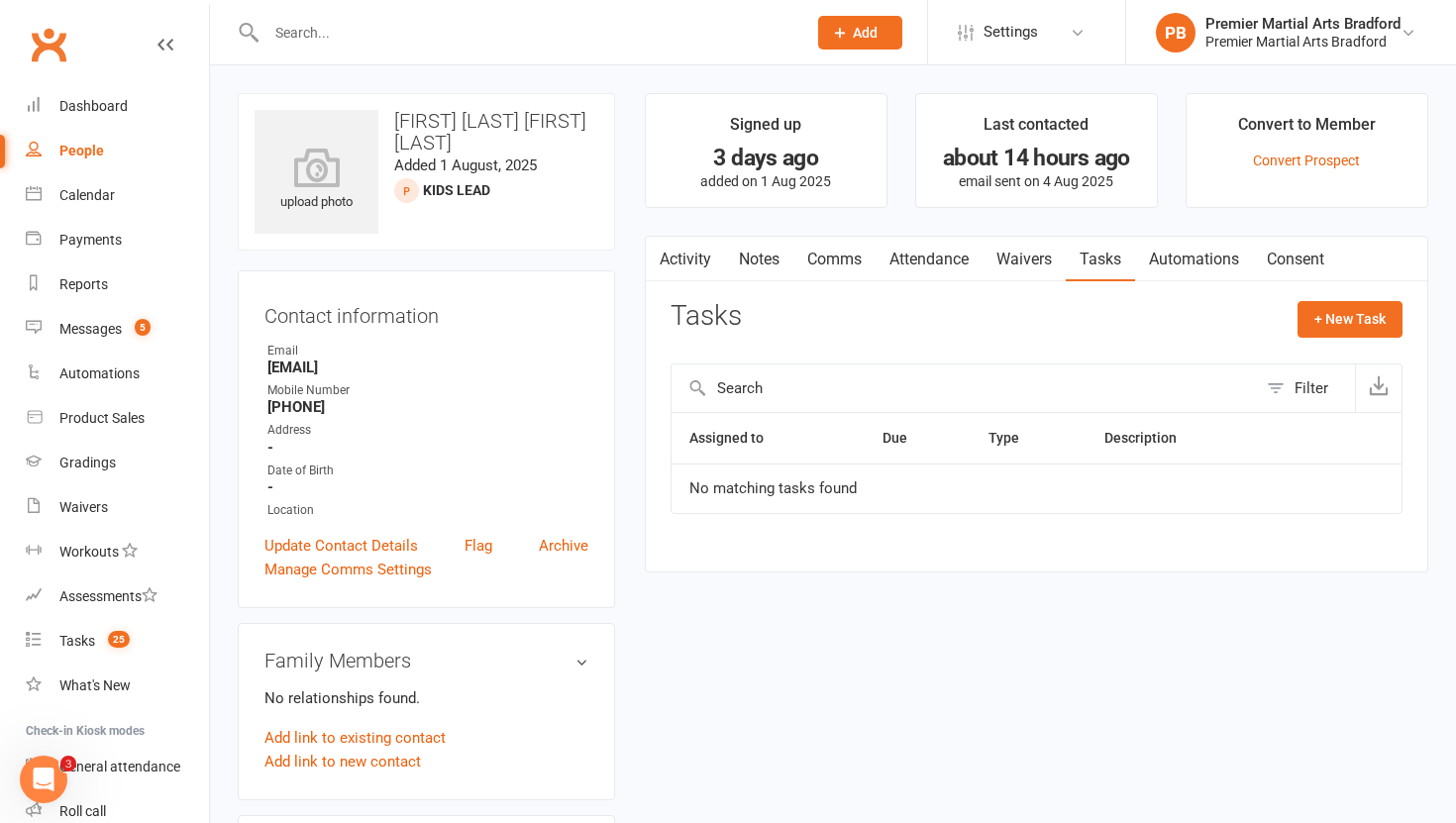 click on "Notes" at bounding box center (759, 259) 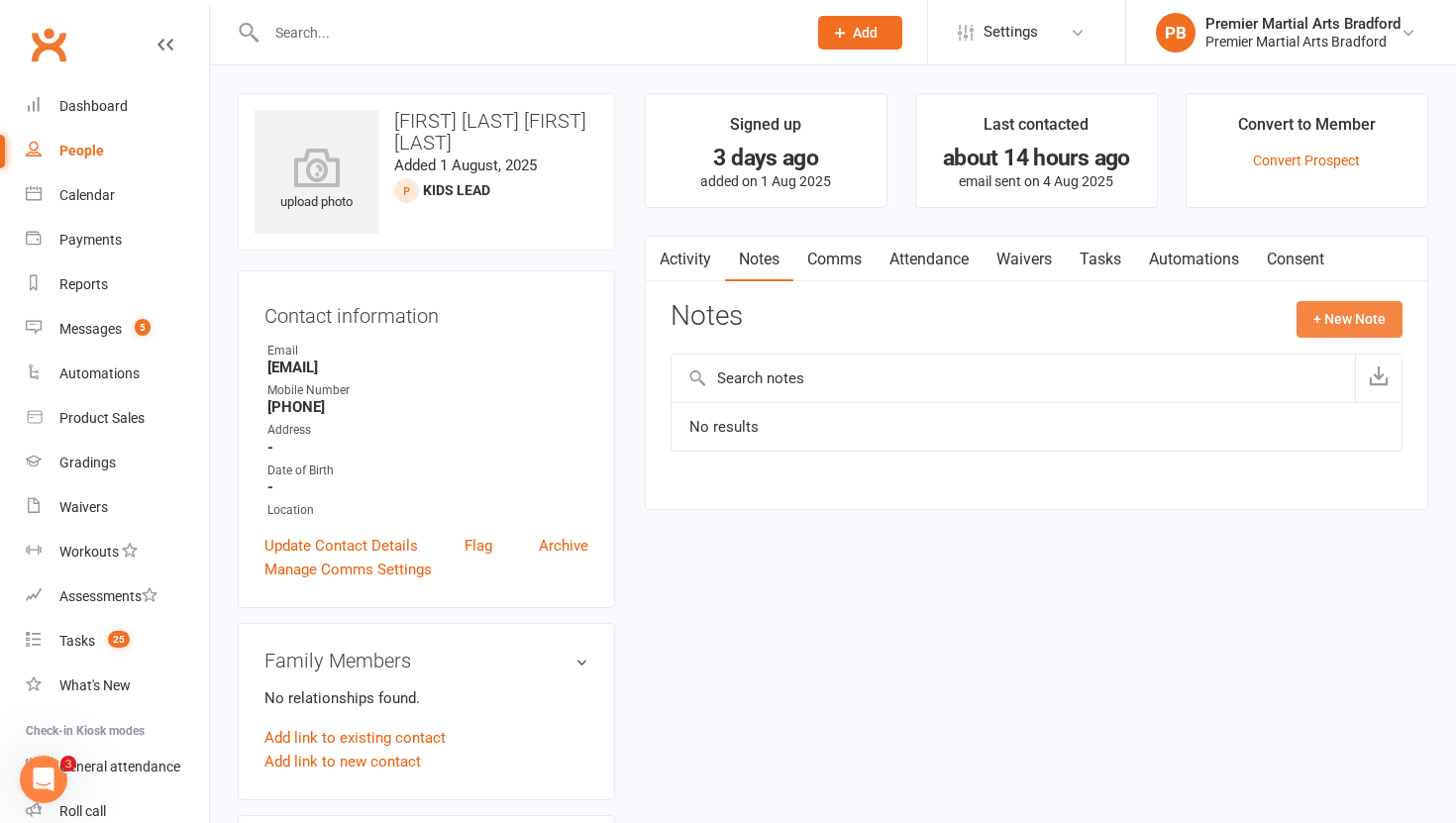 click on "+ New Note" at bounding box center [1349, 319] 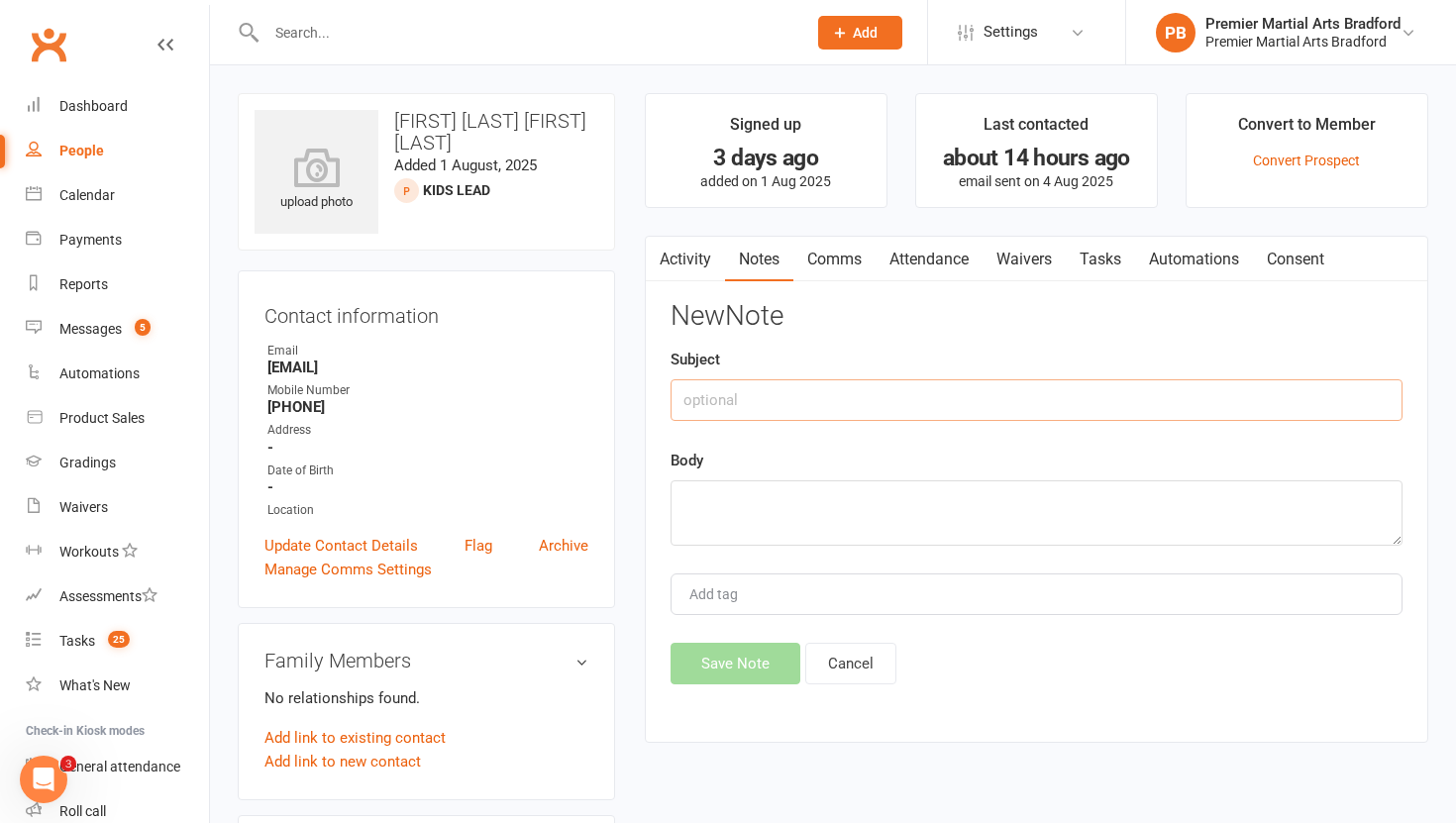 click at bounding box center (1036, 400) 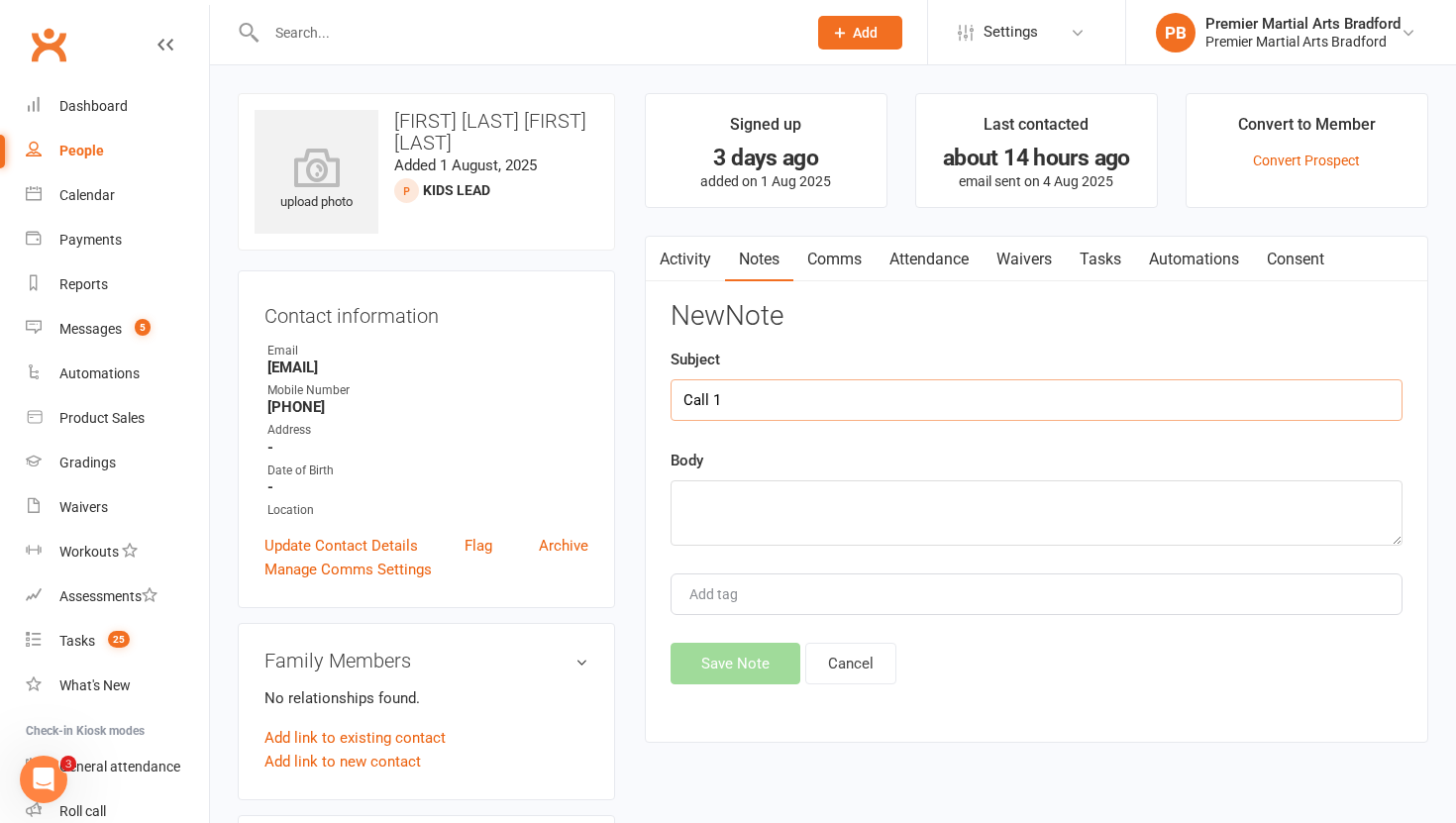 type on "Call 1" 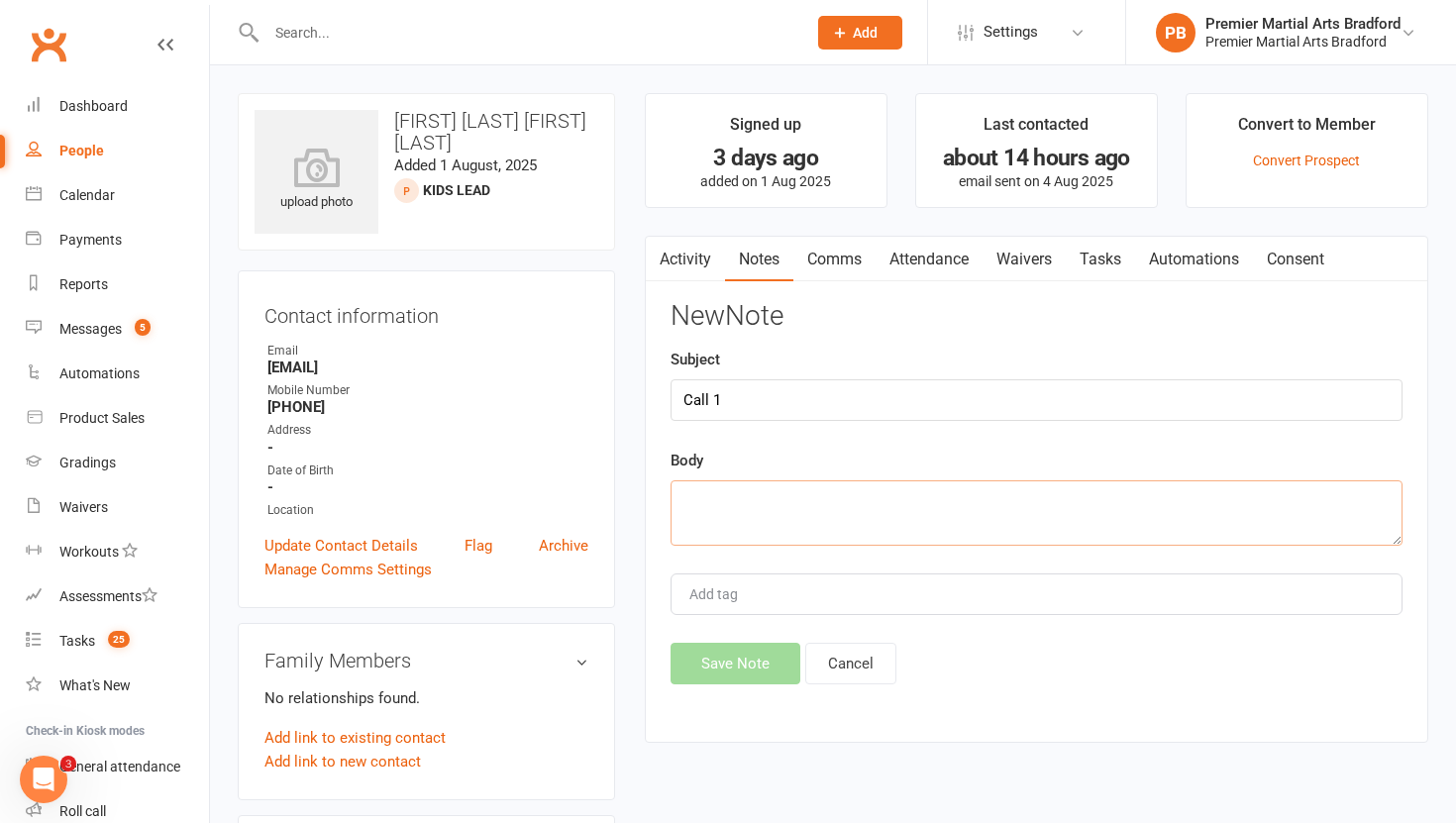 click at bounding box center (1036, 513) 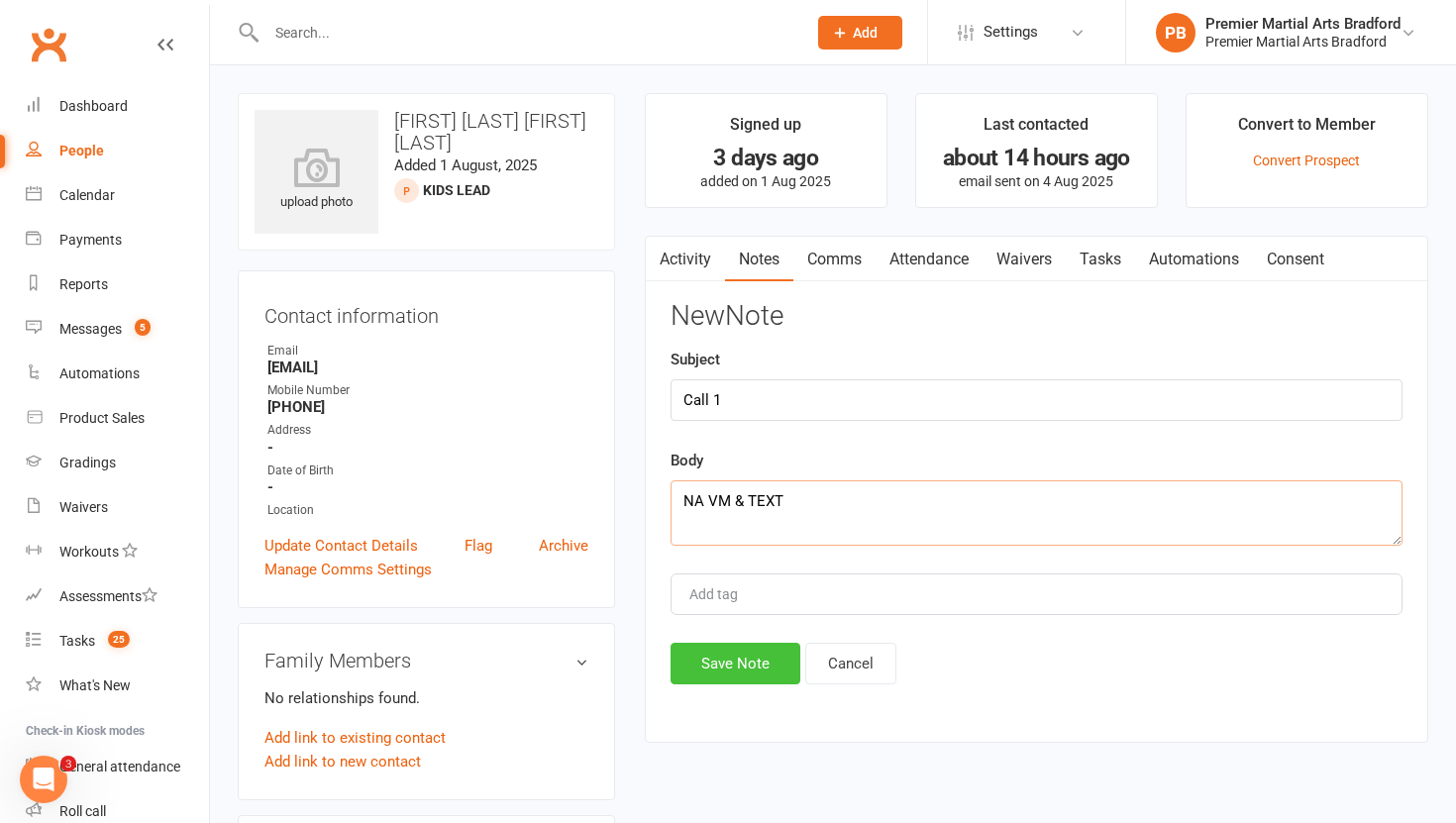 type on "NA VM & TEXT" 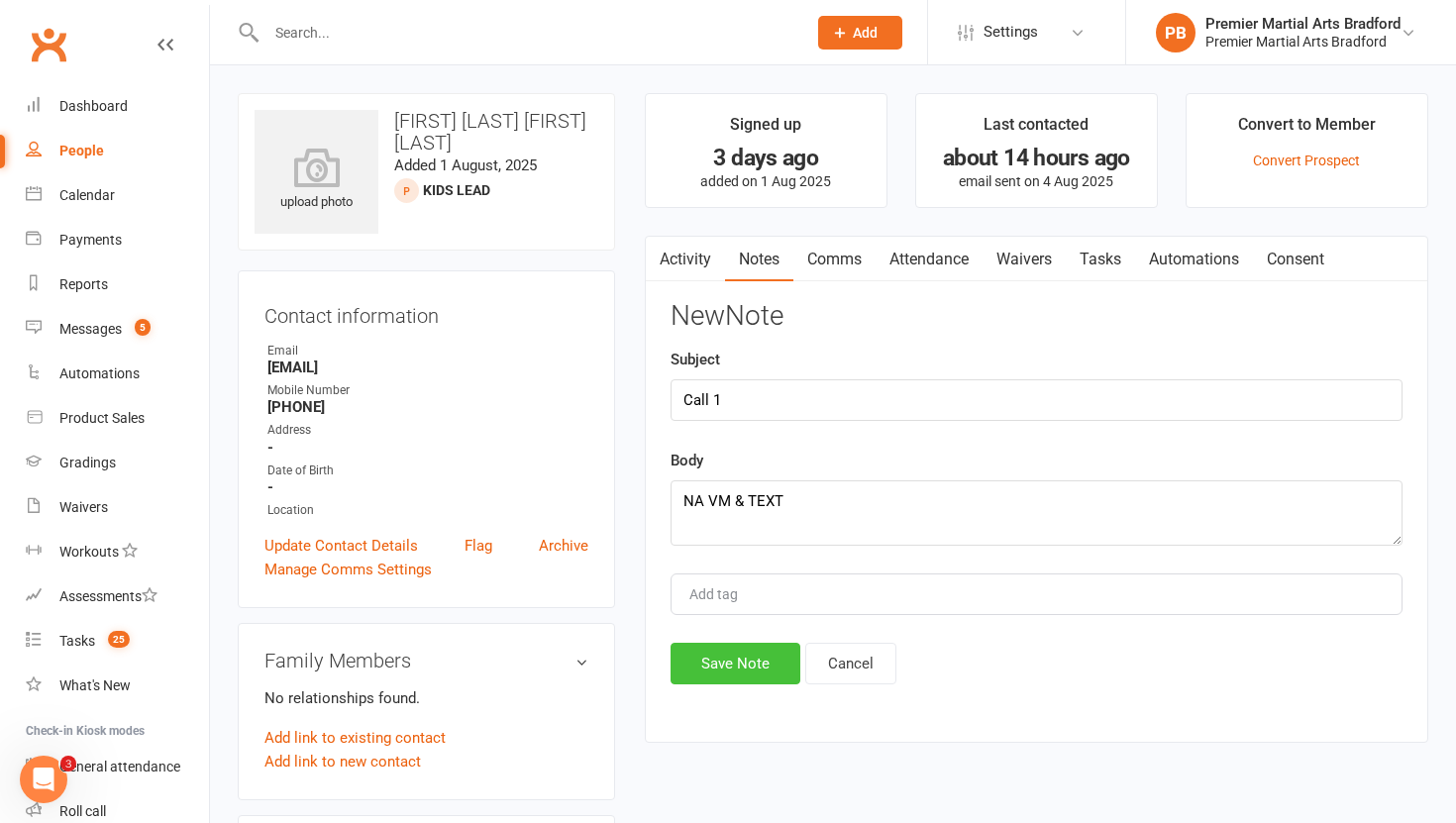 click on "Save Note" at bounding box center (735, 664) 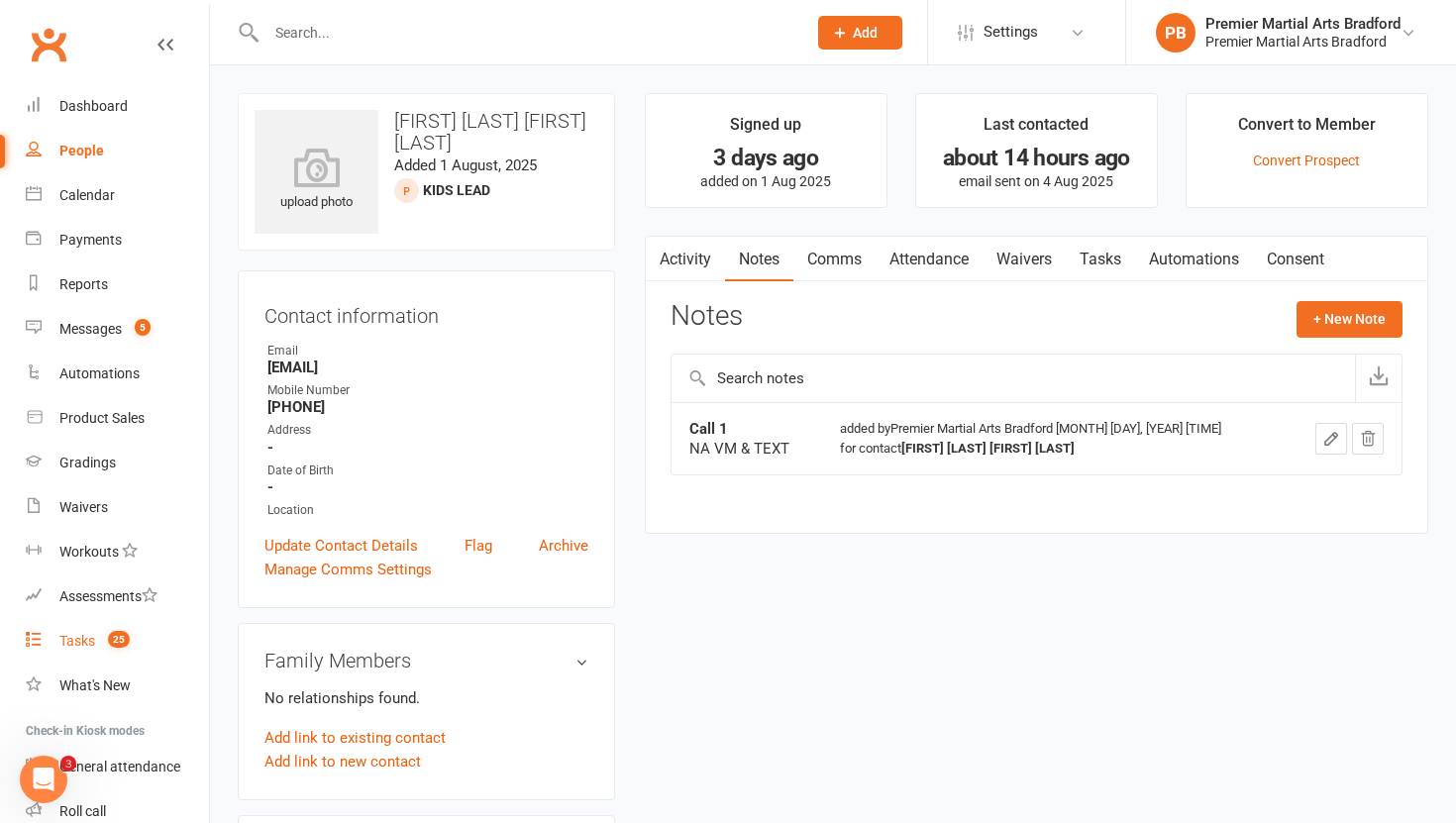 click on "Tasks" at bounding box center [77, 641] 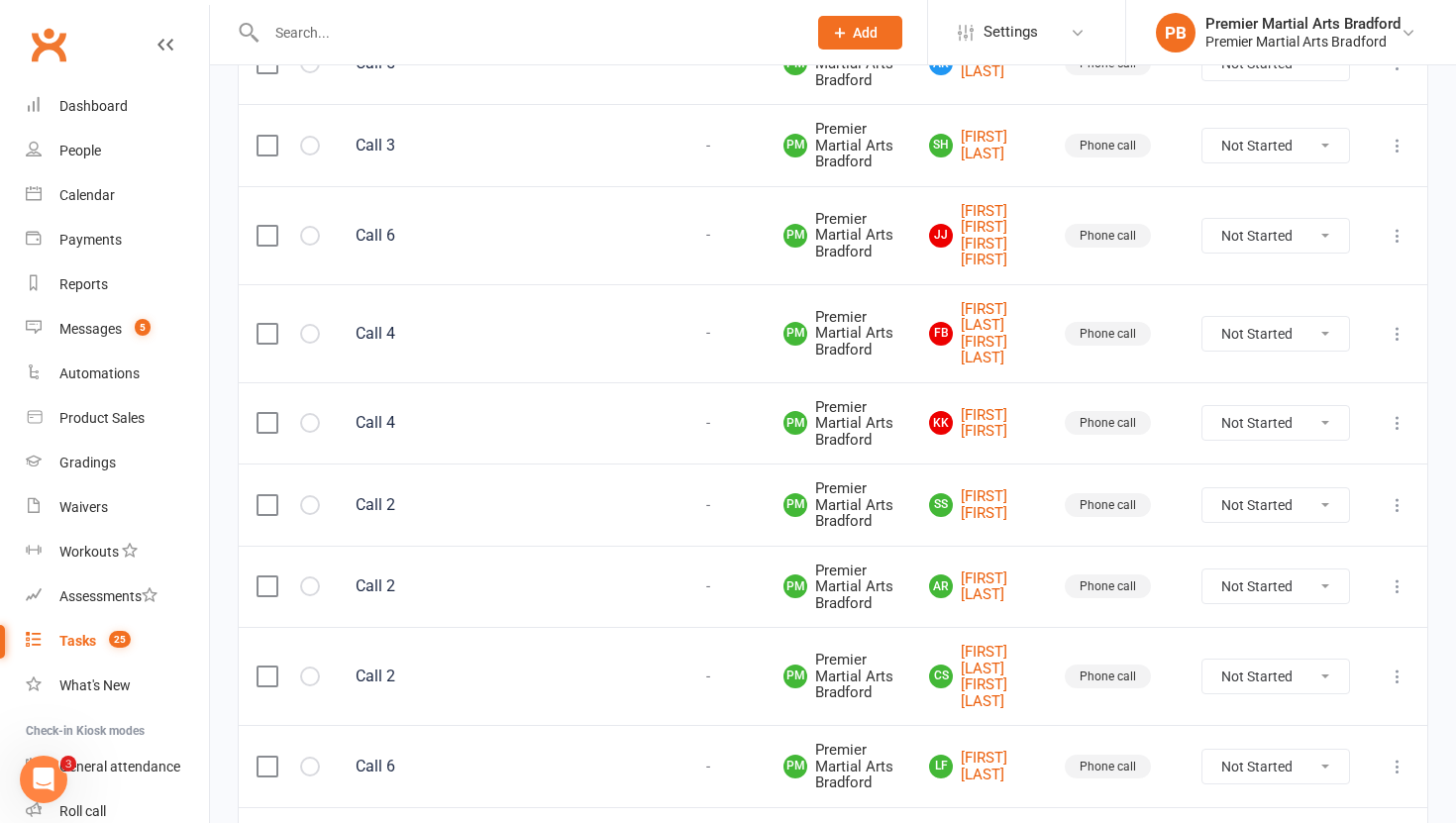 scroll, scrollTop: 2148, scrollLeft: 0, axis: vertical 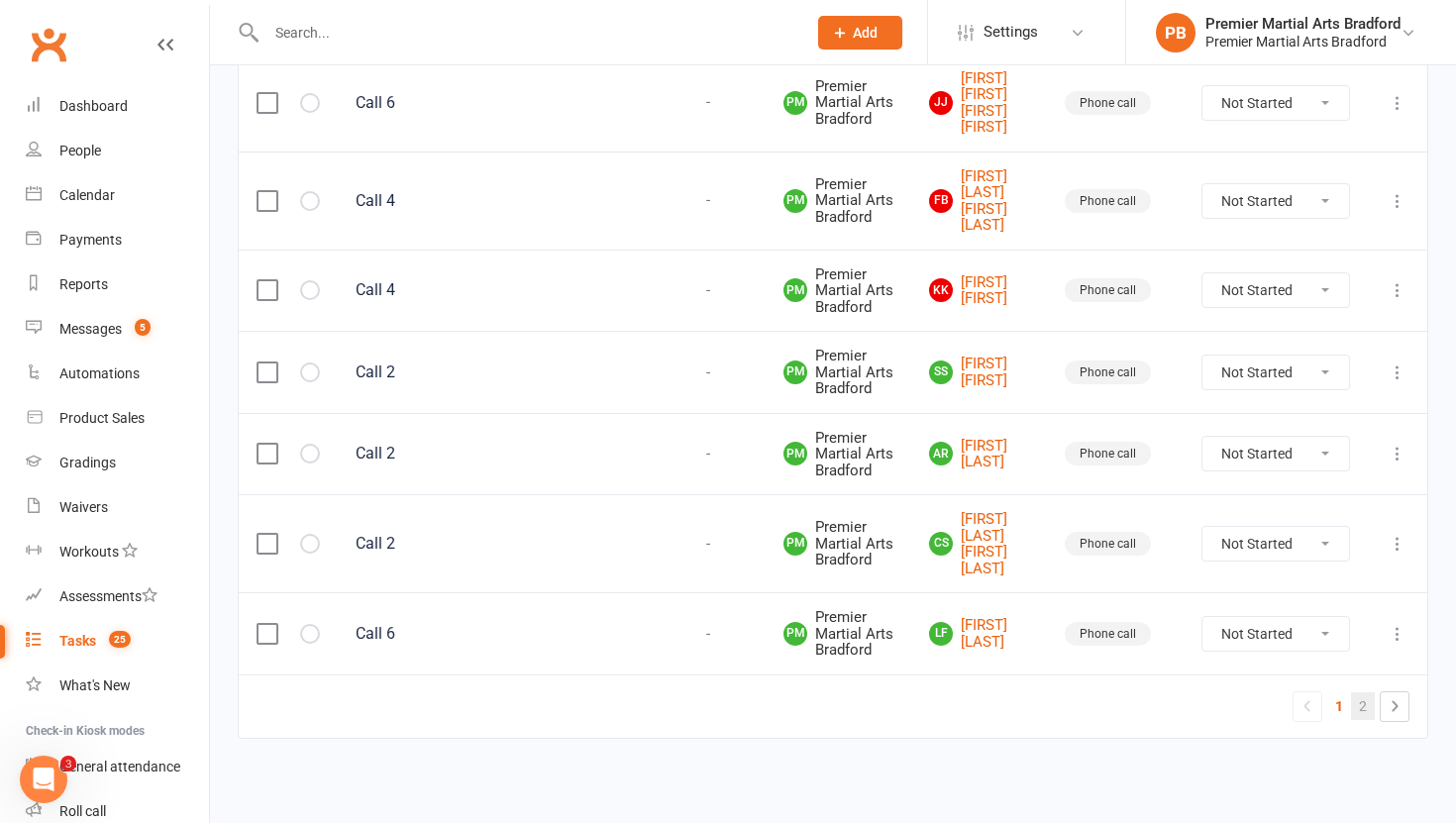 click on "2" at bounding box center [1363, 706] 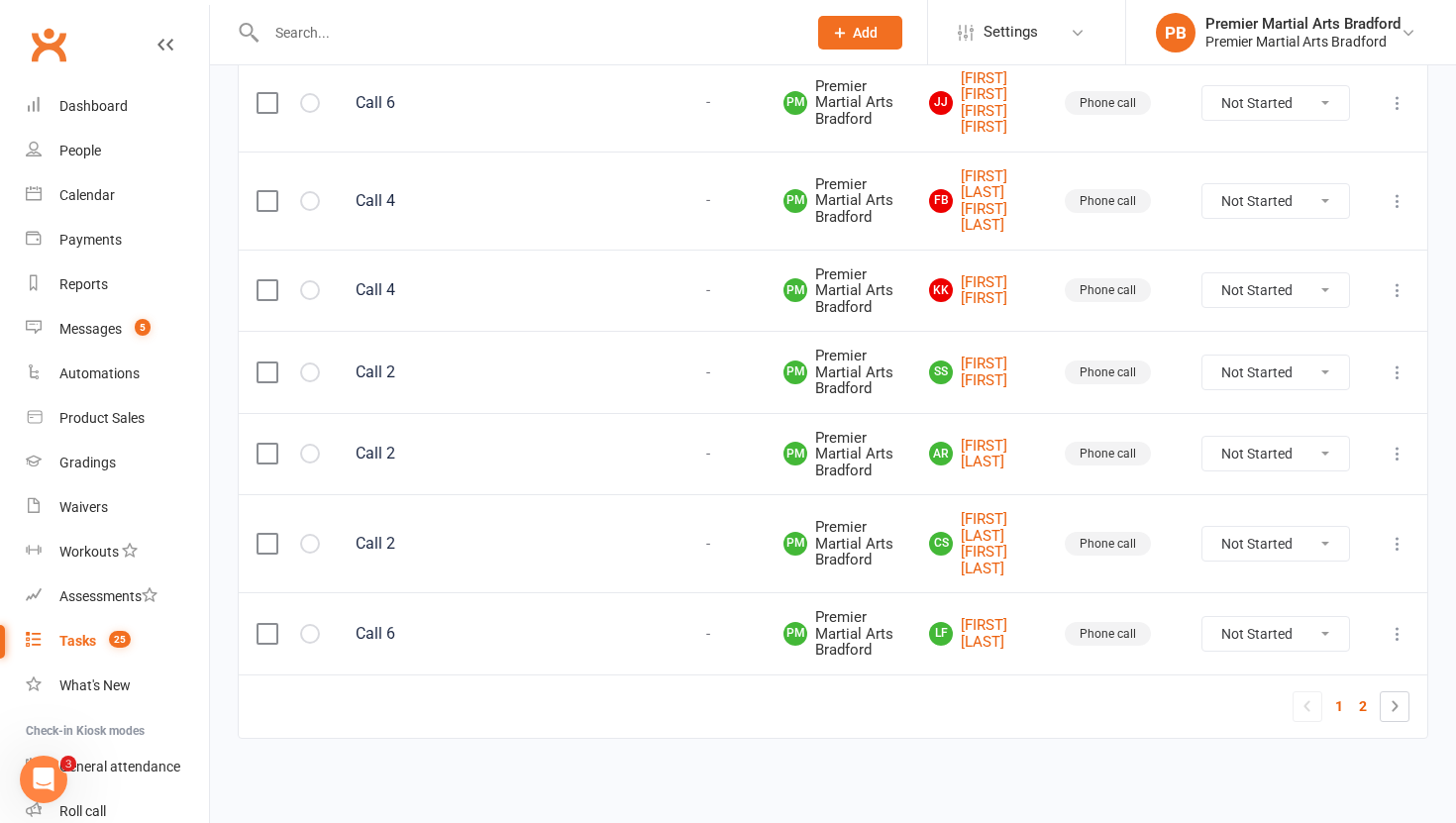 scroll, scrollTop: 0, scrollLeft: 0, axis: both 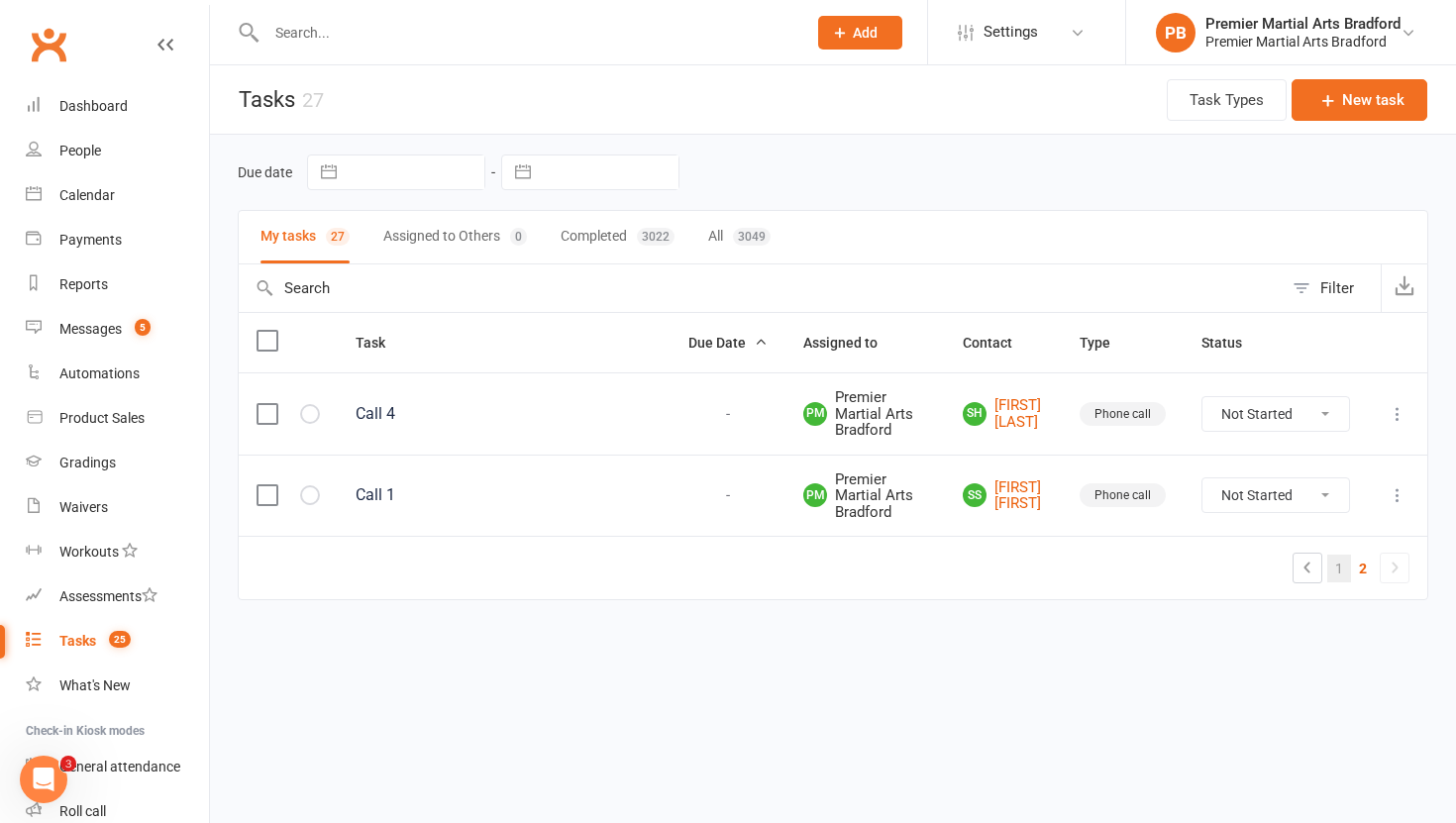 click on "1" at bounding box center [1339, 568] 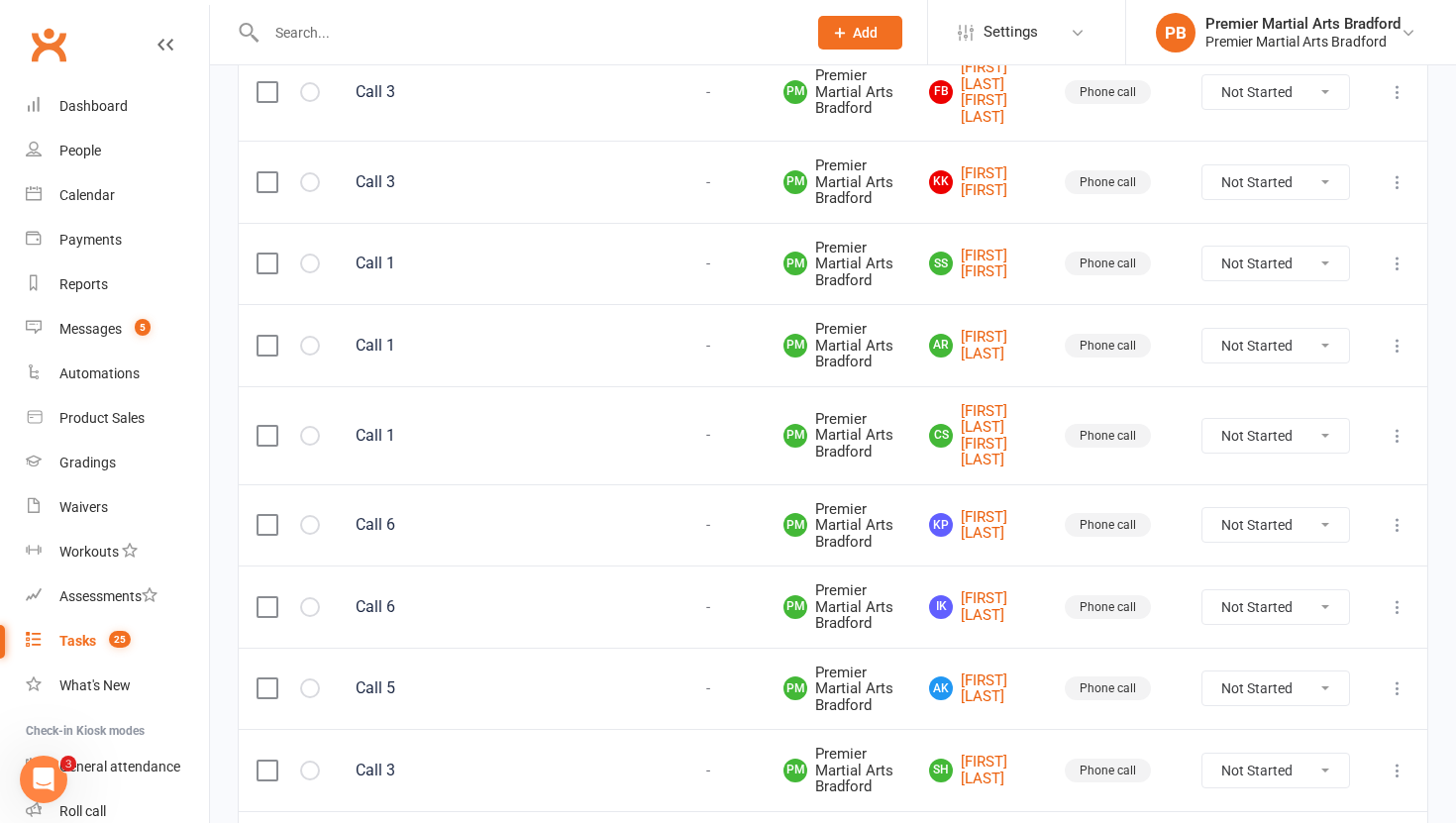 scroll, scrollTop: 1134, scrollLeft: 0, axis: vertical 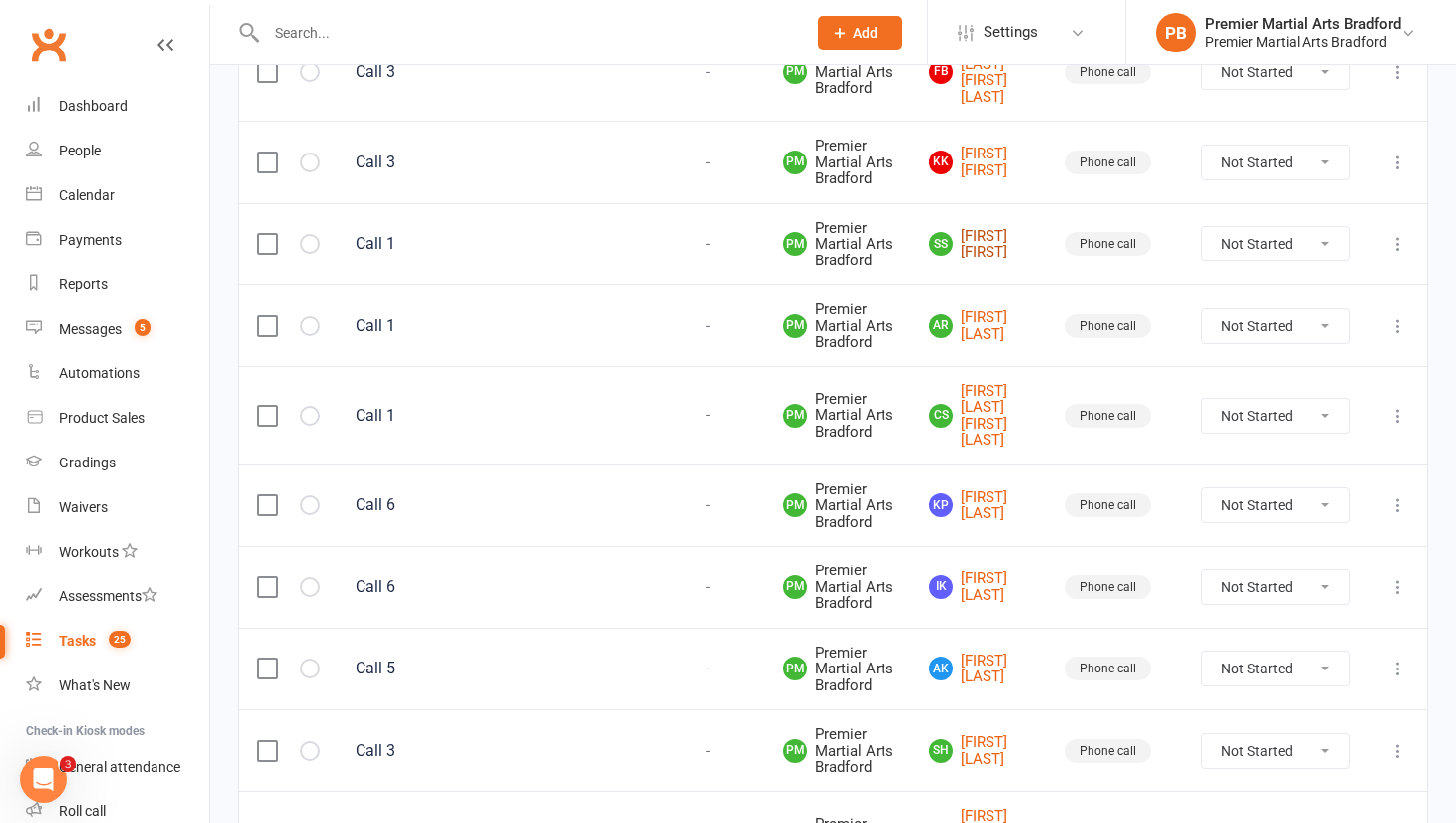 click on "SS [FIRST] [LAST]" at bounding box center [979, 244] 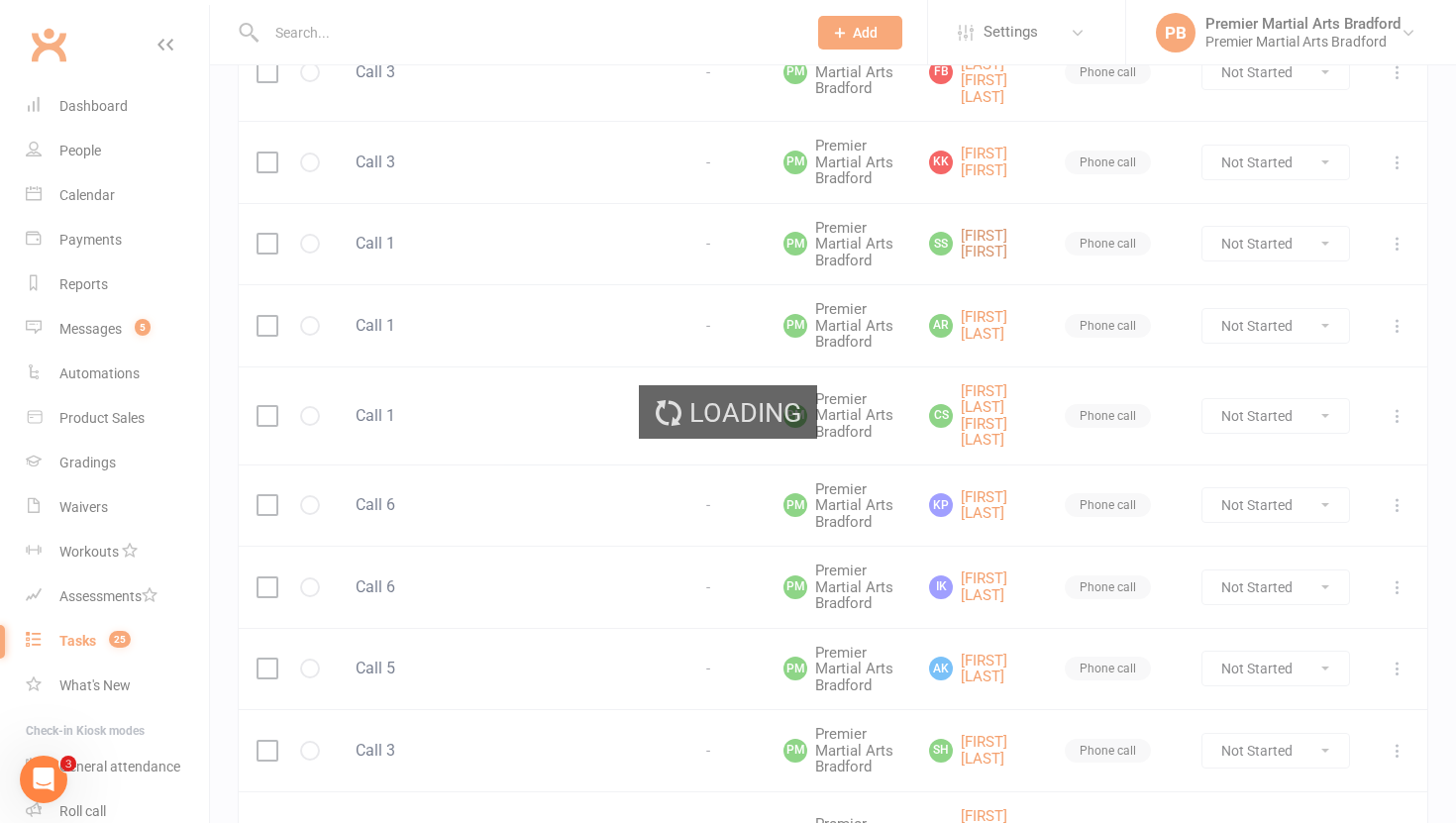 scroll, scrollTop: 0, scrollLeft: 0, axis: both 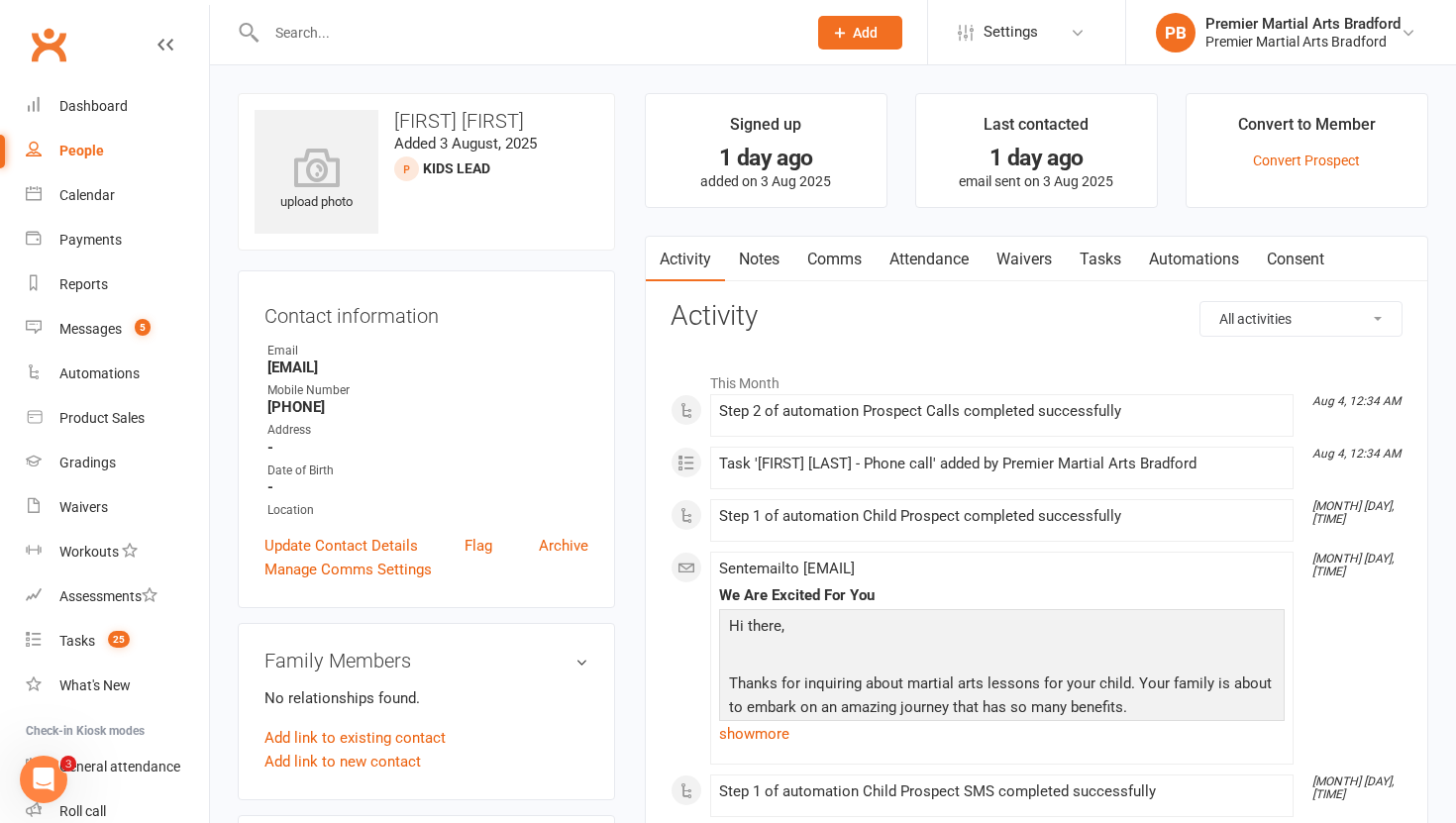 click on "Tasks" at bounding box center (1100, 259) 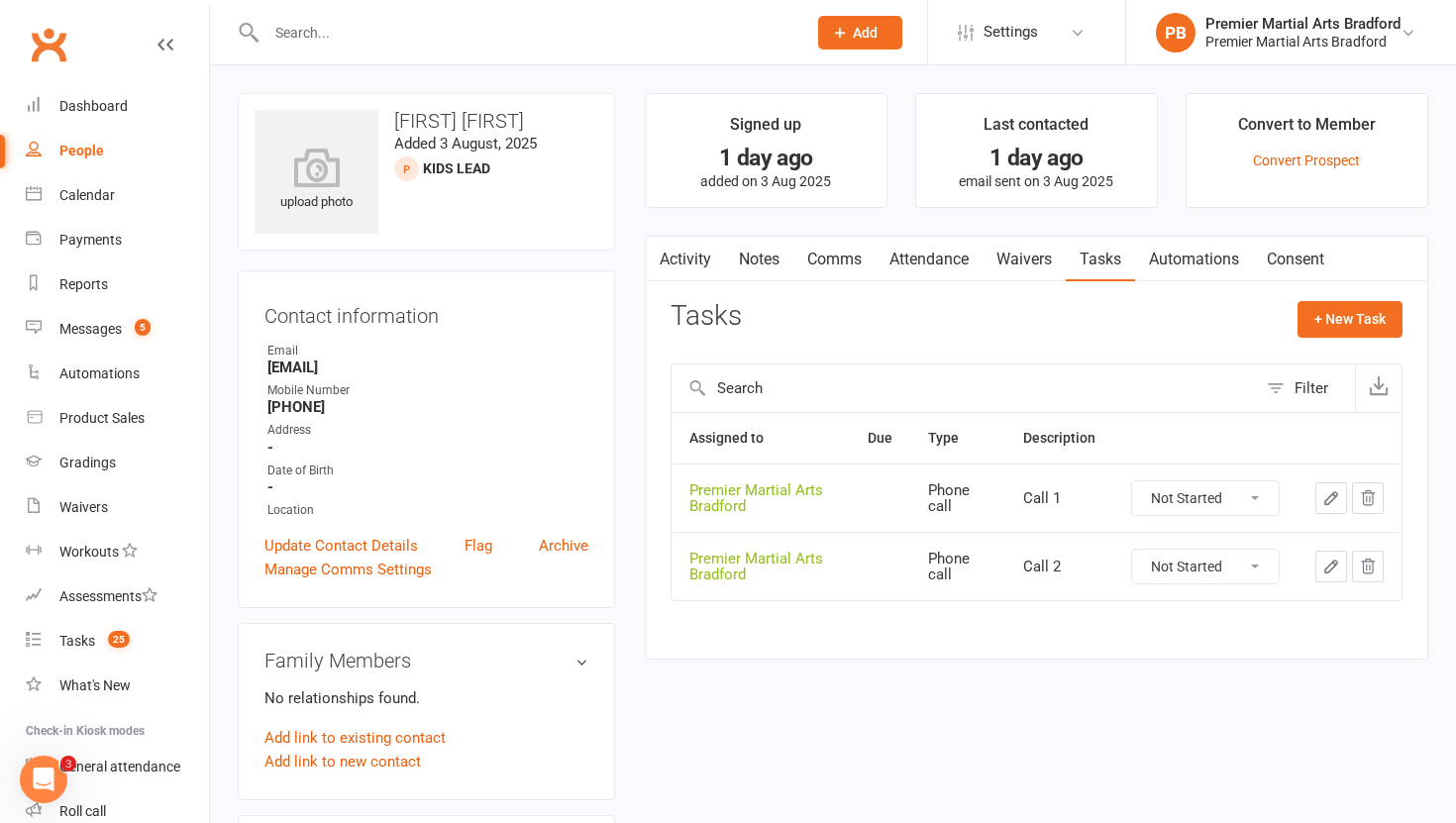 click on "Not Started In Progress Waiting Complete" at bounding box center (1205, 498) 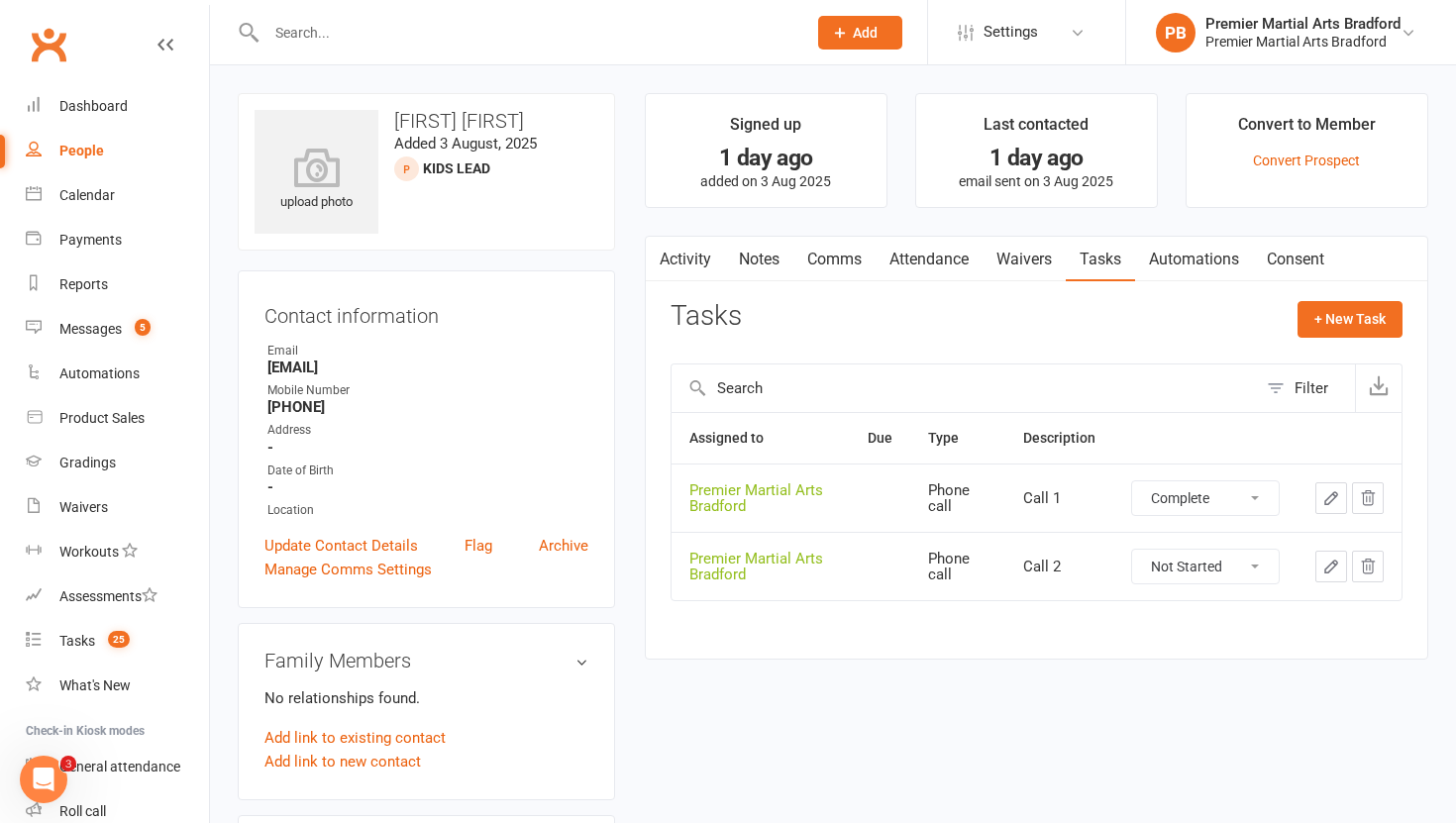 select on "unstarted" 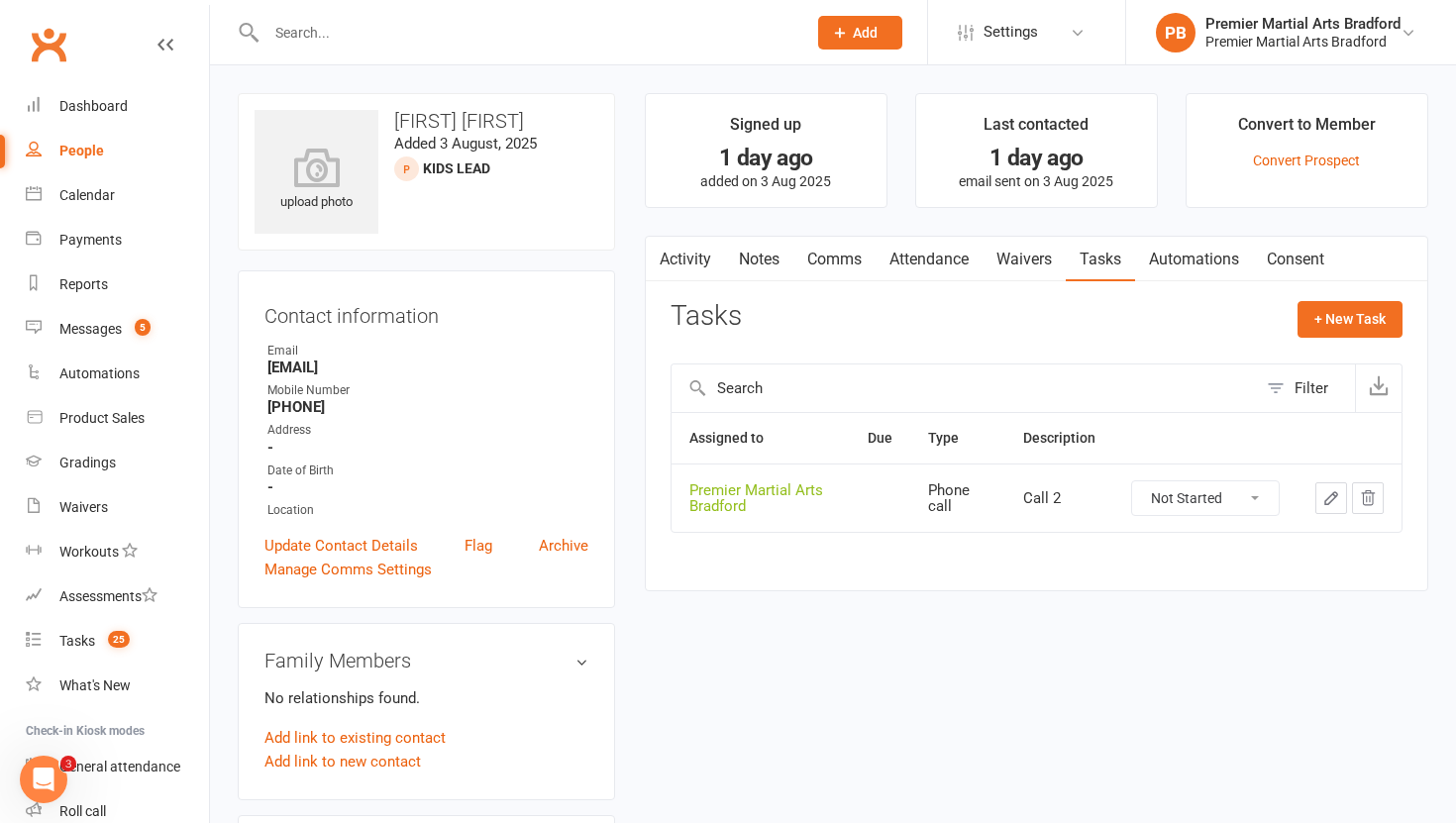 click on "Not Started In Progress Waiting Complete" at bounding box center (1205, 498) 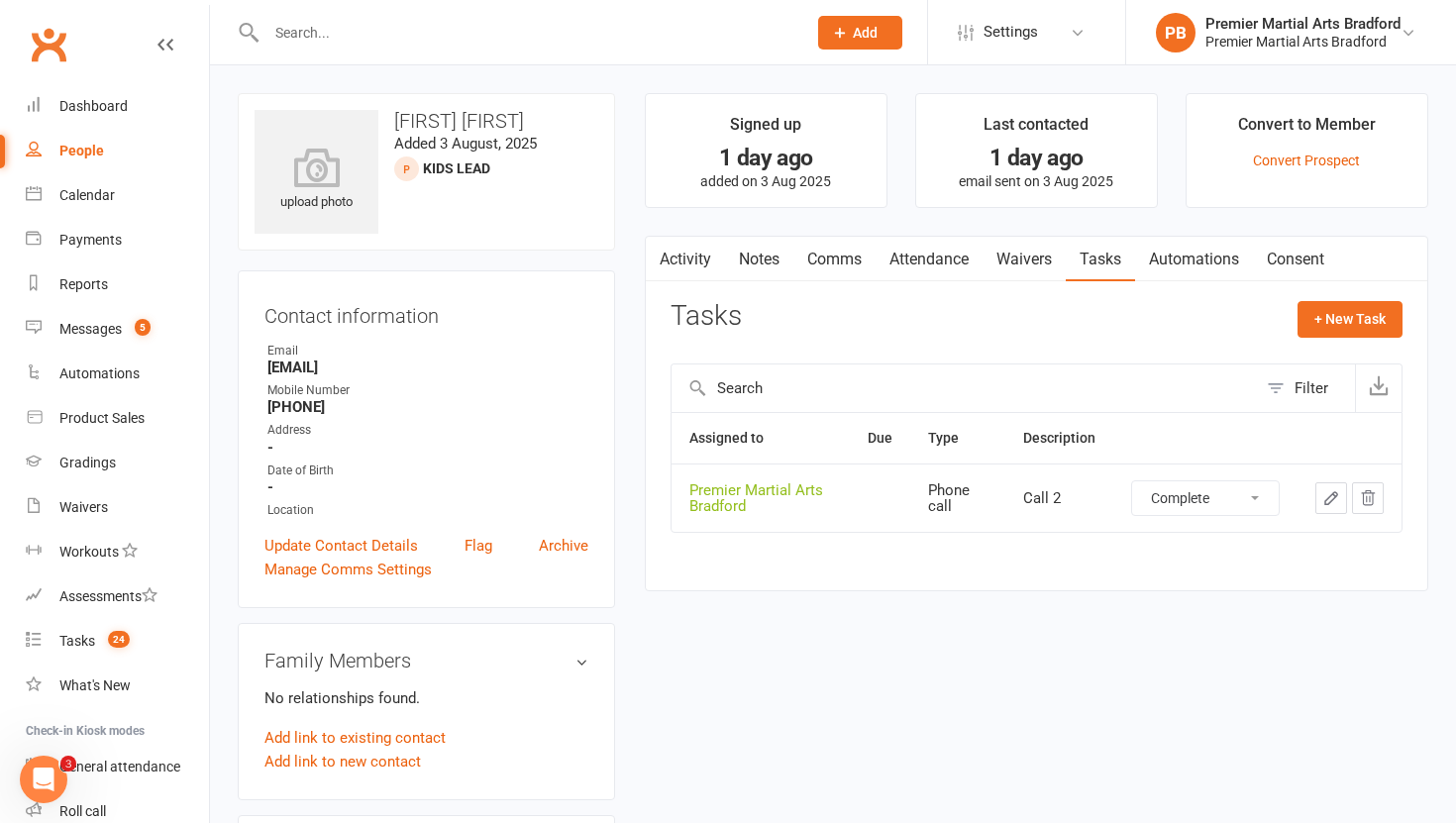 select on "unstarted" 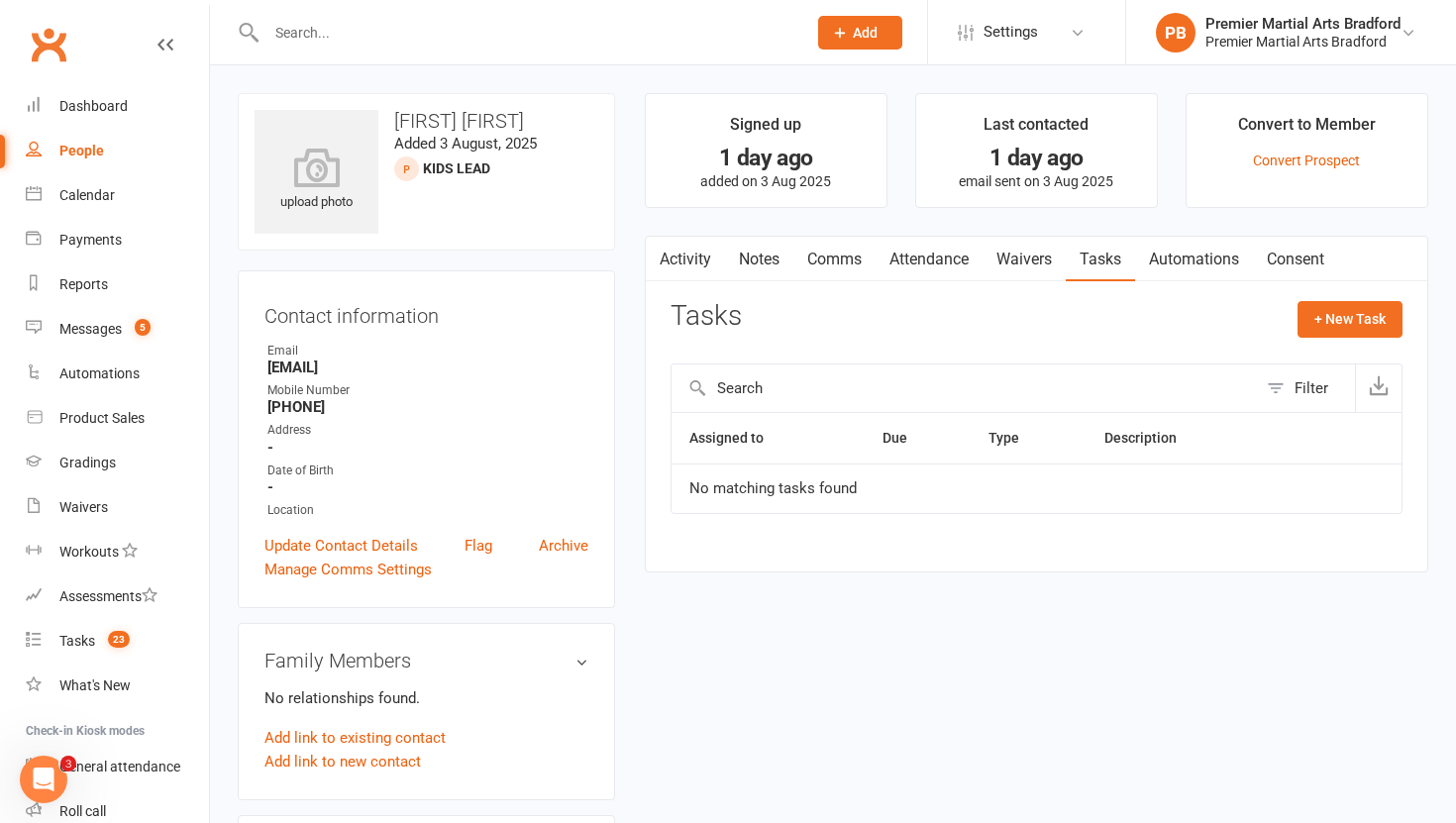 click on "Notes" at bounding box center (759, 259) 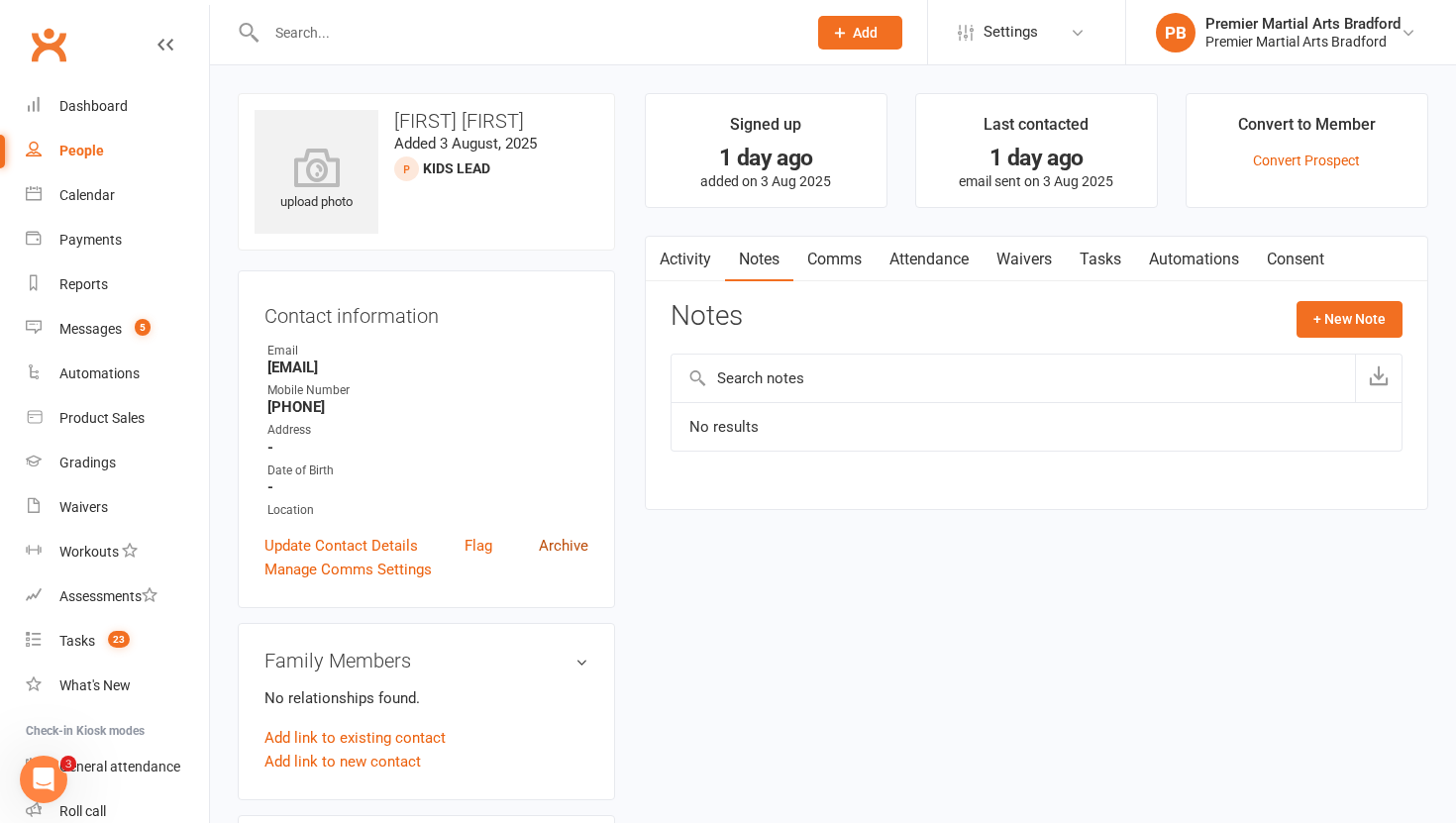 click on "Archive" at bounding box center (564, 546) 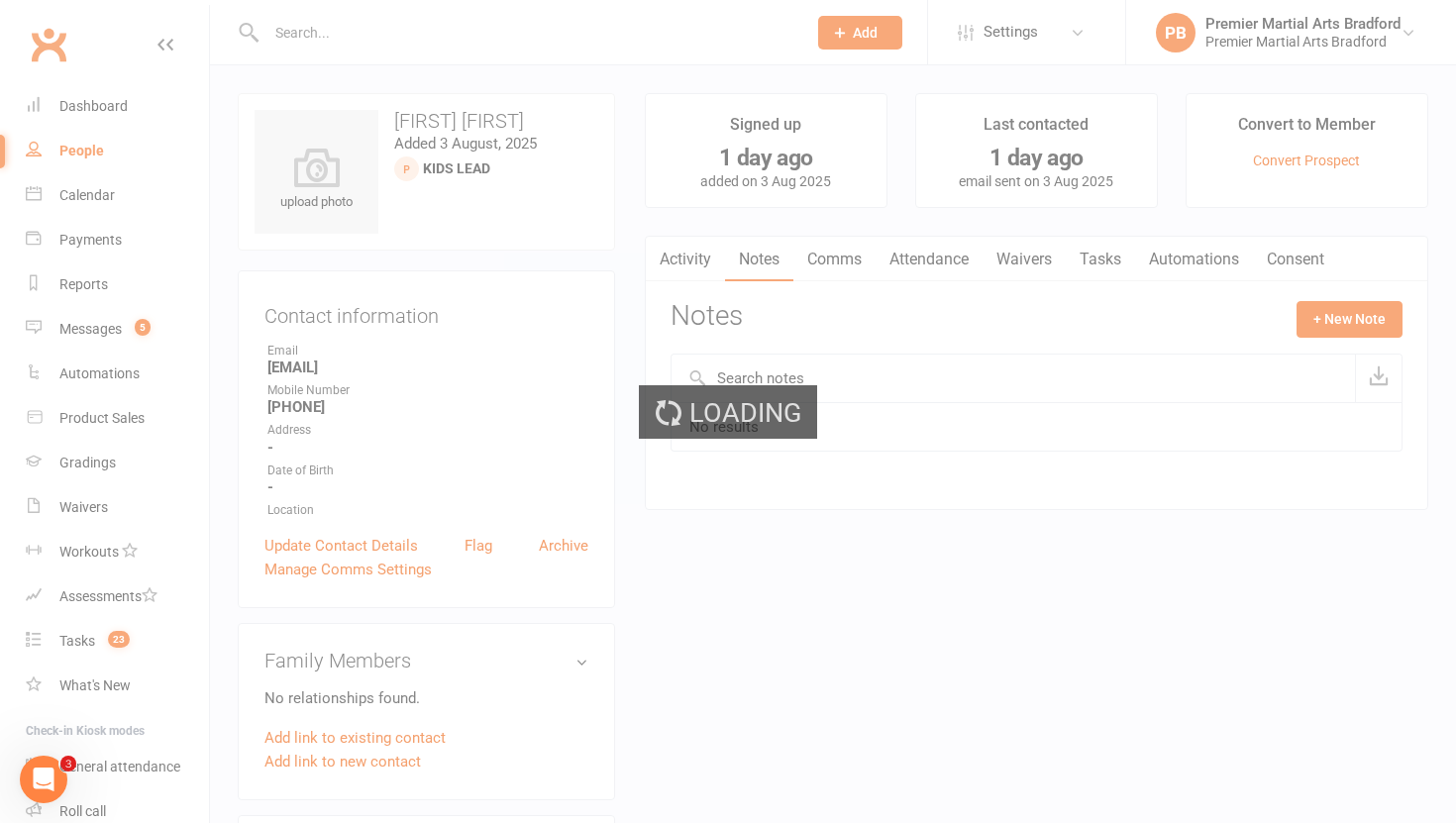 select on "100" 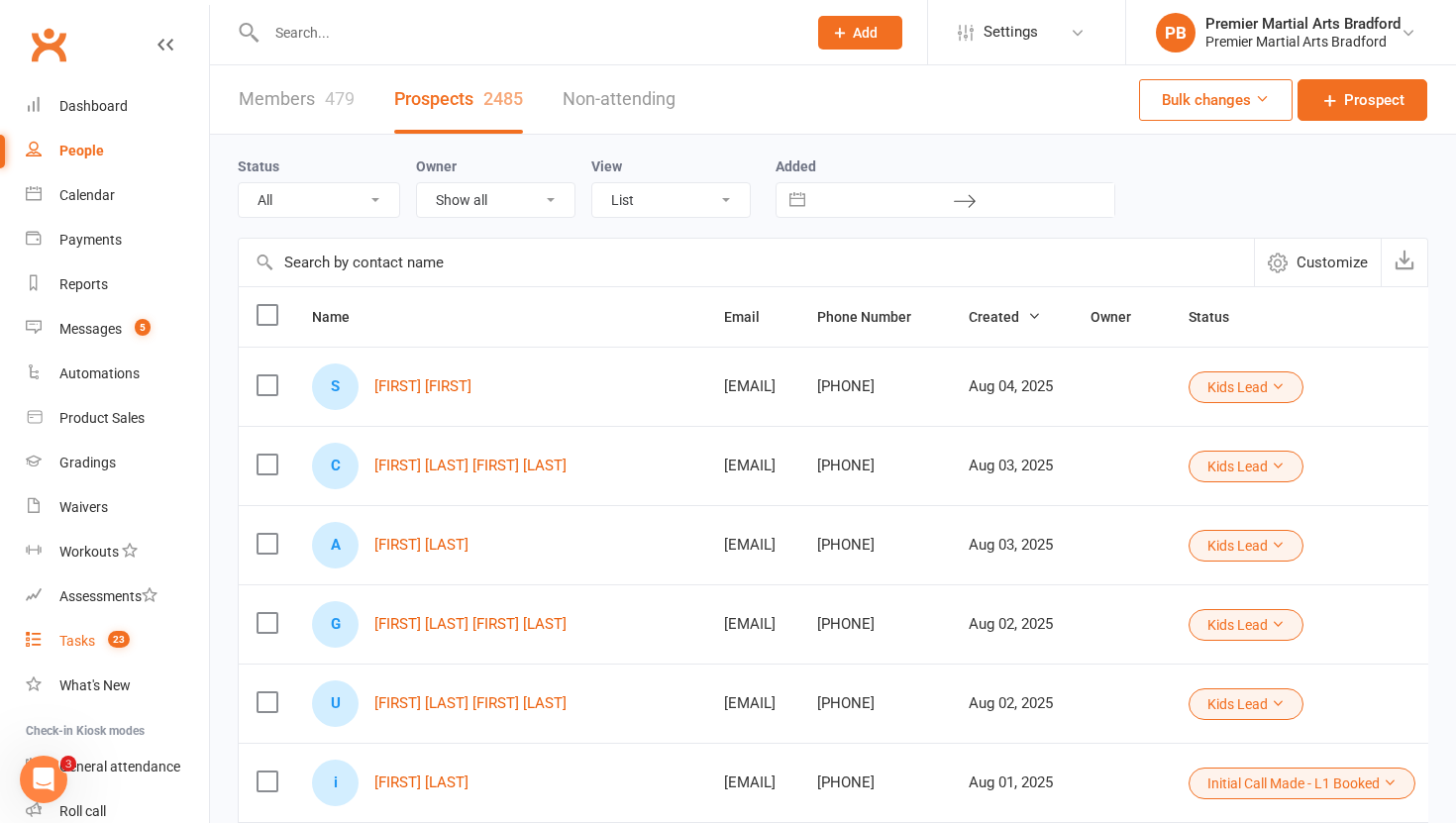 click on "Tasks   23" at bounding box center [117, 641] 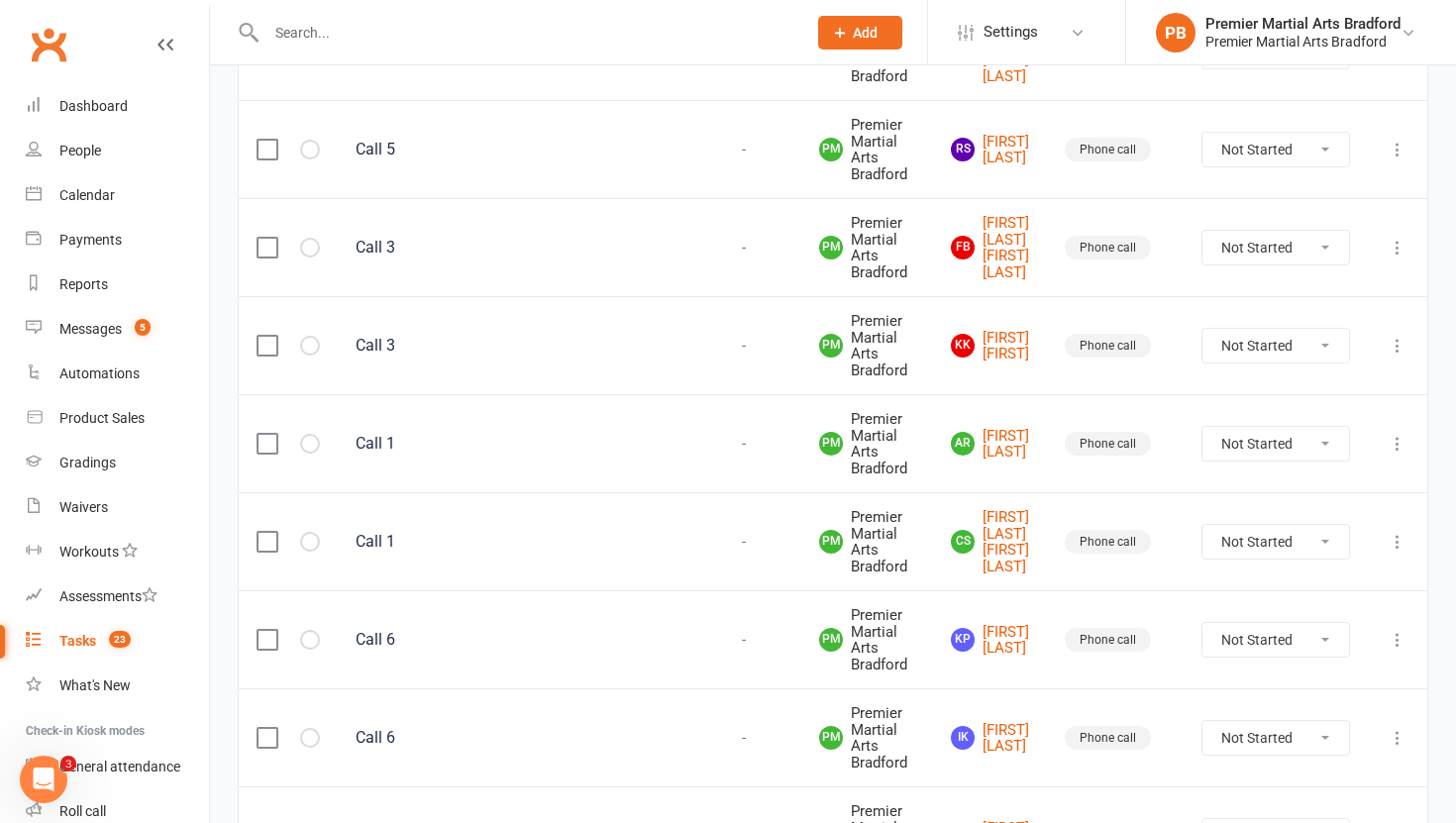 scroll, scrollTop: 1050, scrollLeft: 0, axis: vertical 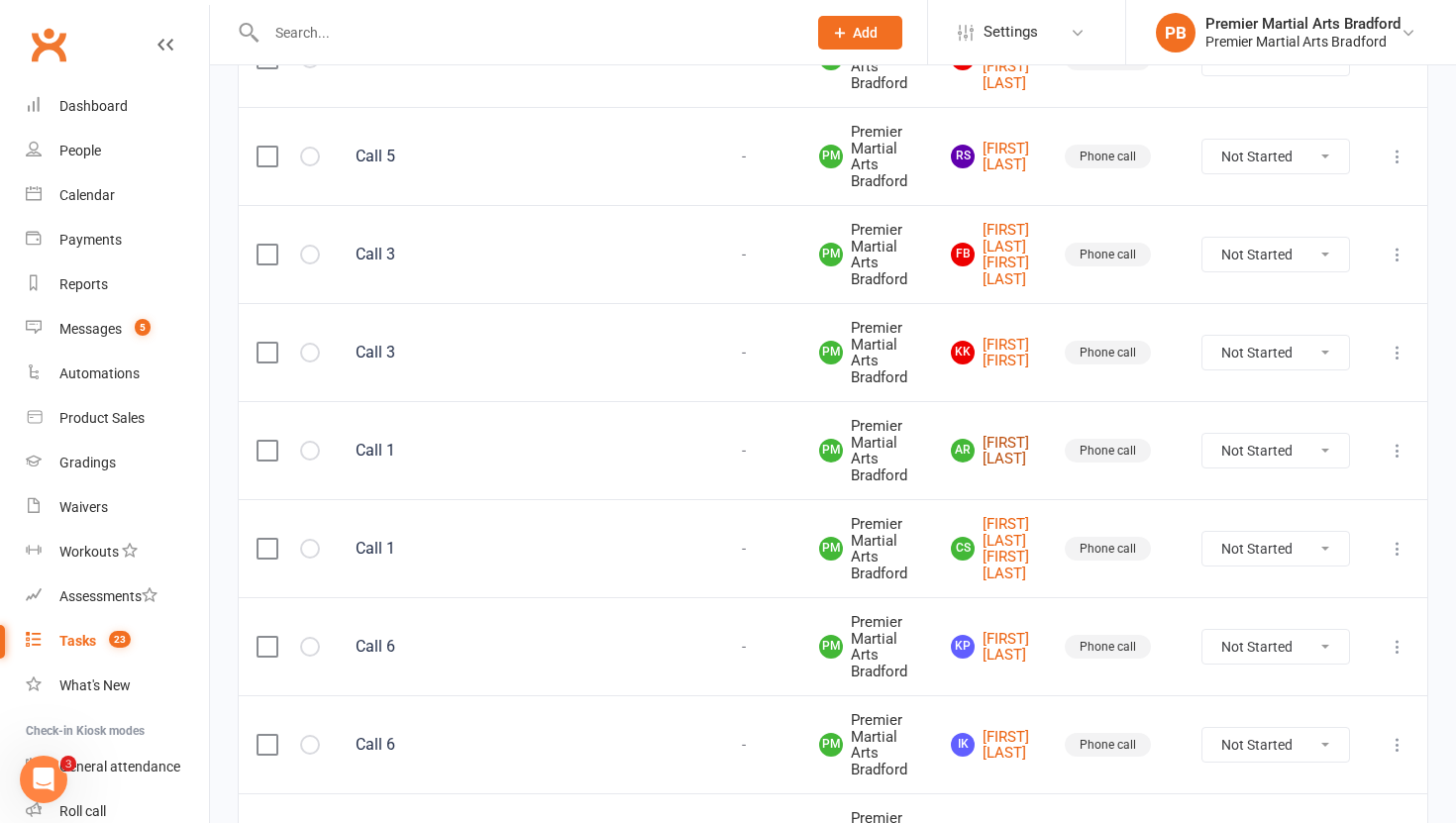 click on "[INITIAL] [LAST]" at bounding box center (989, 451) 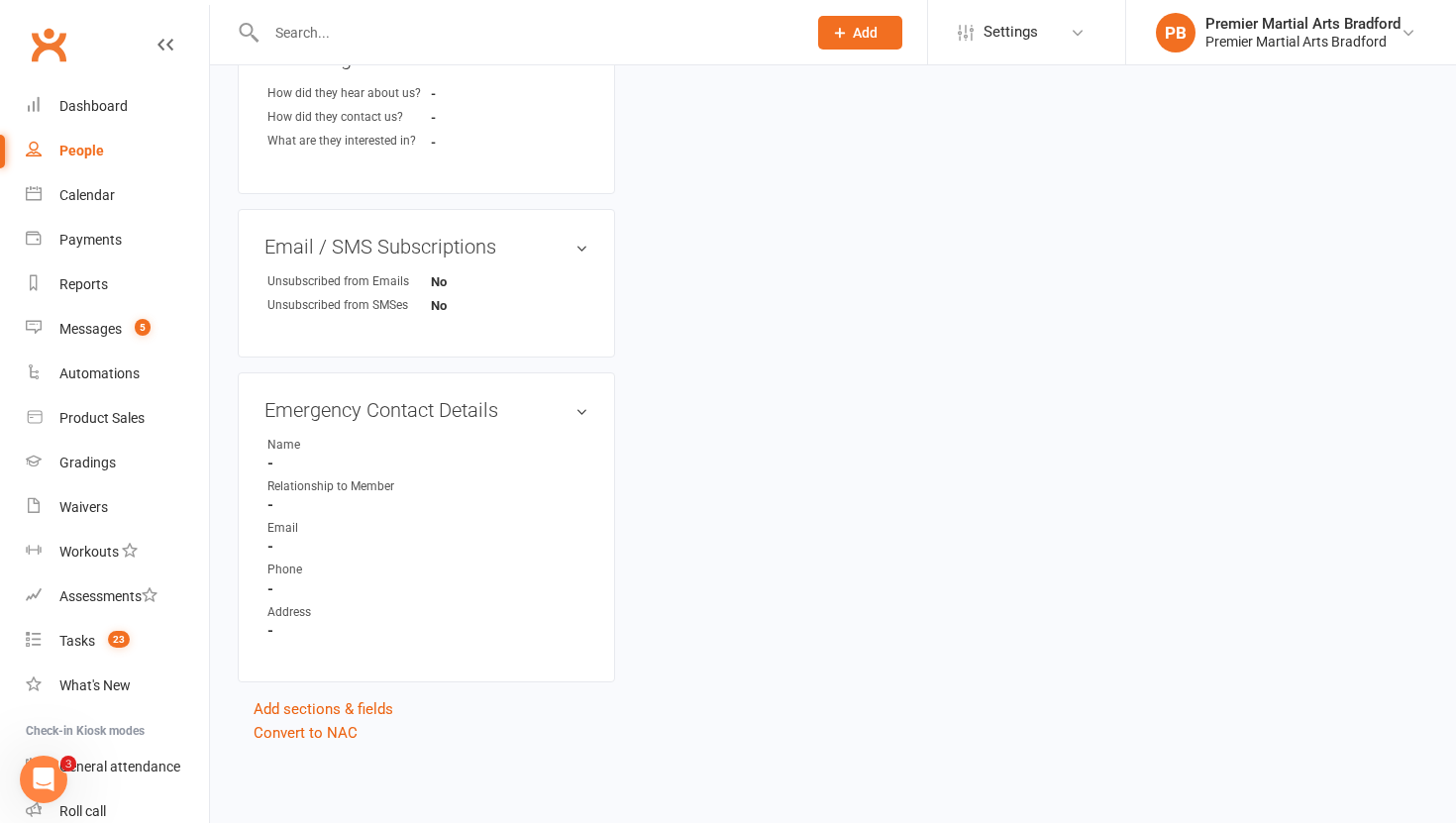 scroll, scrollTop: 0, scrollLeft: 0, axis: both 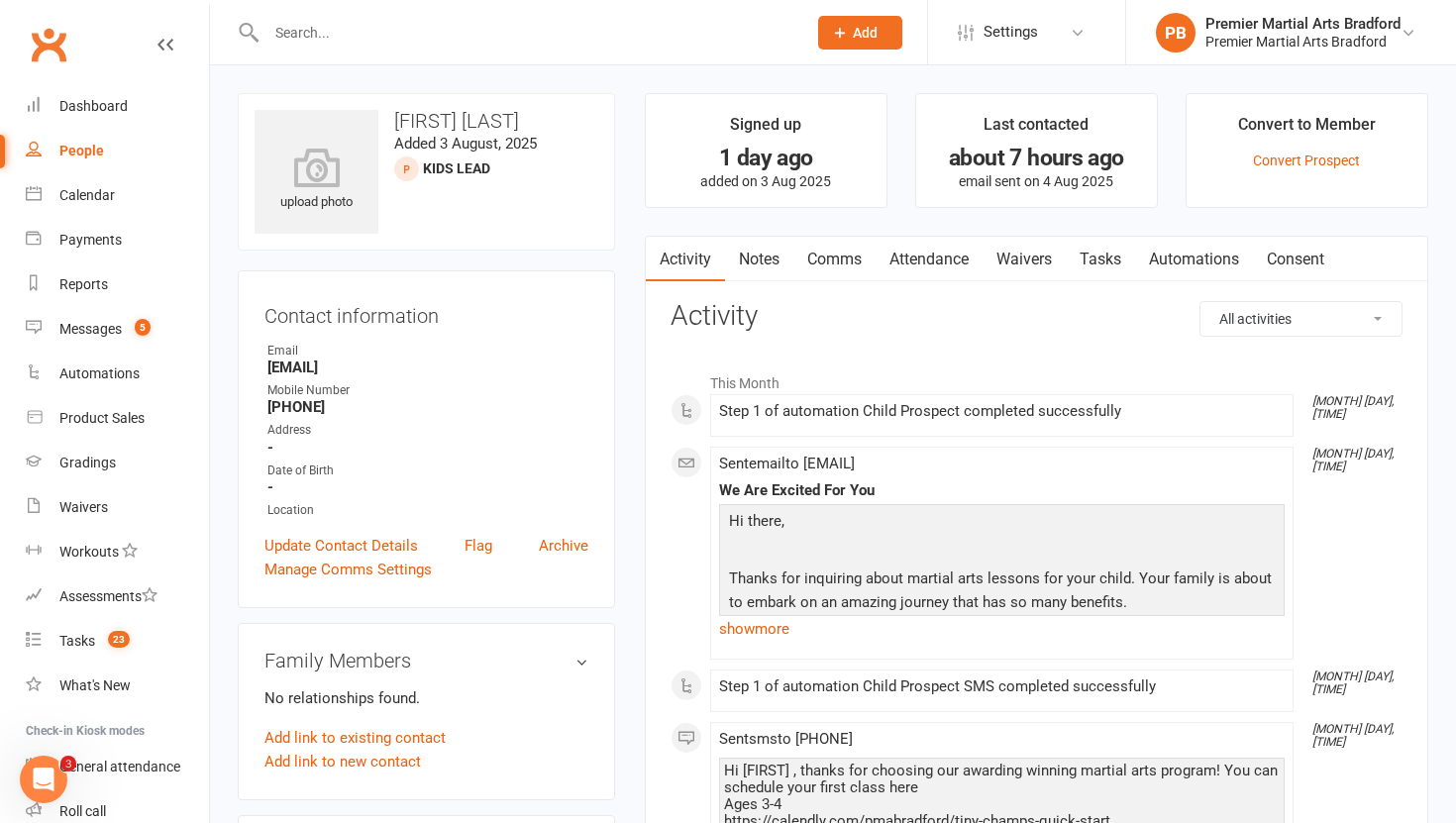 click on "Tasks" at bounding box center (1100, 259) 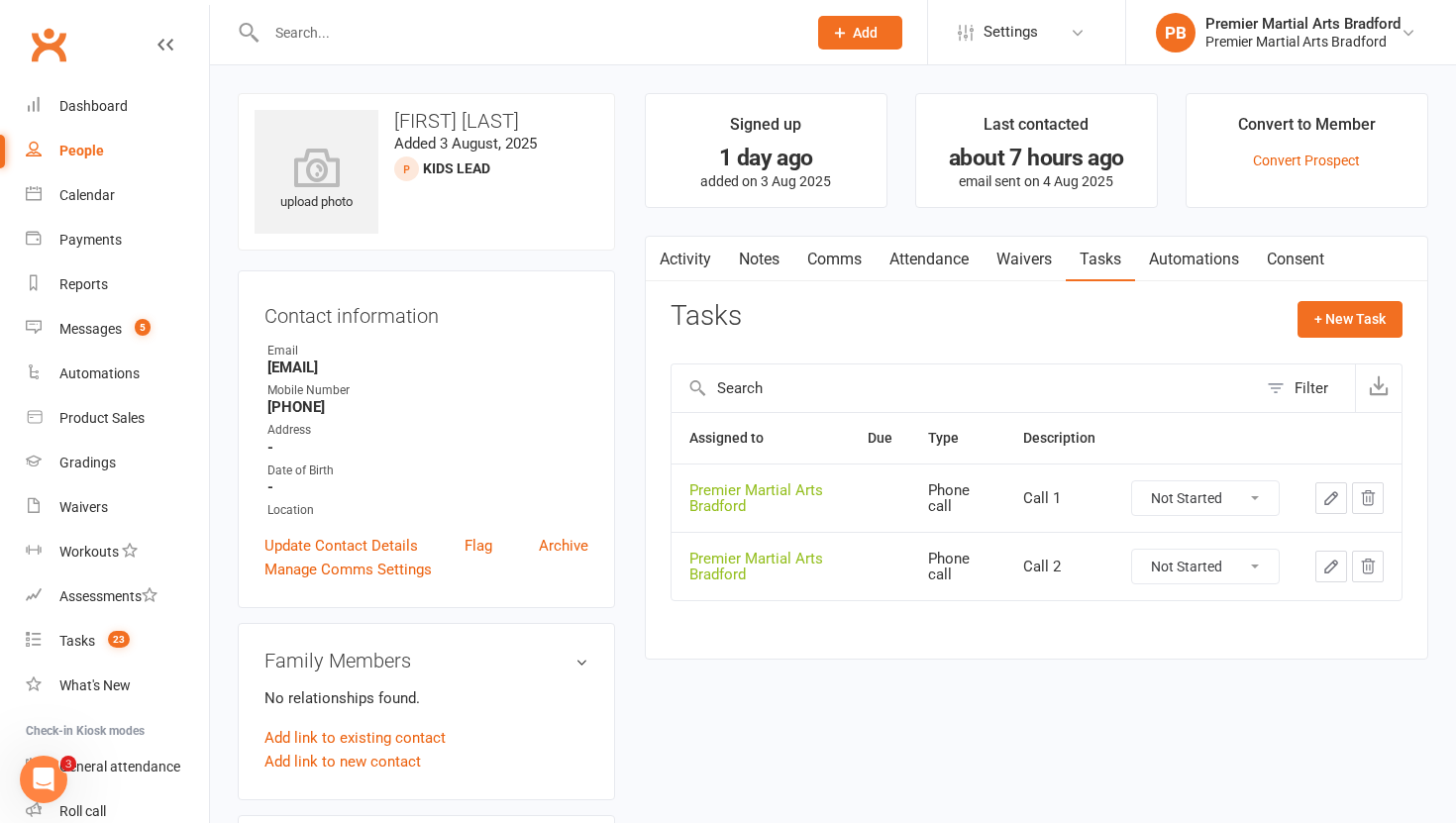 click on "Not Started In Progress Waiting Complete" at bounding box center [1205, 498] 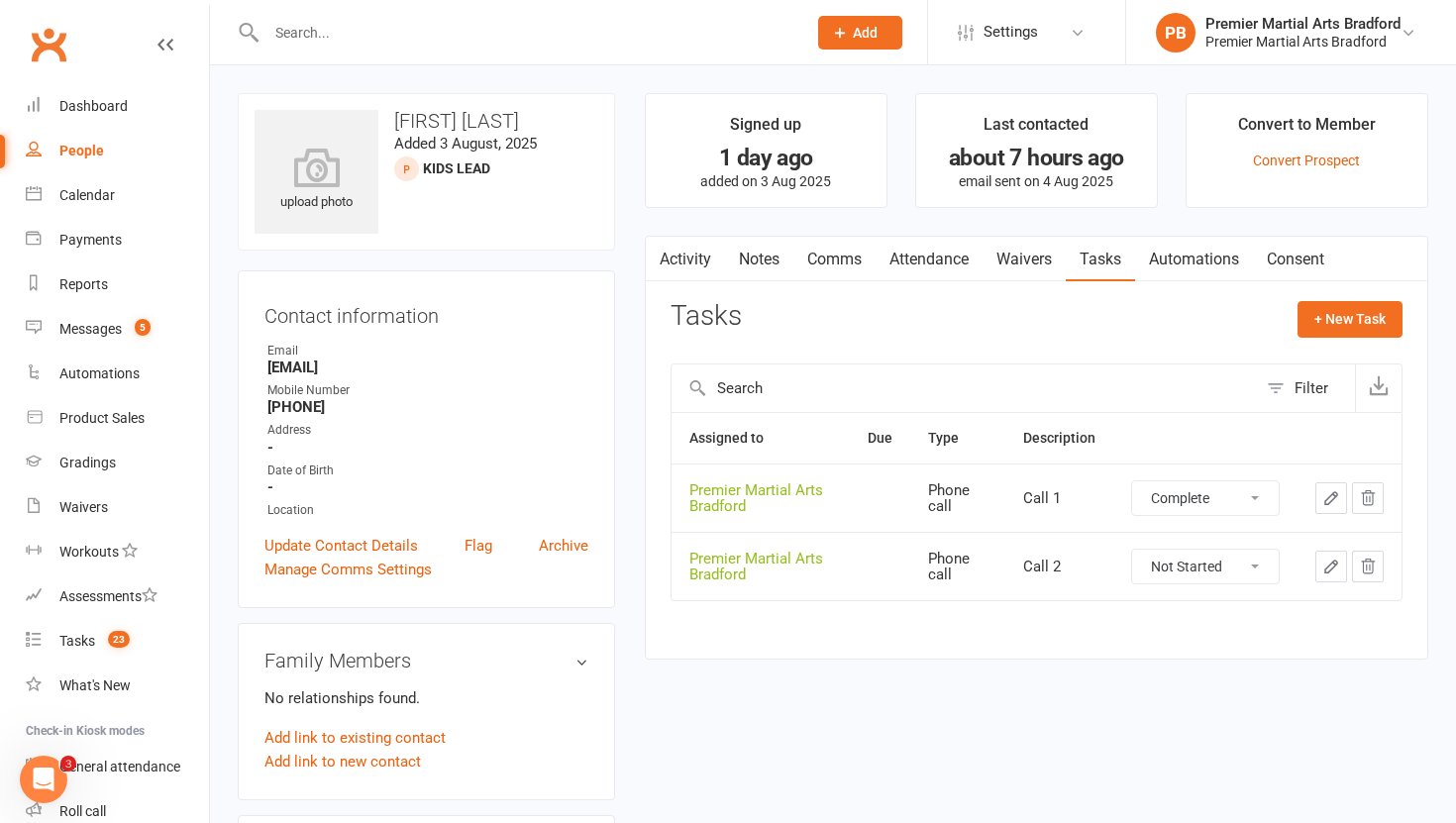 select on "unstarted" 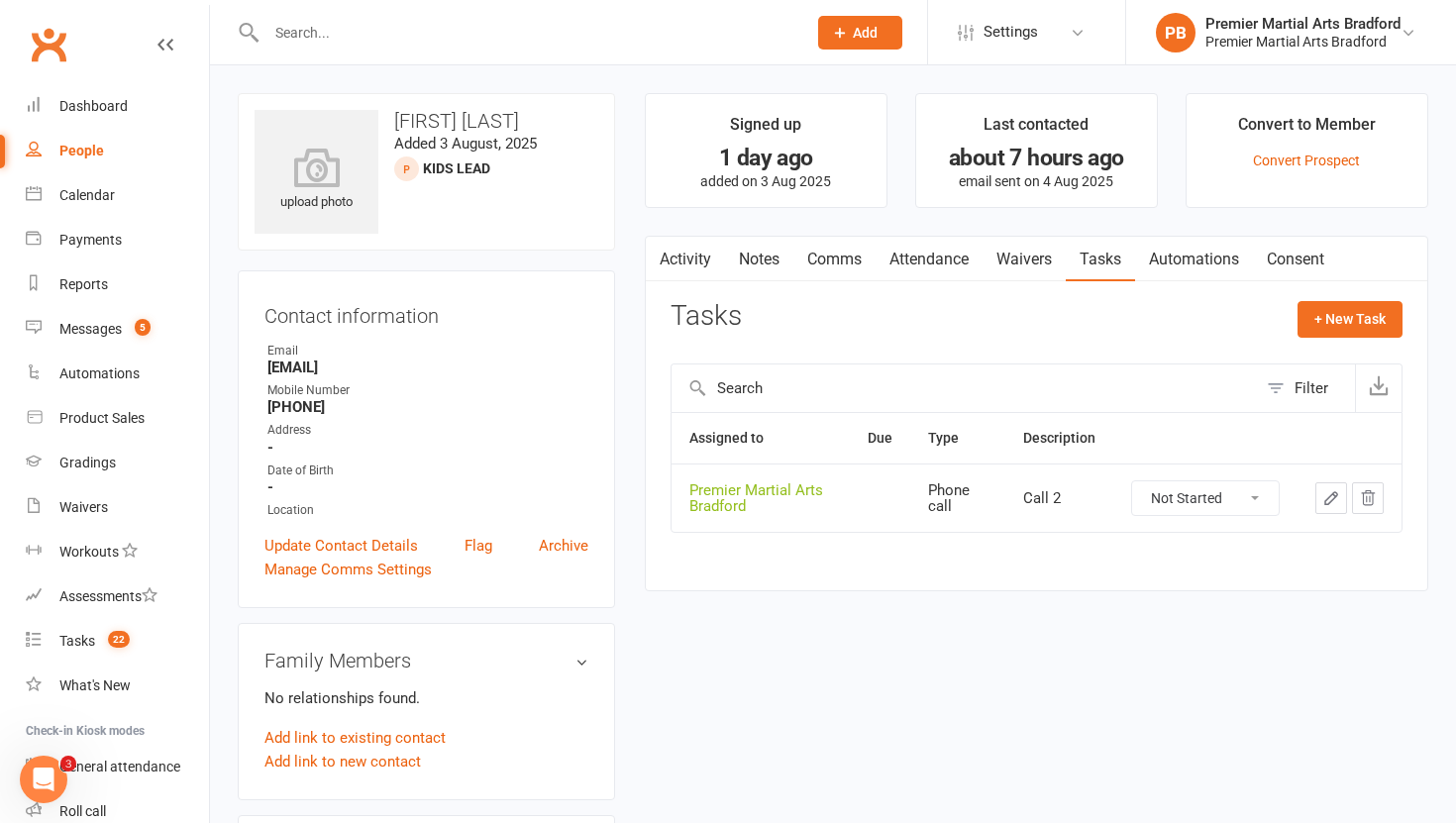 click on "Not Started In Progress Waiting Complete" at bounding box center [1205, 498] 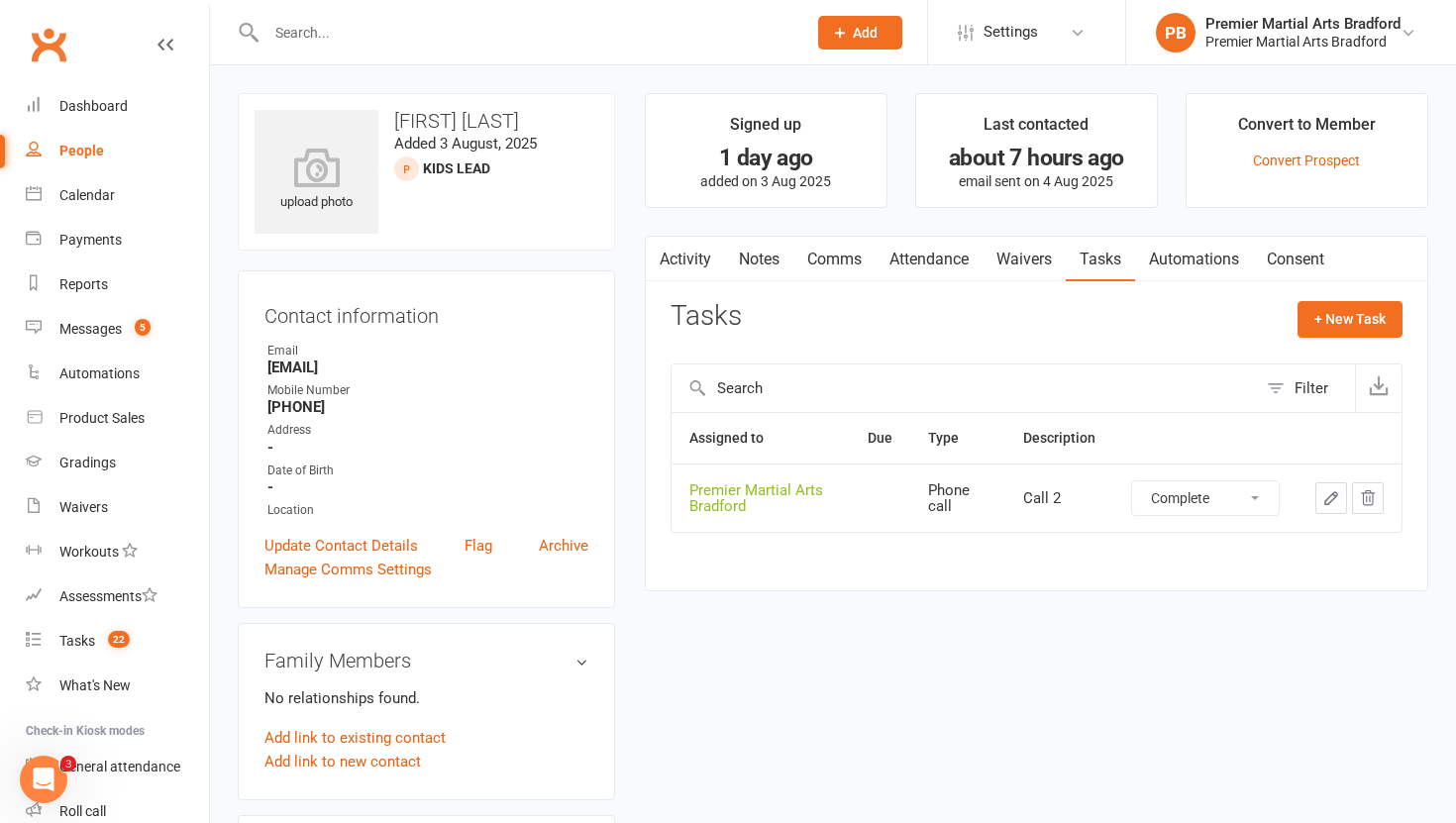 select on "unstarted" 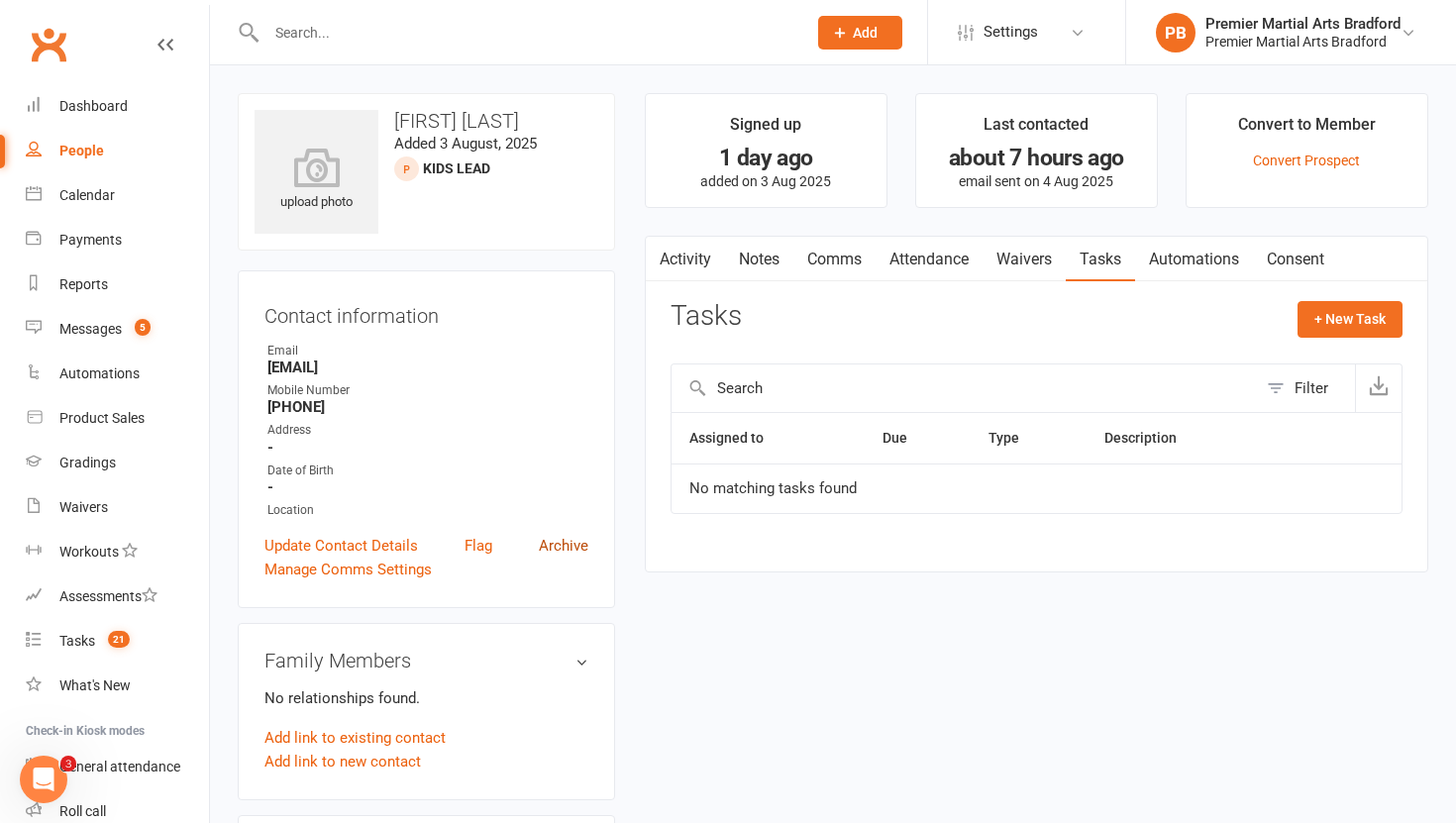 click on "Archive" at bounding box center (564, 546) 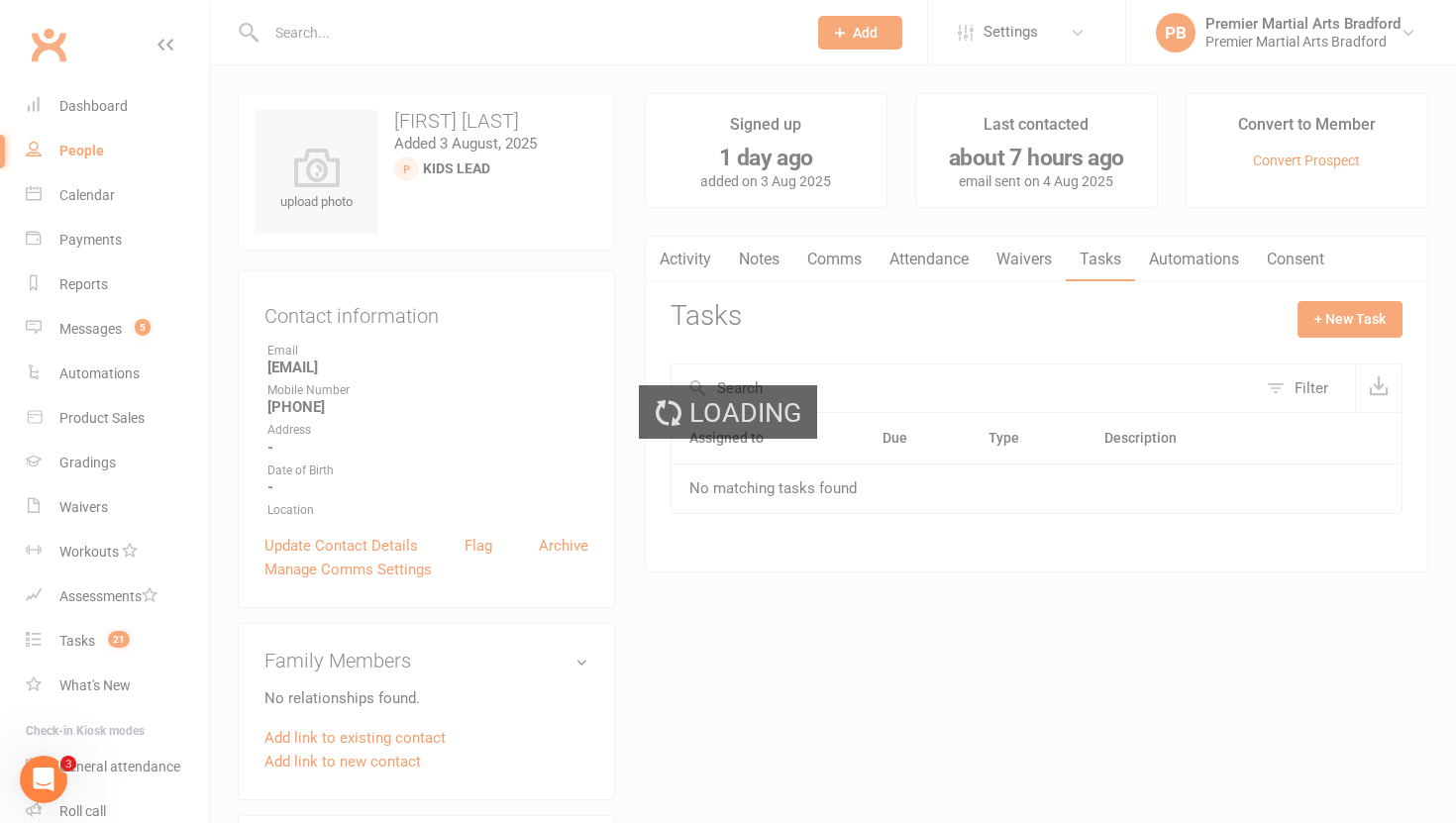 select on "100" 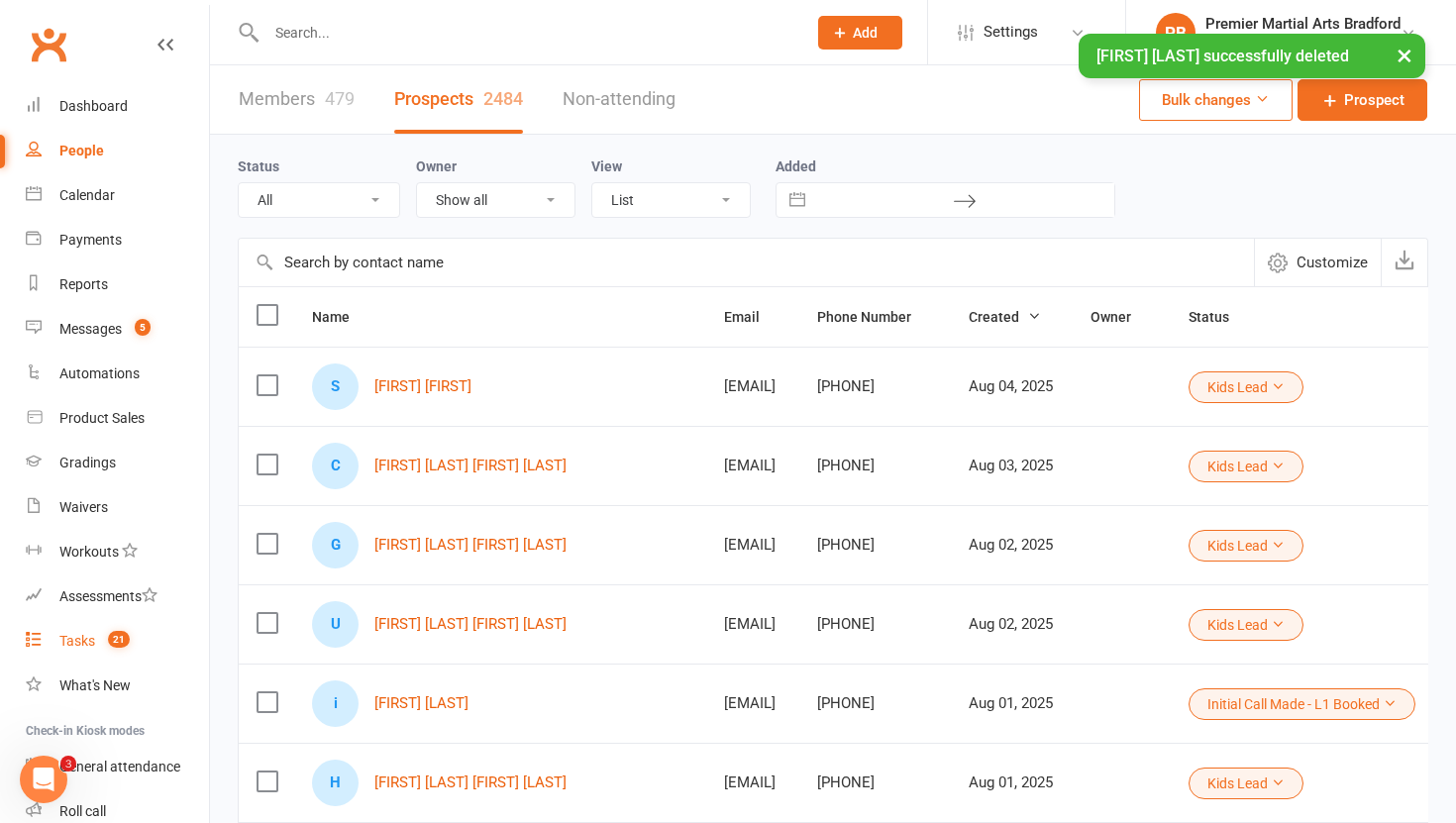 click on "Tasks" at bounding box center [77, 641] 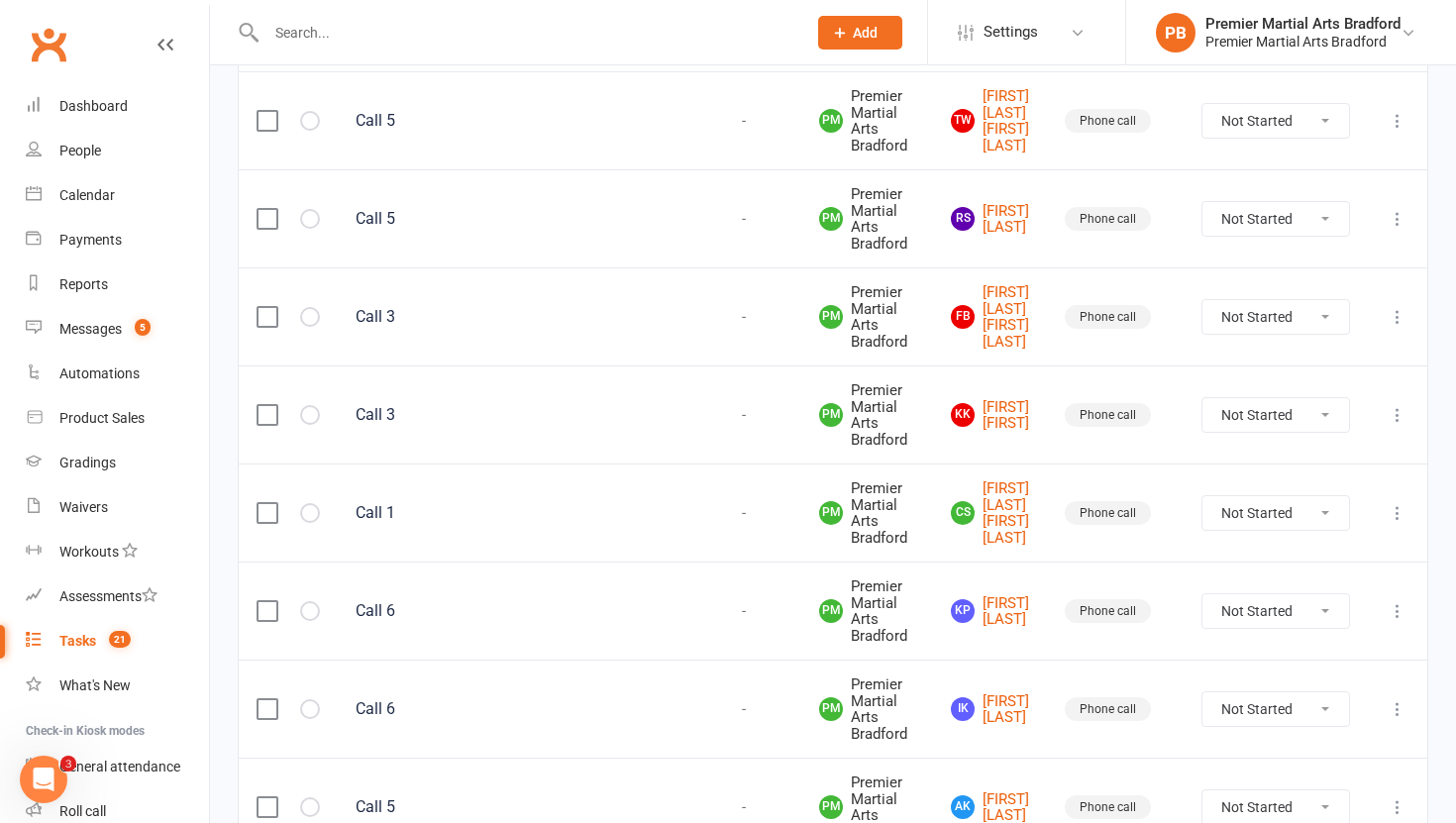 scroll, scrollTop: 978, scrollLeft: 0, axis: vertical 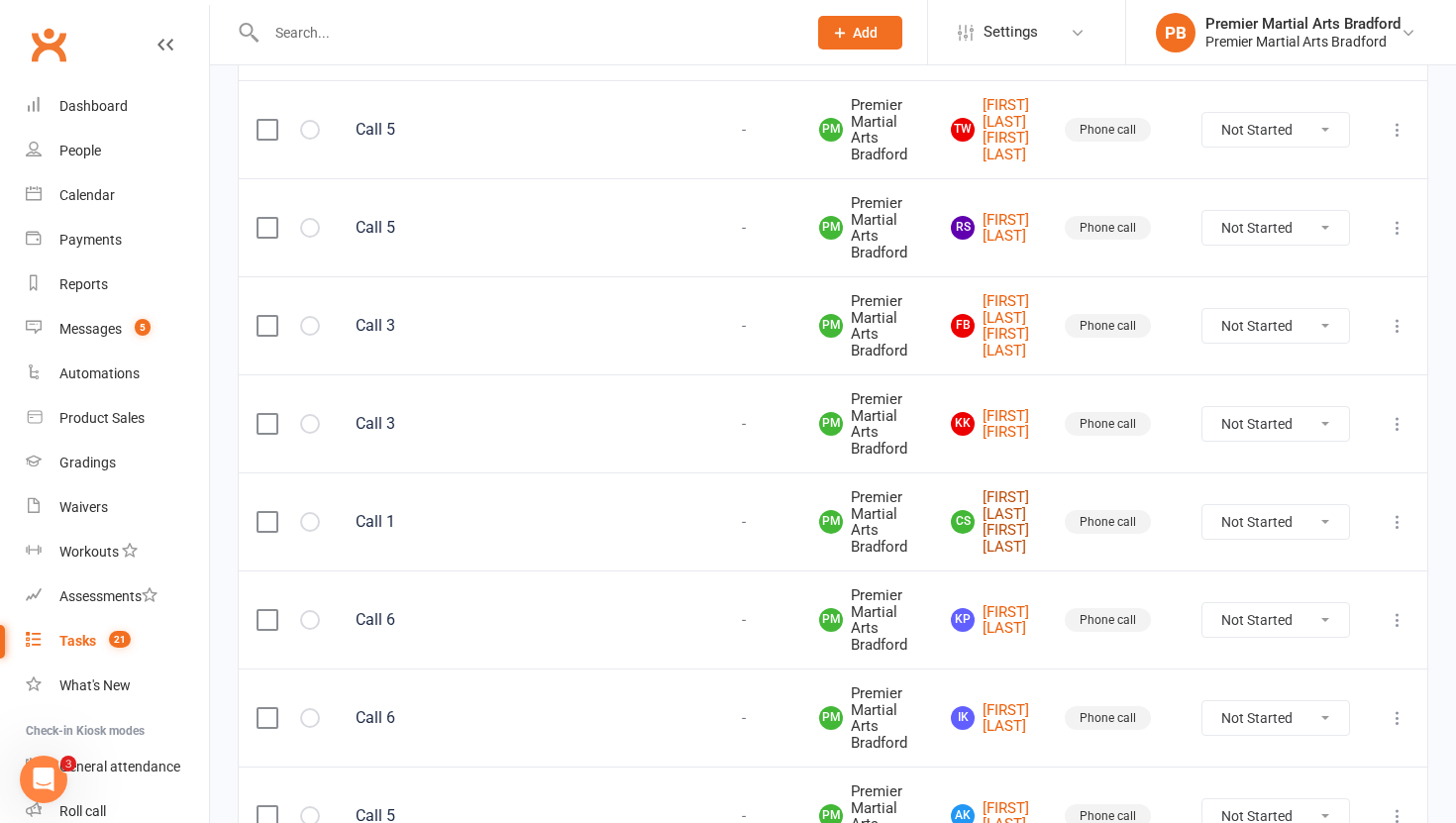 click on "CS [FIRST] [LAST] [FIRST] [LAST]" at bounding box center [989, 522] 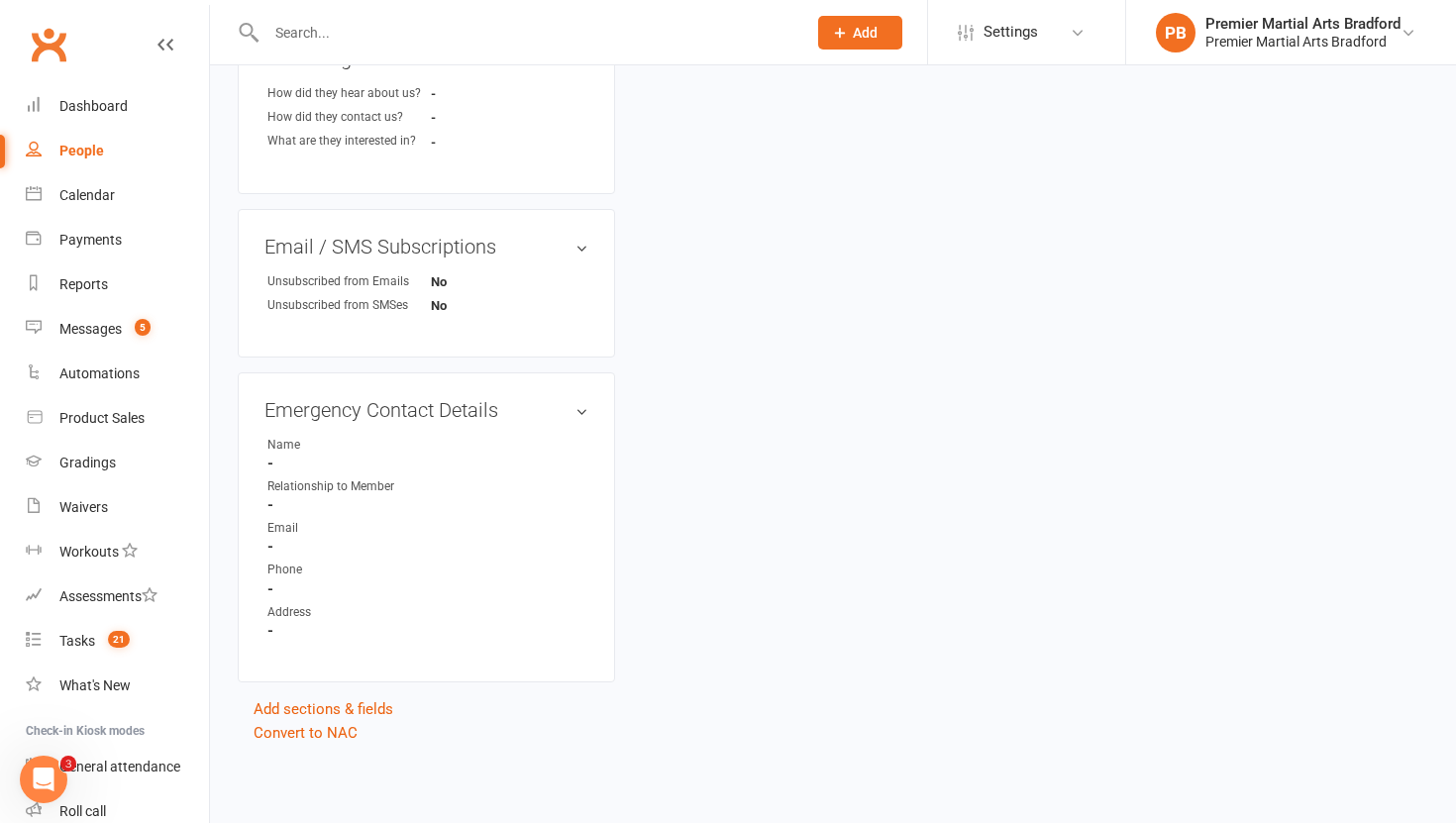 scroll, scrollTop: 0, scrollLeft: 0, axis: both 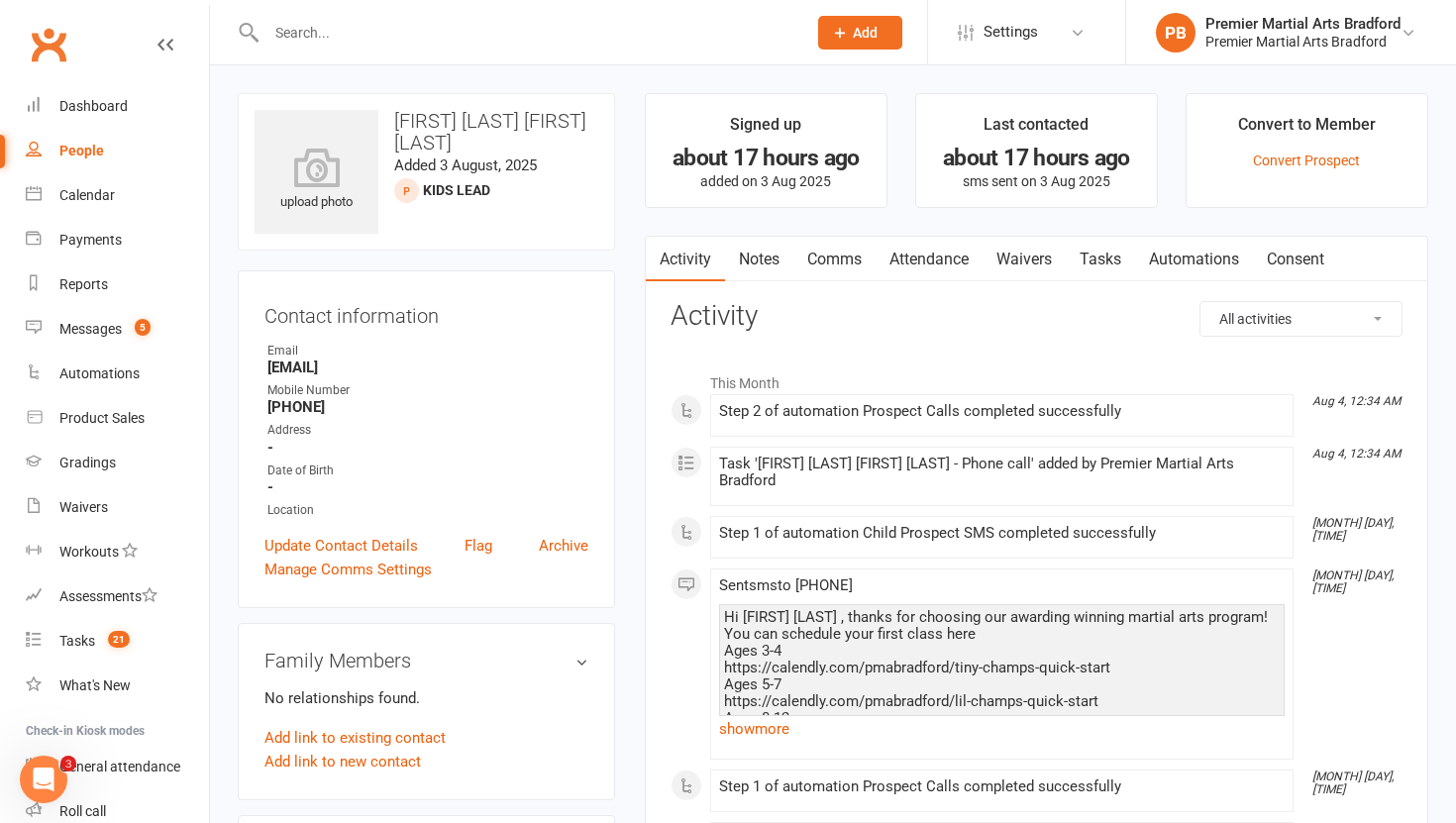 click on "Tasks" at bounding box center [1100, 259] 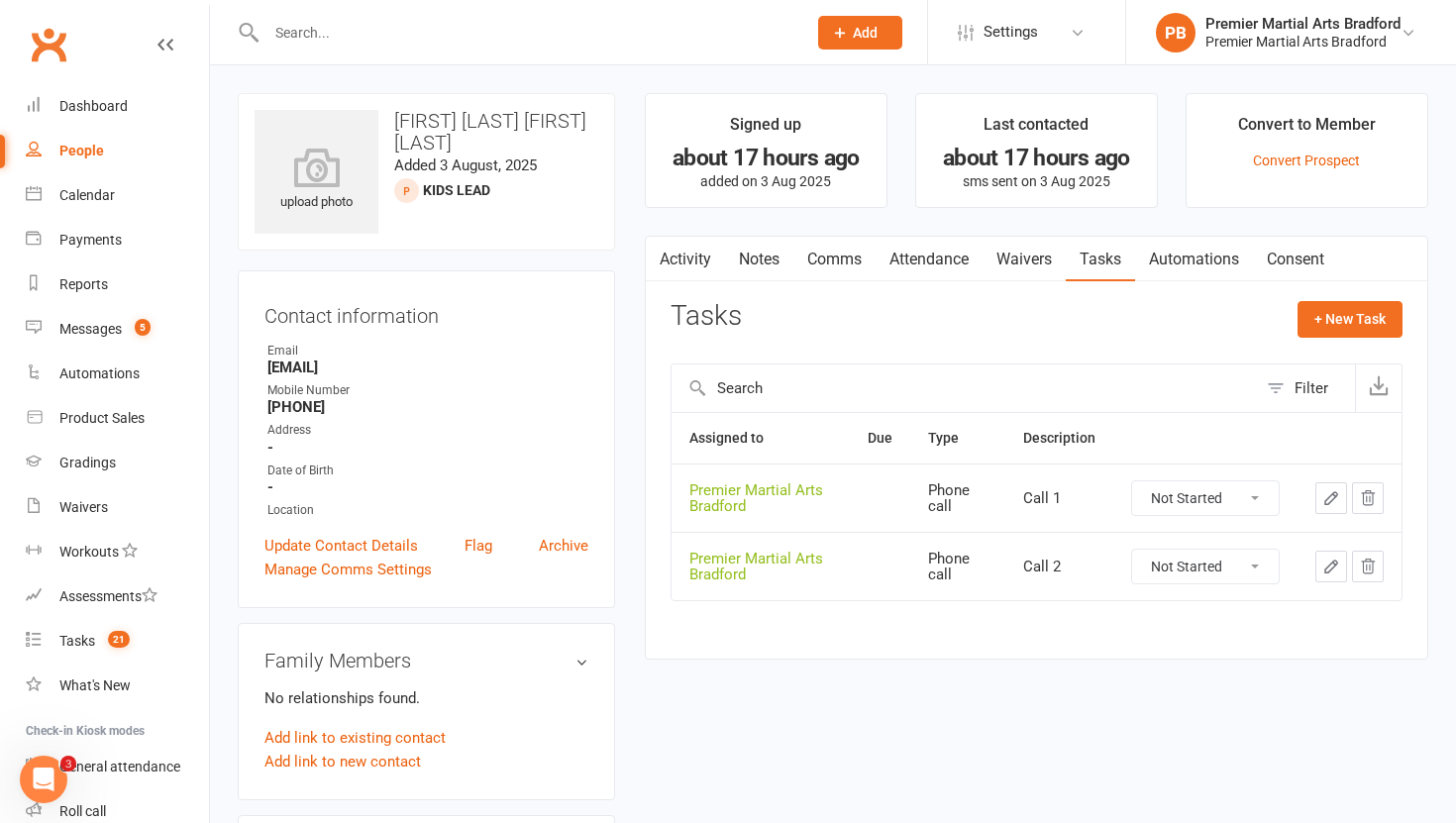 click on "Not Started In Progress Waiting Complete" at bounding box center [1205, 498] 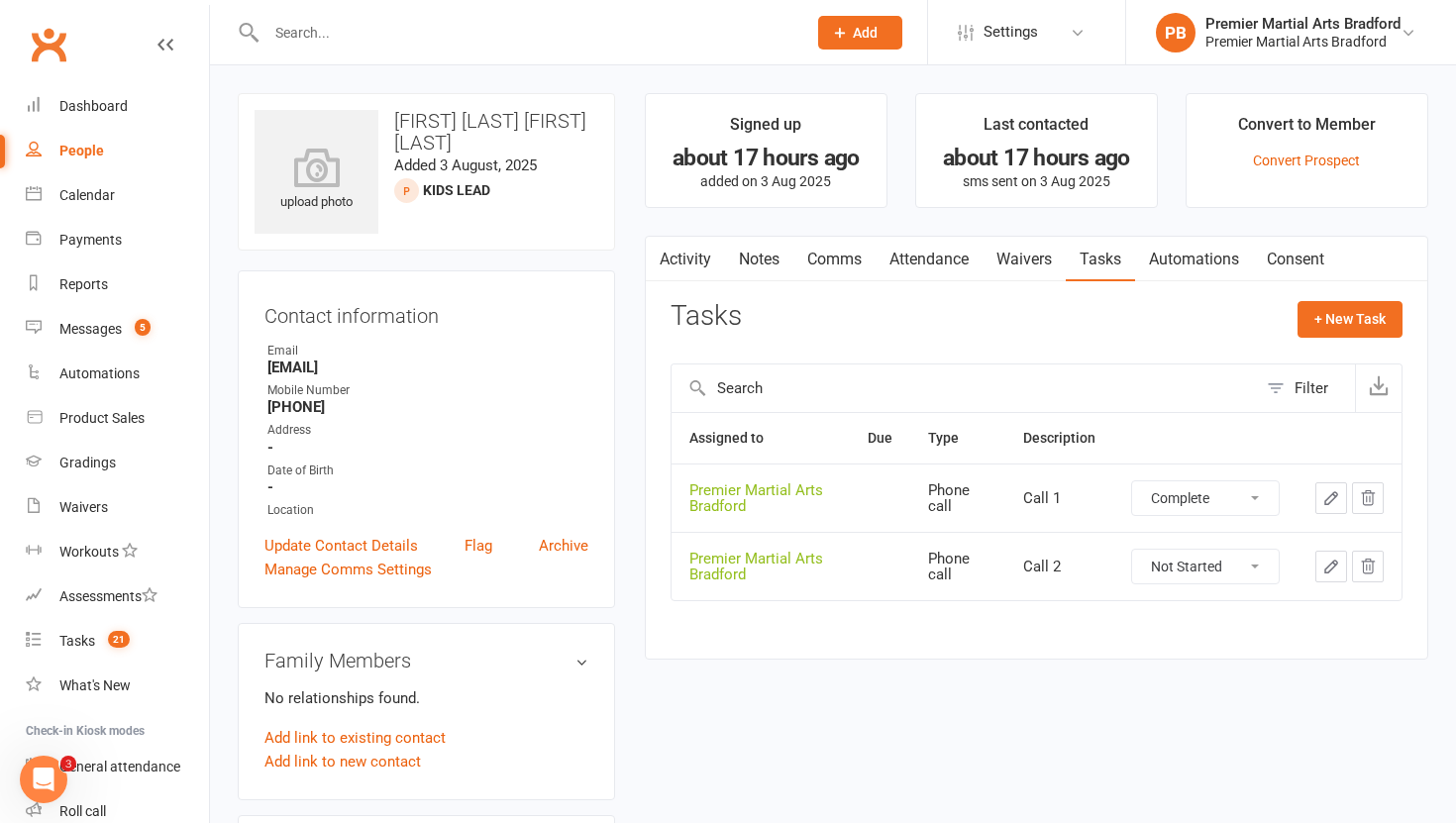 select on "unstarted" 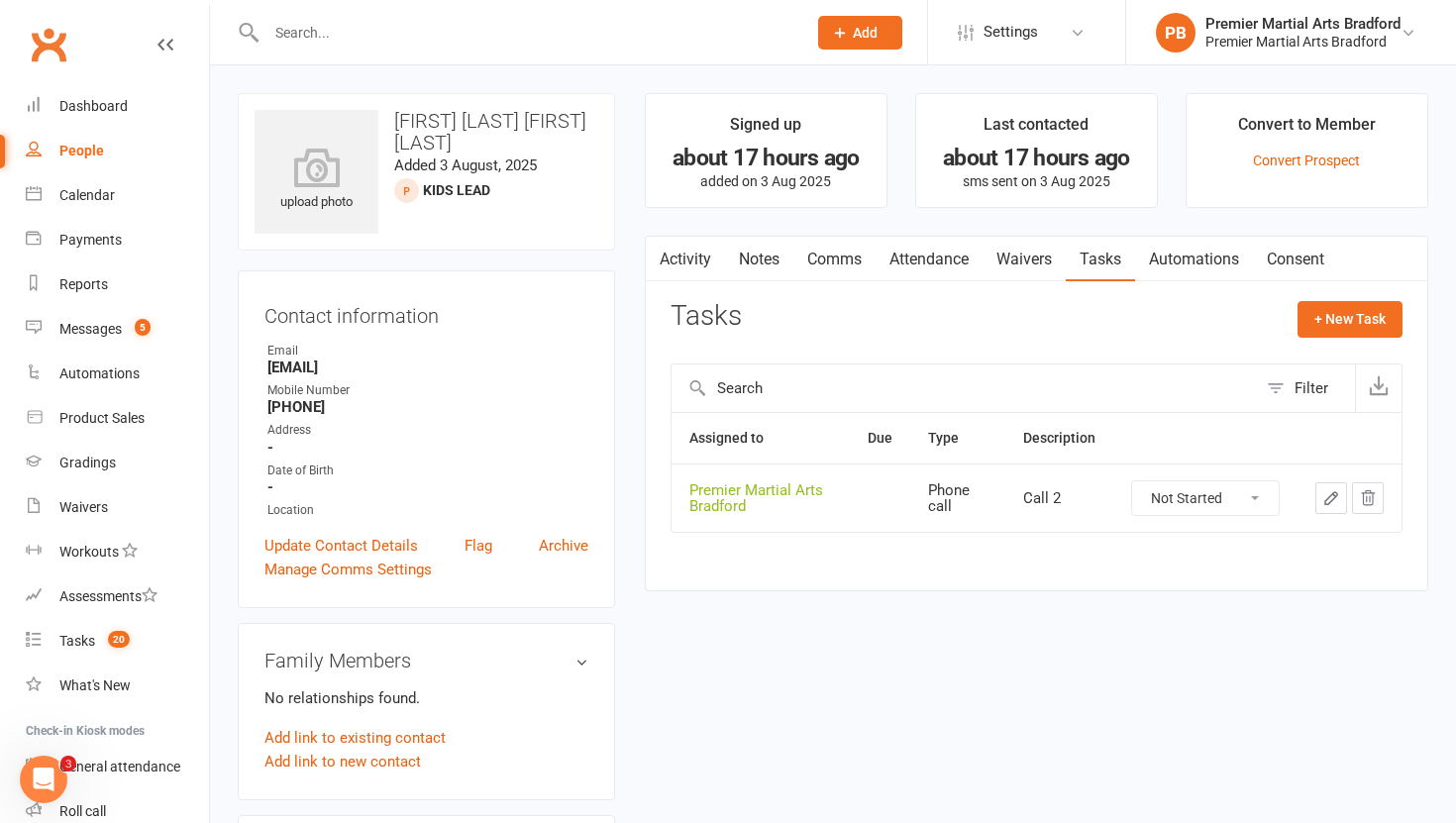 click on "Not Started In Progress Waiting Complete" at bounding box center (1205, 498) 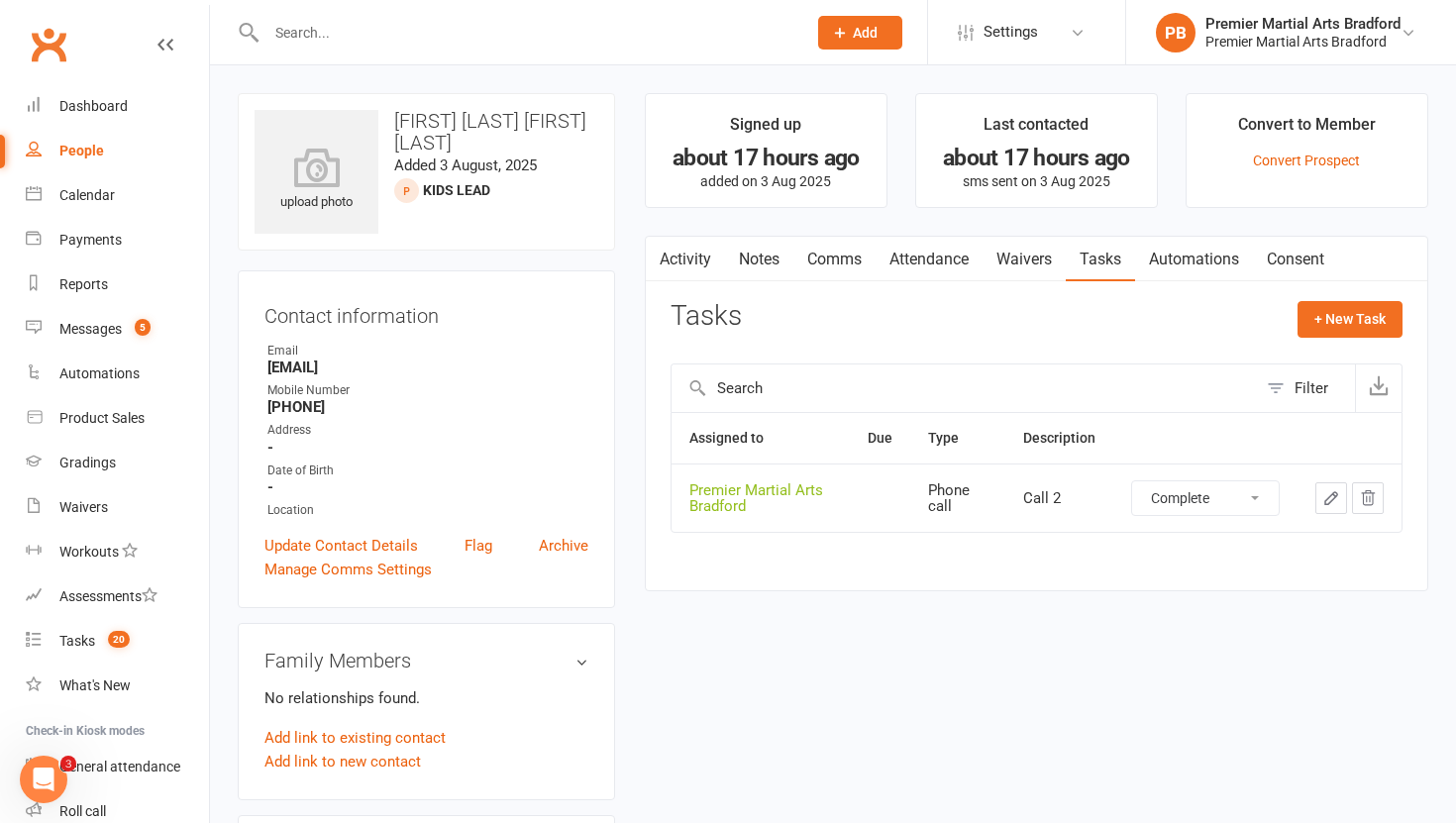 select on "unstarted" 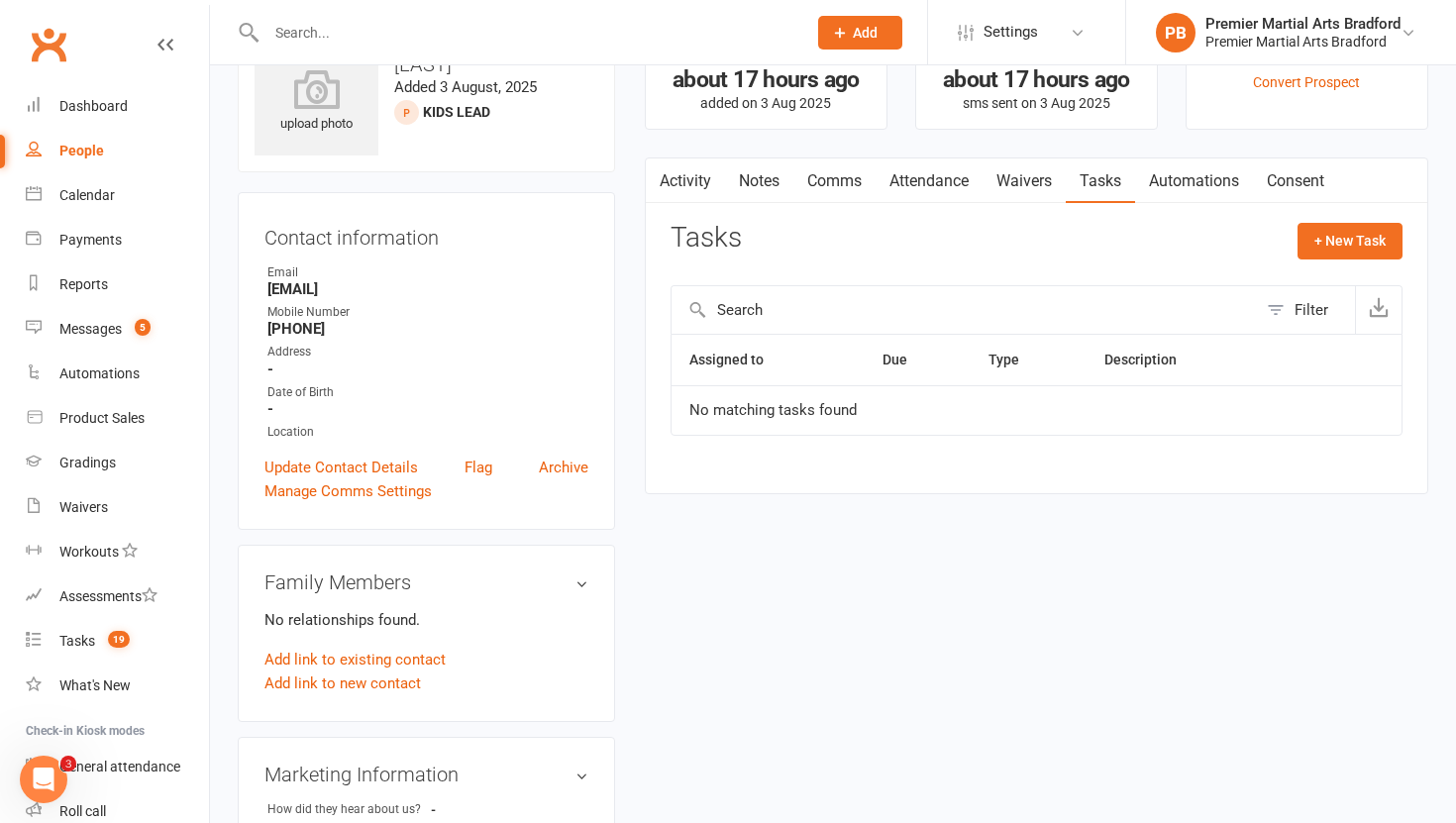 scroll, scrollTop: 77, scrollLeft: 0, axis: vertical 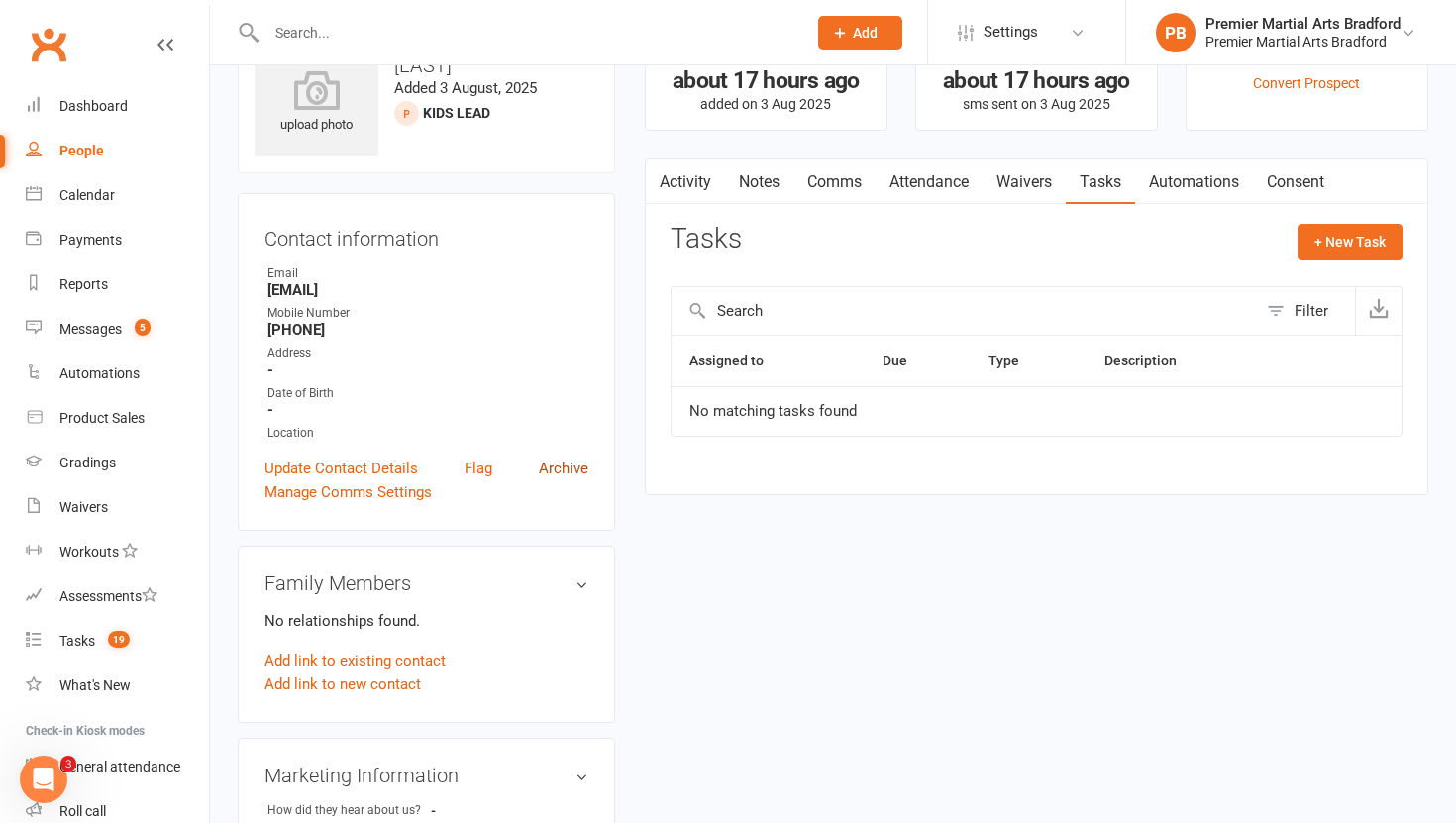 click on "Archive" at bounding box center [564, 468] 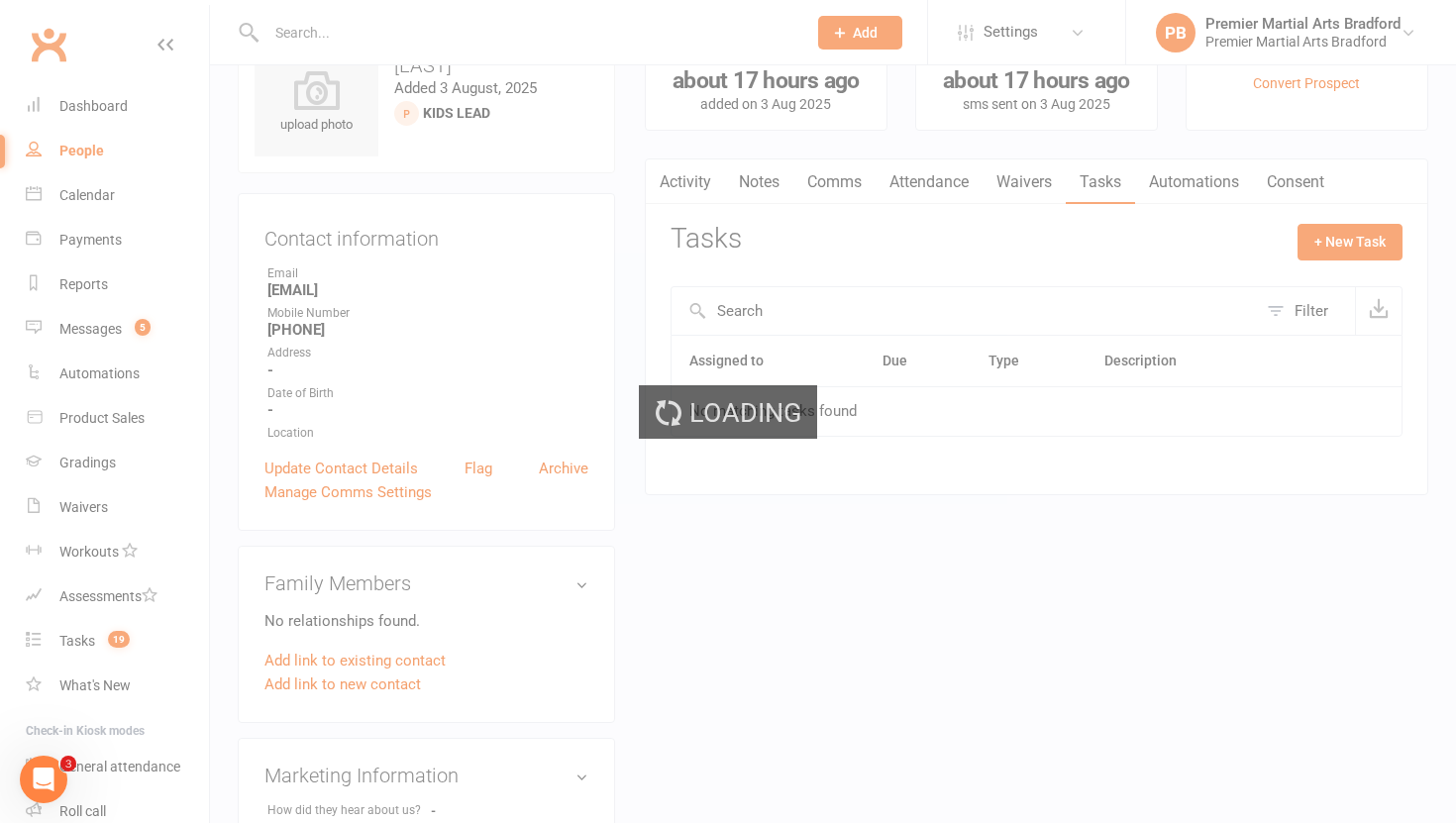 select on "100" 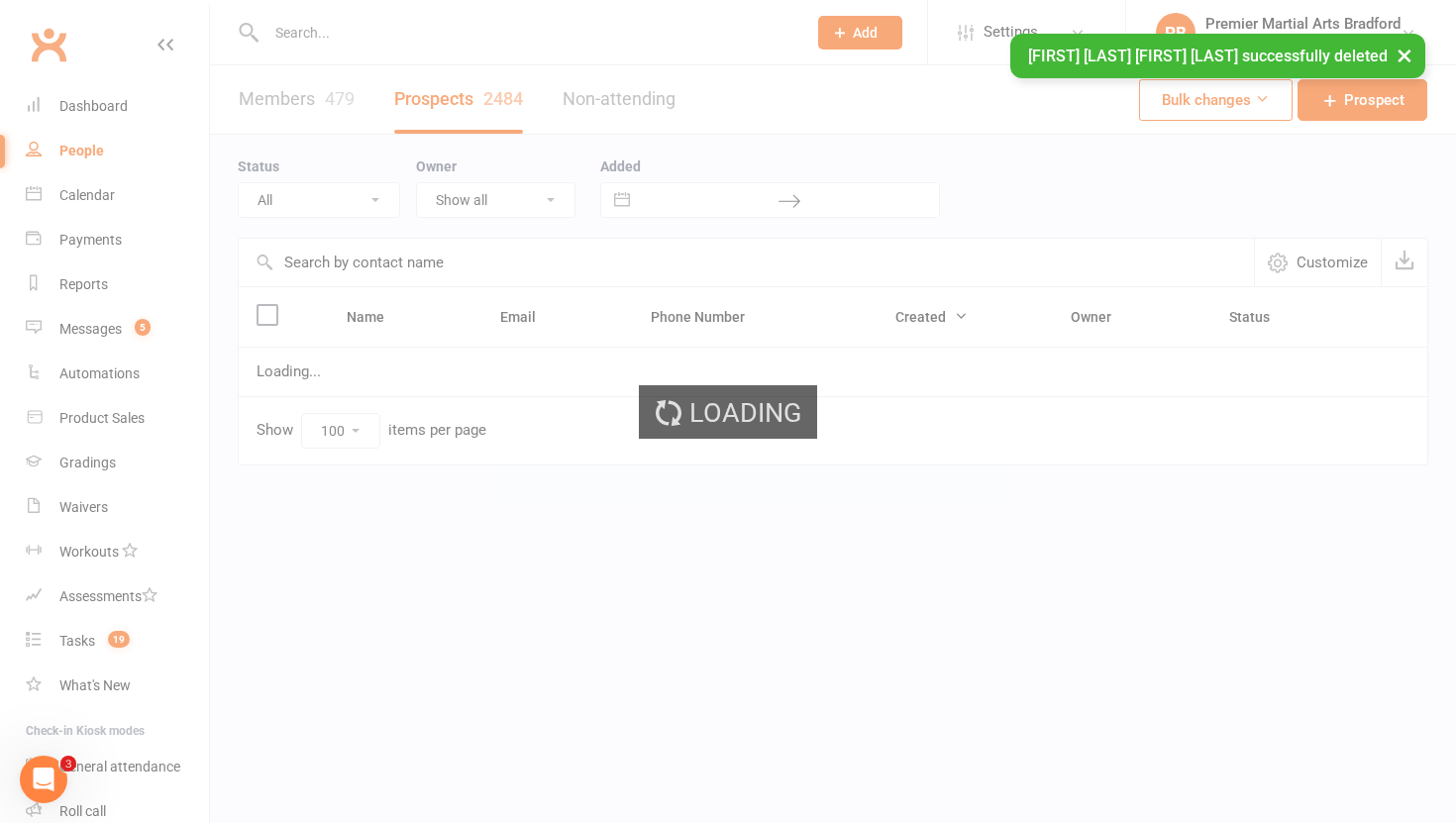 scroll, scrollTop: 0, scrollLeft: 0, axis: both 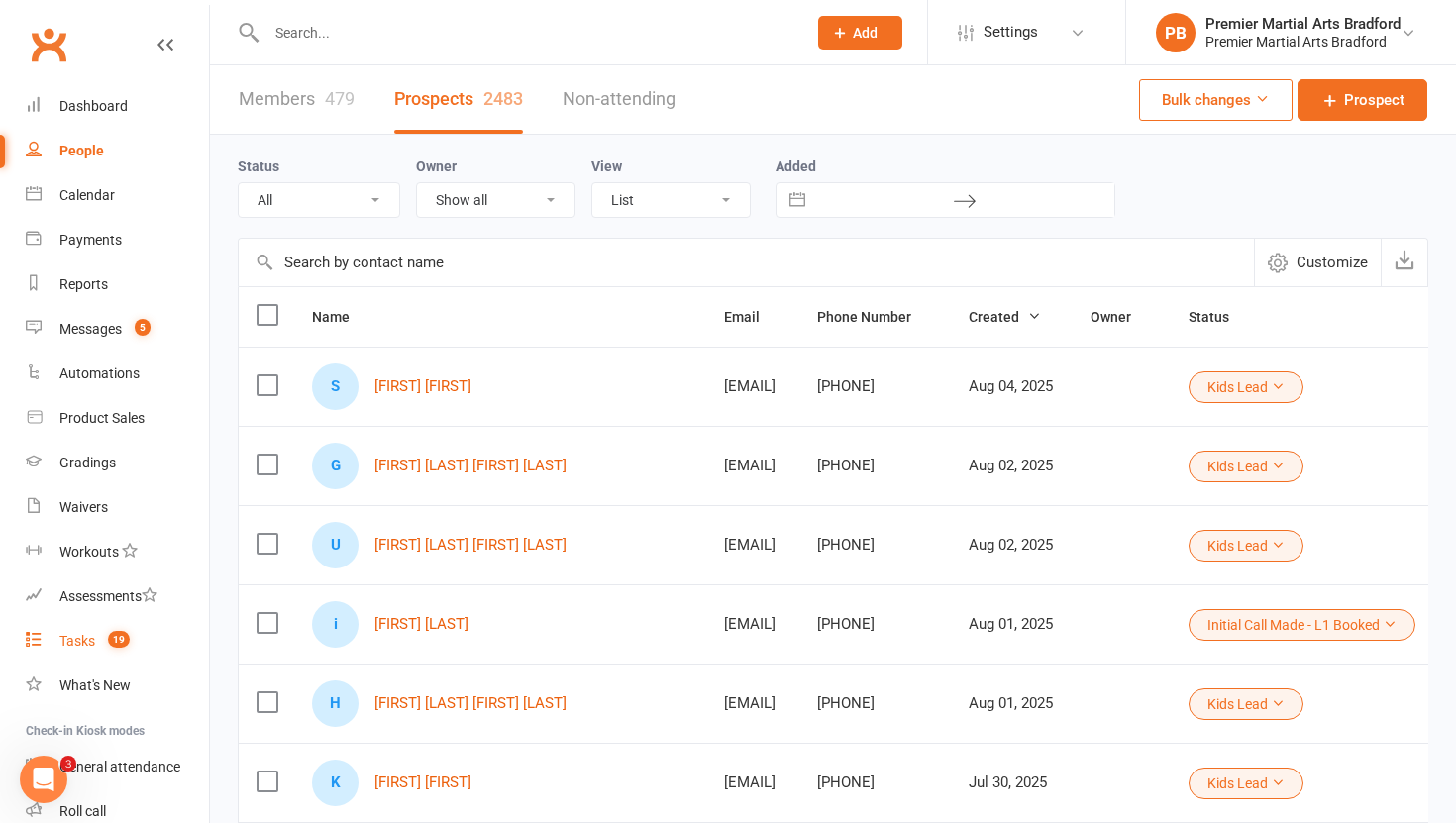 click on "Tasks" at bounding box center [77, 641] 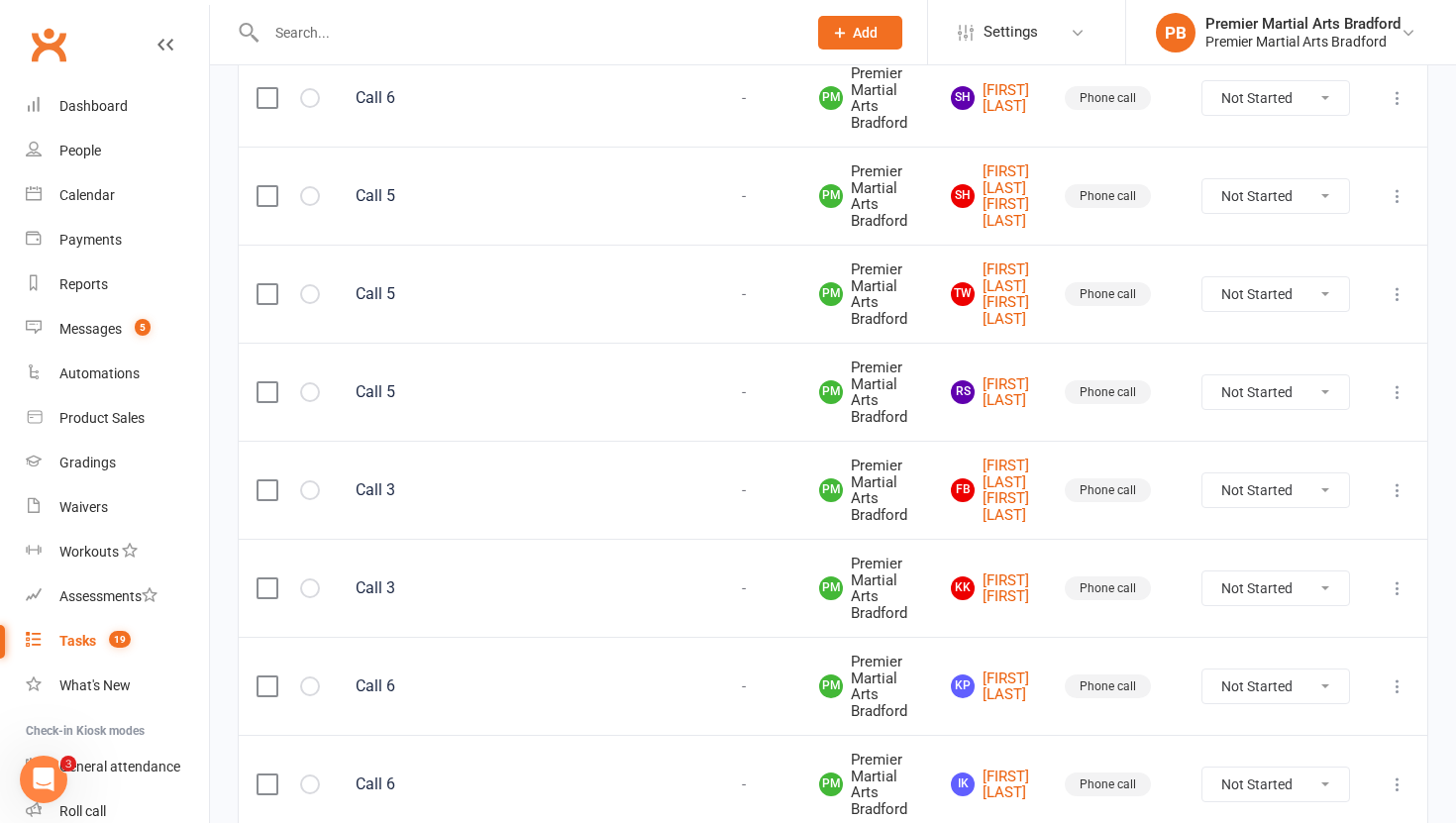 scroll, scrollTop: 819, scrollLeft: 0, axis: vertical 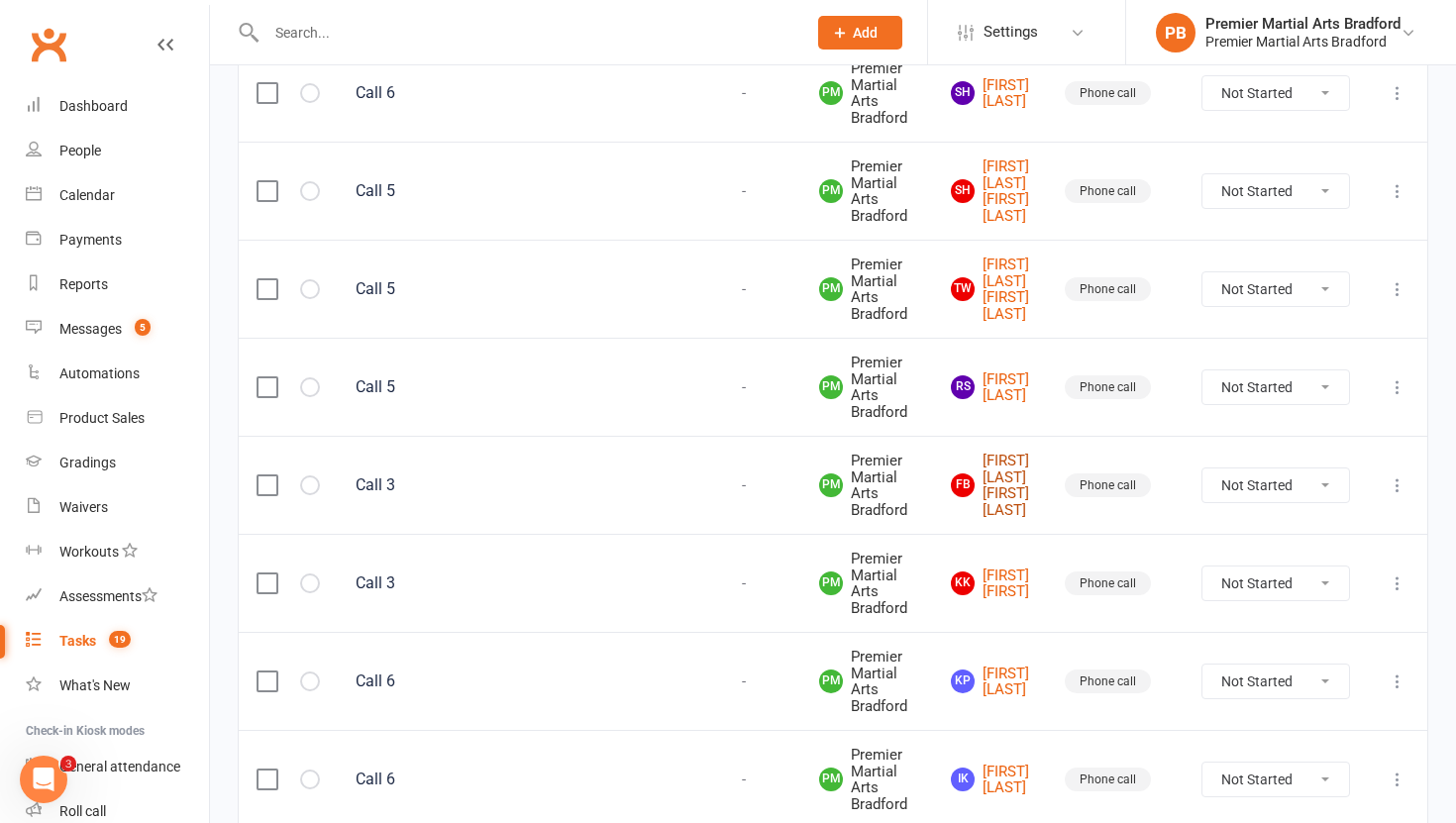 click on "[FIRST] [LAST] [FIRST] [LAST]" at bounding box center (989, 485) 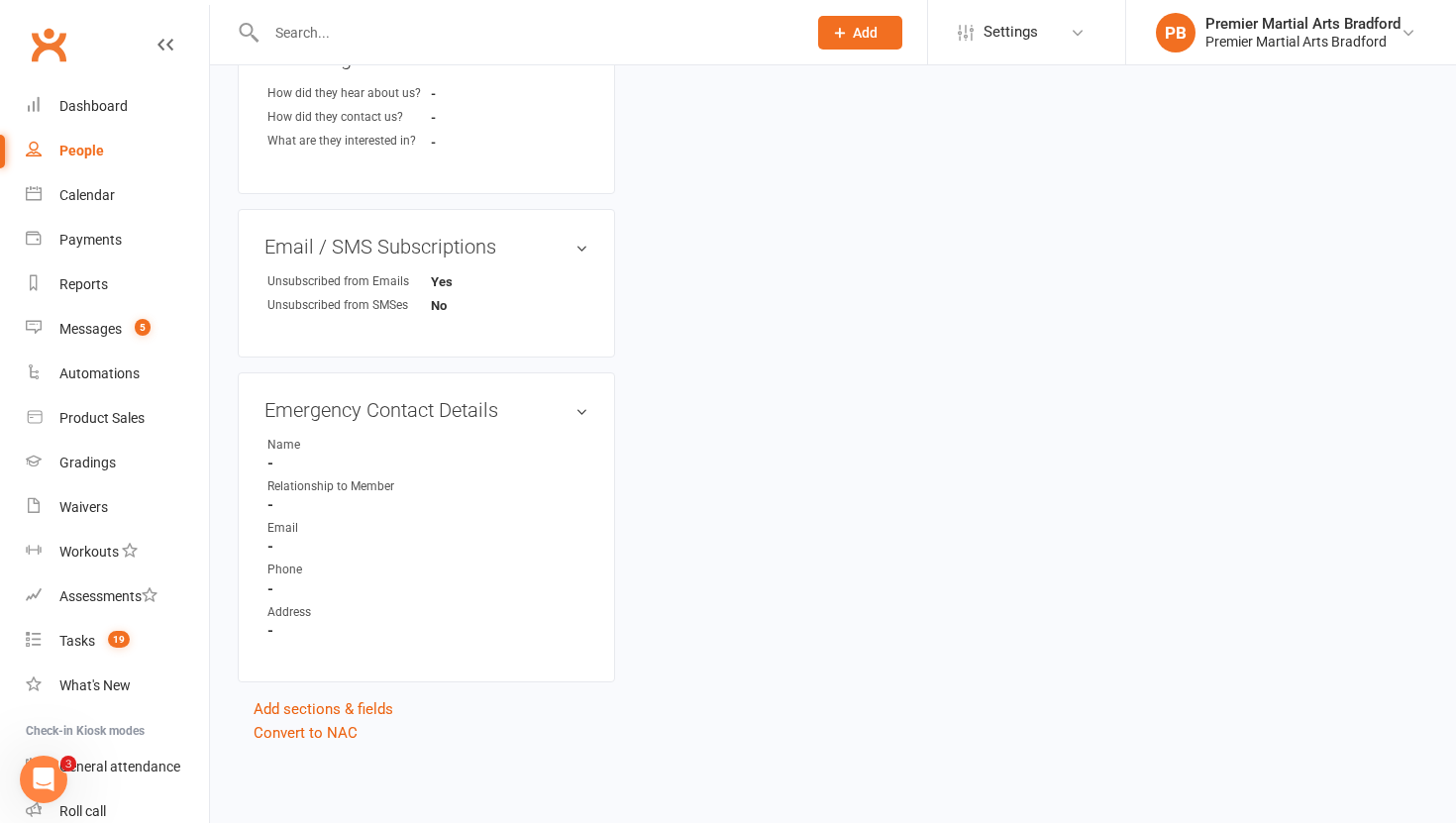 scroll, scrollTop: 0, scrollLeft: 0, axis: both 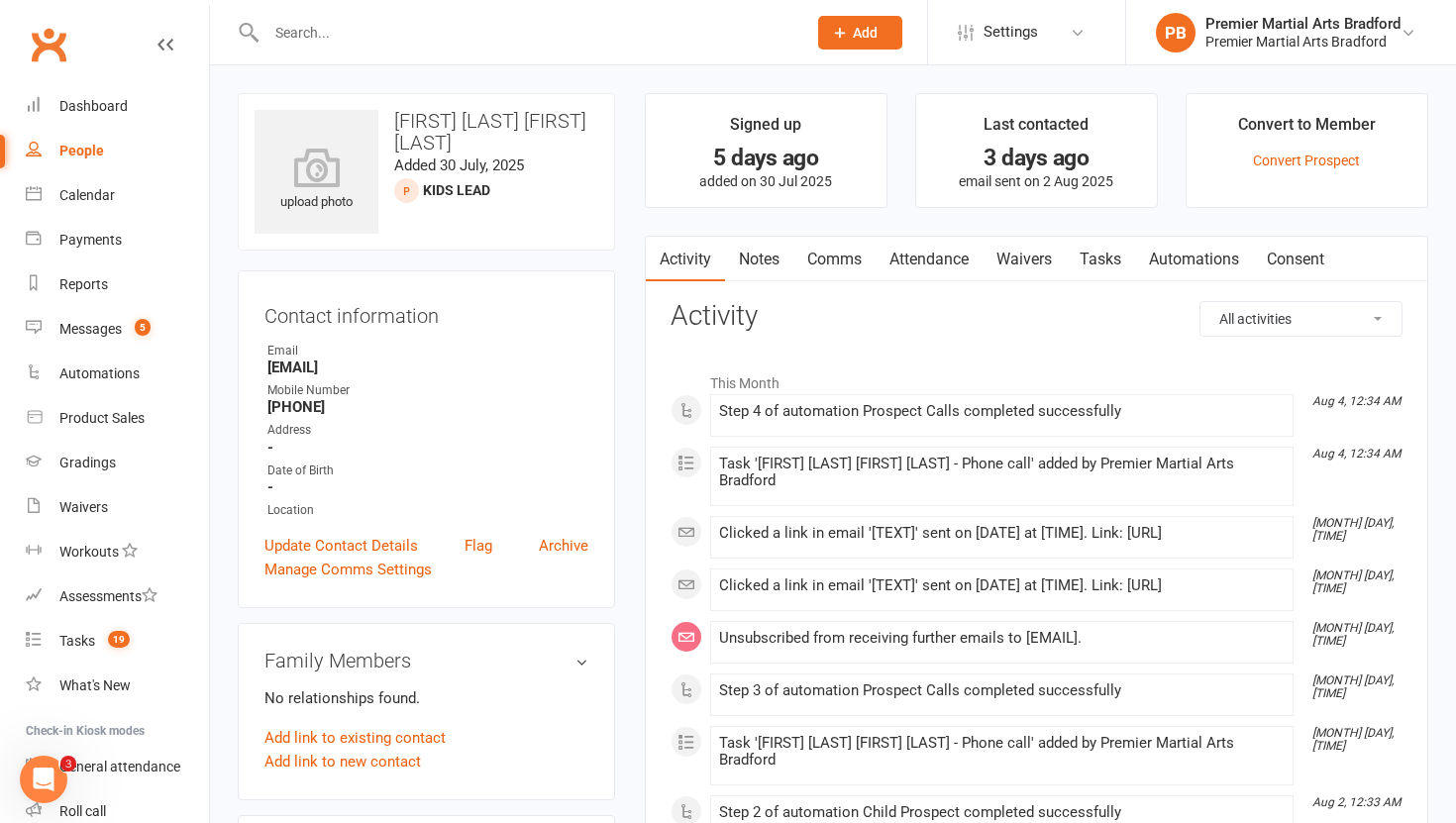 click on "Tasks" at bounding box center [1100, 259] 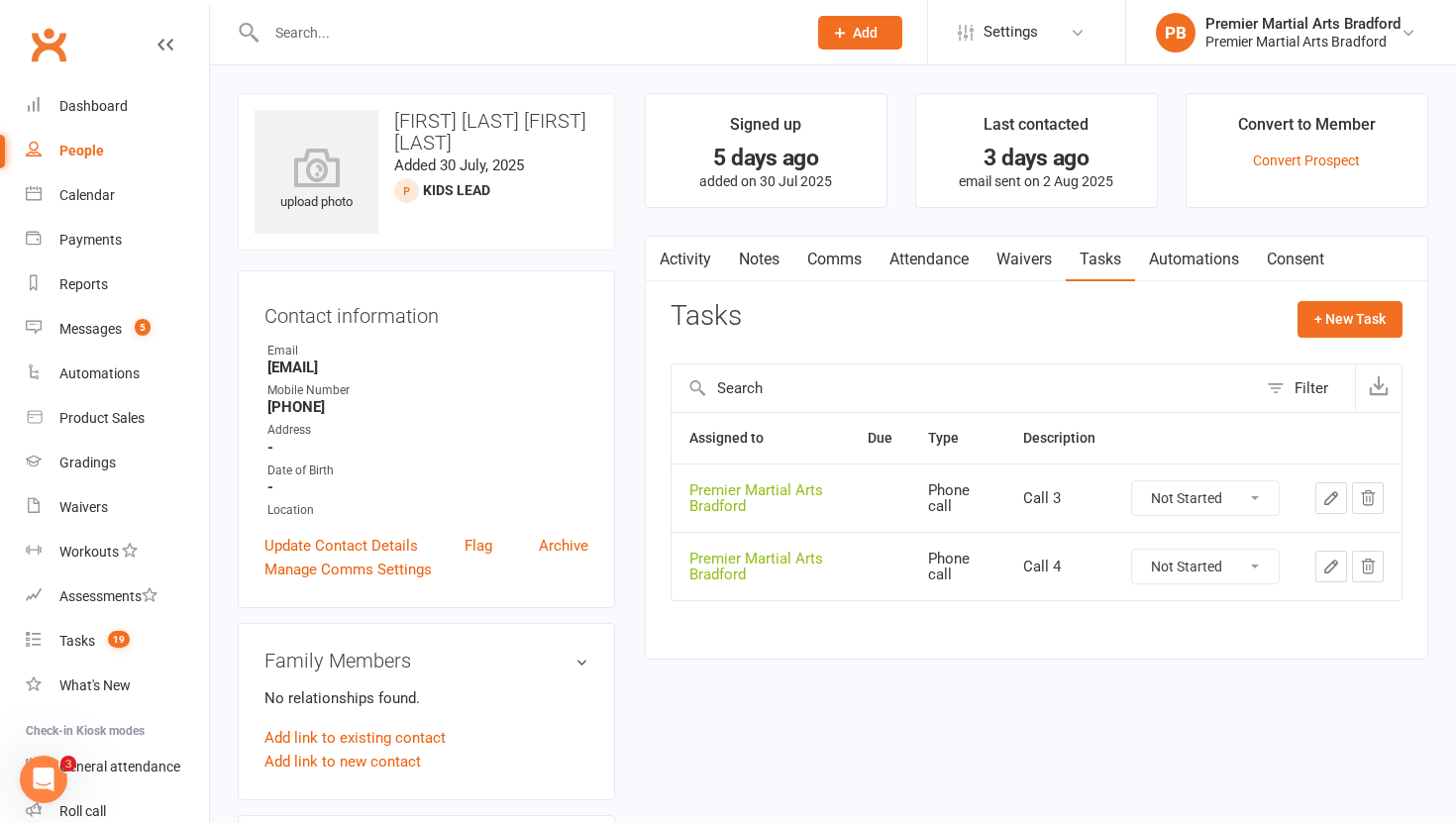 click on "Not Started In Progress Waiting Complete" at bounding box center (1205, 498) 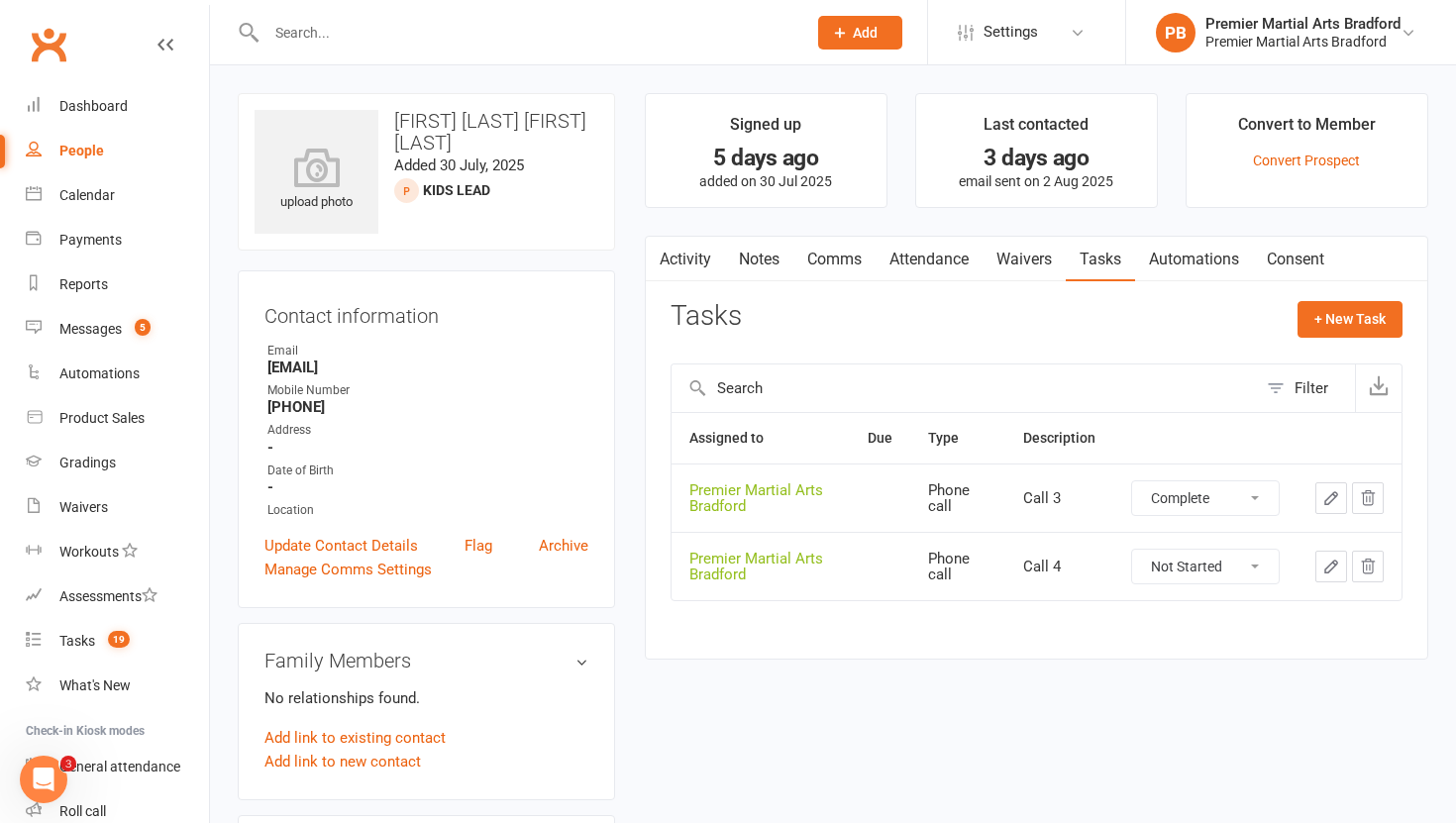 select on "unstarted" 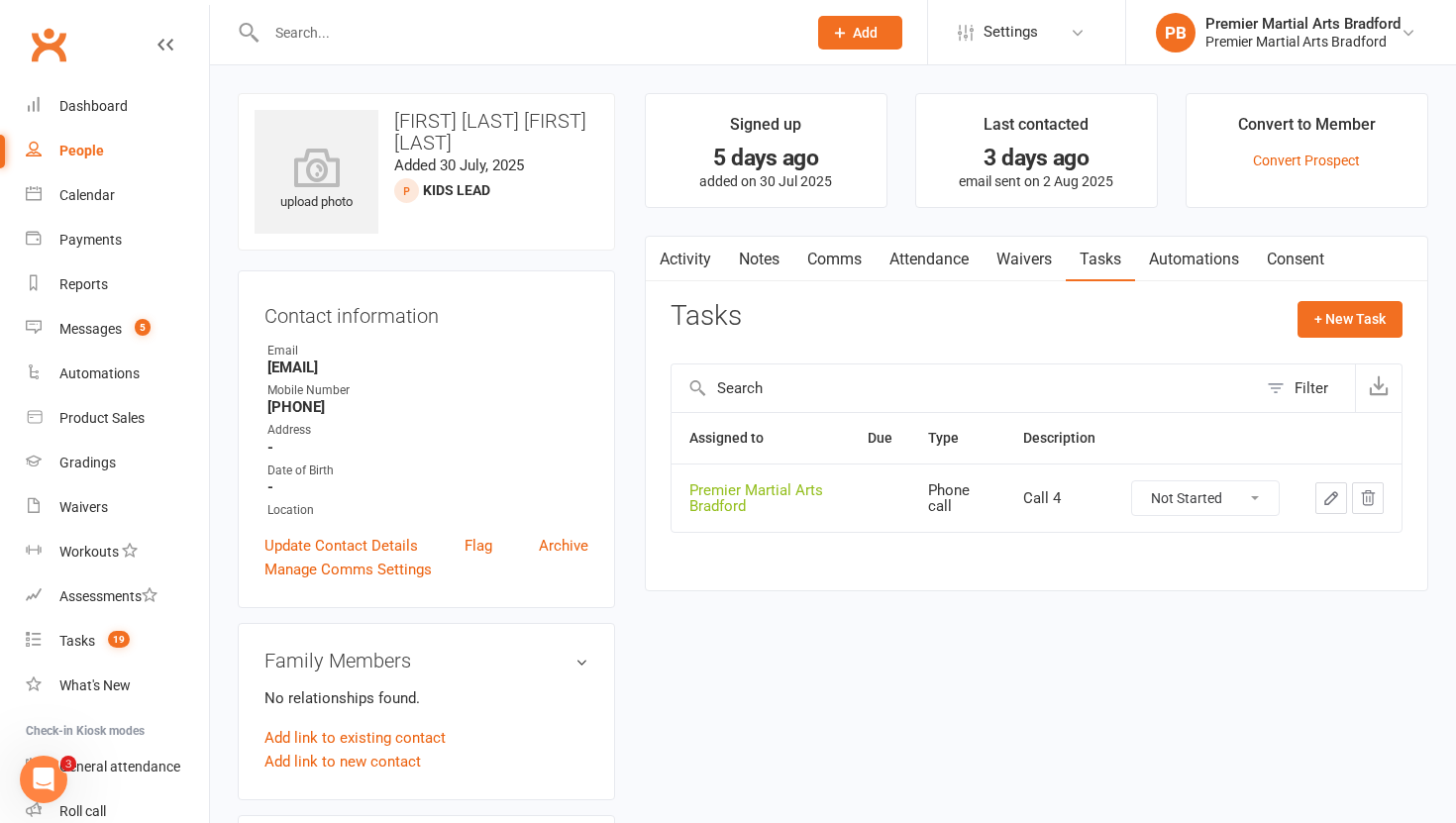 click on "Not Started In Progress Waiting Complete" at bounding box center (1205, 498) 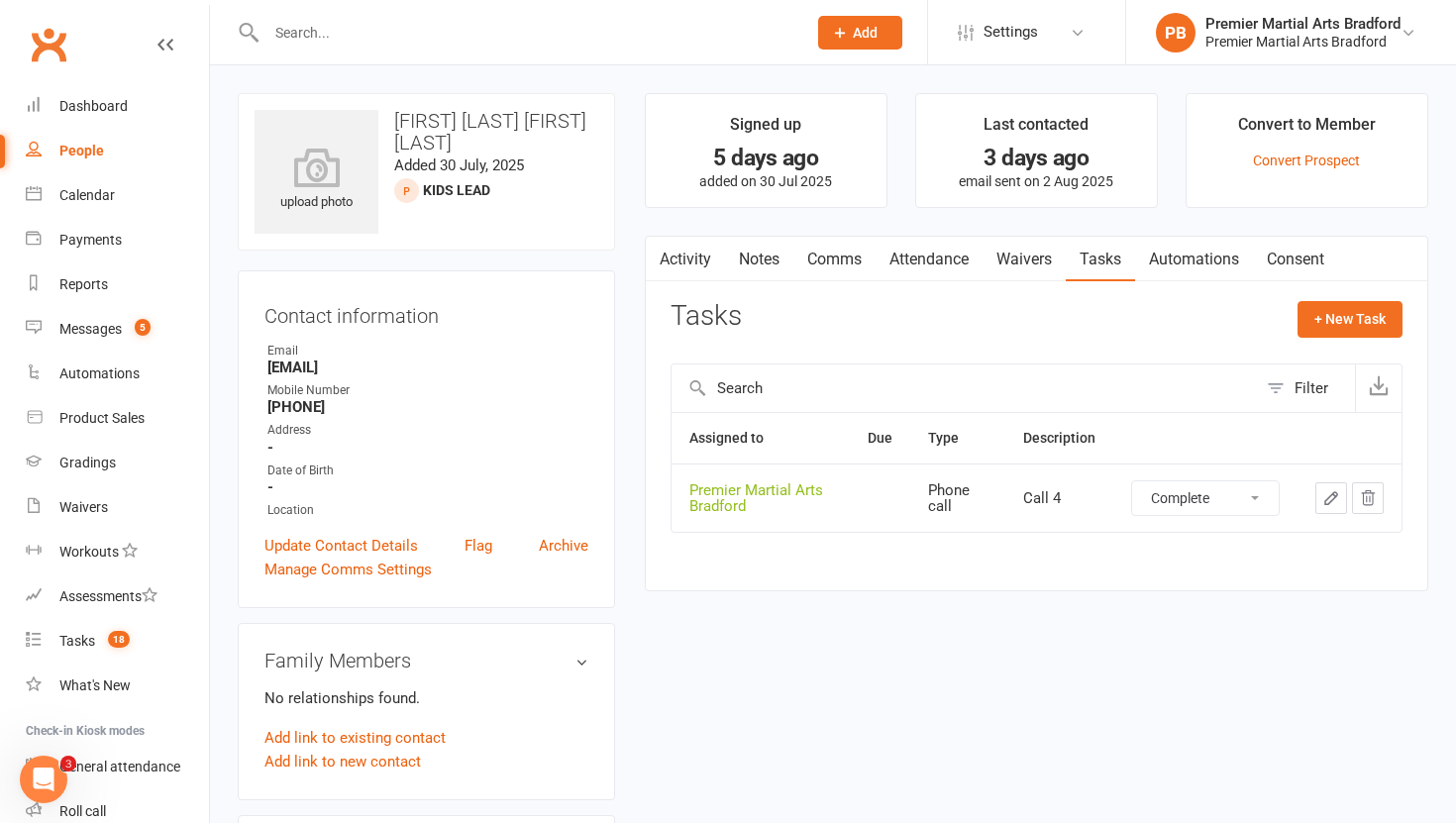 select on "unstarted" 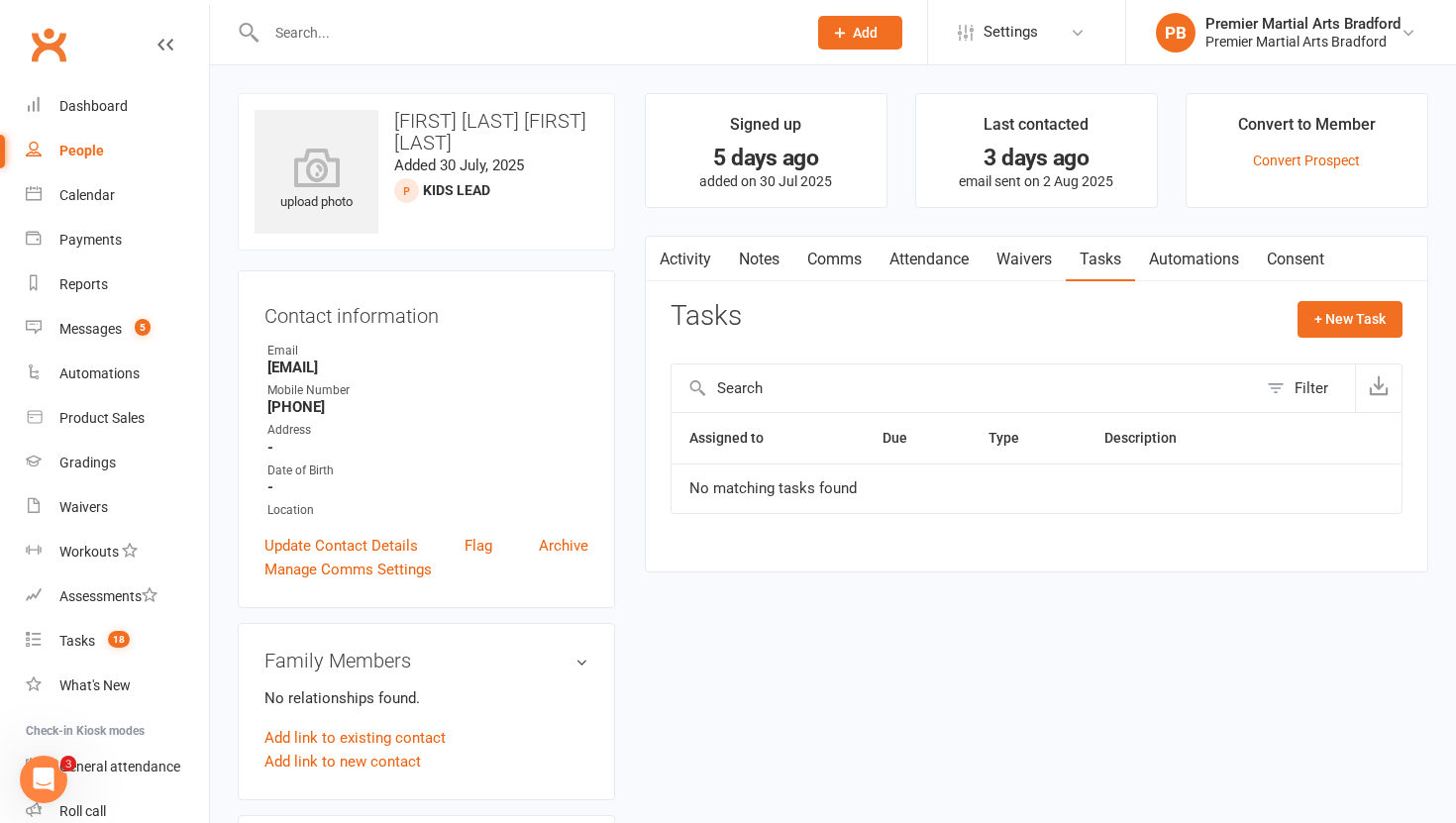 click on "Notes" at bounding box center (759, 259) 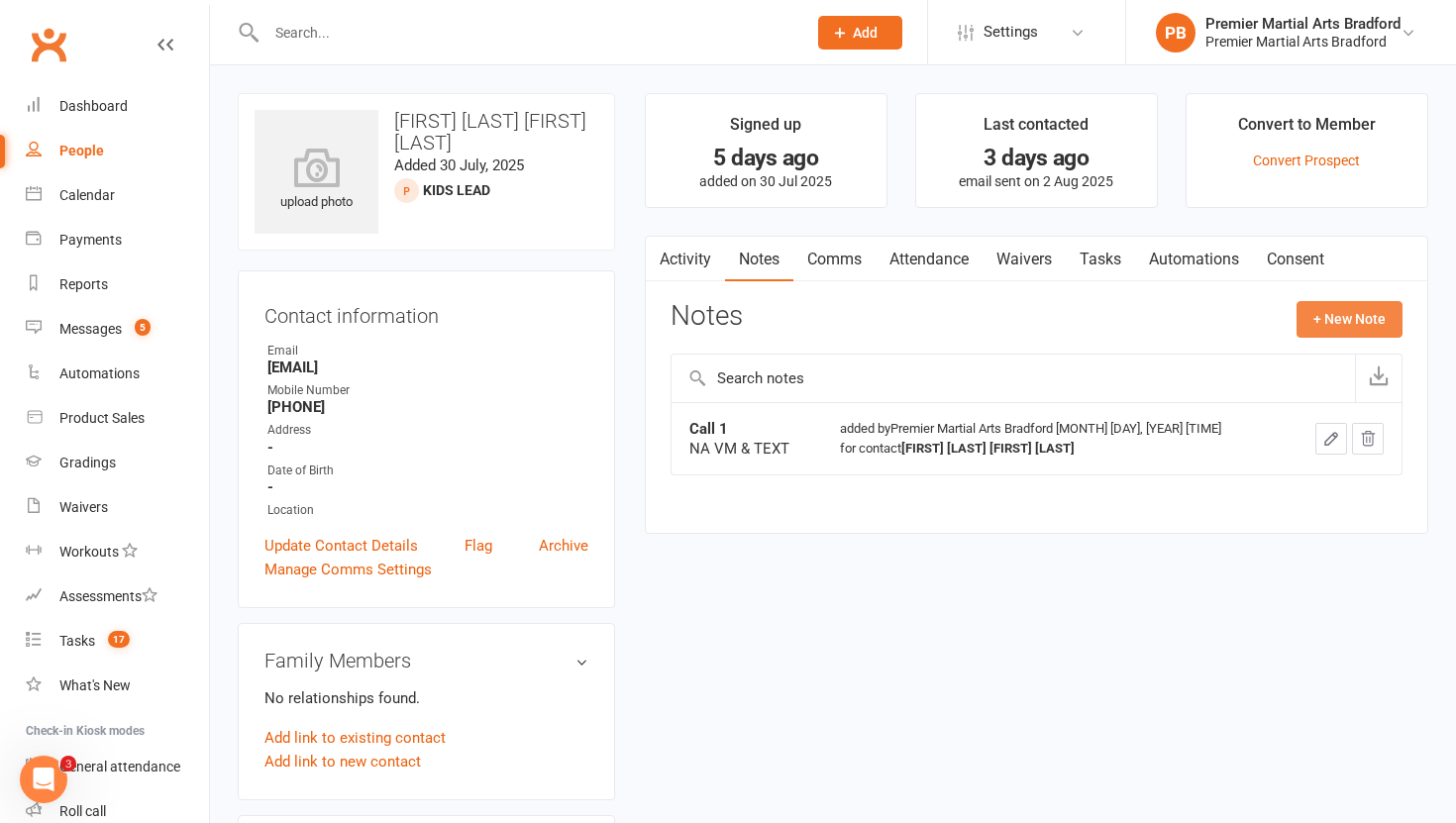 click on "+ New Note" at bounding box center [1349, 319] 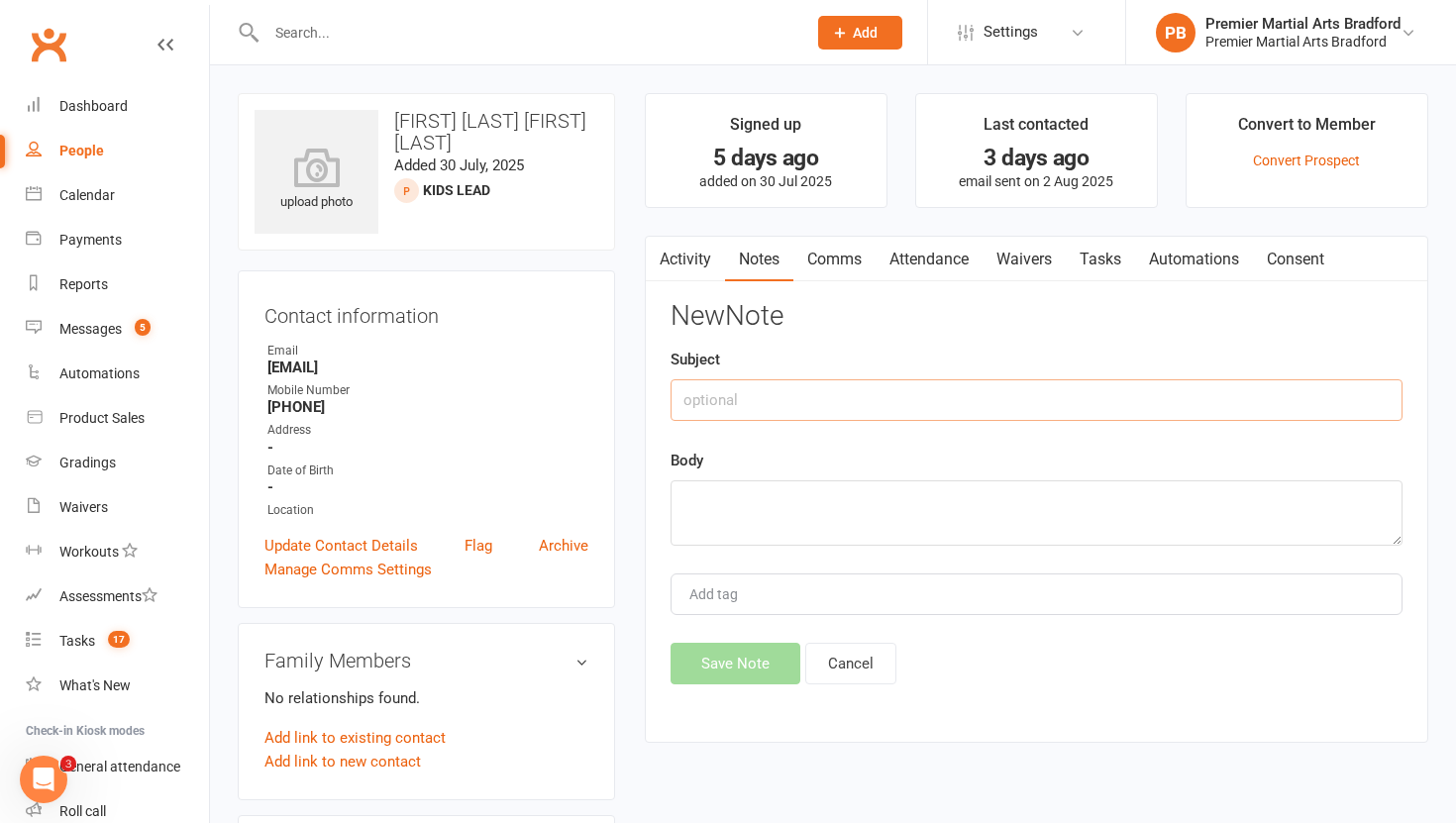 click at bounding box center [1036, 400] 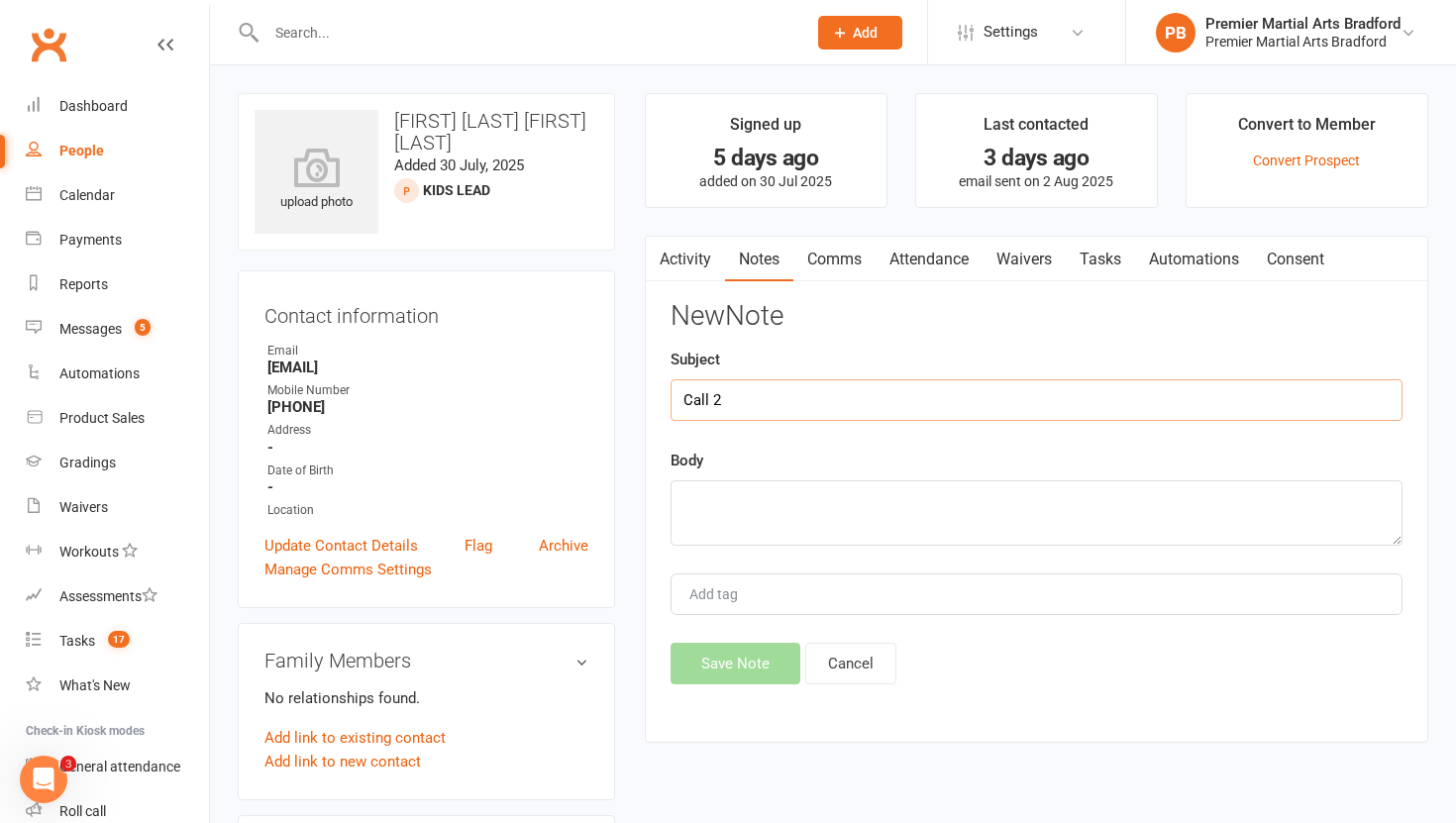 type on "Call 2" 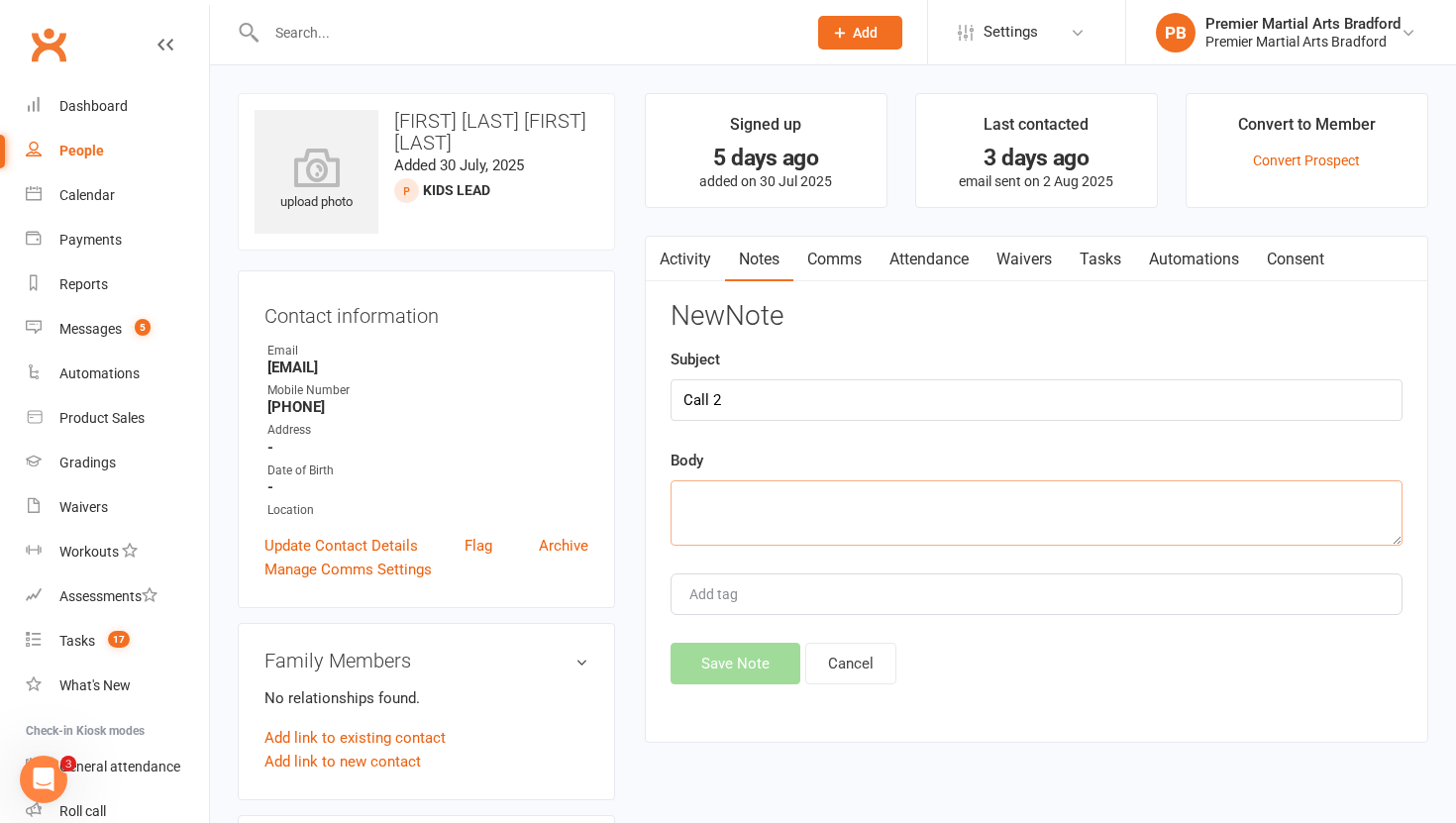 click at bounding box center (1036, 513) 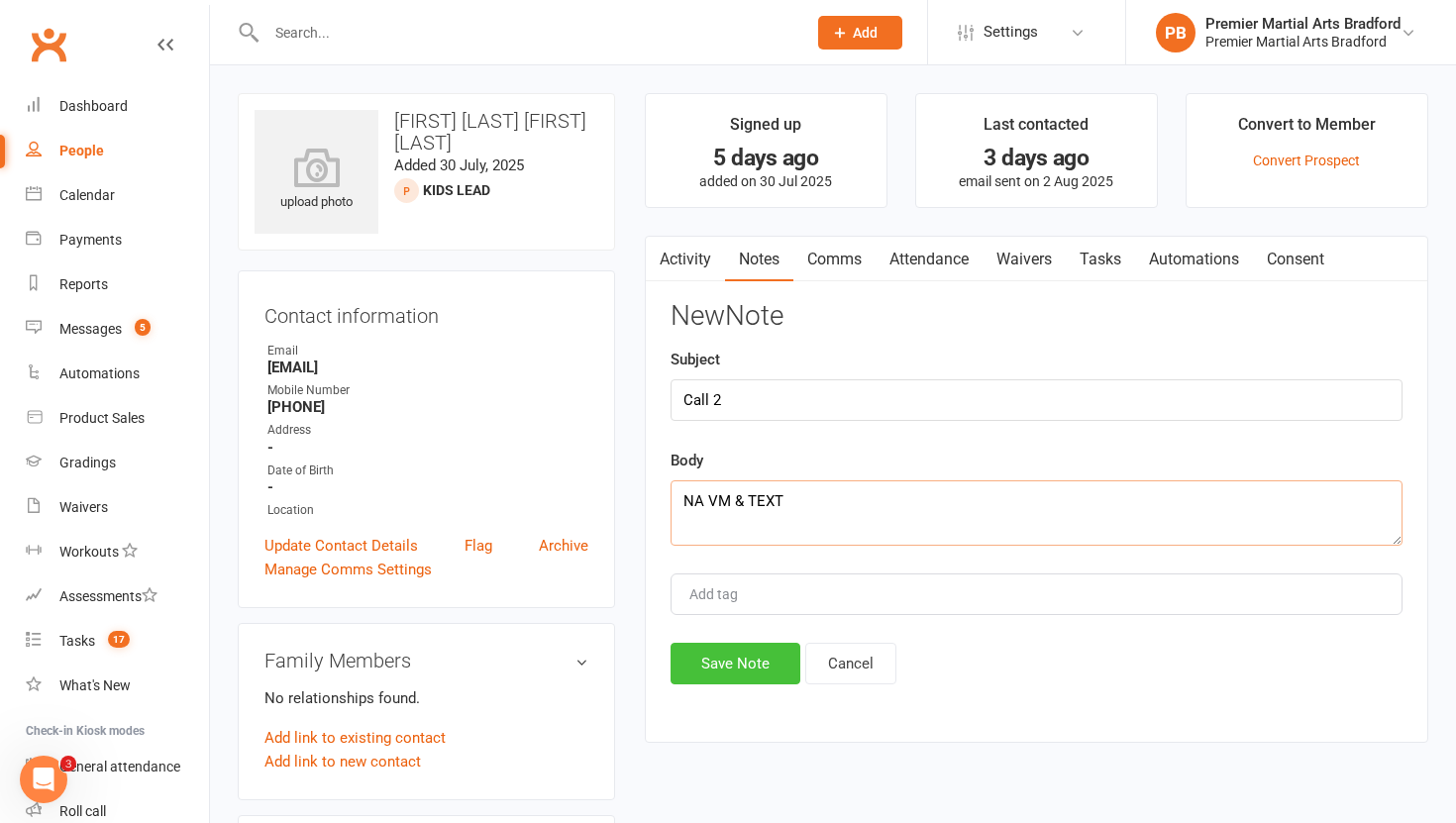 type on "NA VM & TEXT" 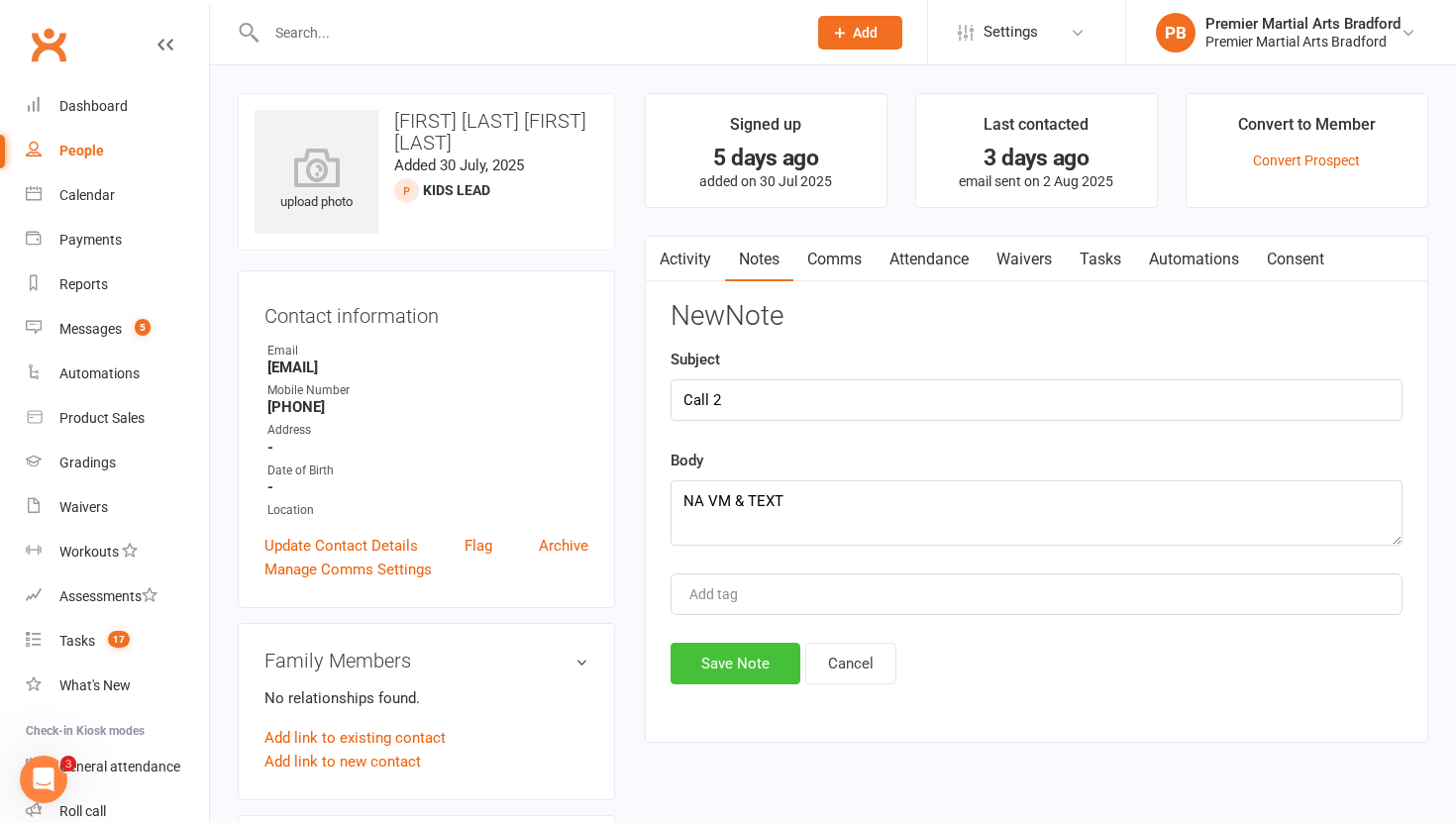 click on "Save Note" at bounding box center [735, 664] 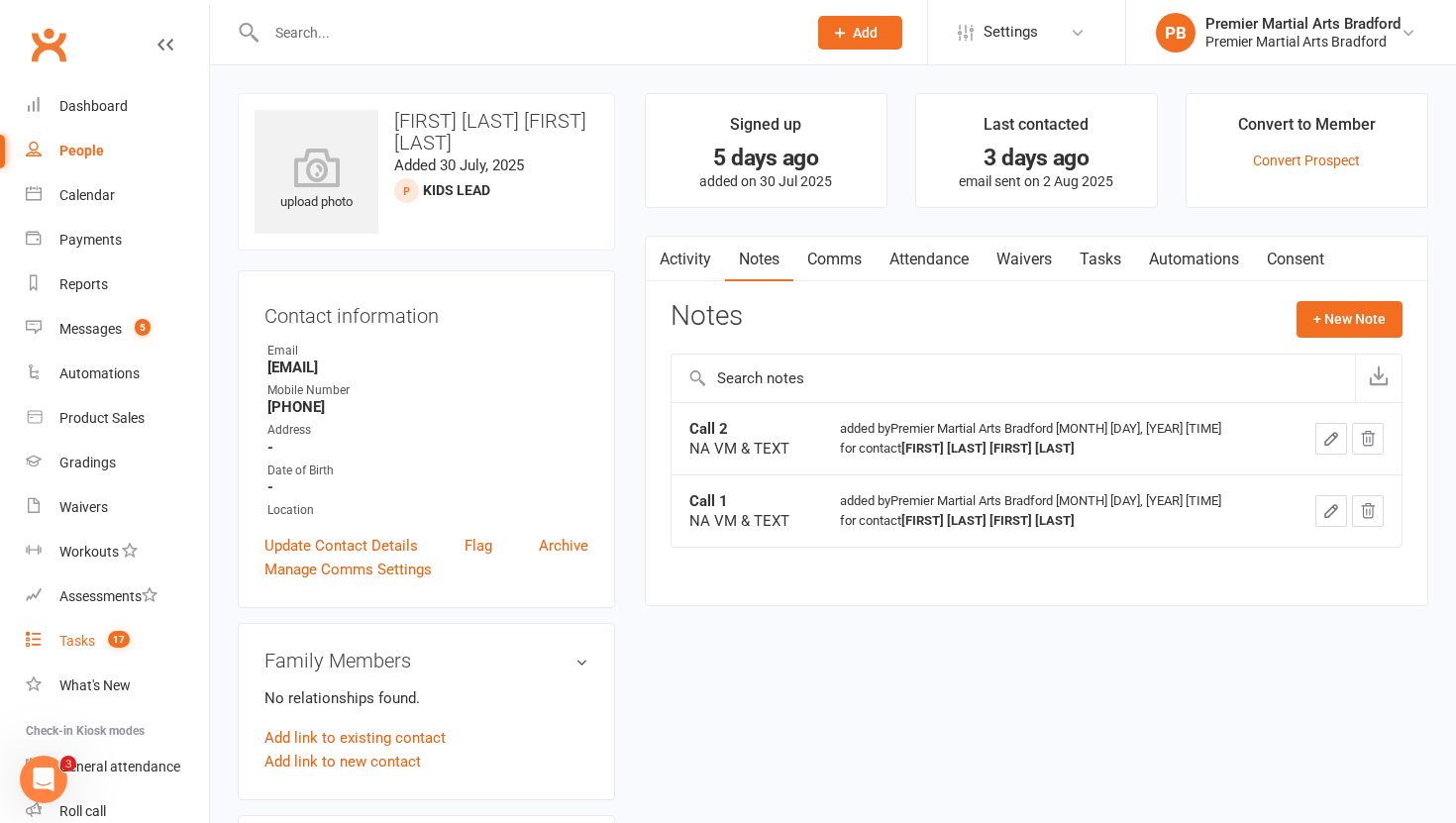click on "Tasks" at bounding box center (77, 641) 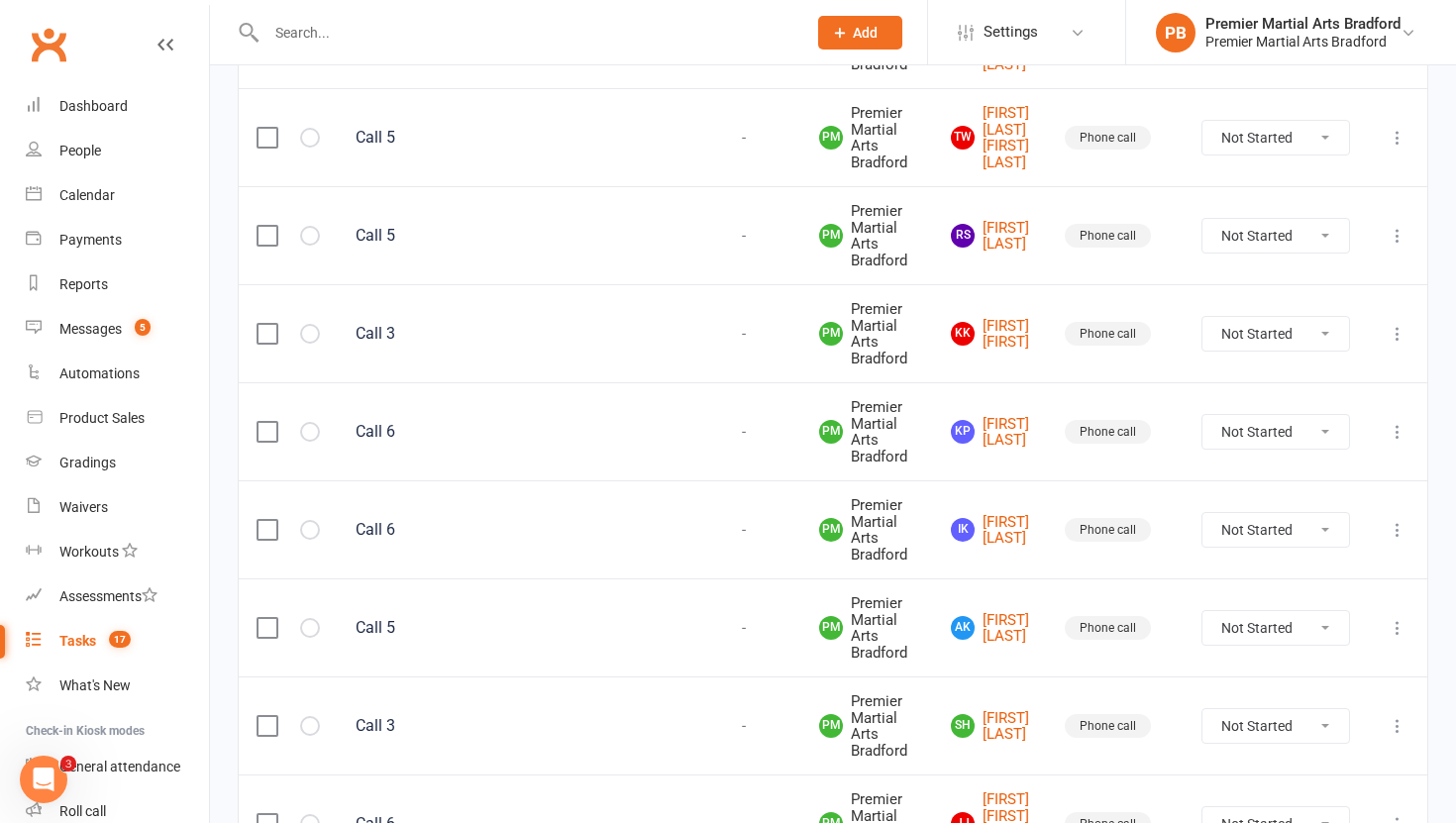 scroll, scrollTop: 1033, scrollLeft: 0, axis: vertical 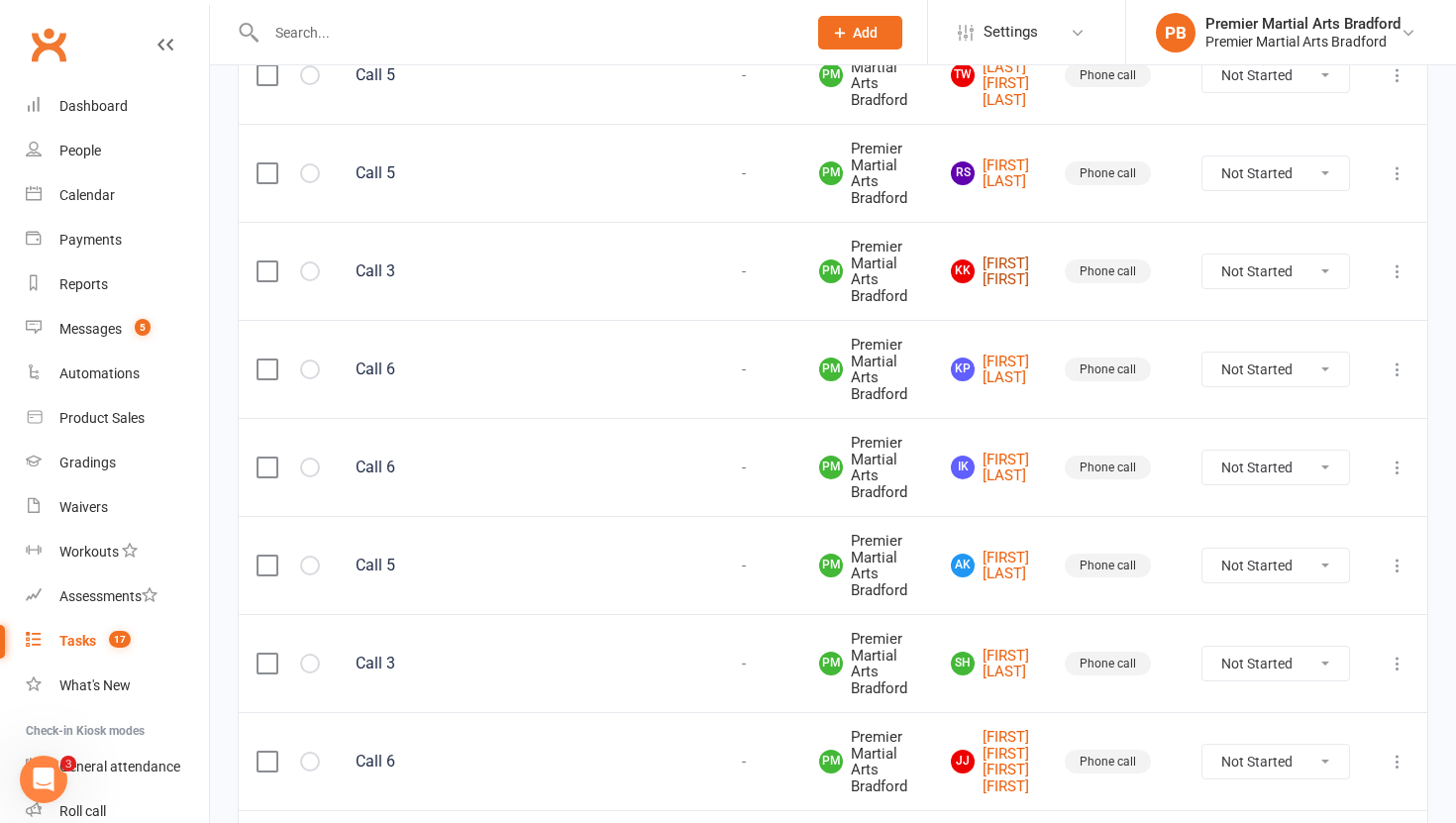 click on "[INITIAL] [LAST] [LAST]" at bounding box center [989, 271] 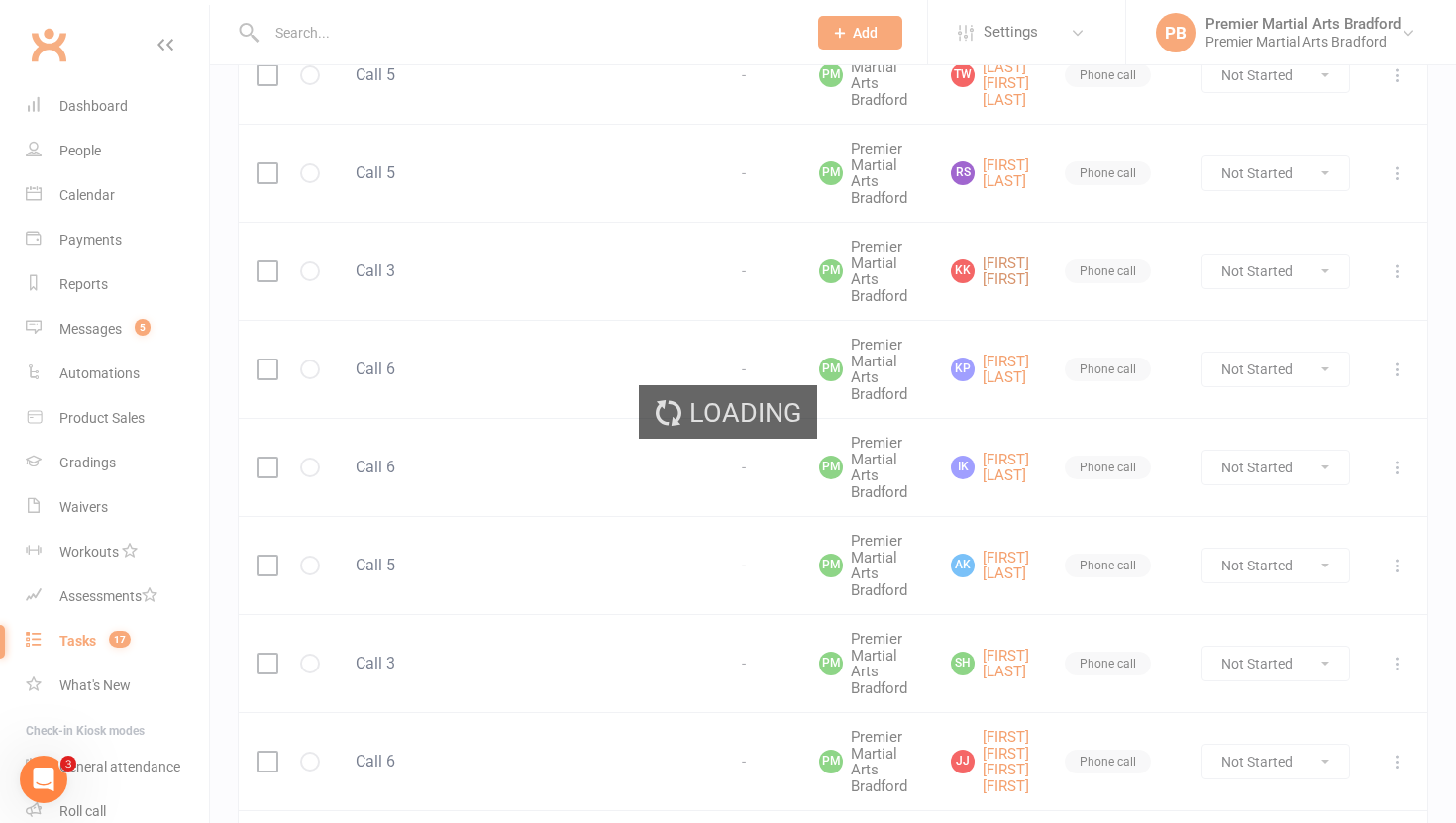 scroll, scrollTop: 0, scrollLeft: 0, axis: both 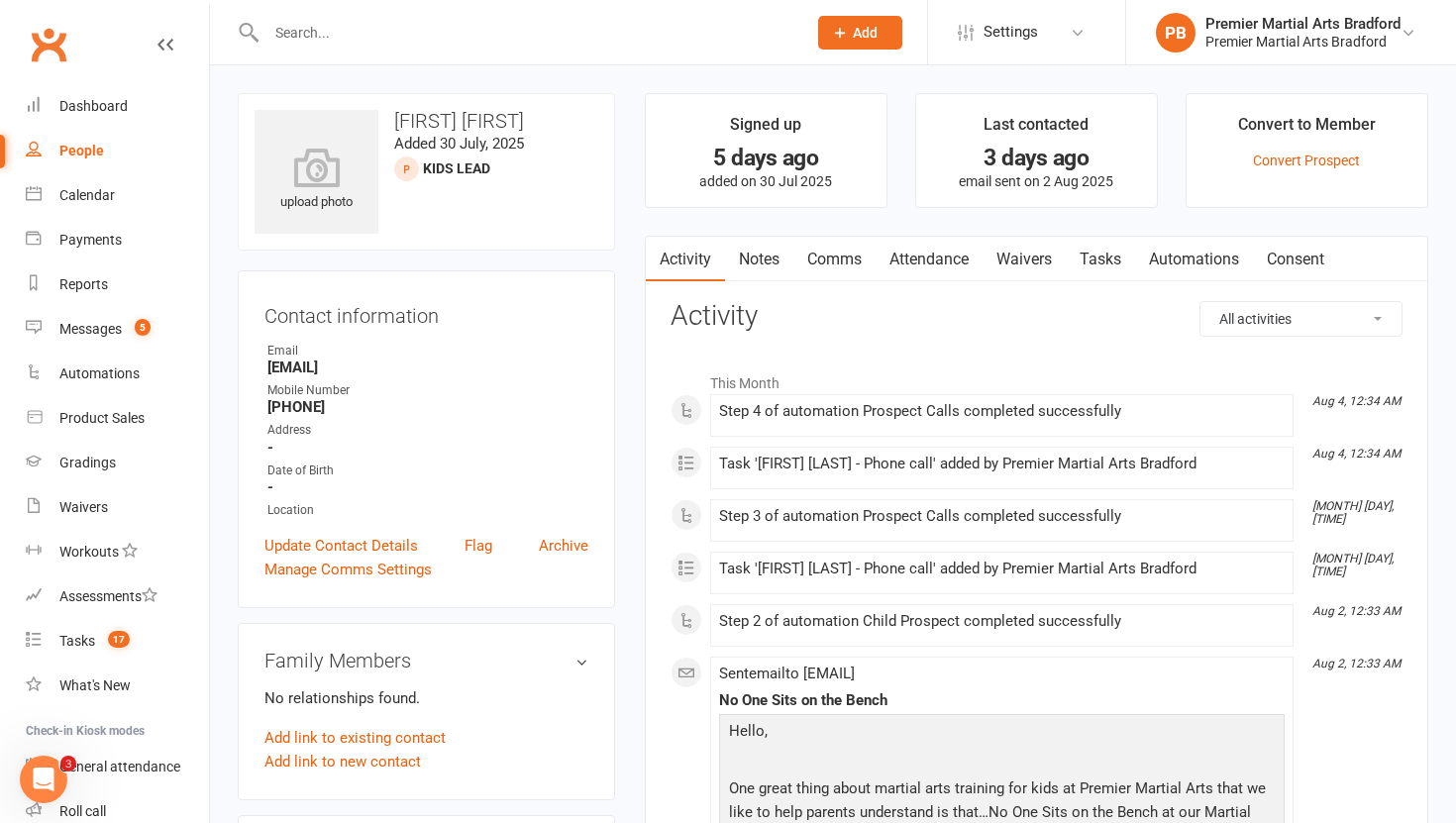click on "Tasks" at bounding box center (1100, 259) 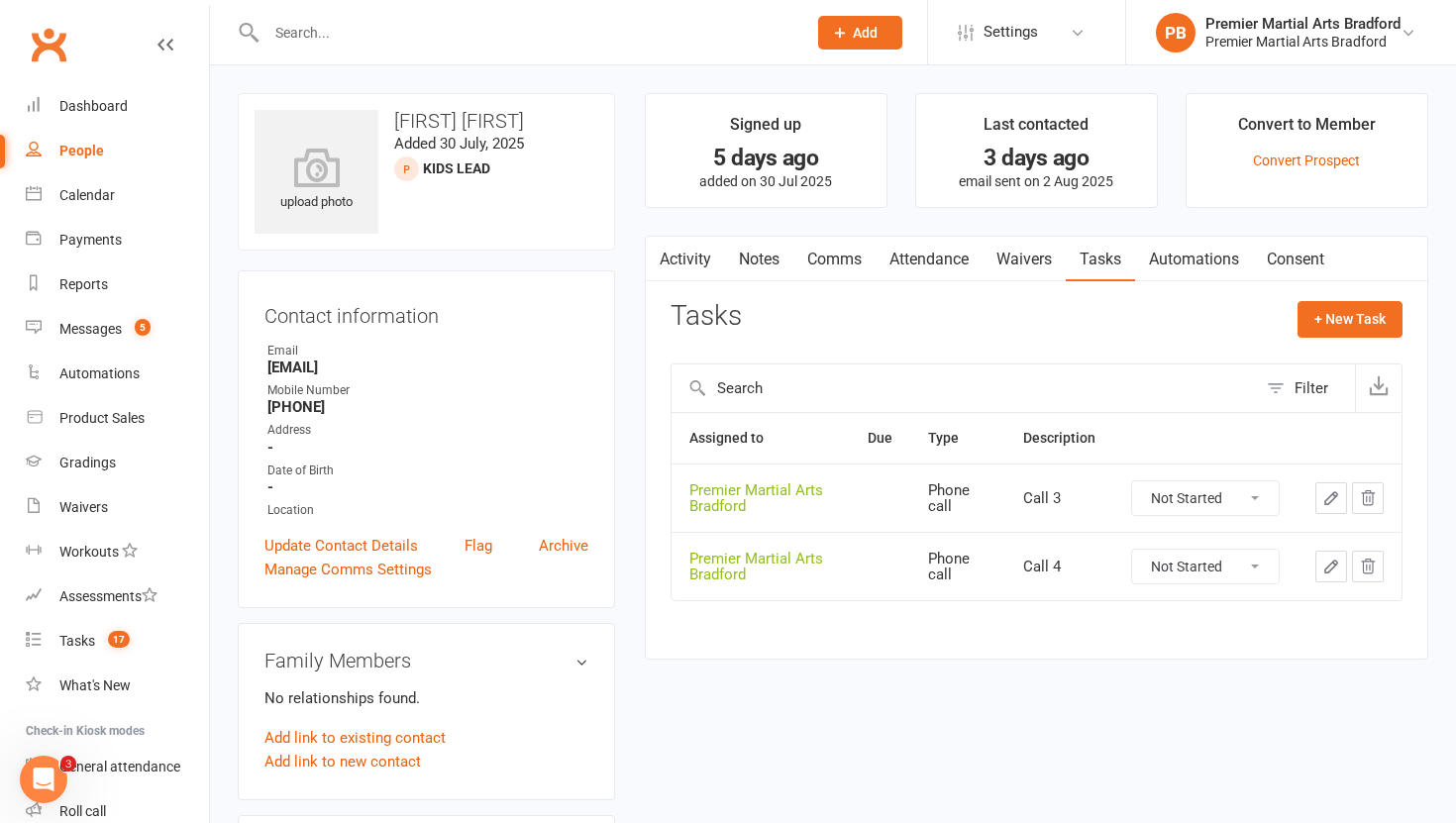 click on "Not Started In Progress Waiting Complete" at bounding box center [1205, 498] 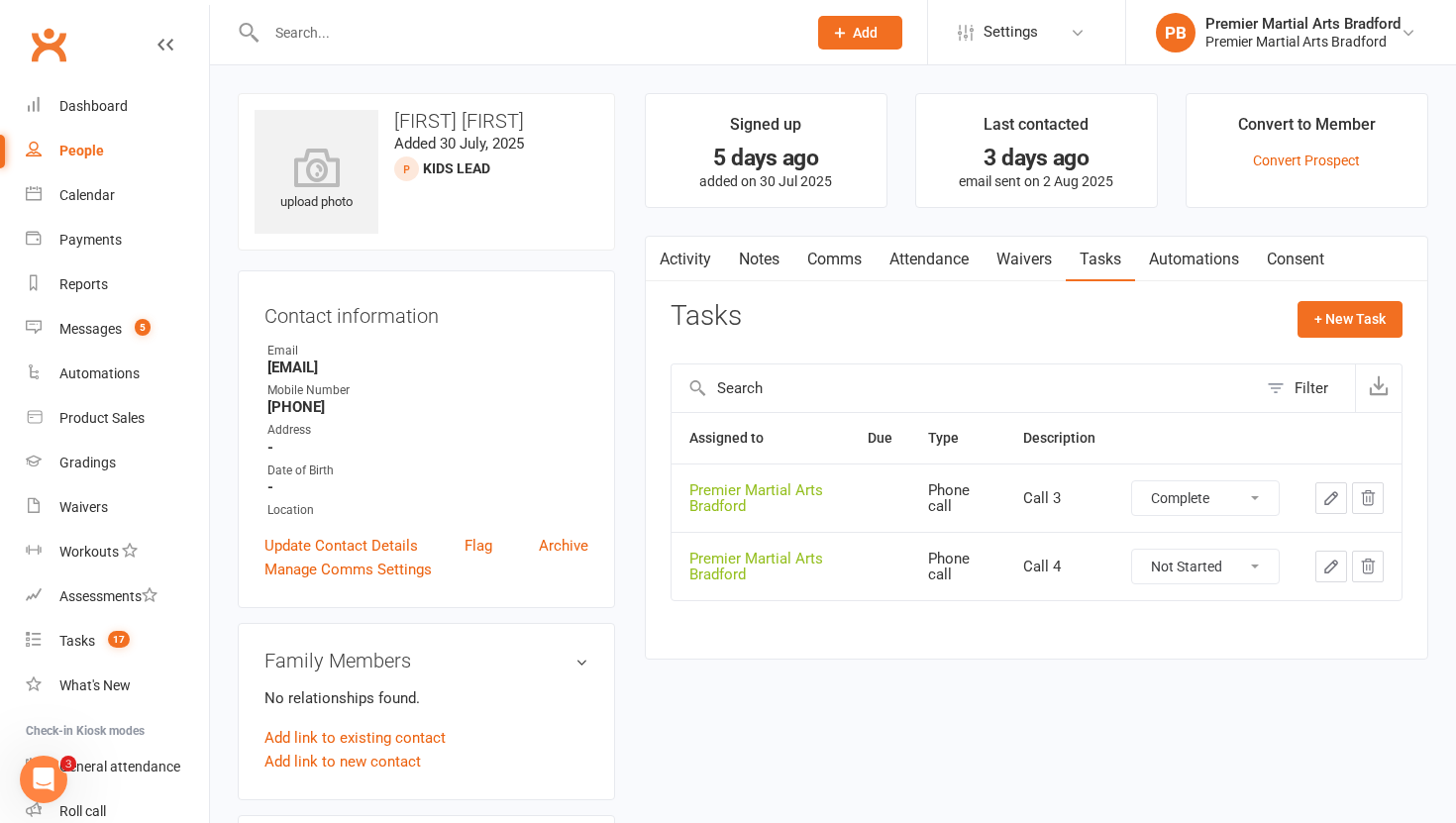 select on "unstarted" 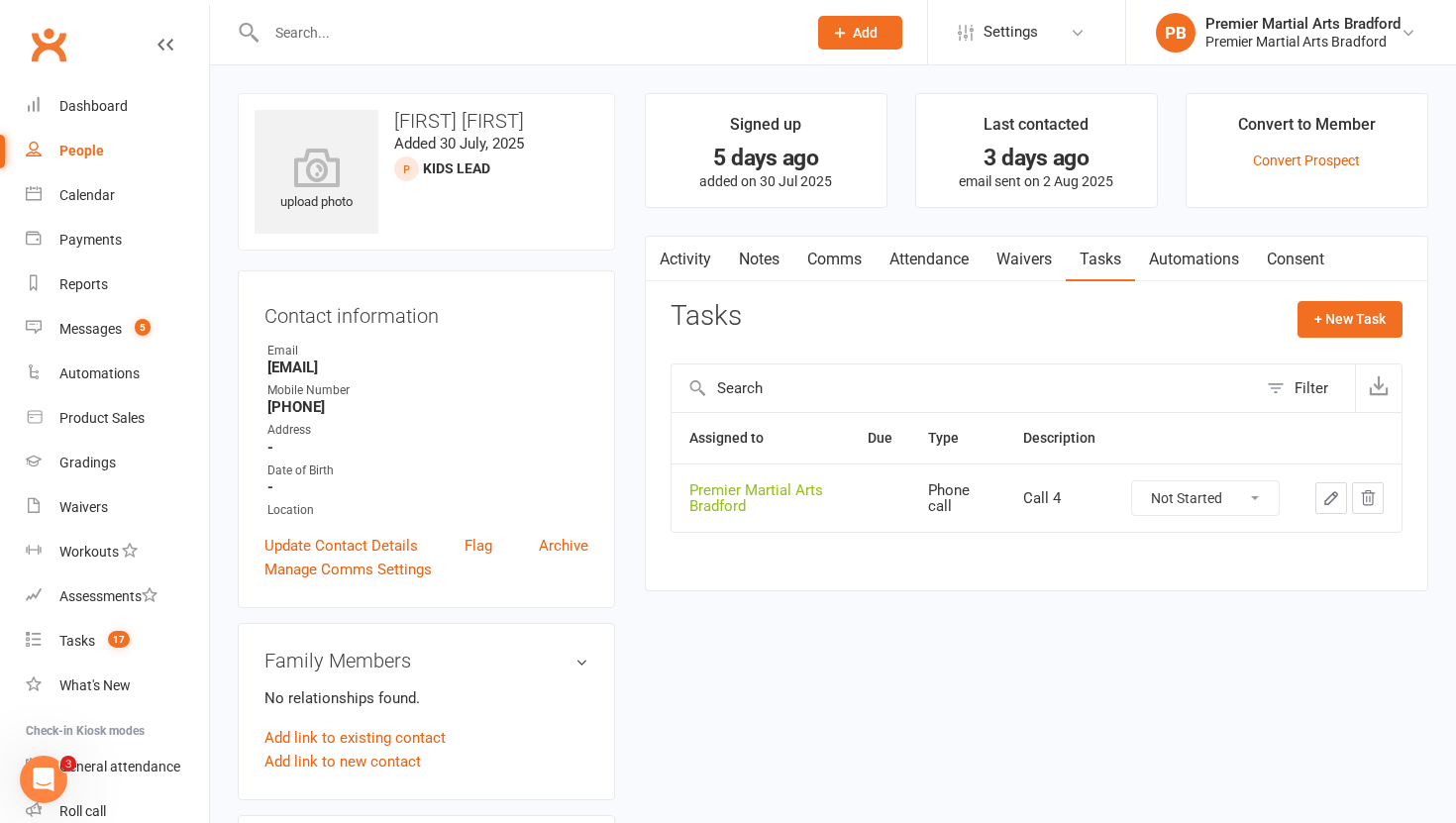 click on "Not Started In Progress Waiting Complete" at bounding box center [1205, 498] 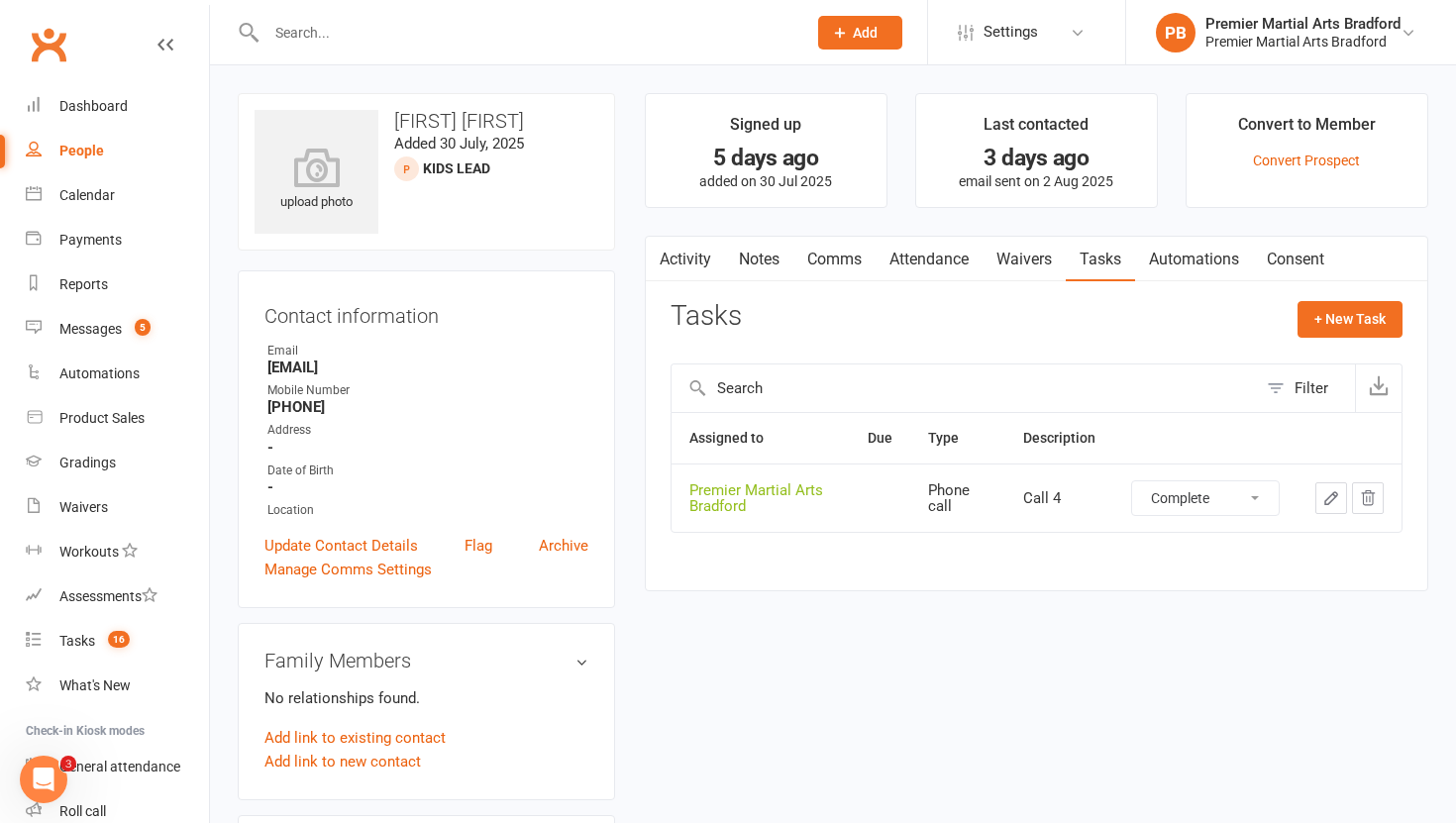select on "unstarted" 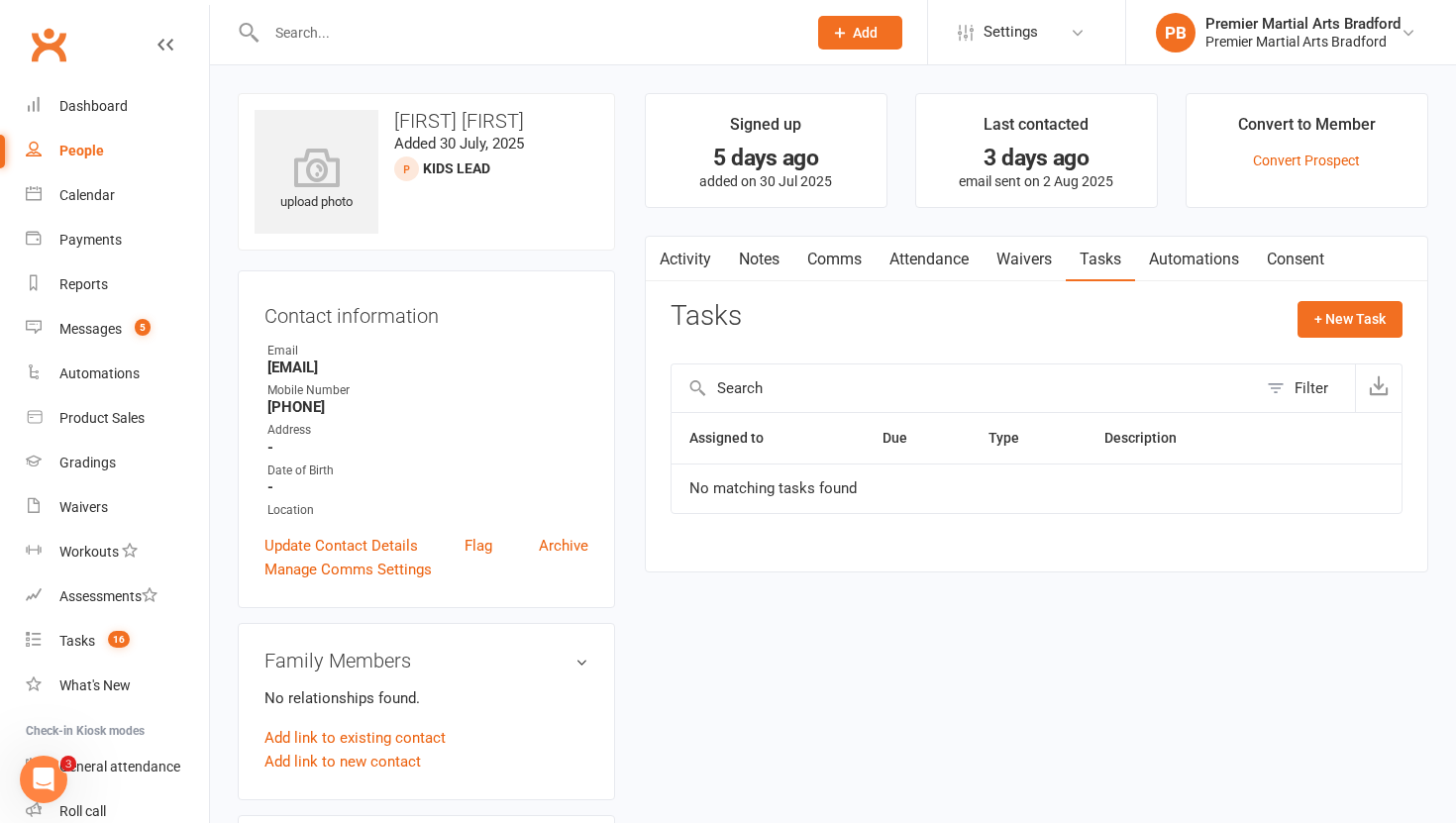 click on "Notes" at bounding box center [759, 259] 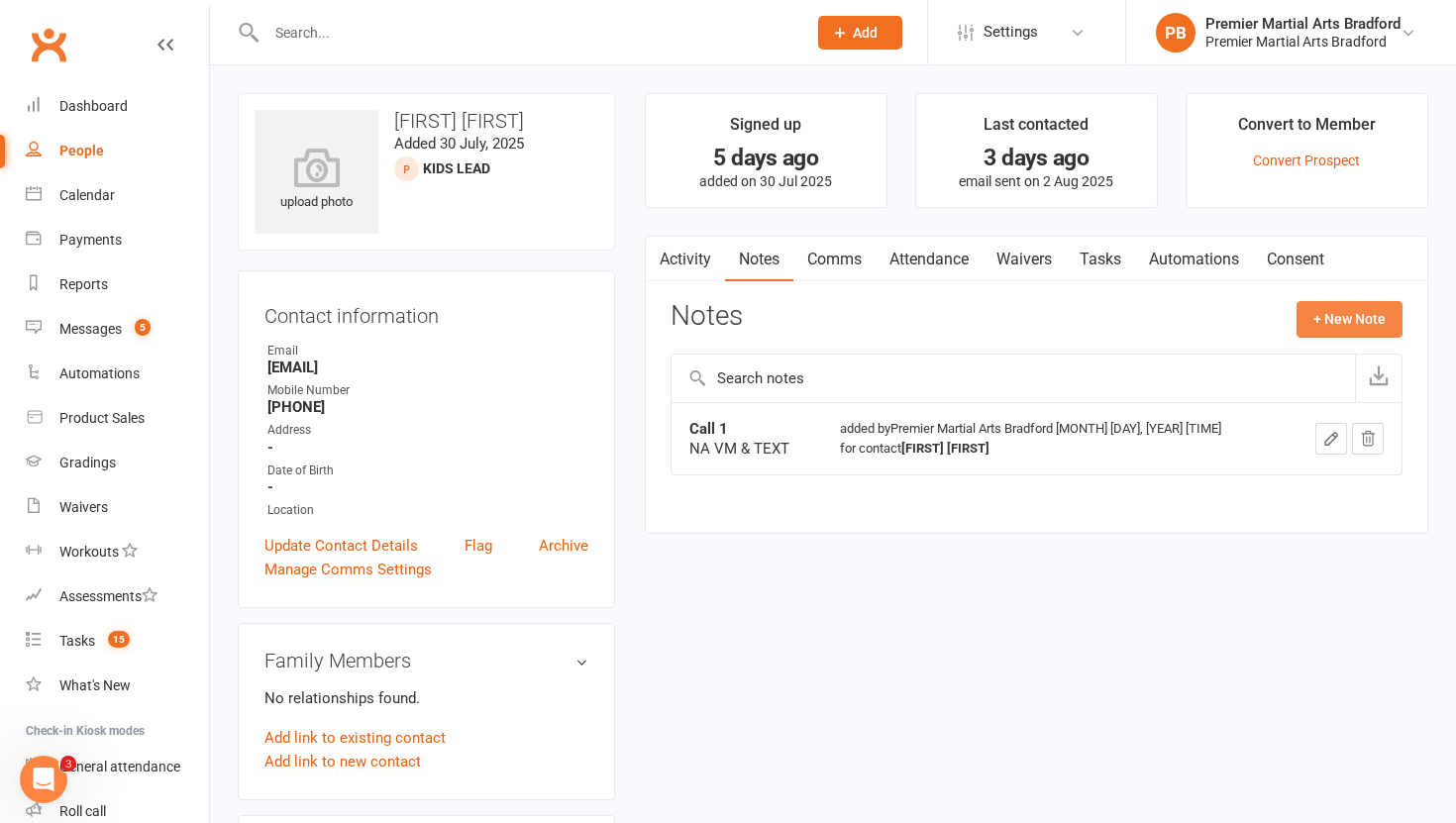 click on "+ New Note" at bounding box center (1349, 319) 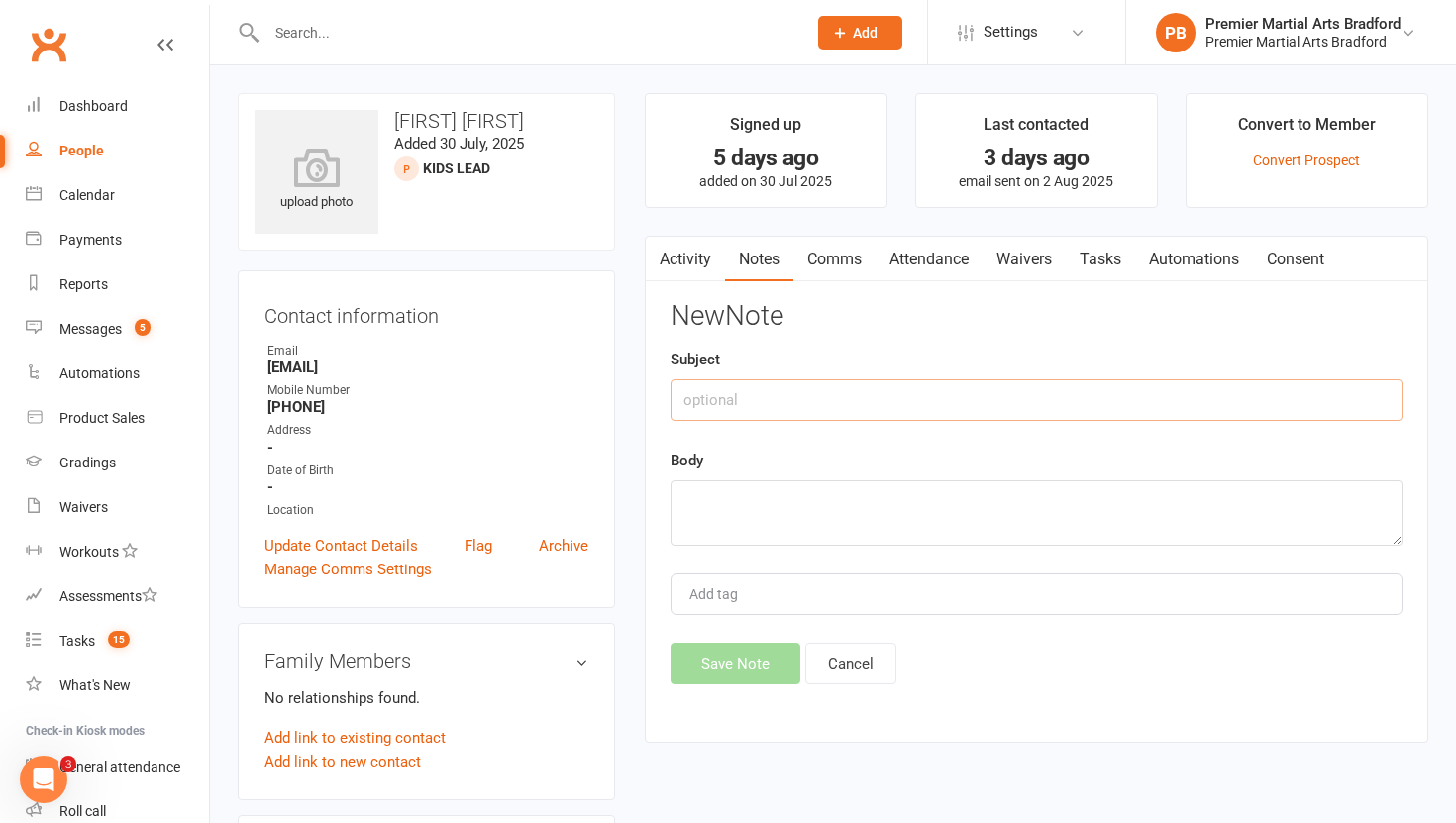 click at bounding box center [1036, 400] 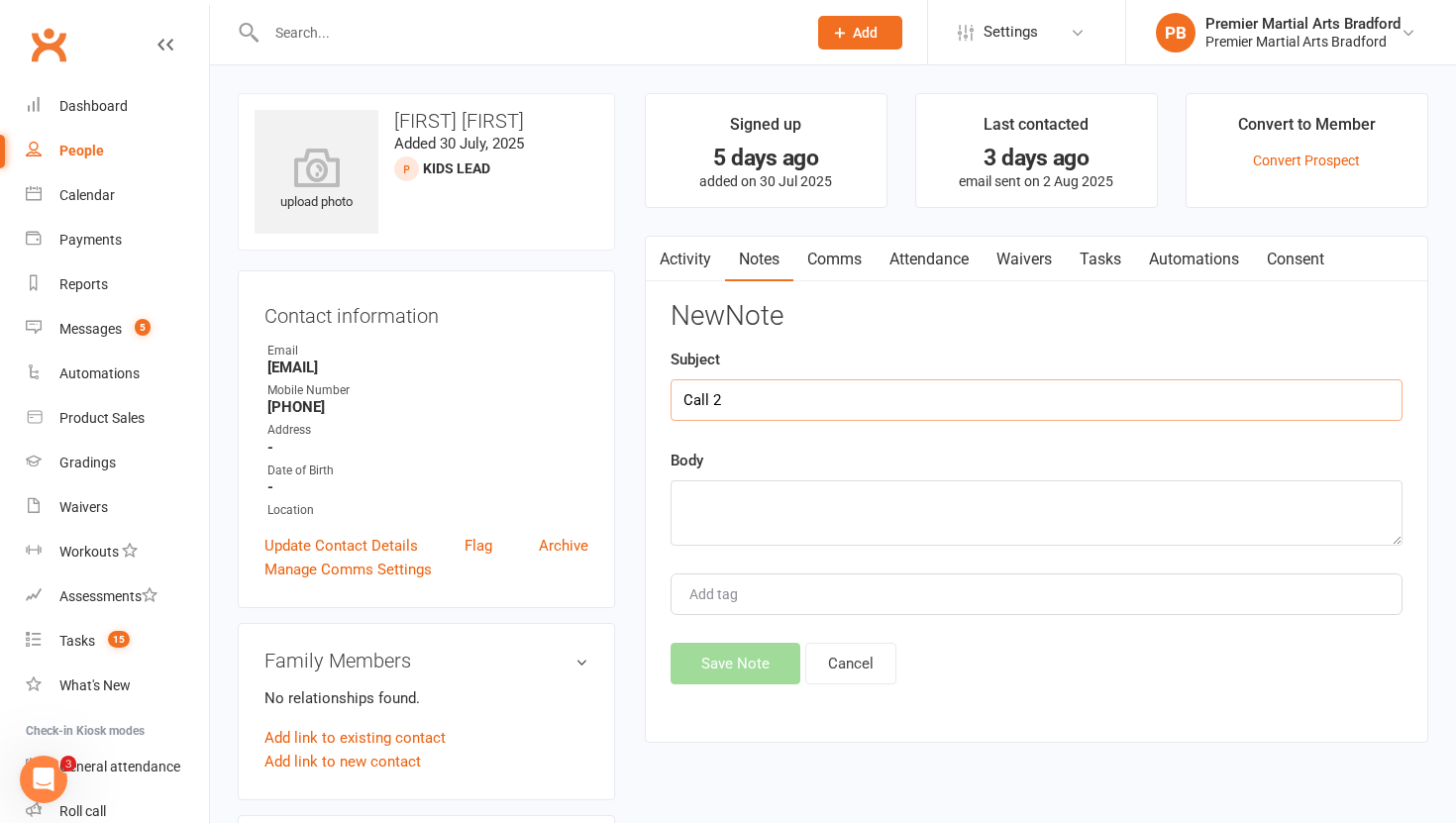 type on "Call 2" 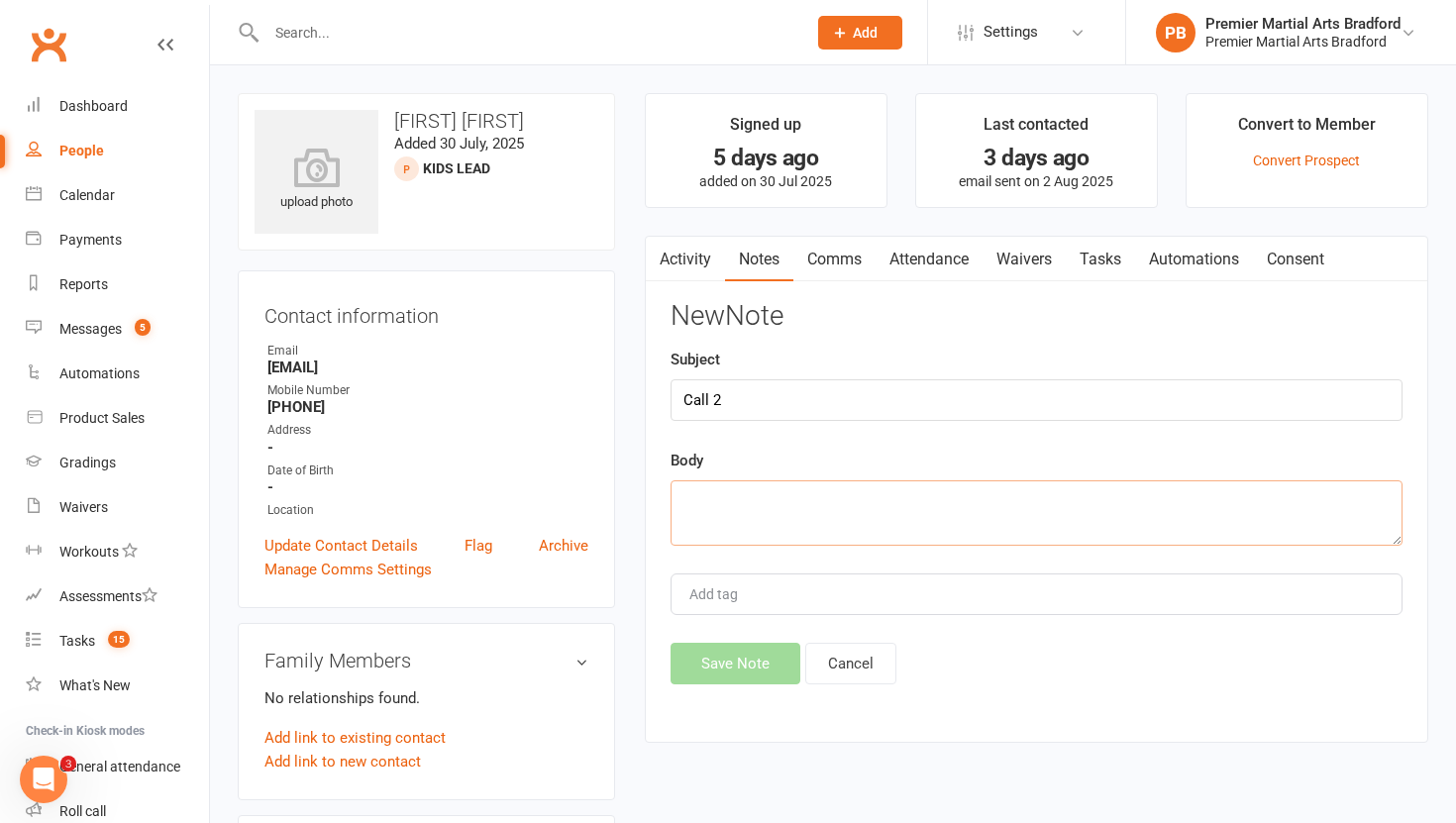 click at bounding box center (1036, 513) 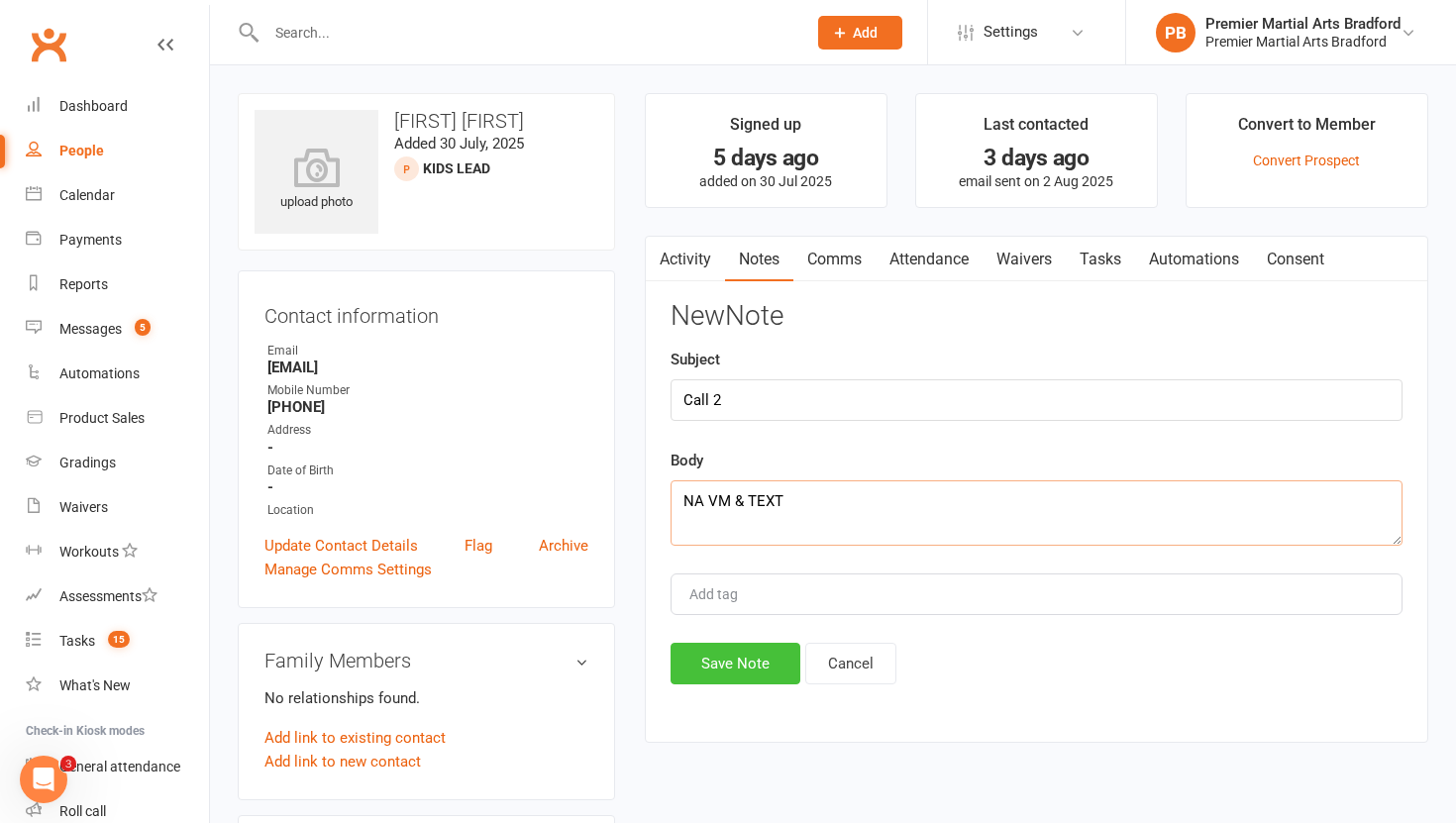 type on "NA VM & TEXT" 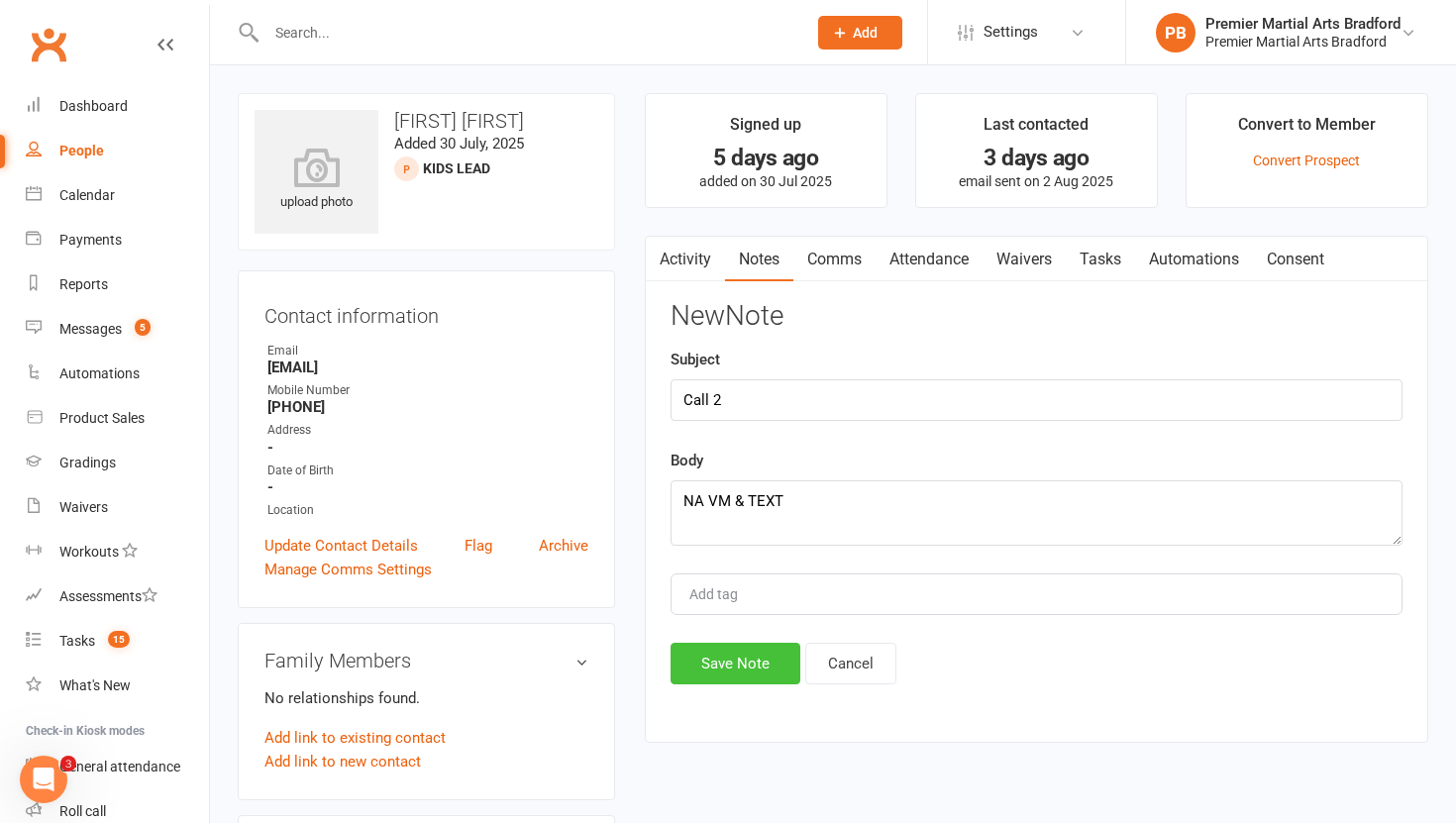 click on "Save Note" at bounding box center [735, 664] 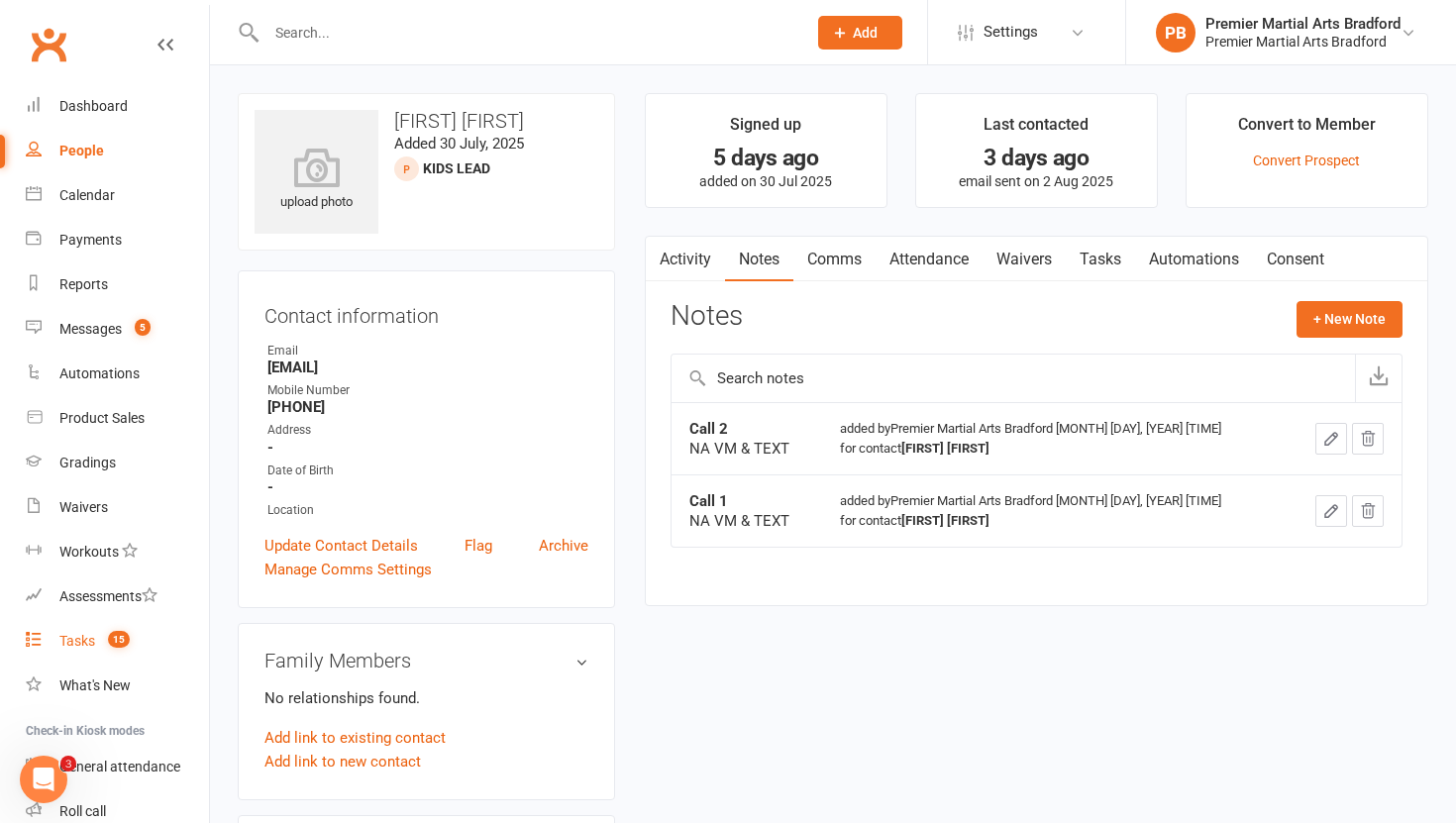 click on "Tasks" at bounding box center [77, 641] 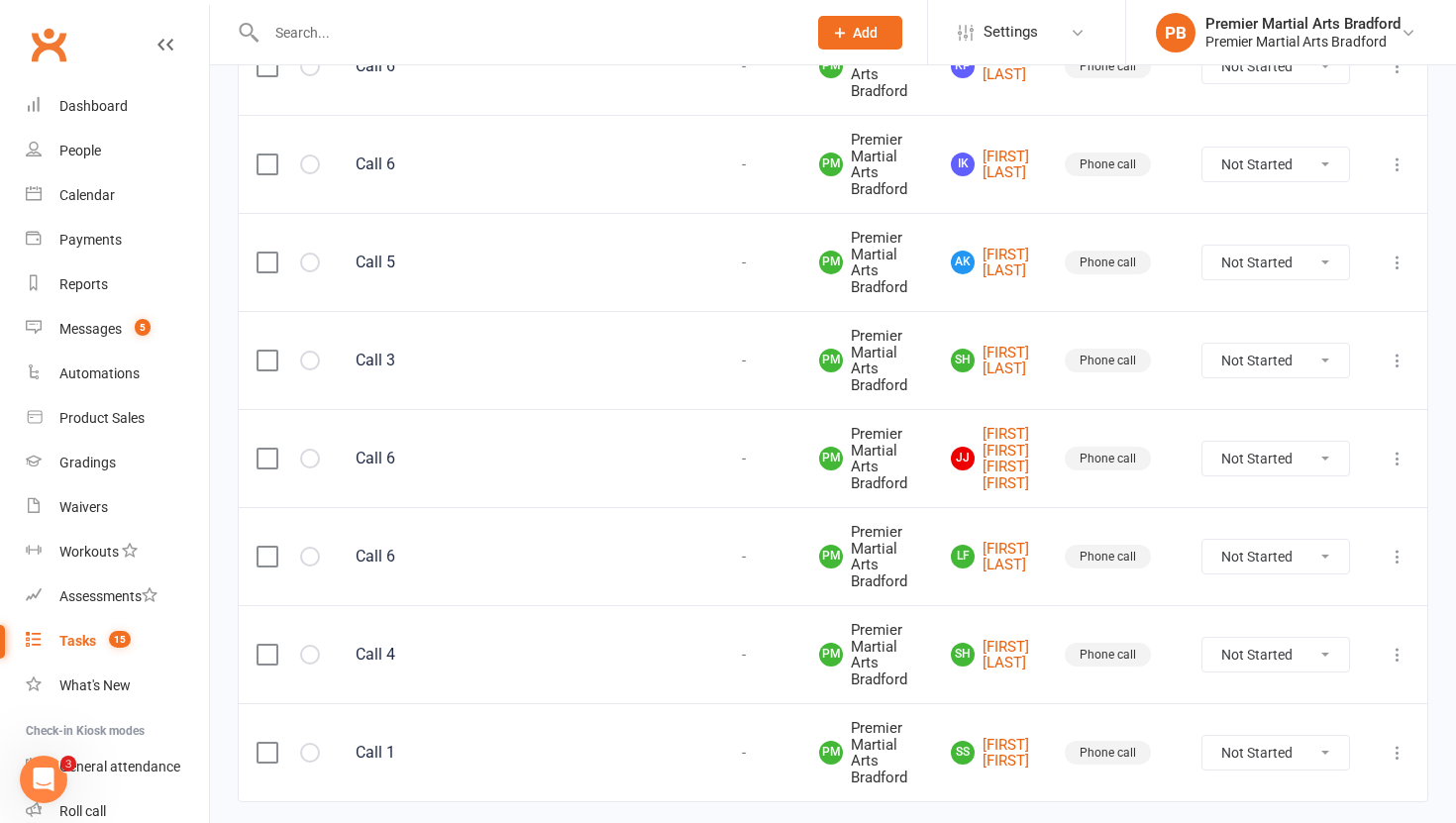 scroll, scrollTop: 1212, scrollLeft: 0, axis: vertical 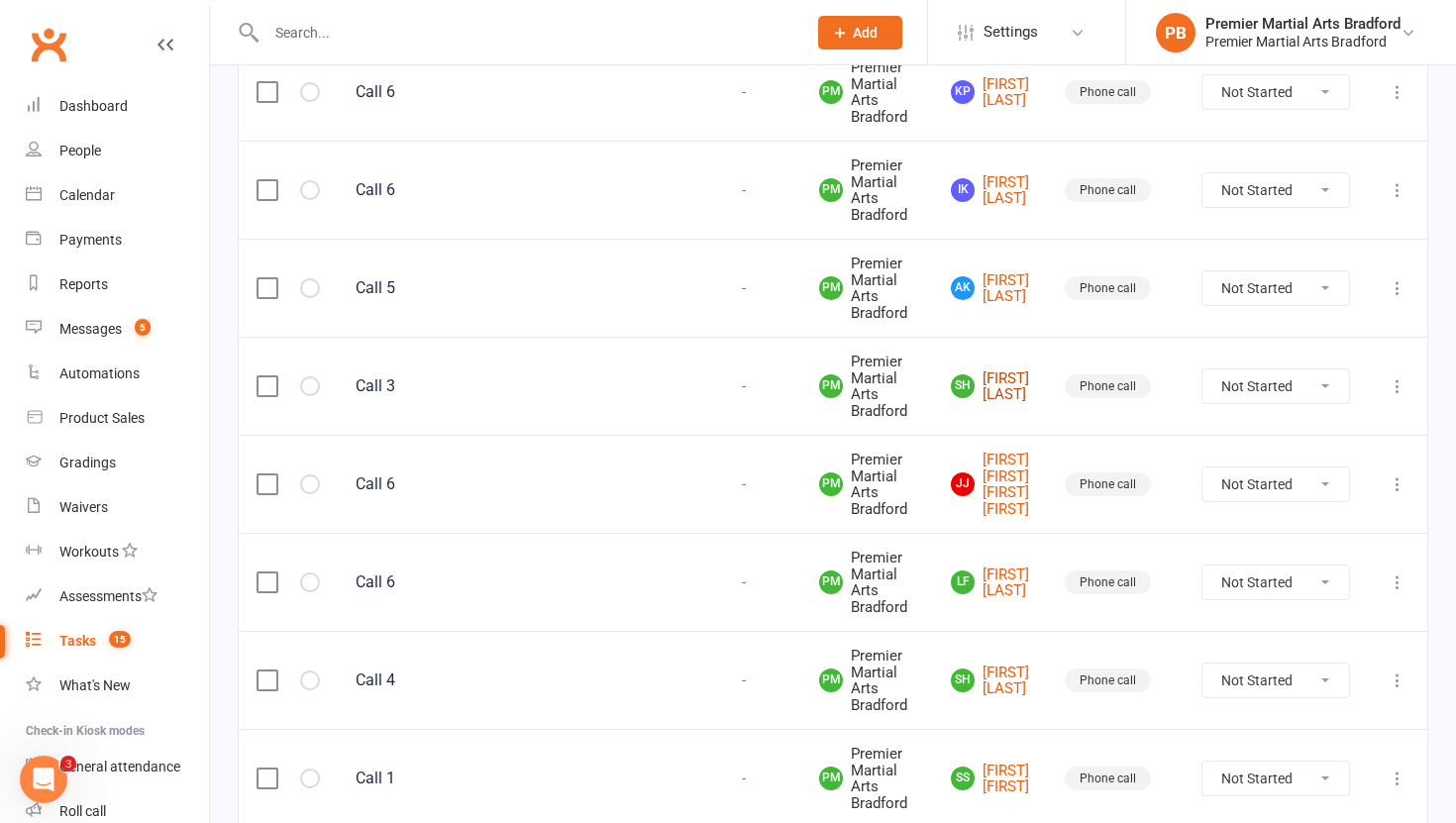 click on "Sh [FIRST] [LAST]" at bounding box center [989, 386] 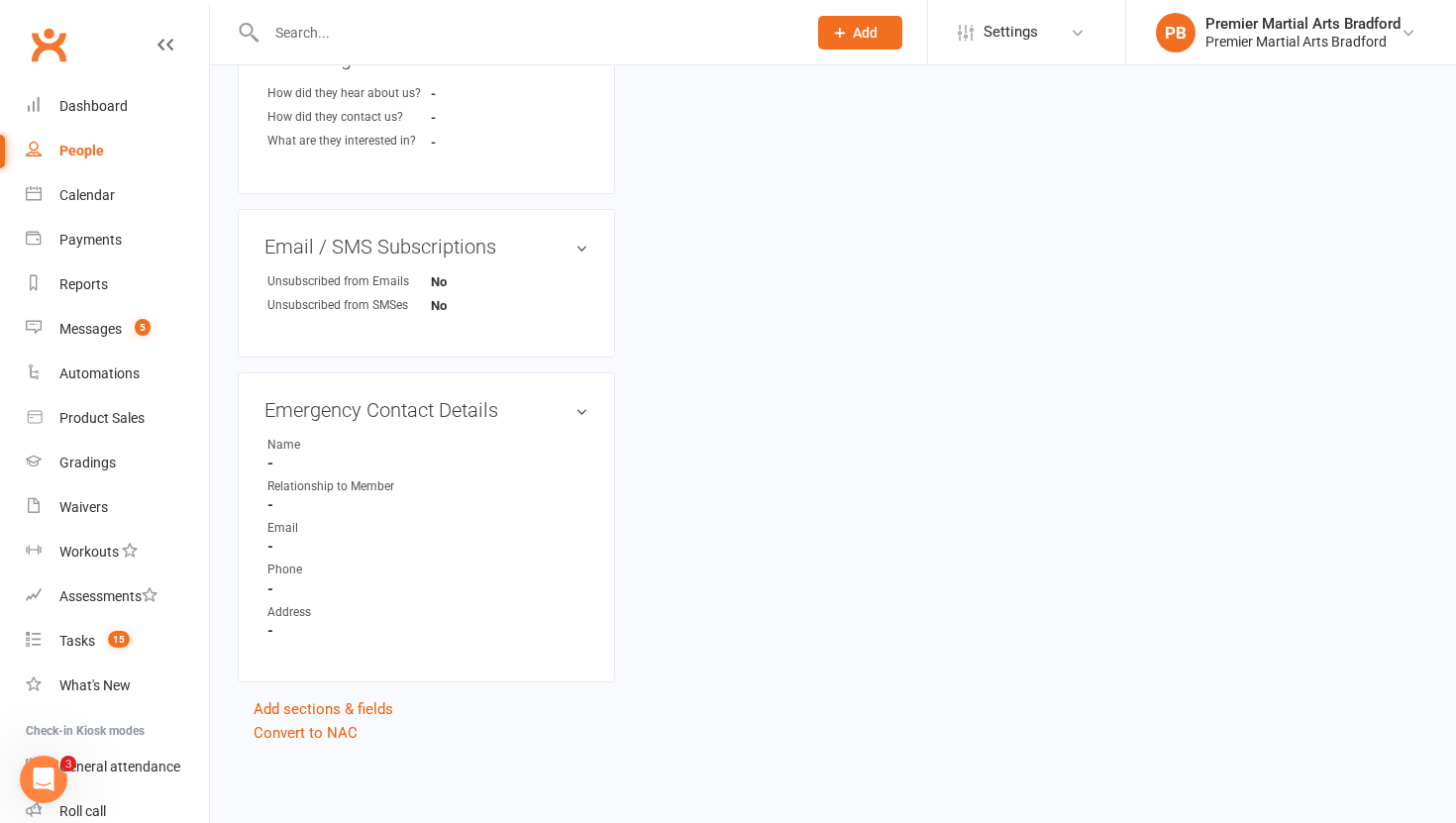 scroll, scrollTop: 0, scrollLeft: 0, axis: both 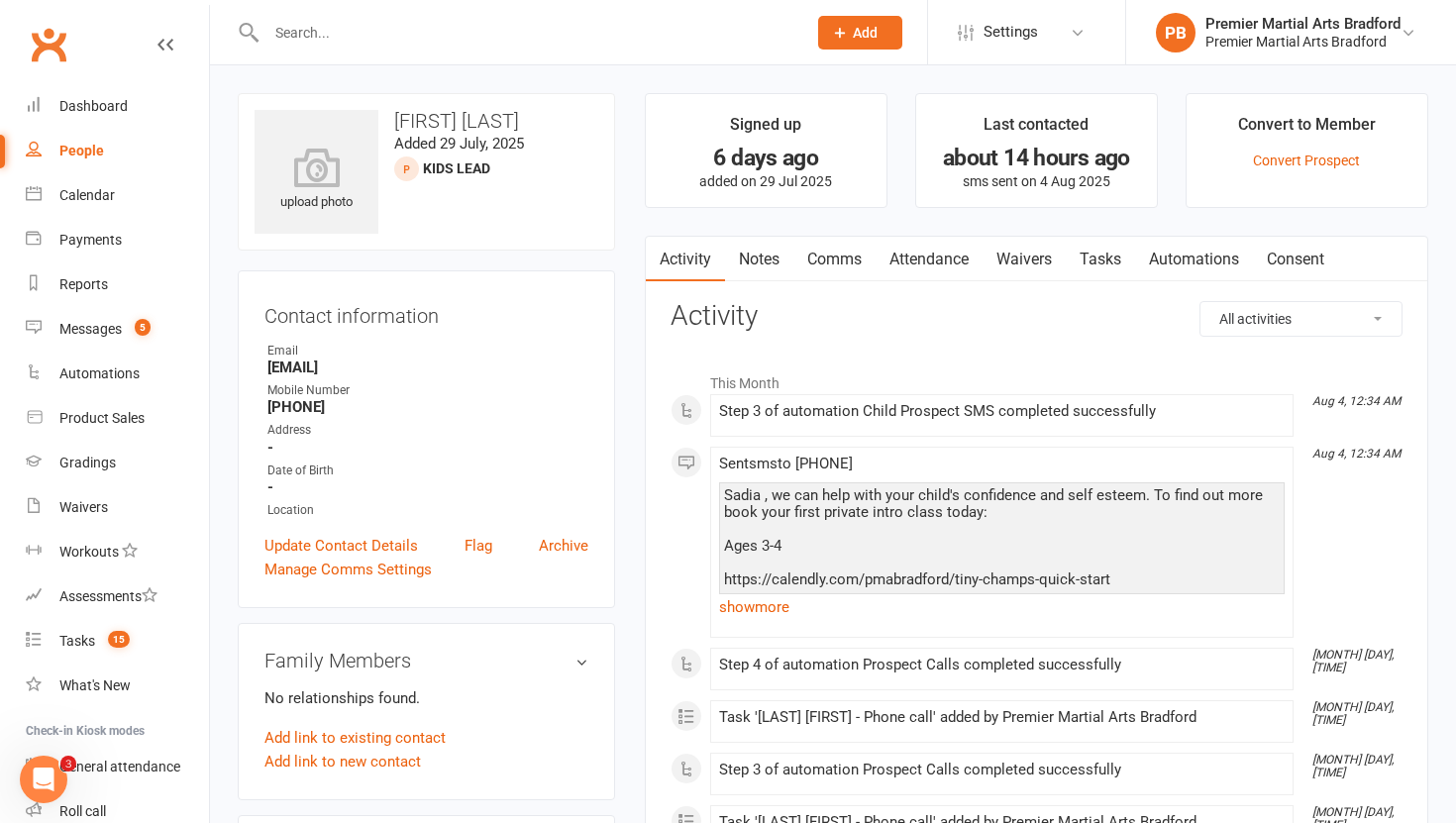 click on "Tasks" at bounding box center [1100, 259] 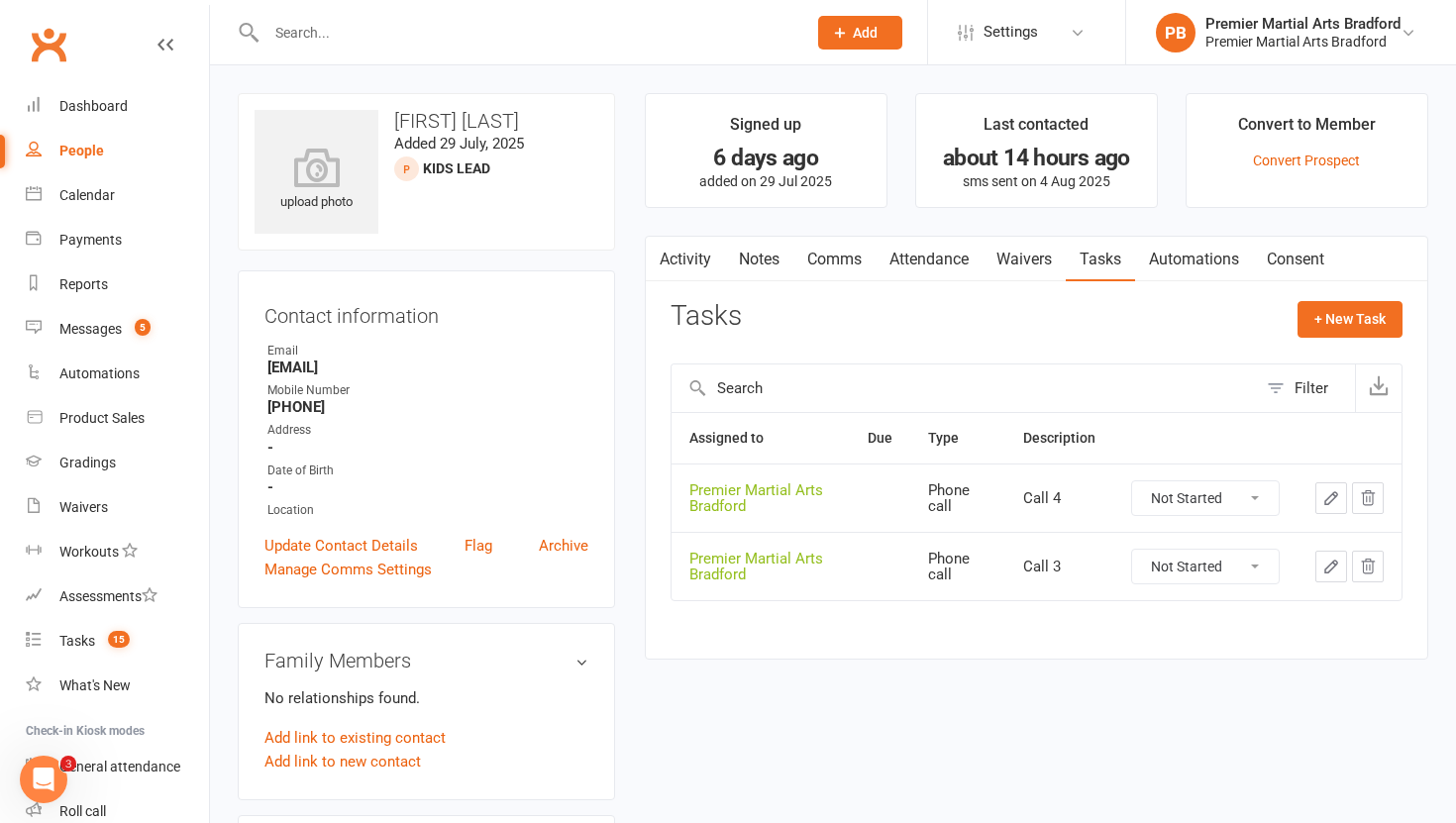 click on "Not Started In Progress Waiting Complete" at bounding box center (1205, 566) 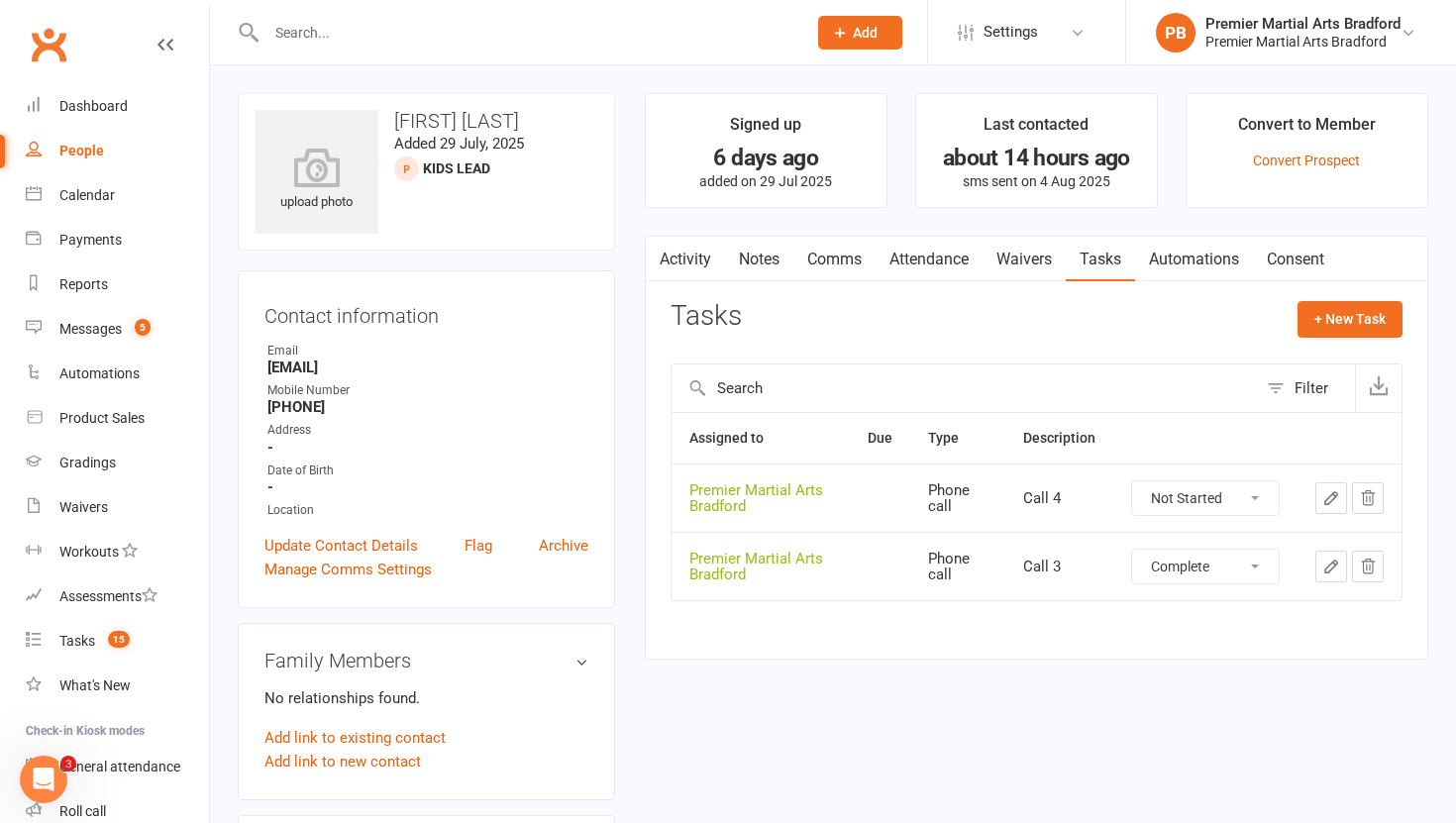 select on "unstarted" 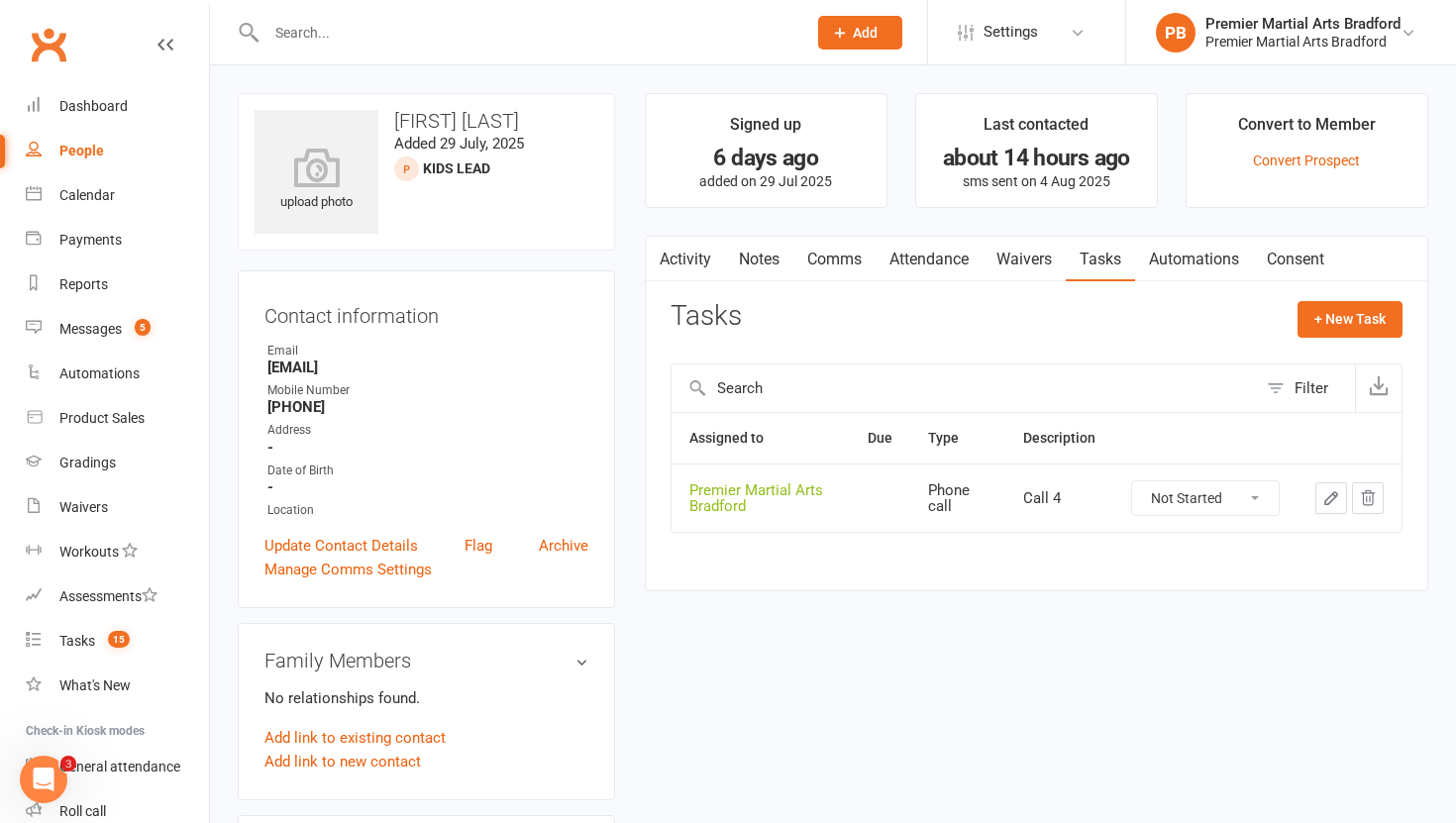 click on "Not Started In Progress Waiting Complete" at bounding box center [1205, 498] 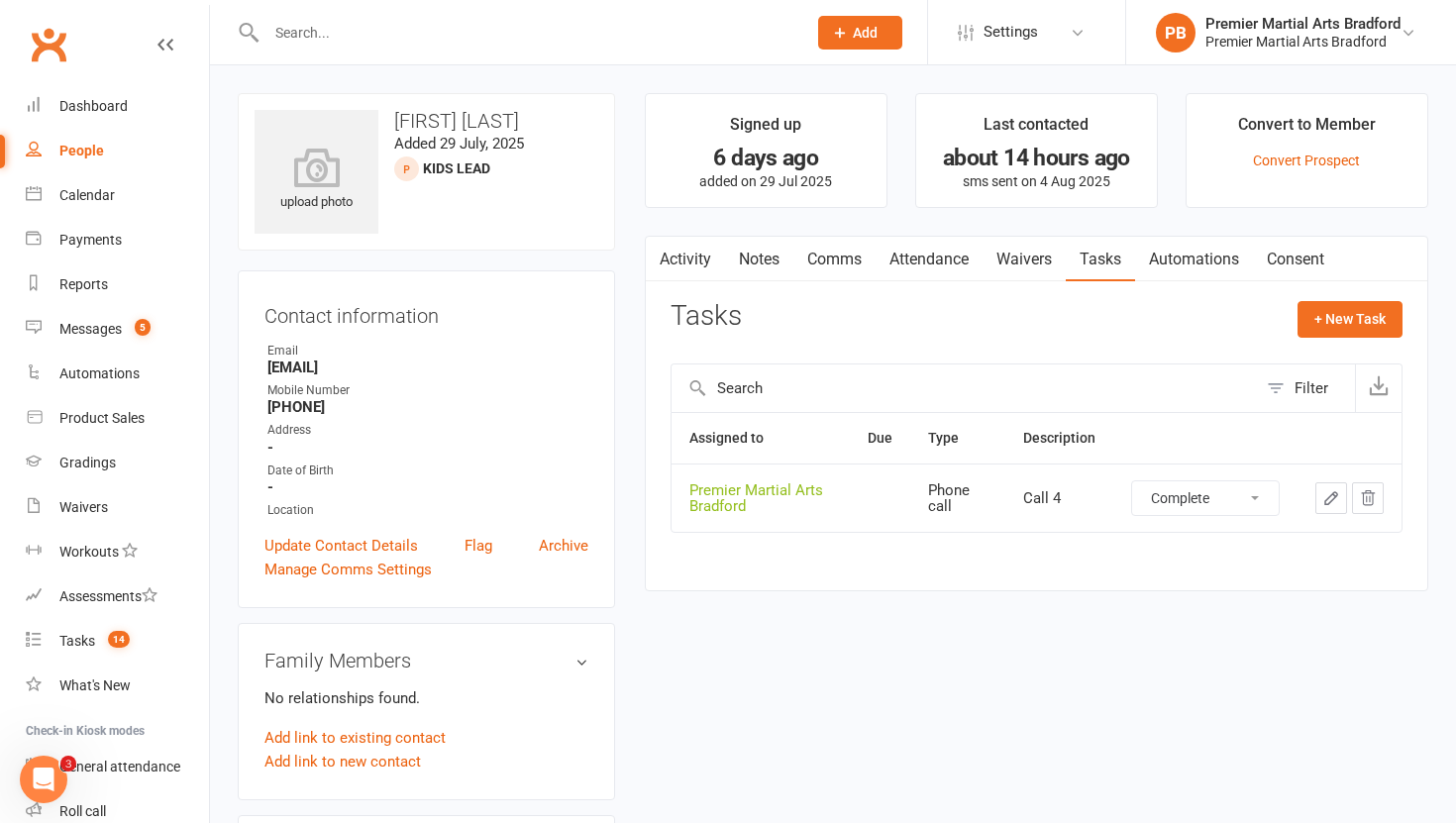 select on "unstarted" 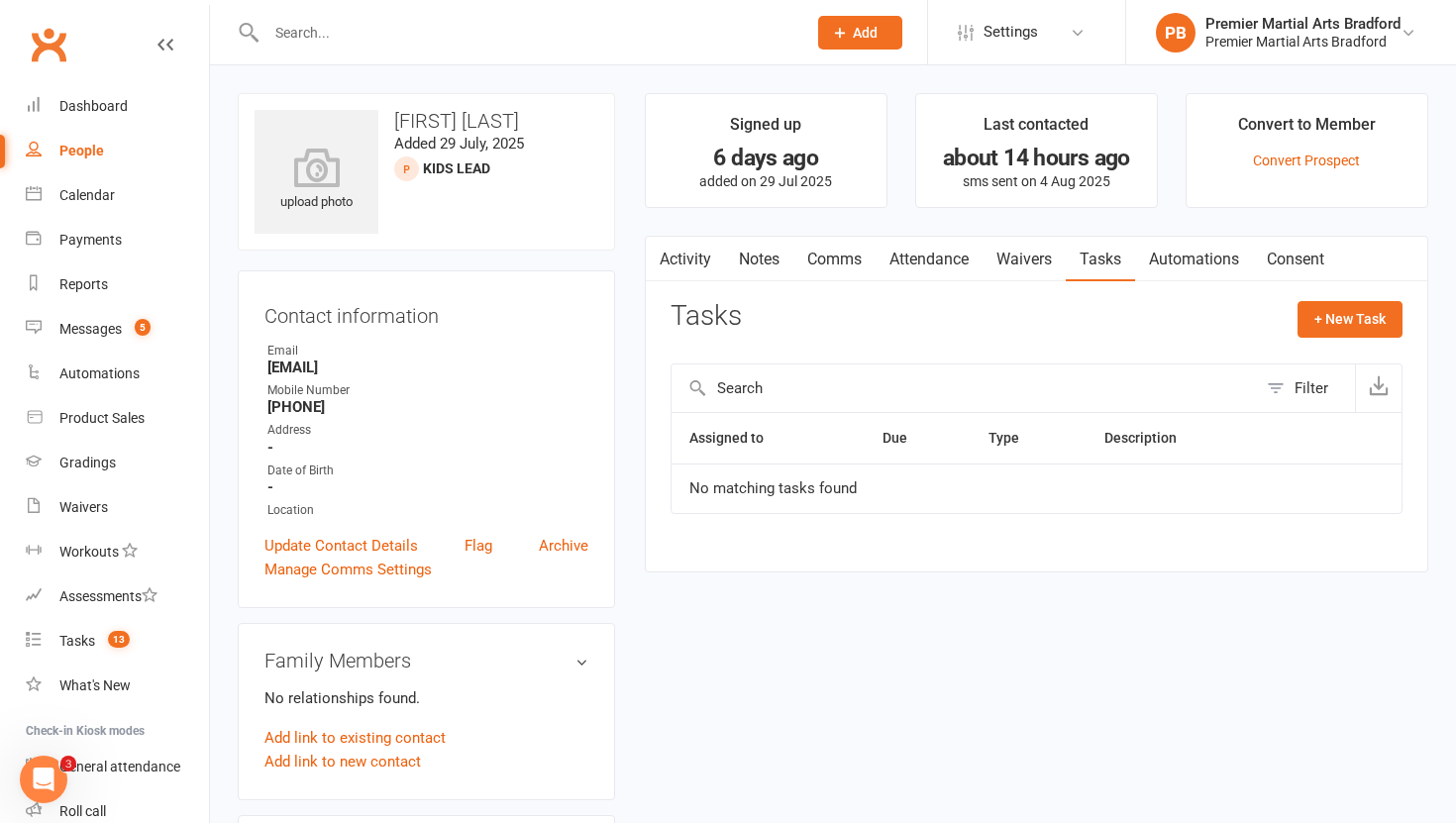 click on "Notes" at bounding box center (759, 259) 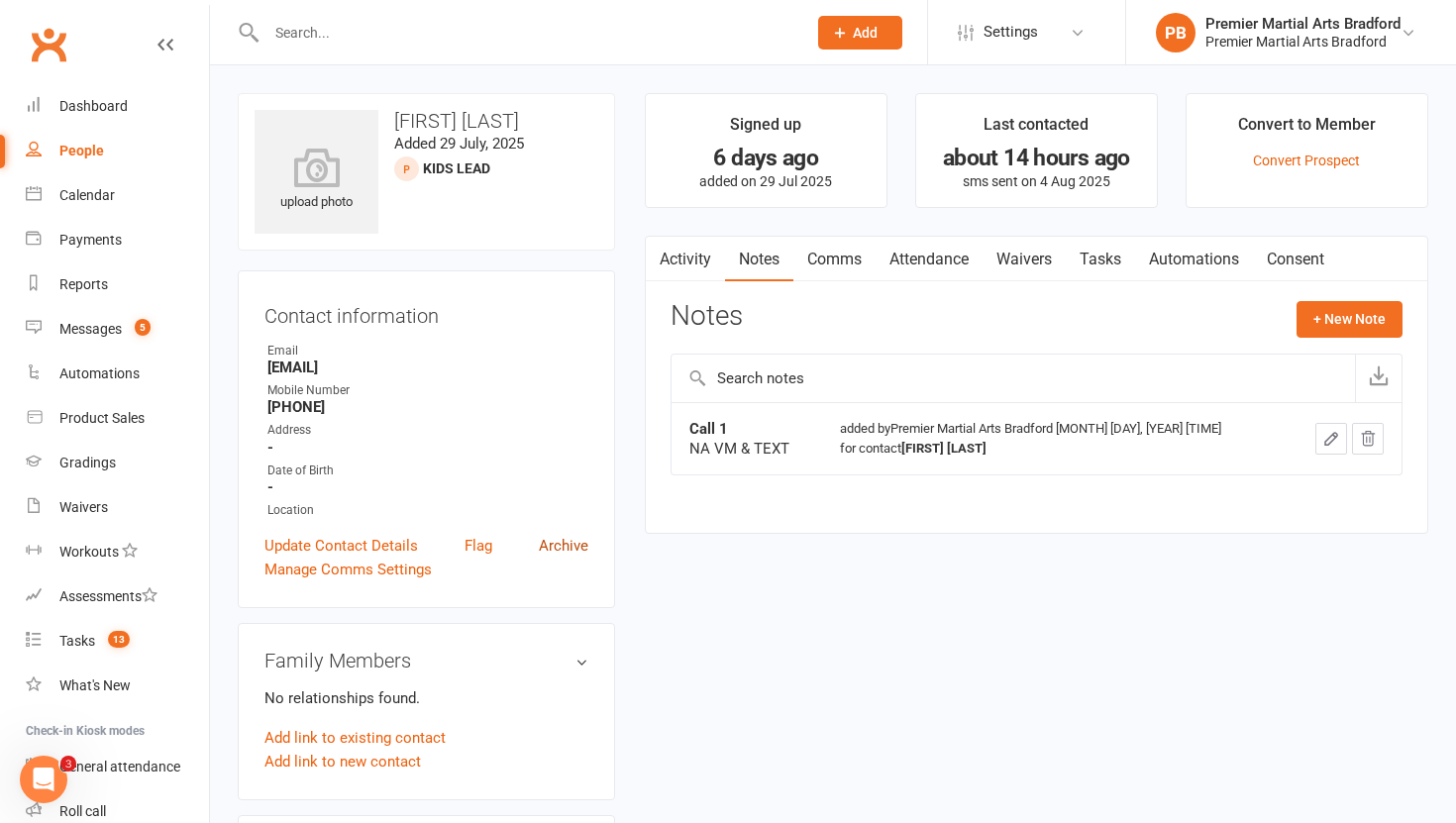 click on "Archive" at bounding box center [564, 546] 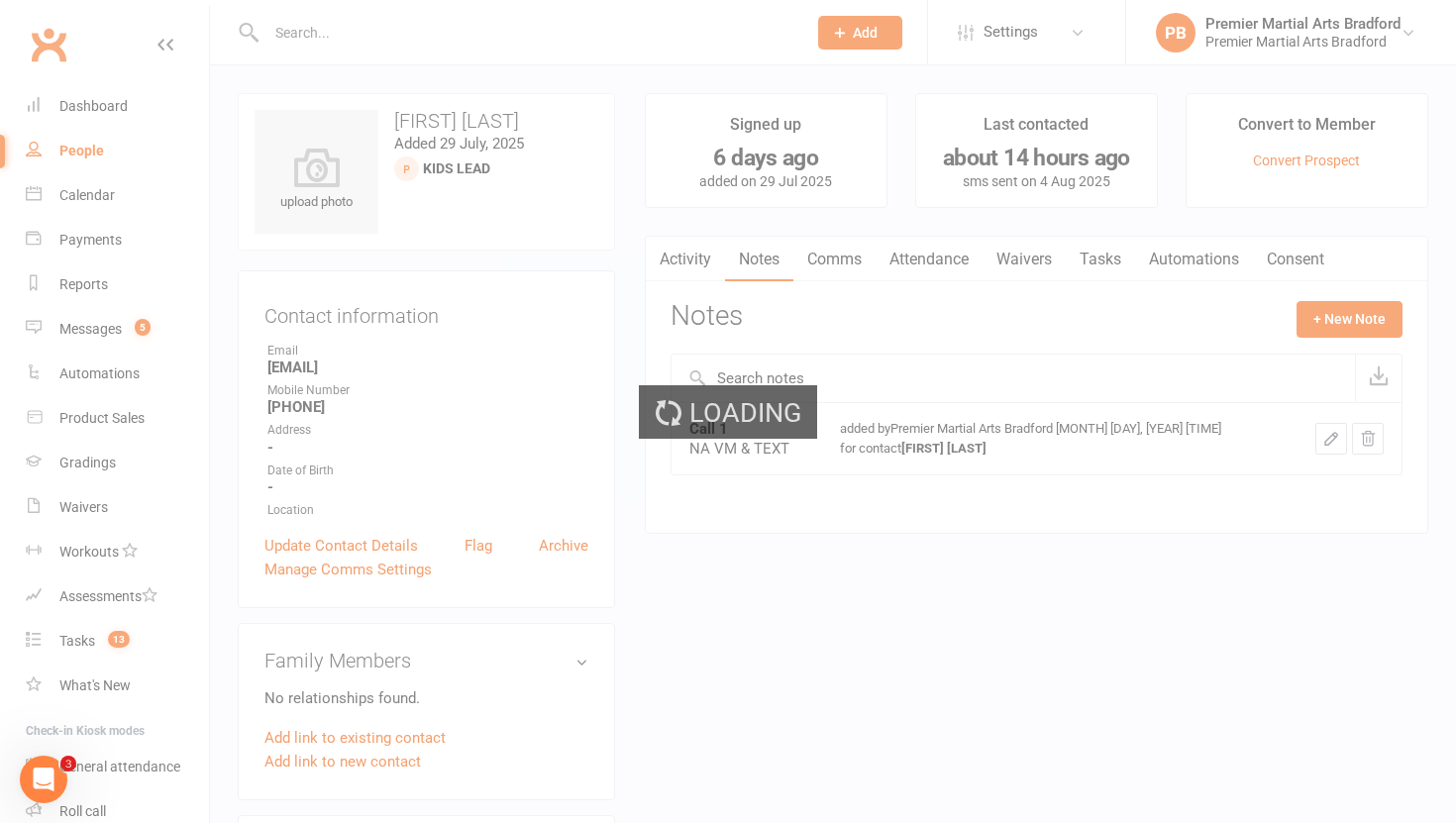 select on "100" 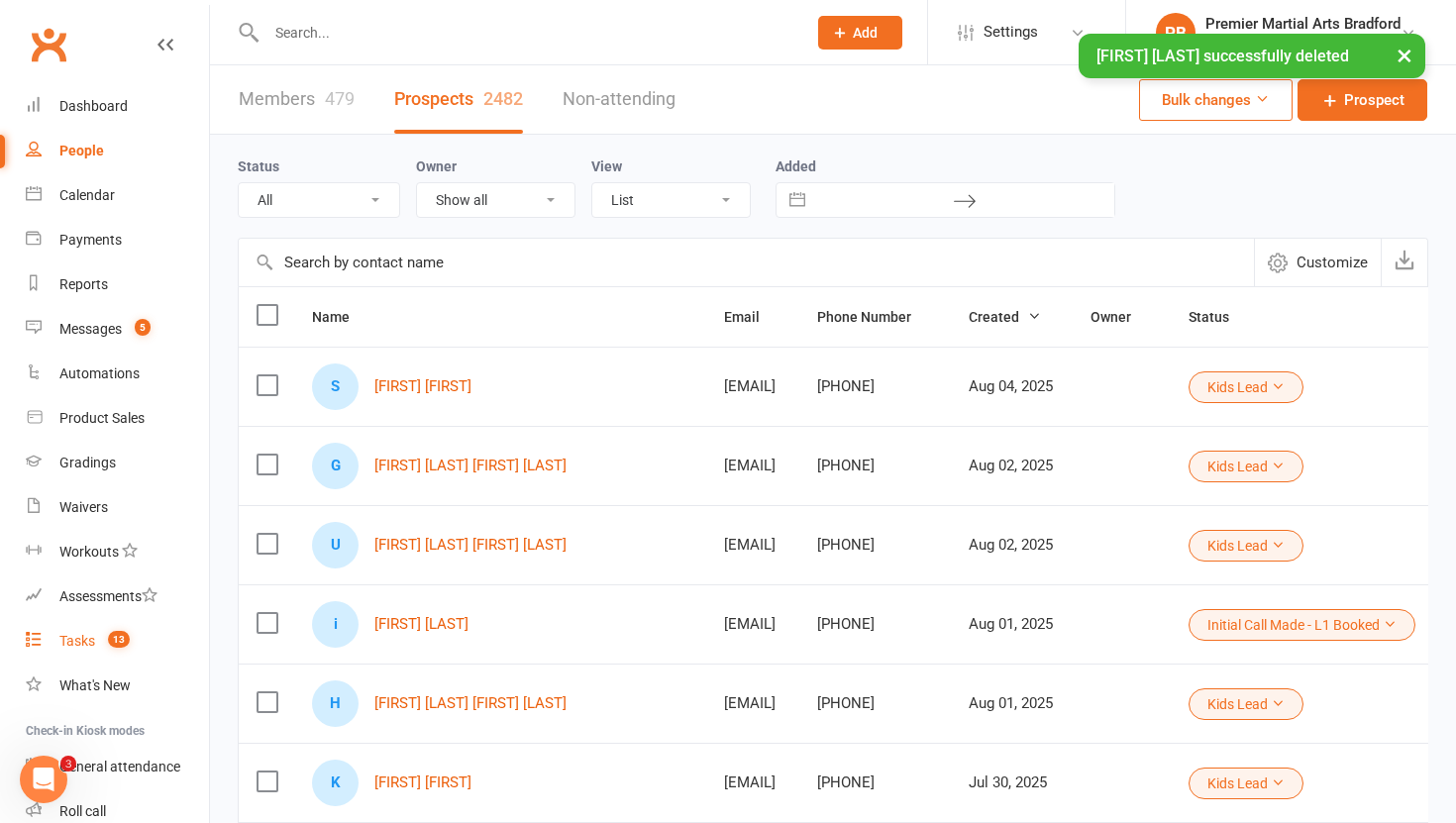 click on "Tasks" at bounding box center (77, 641) 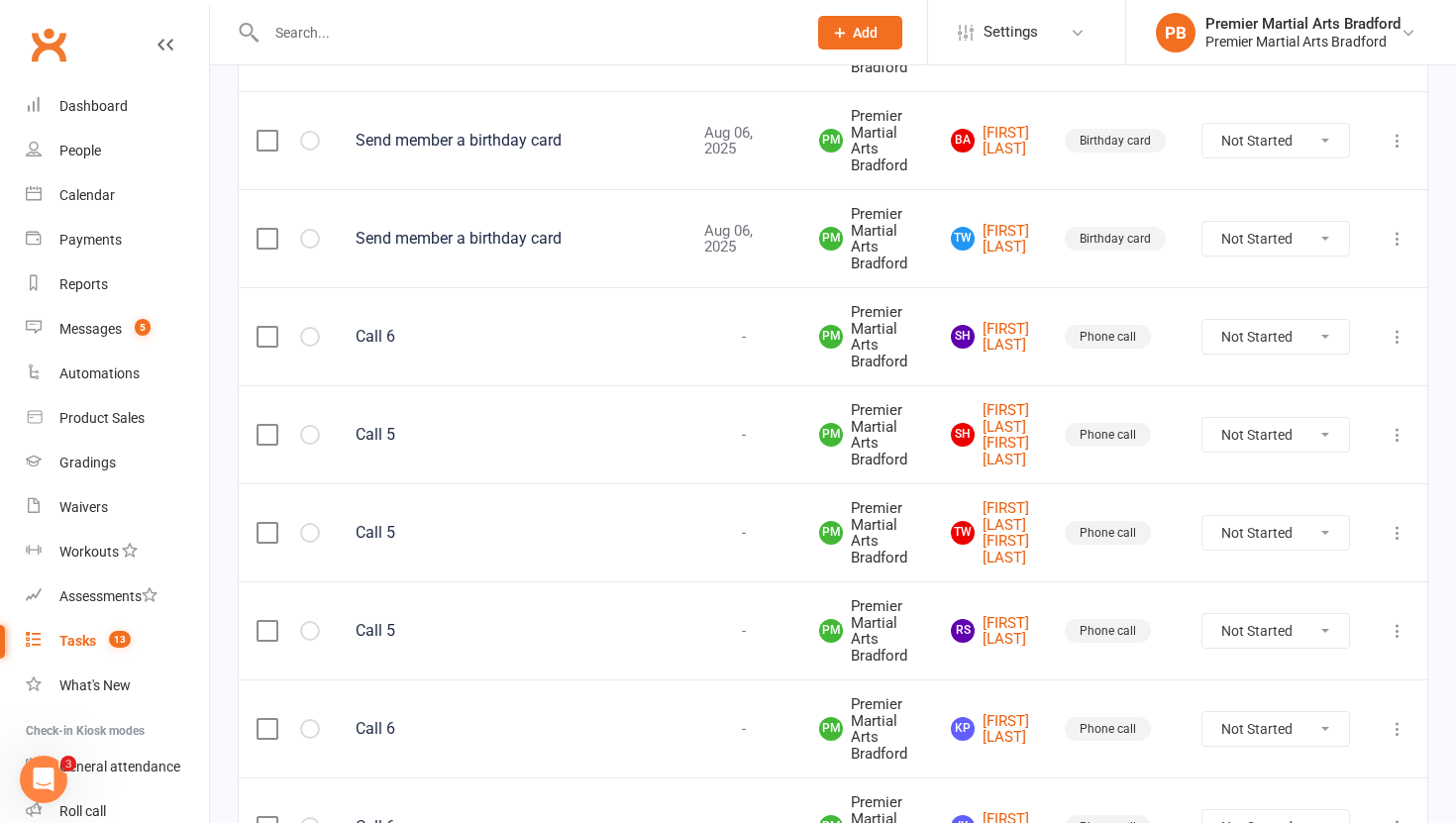 scroll, scrollTop: 470, scrollLeft: 0, axis: vertical 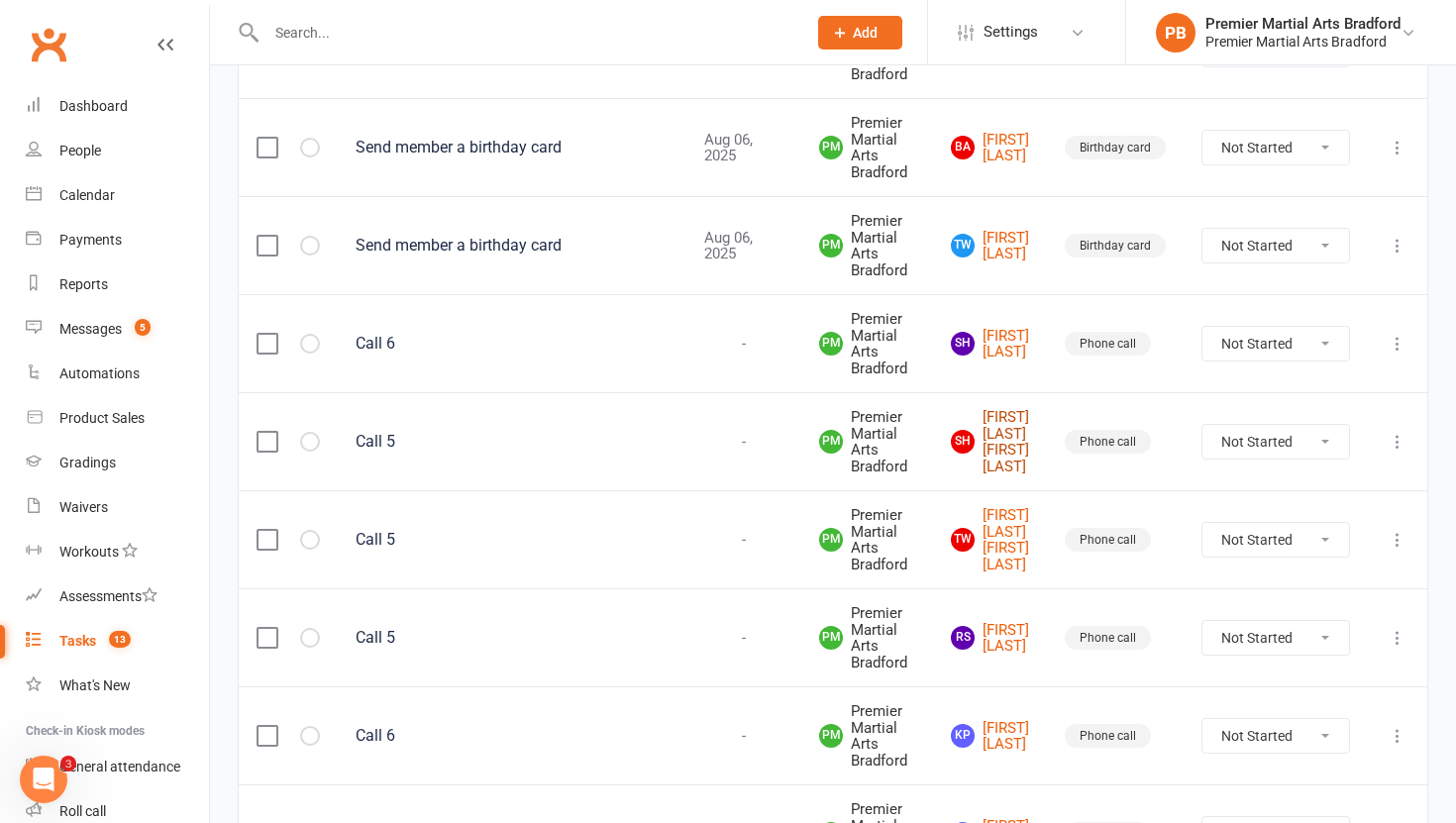click on "[INITIAL] [LAST] [FIRST] [LAST] [FIRST] [LAST]" at bounding box center (989, 442) 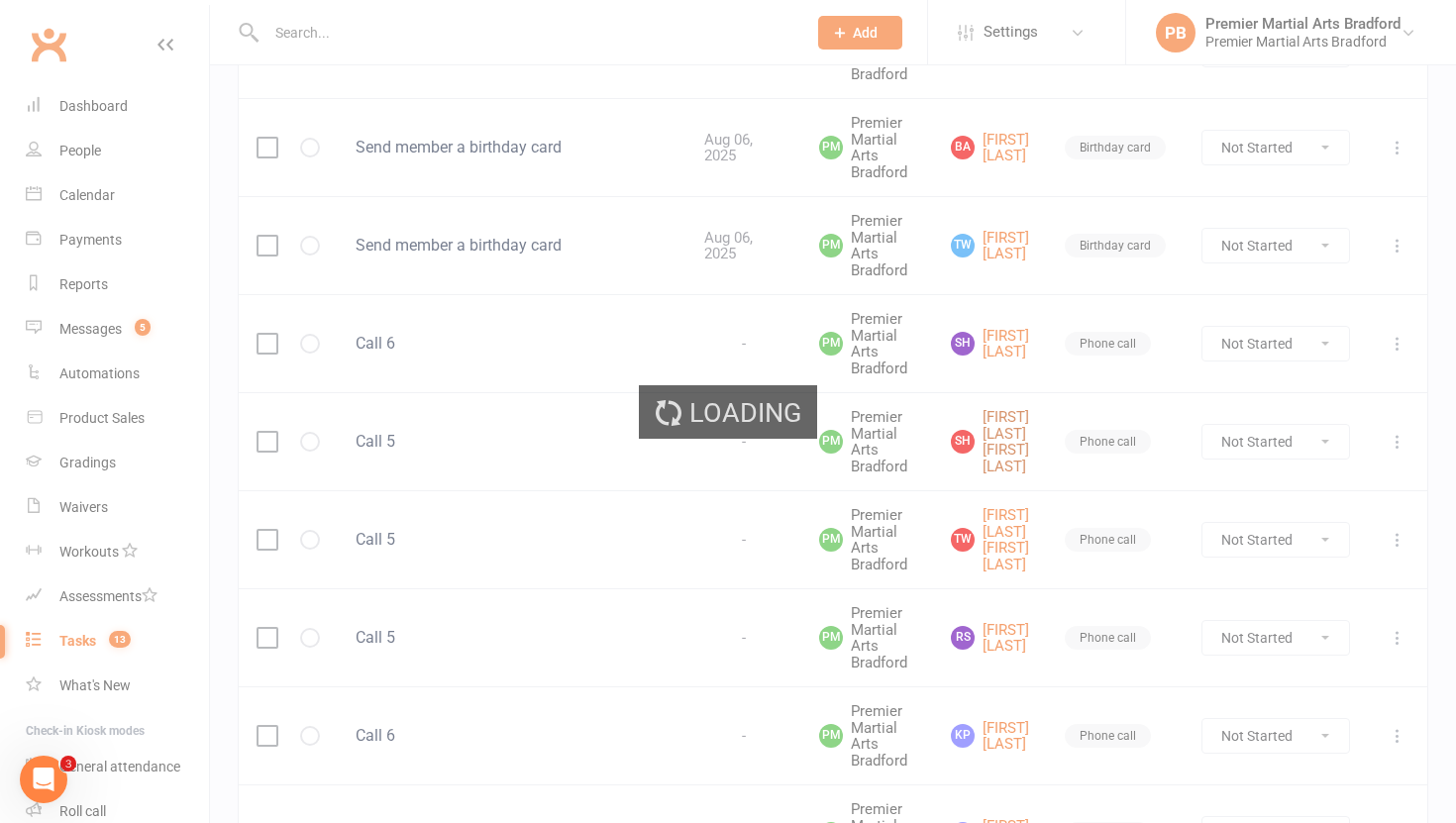 scroll, scrollTop: 0, scrollLeft: 0, axis: both 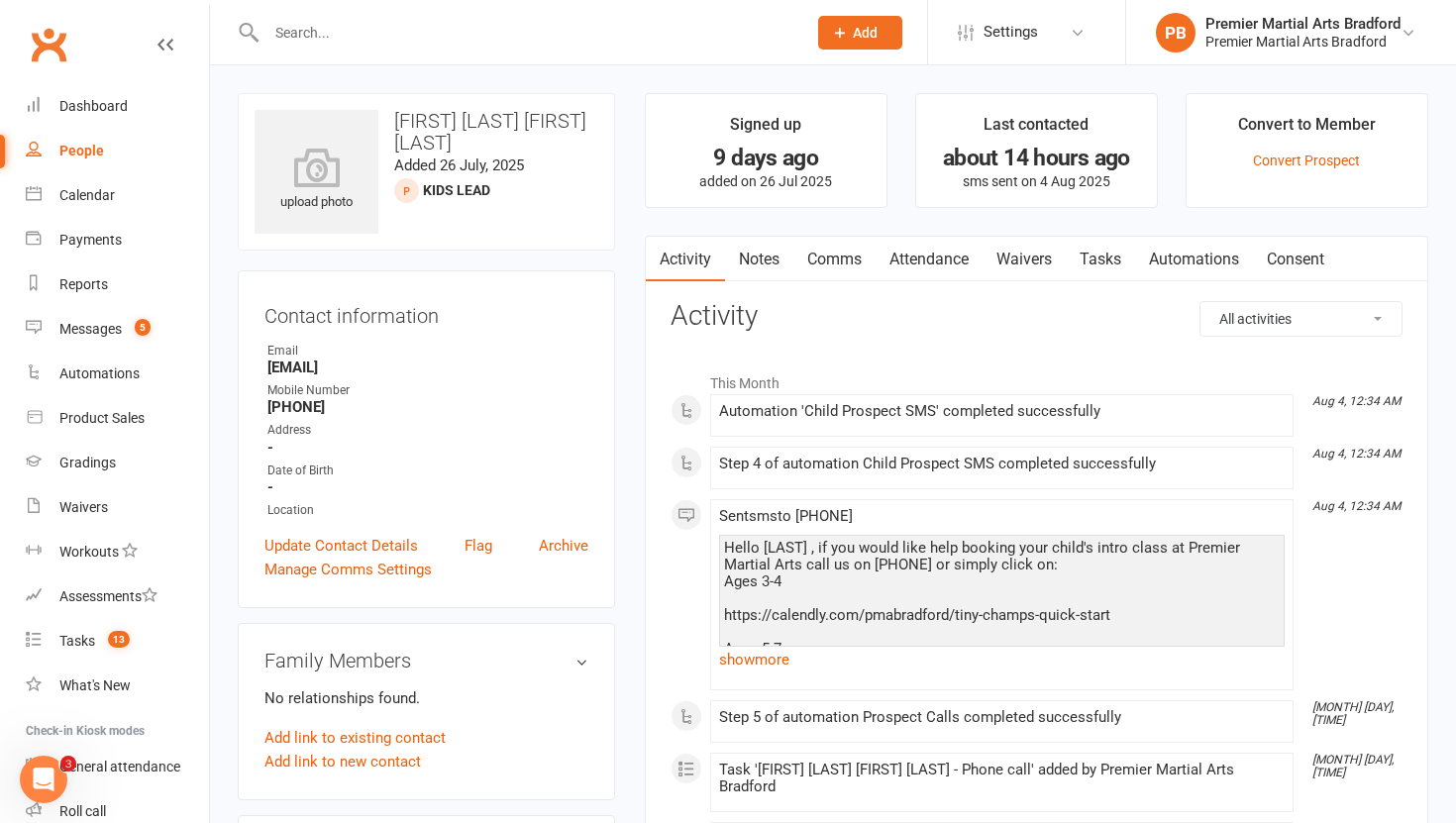 click on "Tasks" at bounding box center (1100, 259) 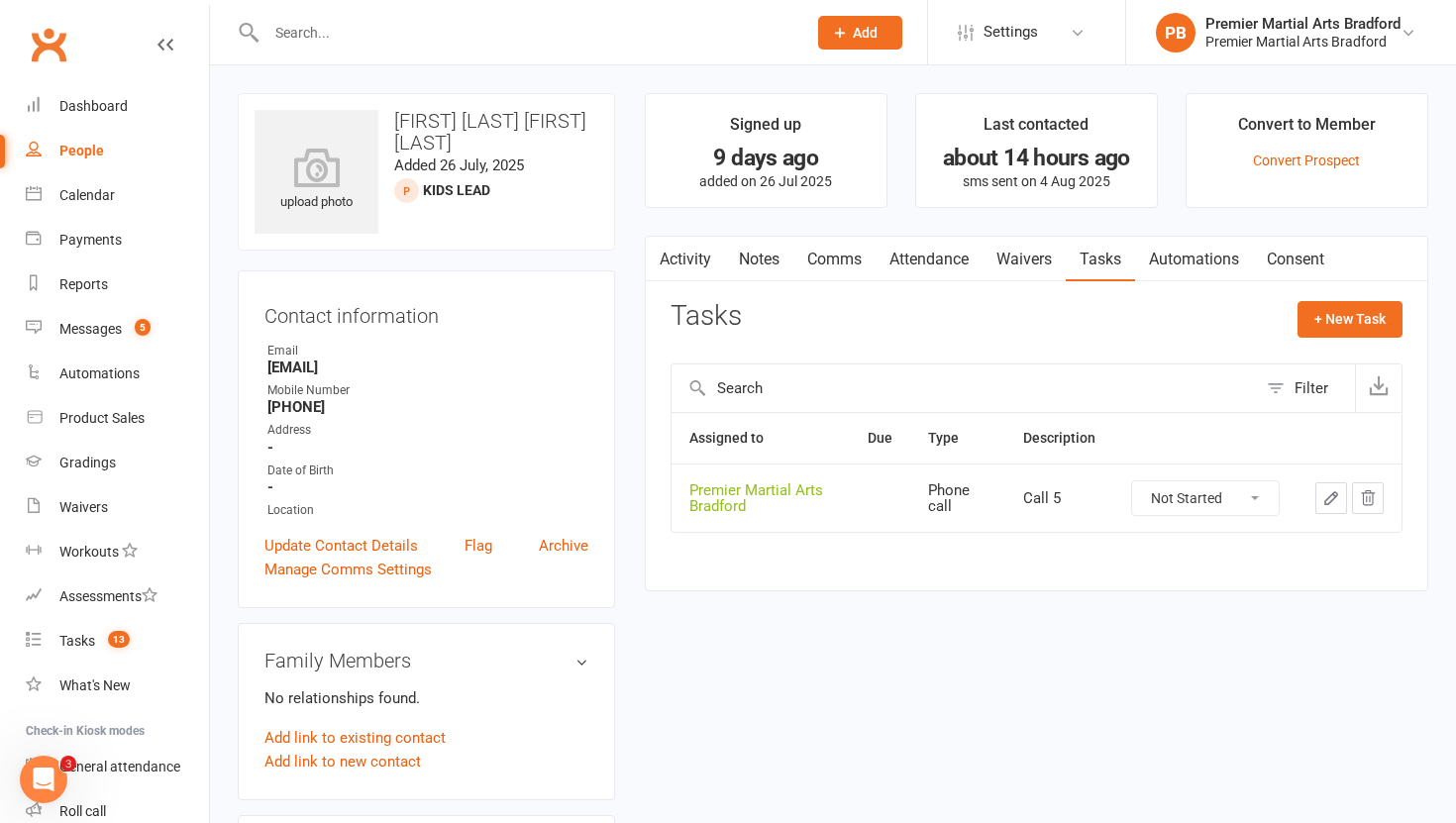 click on "Not Started In Progress Waiting Complete" at bounding box center [1205, 498] 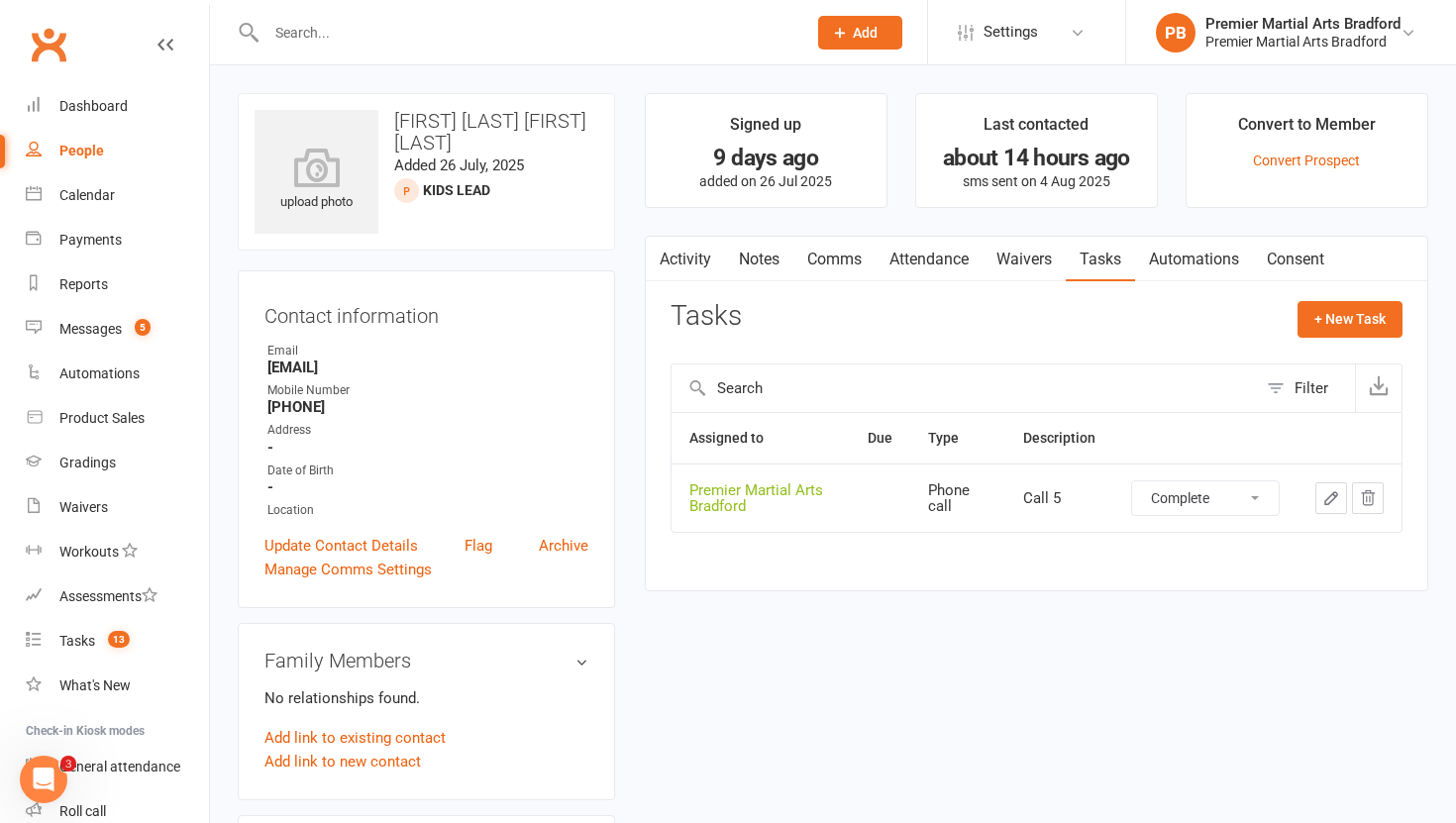 select on "unstarted" 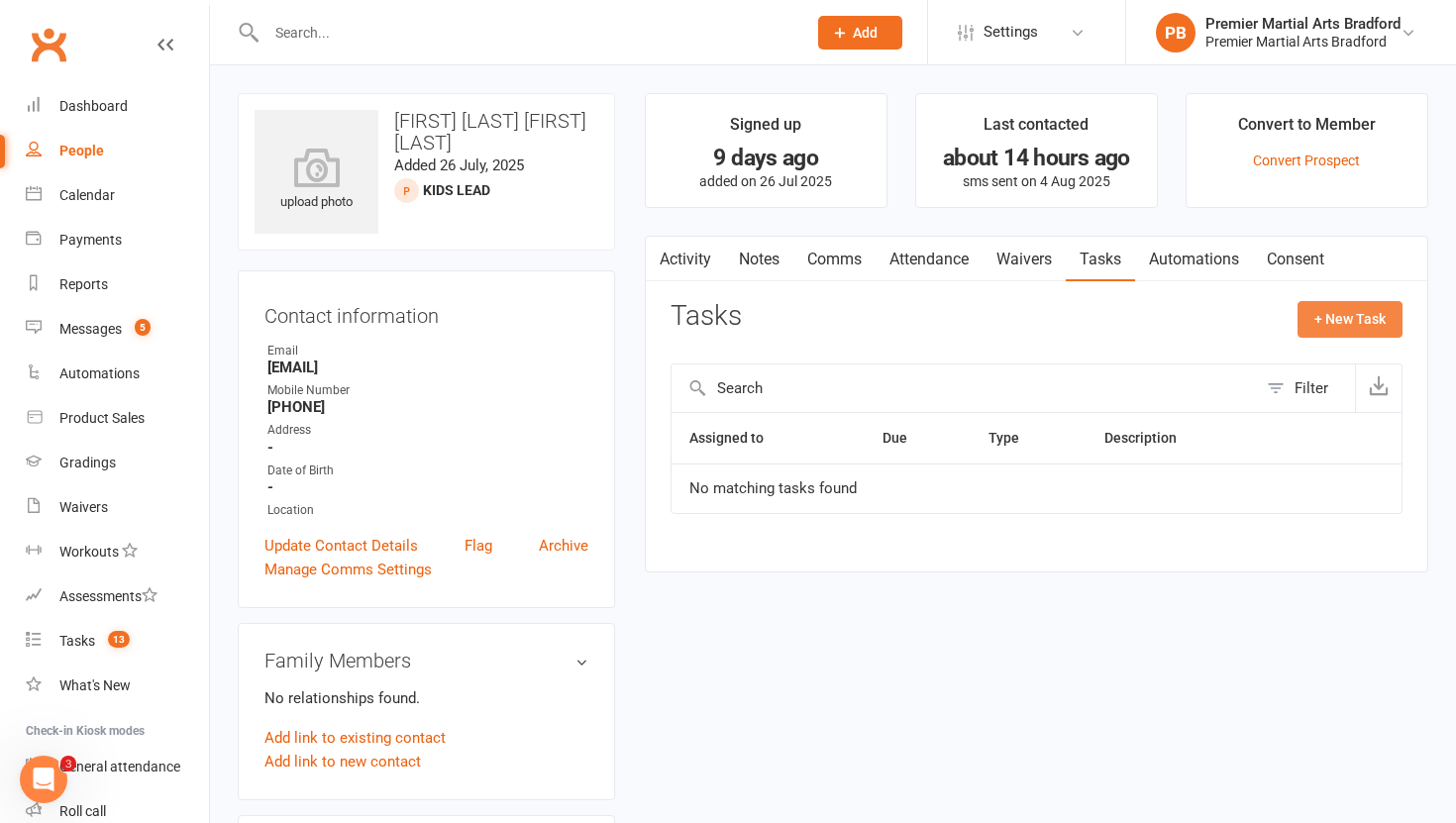 click on "+ New Task" at bounding box center [1350, 319] 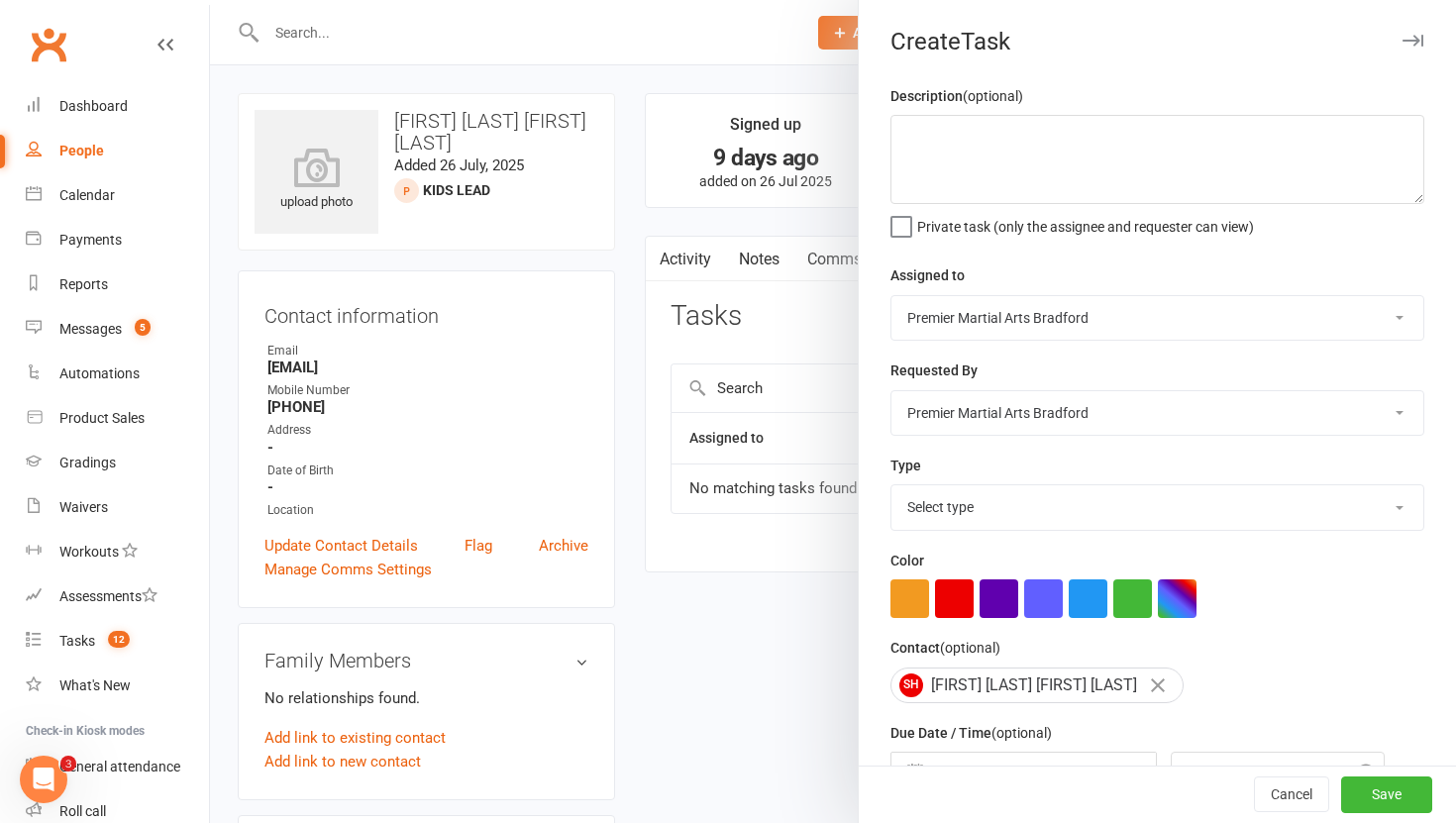 click at bounding box center (833, 411) 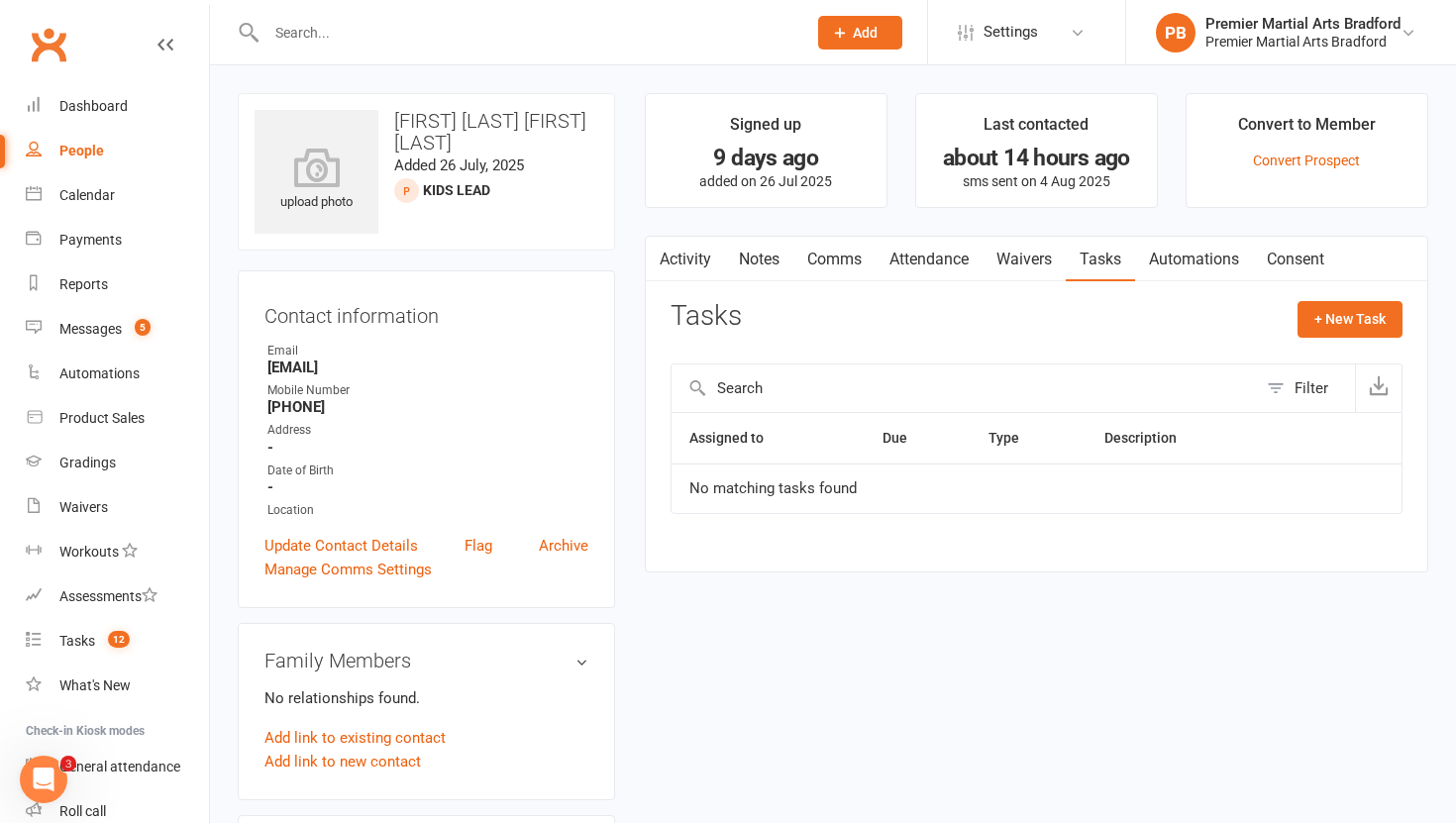click on "Notes" at bounding box center (759, 259) 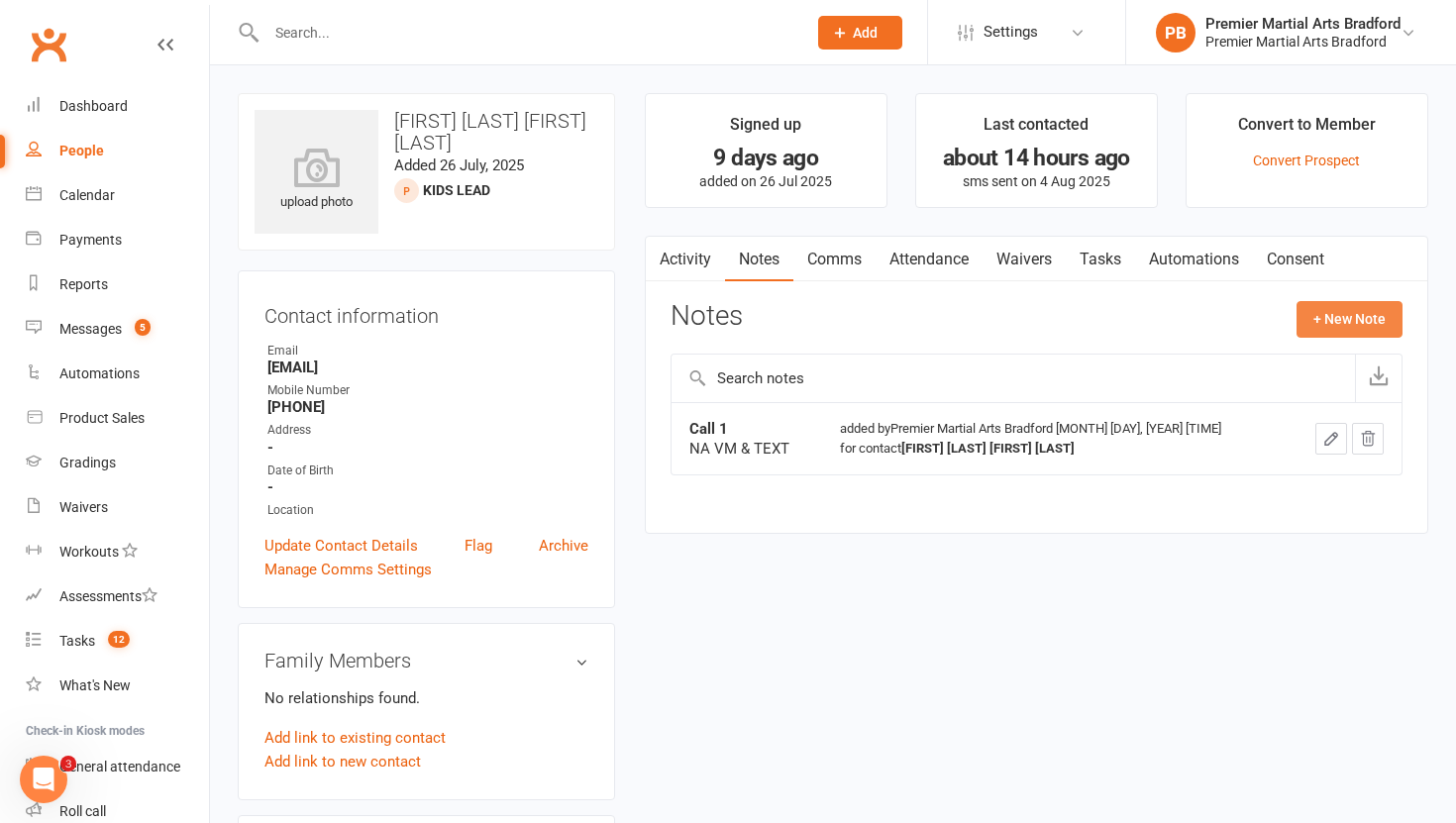 click on "+ New Note" at bounding box center [1349, 319] 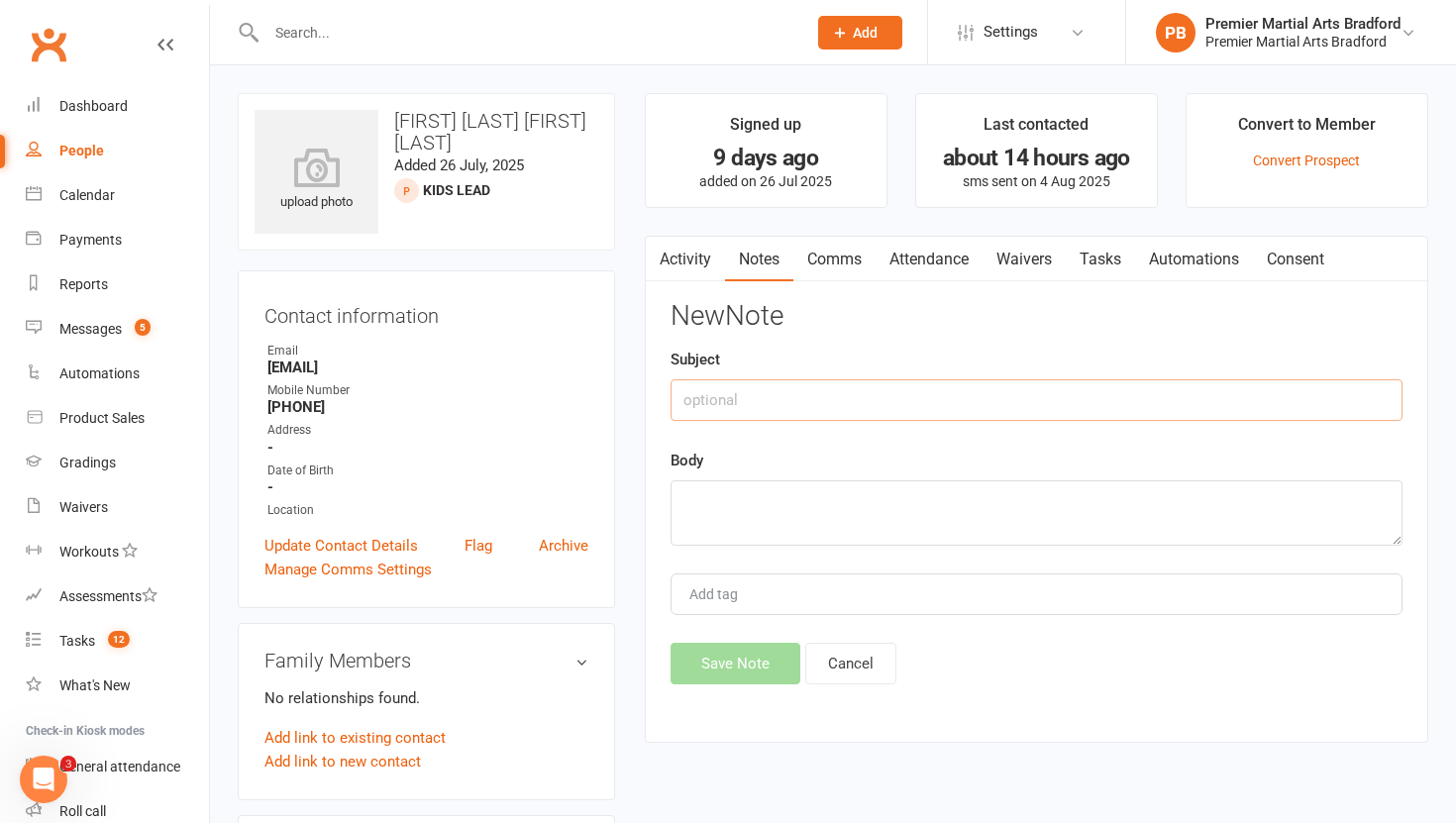 click at bounding box center [1036, 400] 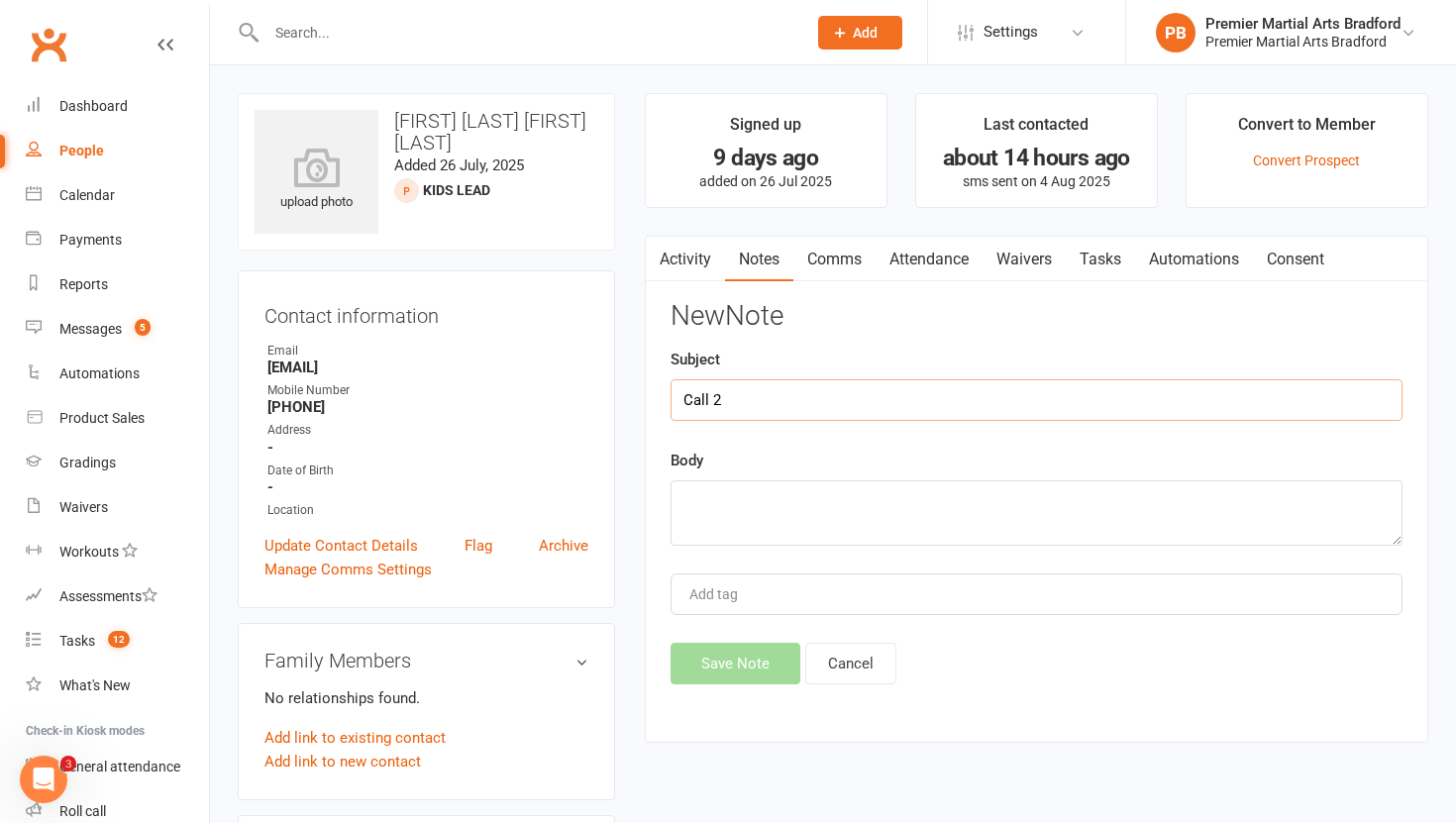 type on "Call 2" 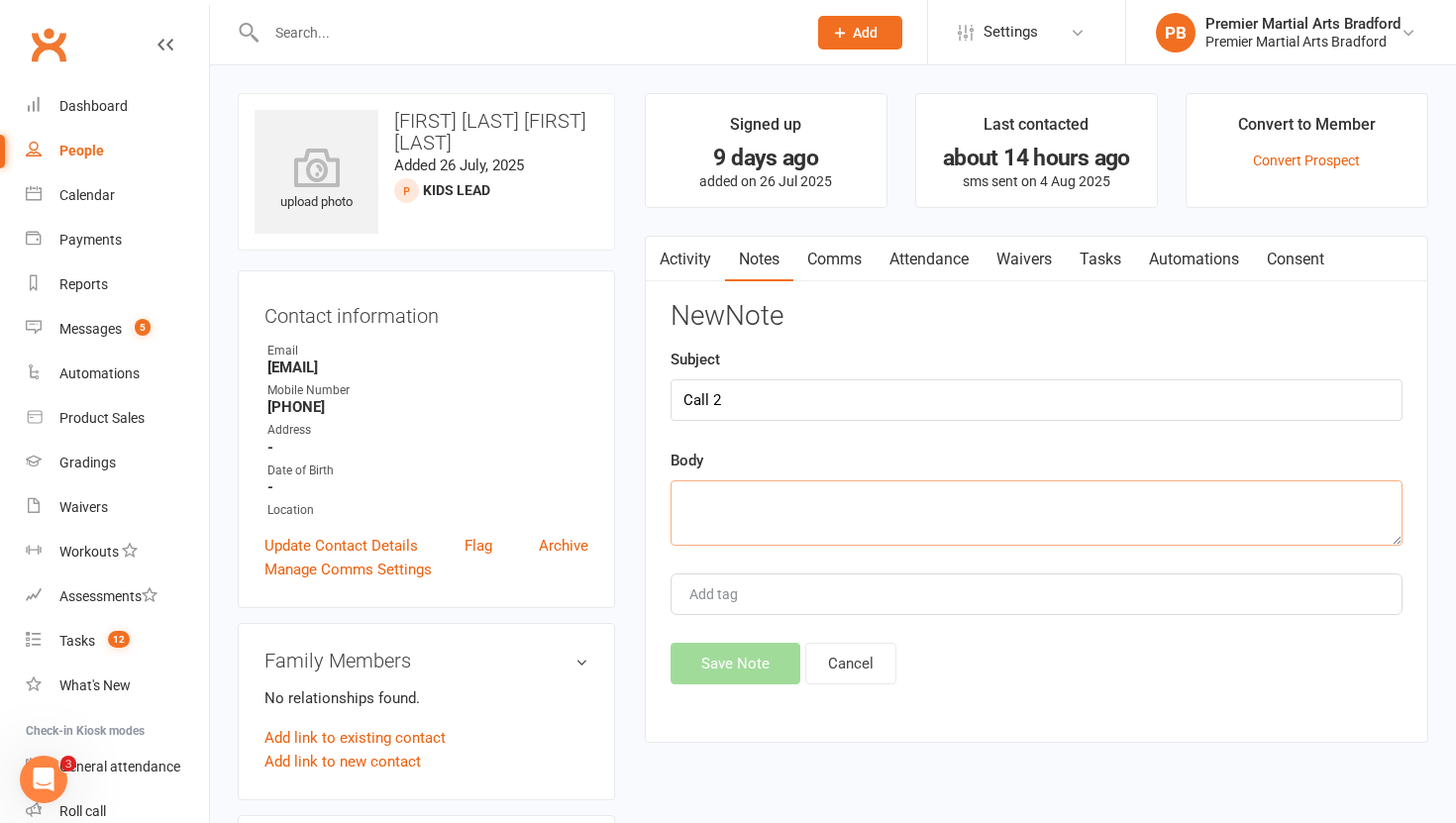 click at bounding box center (1036, 513) 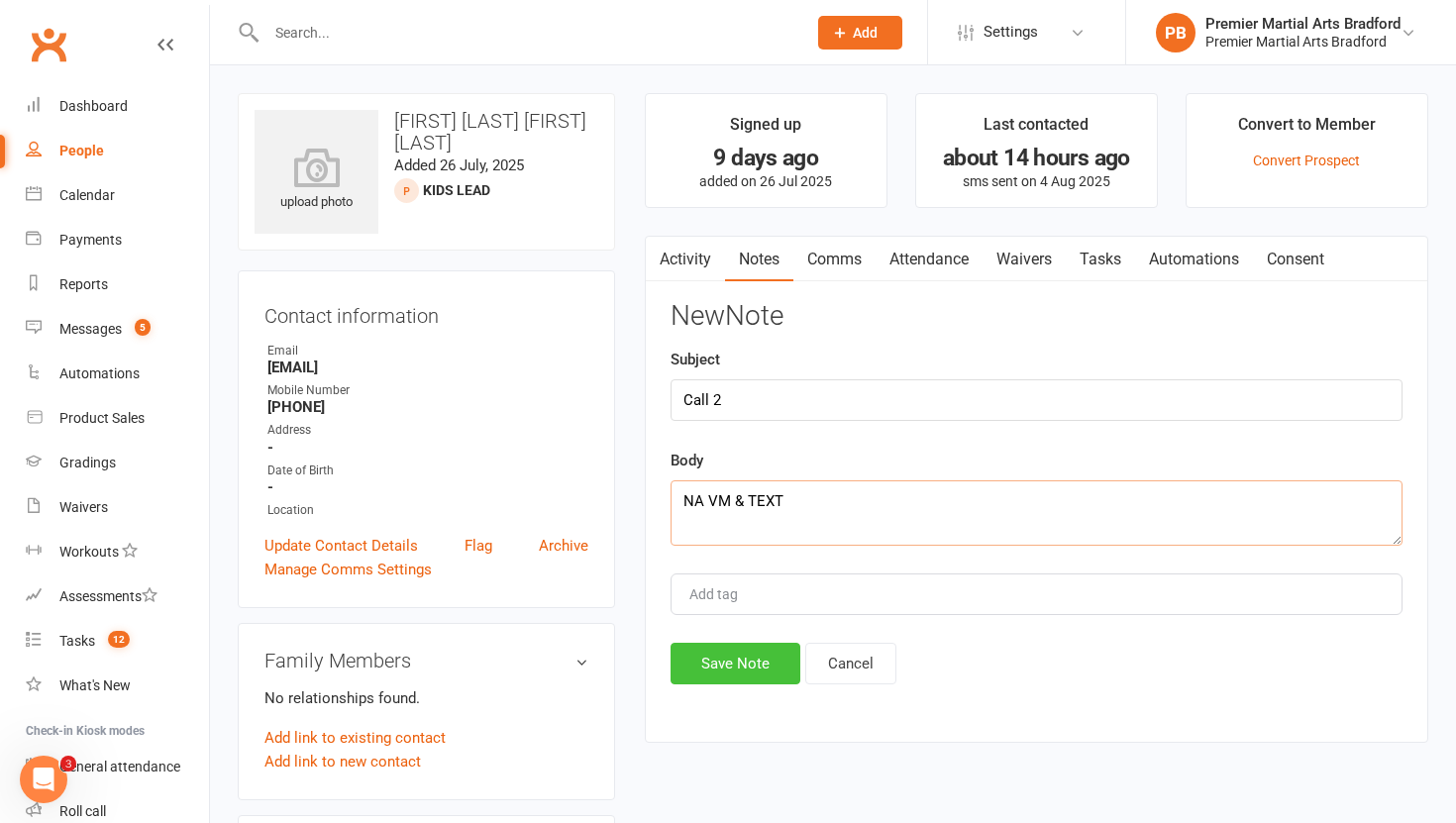 type on "NA VM & TEXT" 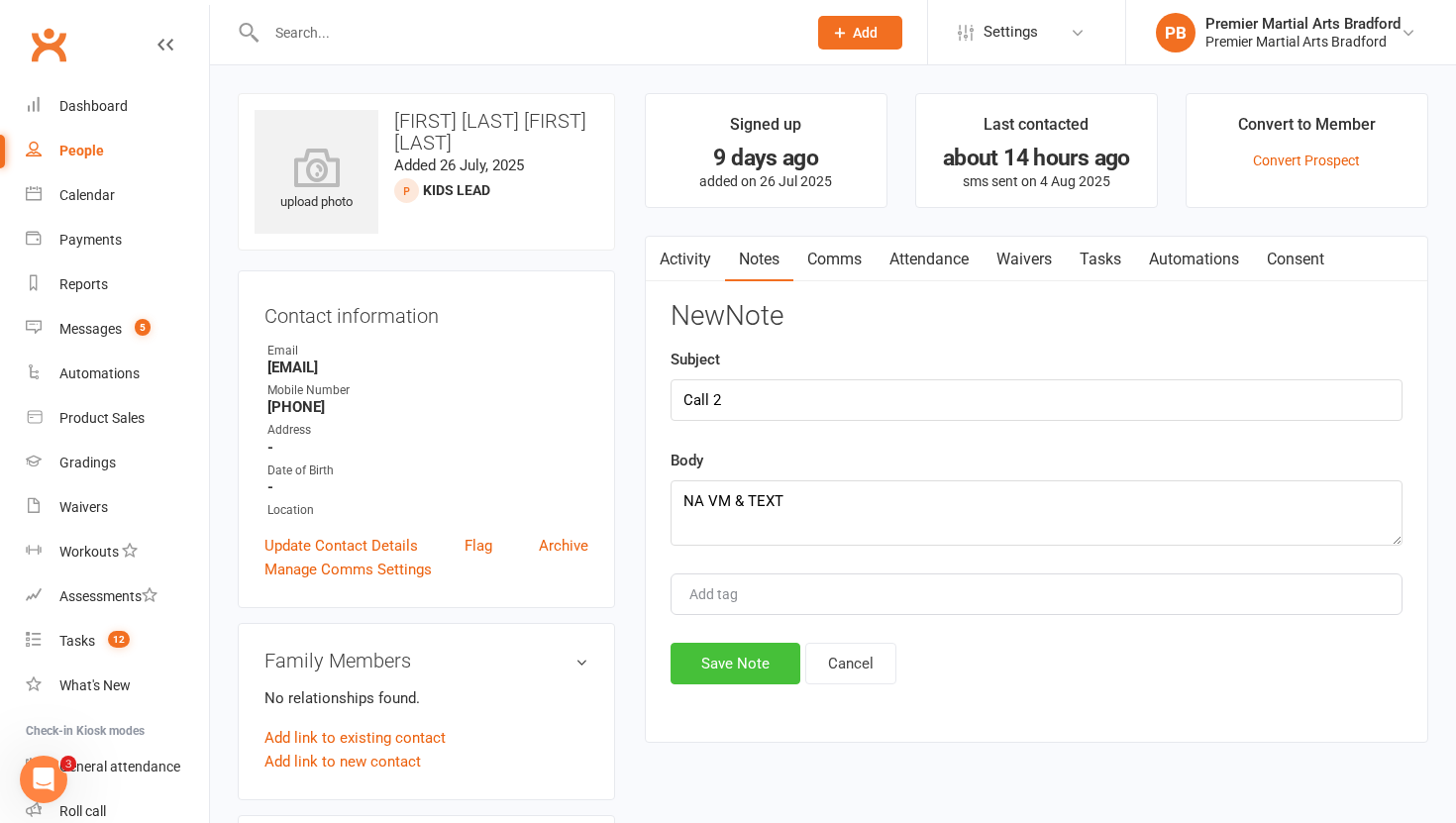 click on "Save Note" at bounding box center [735, 664] 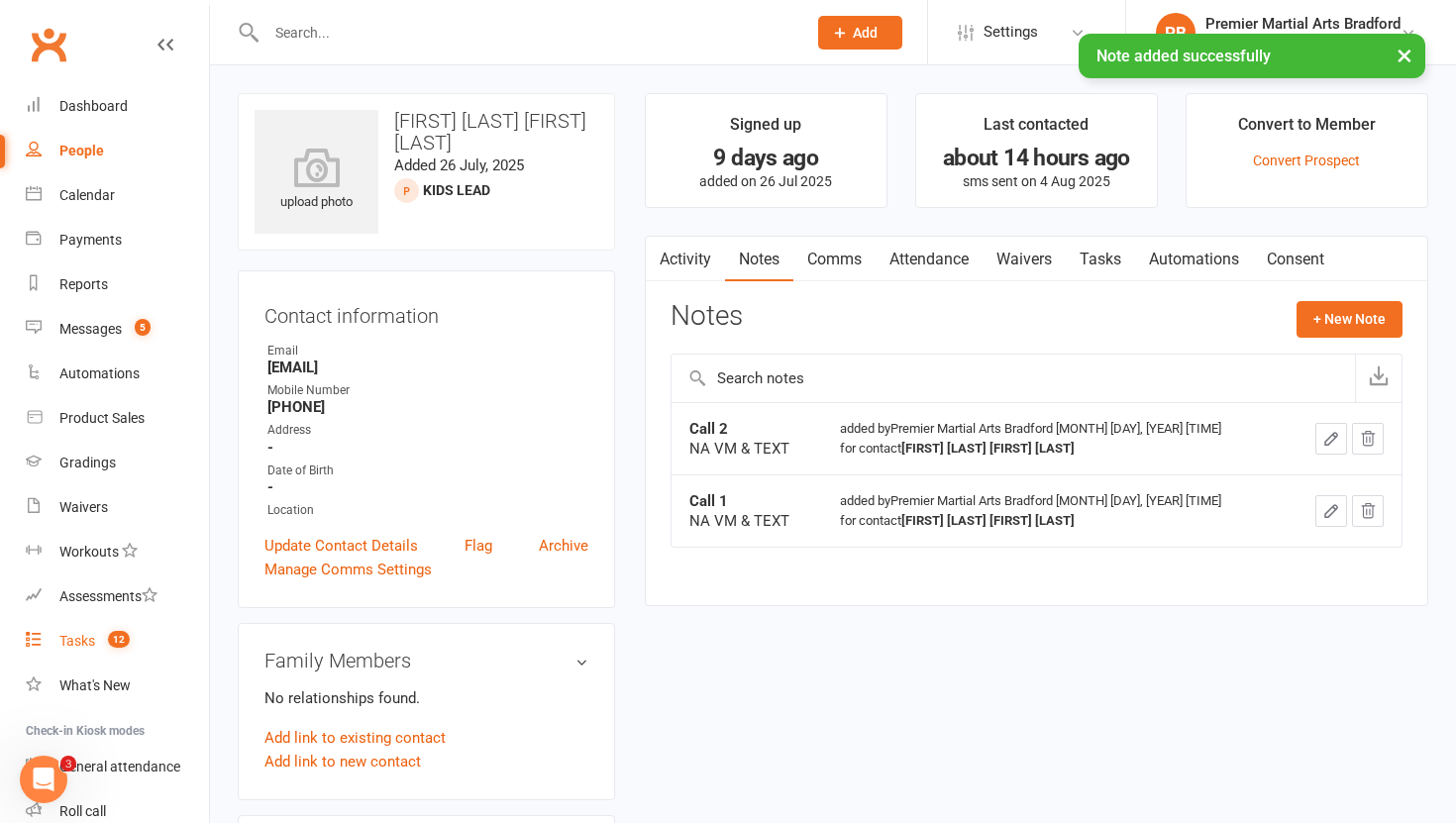 click on "Tasks" at bounding box center [77, 641] 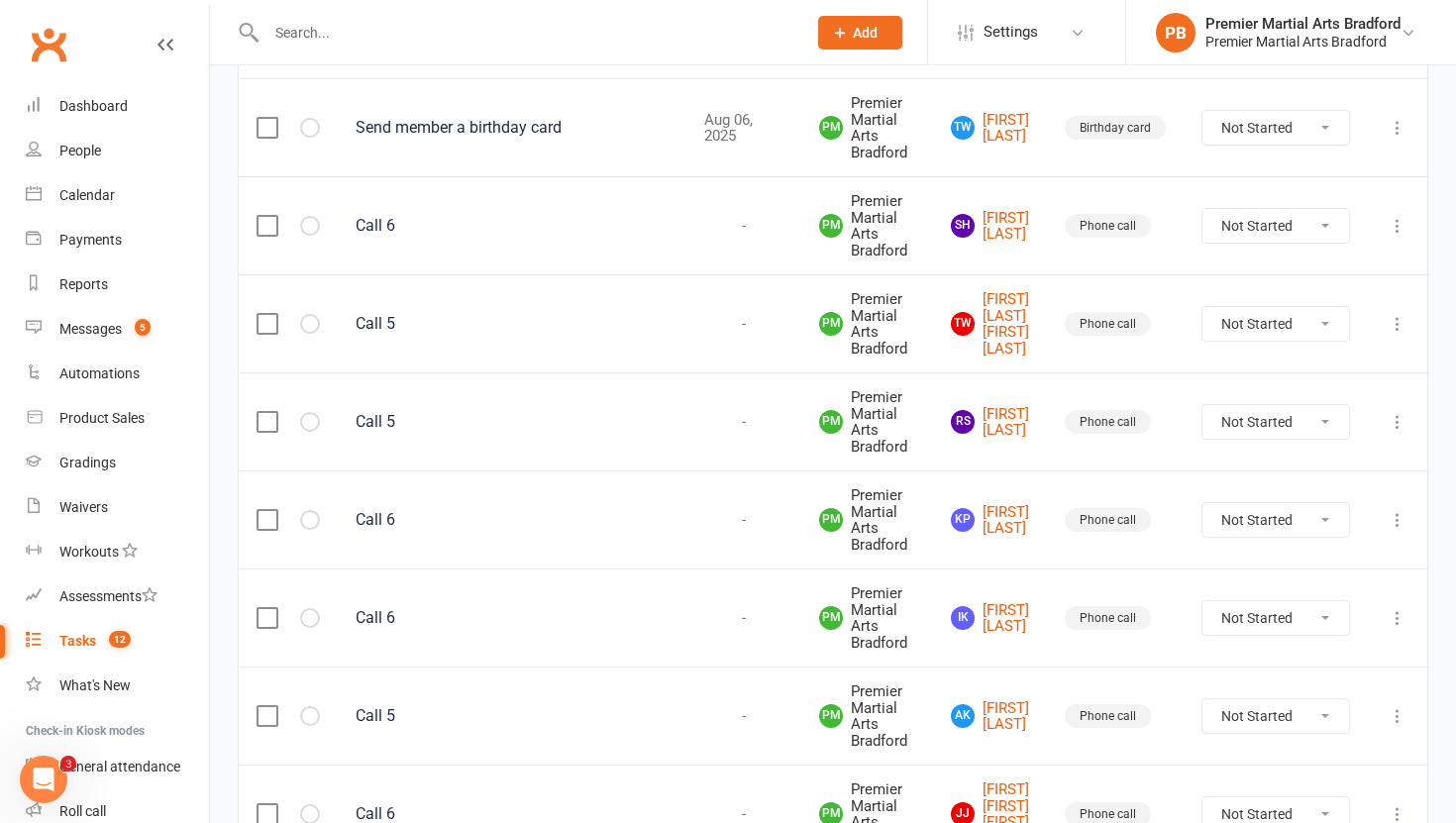 scroll, scrollTop: 584, scrollLeft: 0, axis: vertical 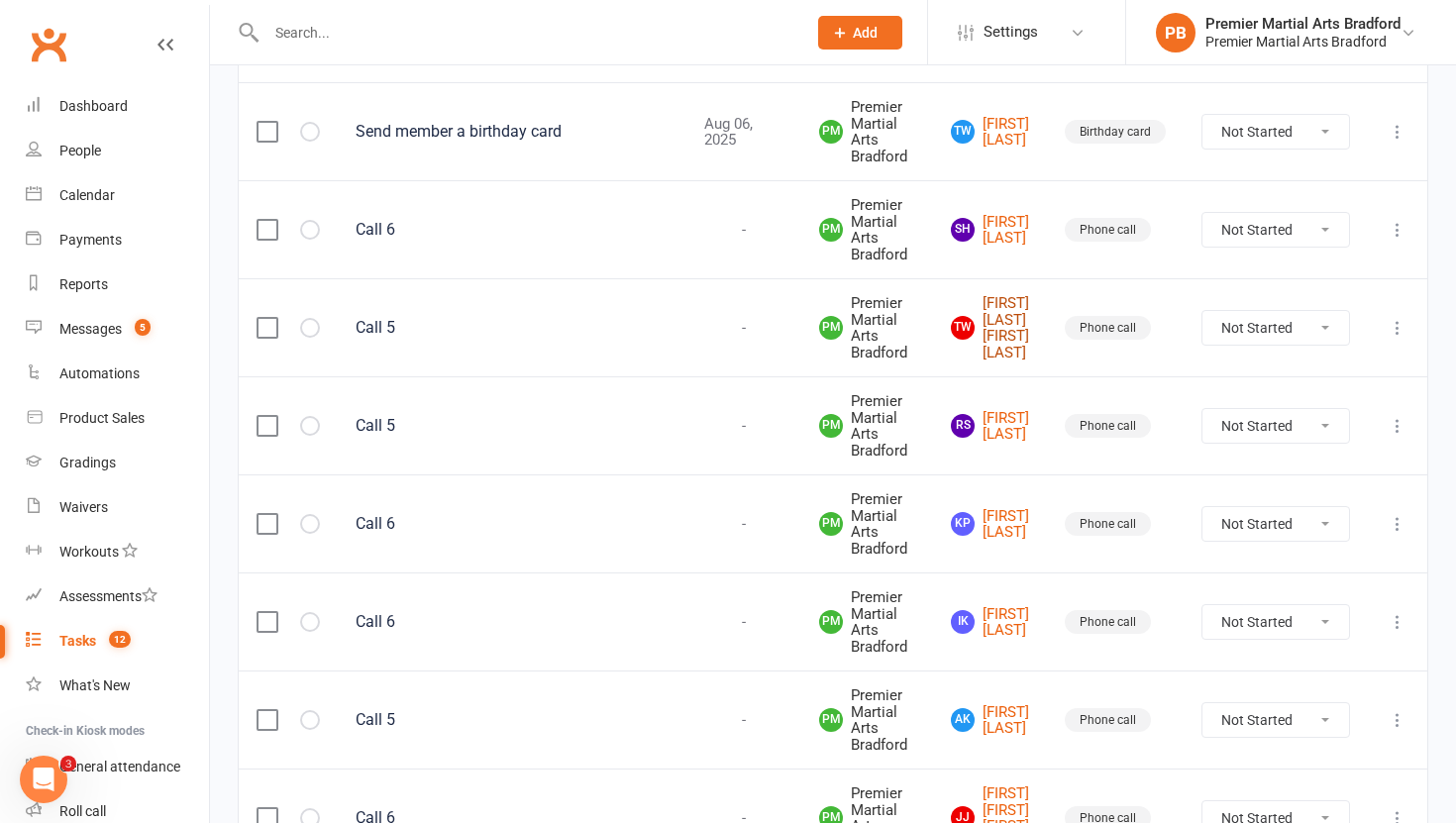click on "[FIRST] [LAST] [FIRST] [LAST]" at bounding box center [989, 328] 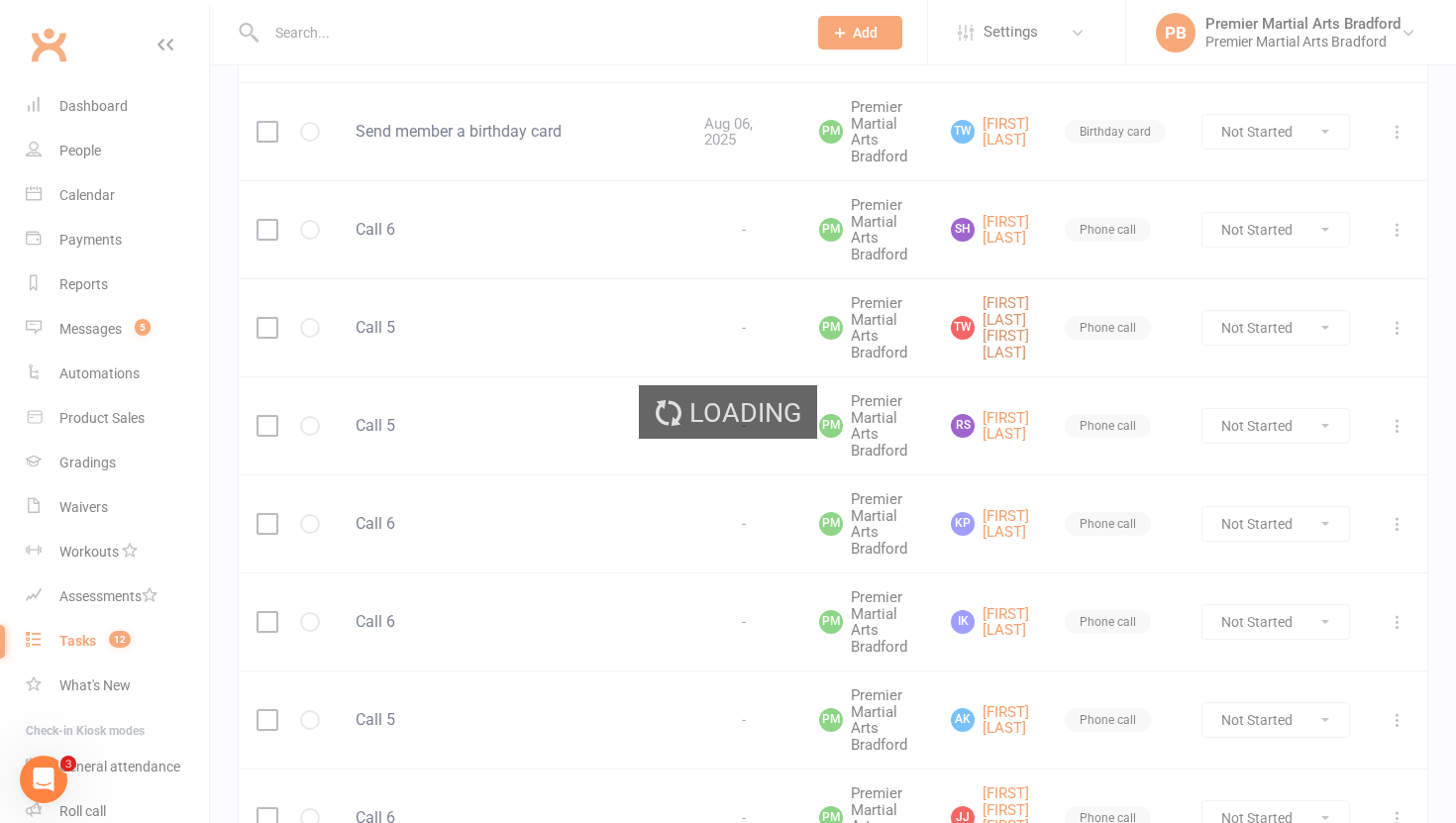 scroll, scrollTop: 0, scrollLeft: 0, axis: both 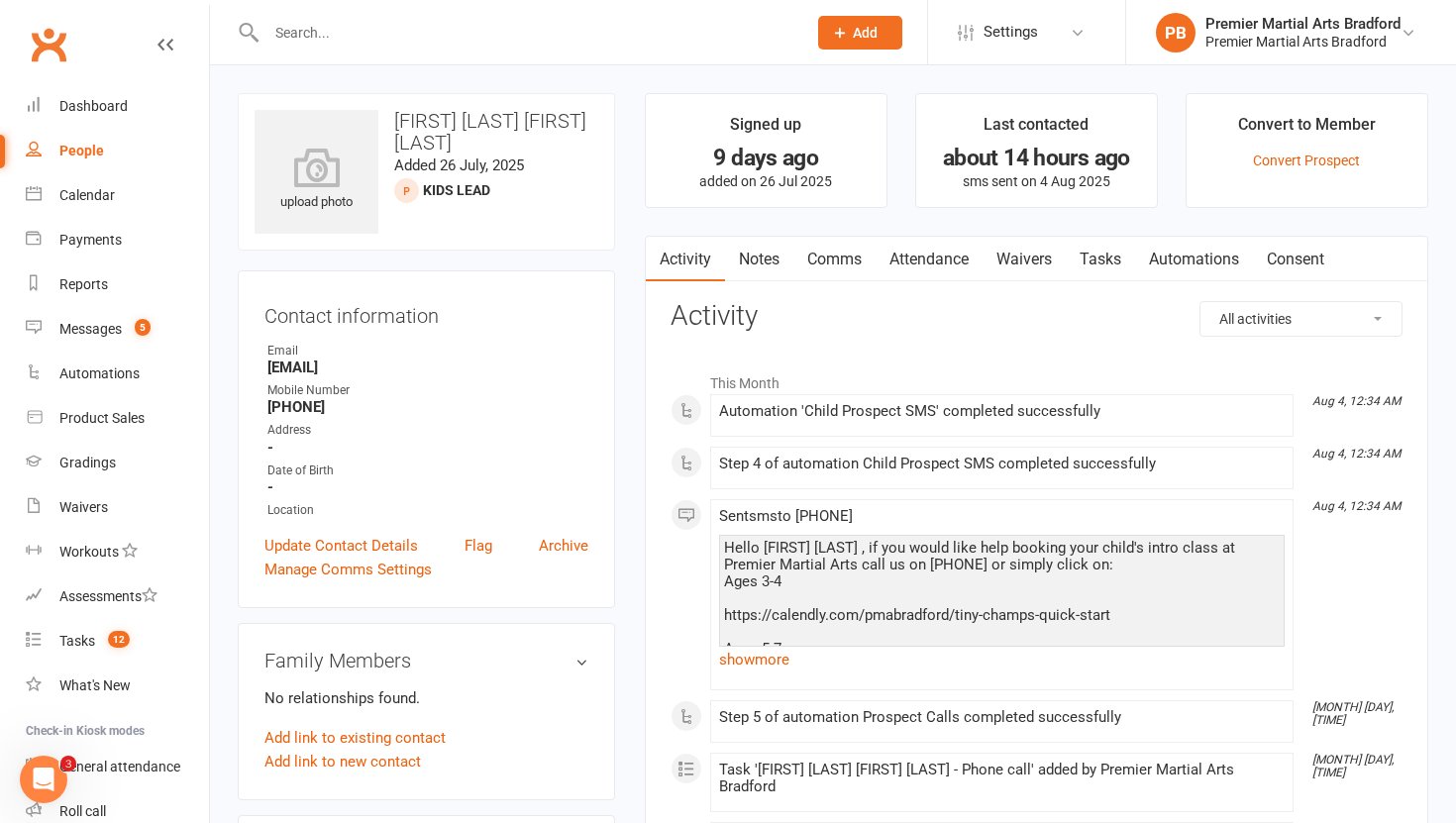 click on "Tasks" at bounding box center (1100, 259) 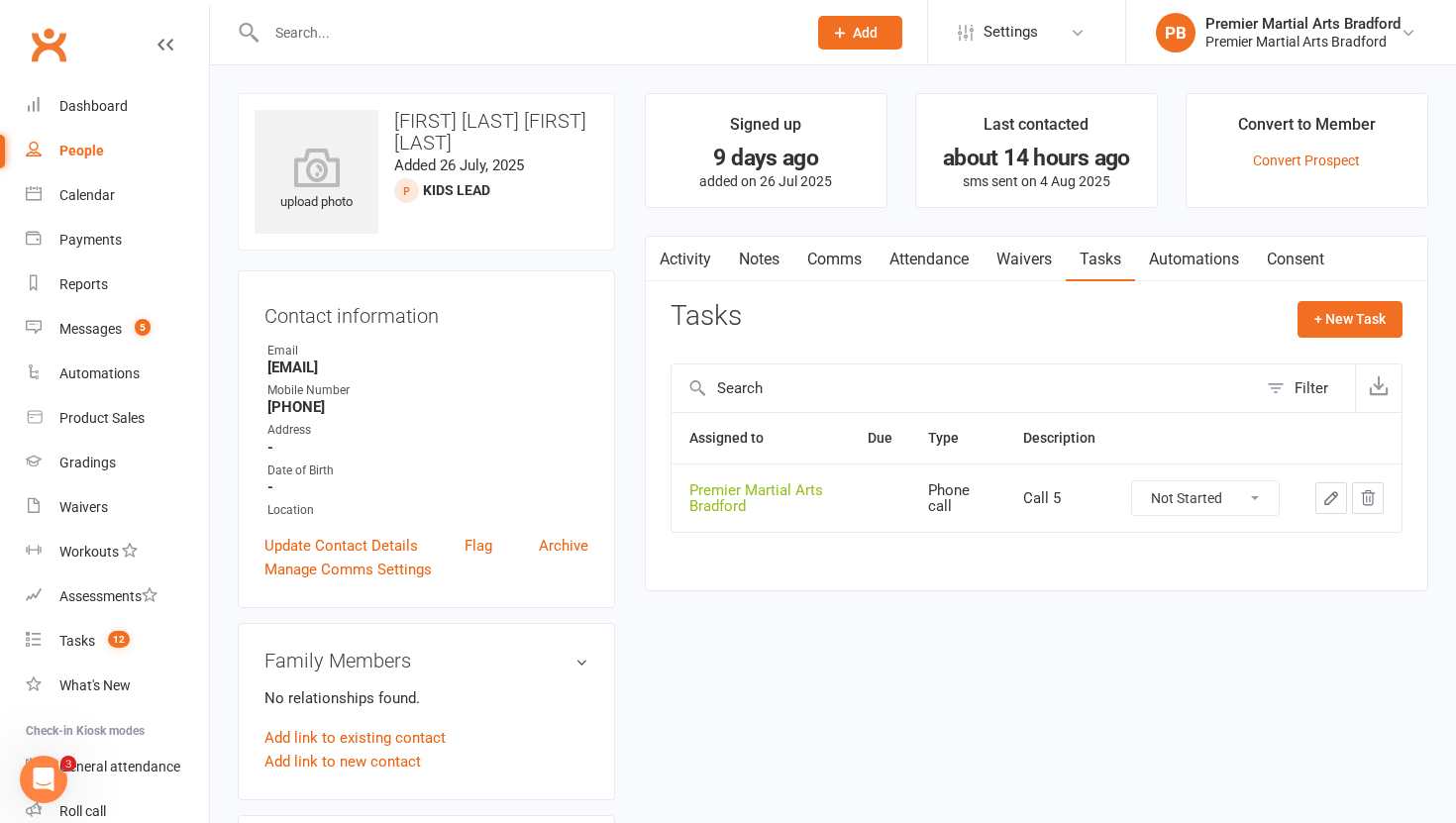 click on "Not Started In Progress Waiting Complete" at bounding box center (1205, 498) 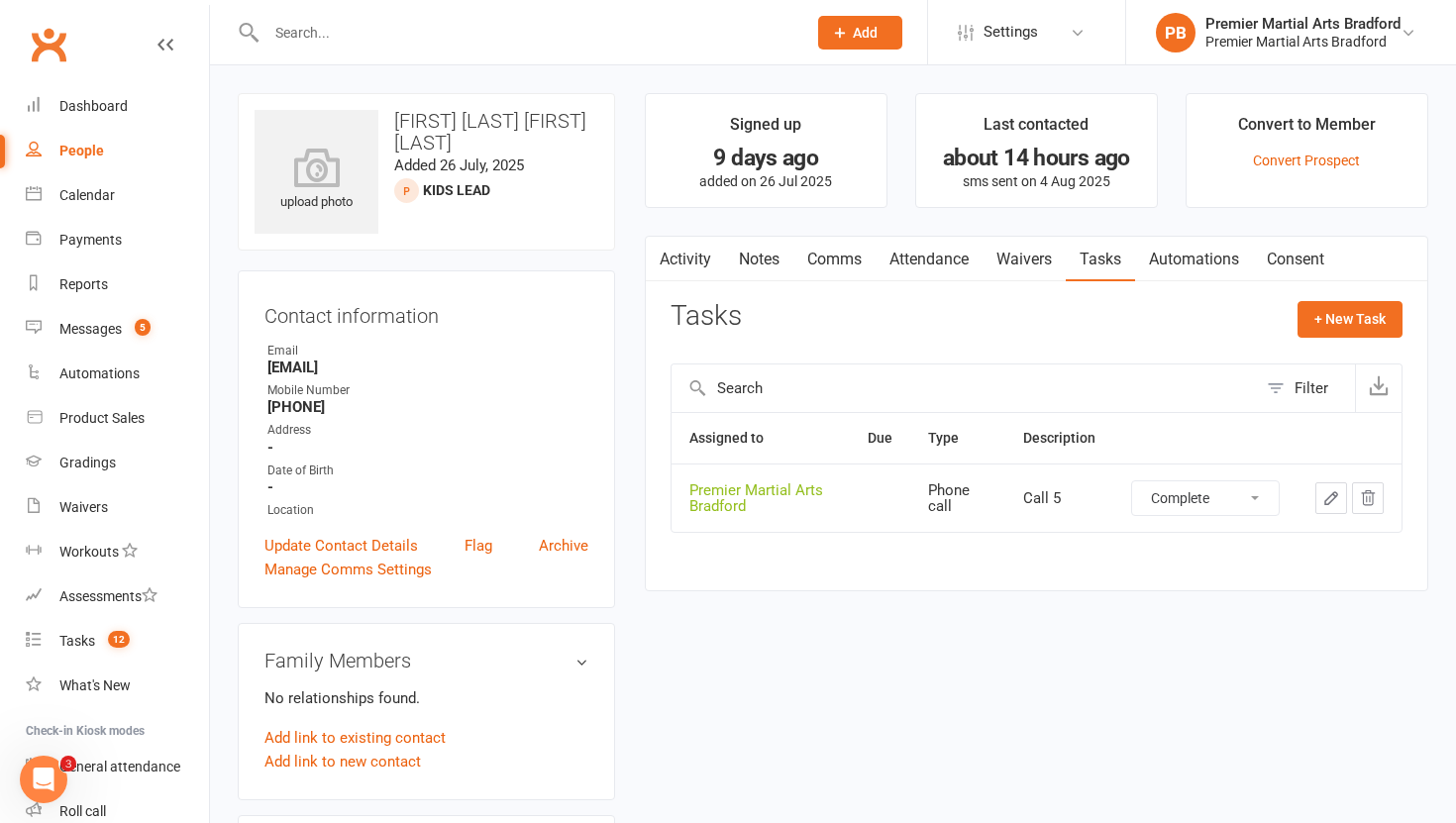 select on "unstarted" 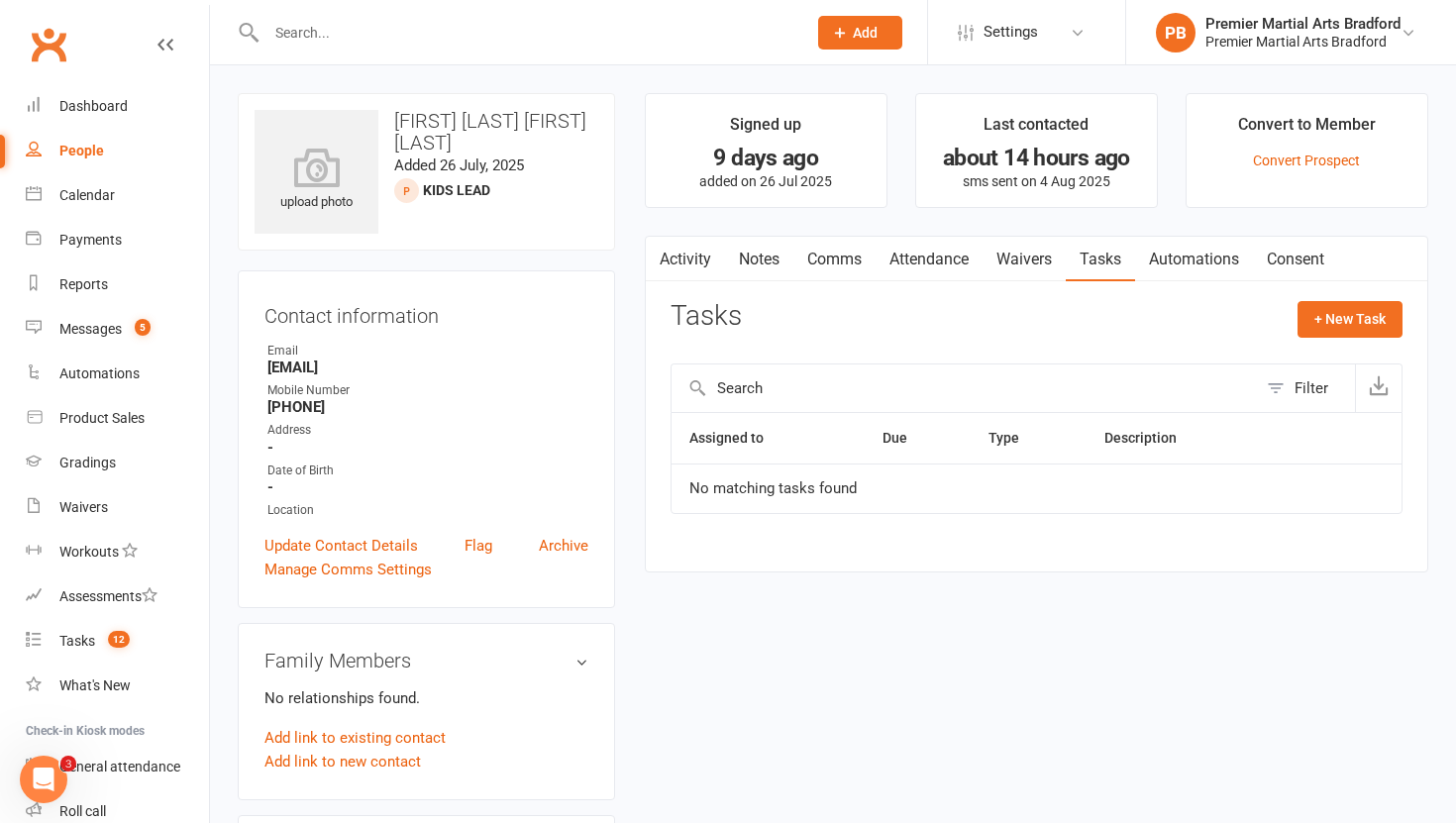 click on "Notes" at bounding box center [759, 259] 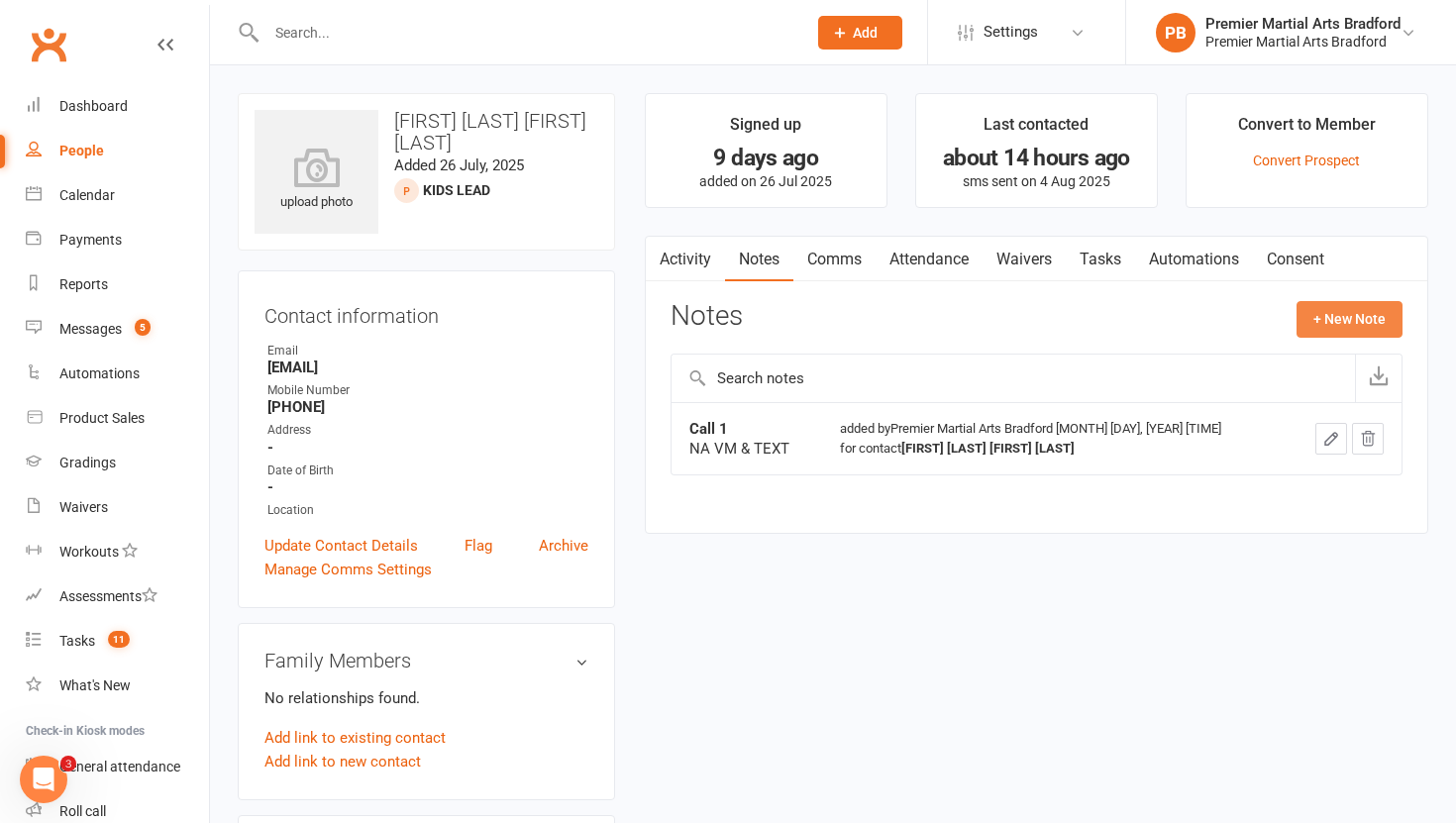 click on "+ New Note" at bounding box center (1349, 319) 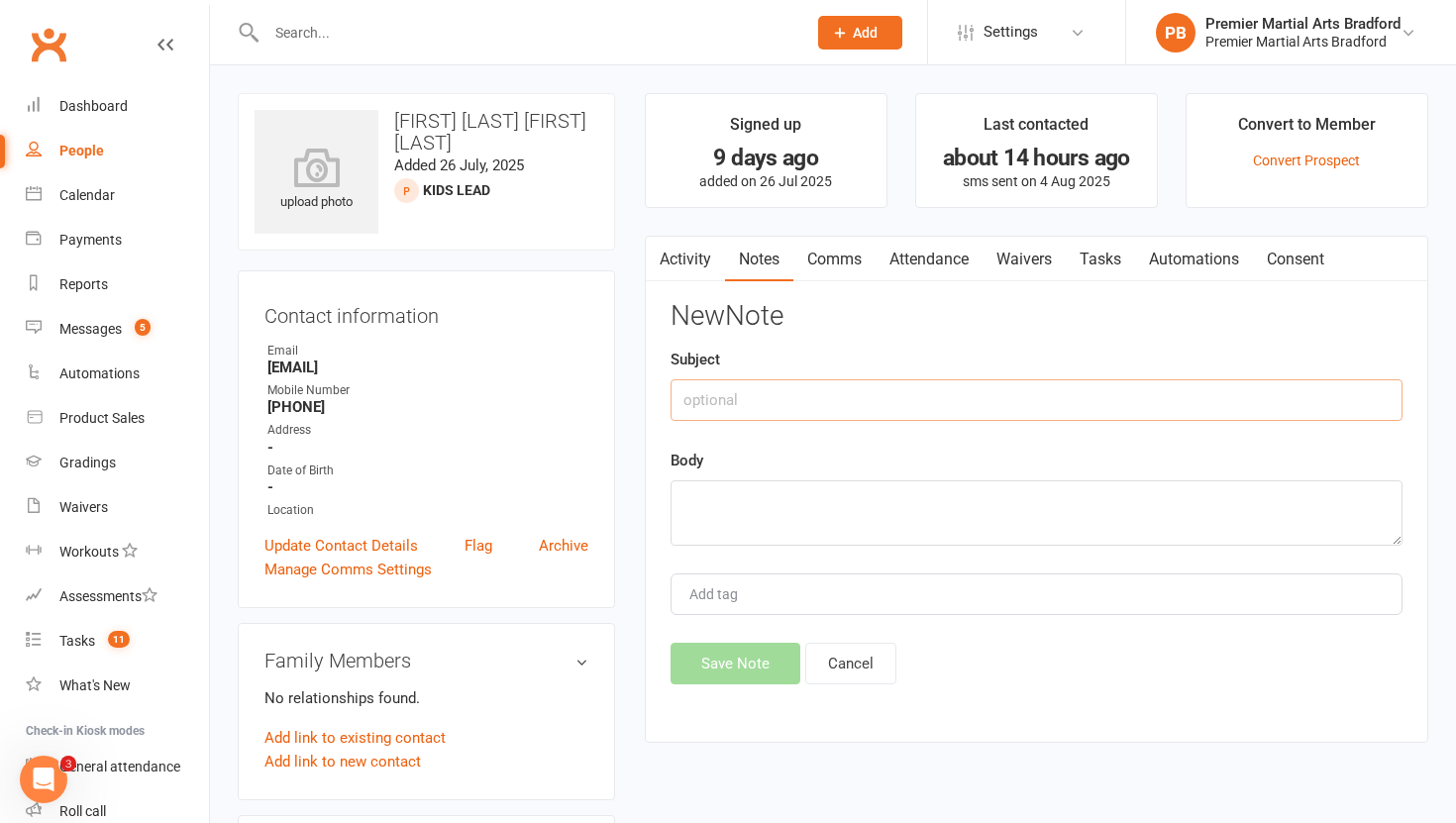 click at bounding box center (1036, 400) 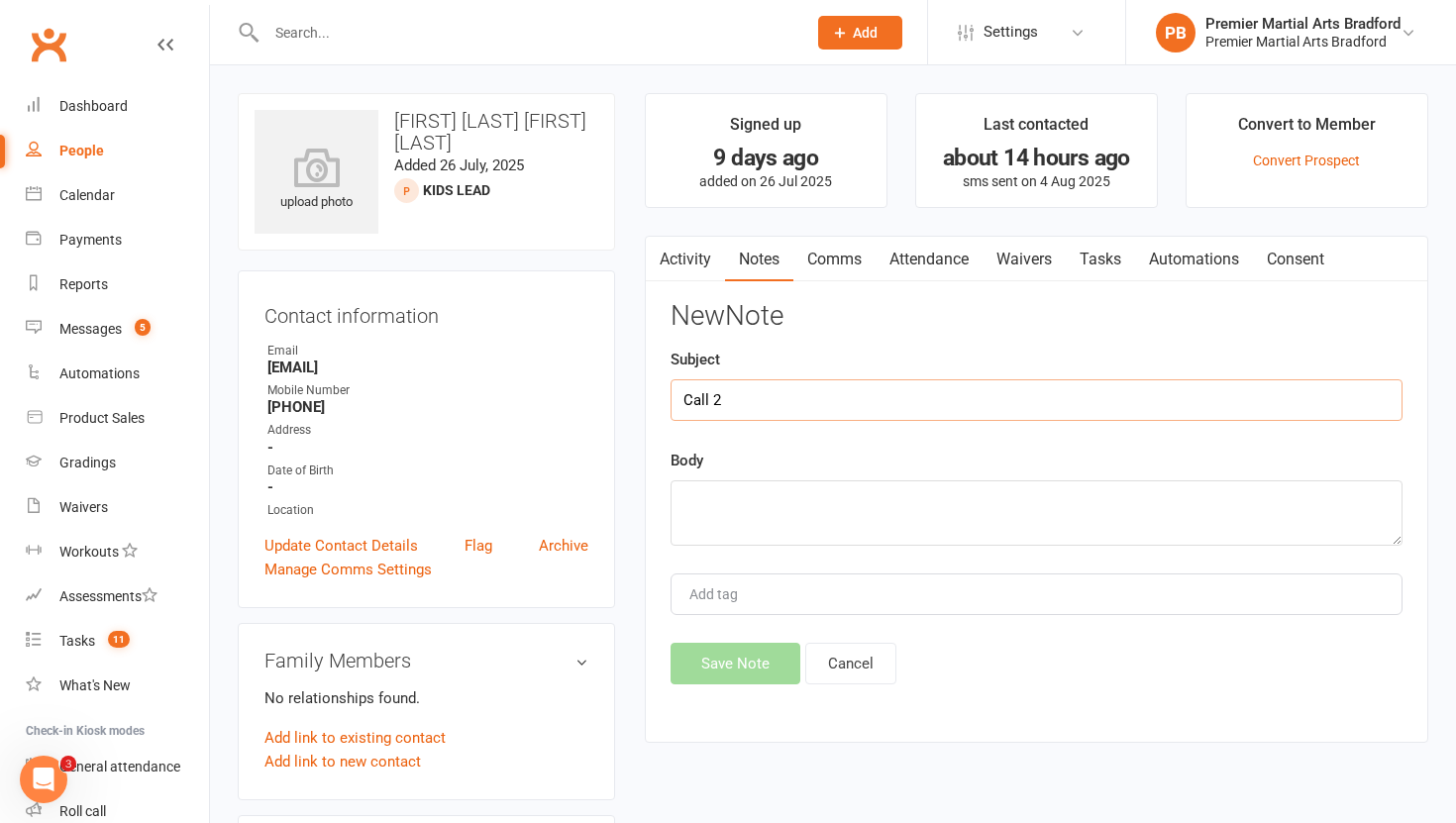 type on "Call 2" 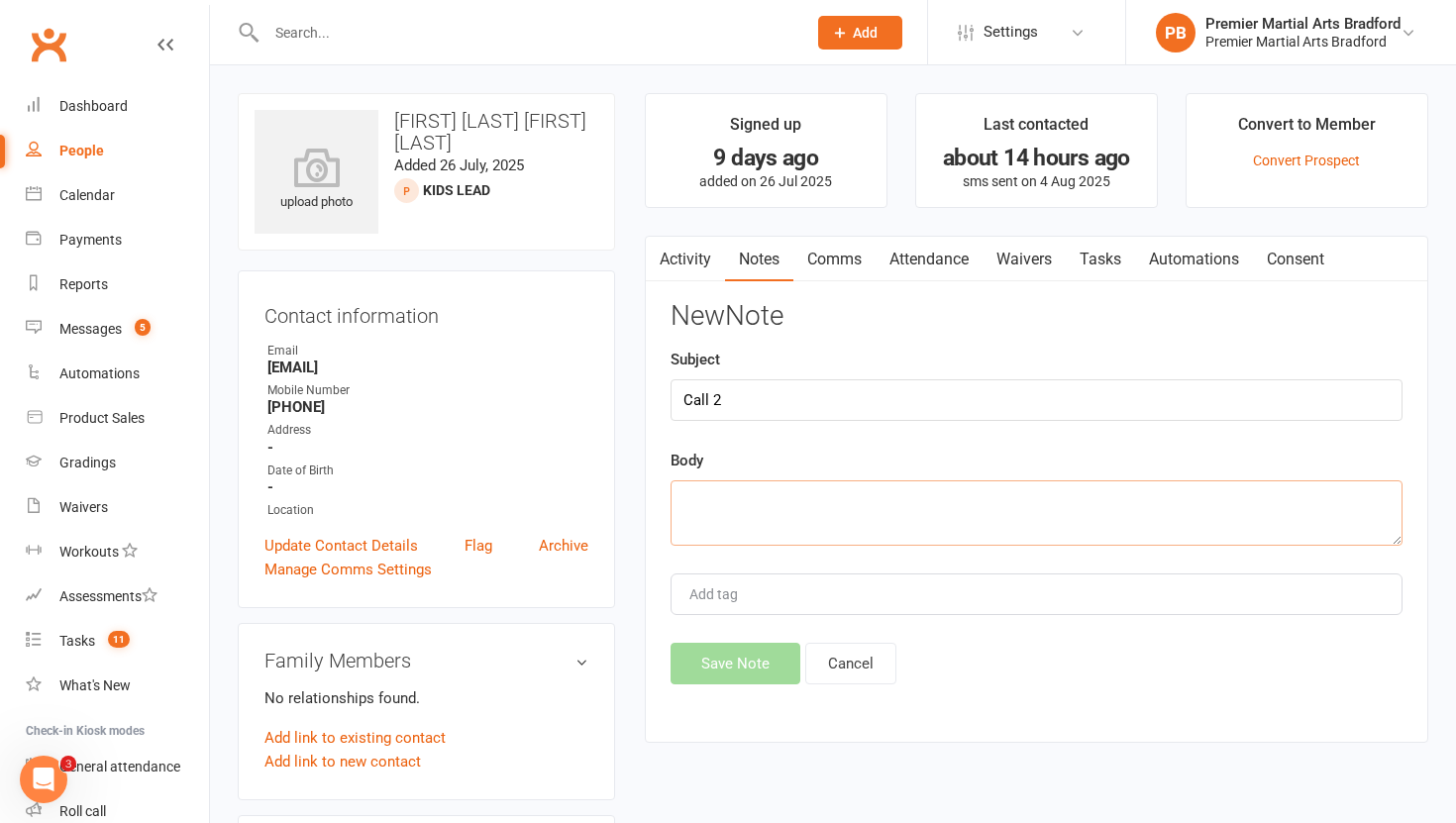 click at bounding box center [1036, 513] 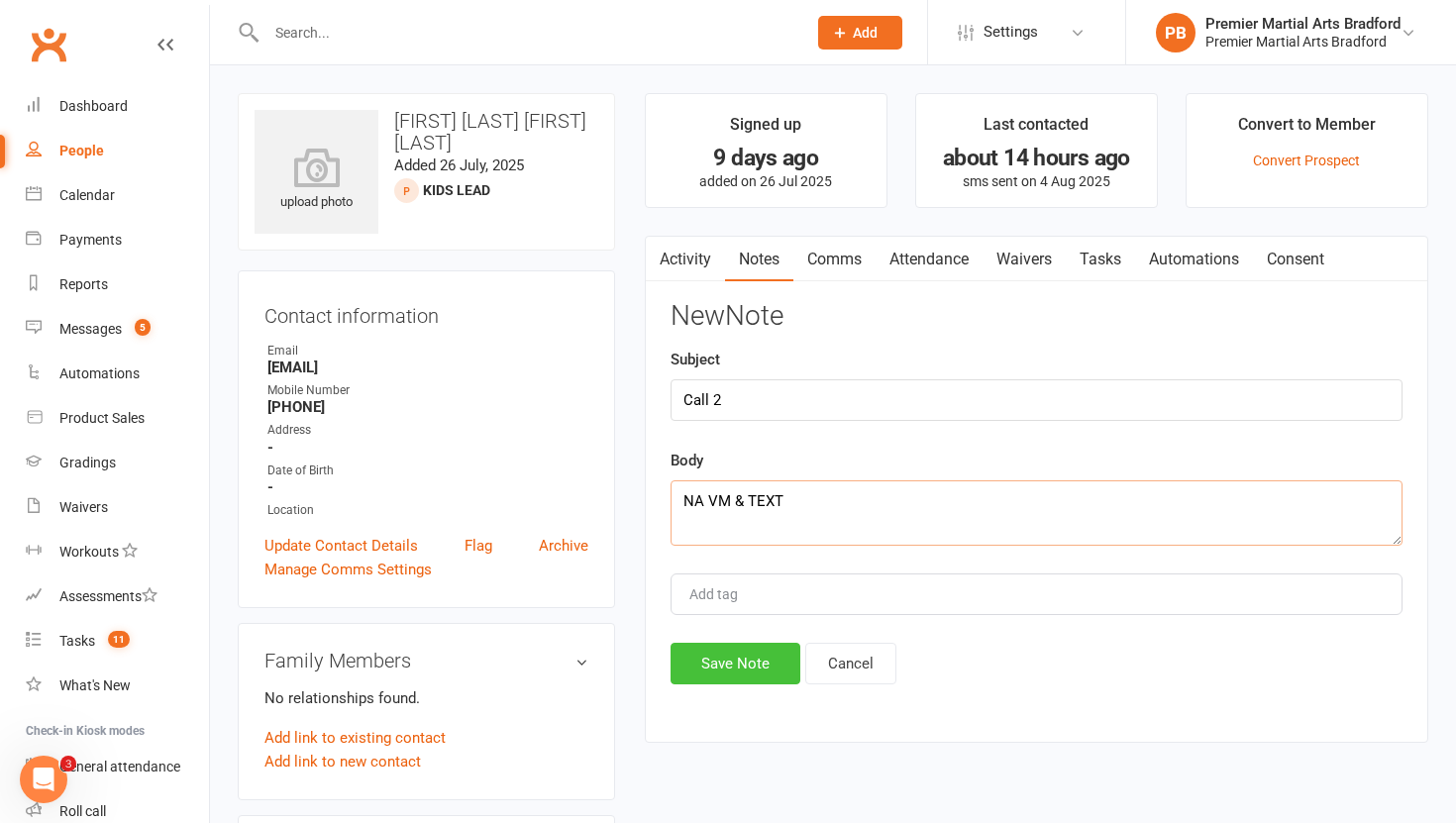 type on "NA VM & TEXT" 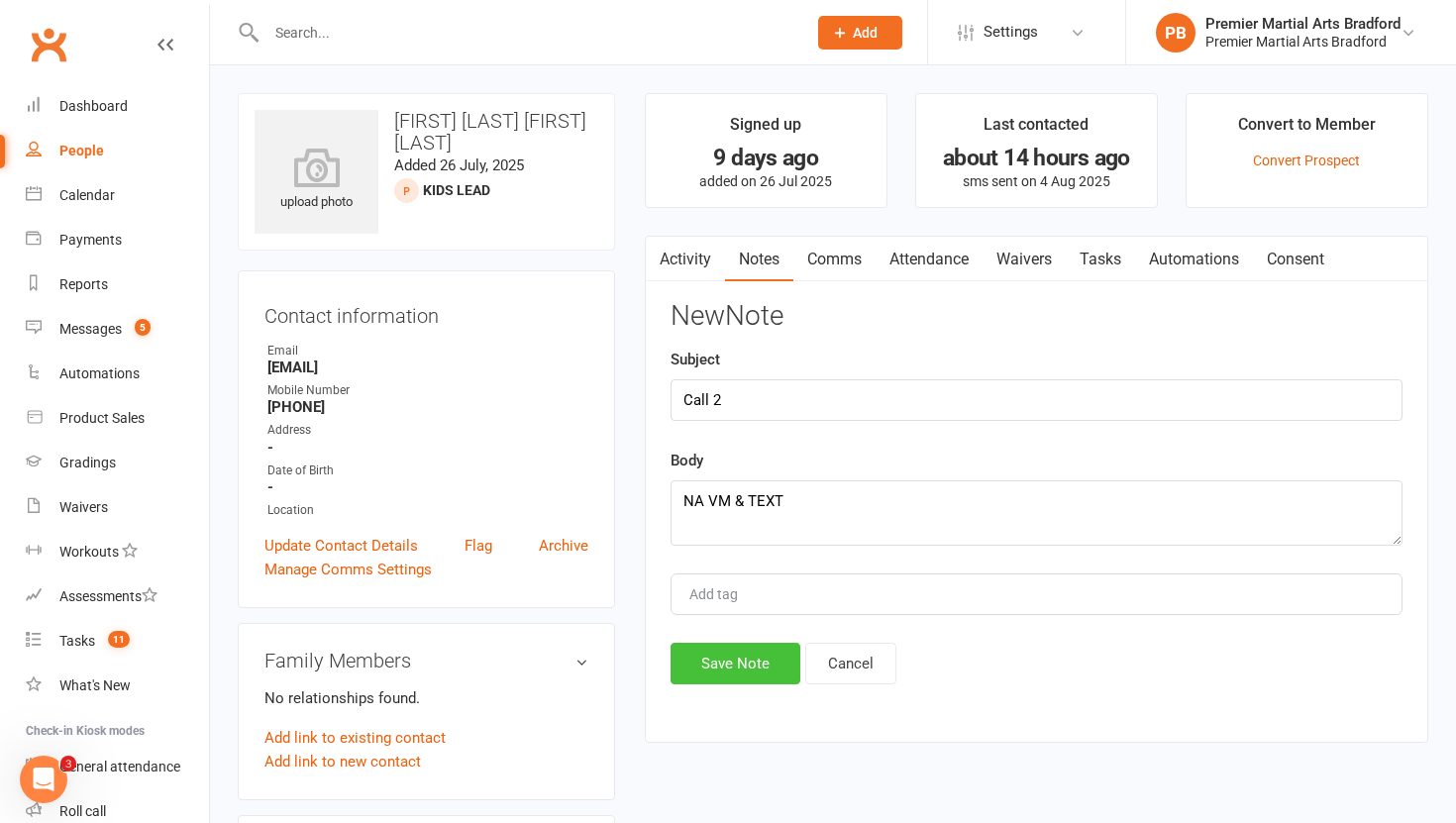 click on "Save Note" at bounding box center [735, 664] 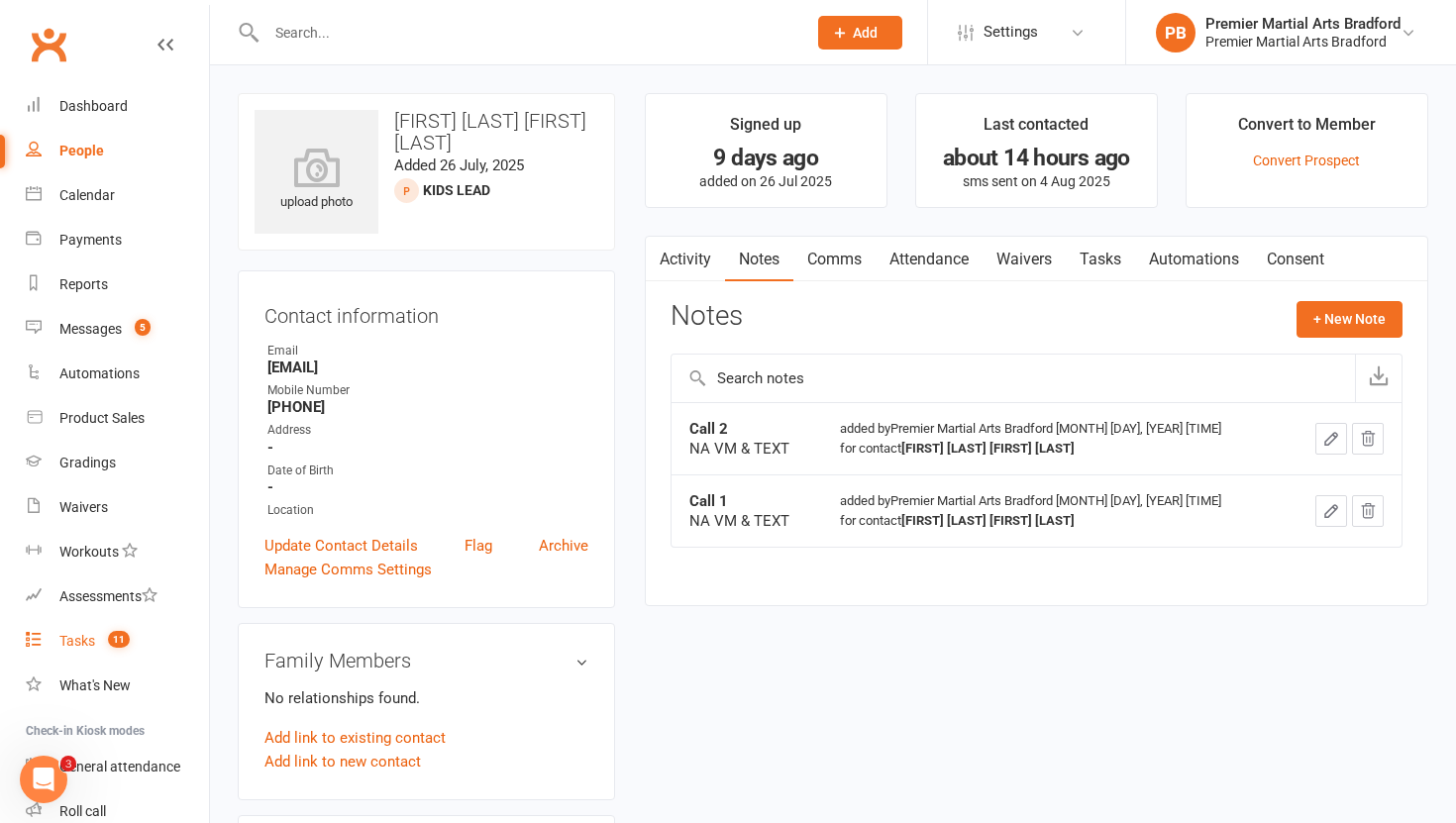 click on "Tasks" at bounding box center [77, 641] 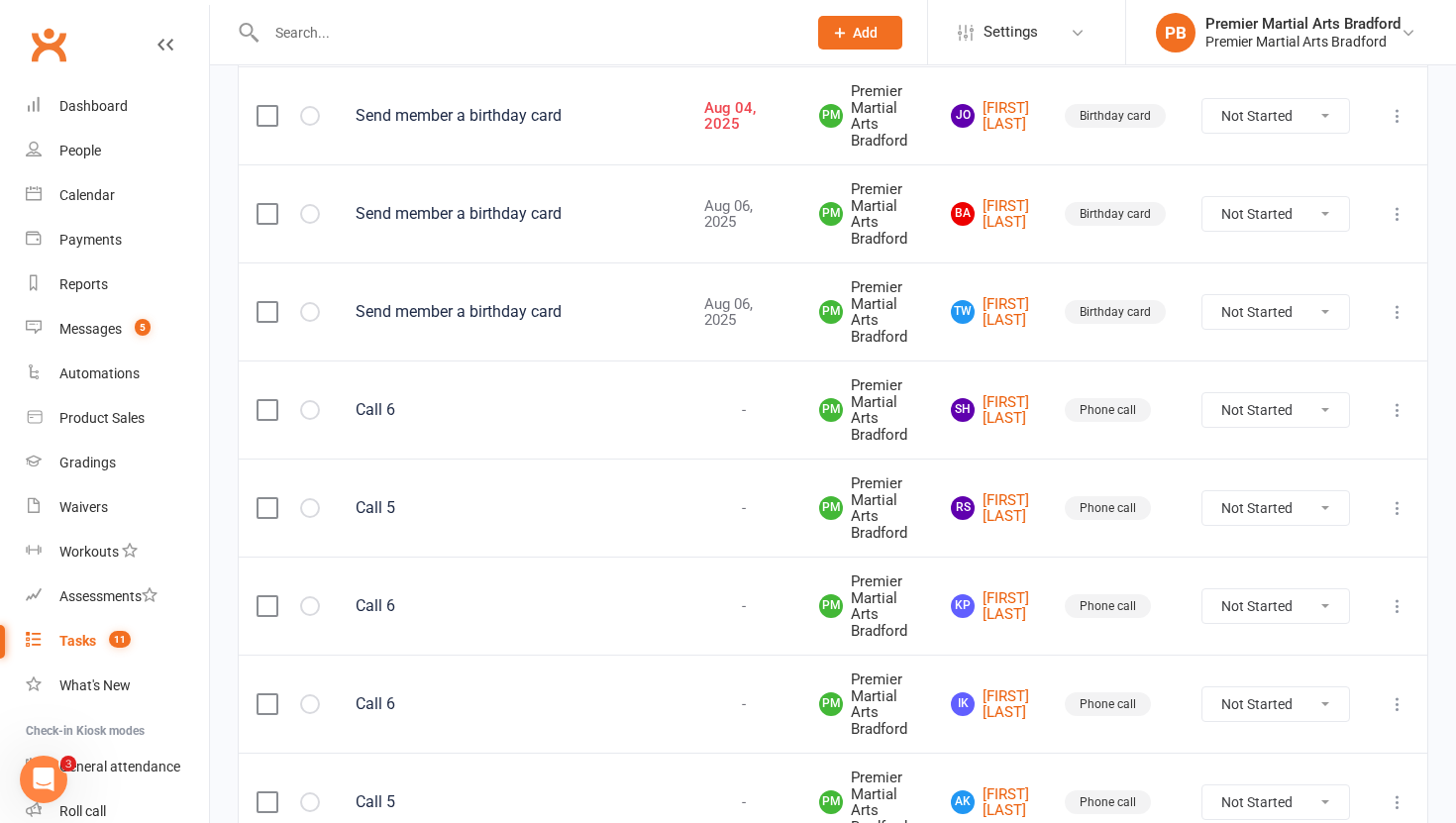 scroll, scrollTop: 417, scrollLeft: 0, axis: vertical 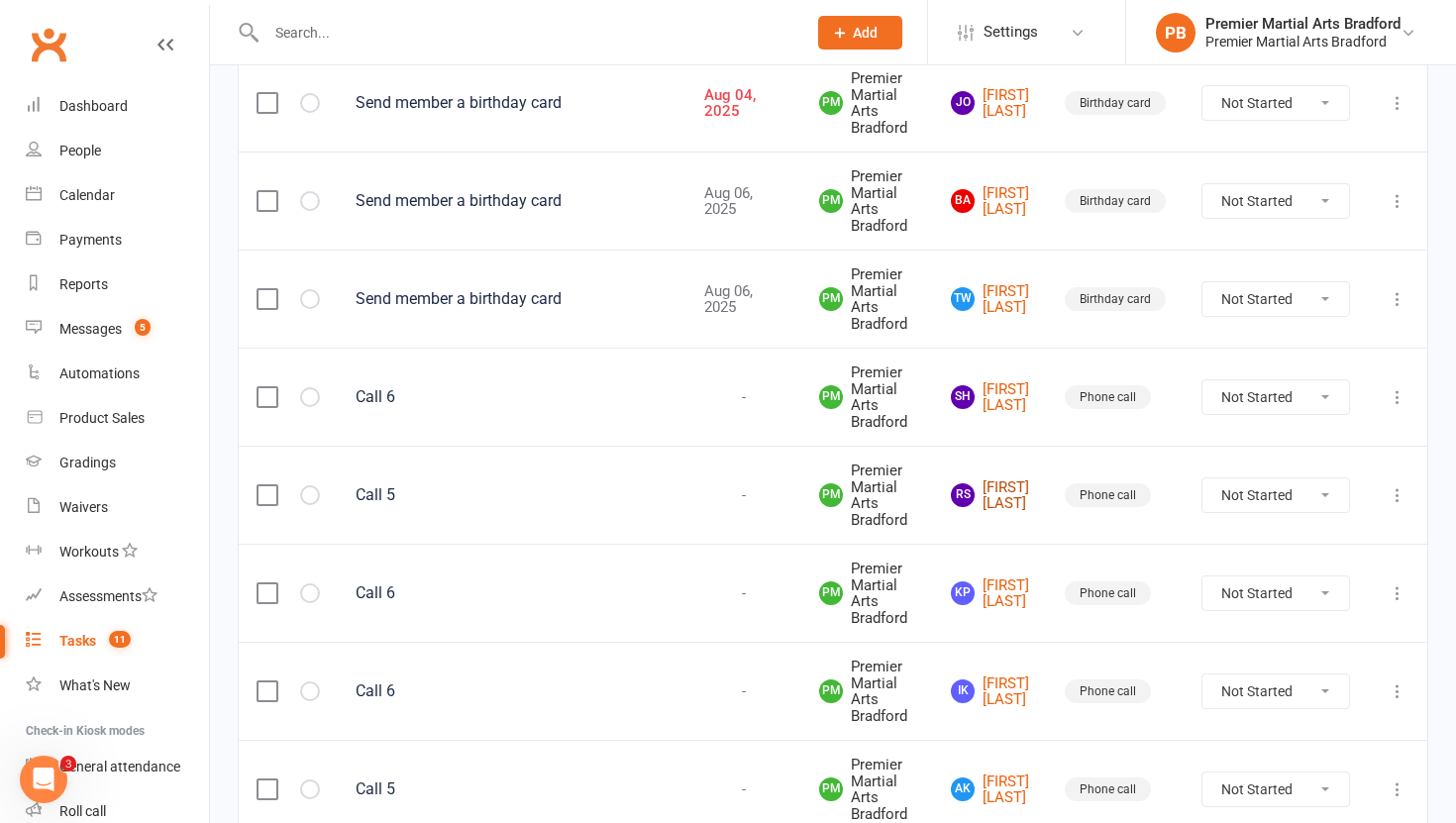 click on "[INITIAL] [LAST]" at bounding box center [989, 495] 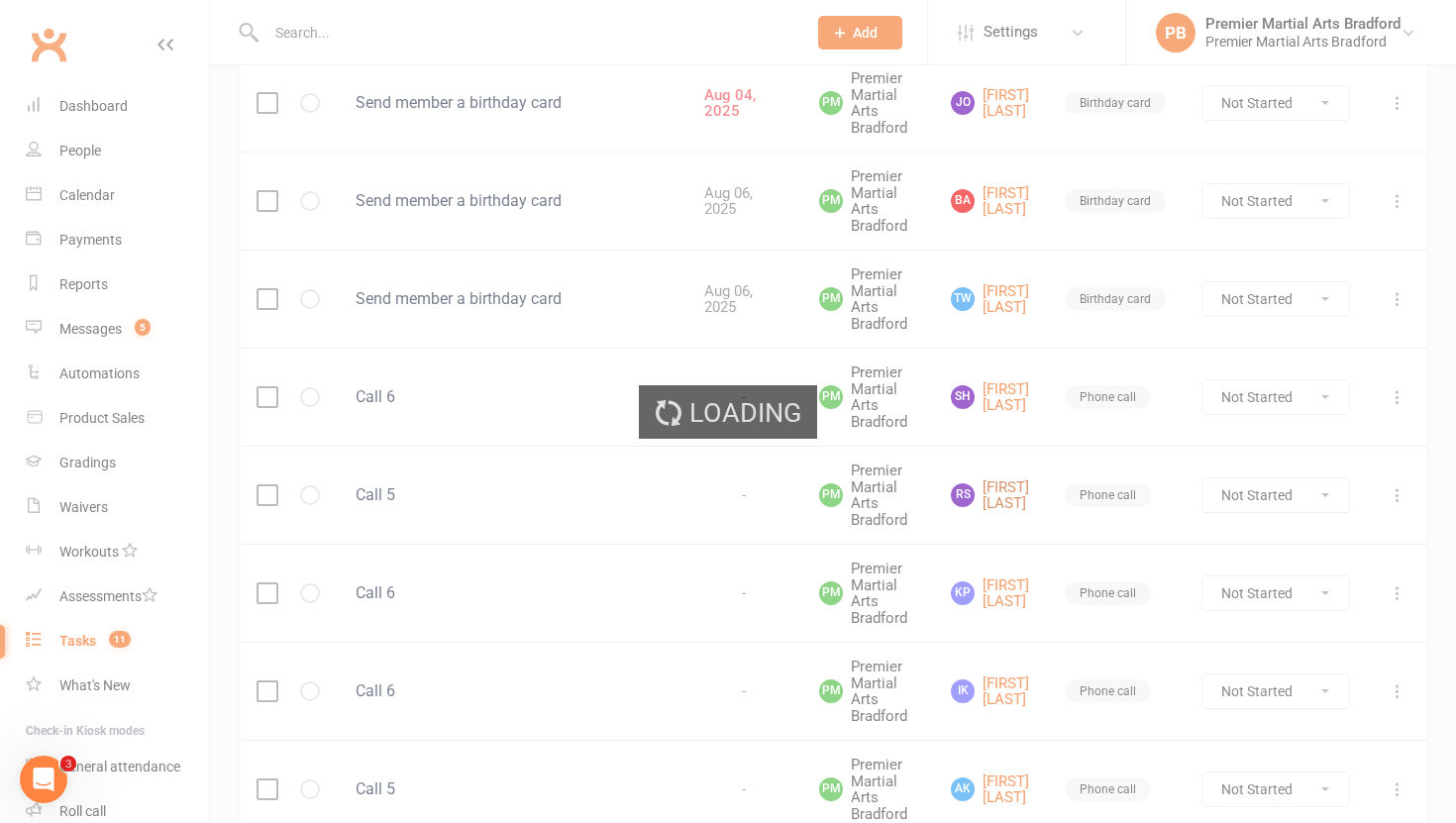 scroll, scrollTop: 0, scrollLeft: 0, axis: both 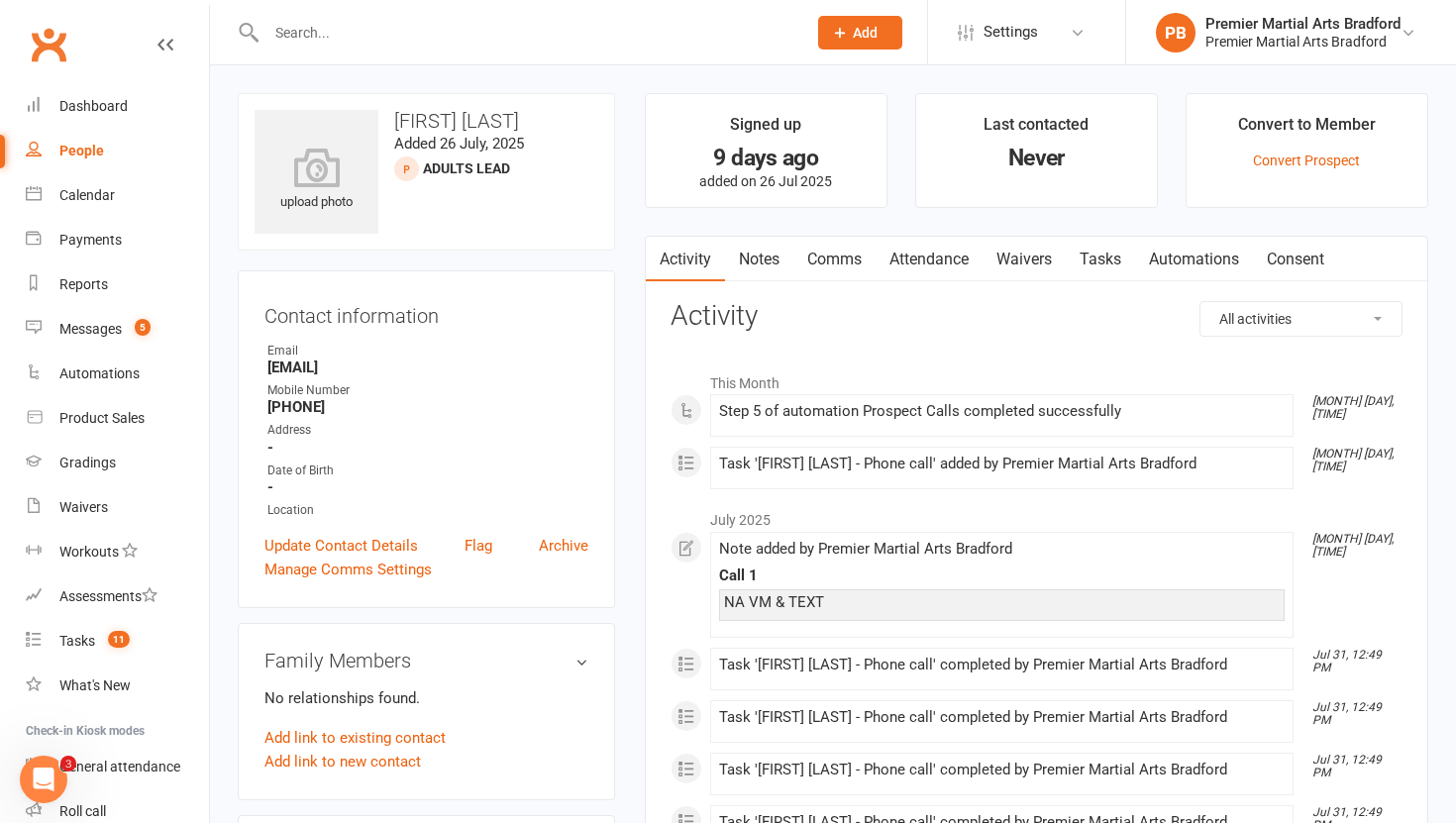 click on "Tasks" at bounding box center [1100, 259] 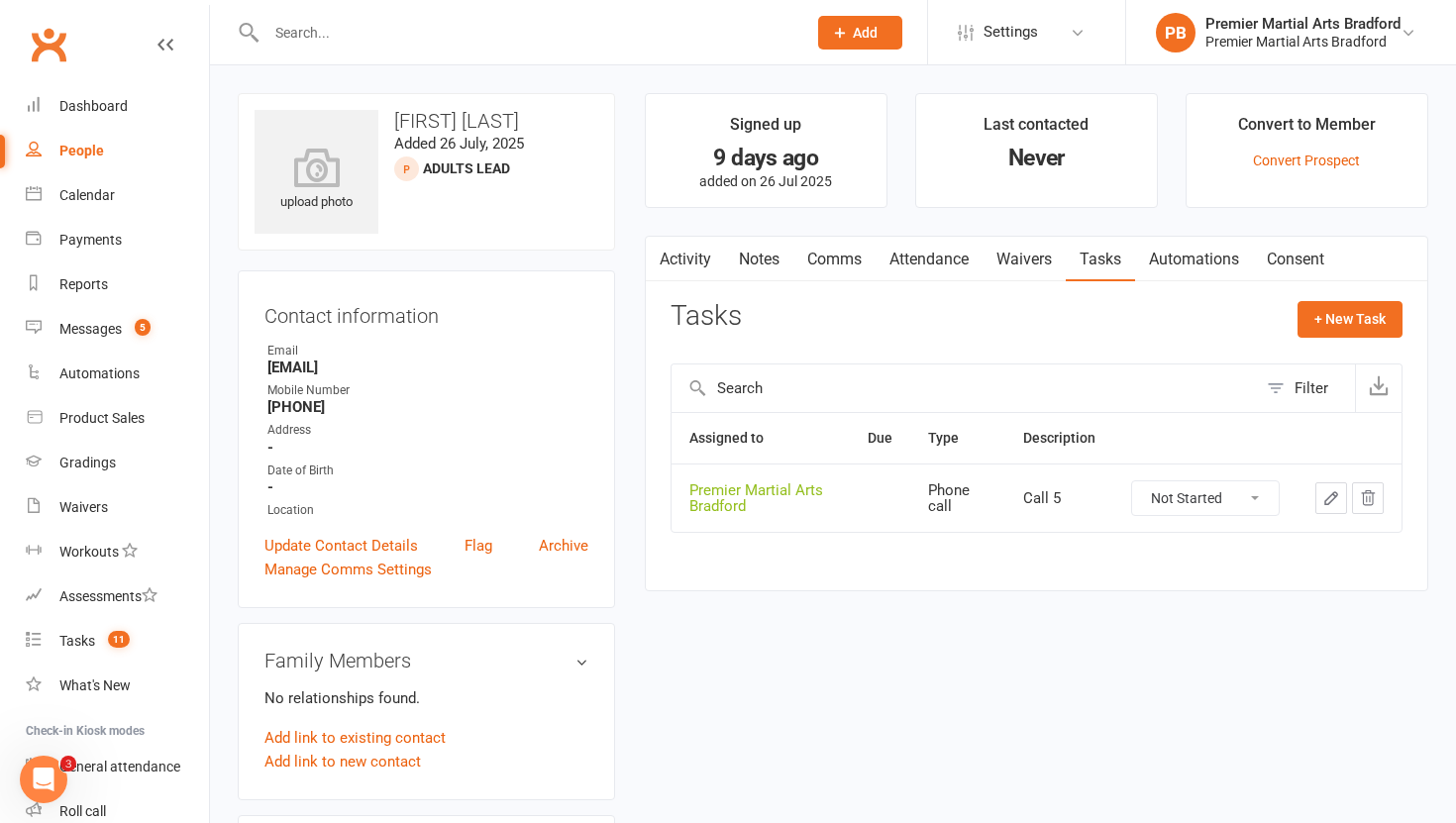 click on "Not Started In Progress Waiting Complete" at bounding box center [1205, 498] 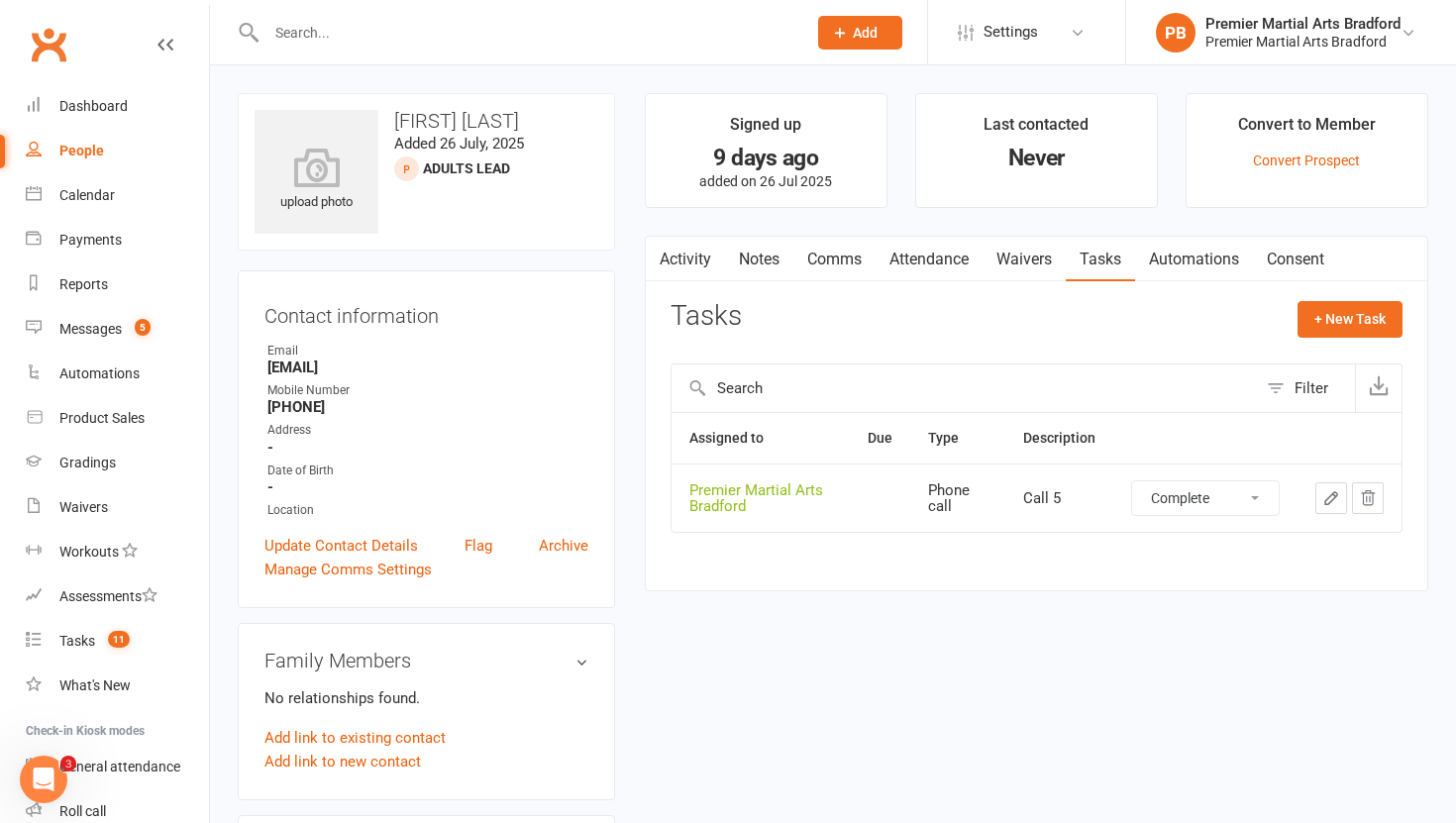 select on "unstarted" 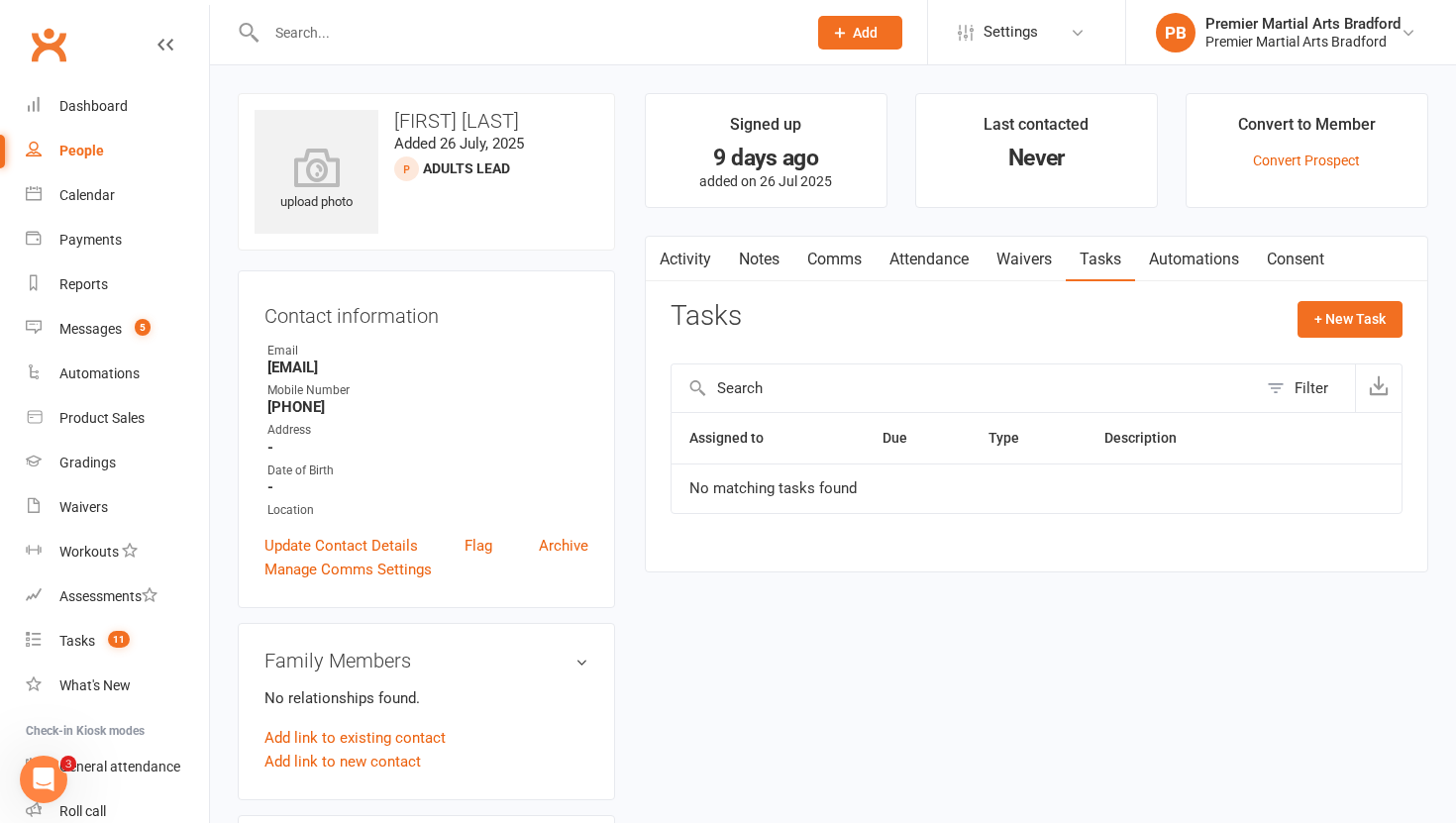 click on "Notes" at bounding box center [759, 259] 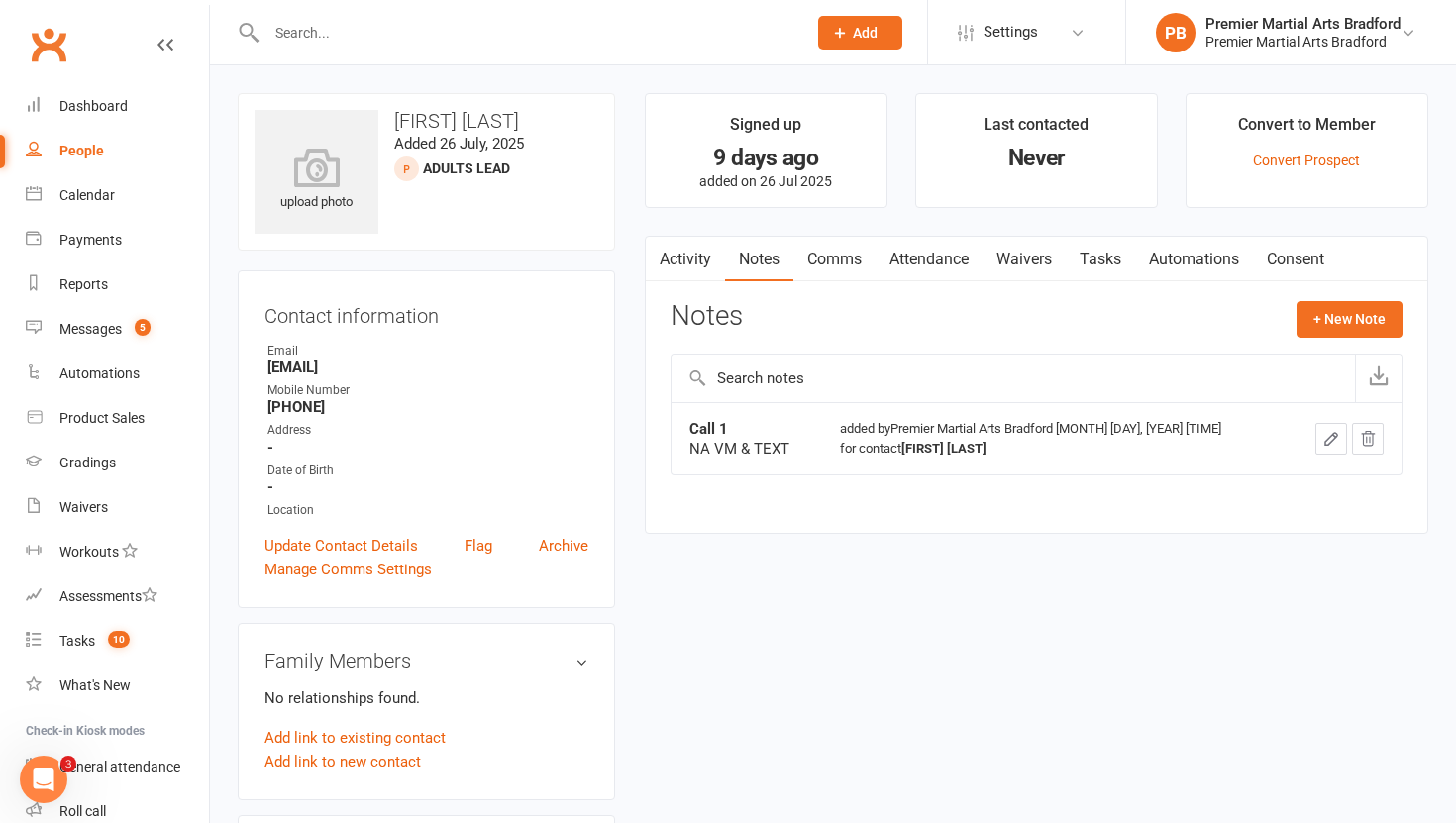 click on "Activity Notes Comms Attendance Waivers Tasks Automations Consent
Notes + New Note Call 1 NA VM & TEXT added by  Premier Martial Arts Bradford   [MONTH] [DAY], [YEAR] [TIME] for contact  [FIRST] [LAST]" at bounding box center [1036, 384] 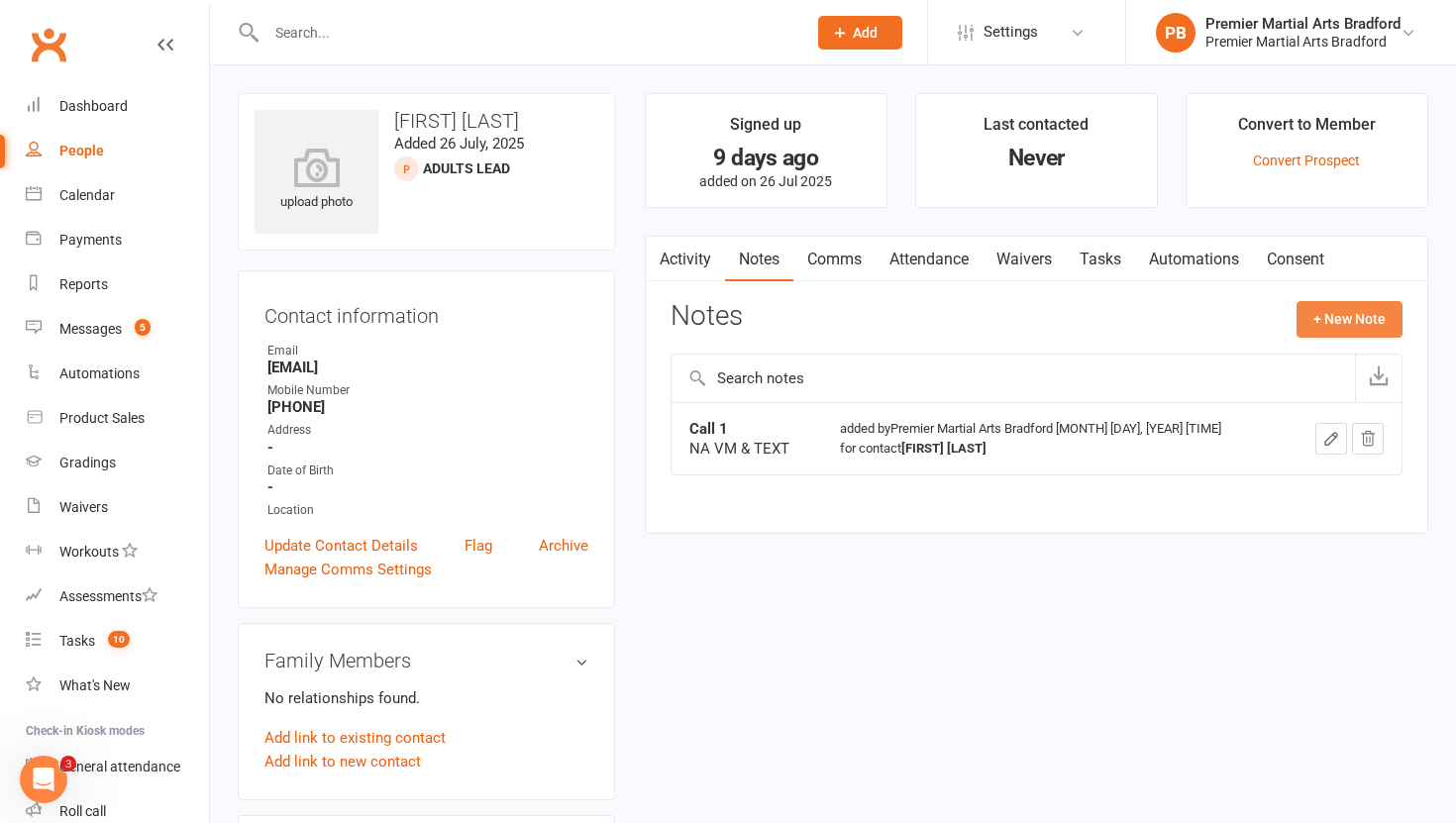 click on "+ New Note" at bounding box center (1349, 319) 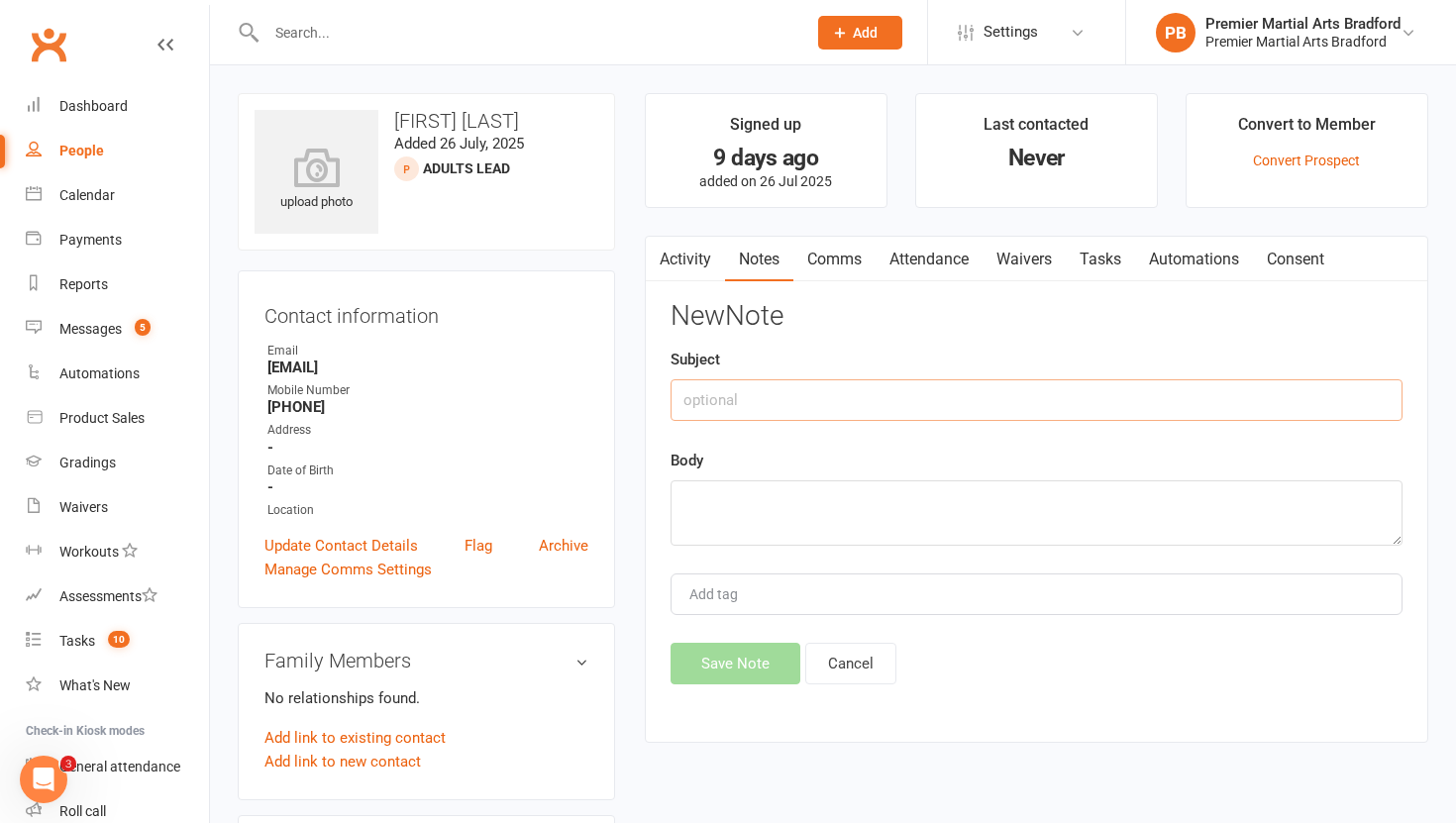click at bounding box center [1036, 400] 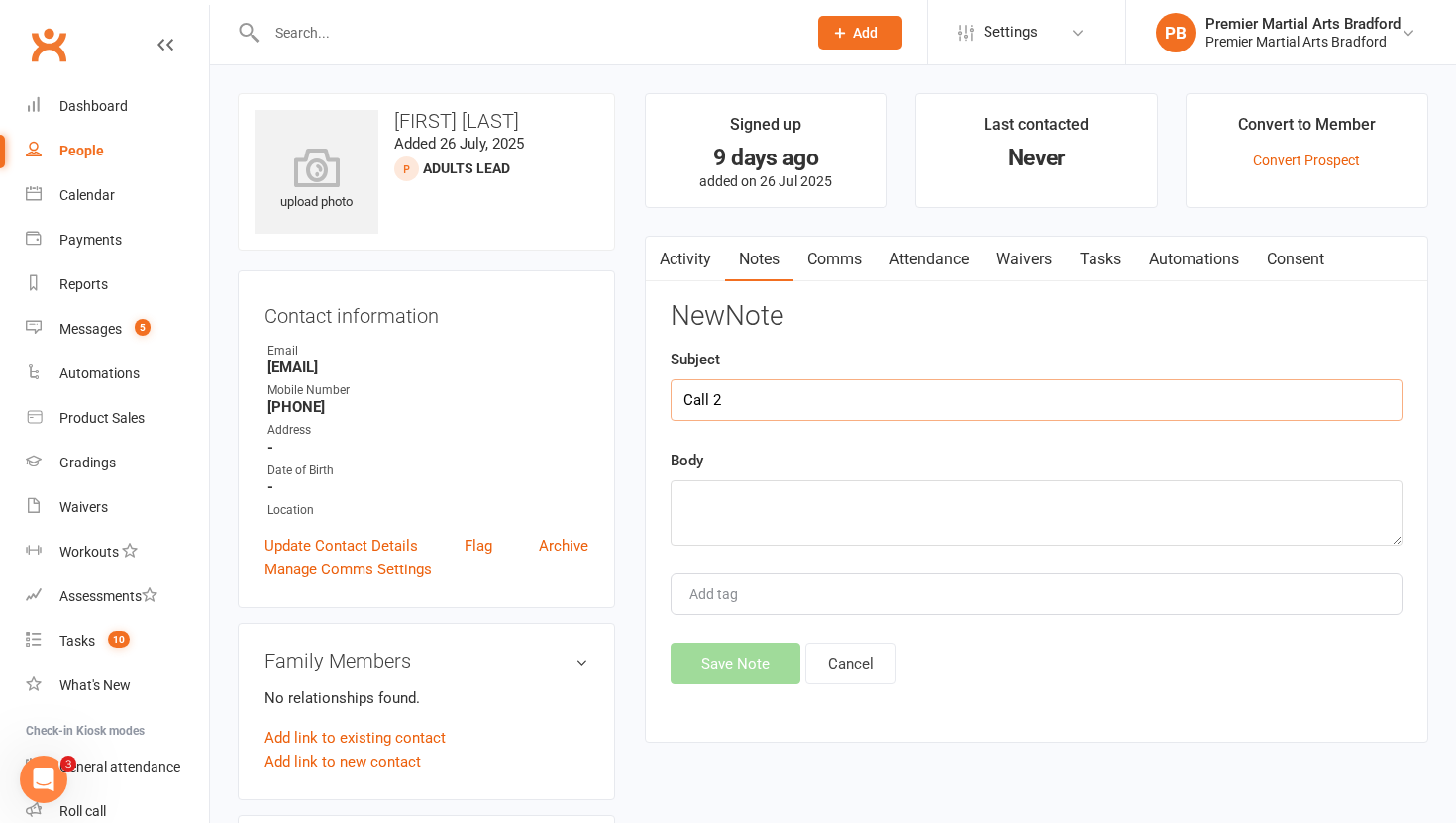 type on "Call 2" 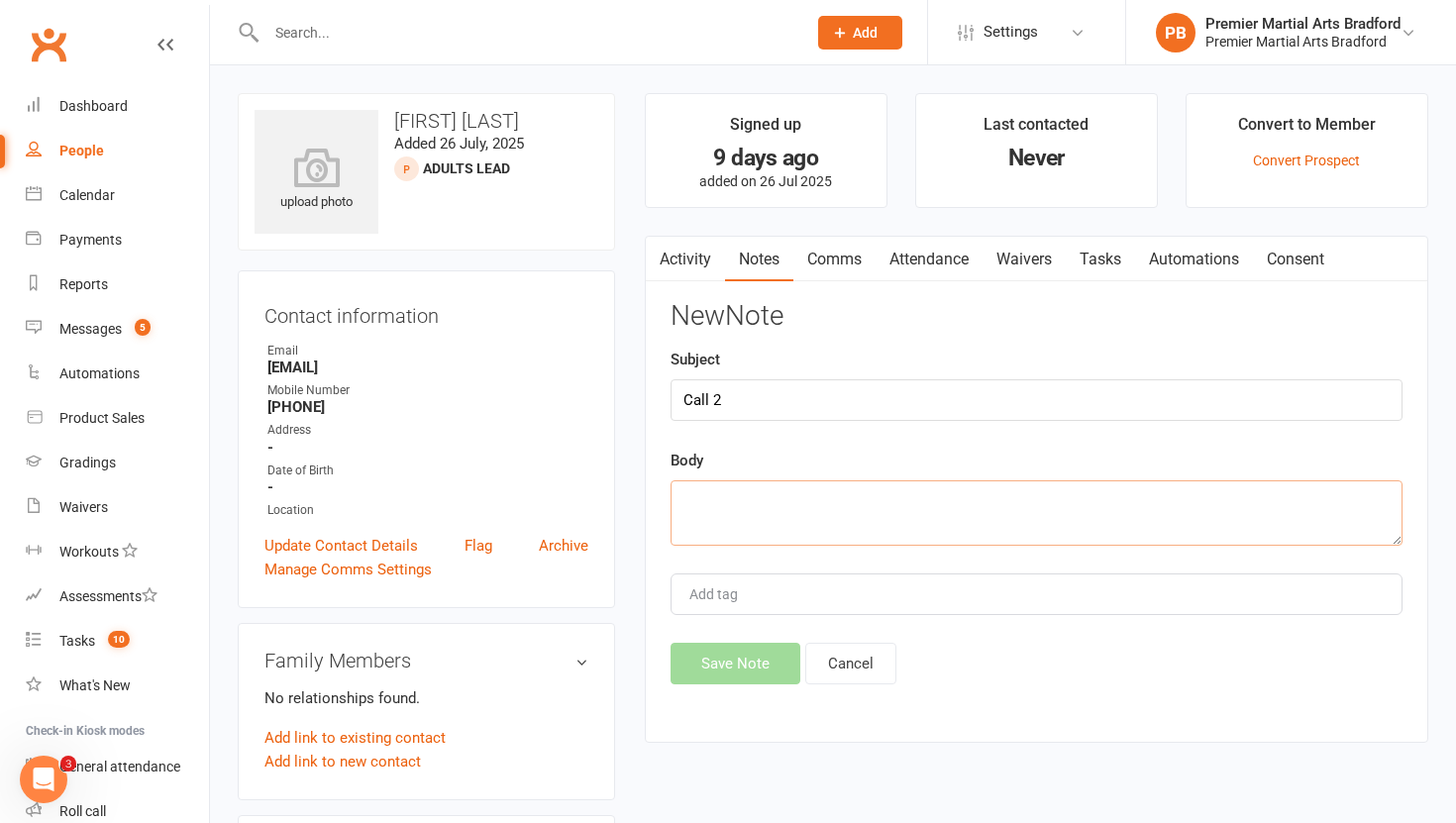 click at bounding box center (1036, 513) 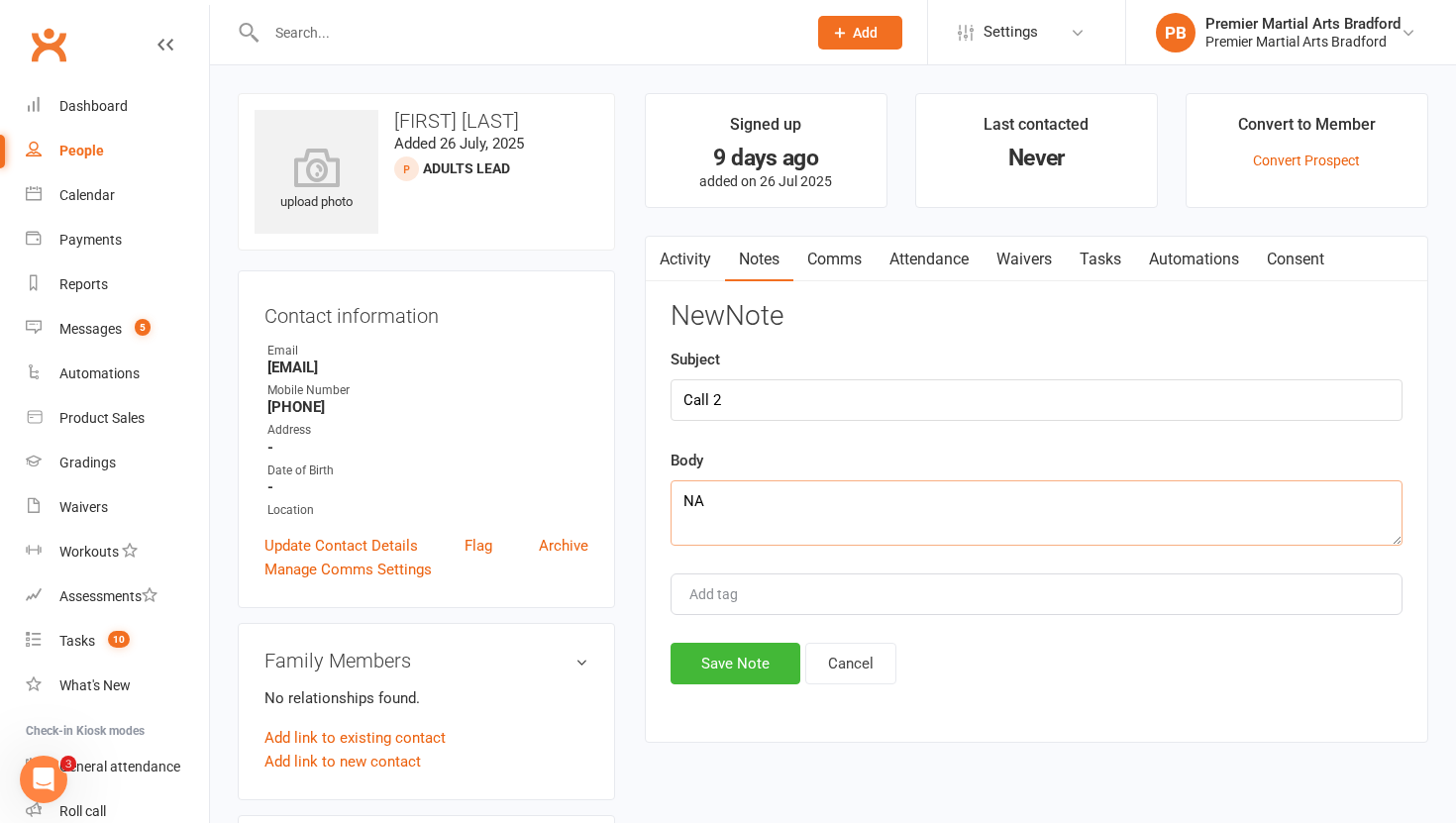 type on "N" 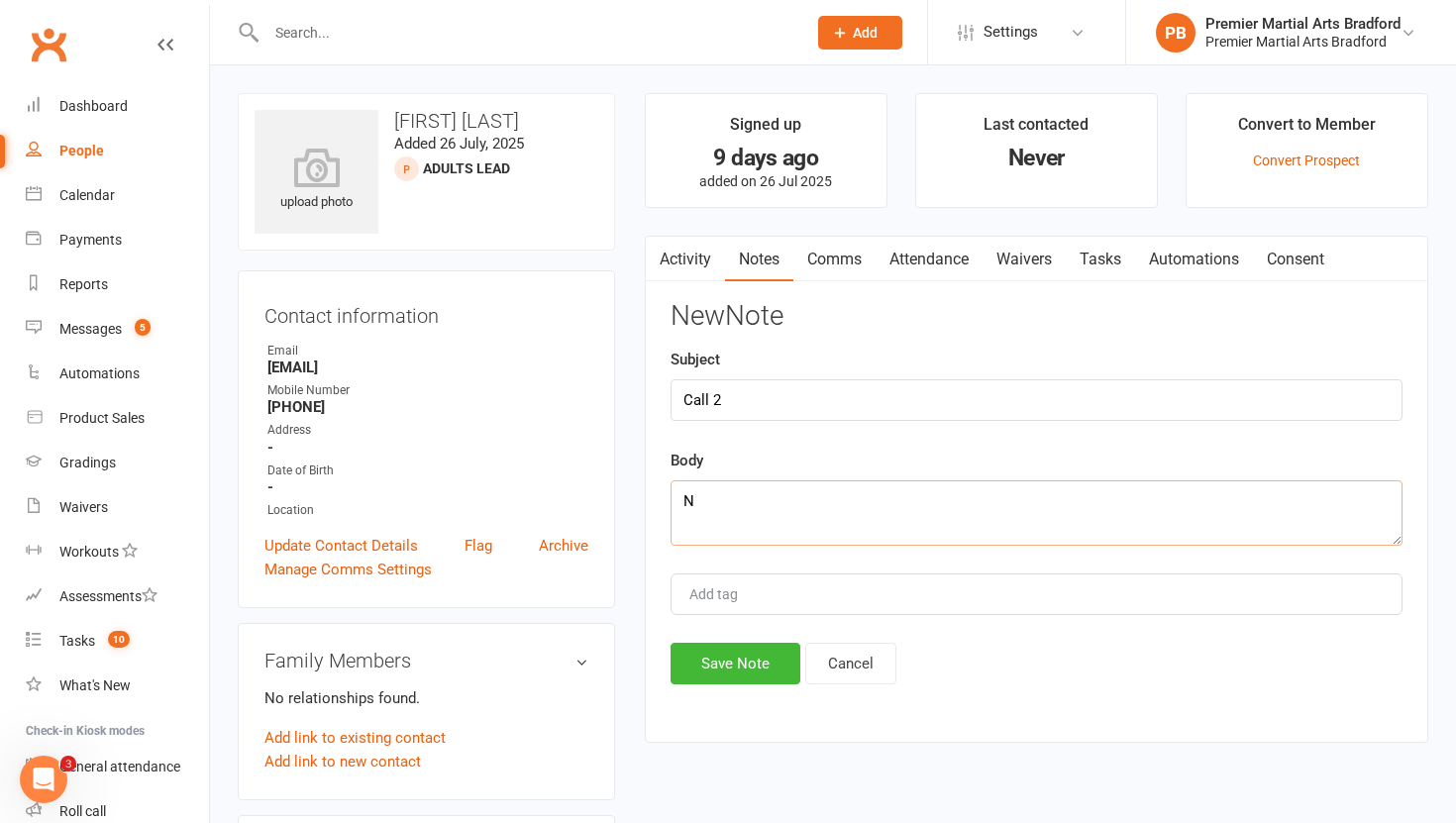 type 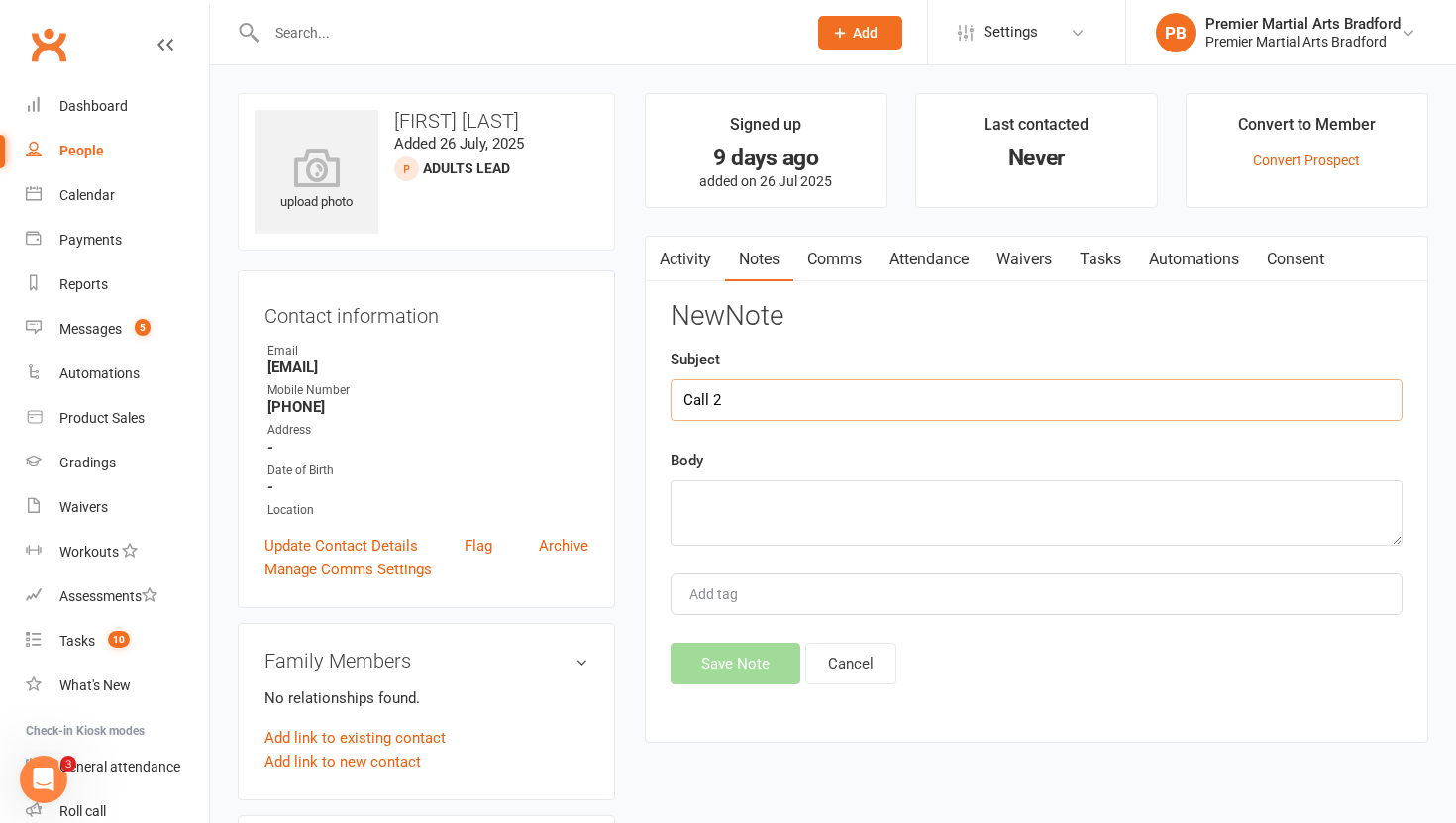 click on "Call 2" at bounding box center (1036, 400) 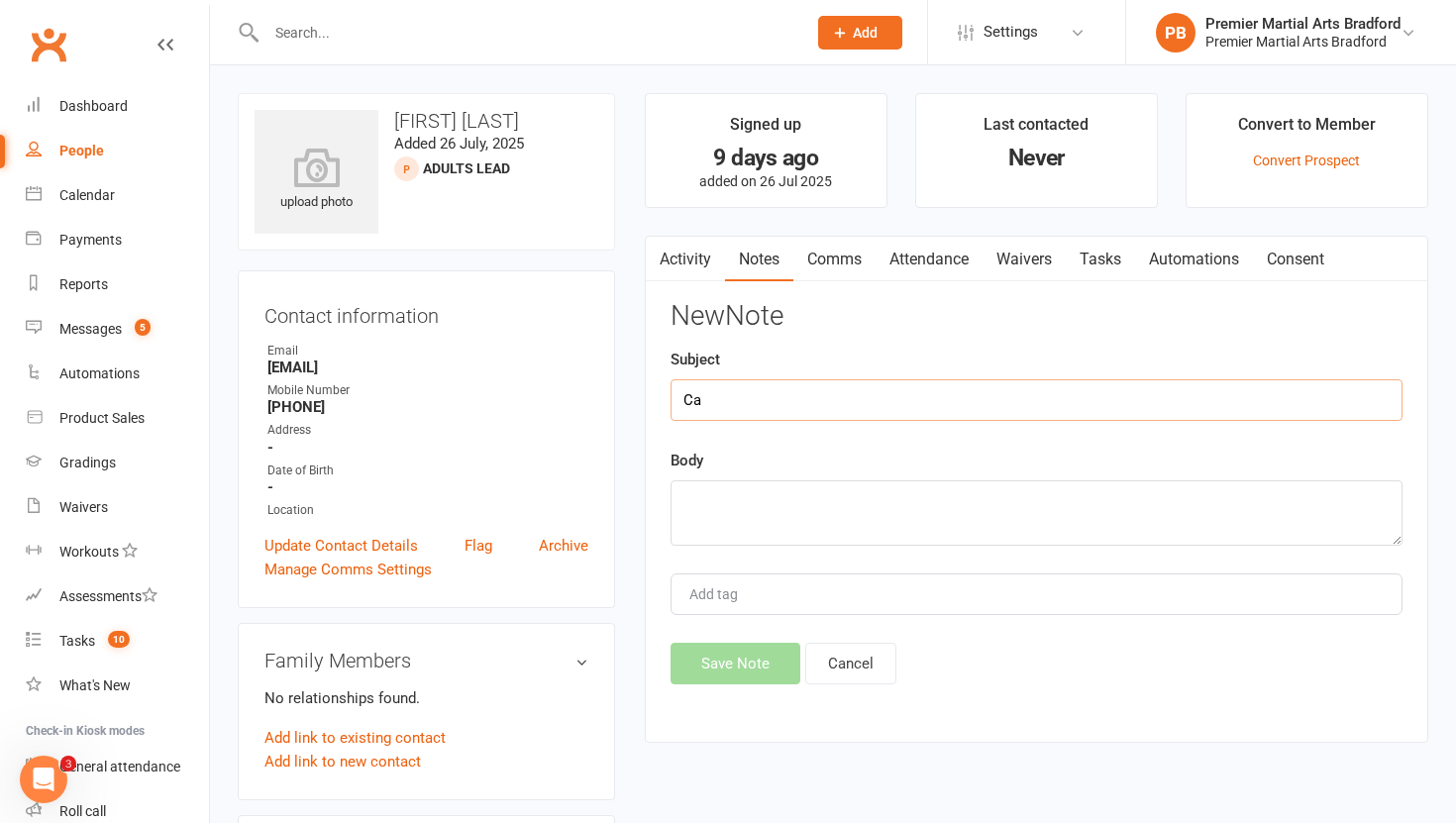 type on "C" 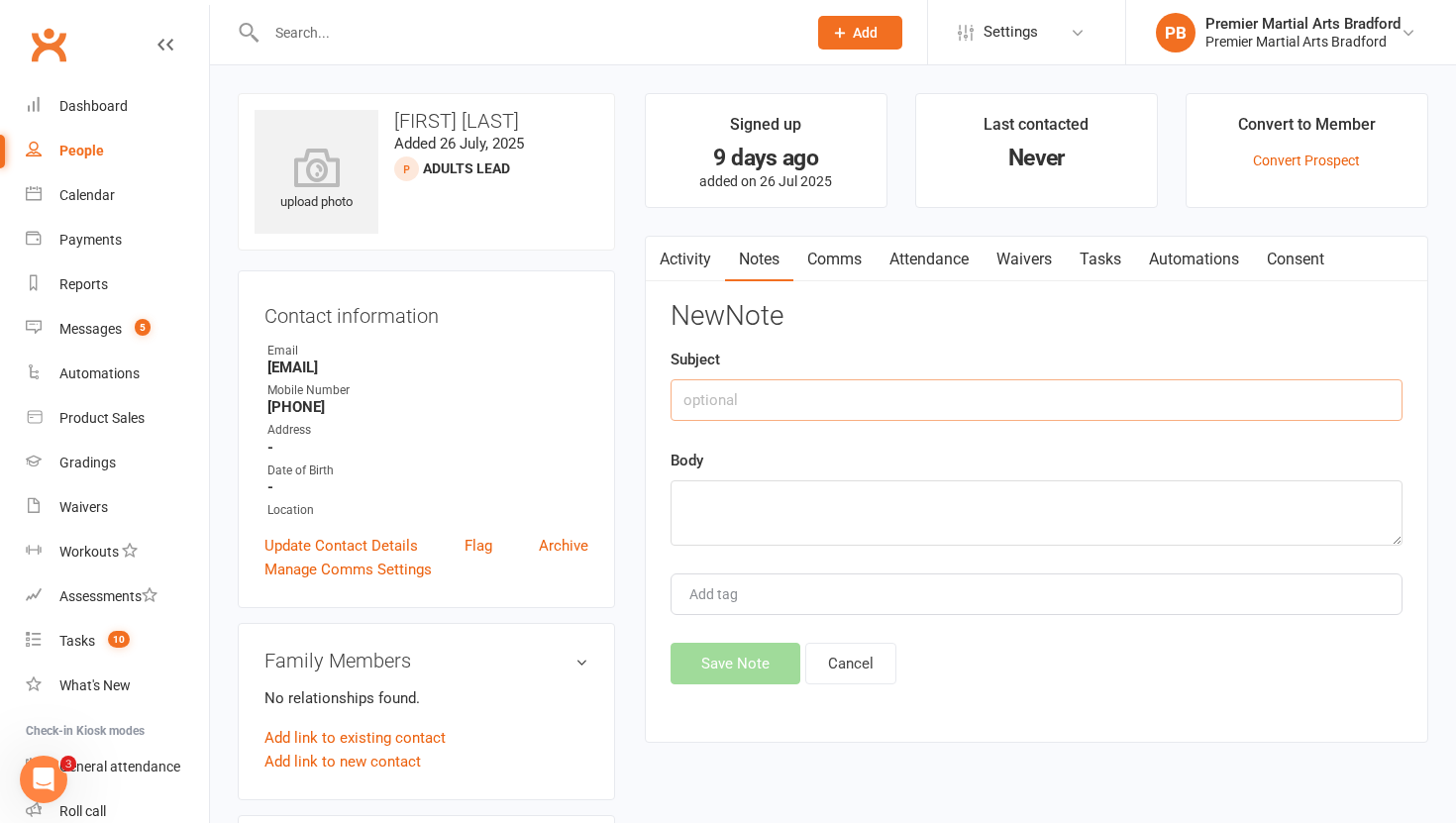 type 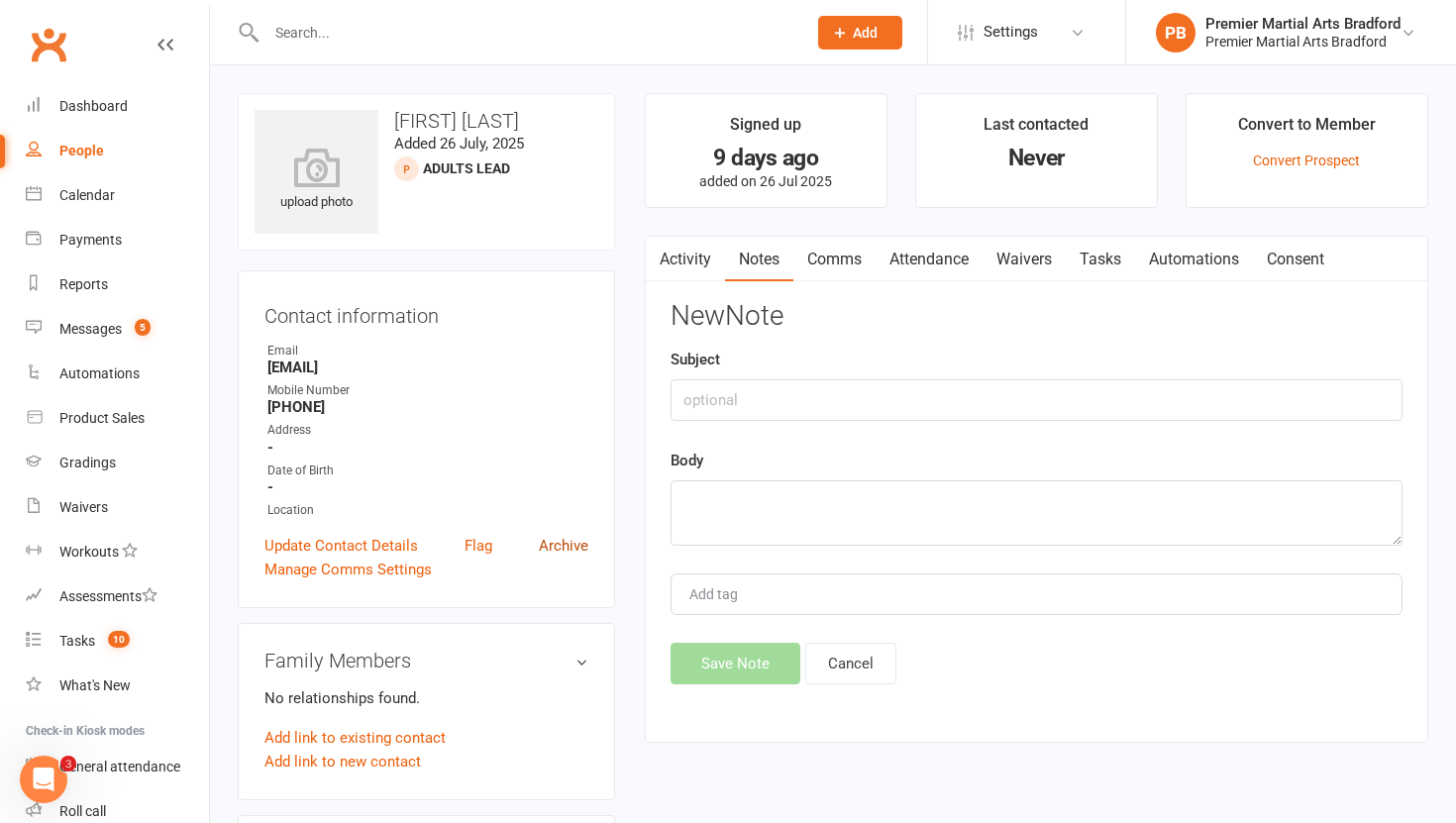 click on "Archive" at bounding box center (564, 546) 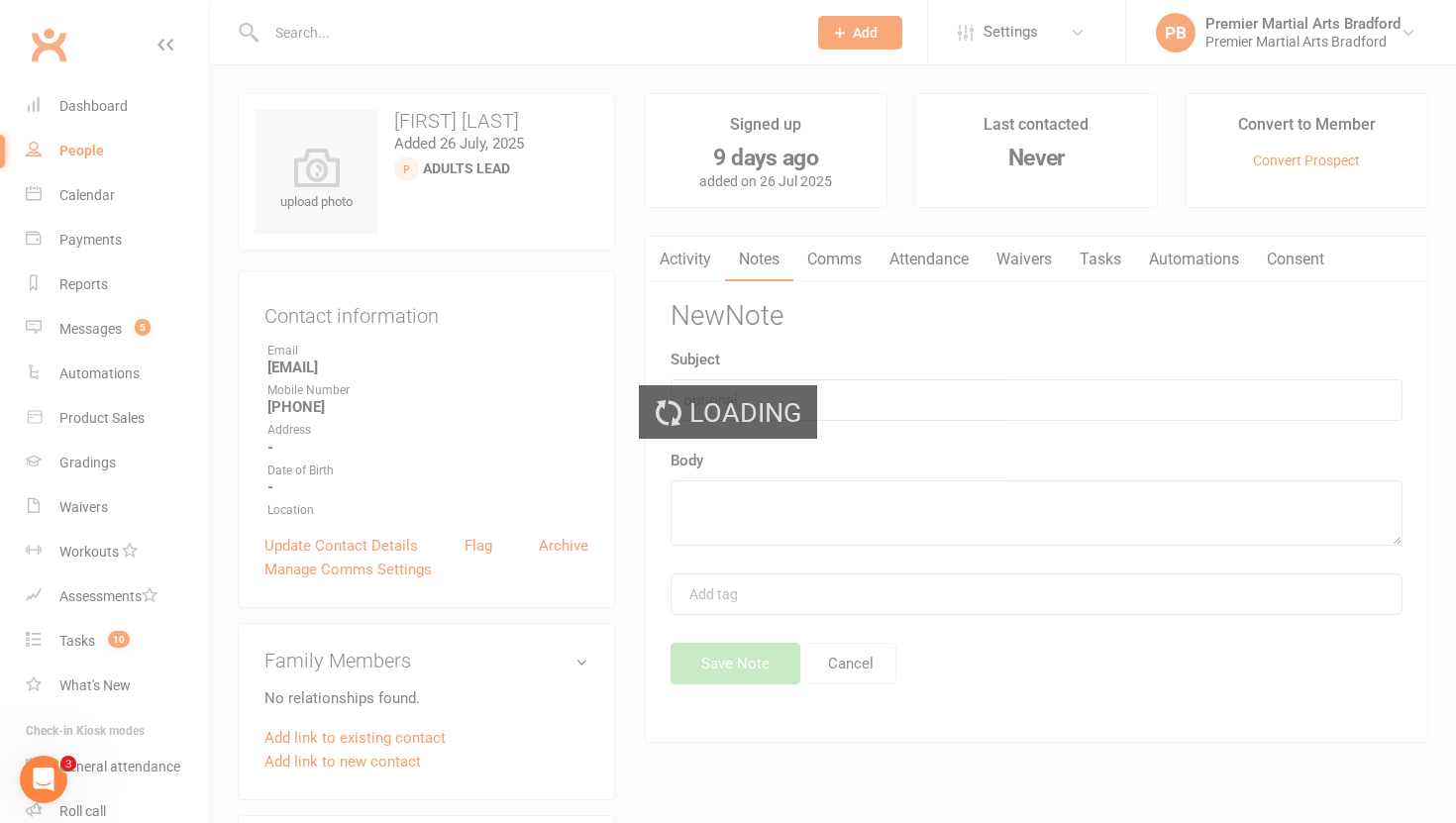 select on "100" 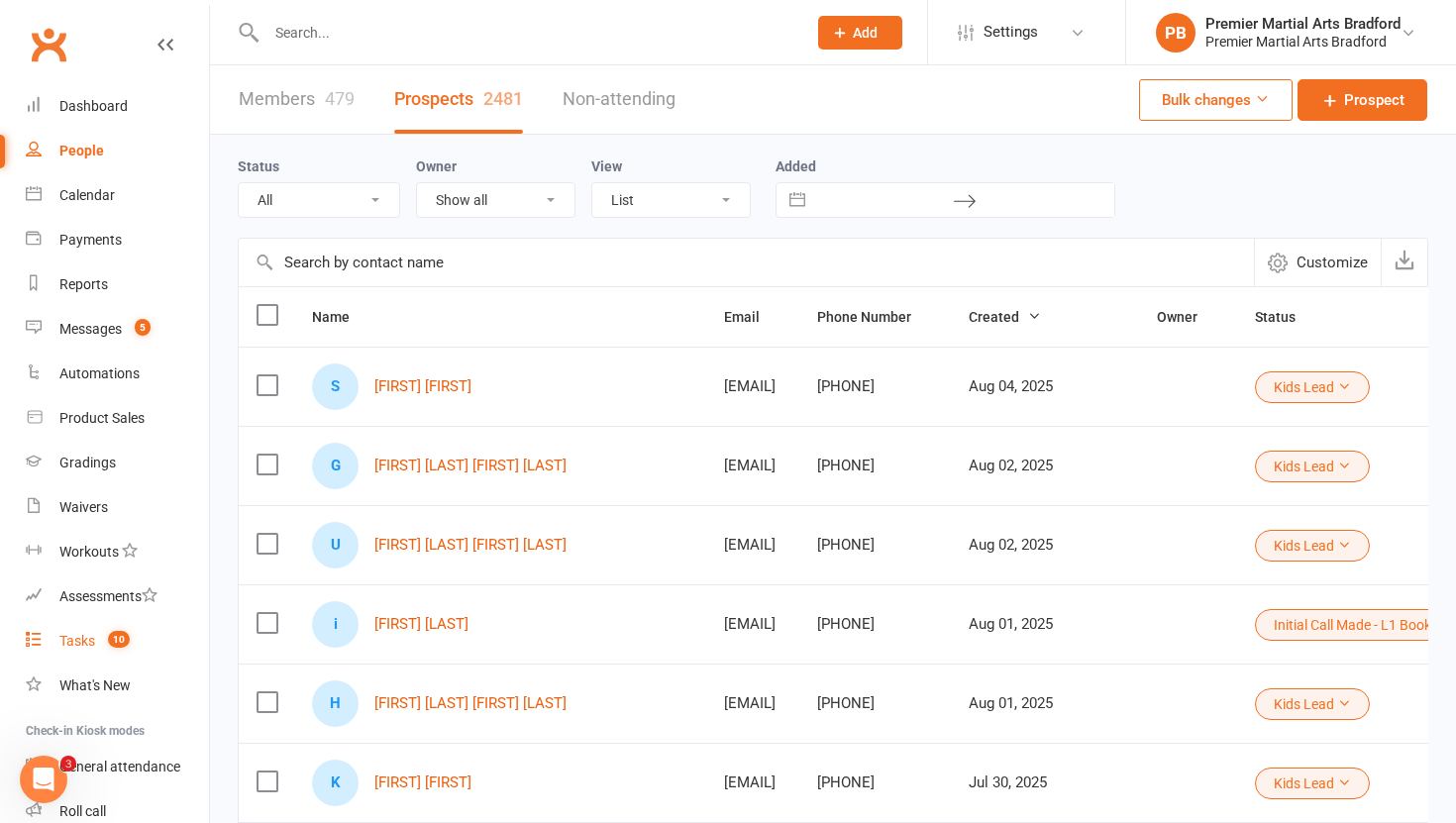 click on "Tasks   10" at bounding box center [117, 641] 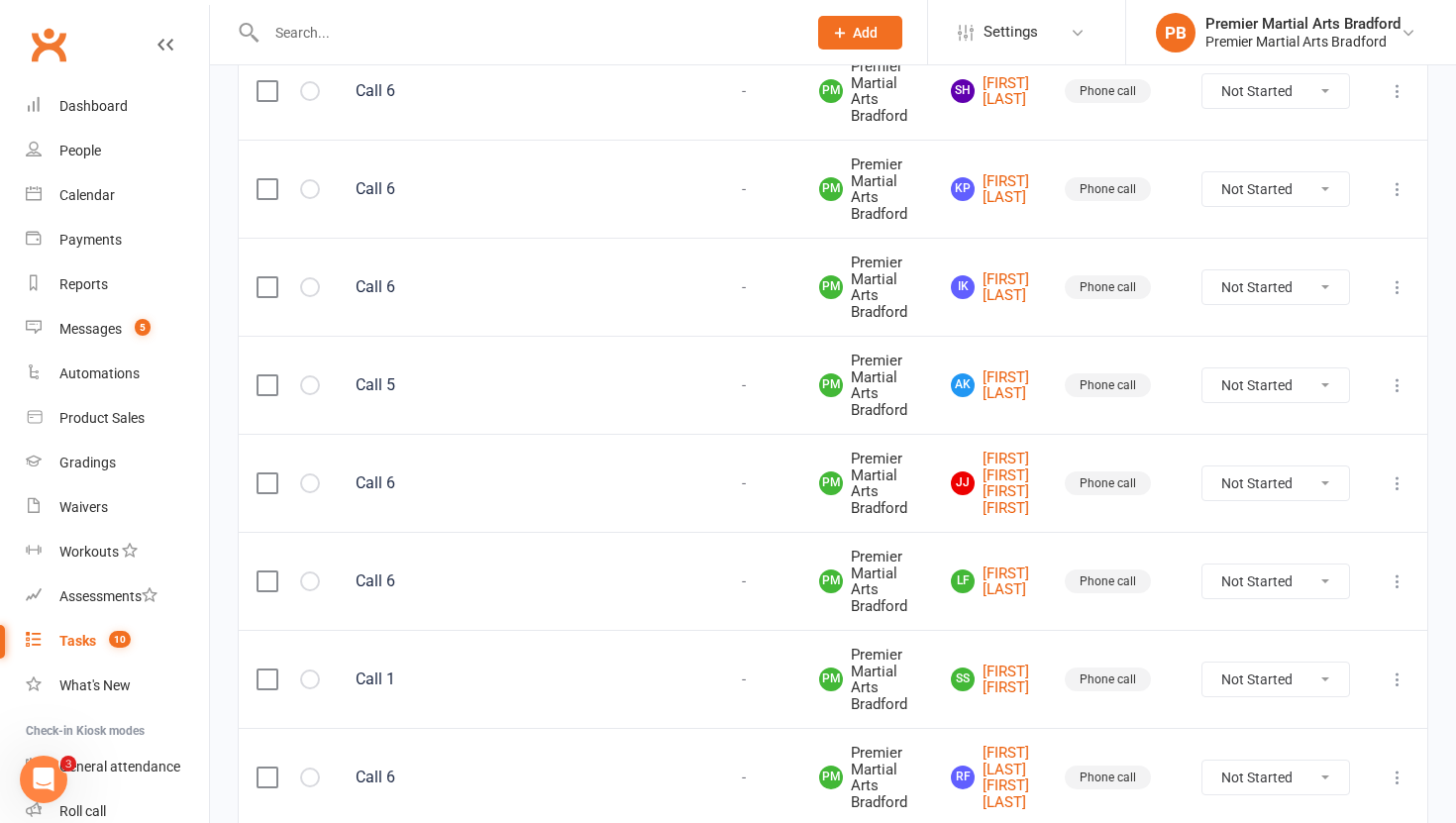 scroll, scrollTop: 713, scrollLeft: 0, axis: vertical 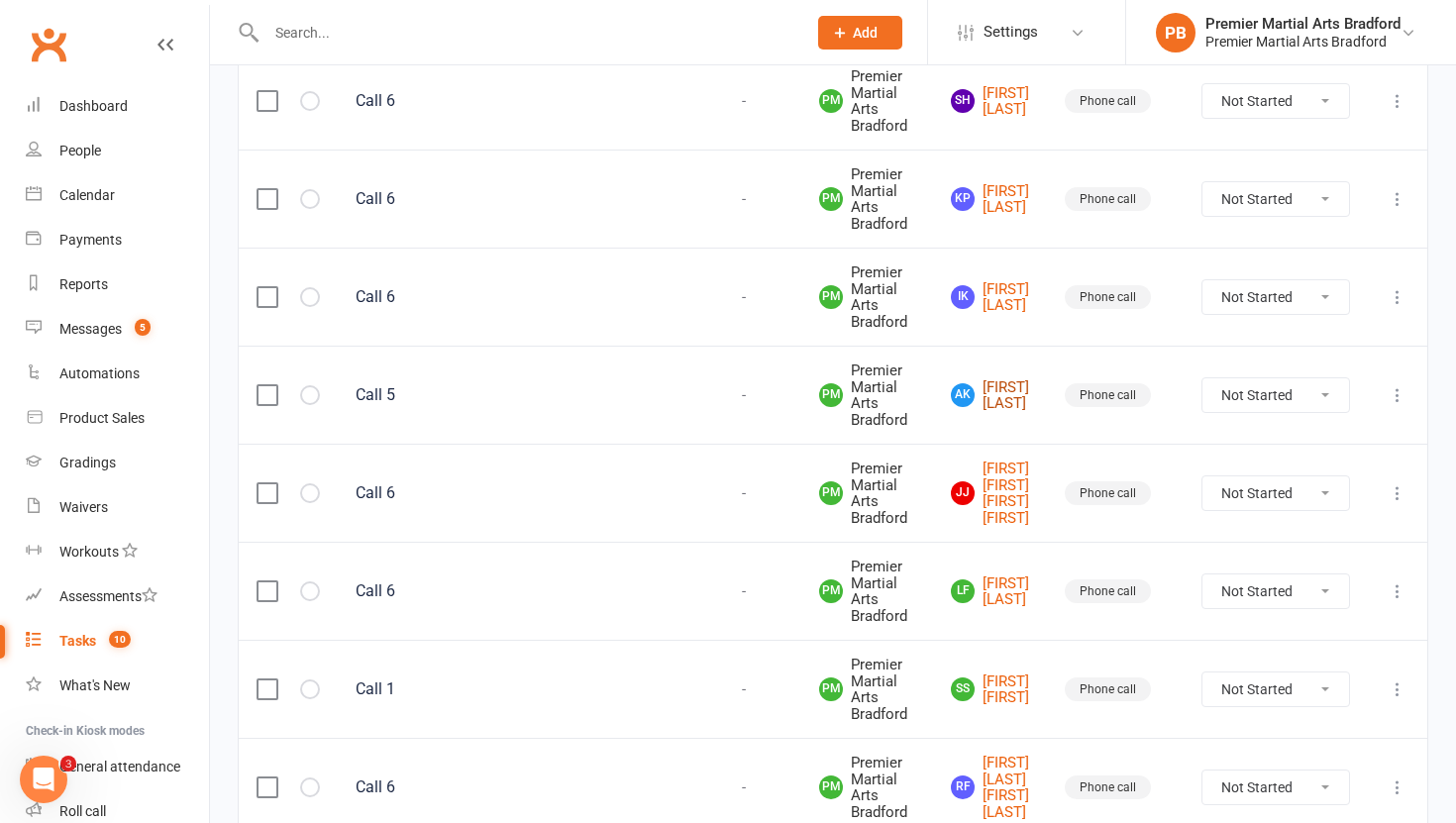 click on "[INITIAL] [LAST]" at bounding box center (989, 395) 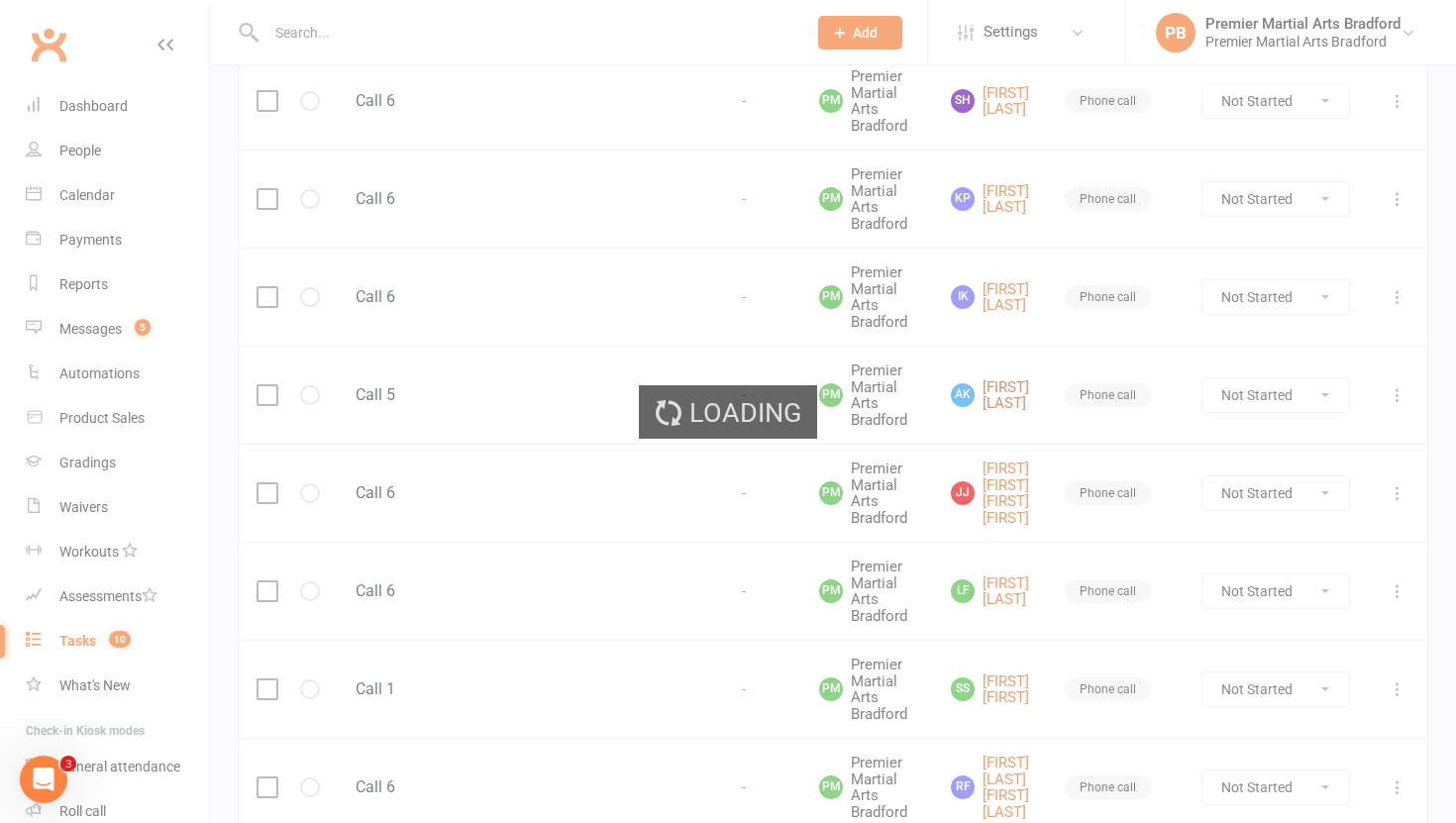 scroll, scrollTop: 0, scrollLeft: 0, axis: both 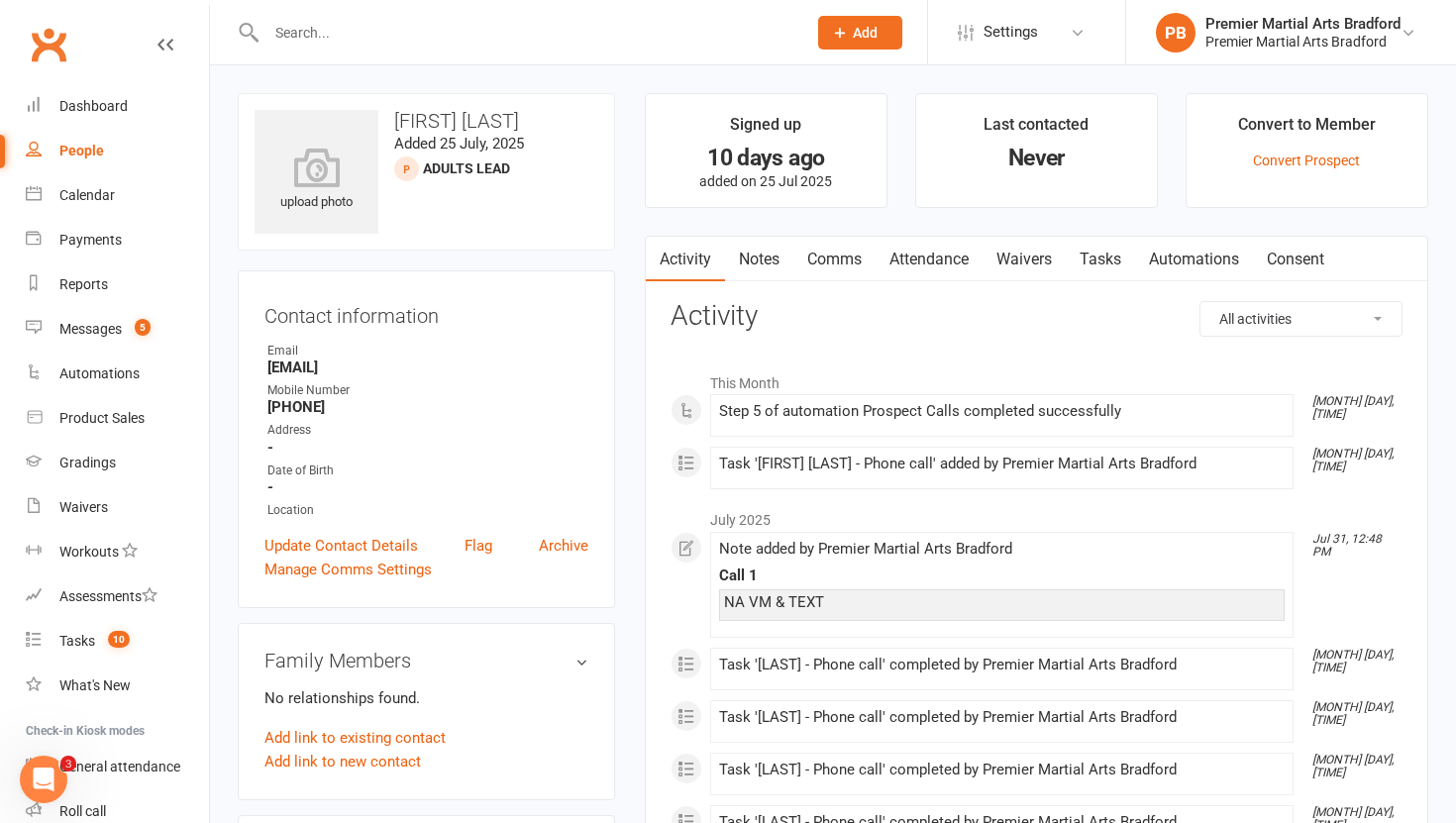 click on "Tasks" at bounding box center [1100, 259] 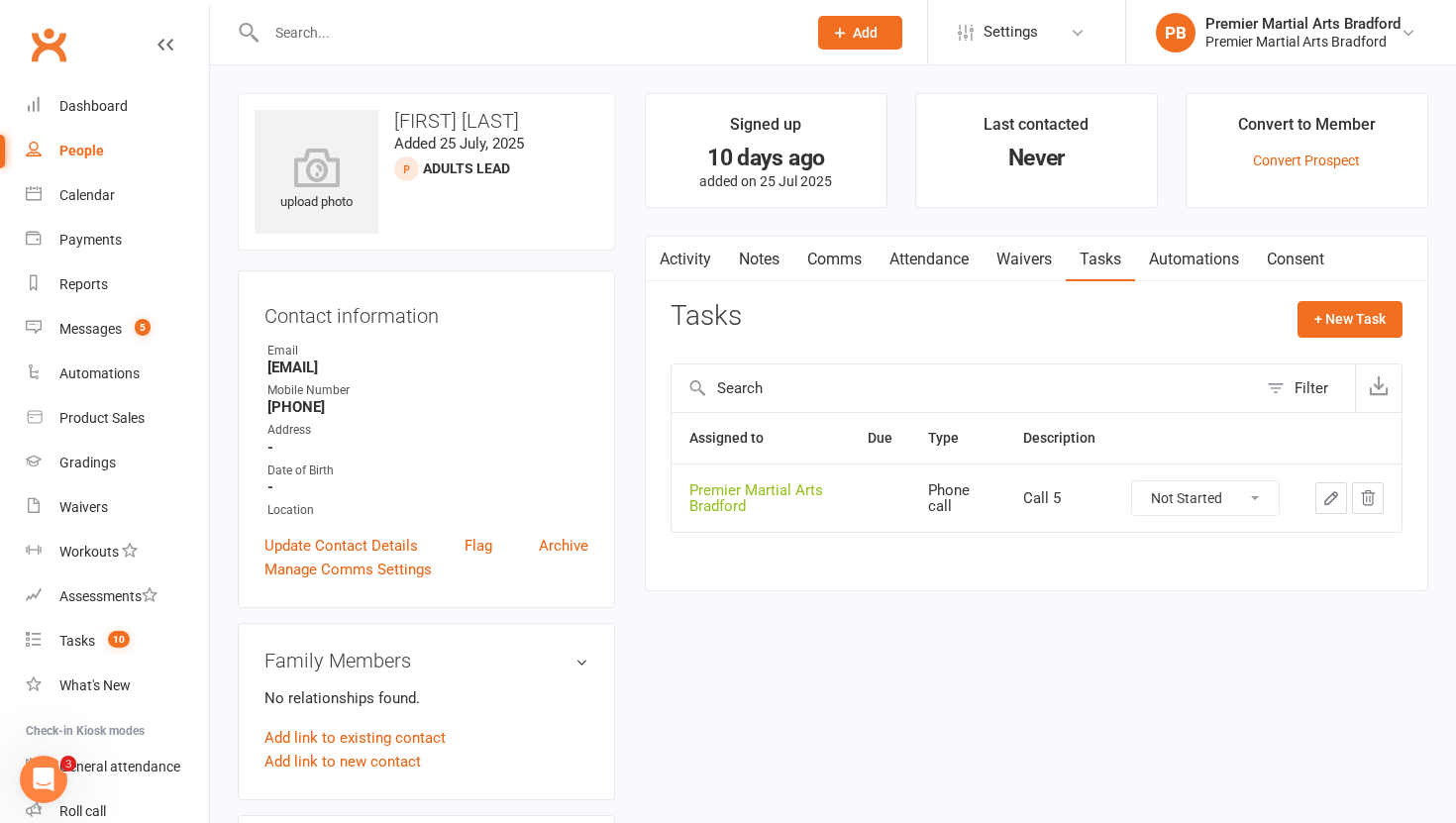 click on "Not Started In Progress Waiting Complete" at bounding box center (1205, 498) 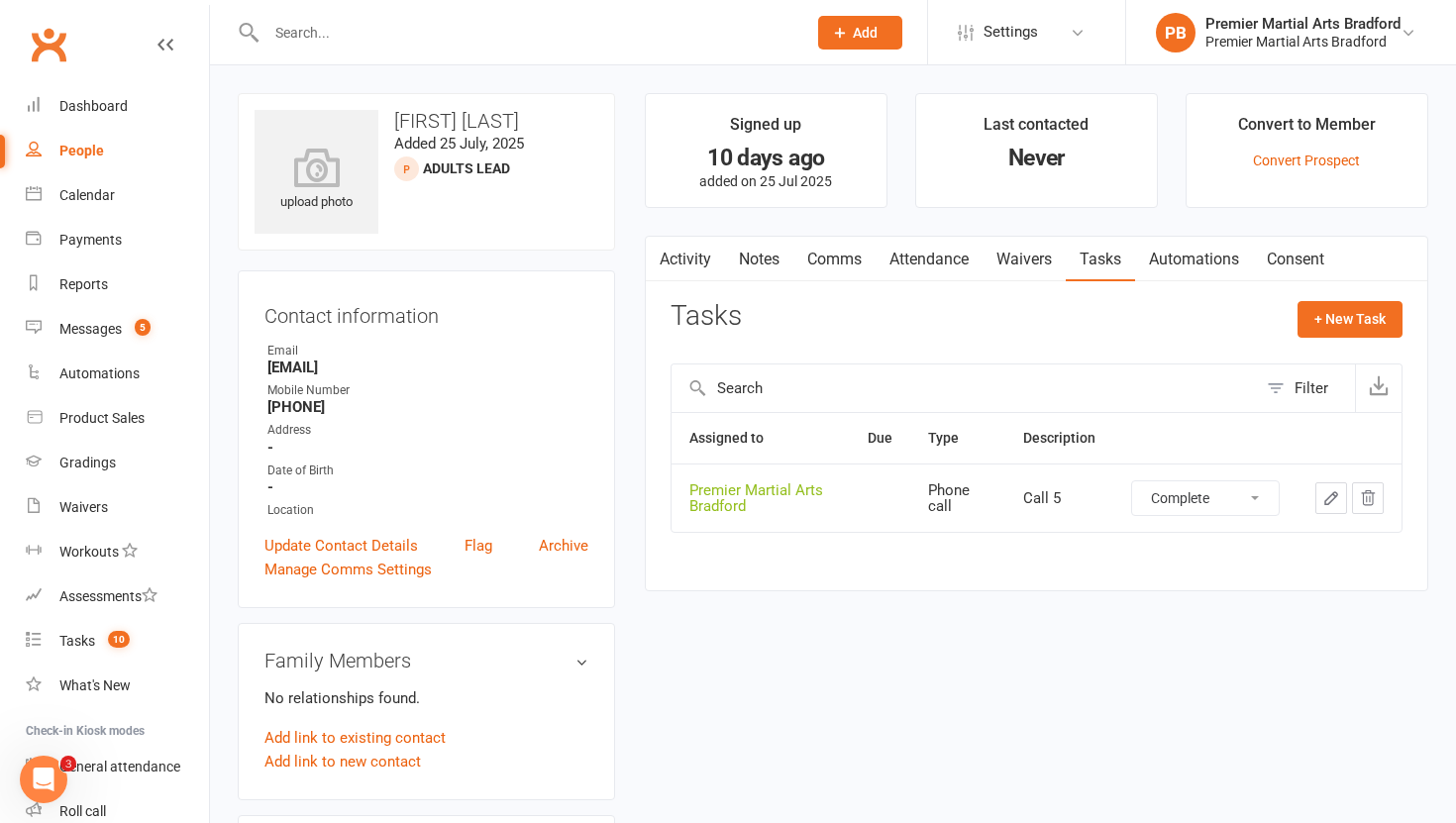 select on "unstarted" 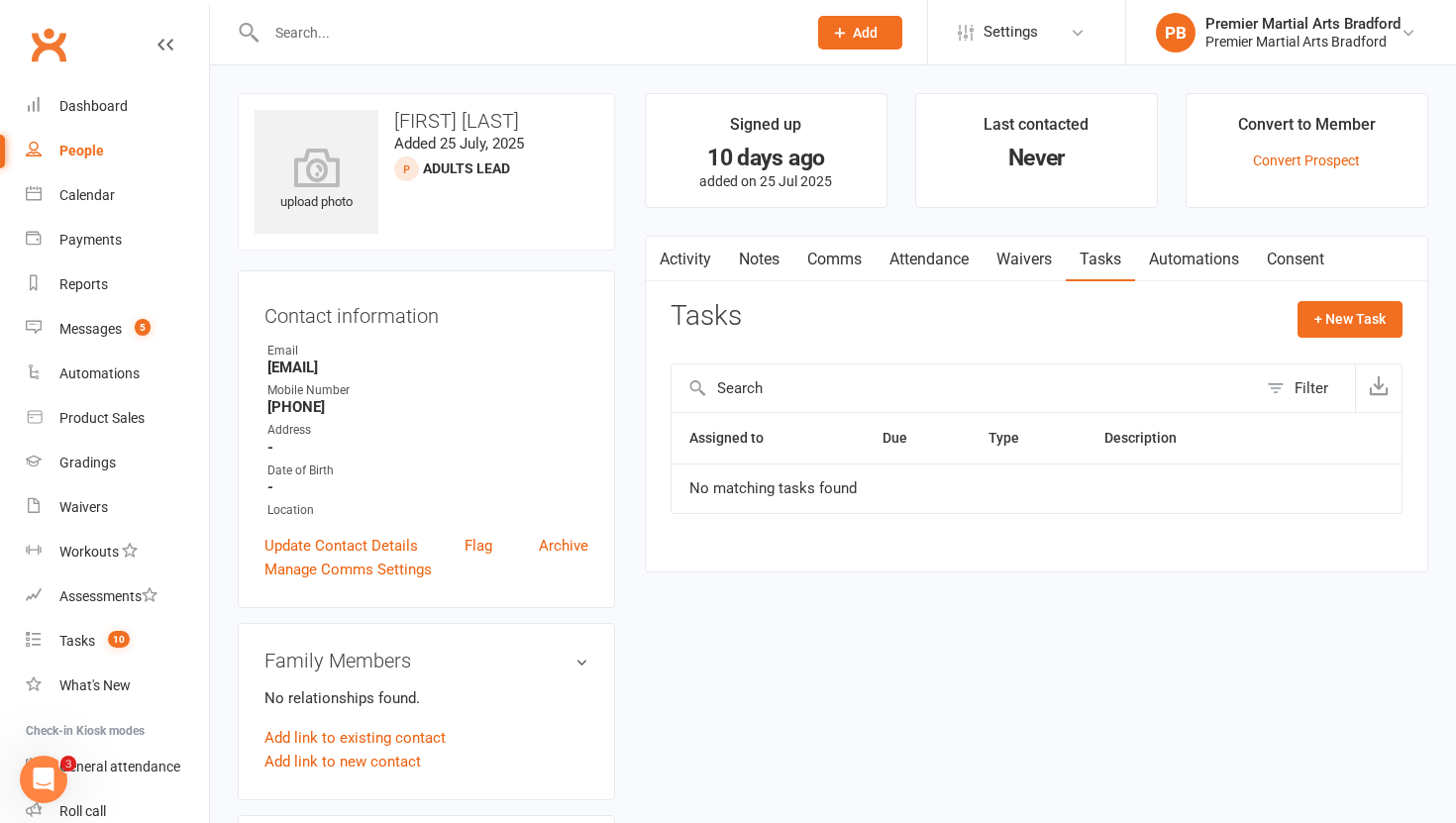 click on "Notes" at bounding box center [759, 259] 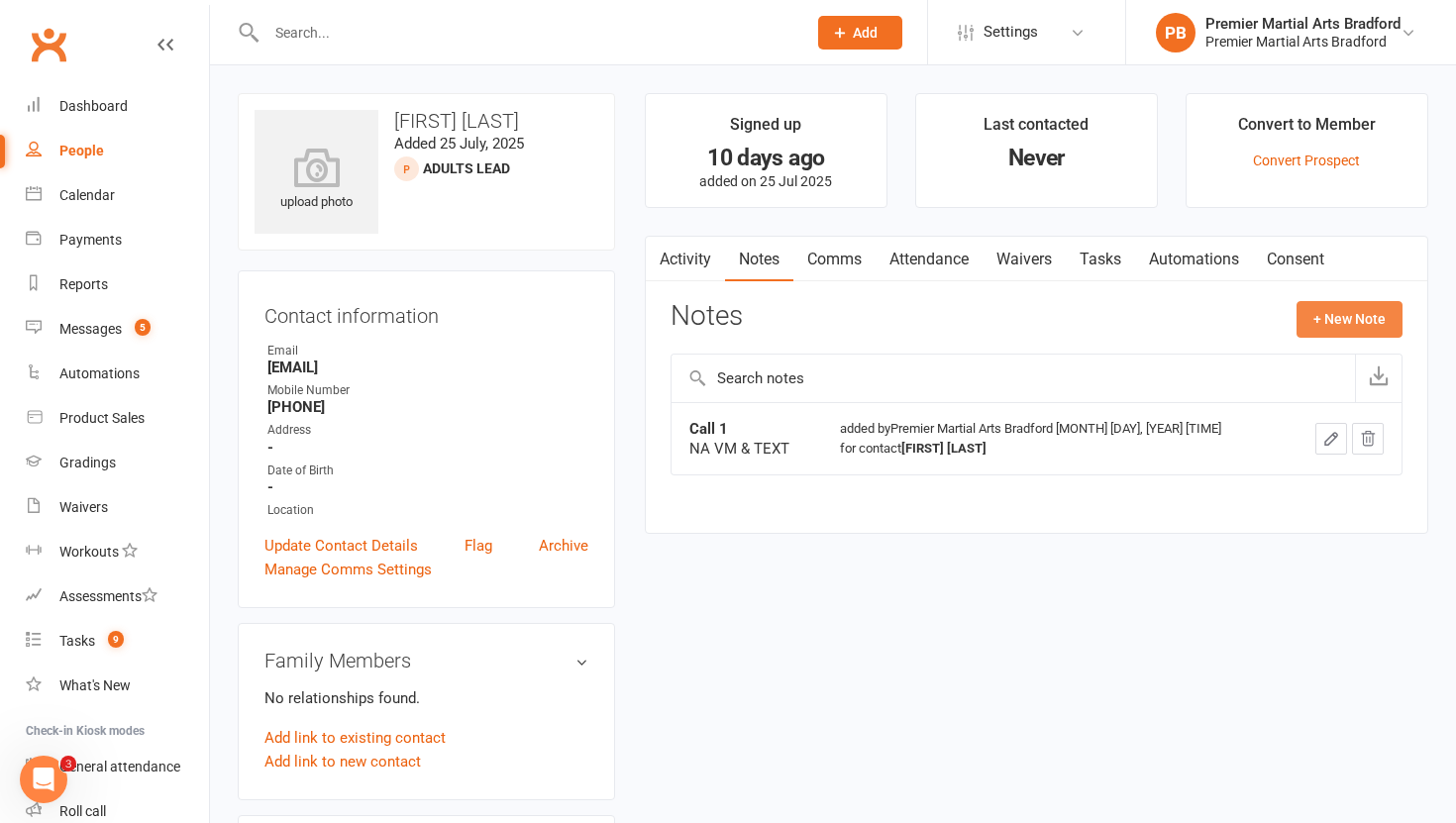 click on "+ New Note" at bounding box center (1349, 319) 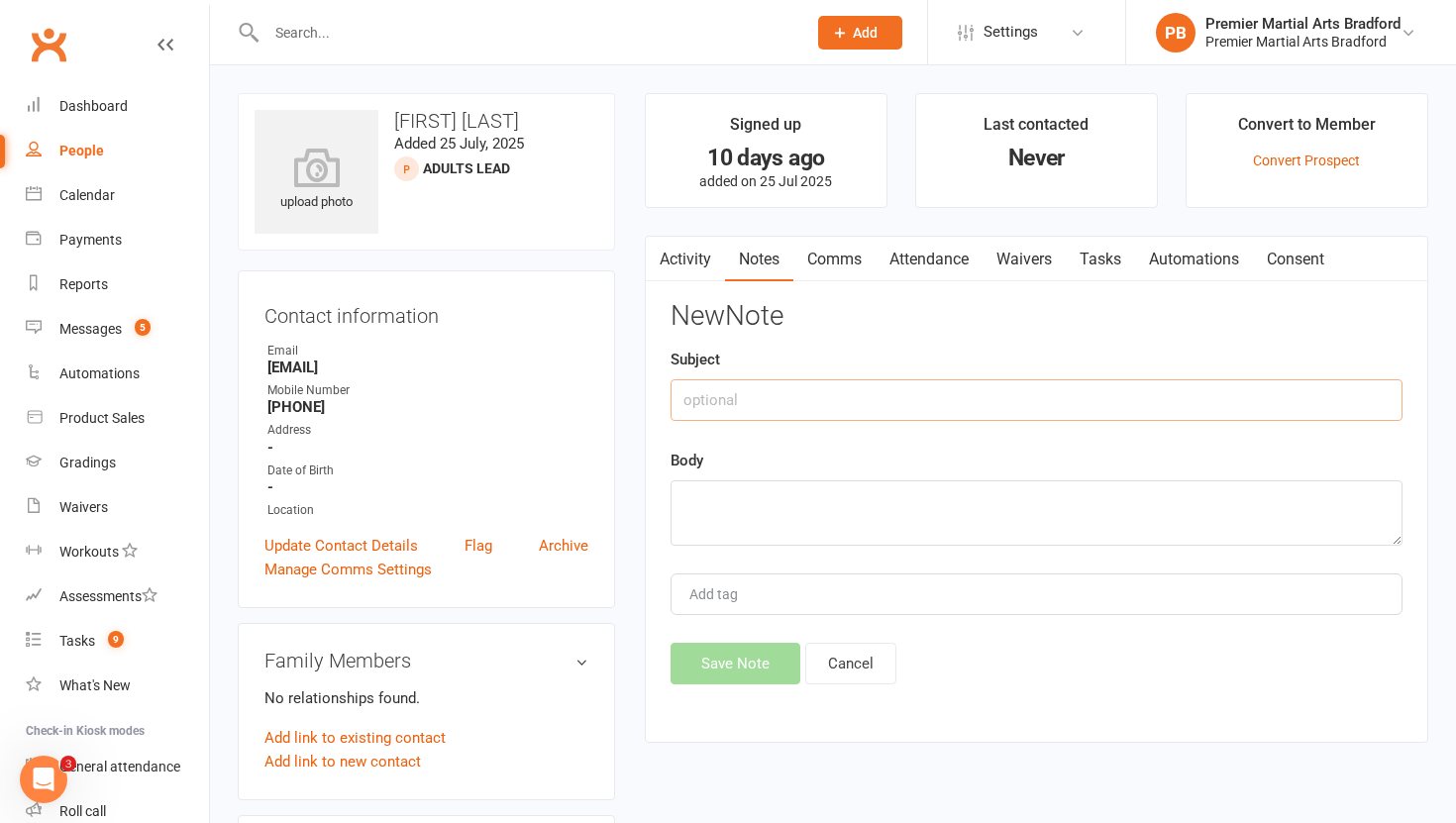 click at bounding box center [1036, 400] 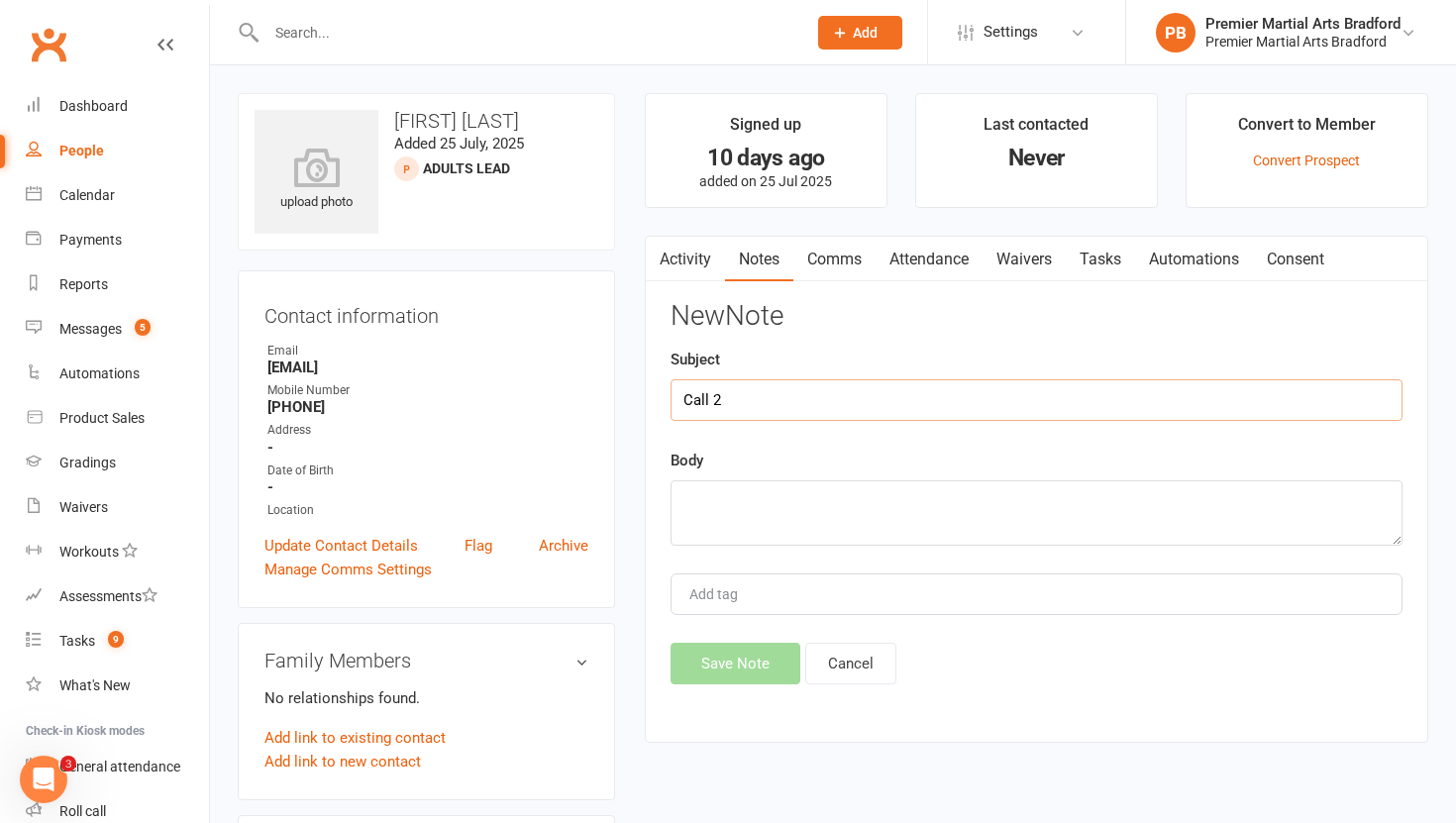 type on "Call 2" 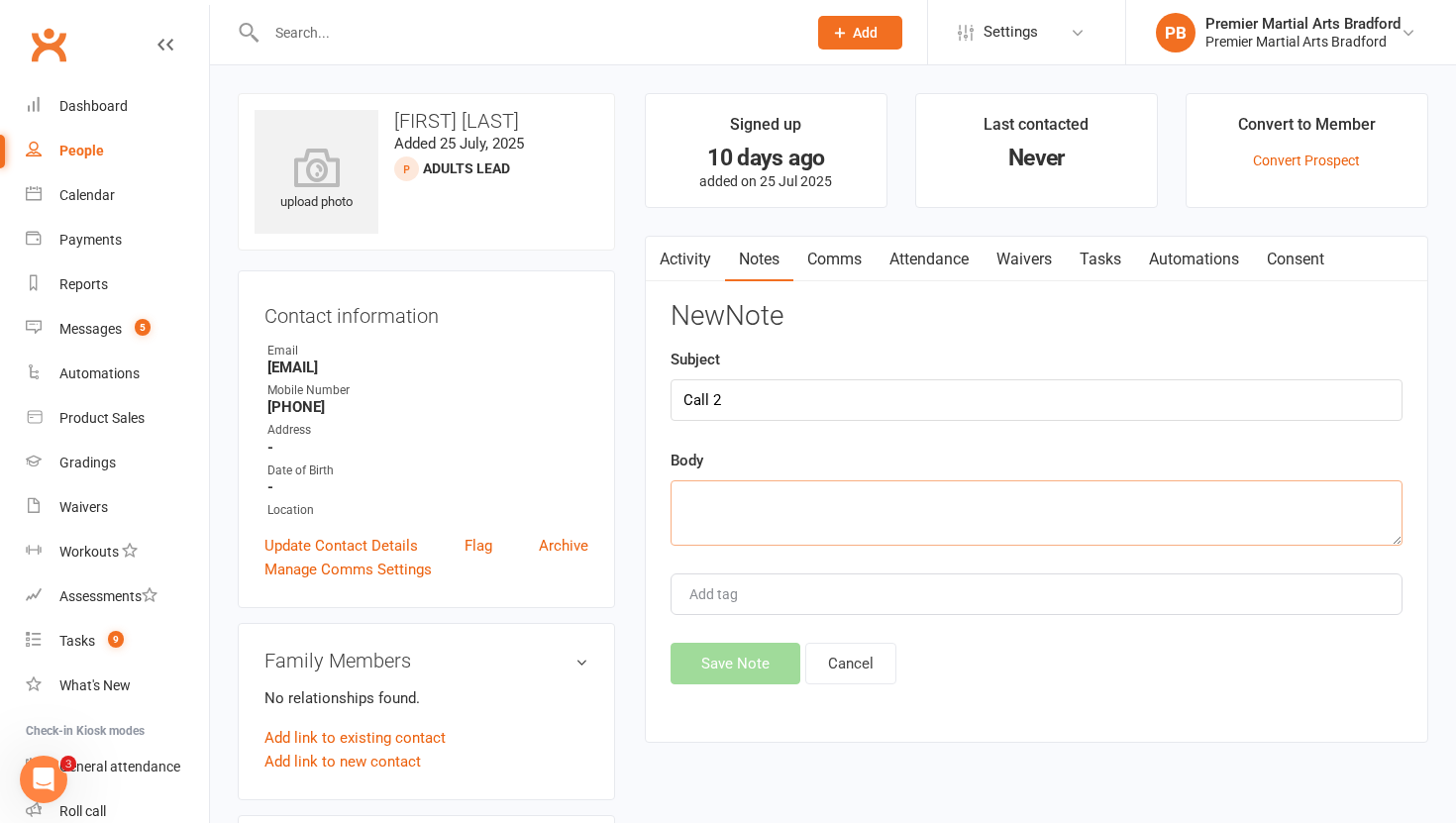click at bounding box center [1036, 513] 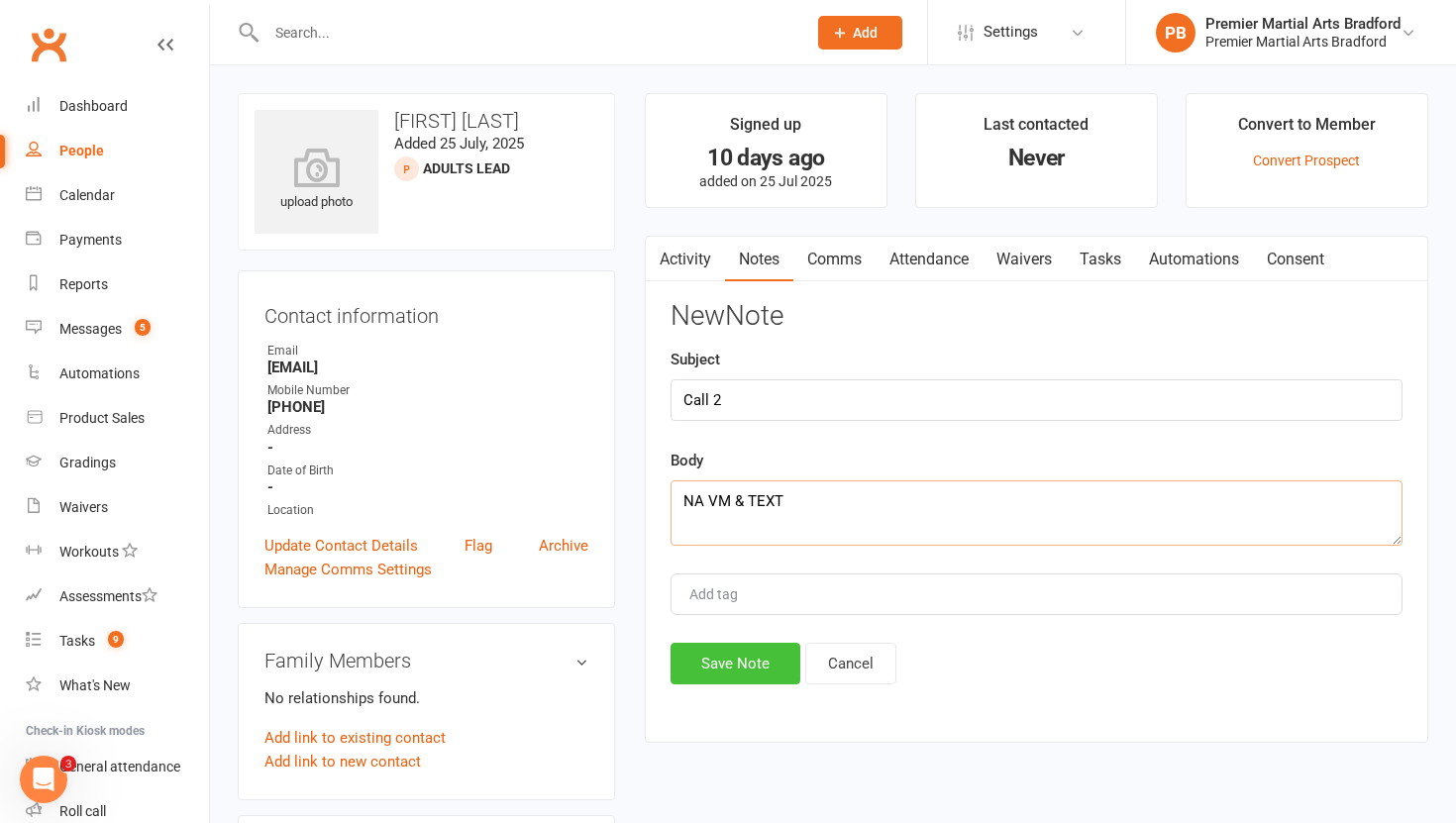 type on "NA VM & TEXT" 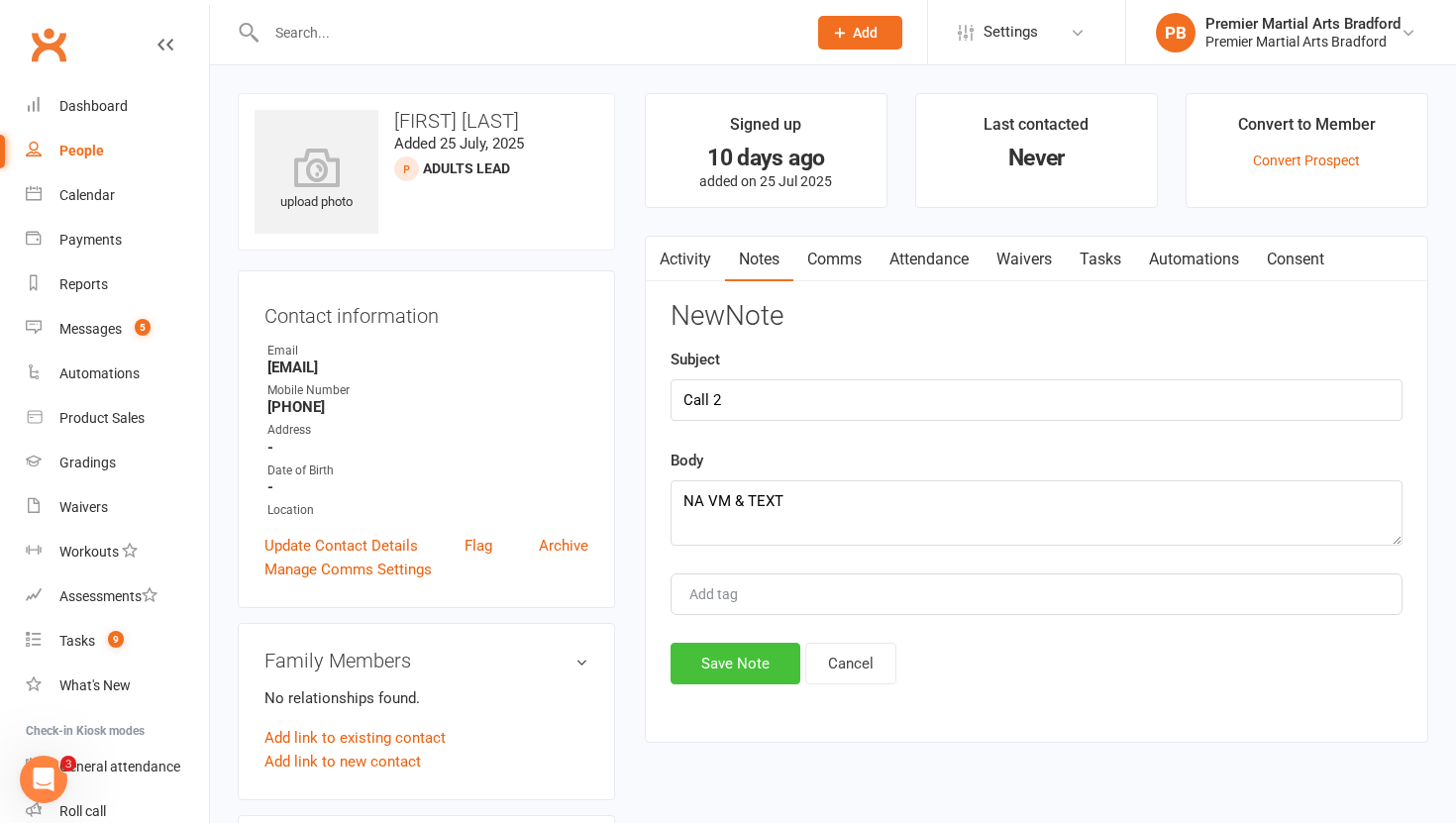 click on "Save Note" at bounding box center [735, 664] 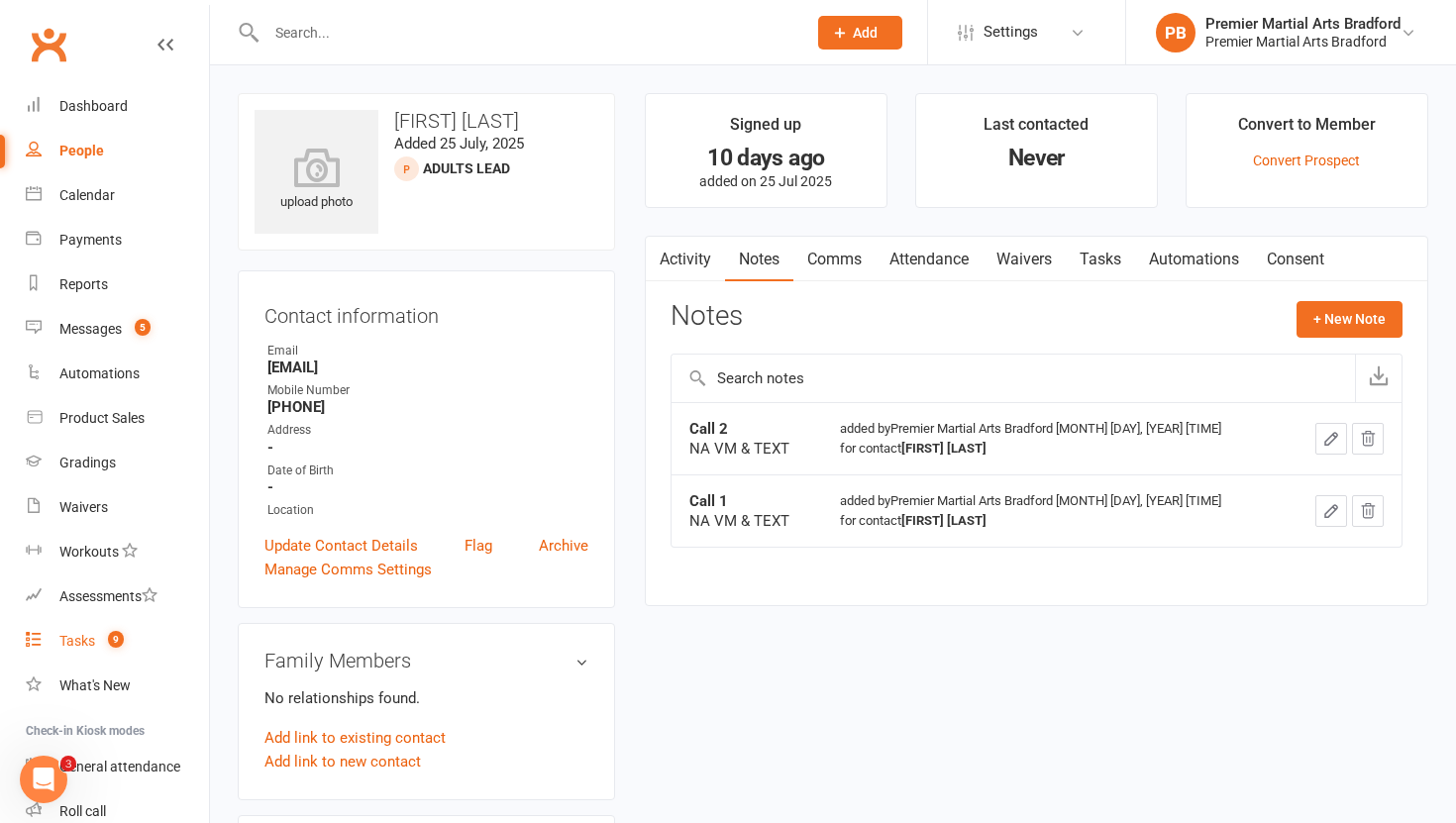 click on "Tasks" at bounding box center (77, 641) 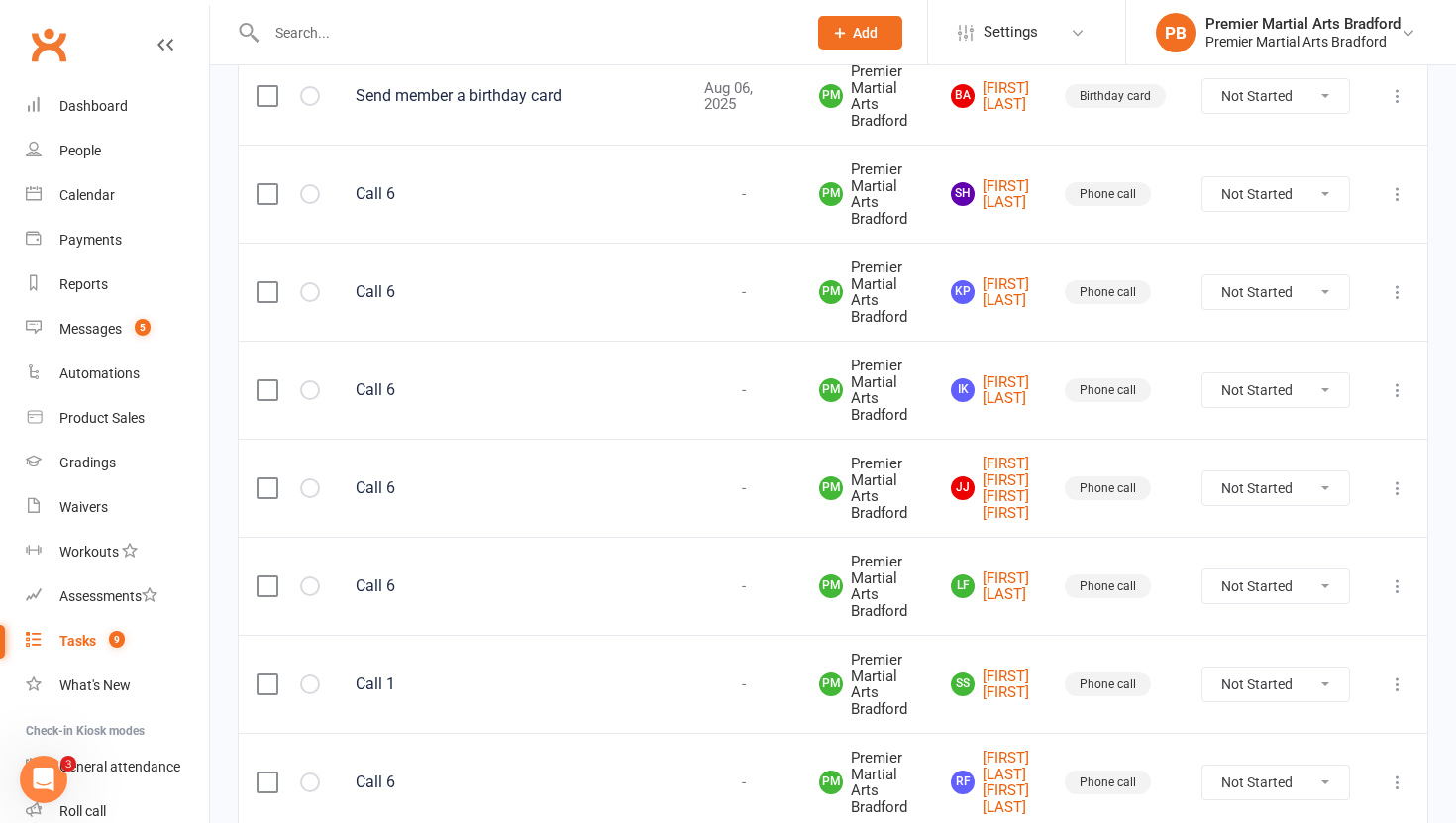 scroll, scrollTop: 713, scrollLeft: 0, axis: vertical 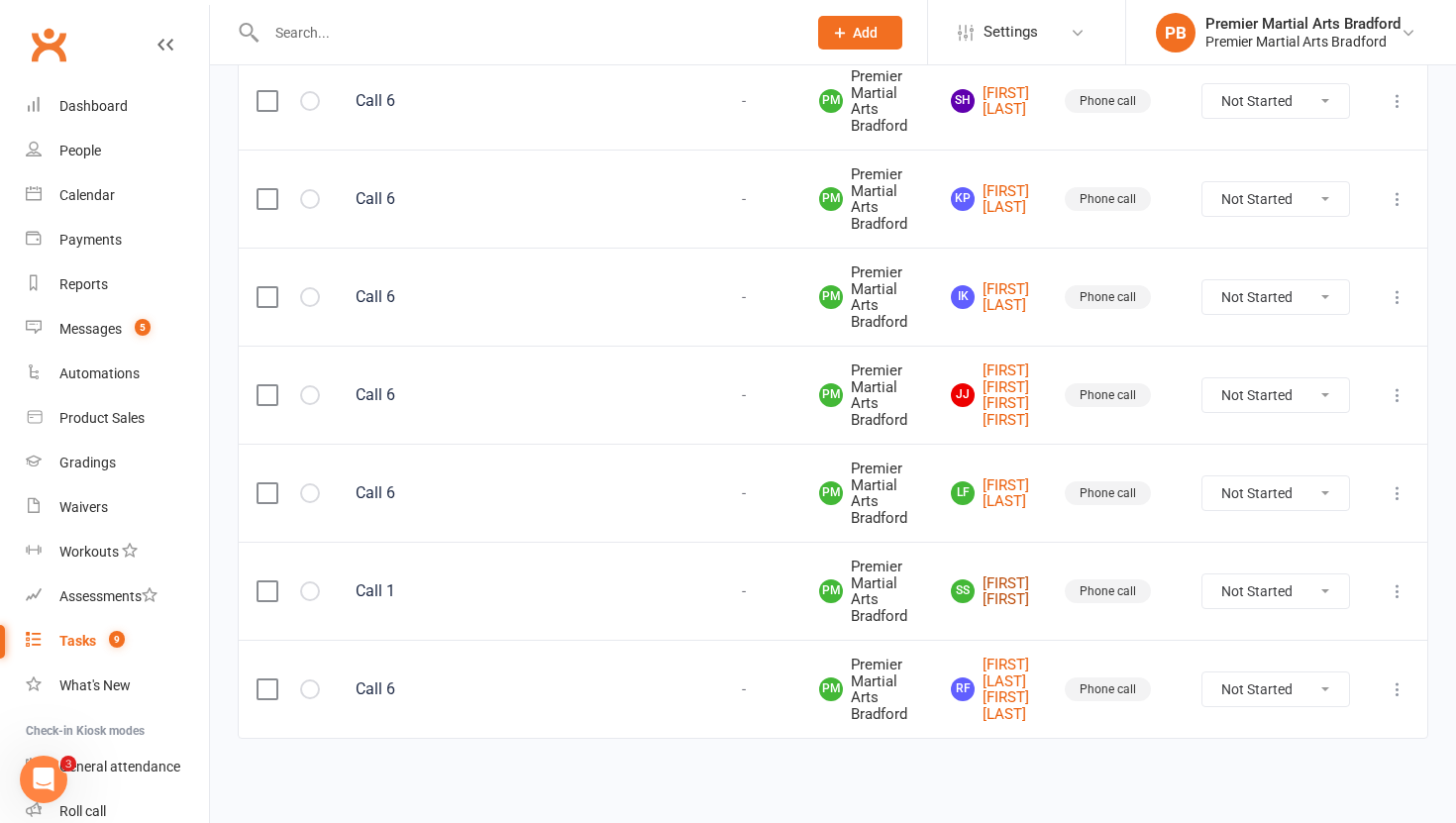 click on "[INITIAL] [LAST] [LAST]" at bounding box center (989, 591) 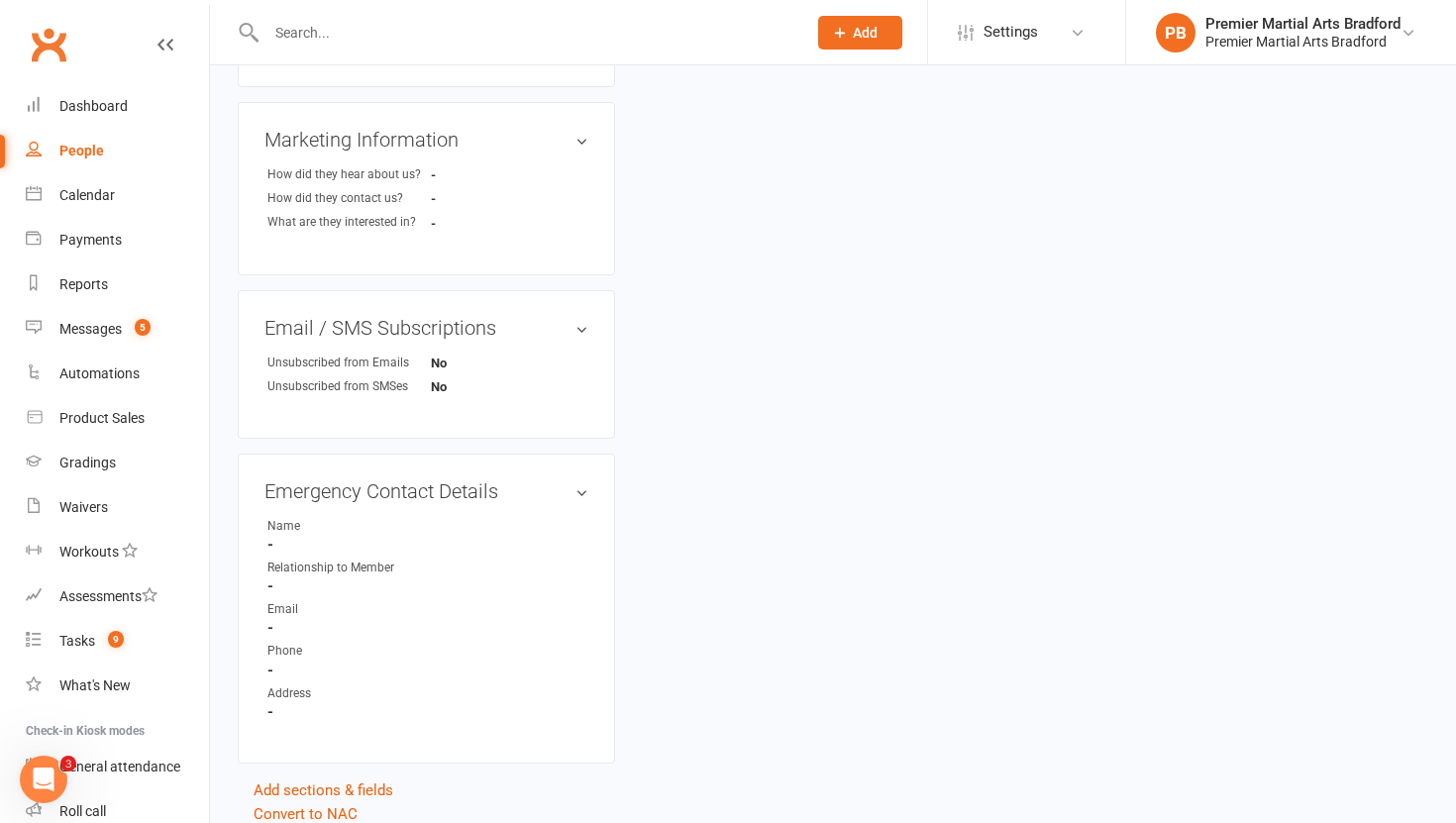 scroll, scrollTop: 0, scrollLeft: 0, axis: both 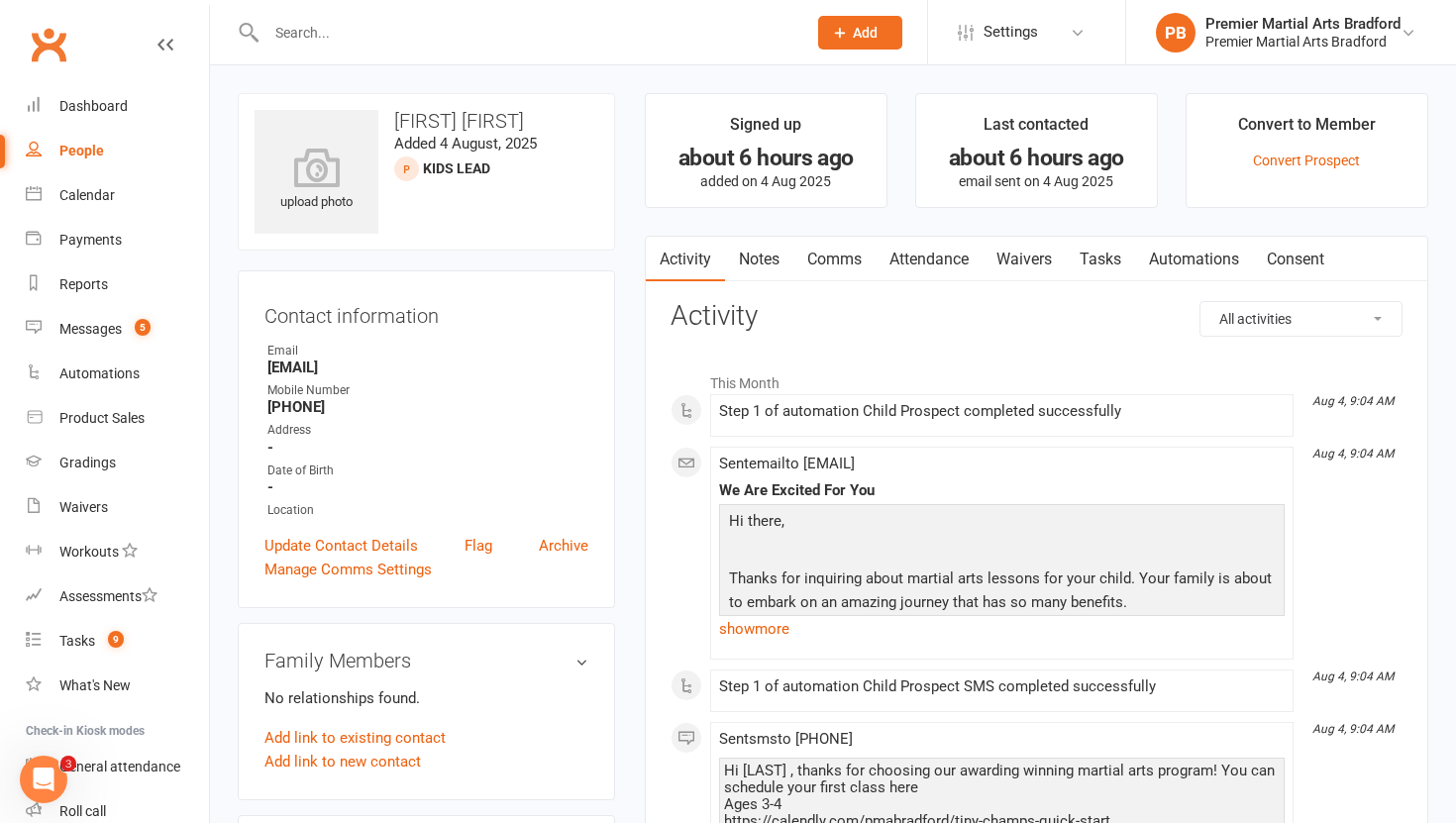 click on "Tasks" at bounding box center [1100, 259] 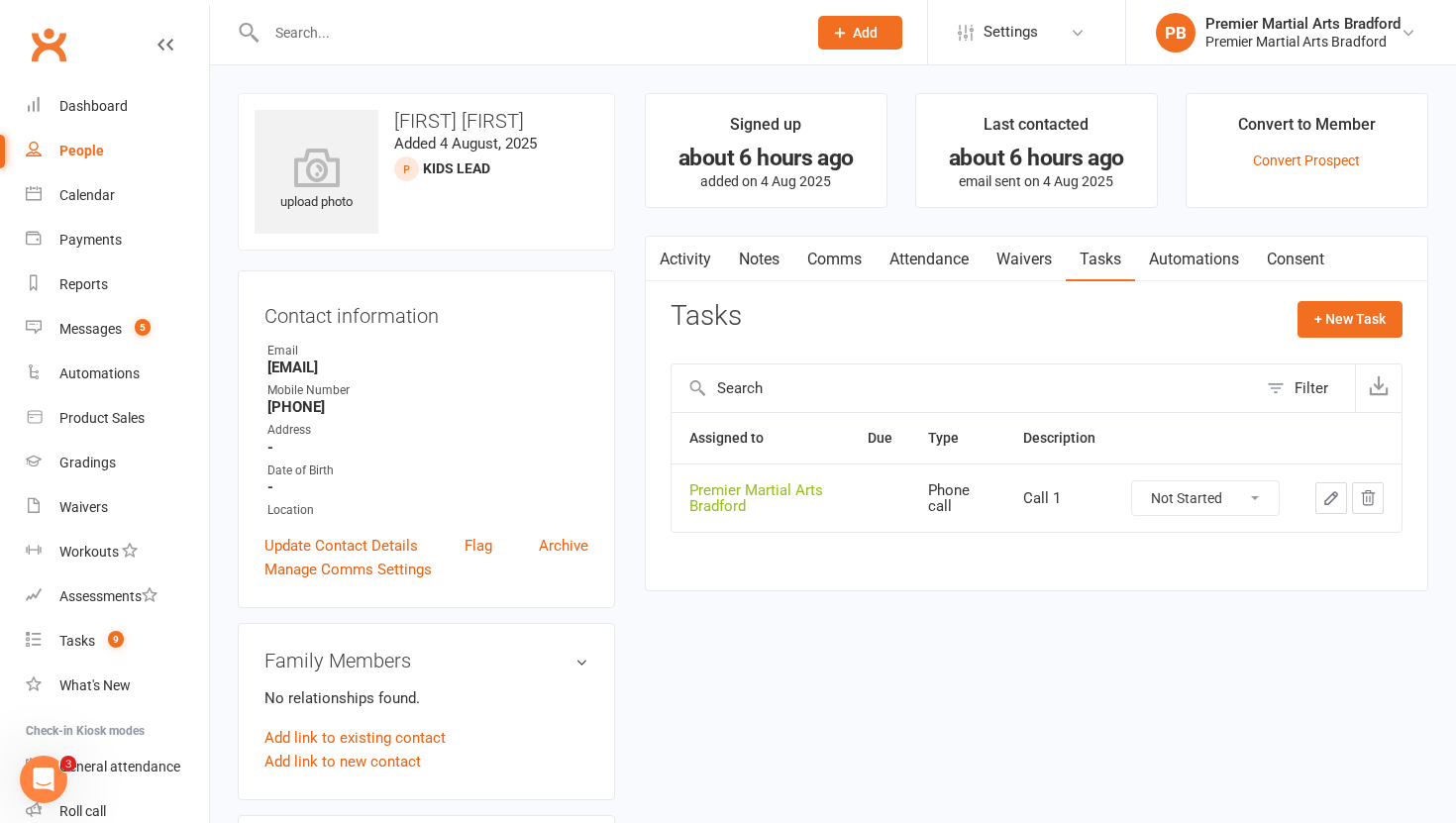 click on "Not Started In Progress Waiting Complete" at bounding box center (1205, 498) 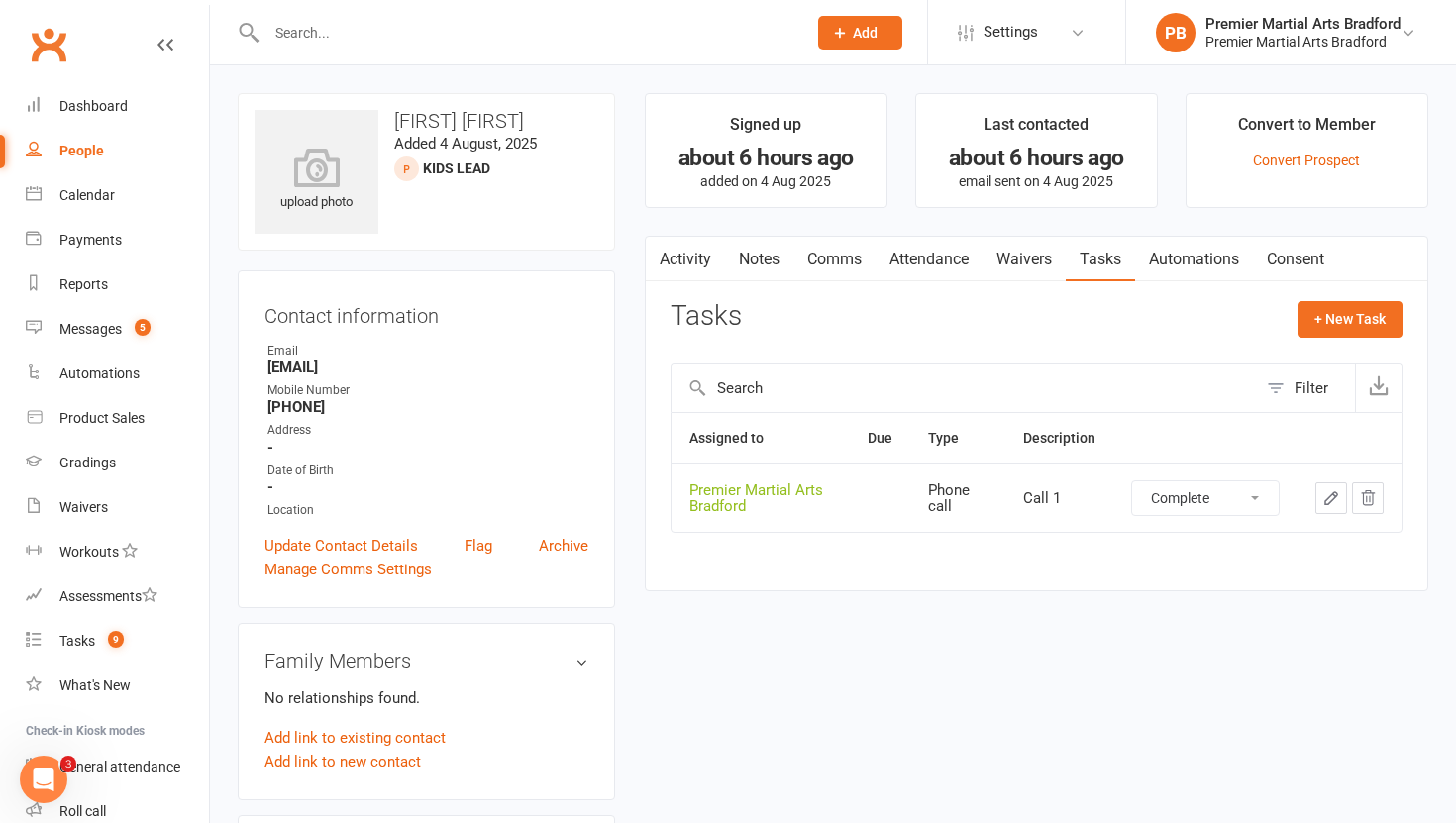 select on "unstarted" 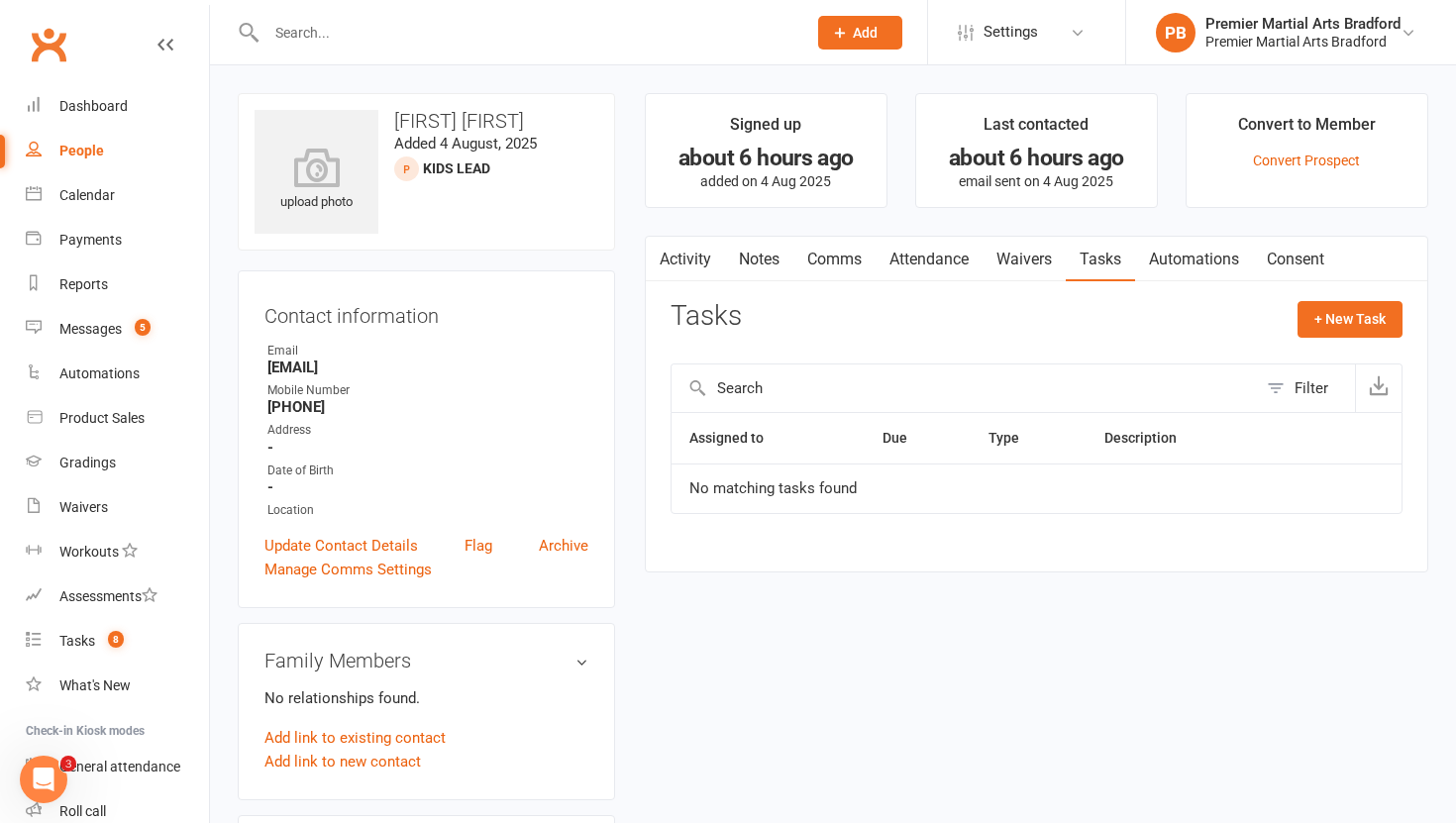 click on "Notes" at bounding box center [759, 259] 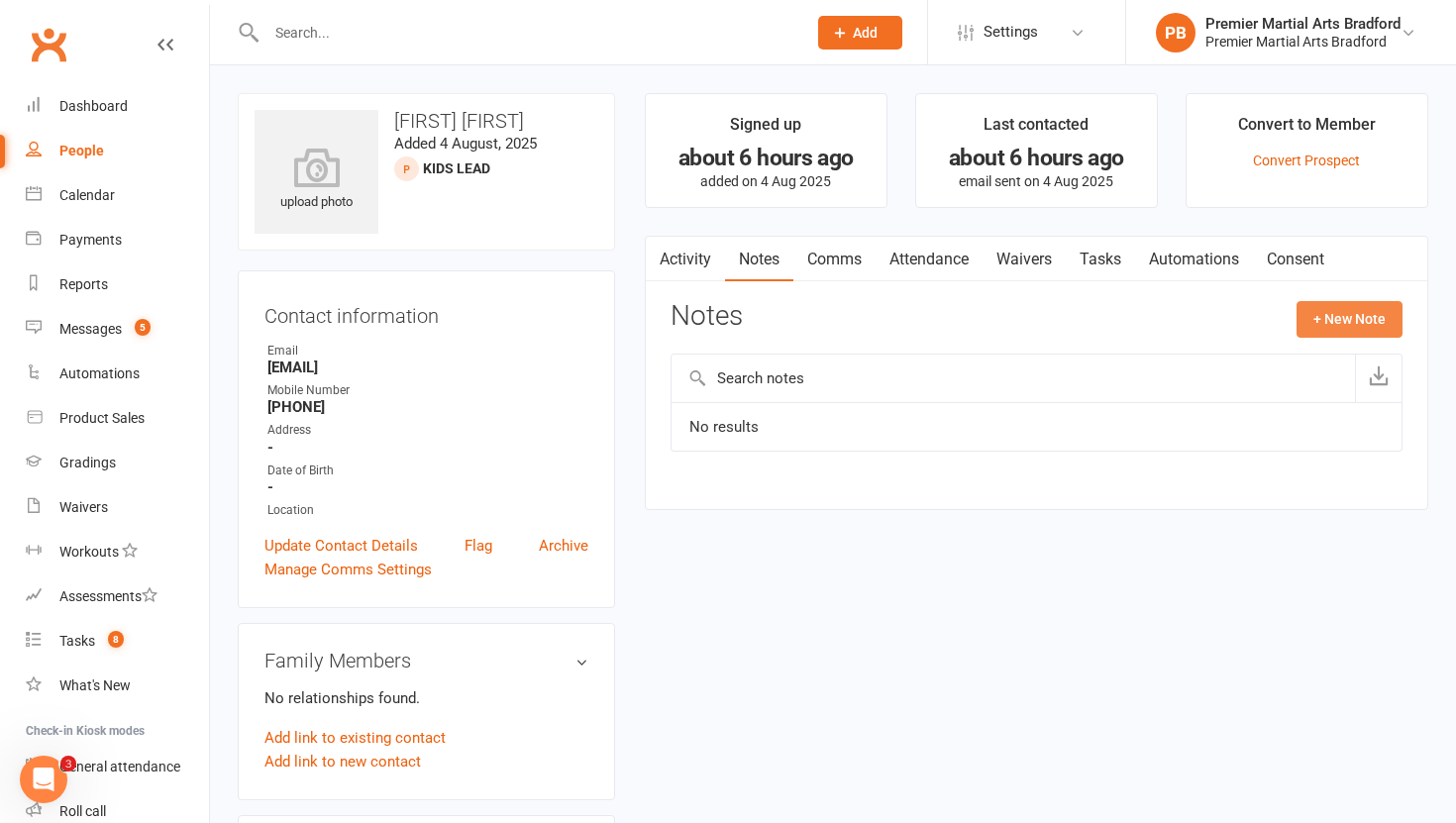 click on "+ New Note" at bounding box center [1349, 319] 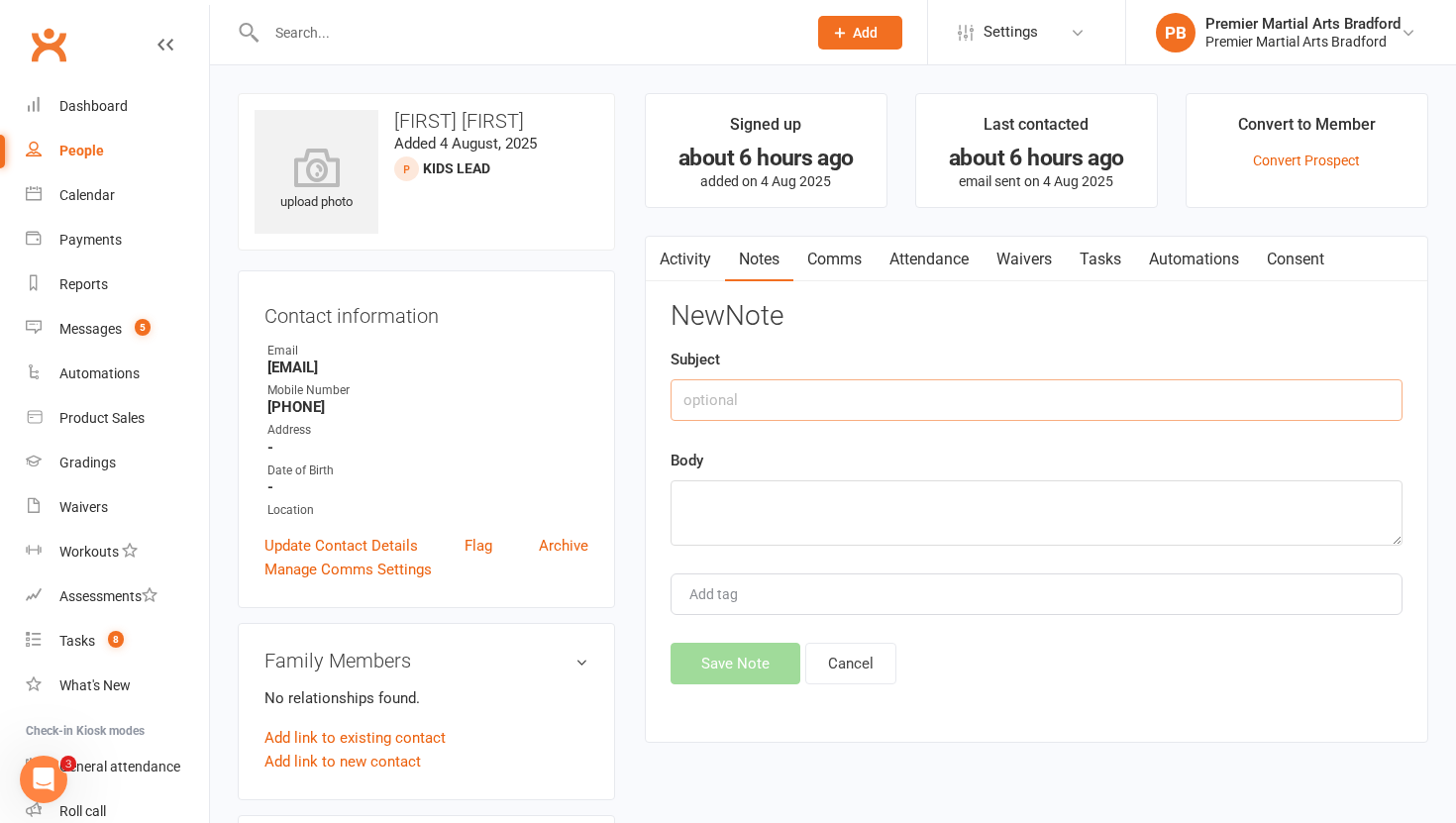 click at bounding box center (1036, 400) 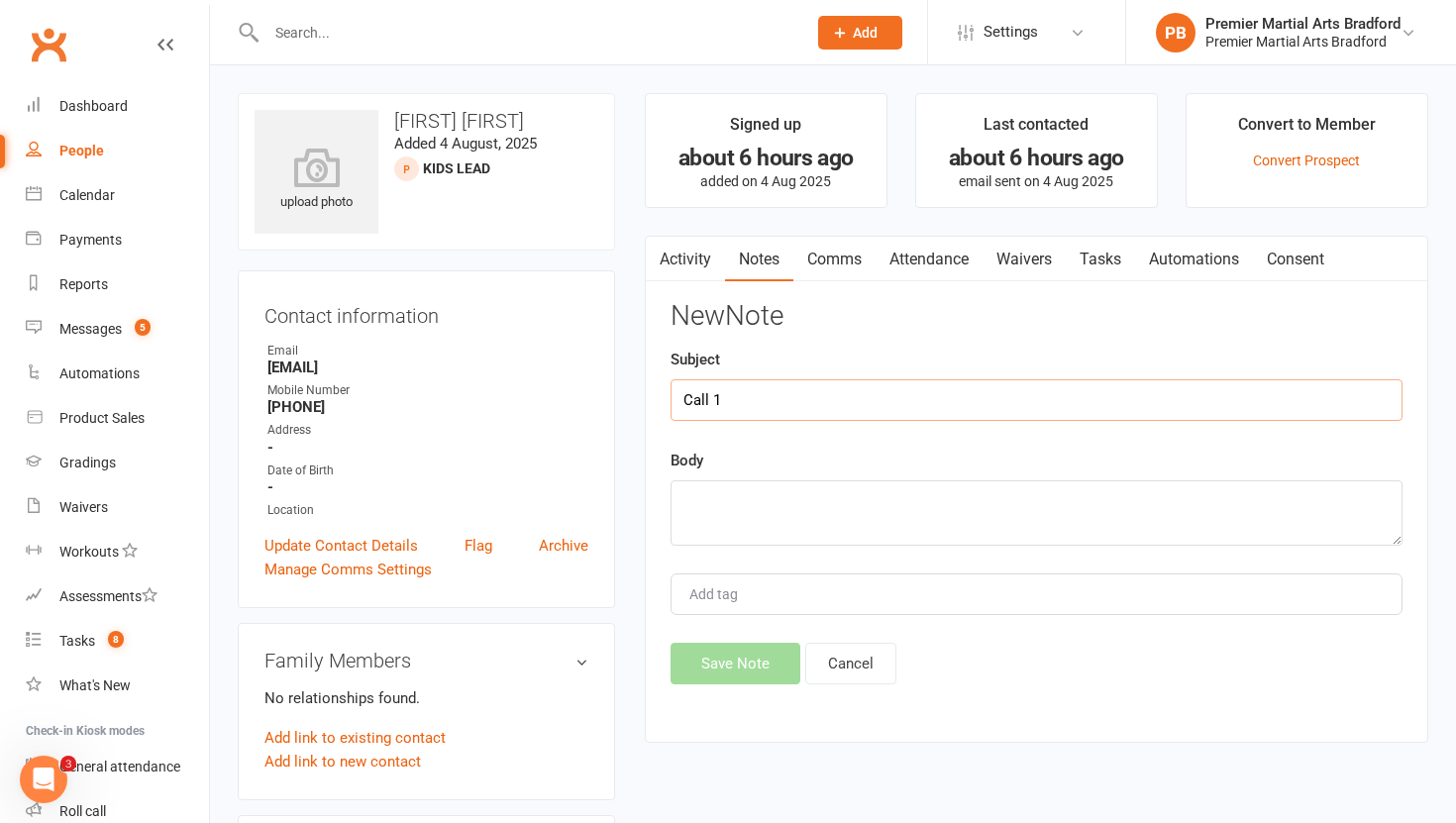 type on "Call 1" 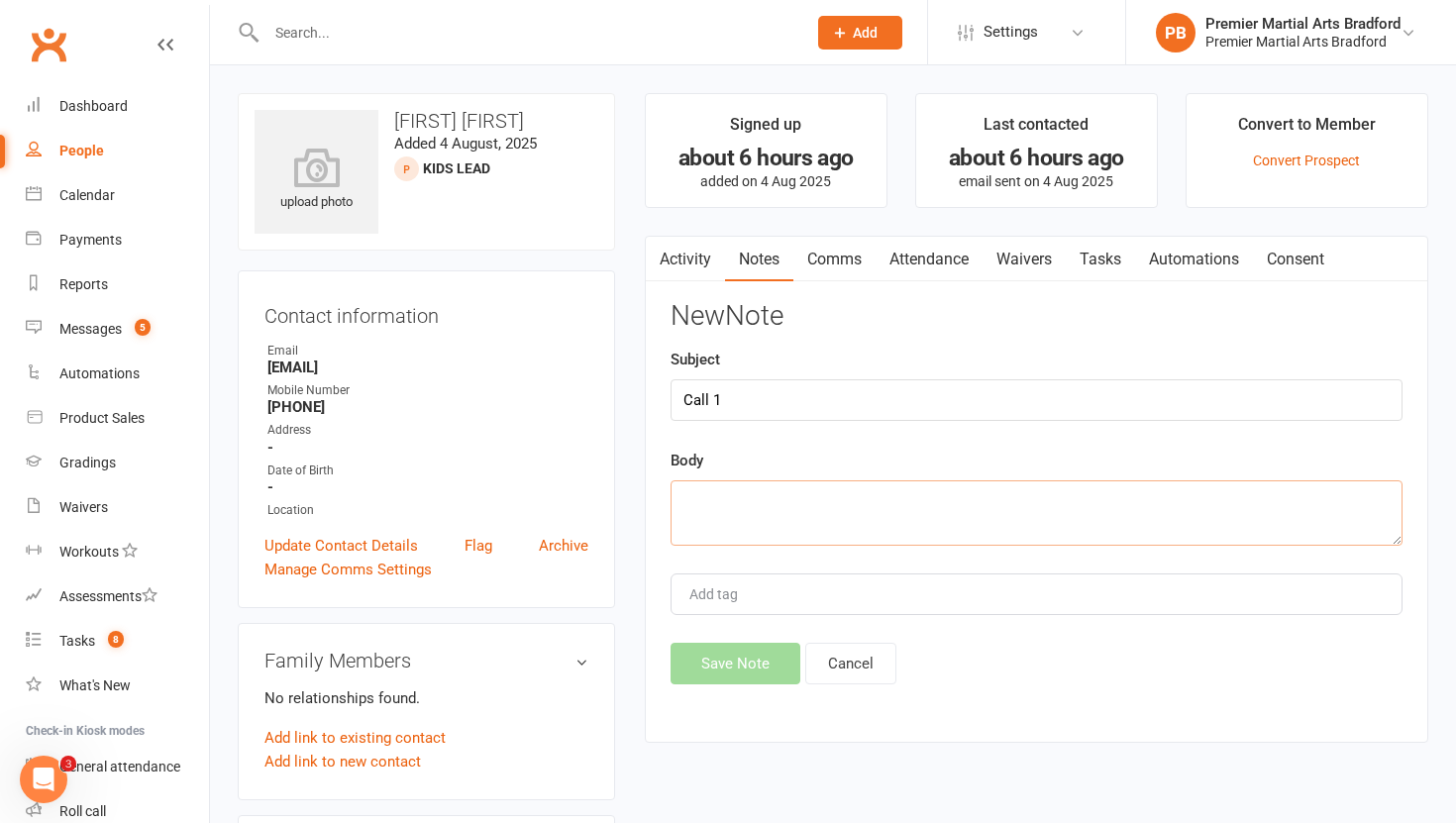 click at bounding box center [1036, 513] 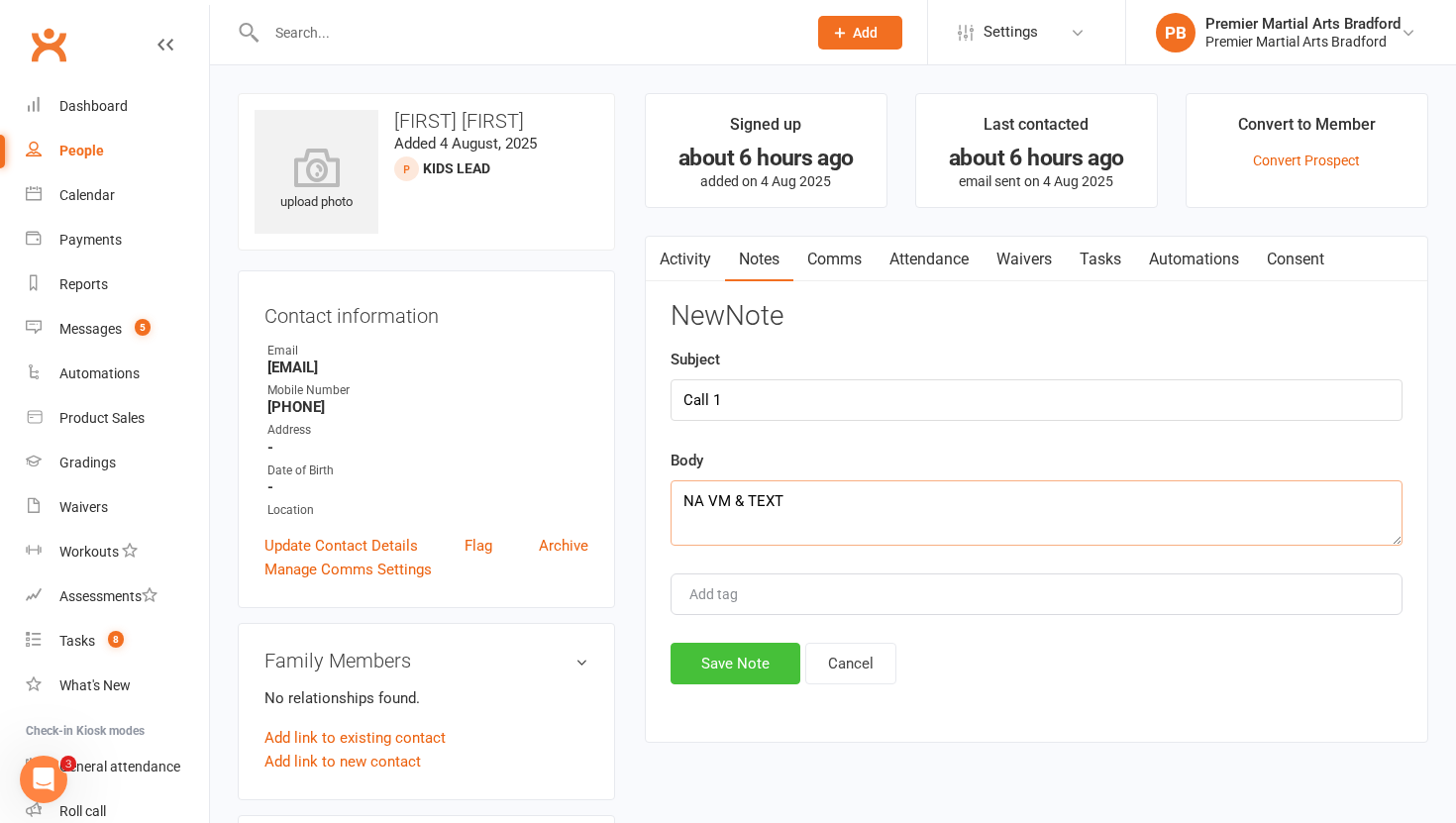 type on "NA VM & TEXT" 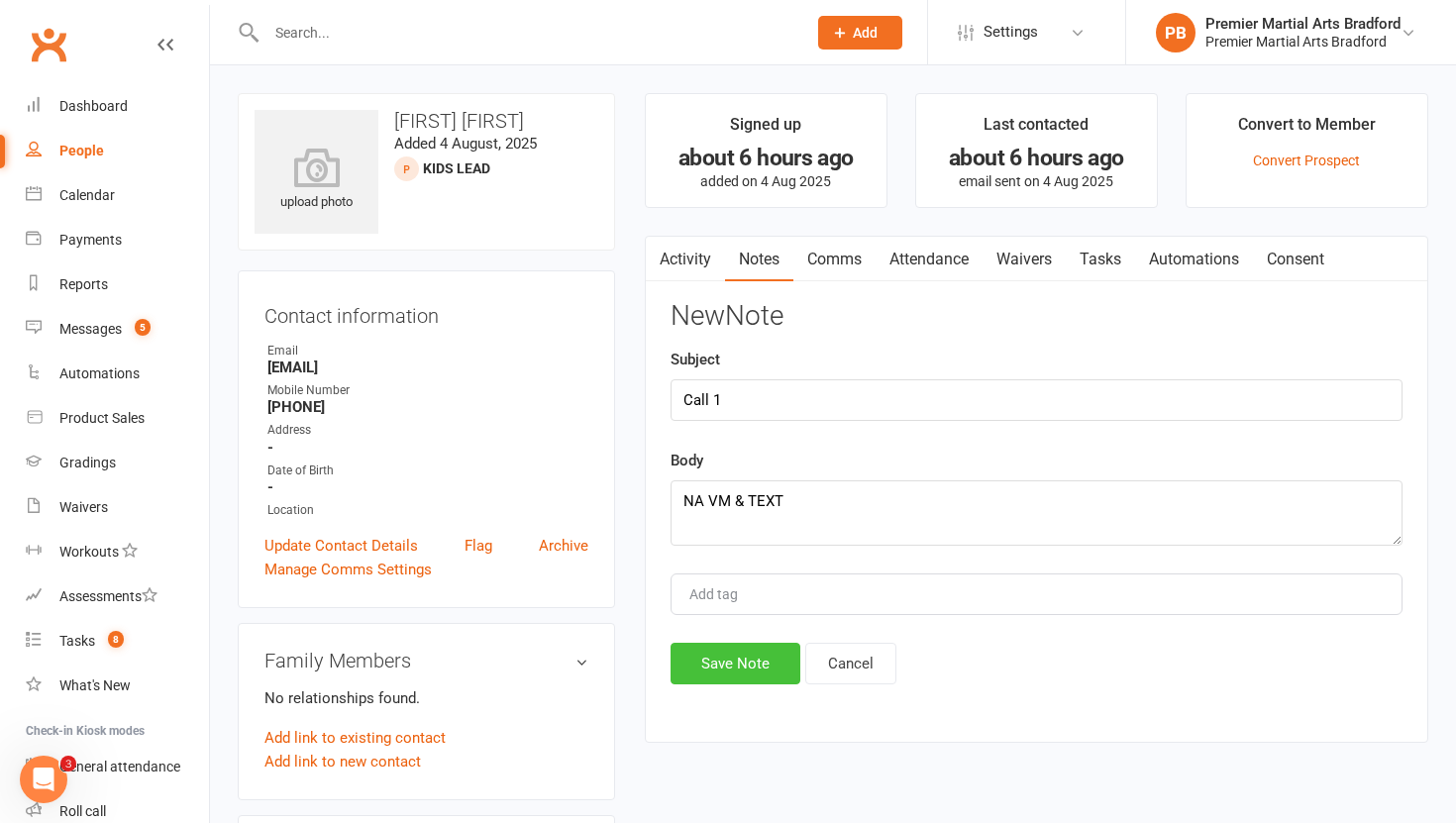 click on "Save Note" at bounding box center (735, 664) 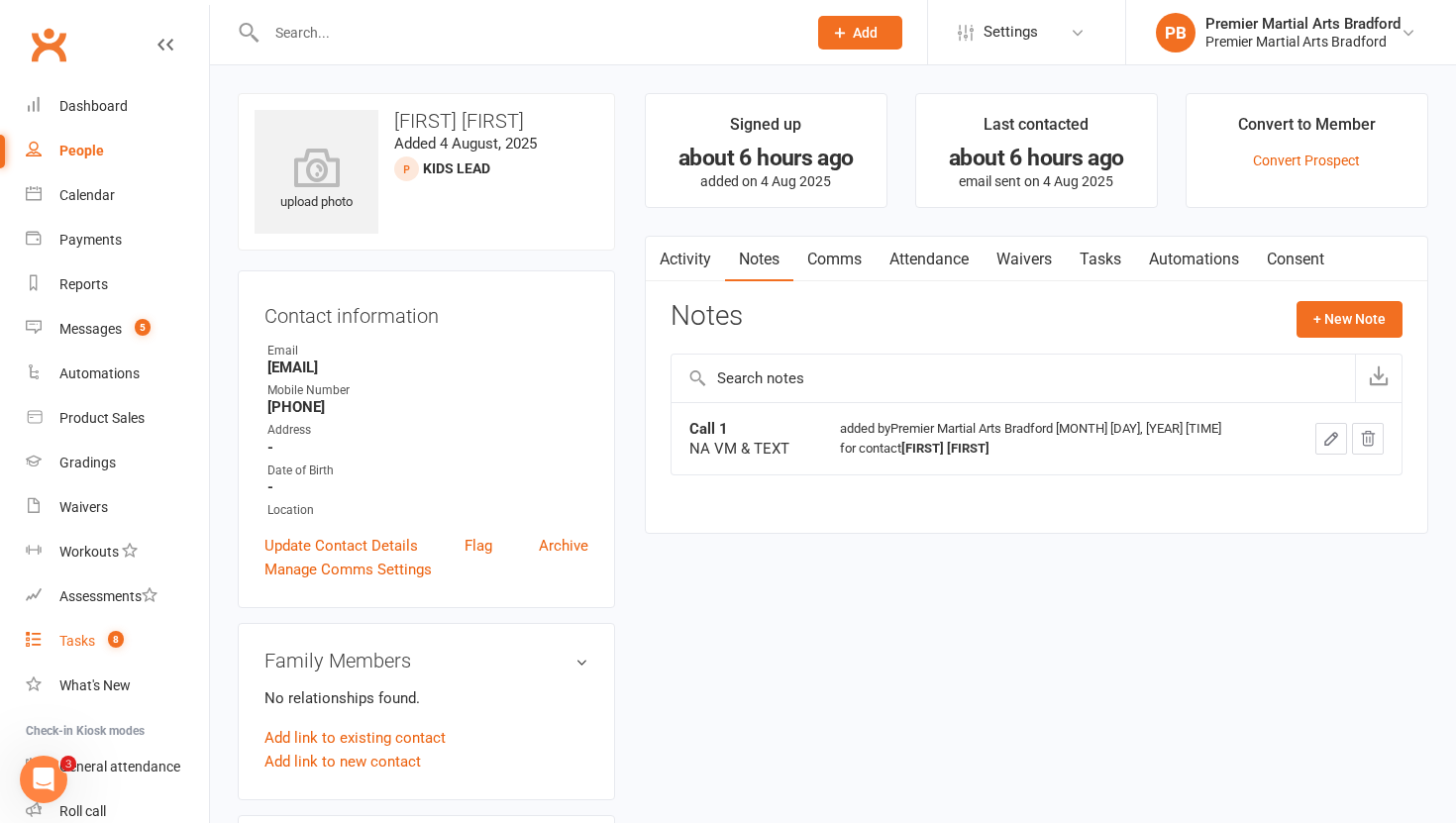 click on "Tasks" at bounding box center (77, 641) 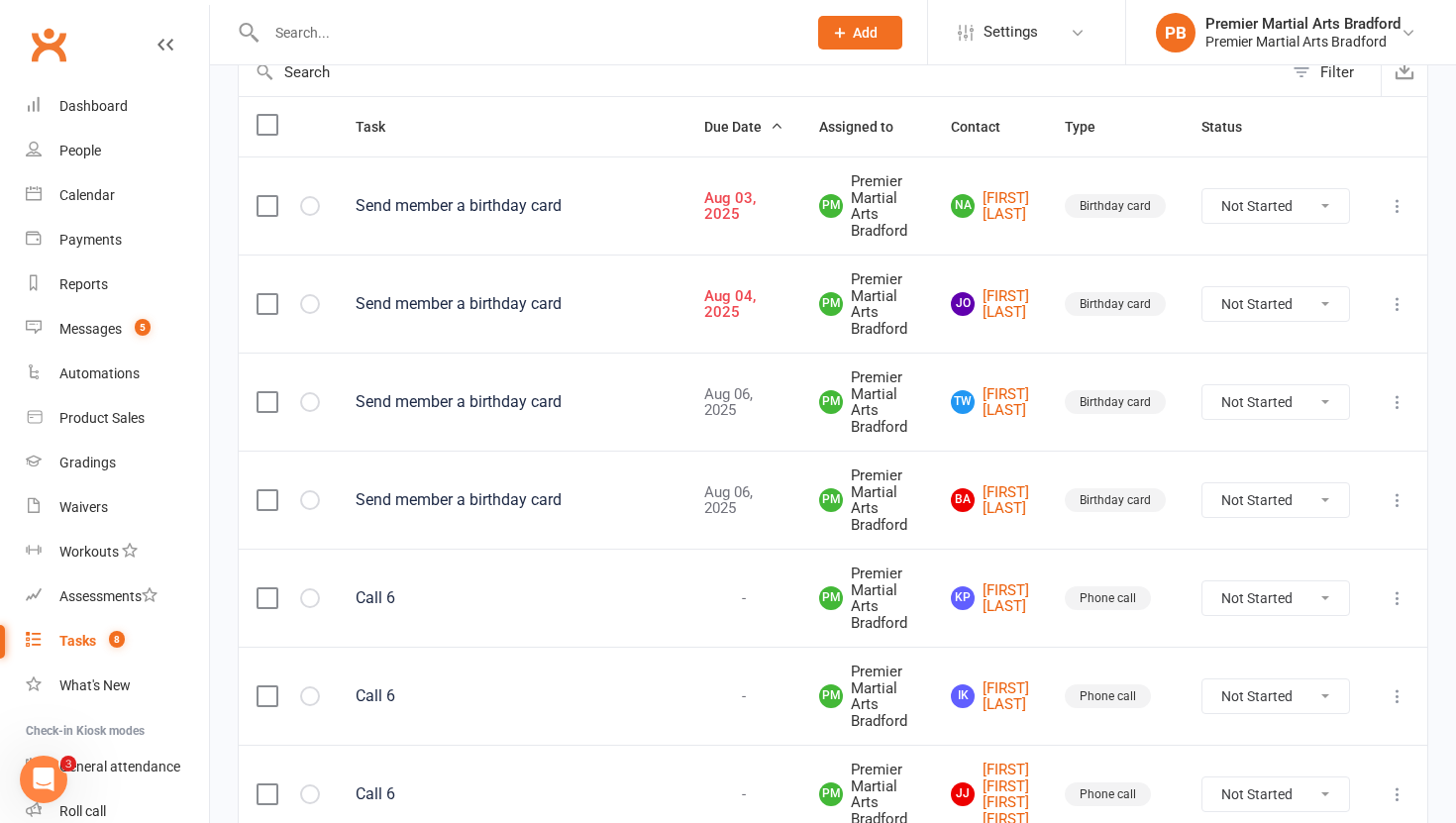 scroll, scrollTop: 217, scrollLeft: 0, axis: vertical 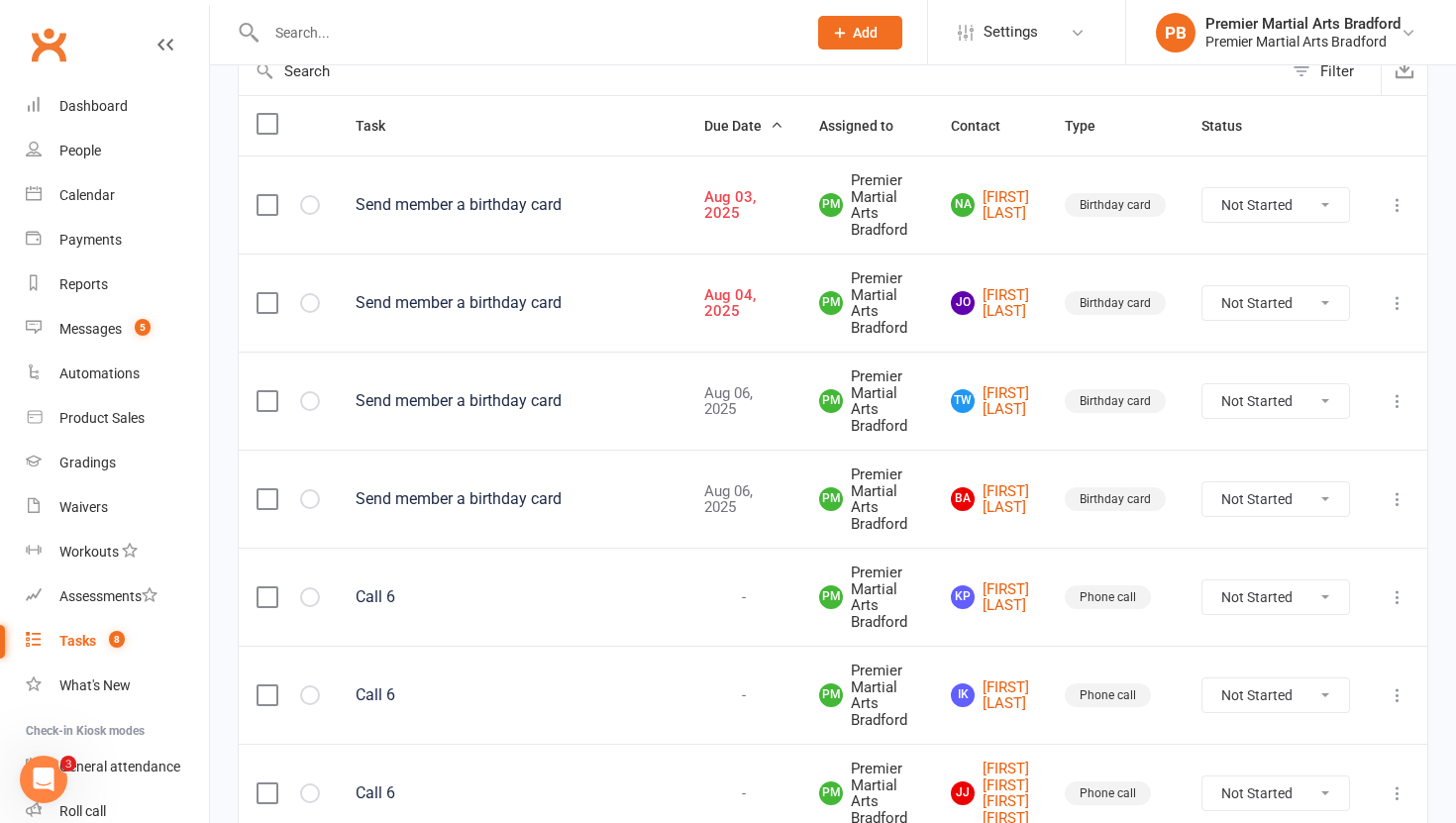 click on "Not Started In Progress Waiting Complete" at bounding box center [1276, 205] 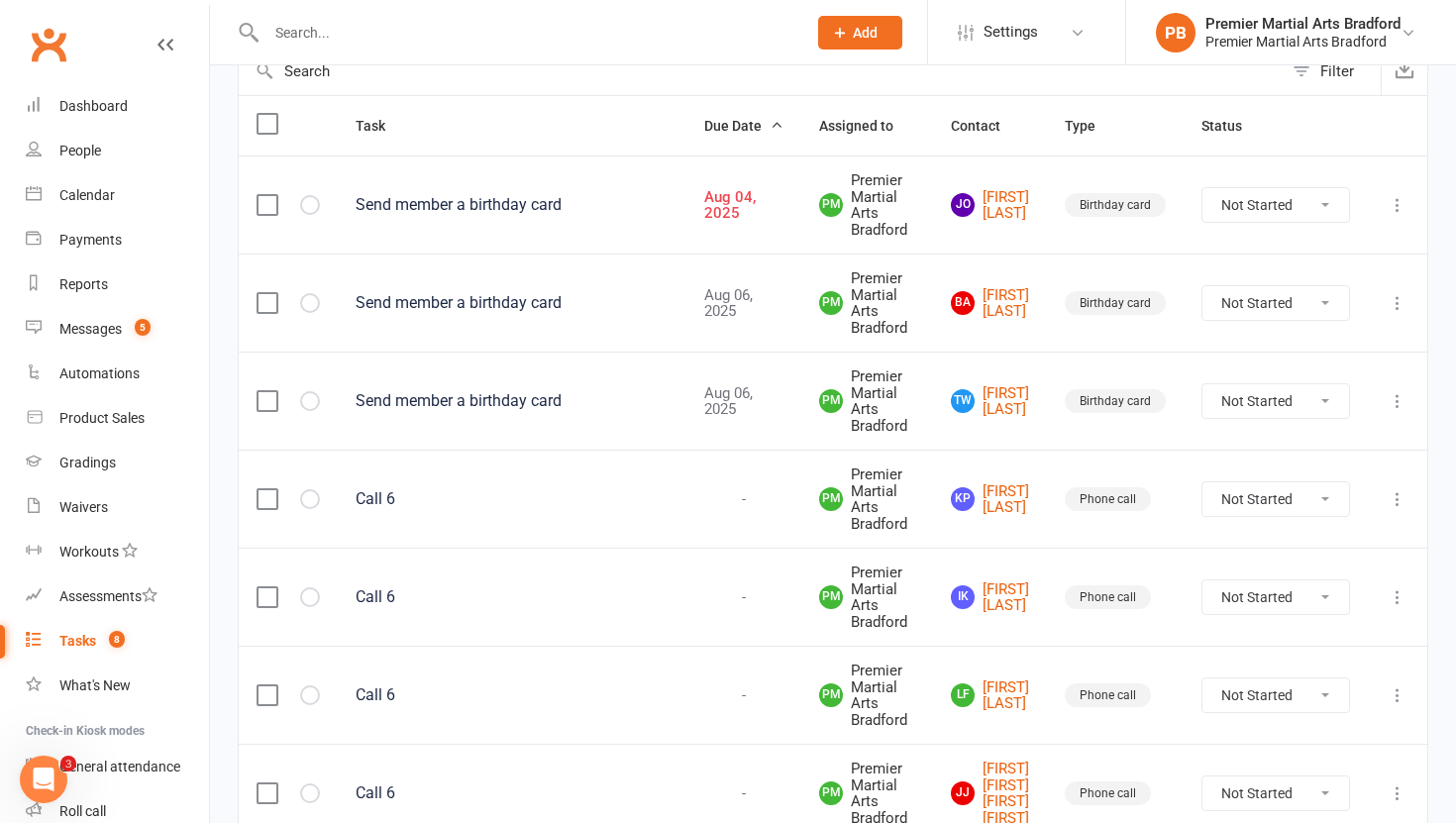 click on "Not Started In Progress Waiting Complete" at bounding box center [1276, 205] 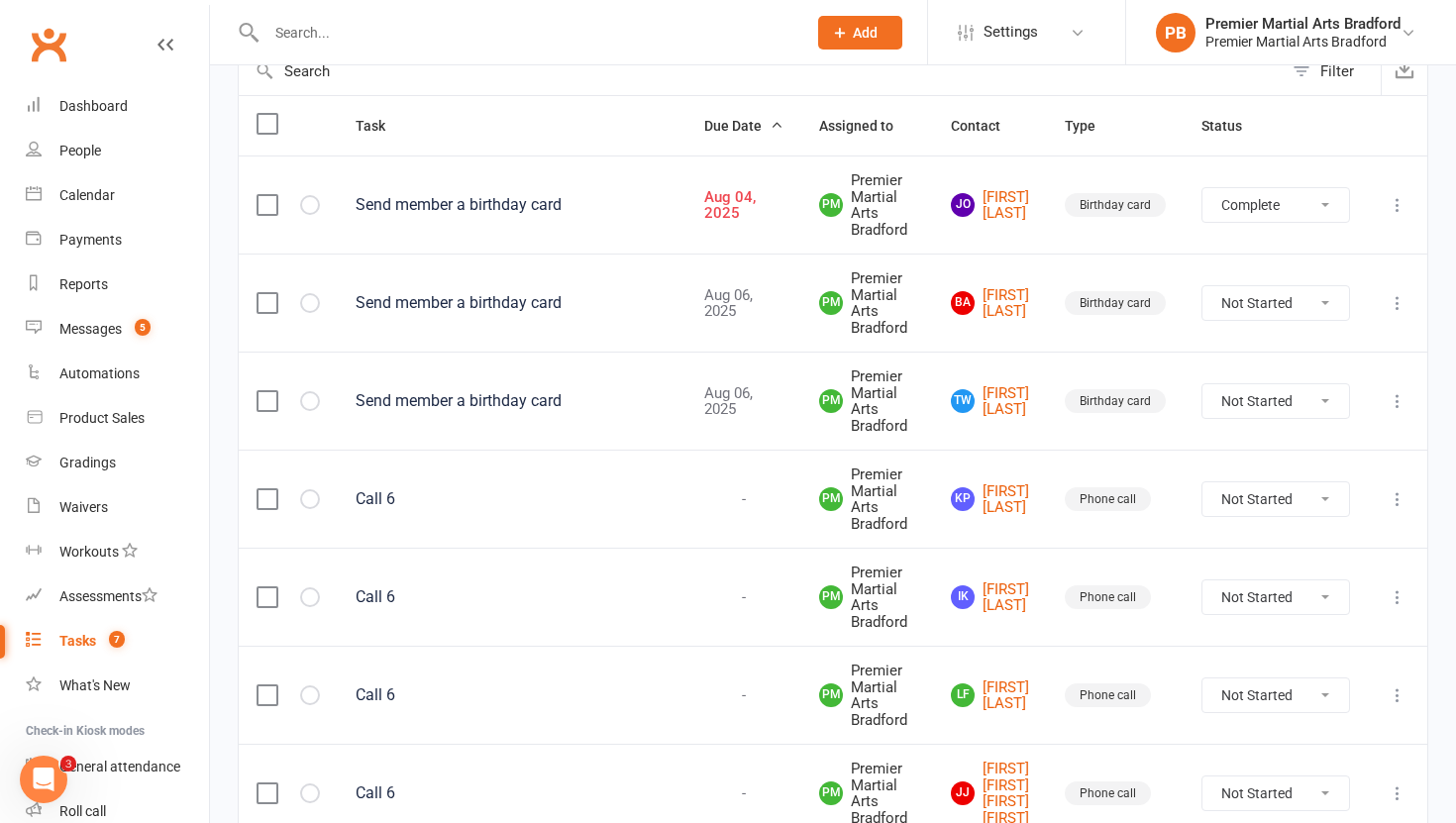 select on "unstarted" 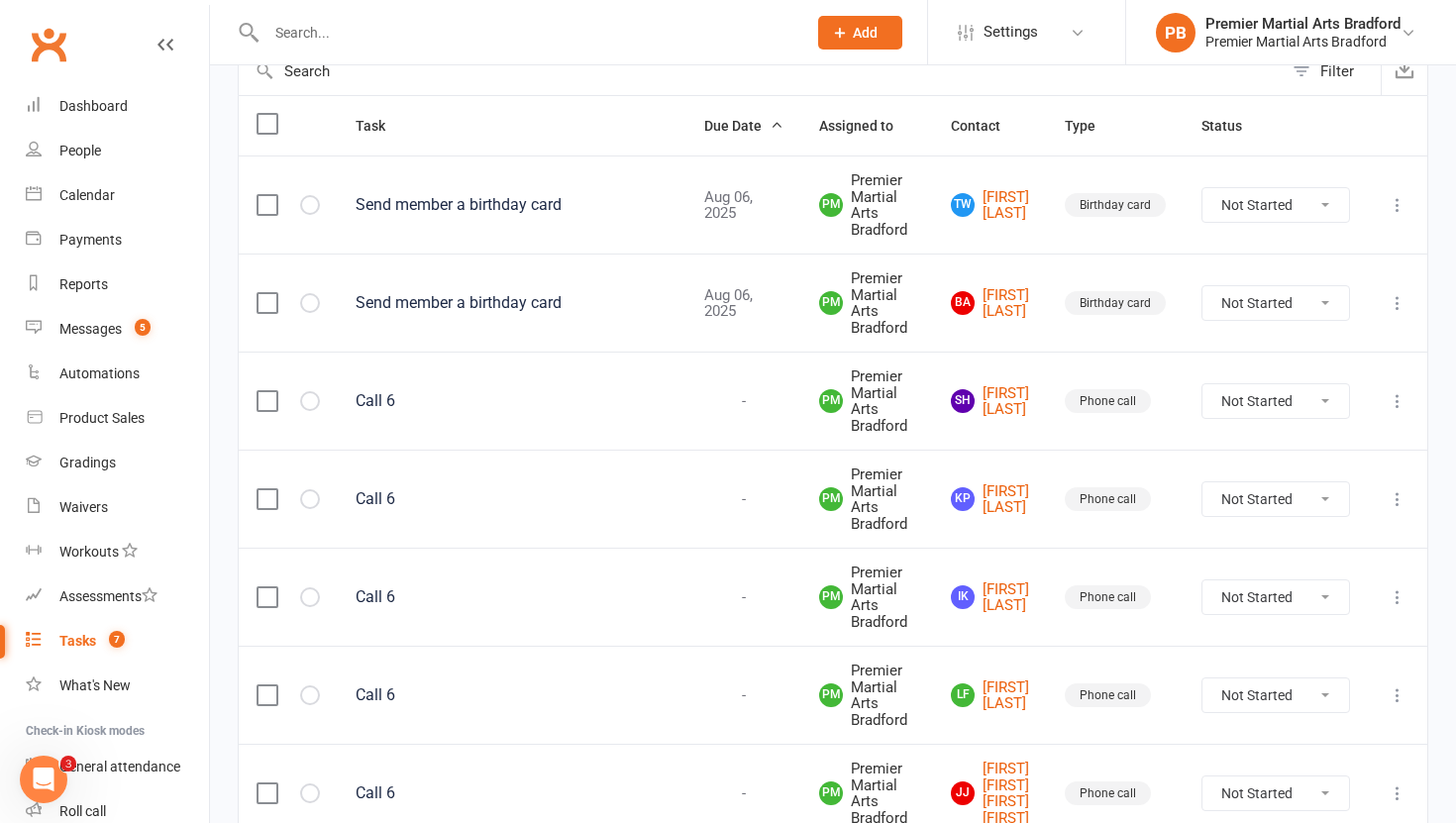 click on "Not Started In Progress Waiting Complete" at bounding box center [1276, 205] 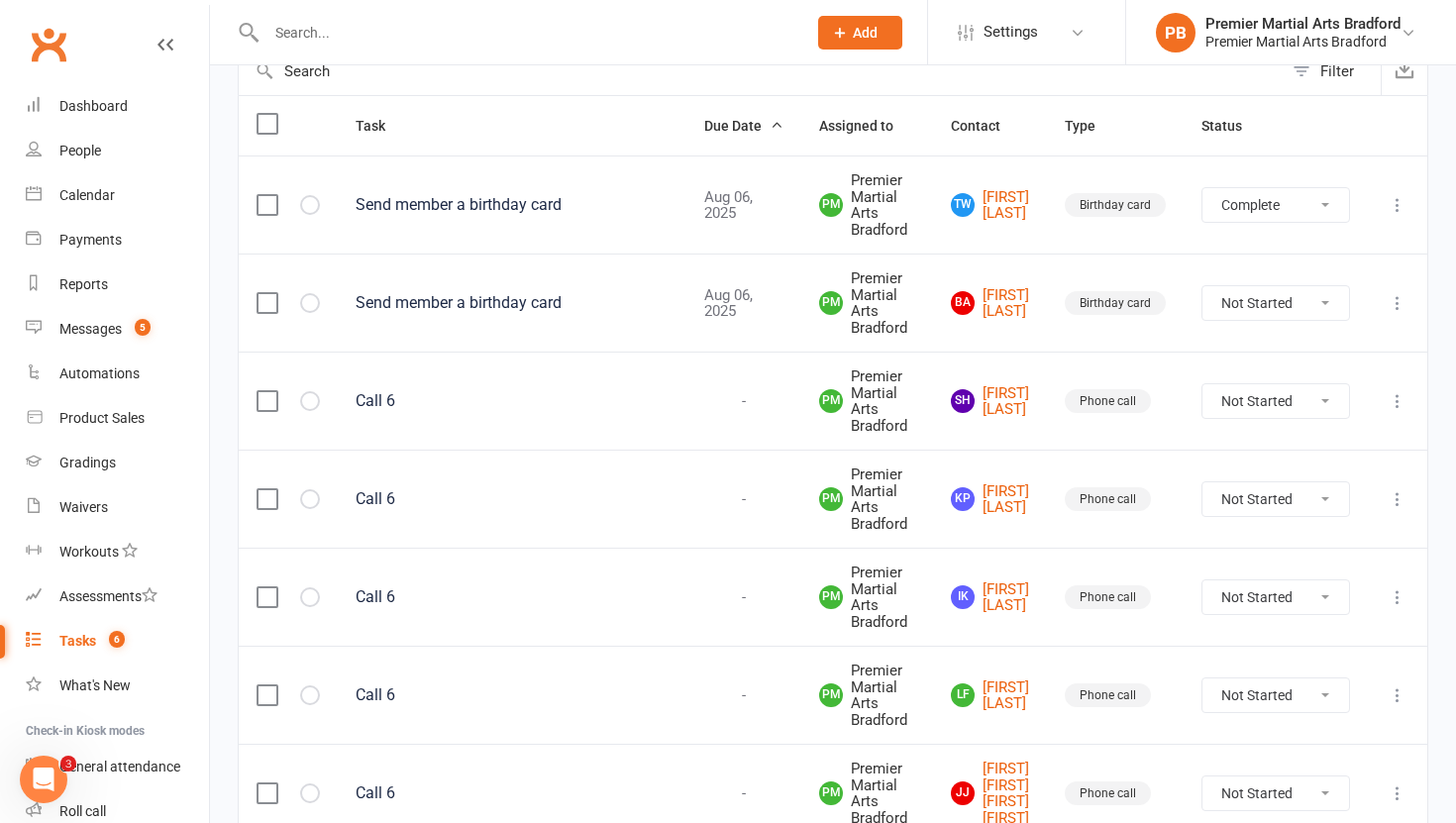 select on "unstarted" 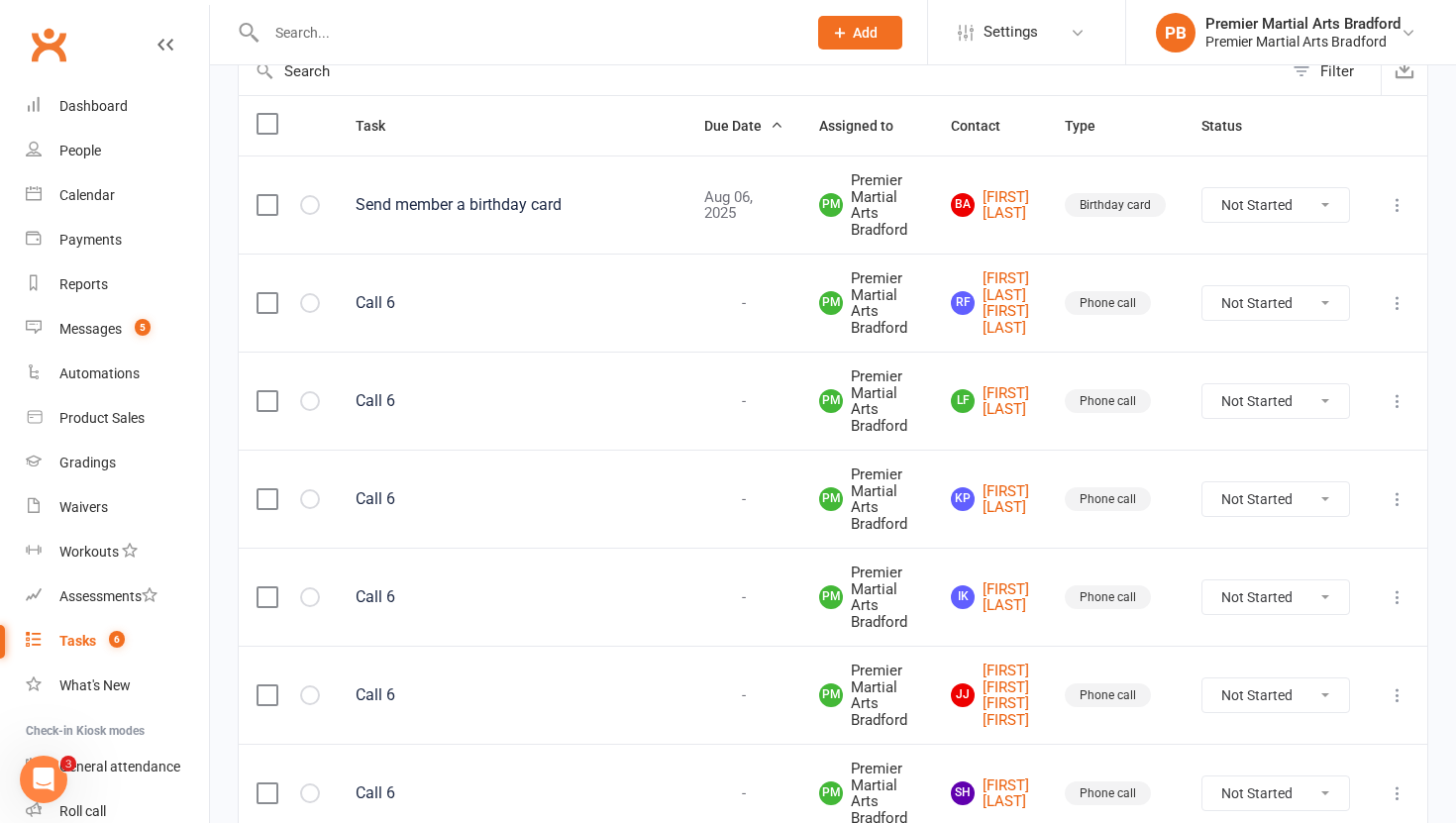 click on "Not Started In Progress Waiting Complete" at bounding box center (1276, 205) 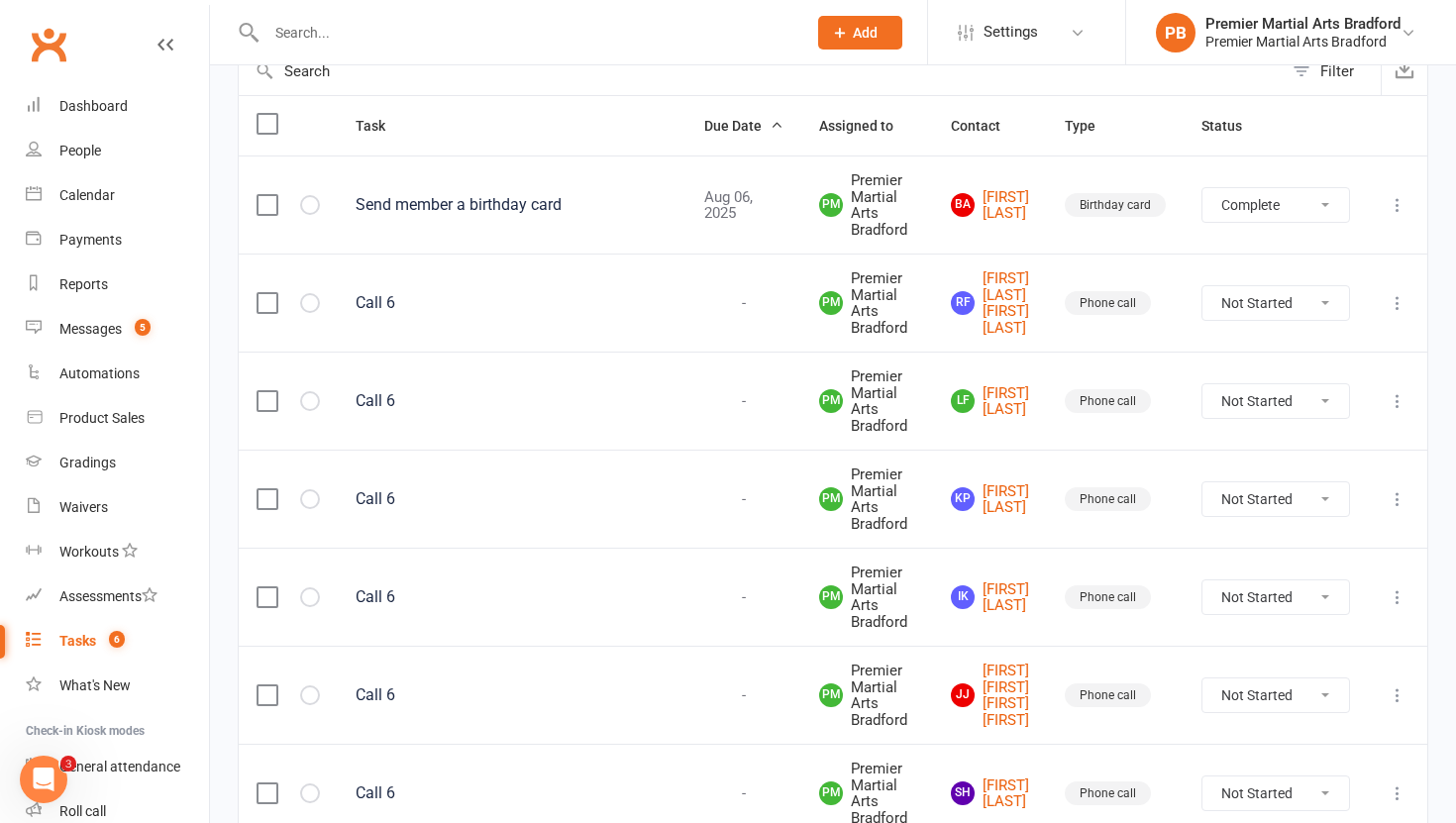 select on "unstarted" 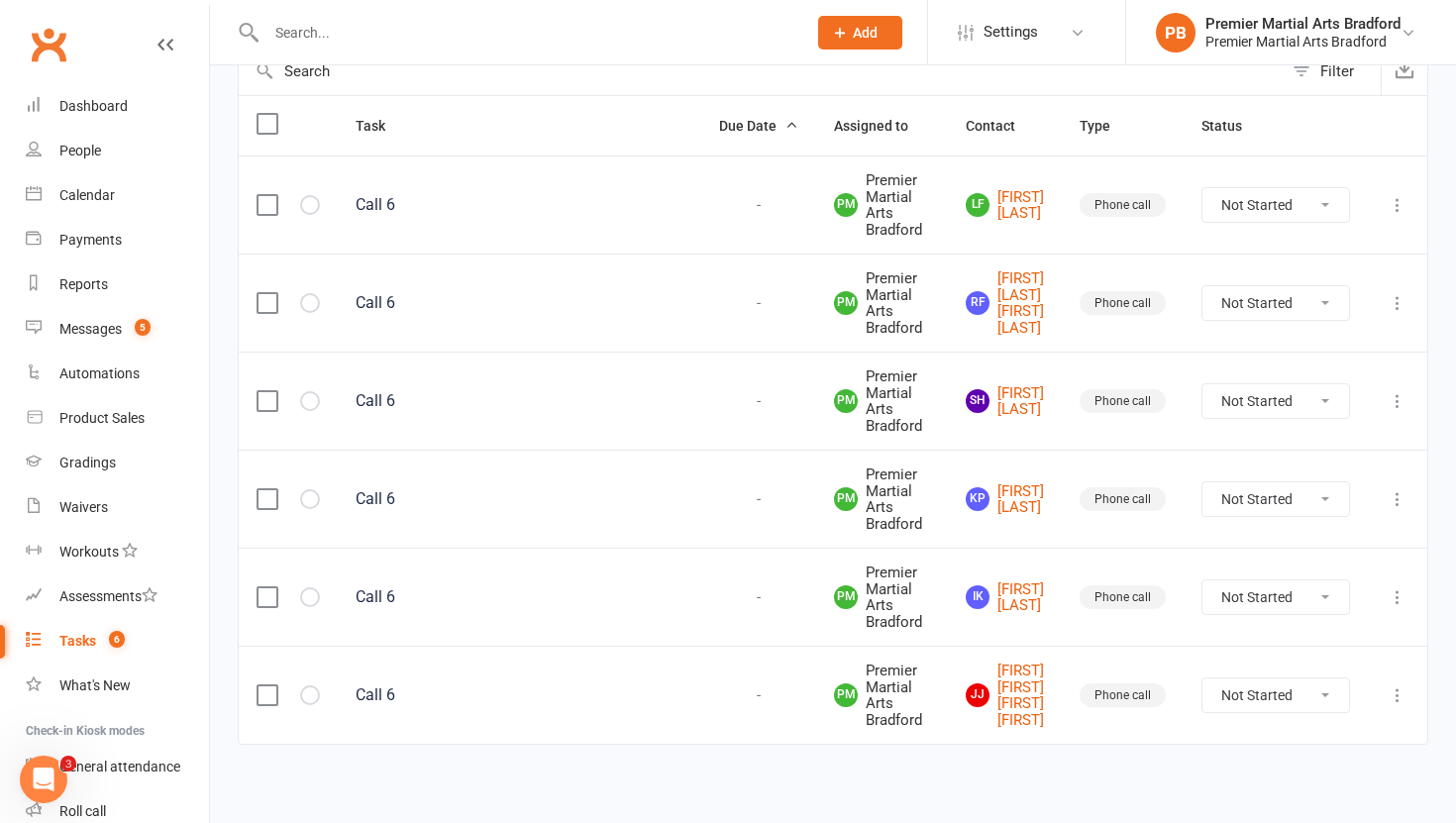 scroll, scrollTop: 223, scrollLeft: 0, axis: vertical 